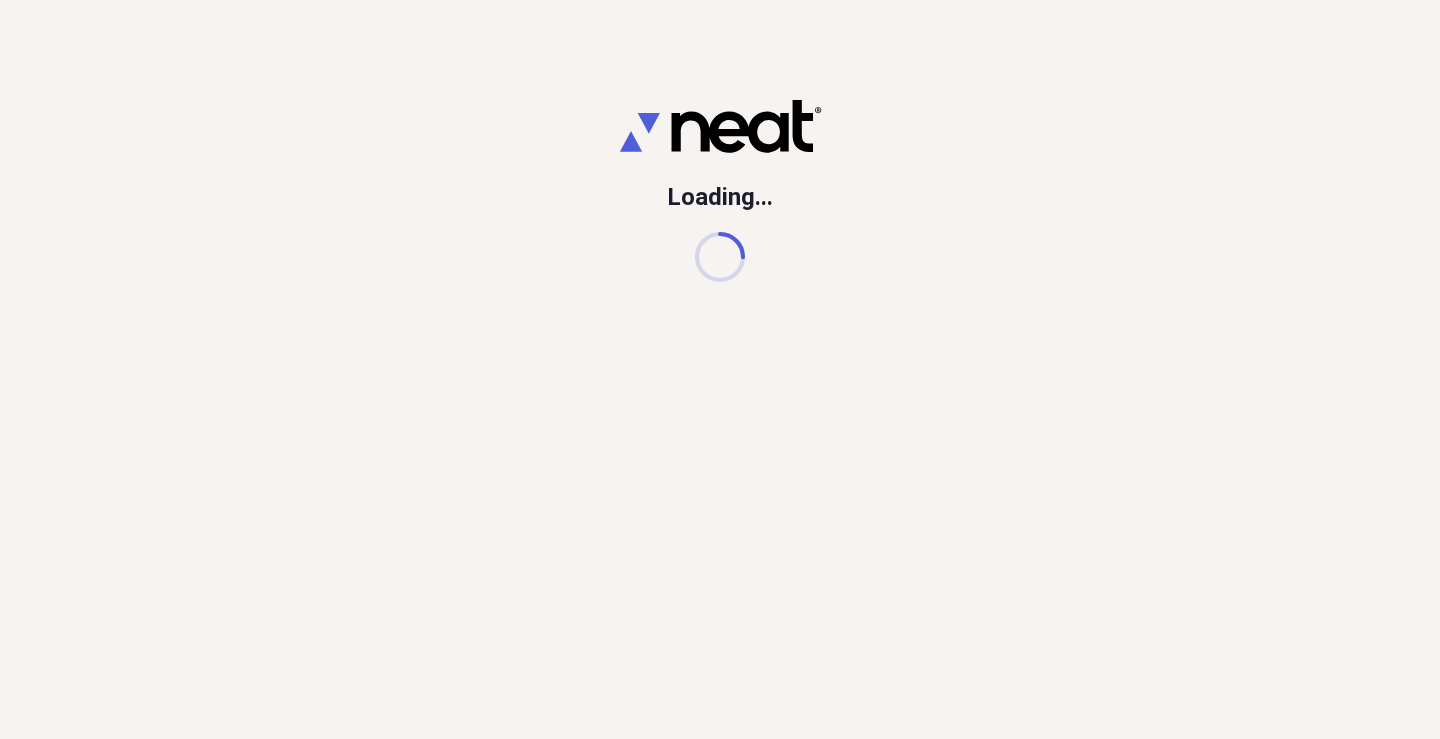 scroll, scrollTop: 0, scrollLeft: 0, axis: both 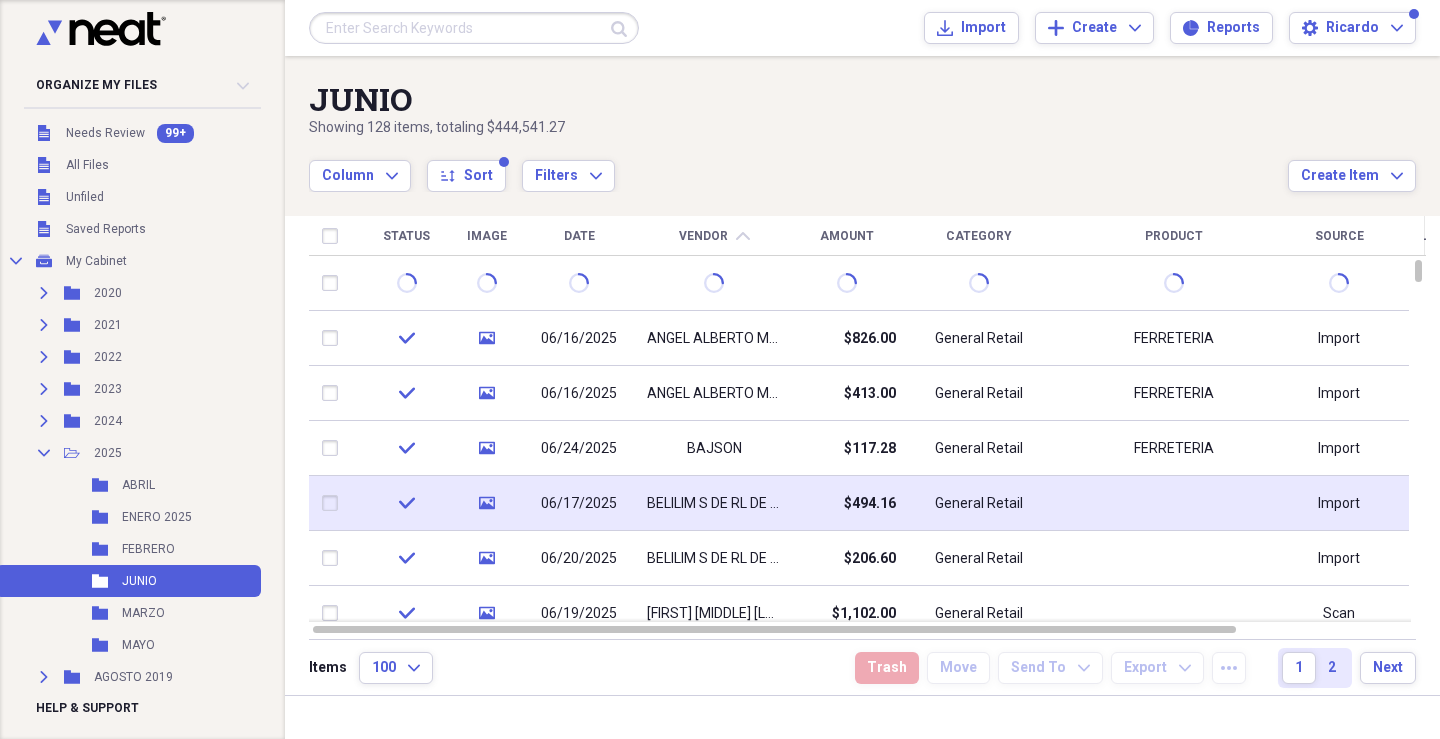 click on "BELILIM S DE RL DE CV" at bounding box center (714, 504) 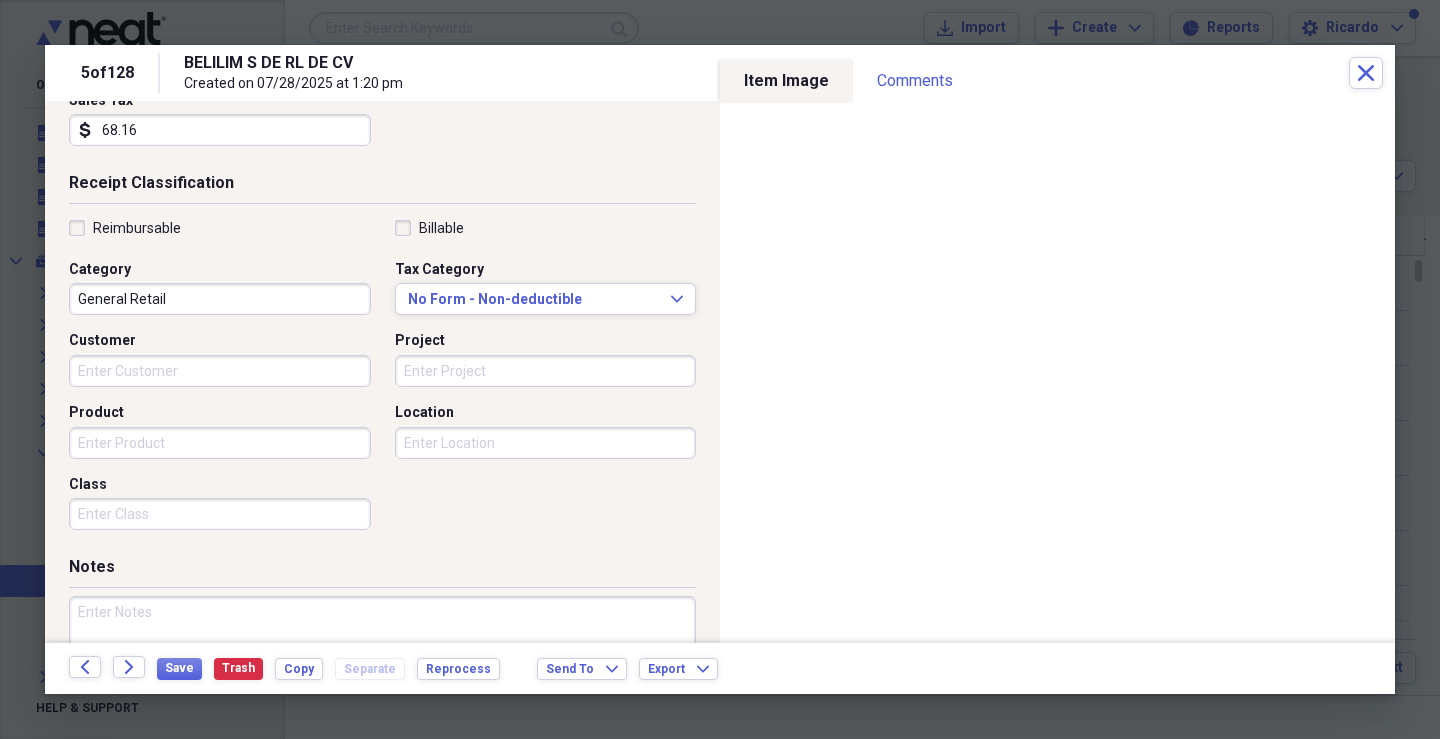 scroll, scrollTop: 400, scrollLeft: 0, axis: vertical 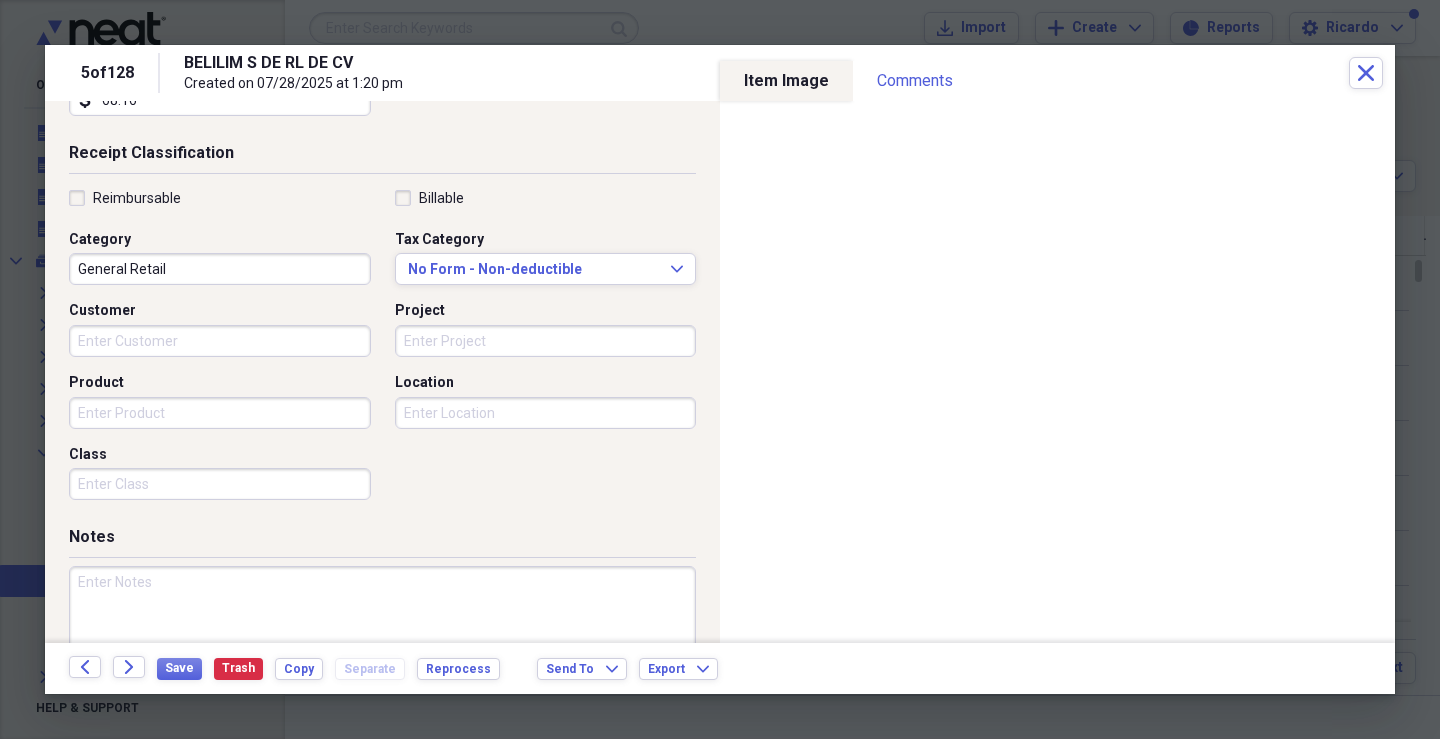 click on "Customer" at bounding box center (220, 341) 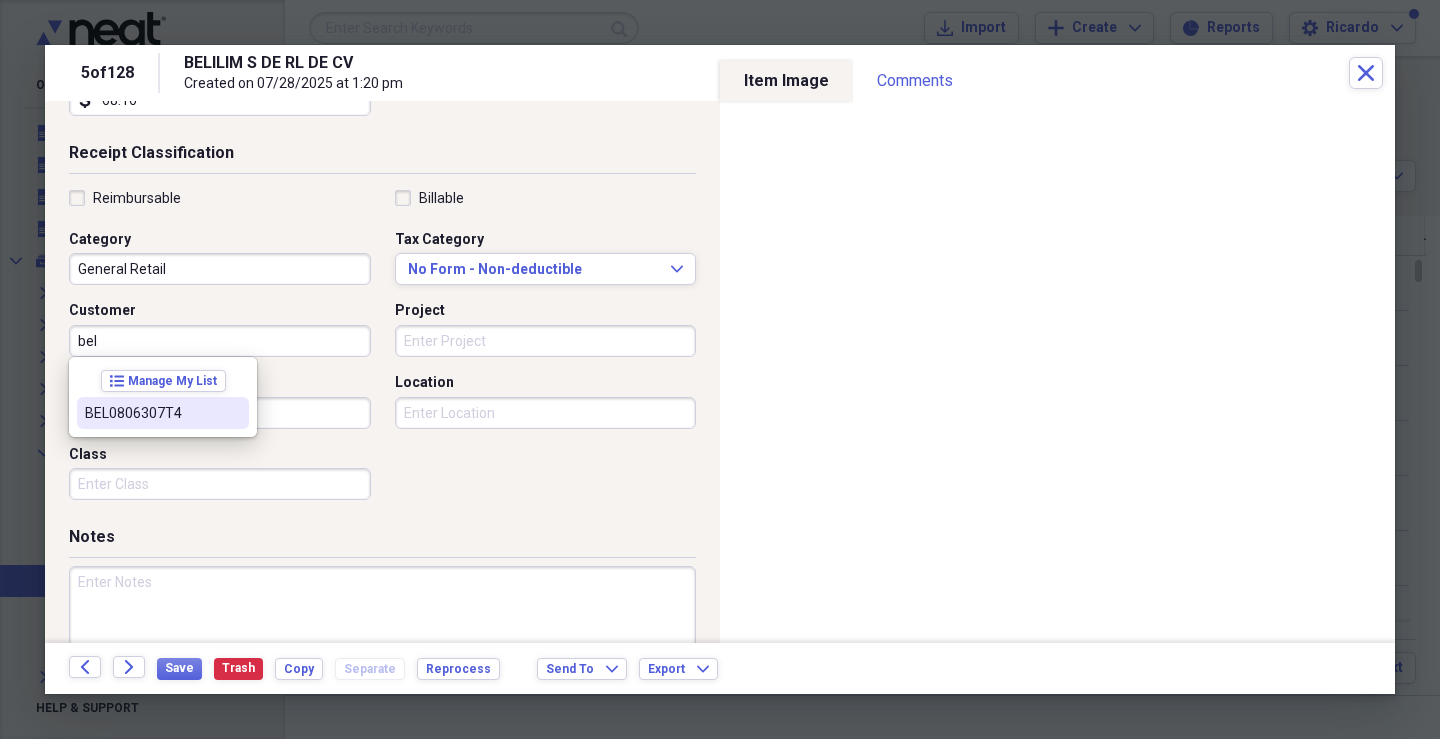 drag, startPoint x: 121, startPoint y: 410, endPoint x: 110, endPoint y: 409, distance: 11.045361 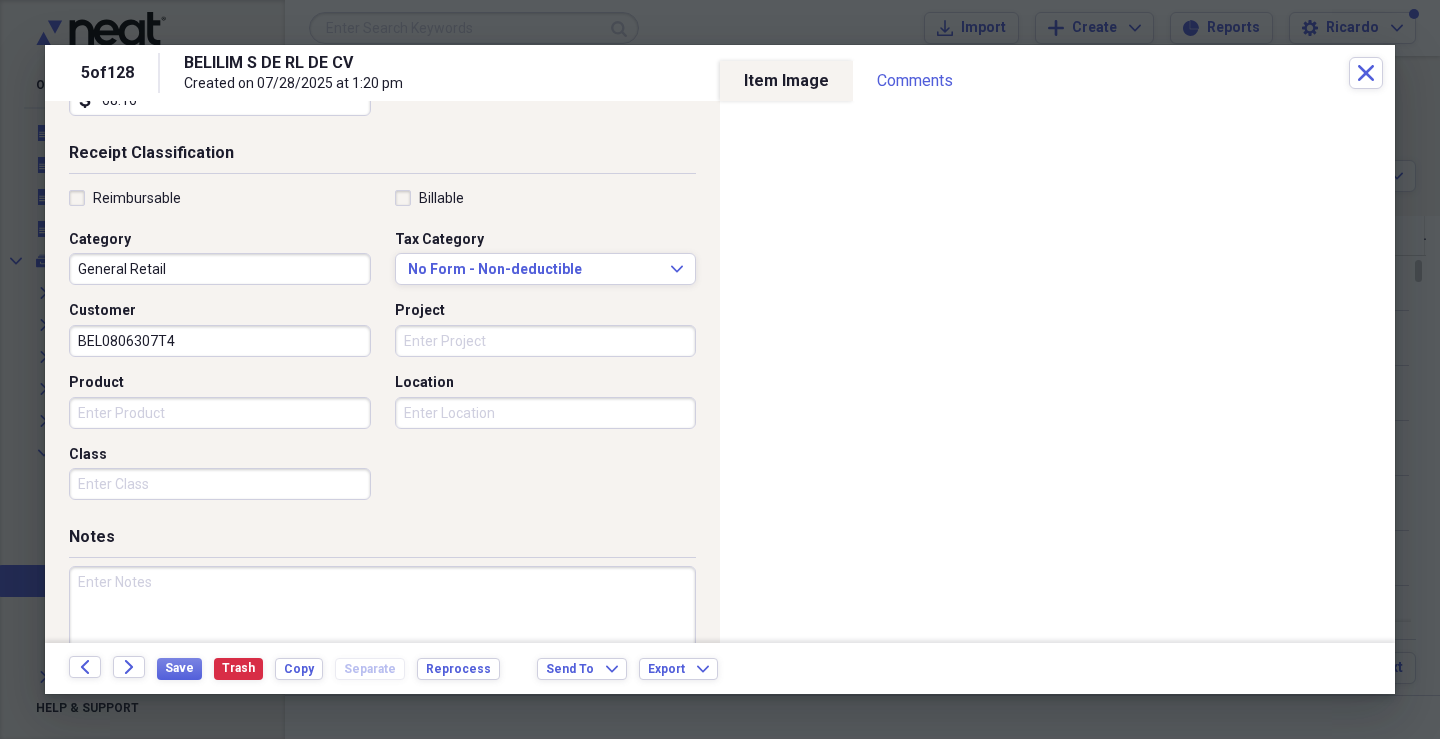 click on "Project" at bounding box center [546, 341] 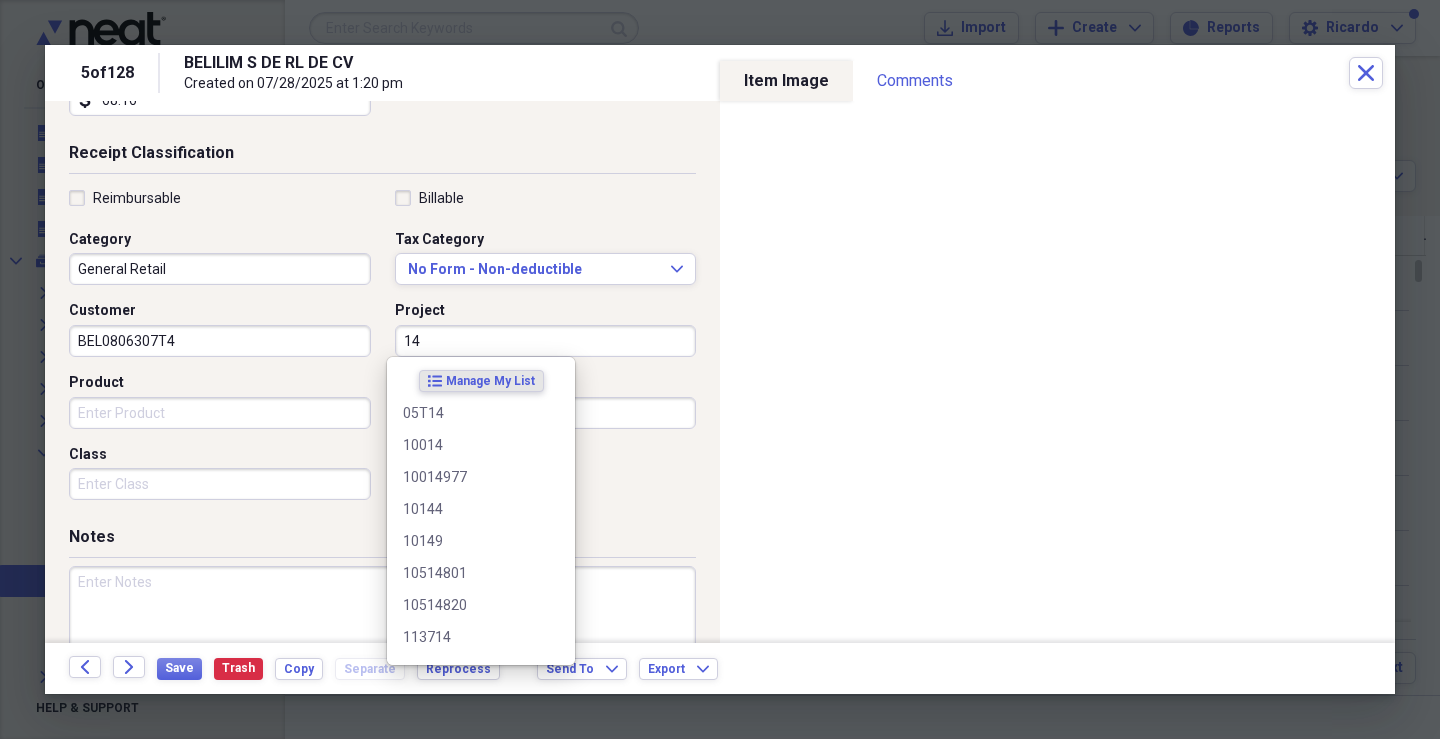 type on "1" 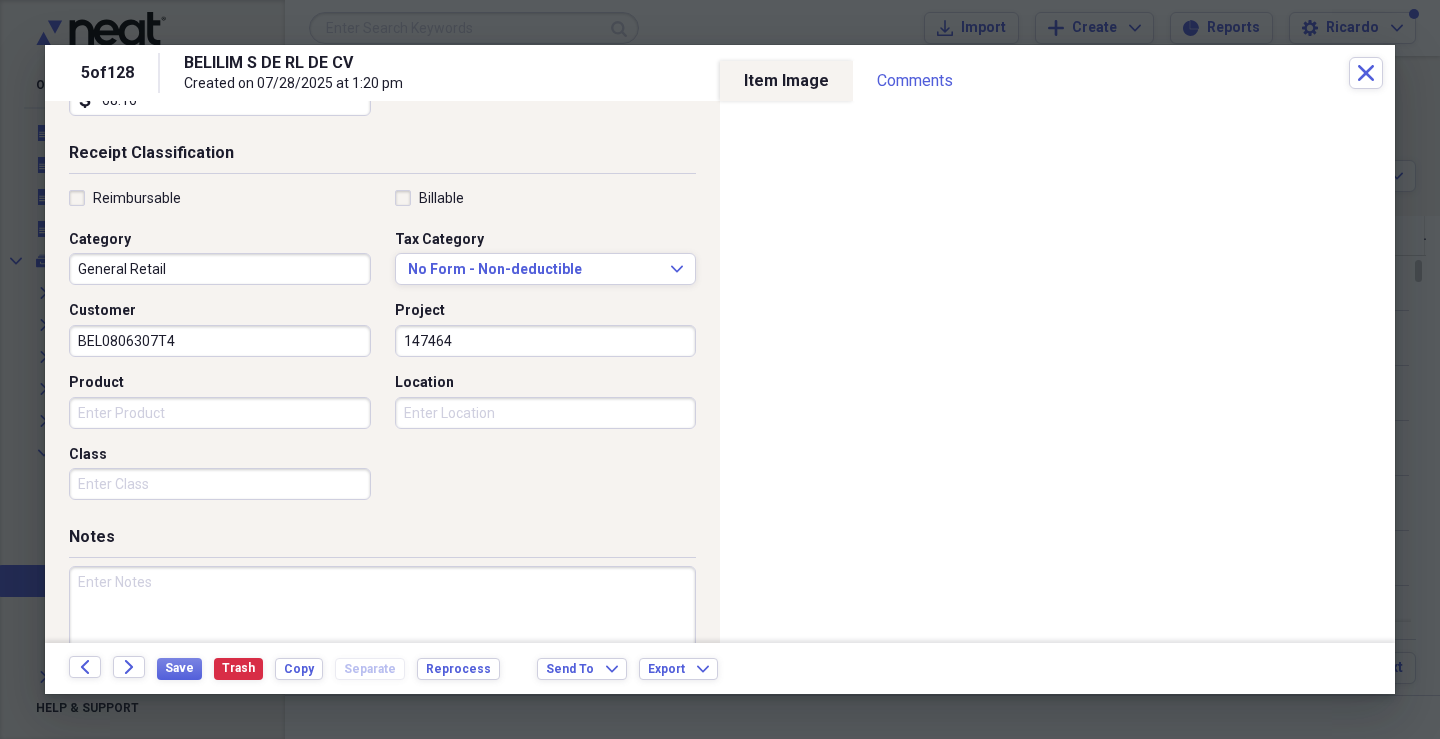 type on "147464" 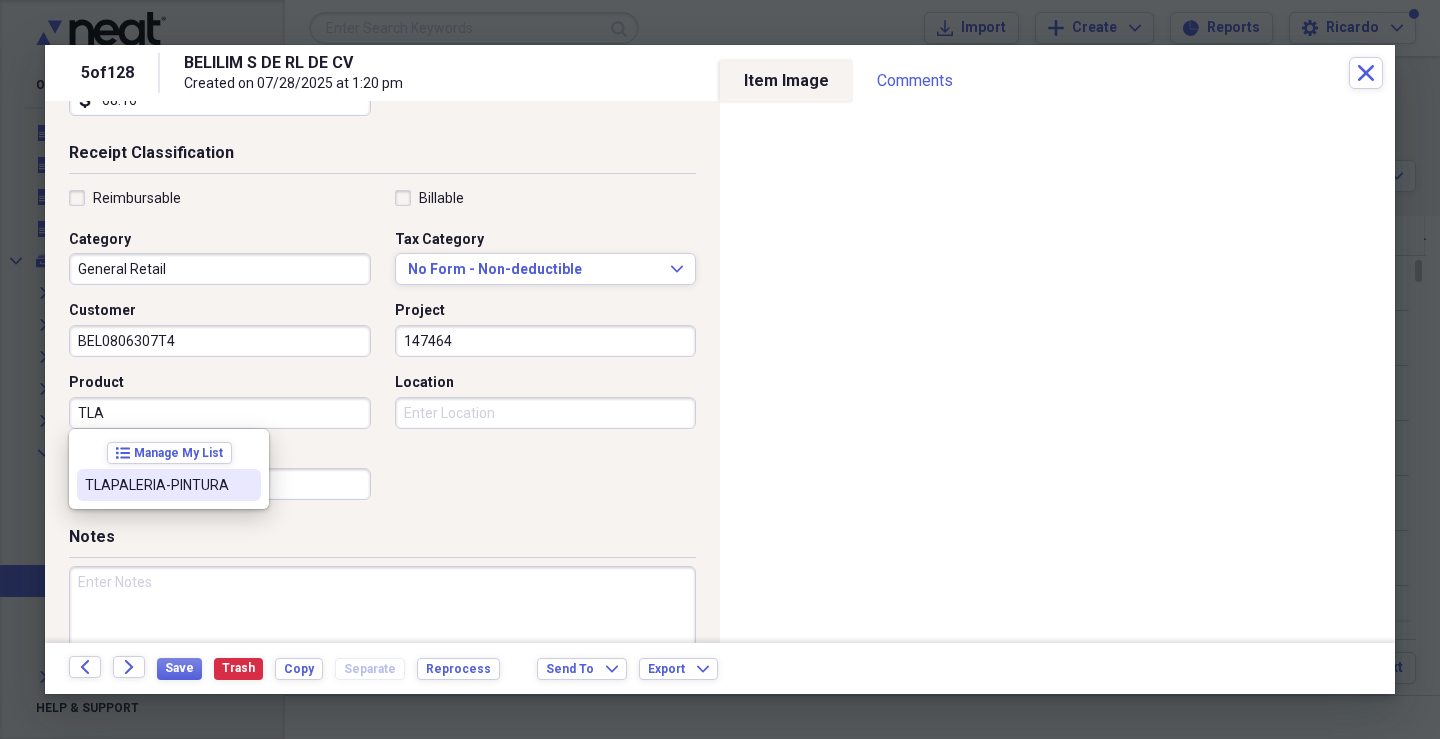 drag, startPoint x: 196, startPoint y: 479, endPoint x: 186, endPoint y: 482, distance: 10.440307 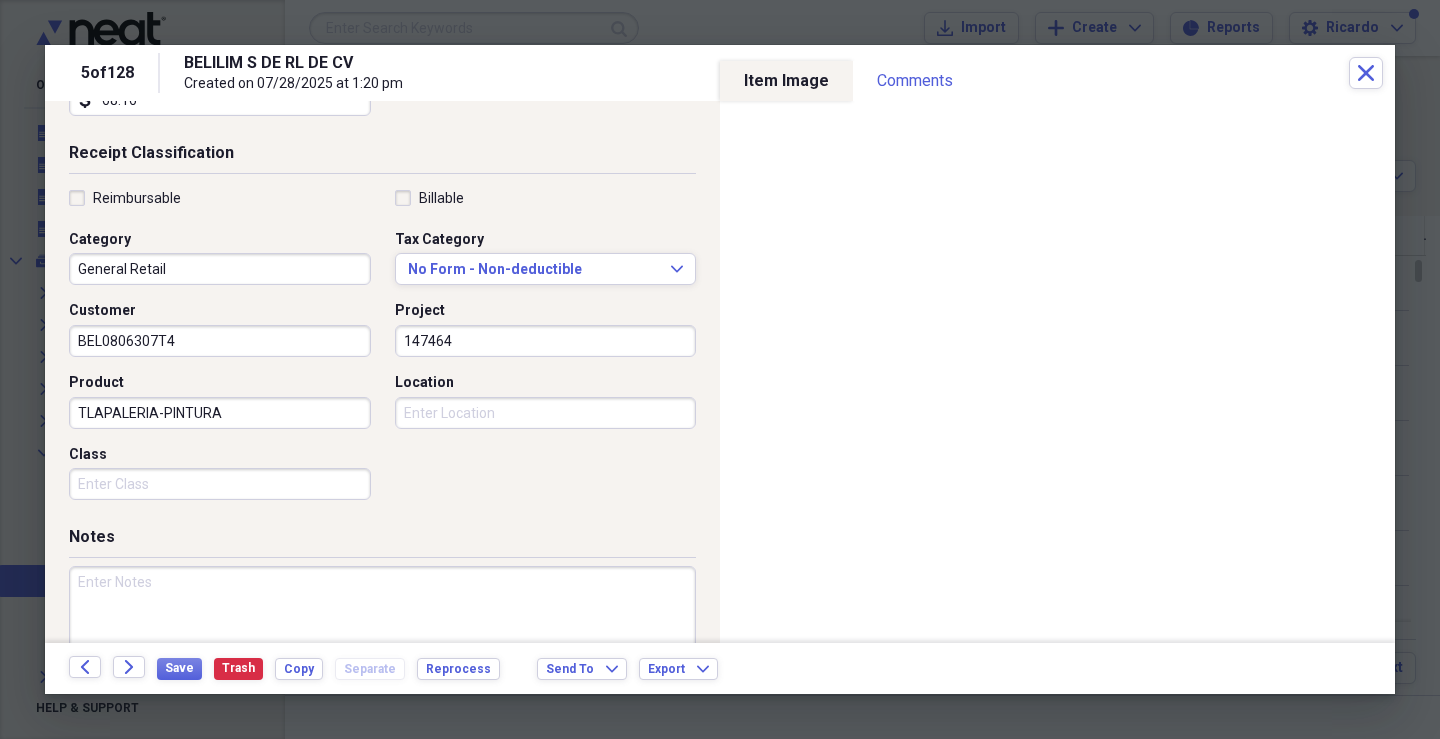 click on "Class" at bounding box center [220, 484] 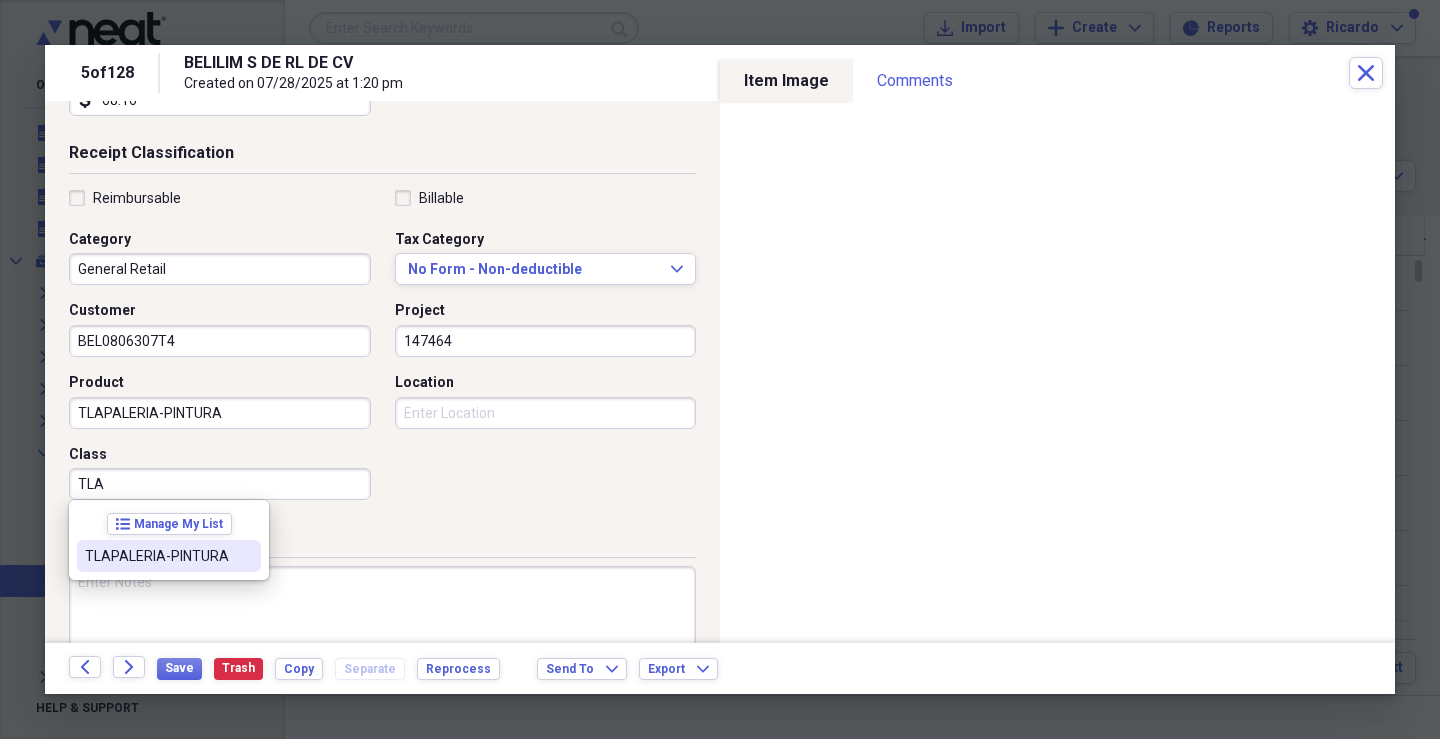 click on "TLAPALERIA-PINTURA" at bounding box center (157, 556) 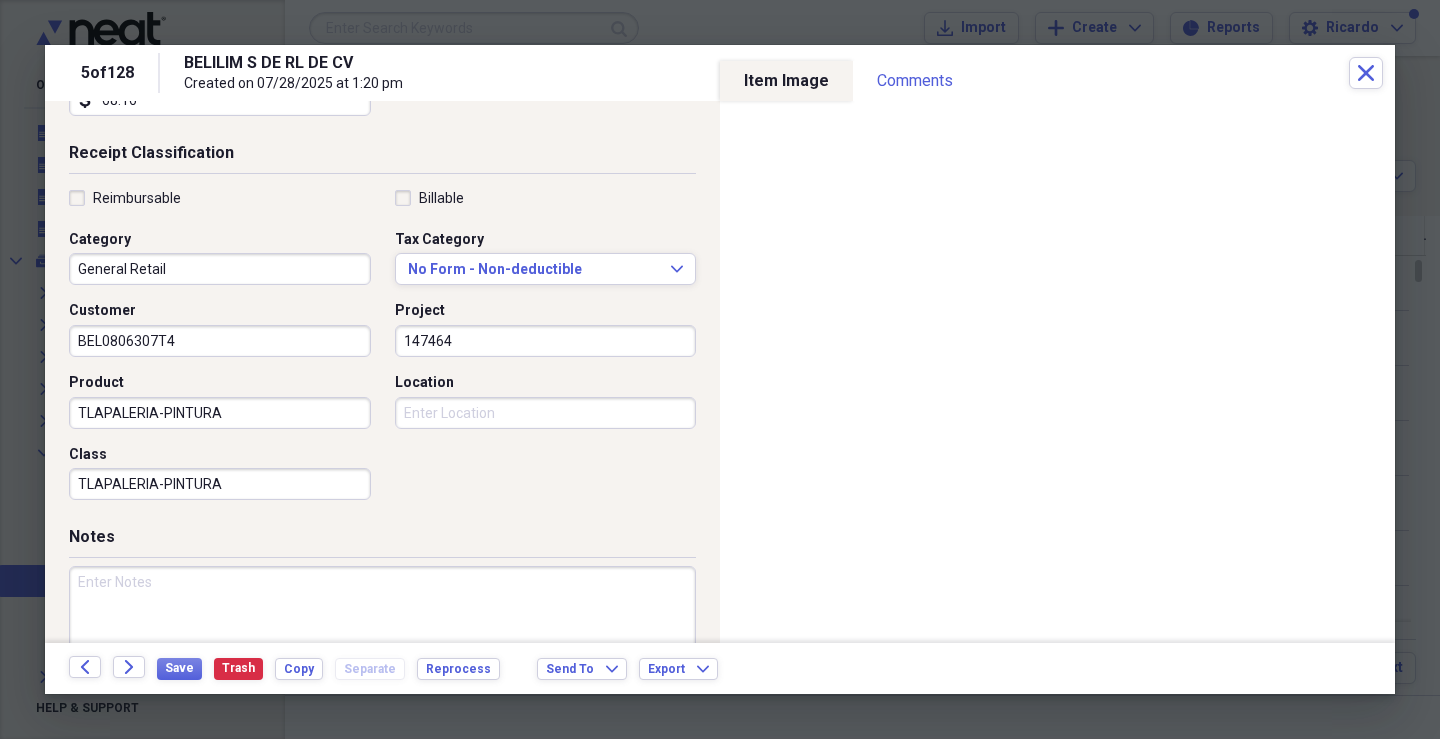 click on "Location" at bounding box center [546, 413] 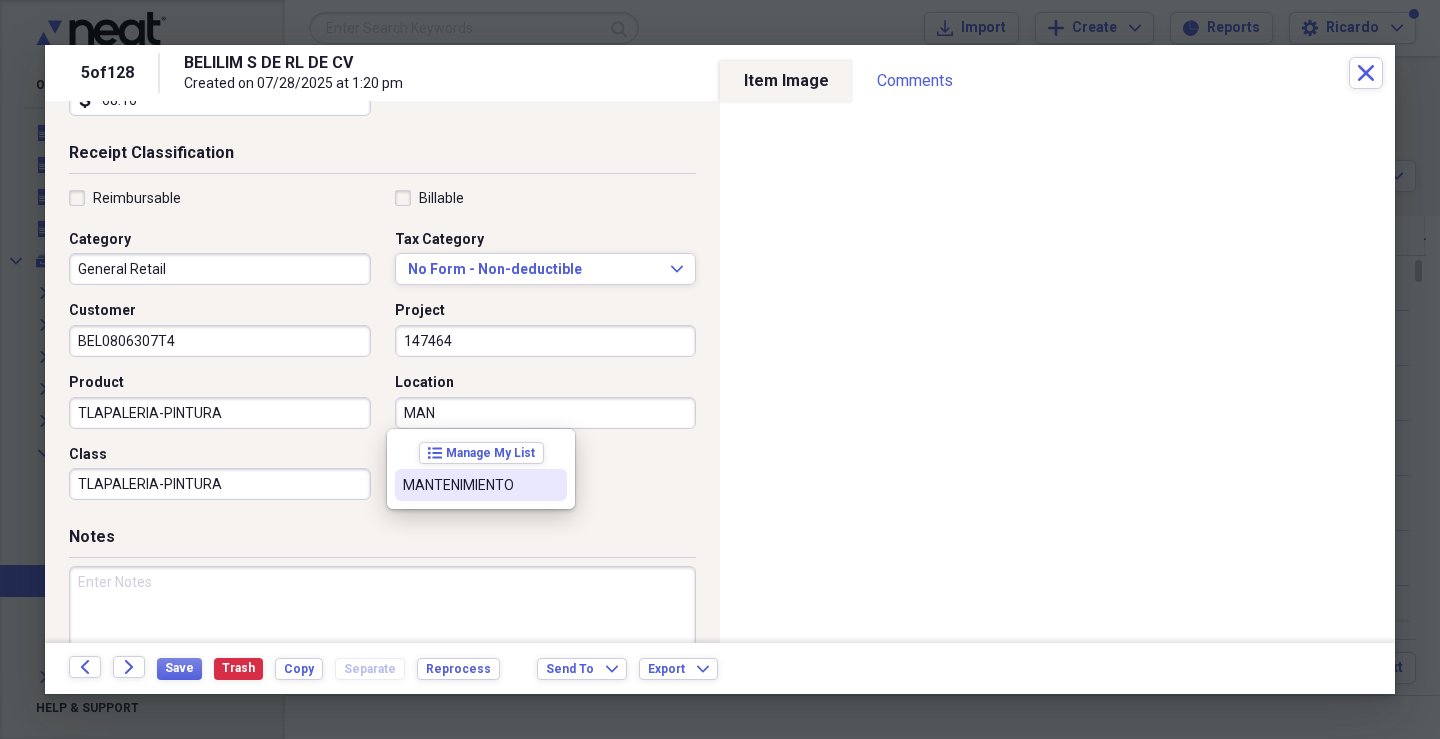click on "MANTENIMIENTO" at bounding box center [469, 485] 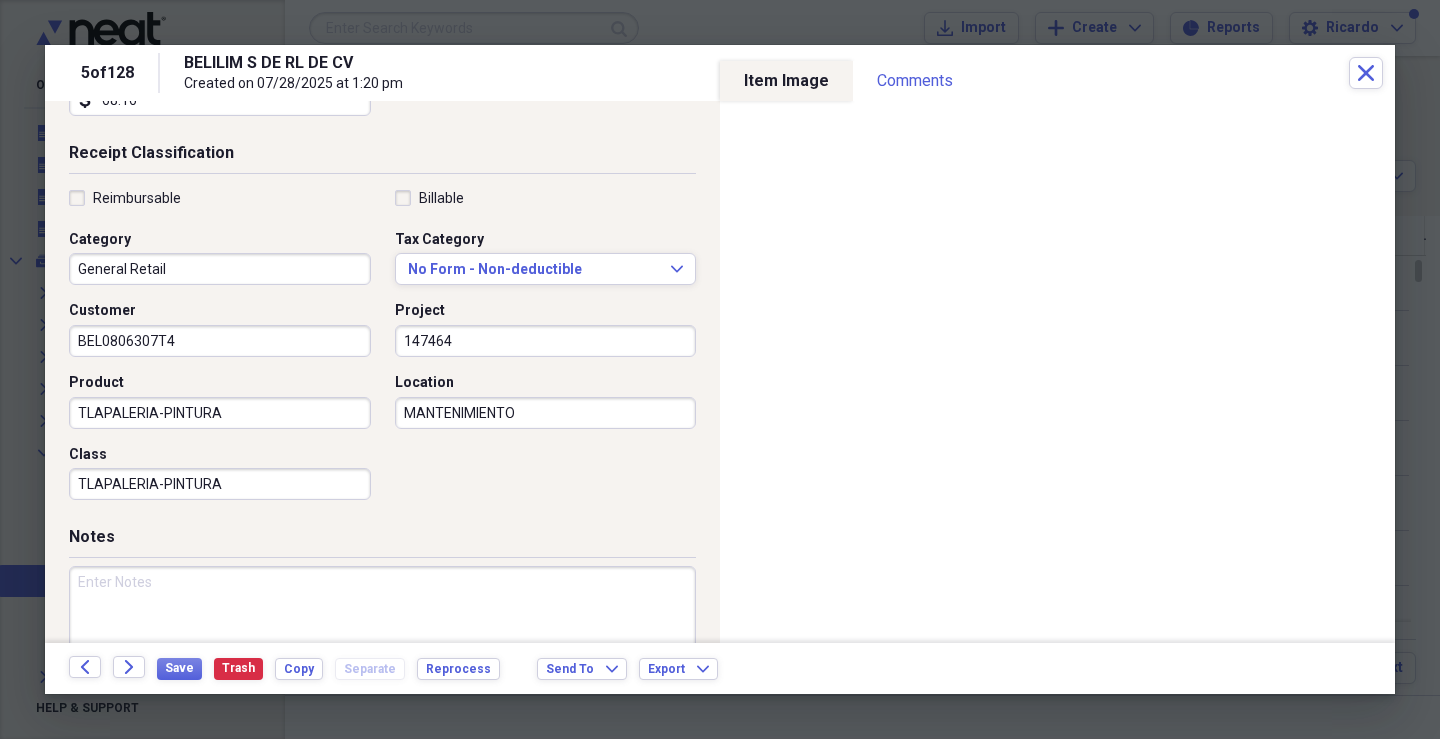 click at bounding box center (382, 631) 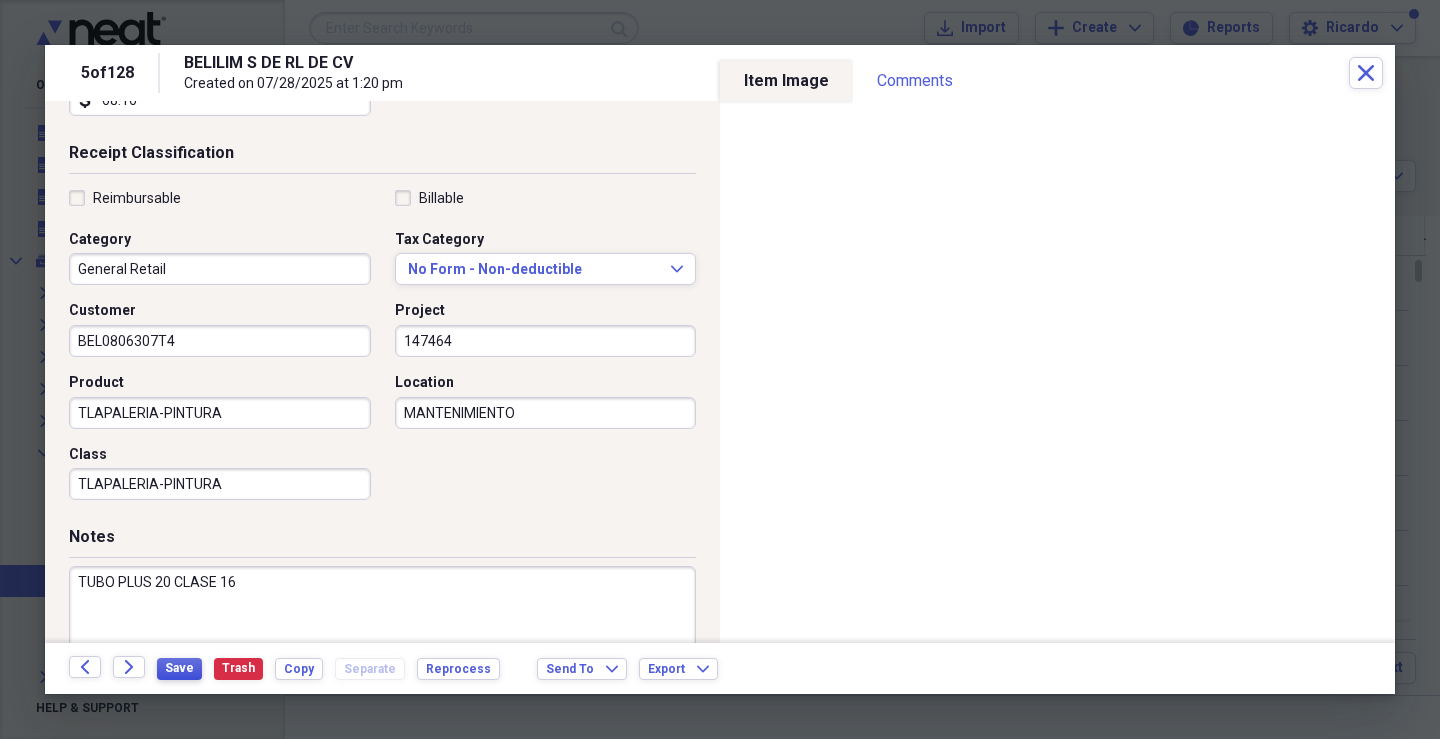 type on "TUBO PLUS 20 CLASE 16" 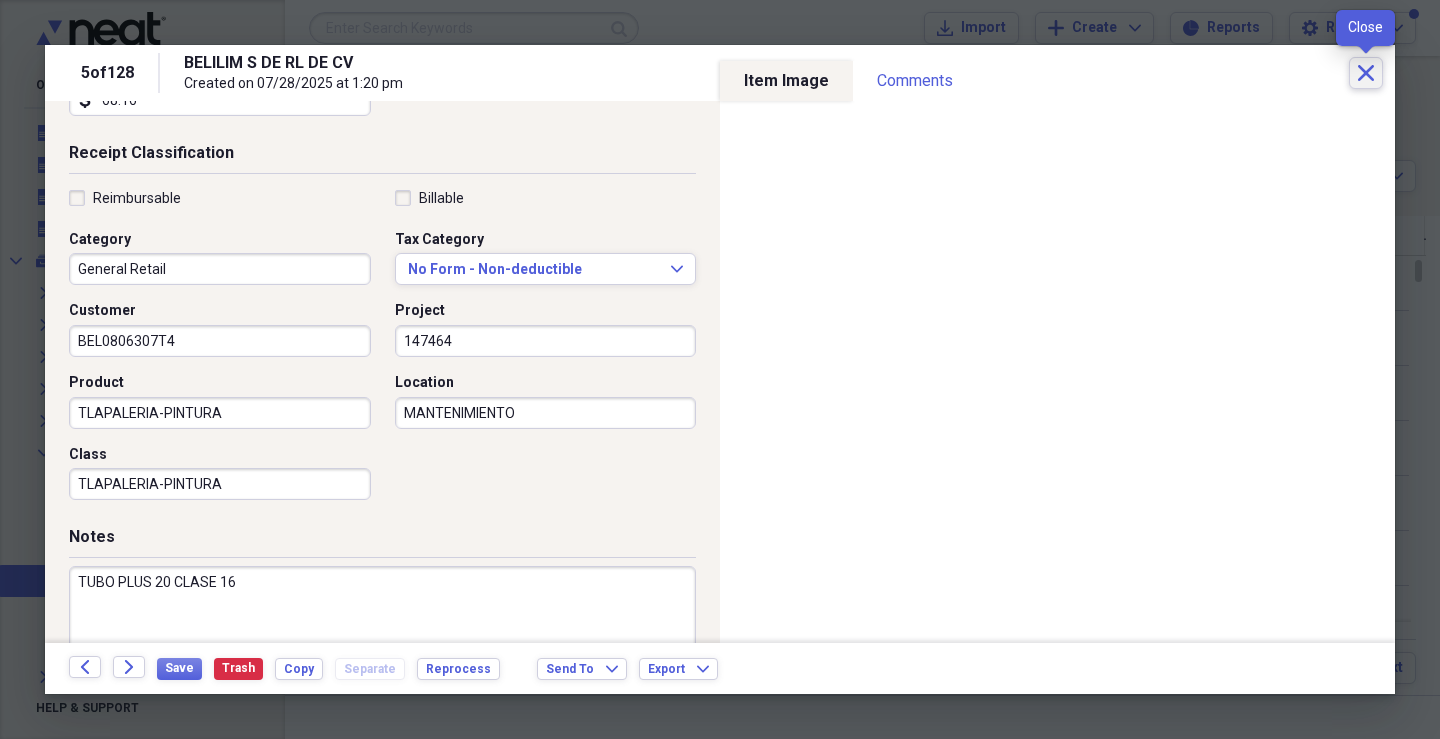 click on "Close" at bounding box center (1366, 73) 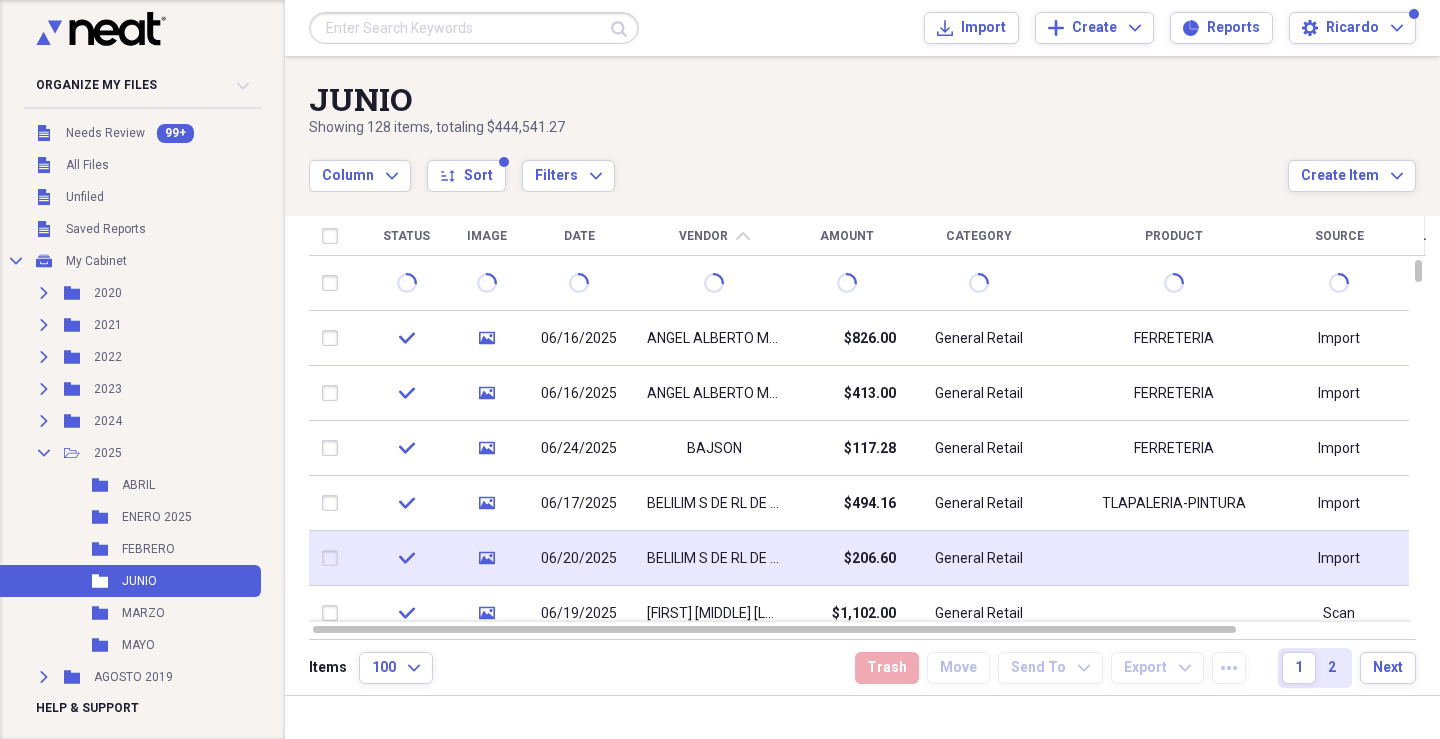 click on "BELILIM S DE RL DE CV" at bounding box center (714, 559) 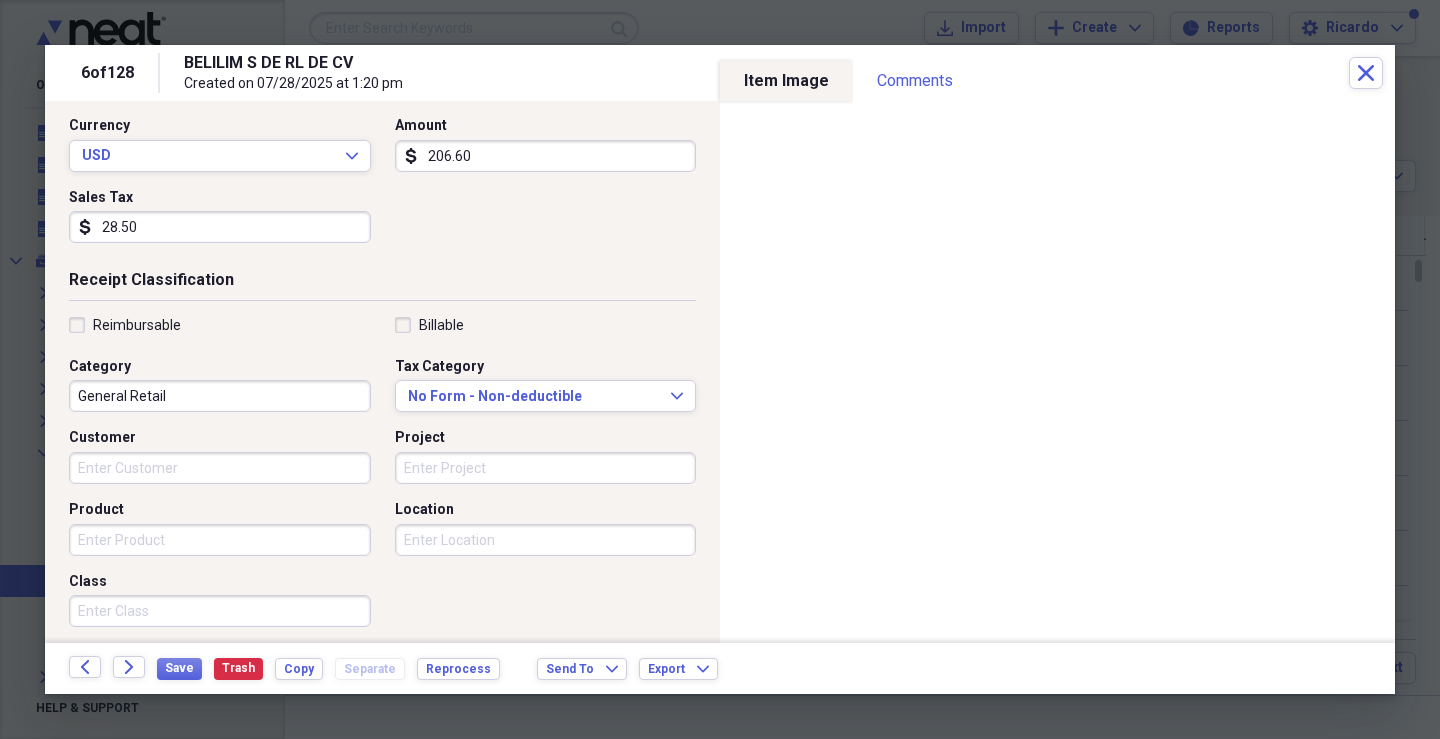 scroll, scrollTop: 447, scrollLeft: 0, axis: vertical 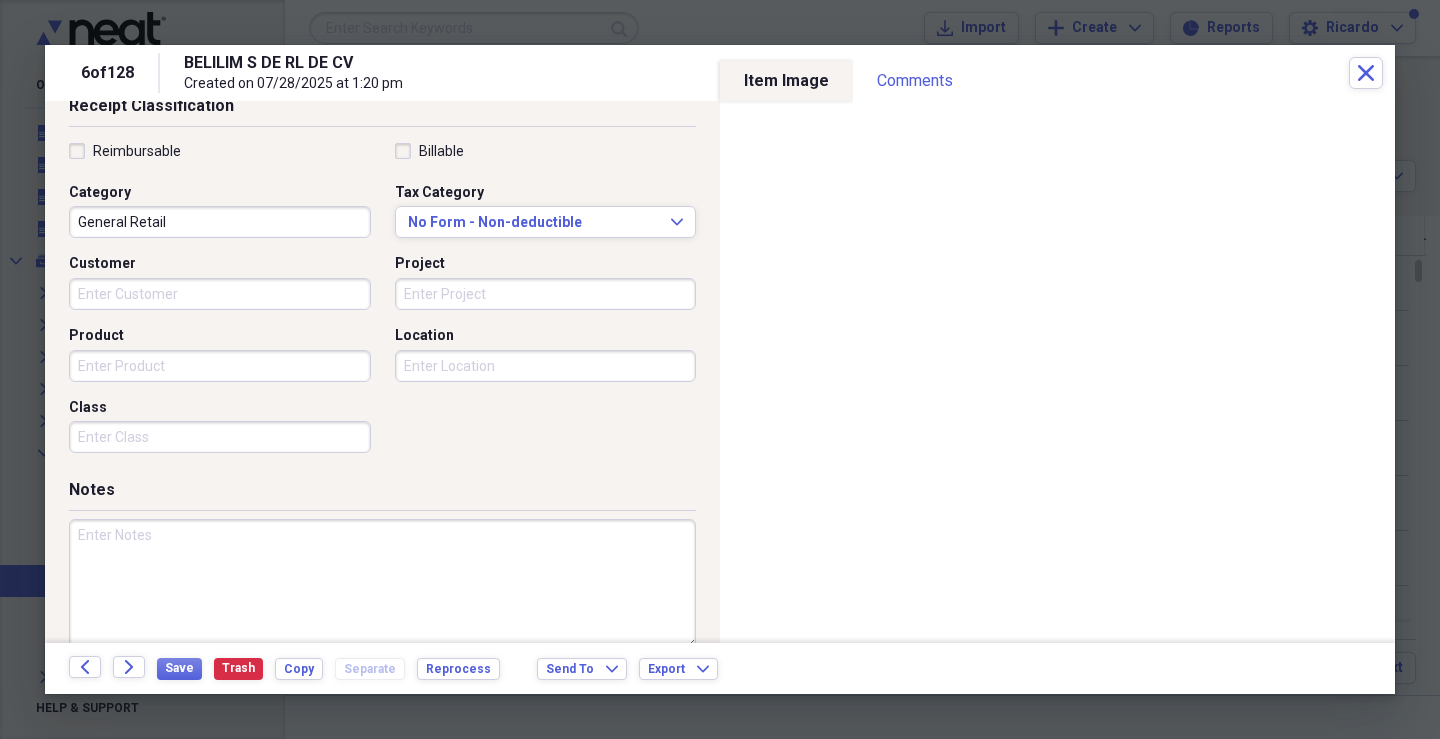 click on "Customer" at bounding box center [220, 294] 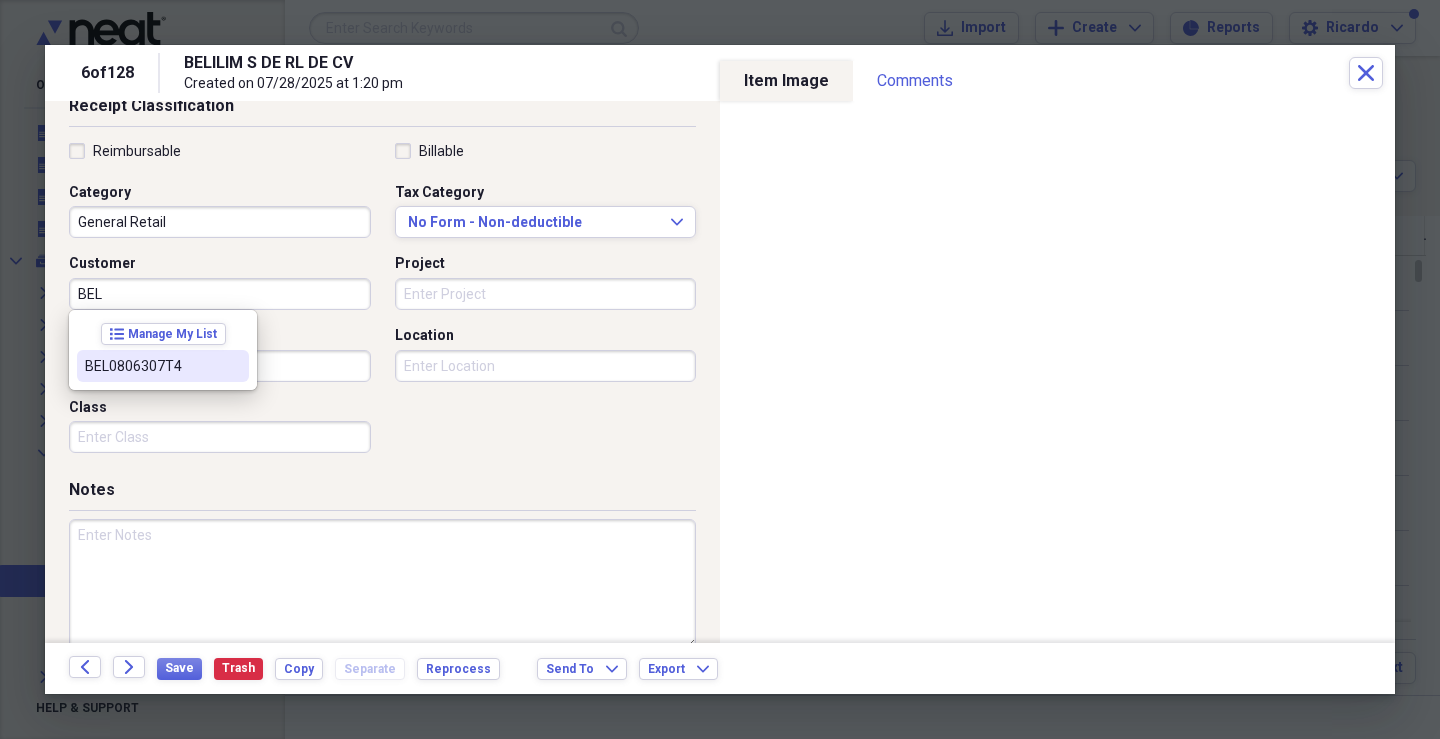 drag, startPoint x: 185, startPoint y: 365, endPoint x: 202, endPoint y: 348, distance: 24.04163 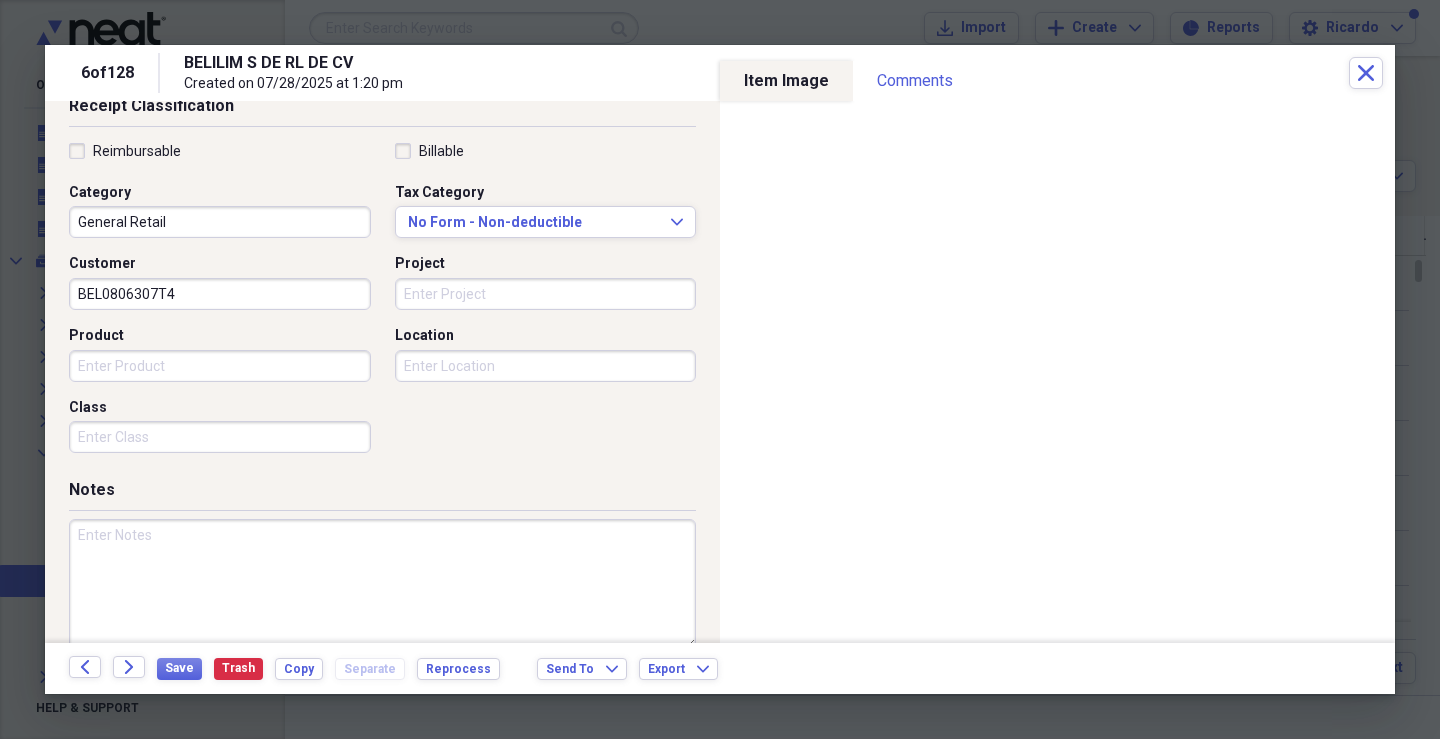 click on "Project" at bounding box center (546, 294) 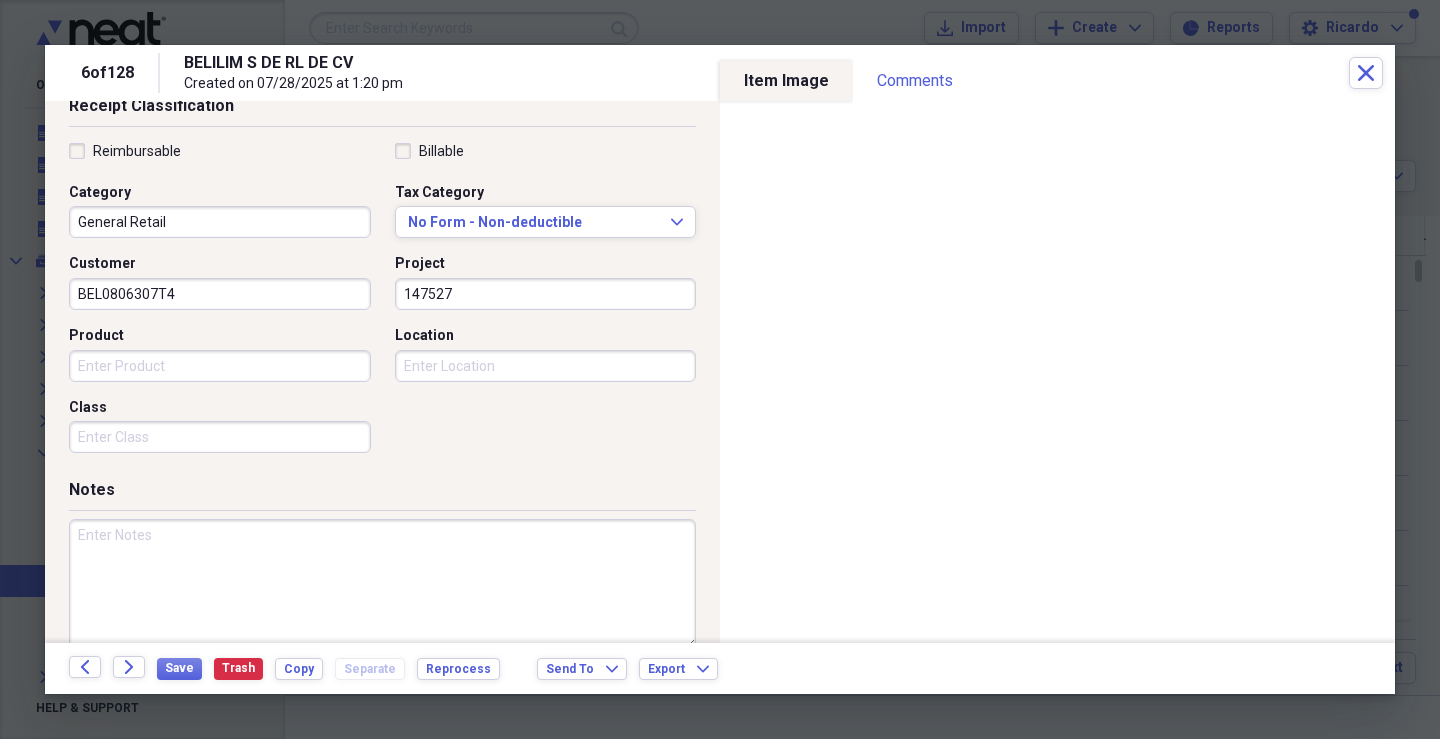 type on "147527" 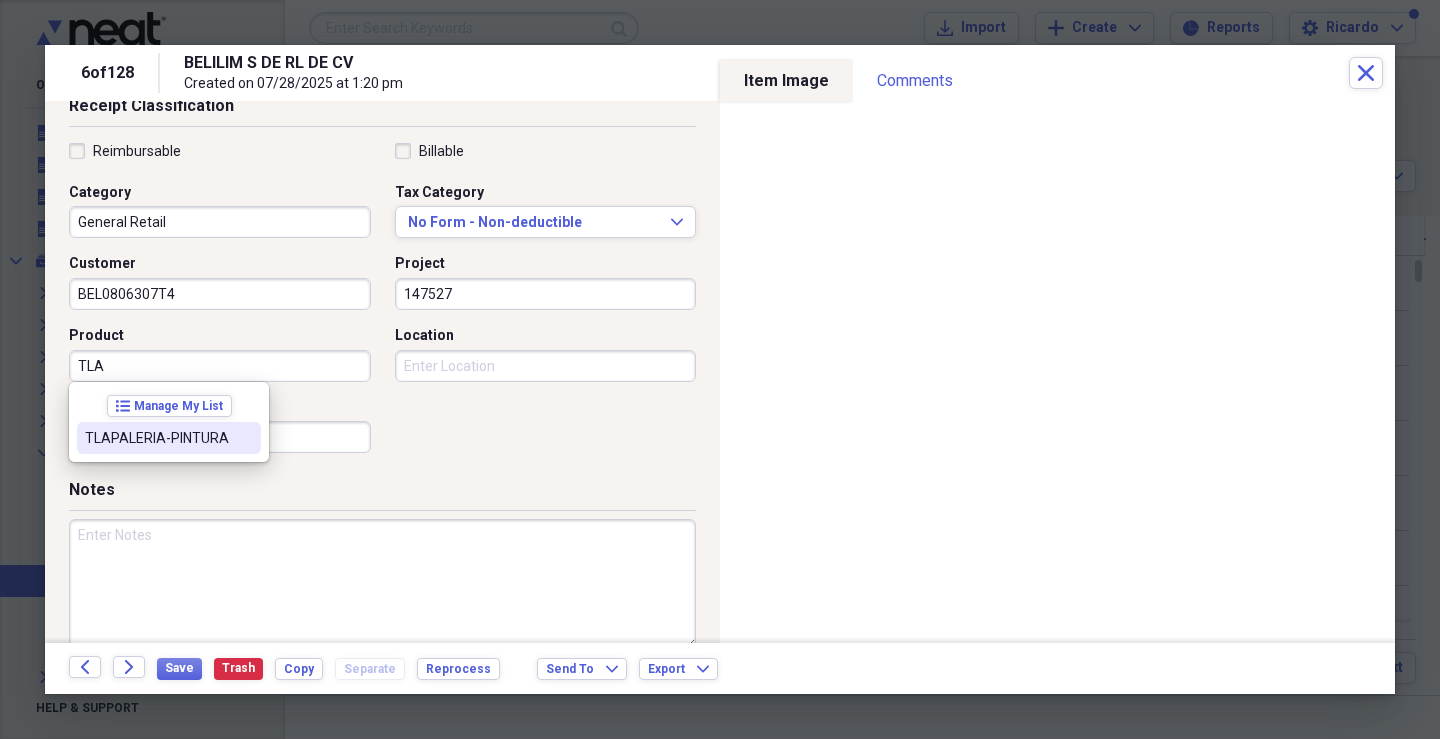 click on "TLAPALERIA-PINTURA" at bounding box center (169, 438) 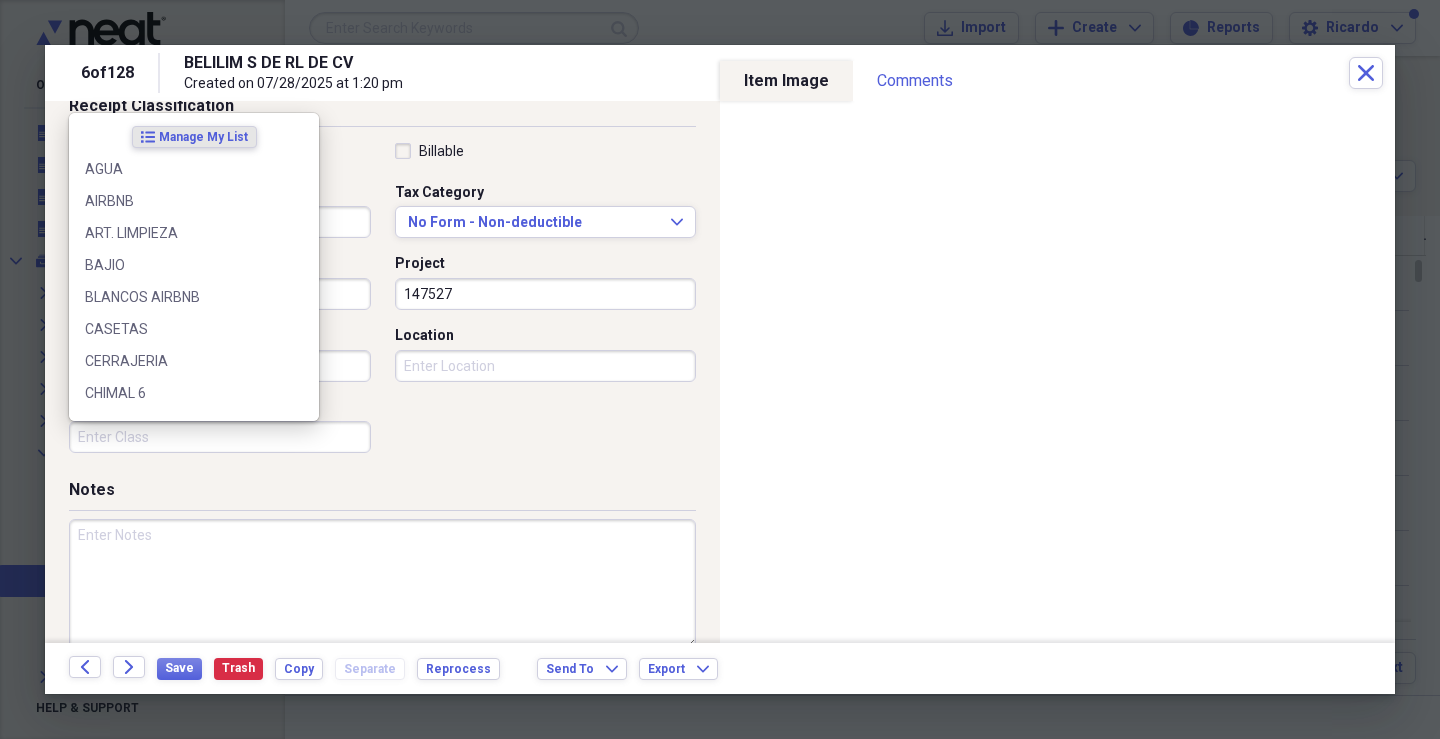 click on "Class" at bounding box center [220, 437] 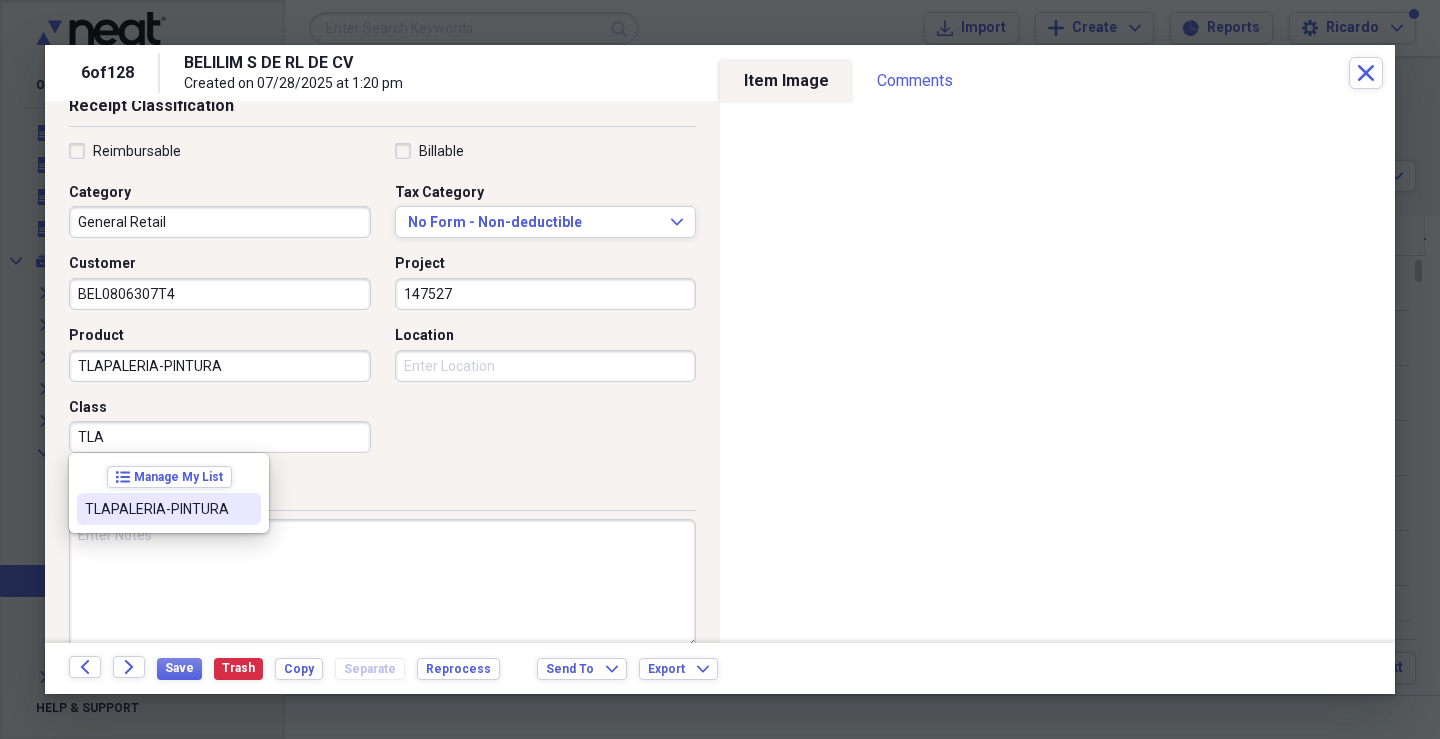 drag, startPoint x: 165, startPoint y: 511, endPoint x: 212, endPoint y: 475, distance: 59.20304 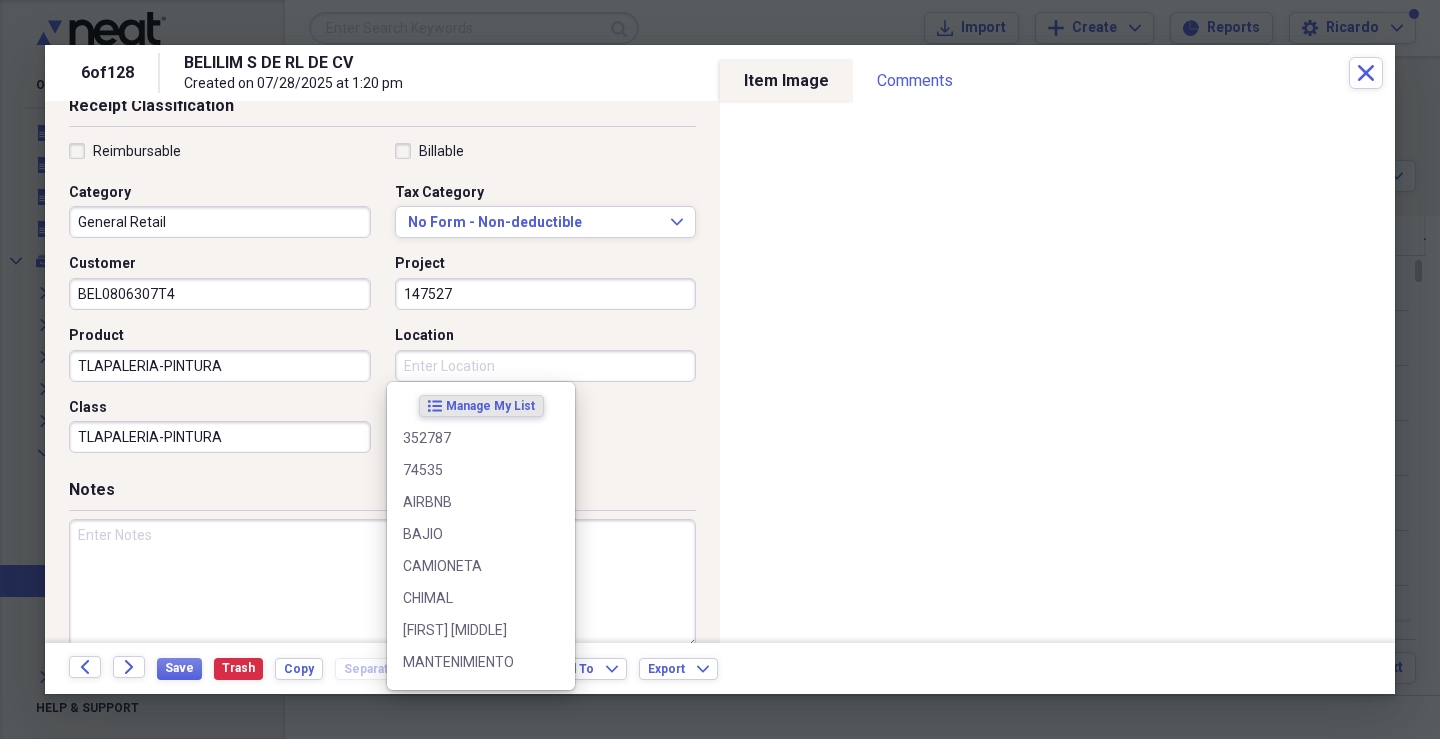 click on "Location" at bounding box center [546, 366] 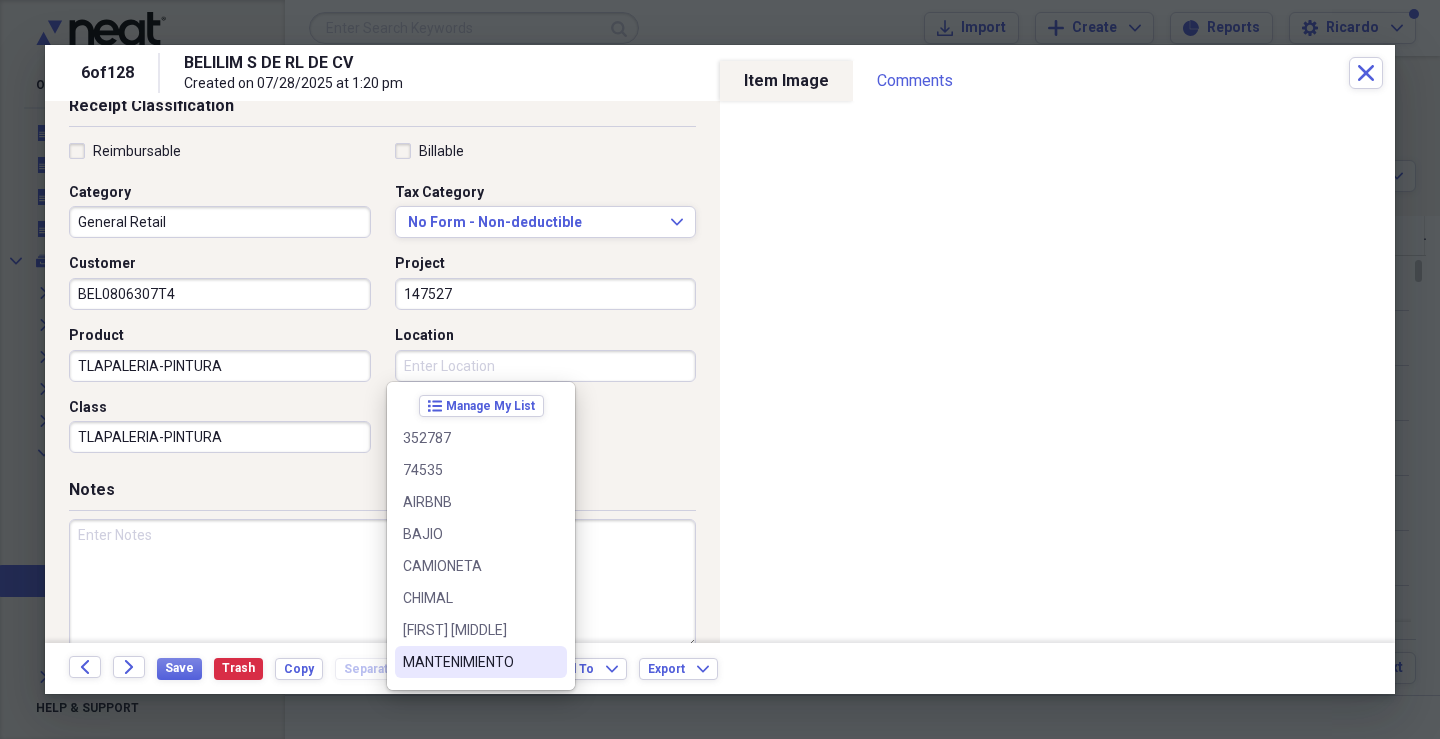 click on "MANTENIMIENTO" at bounding box center (469, 662) 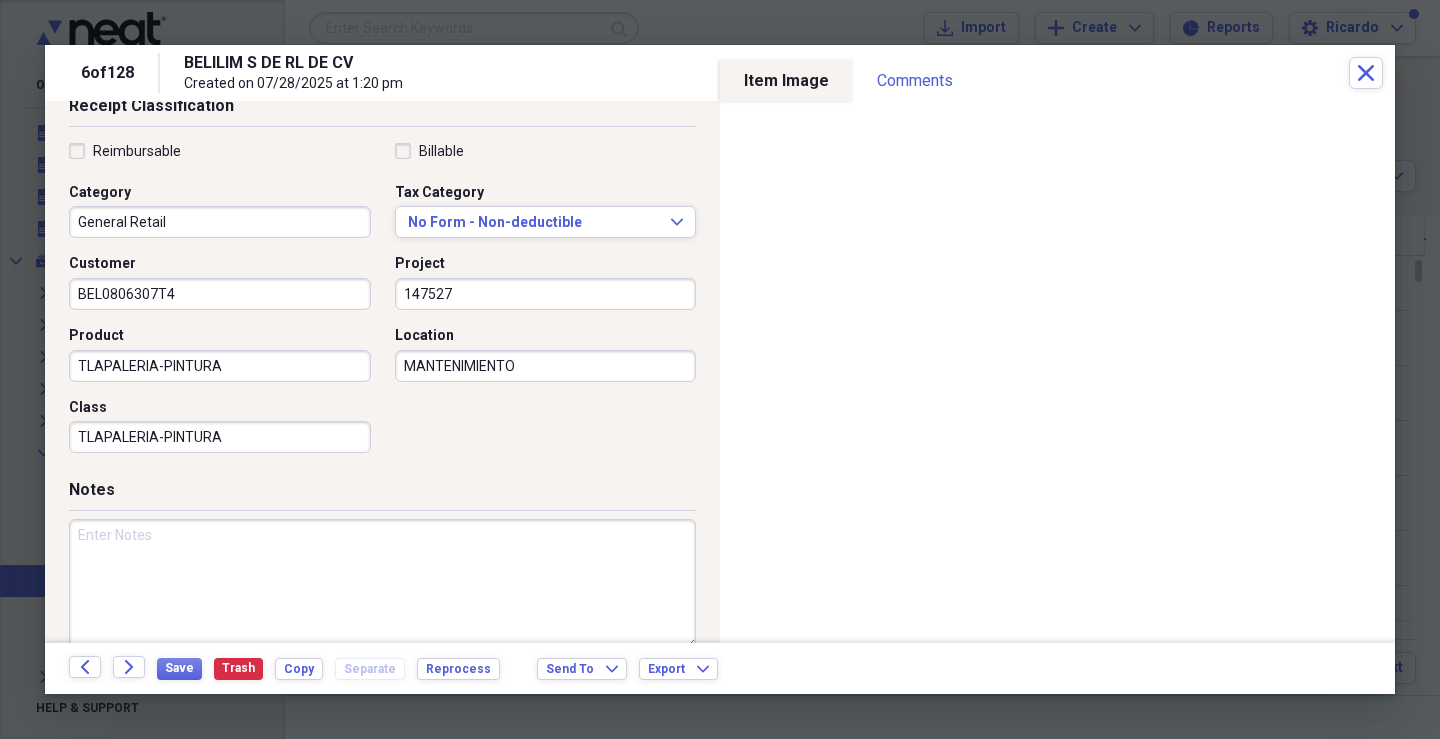 click at bounding box center (382, 584) 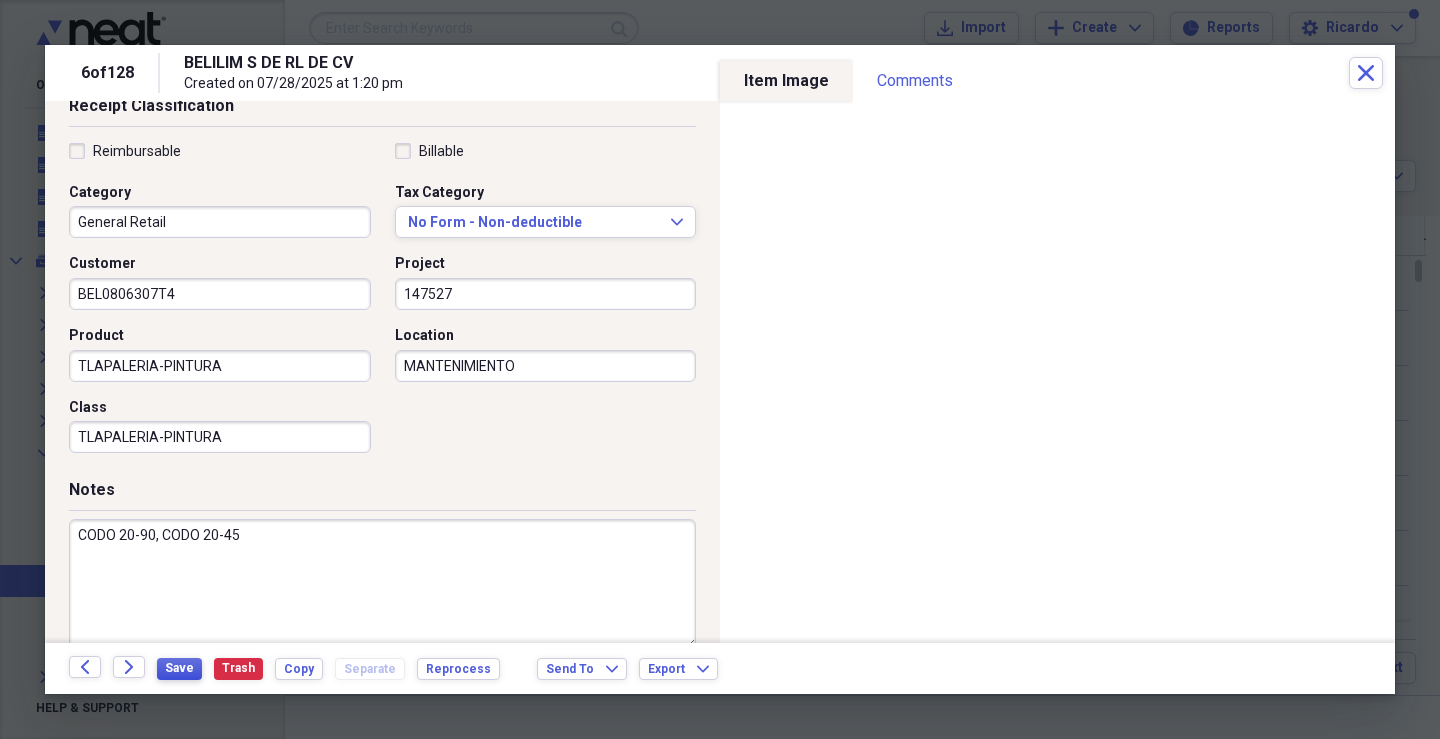 type on "CODO 20-90, CODO 20-45" 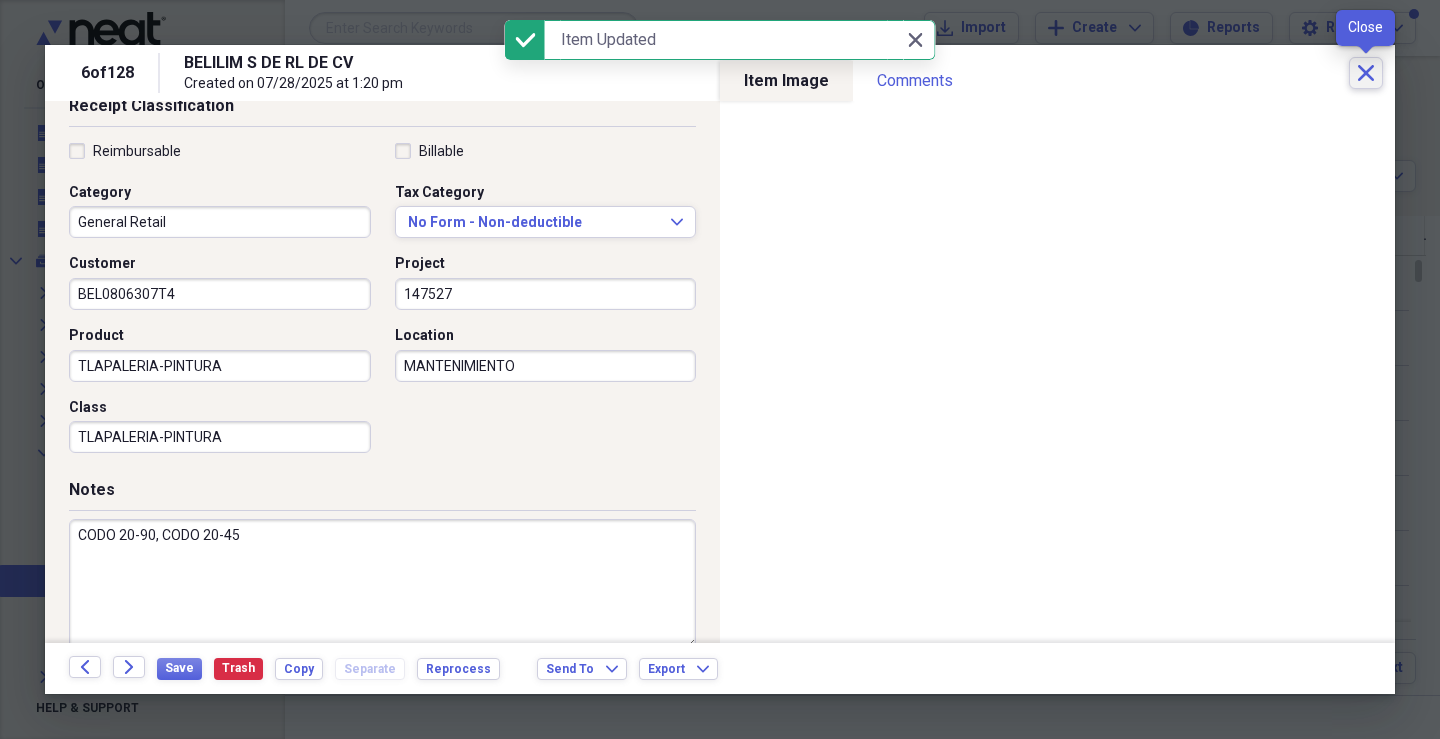 click on "Close" 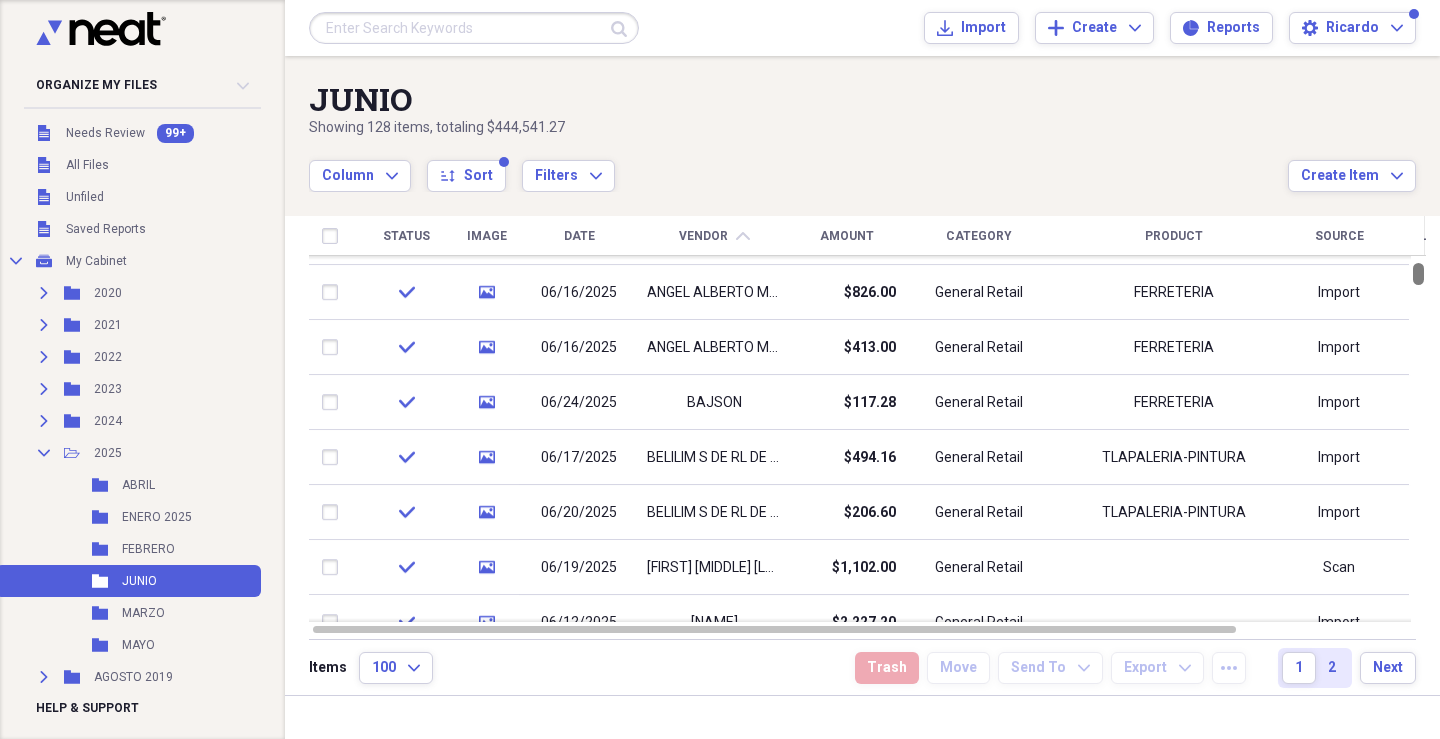 click at bounding box center [1418, 274] 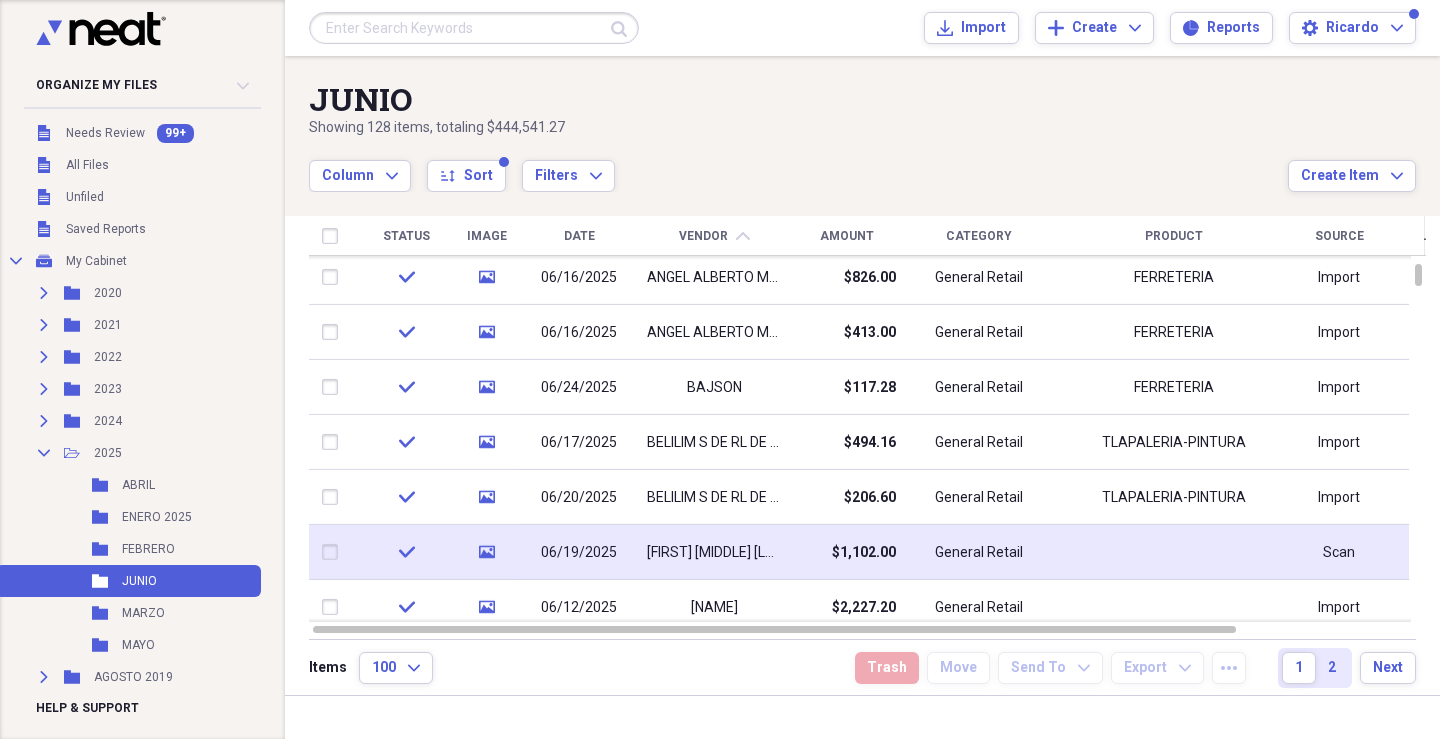 click on "[FIRST] [MIDDLE] [LAST]" at bounding box center [714, 553] 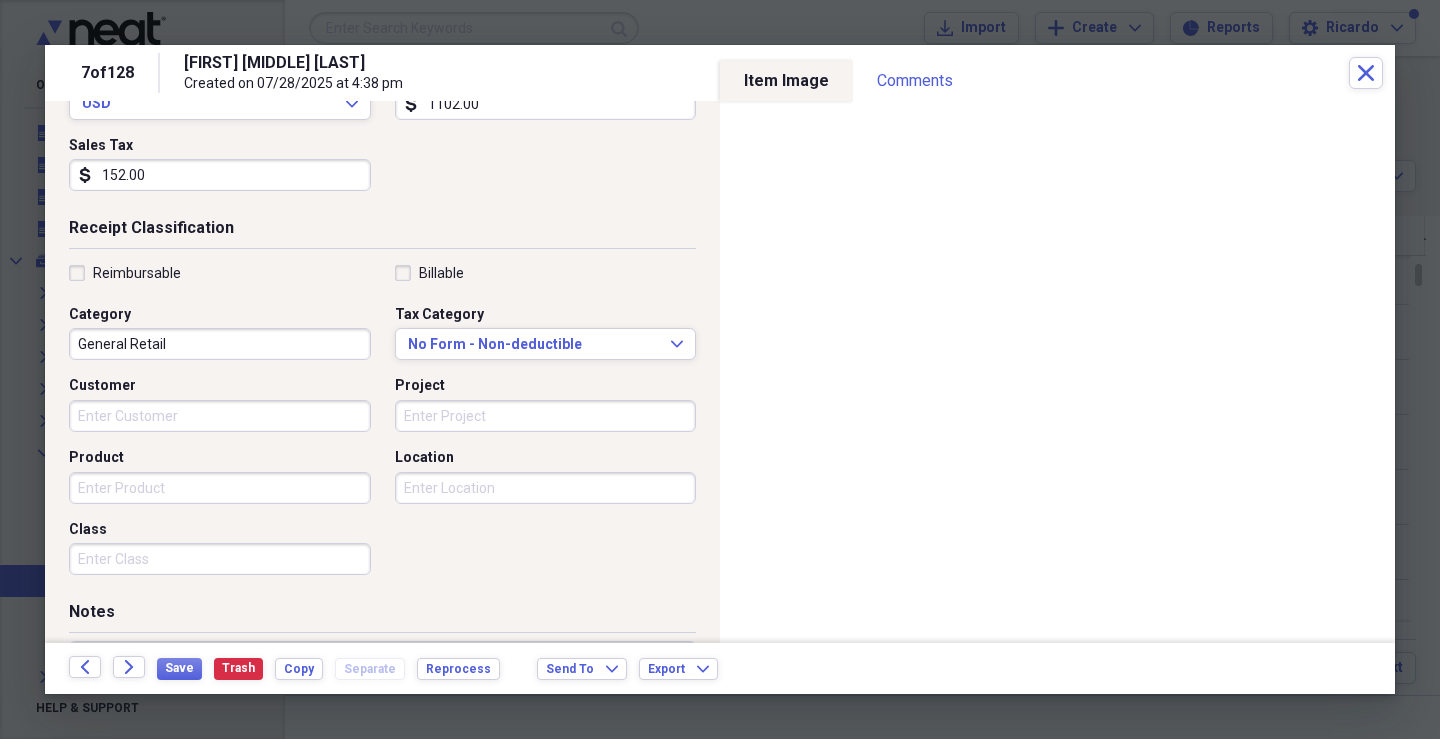 scroll, scrollTop: 340, scrollLeft: 0, axis: vertical 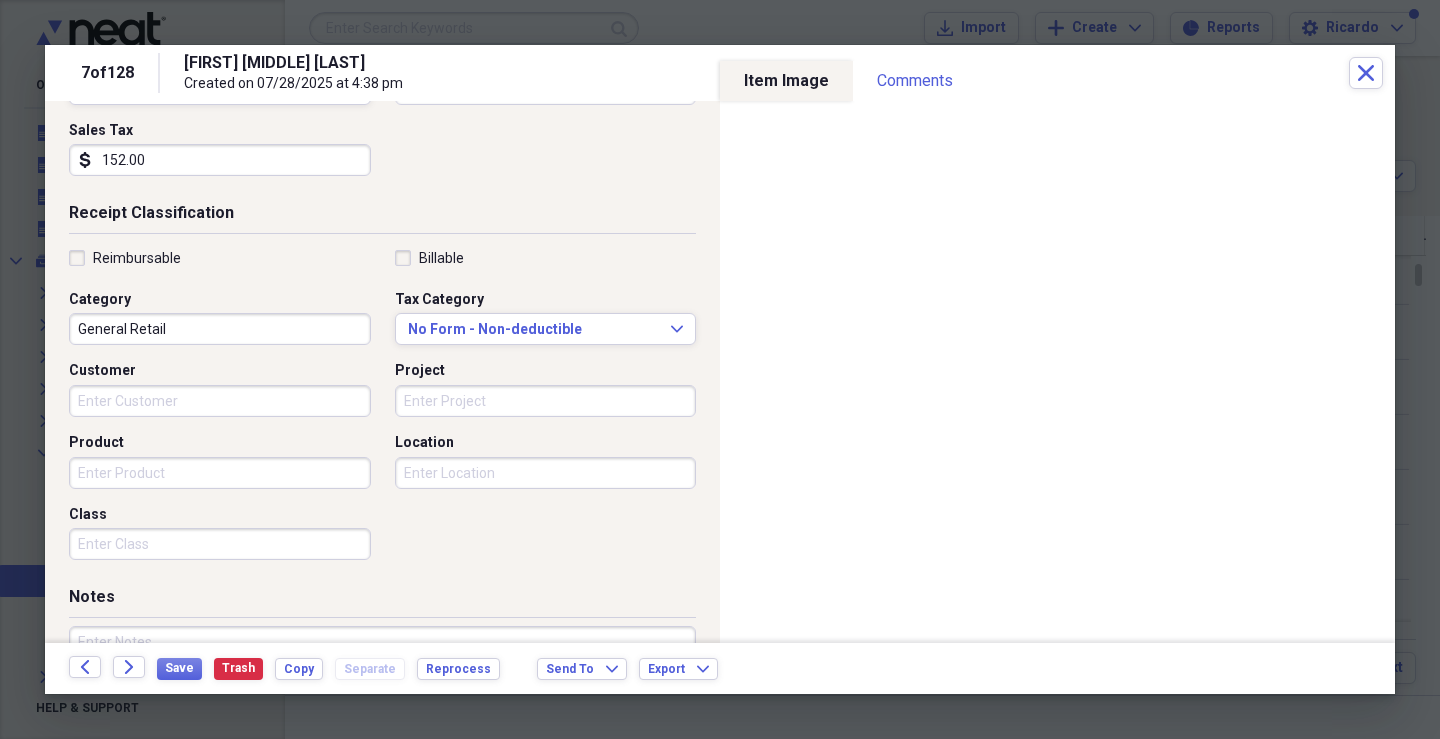 click on "Customer" at bounding box center (220, 401) 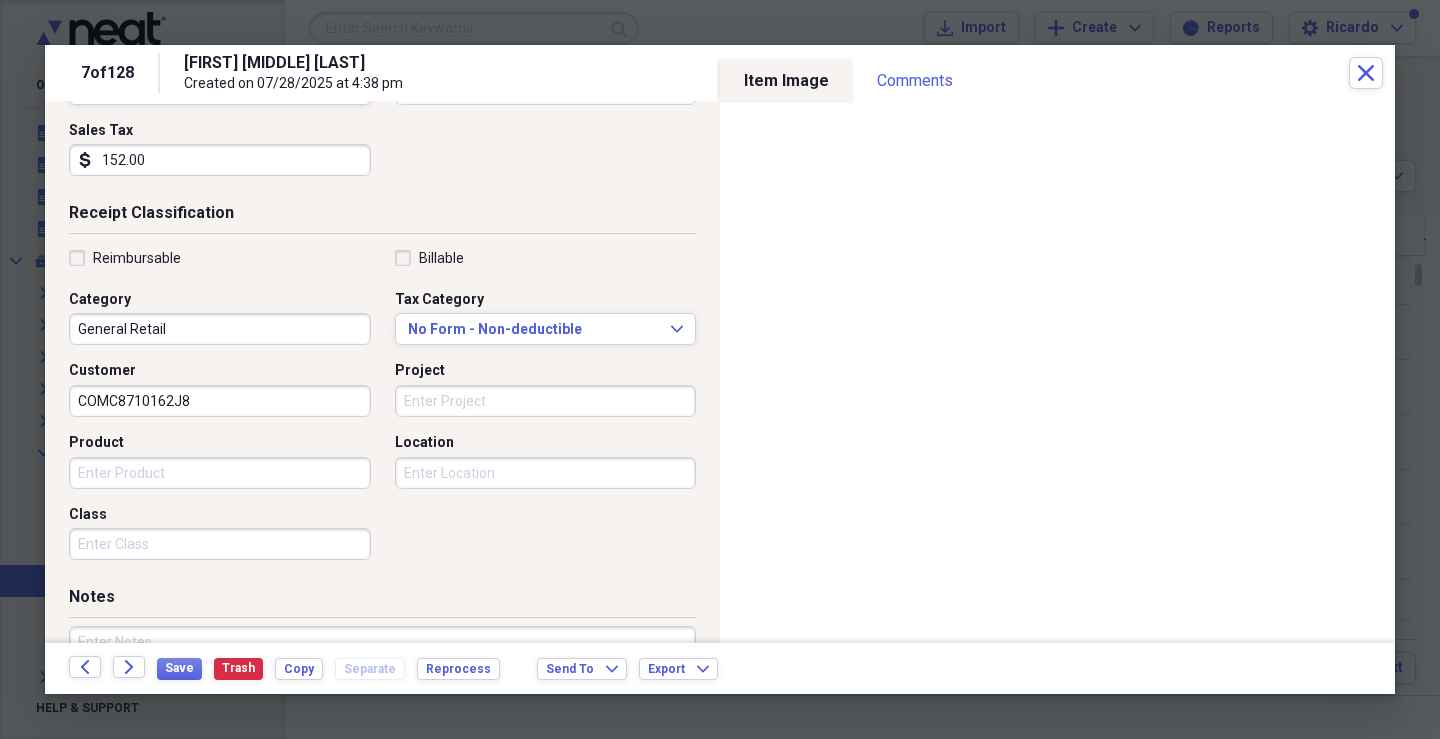 type on "COMC8710162J8" 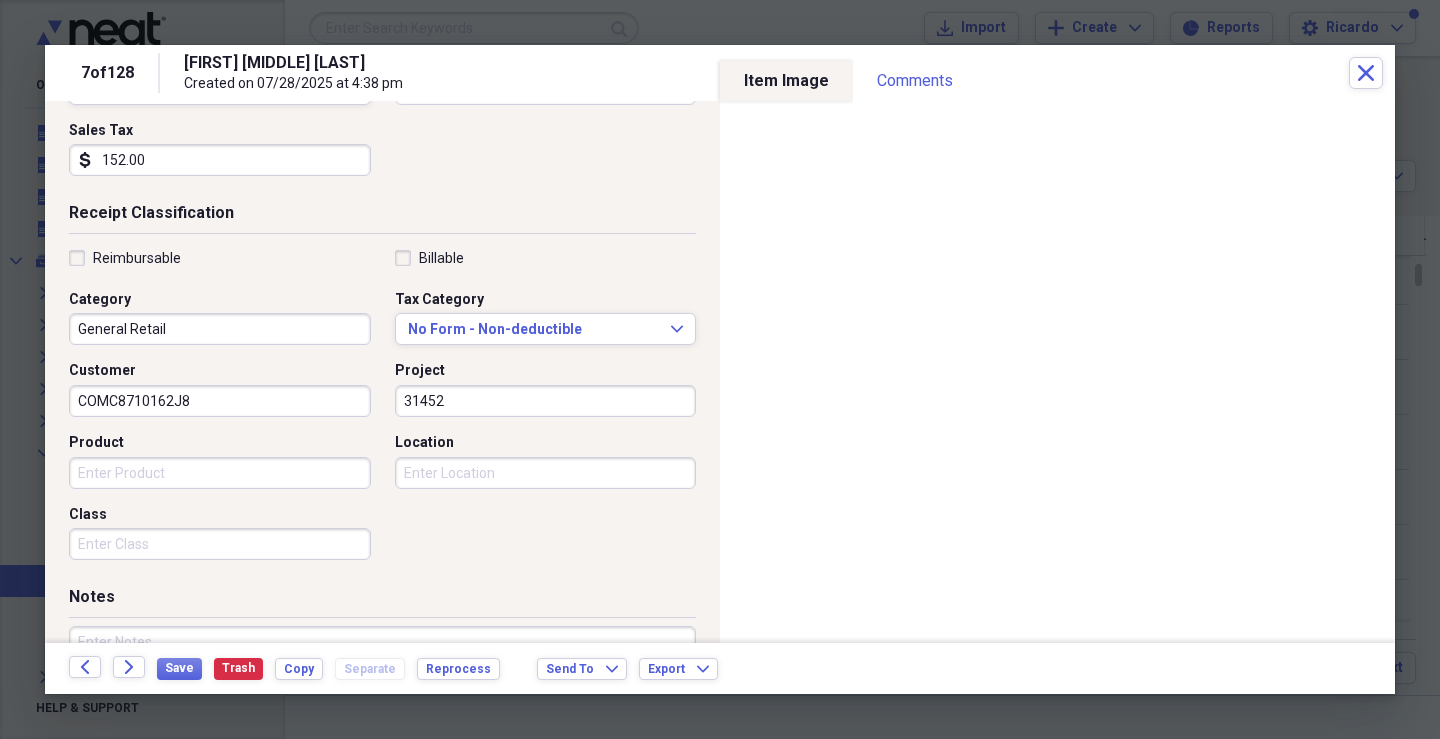 type on "31452" 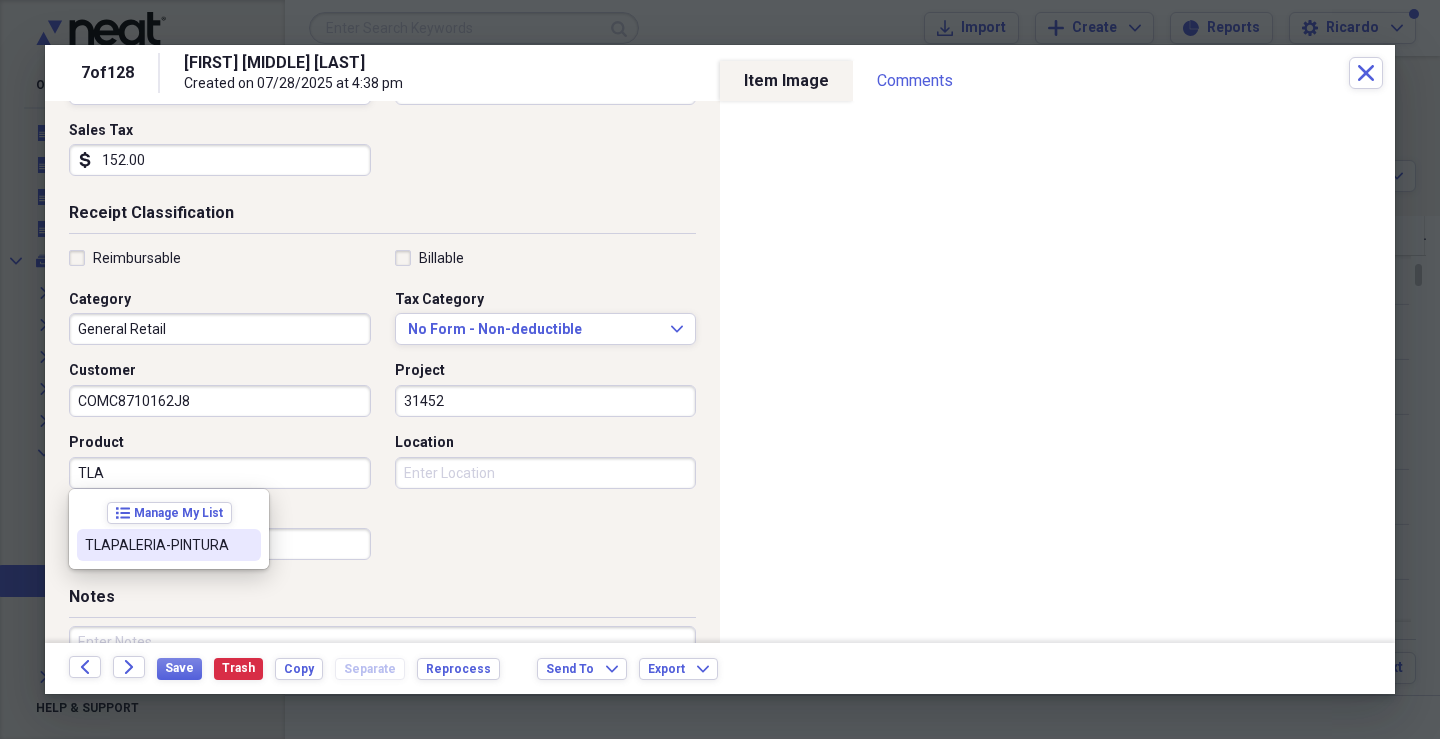 click on "TLAPALERIA-PINTURA" at bounding box center (157, 545) 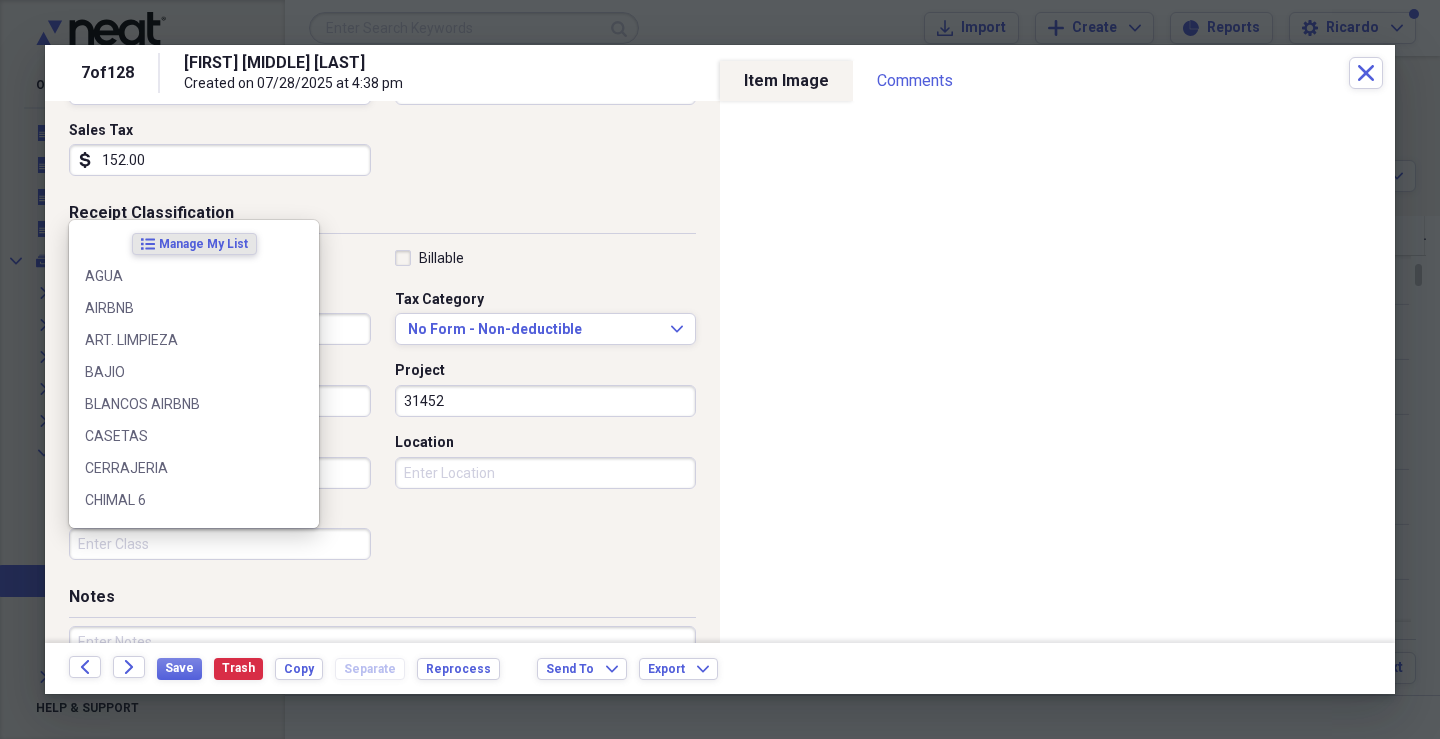 click on "Class" at bounding box center (220, 544) 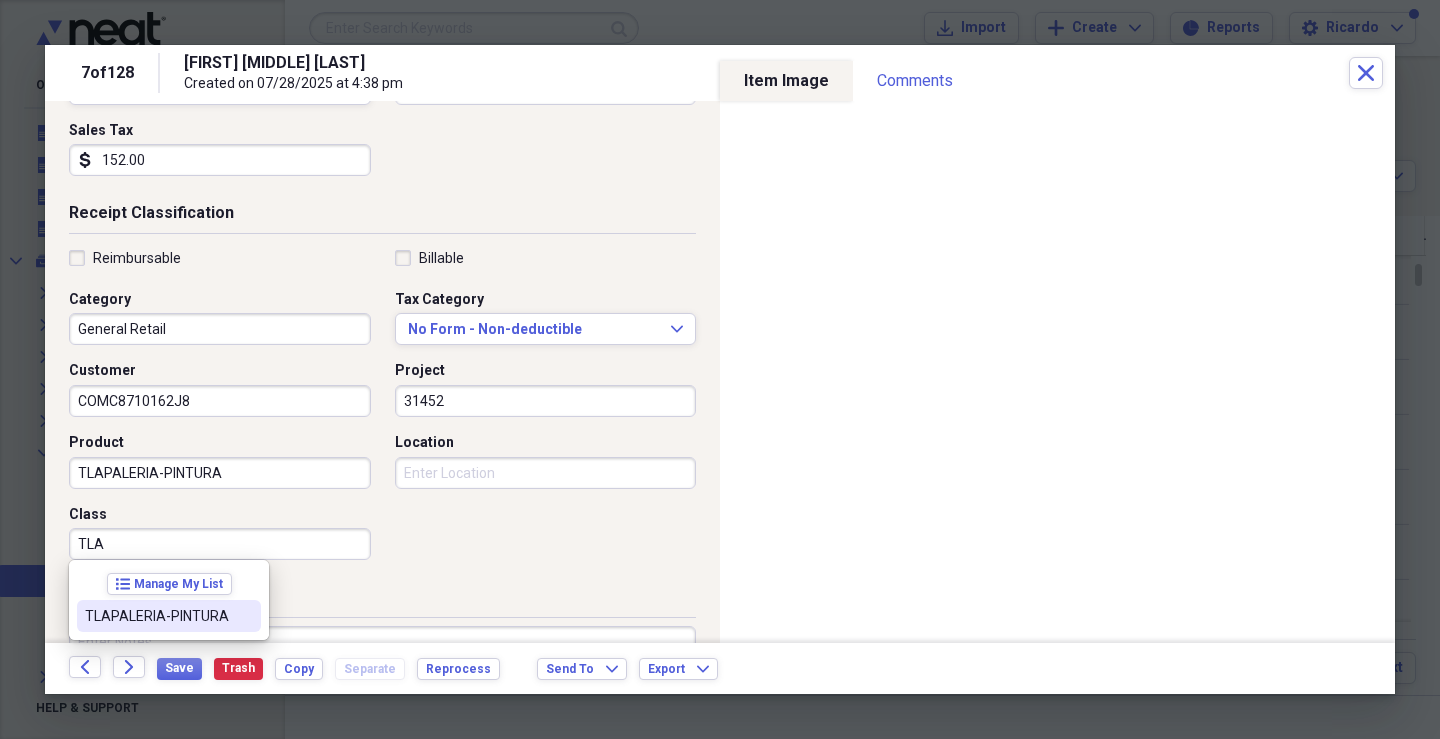 click on "TLAPALERIA-PINTURA" at bounding box center (157, 616) 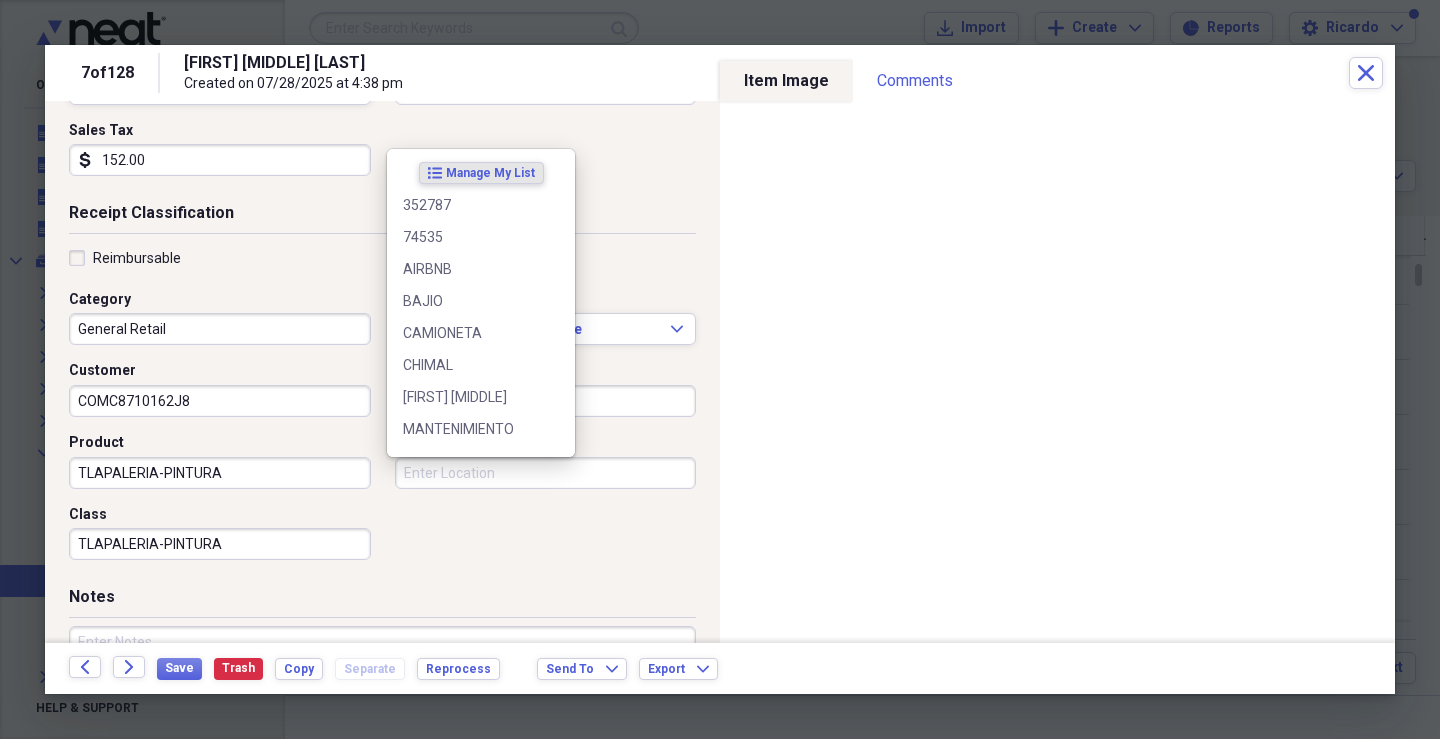 click on "Location" at bounding box center [546, 473] 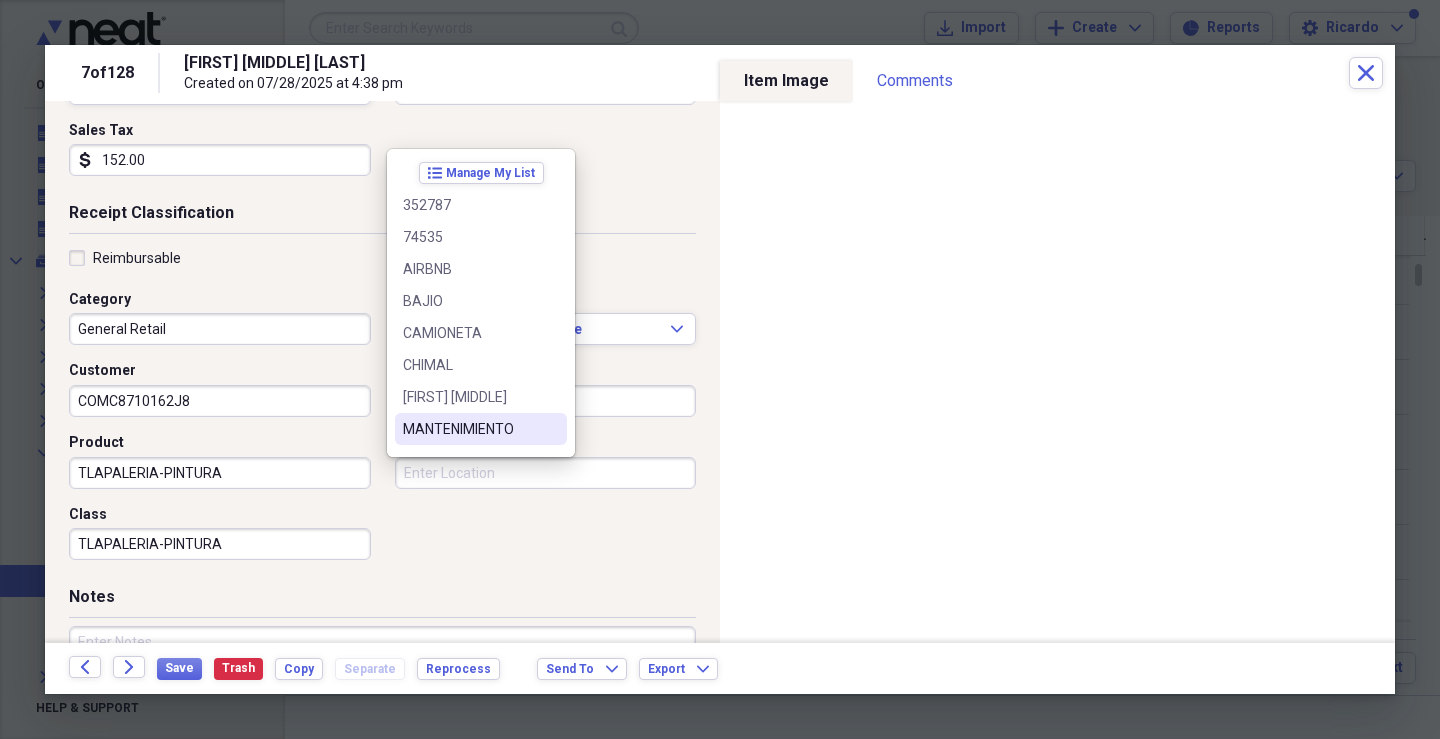 click on "MANTENIMIENTO" at bounding box center (469, 429) 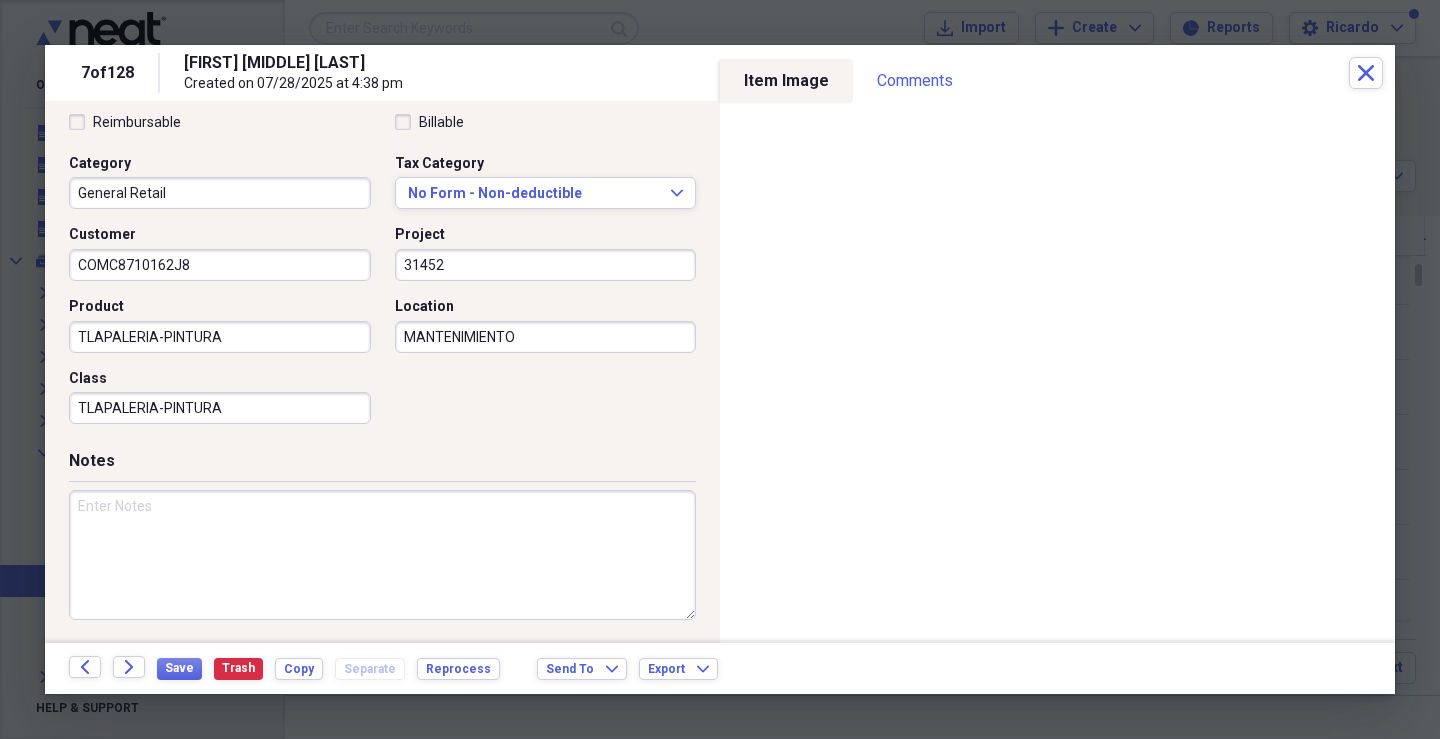 scroll, scrollTop: 479, scrollLeft: 0, axis: vertical 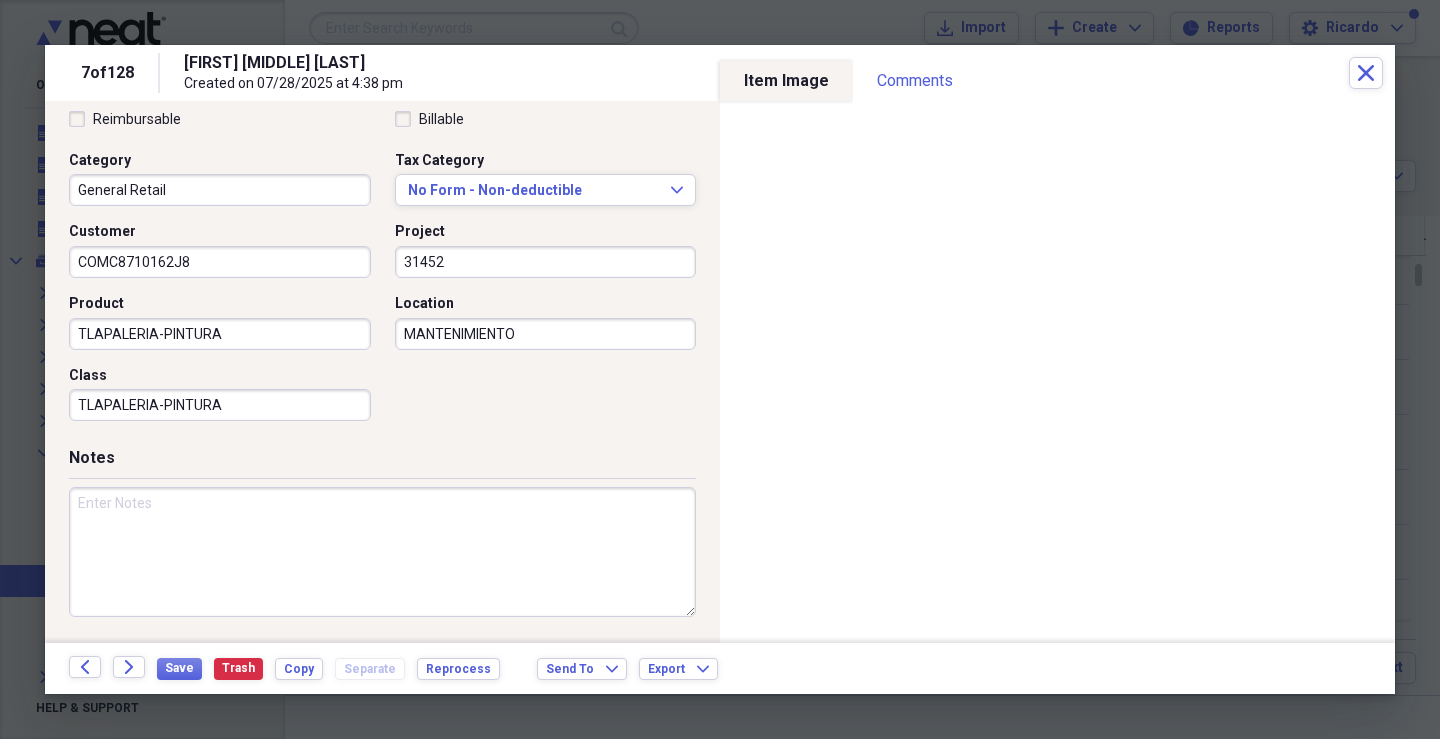 click at bounding box center [382, 552] 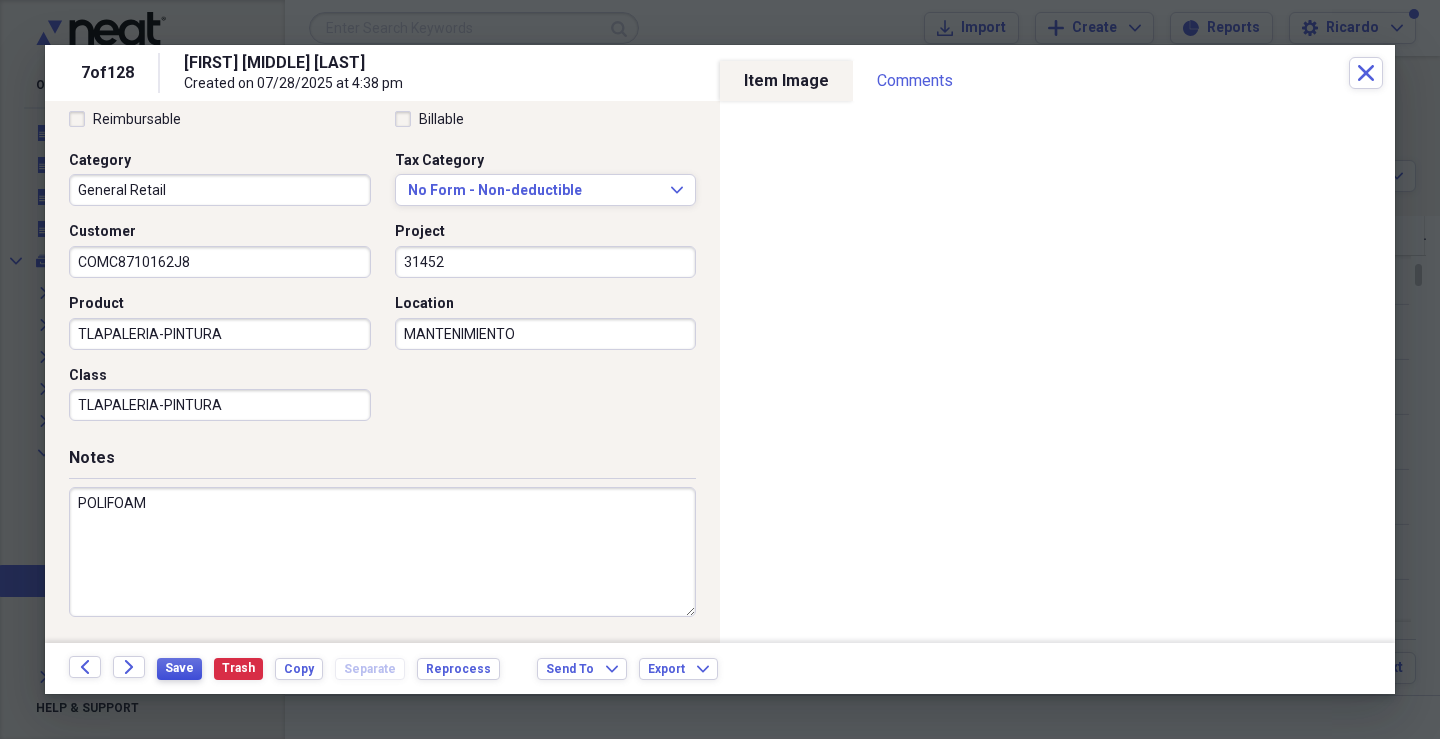 type on "POLIFOAM" 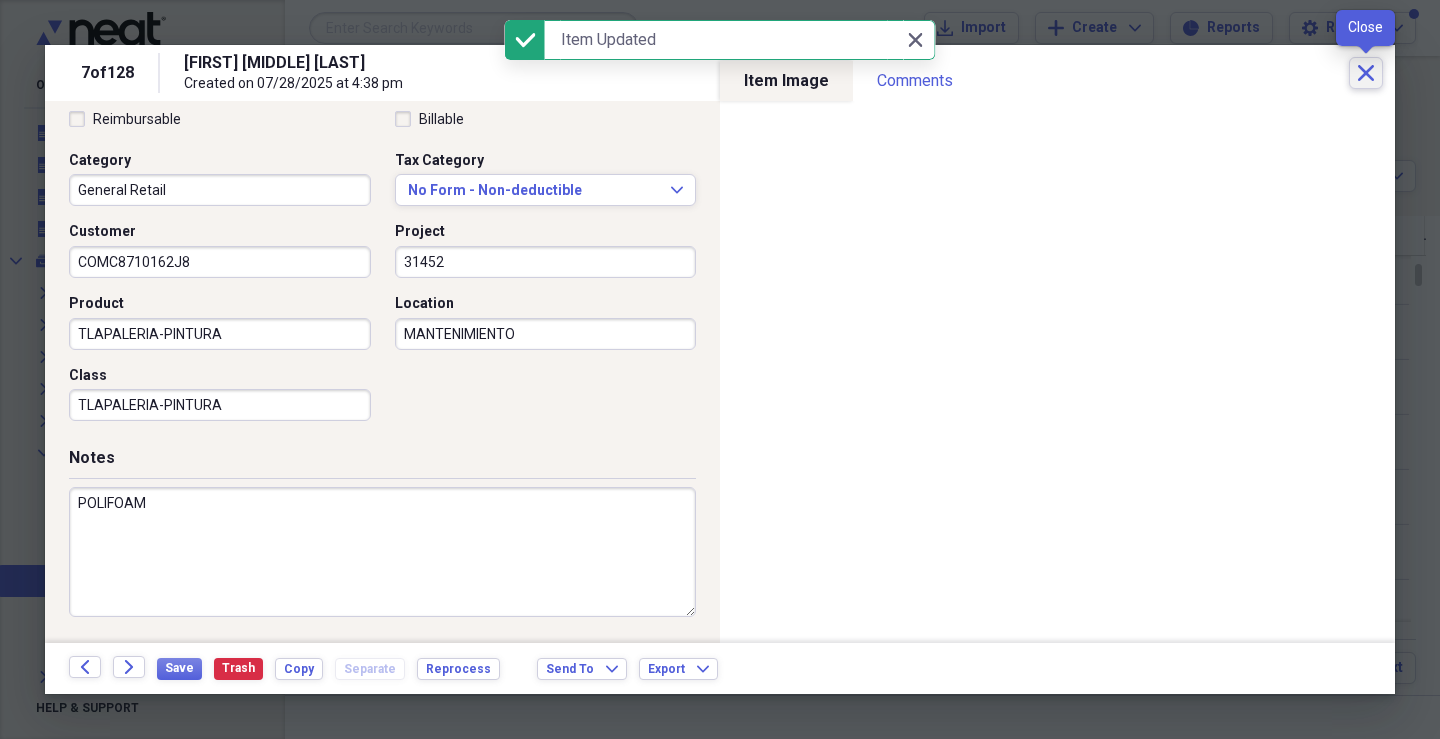 click 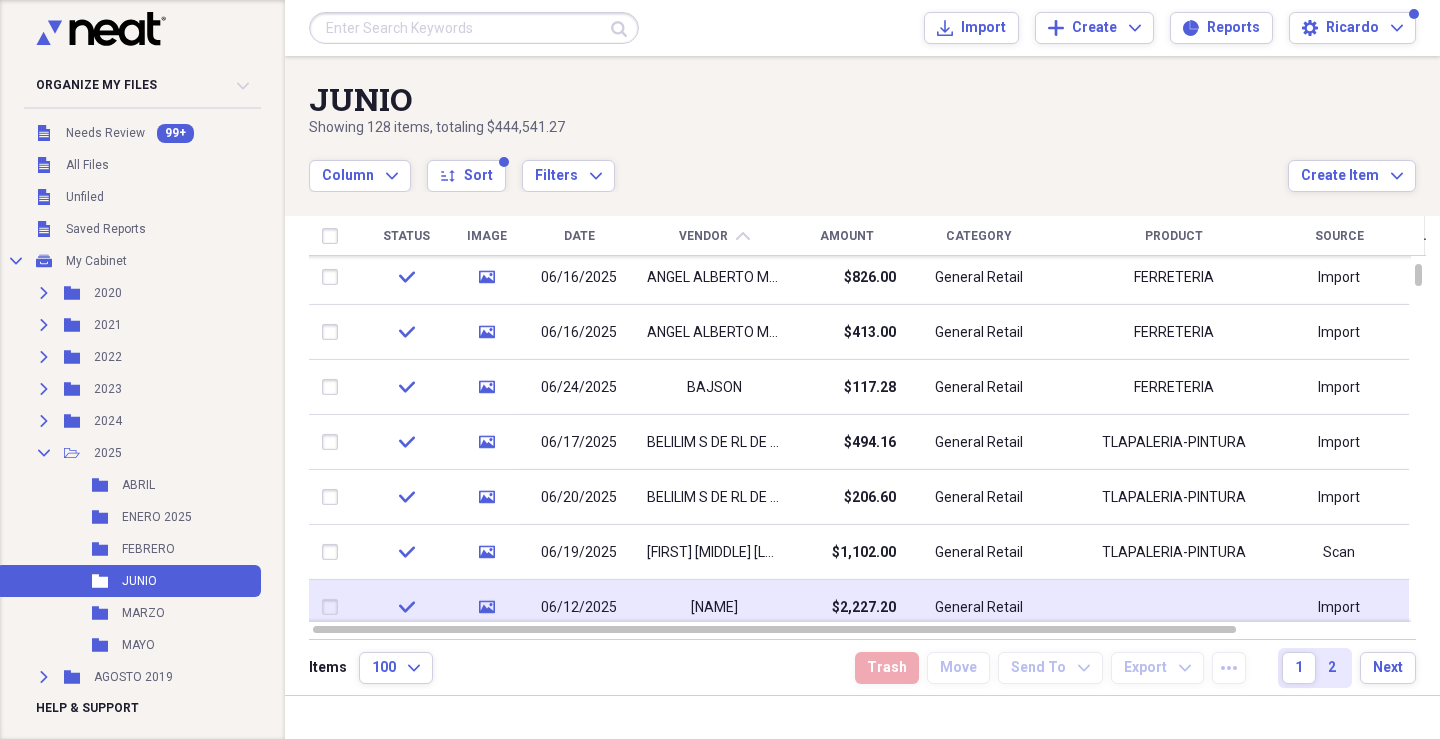 click on "[NAME]" at bounding box center (714, 608) 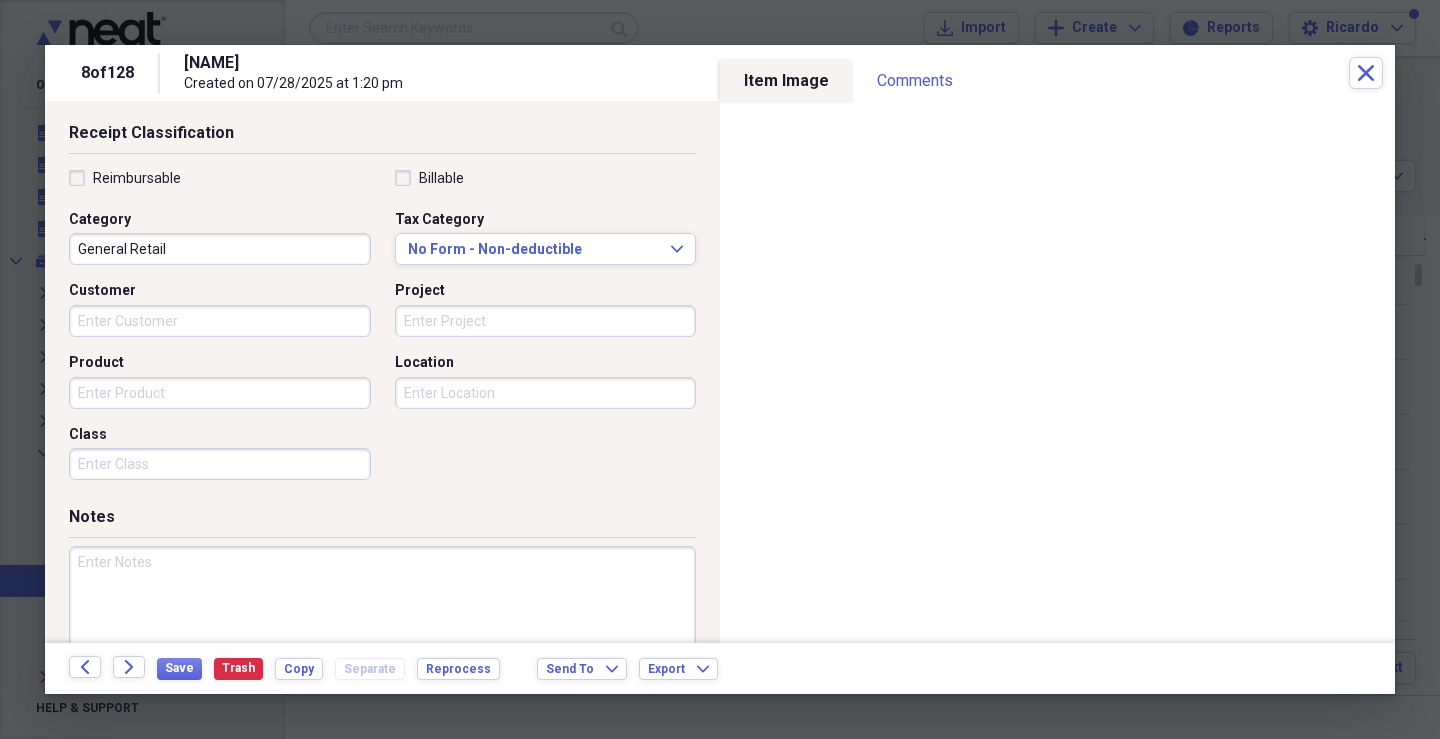 scroll, scrollTop: 451, scrollLeft: 0, axis: vertical 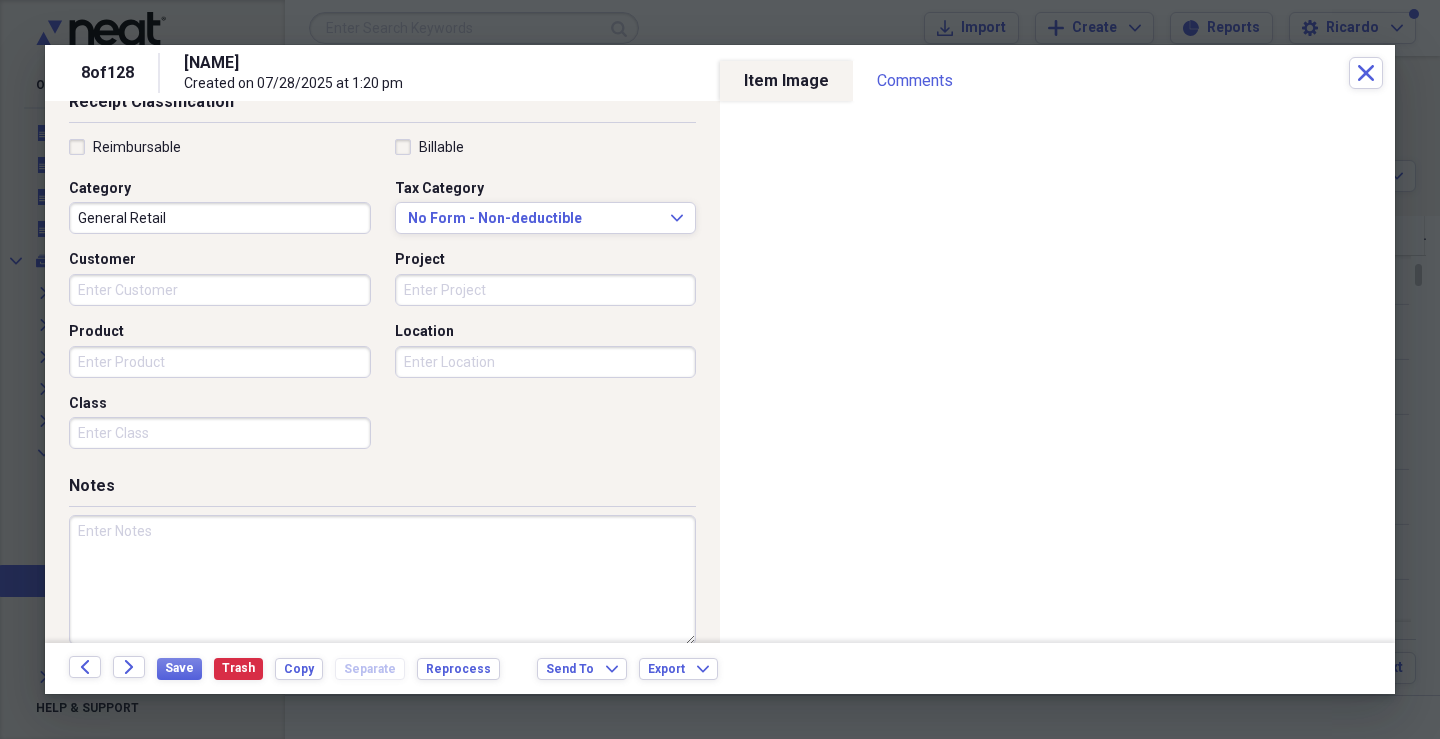 click on "Customer" at bounding box center [220, 290] 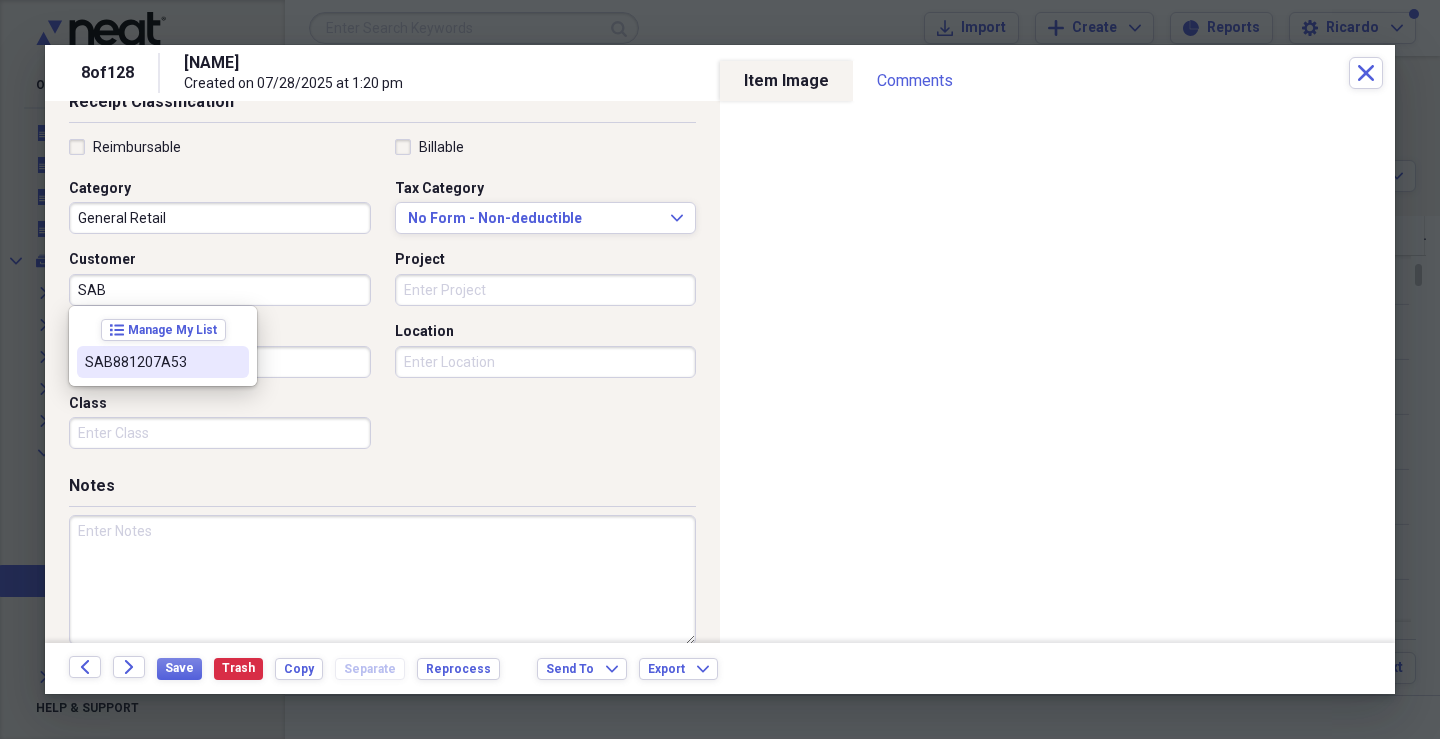 click on "SAB881207A53" at bounding box center [163, 362] 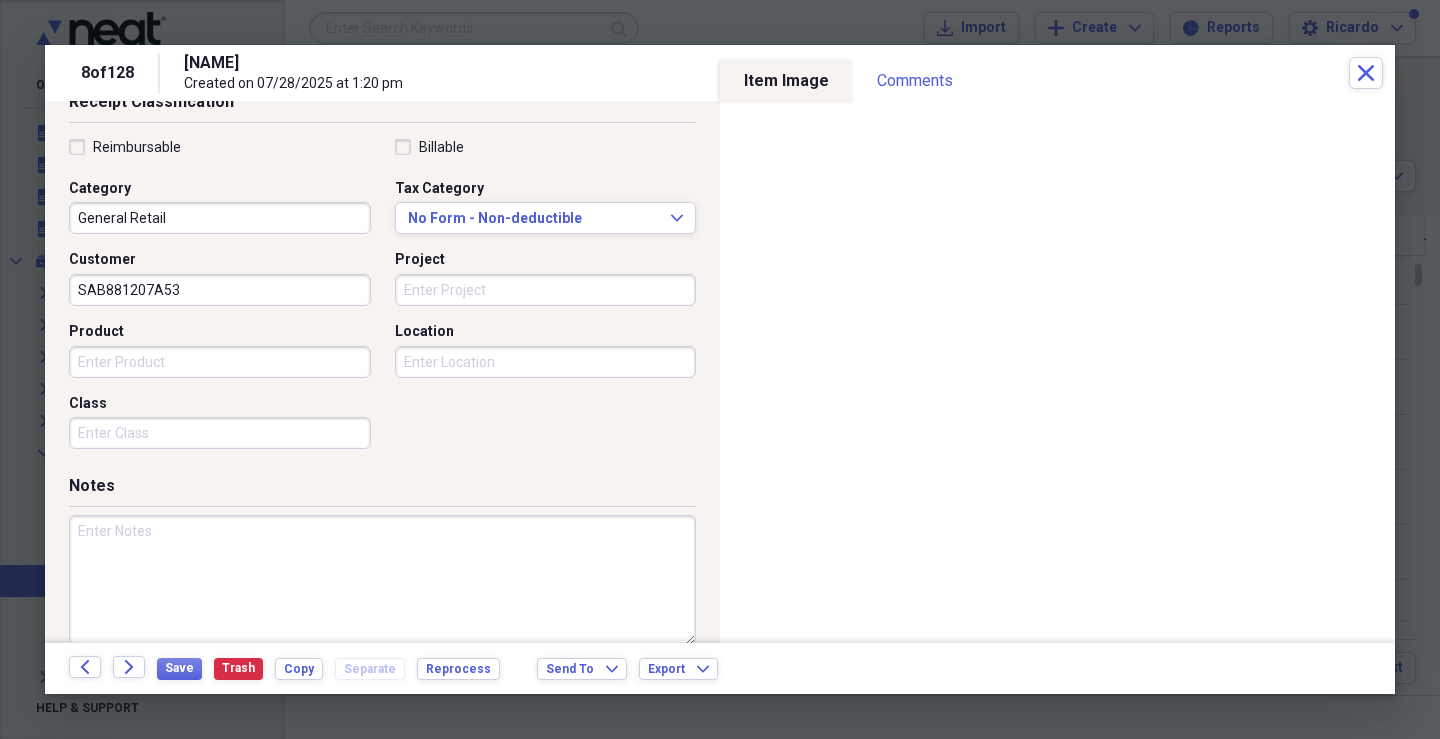 click on "Project" at bounding box center (546, 290) 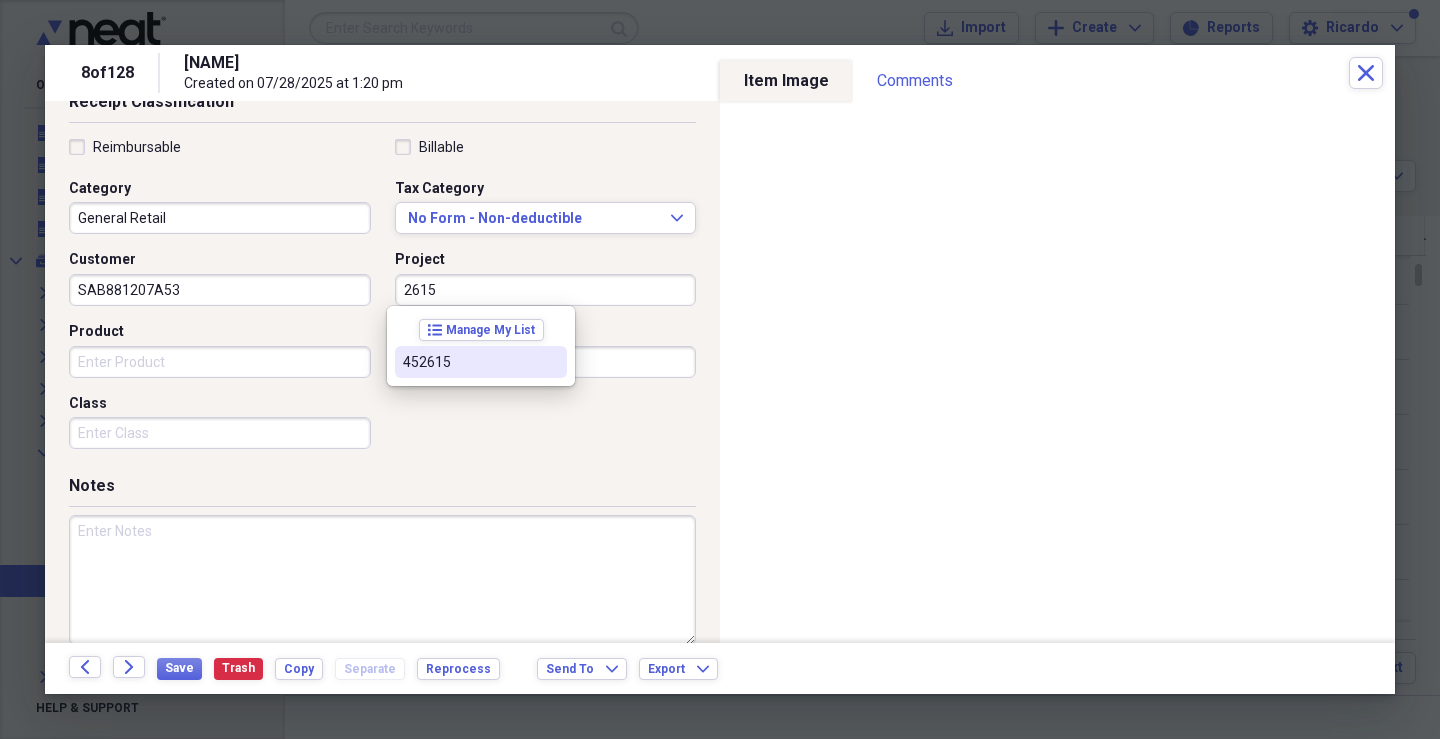 type on "2615" 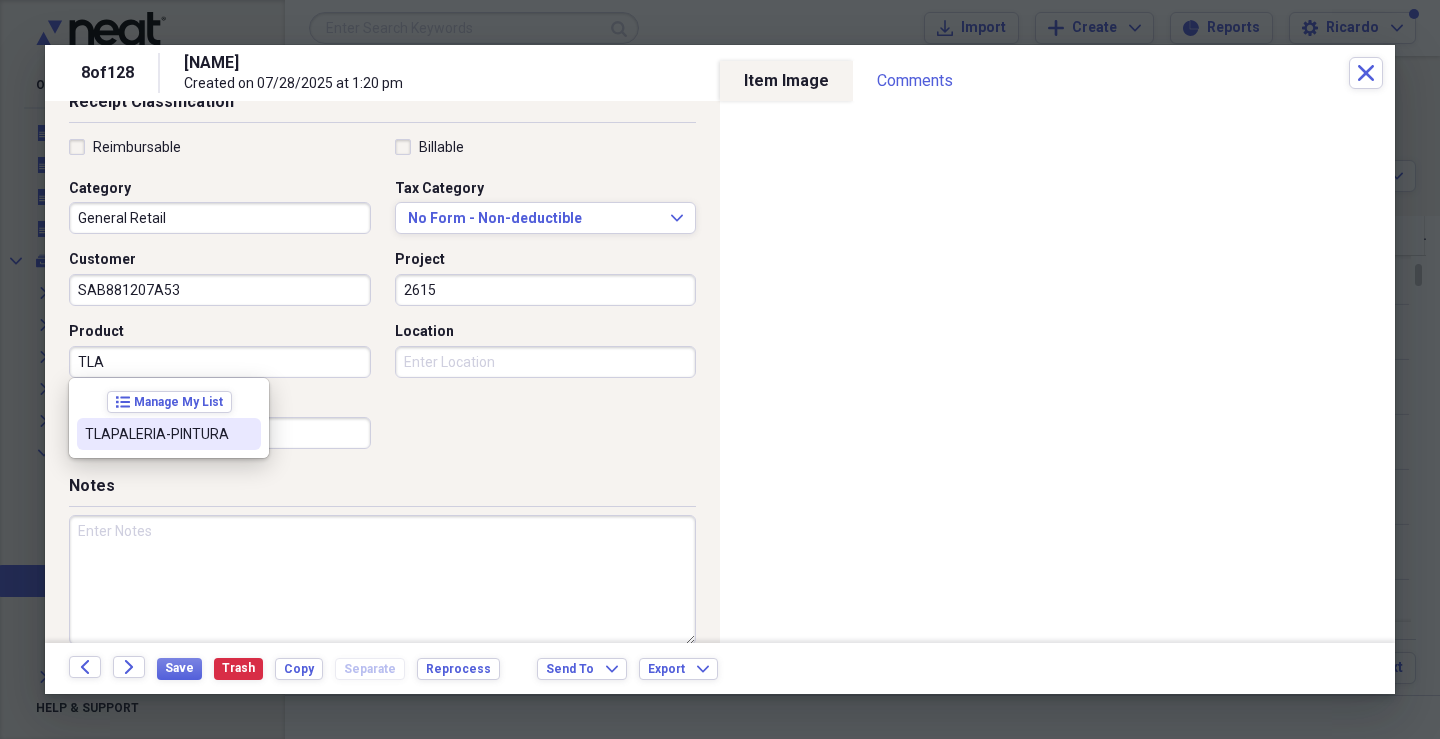 click on "TLAPALERIA-PINTURA" at bounding box center (157, 434) 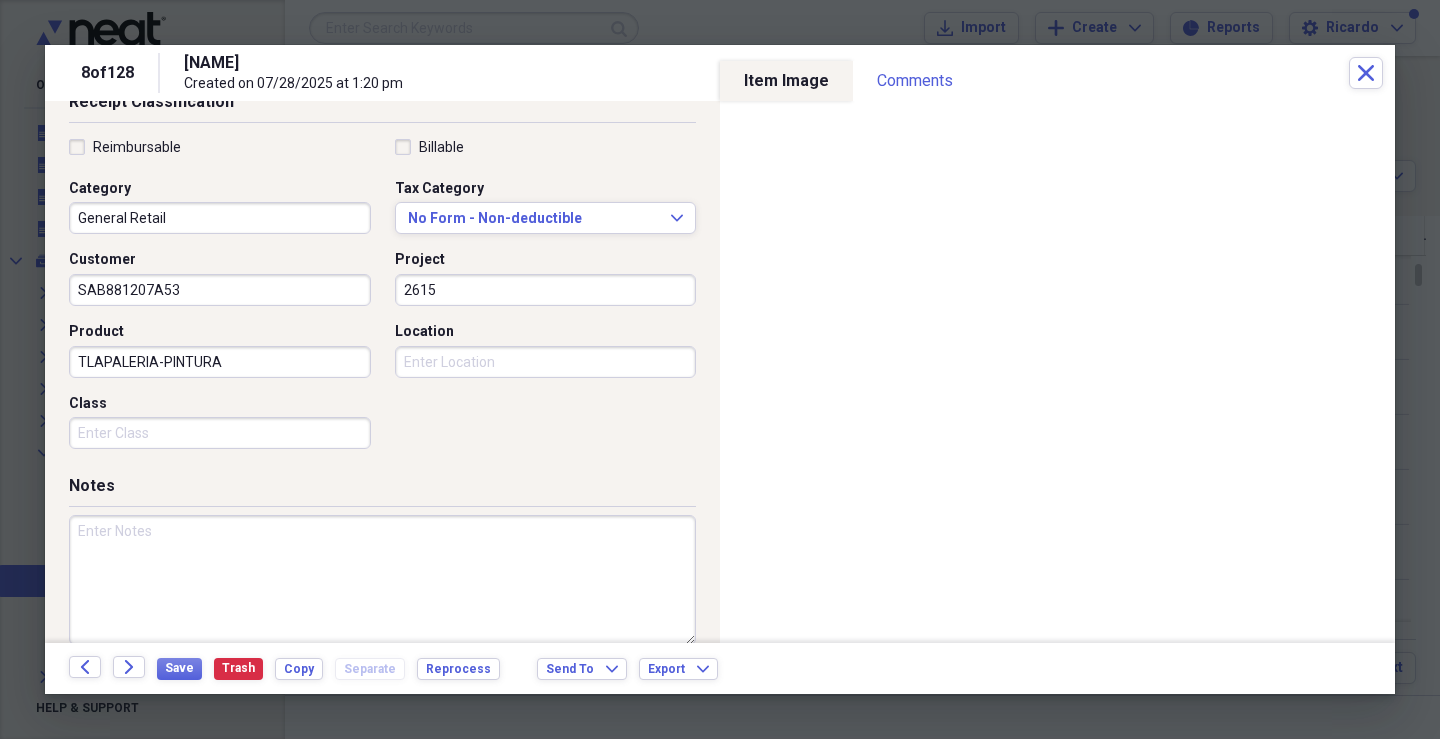 click on "Class" at bounding box center [220, 433] 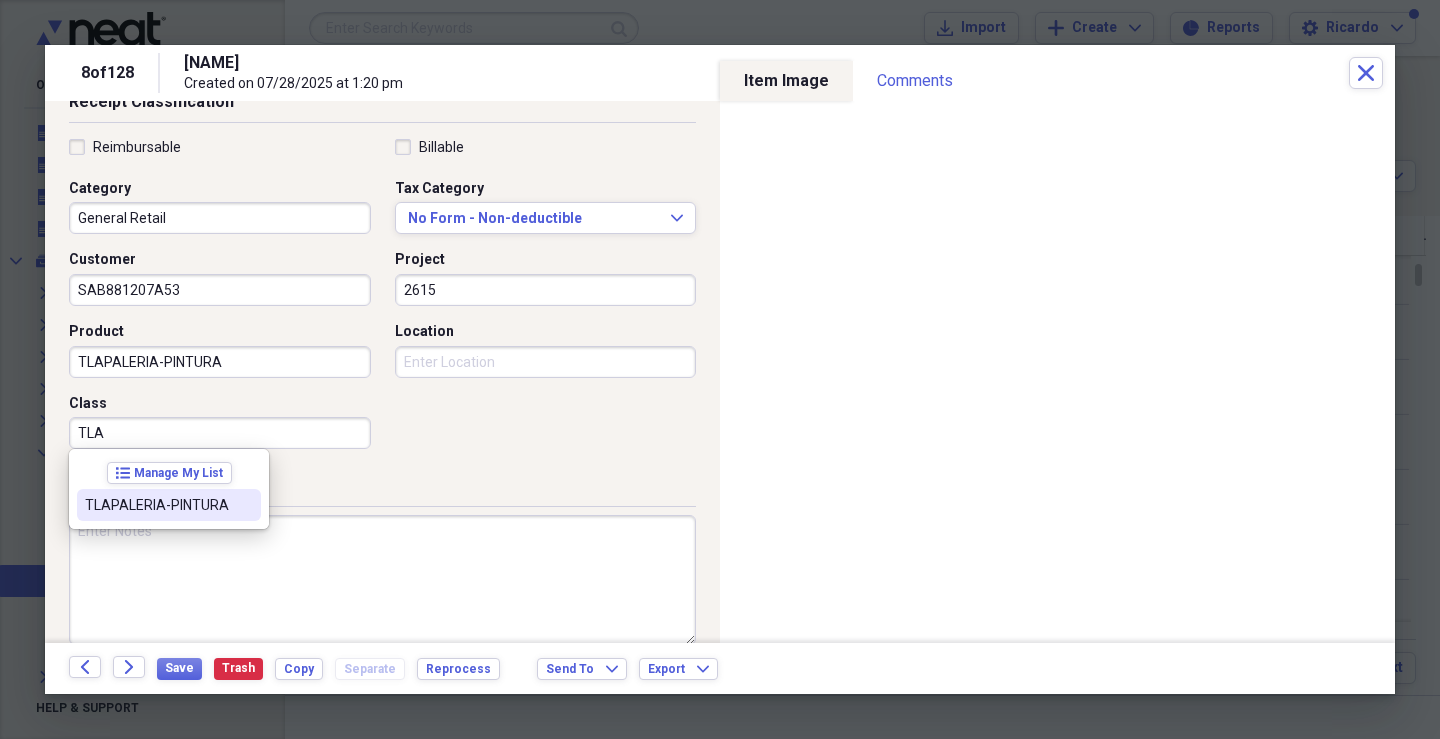 click on "TLAPALERIA-PINTURA" at bounding box center [169, 505] 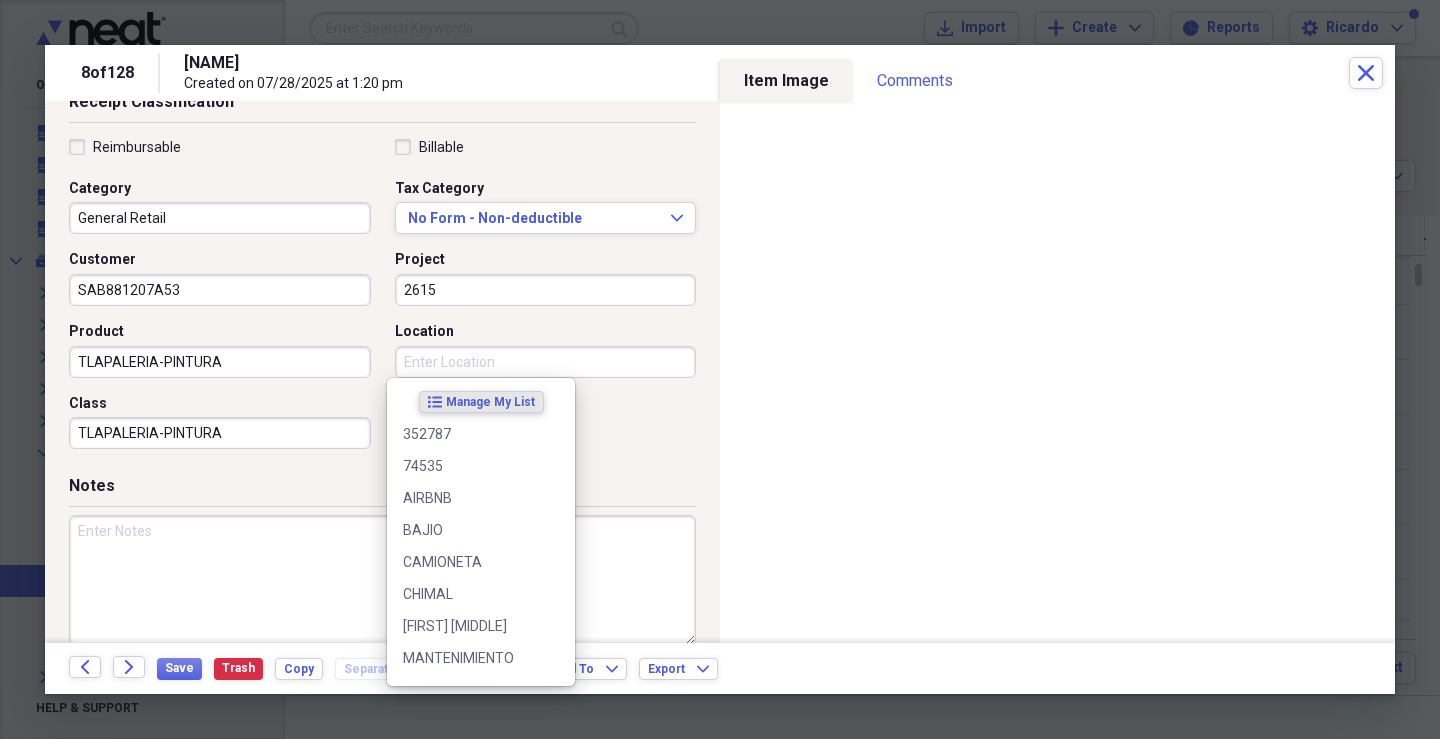 click on "Location" at bounding box center [546, 362] 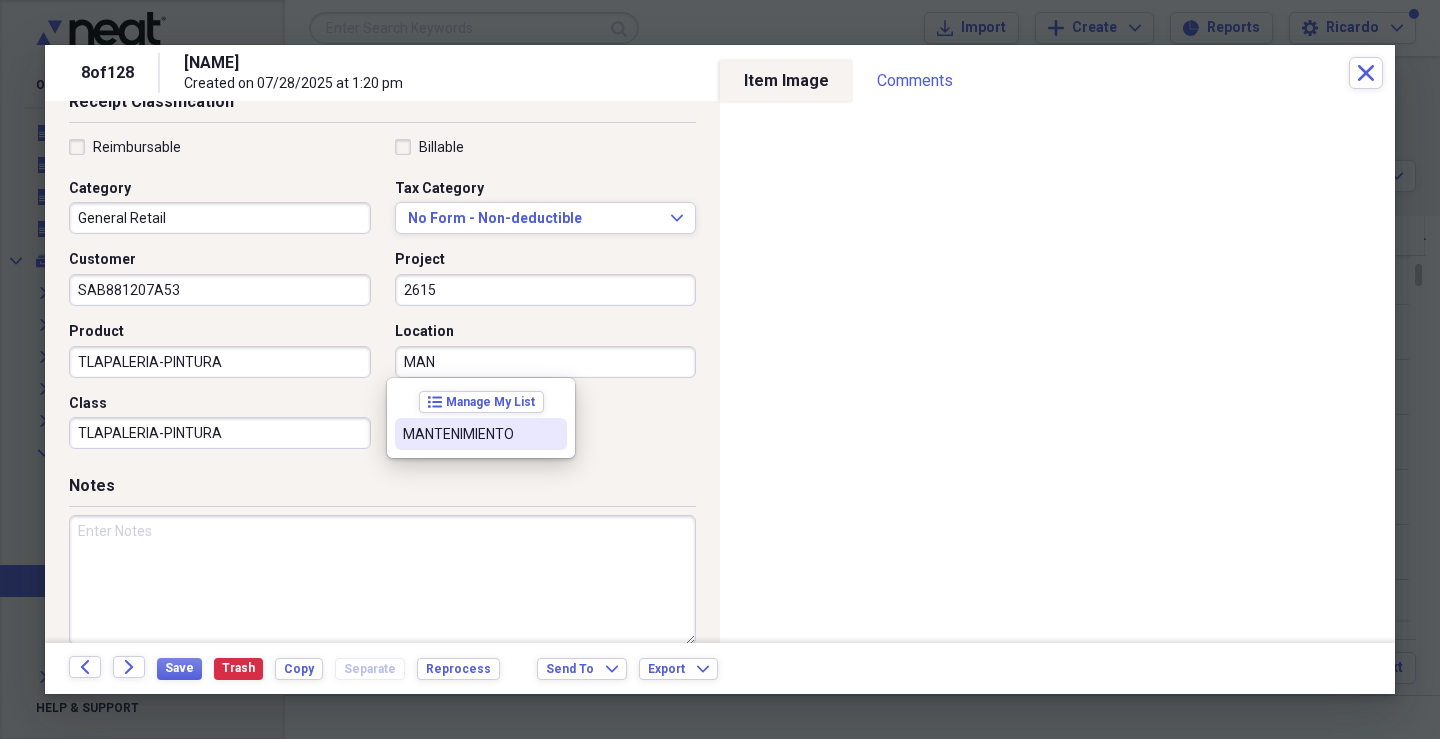 click on "MANTENIMIENTO" at bounding box center (481, 434) 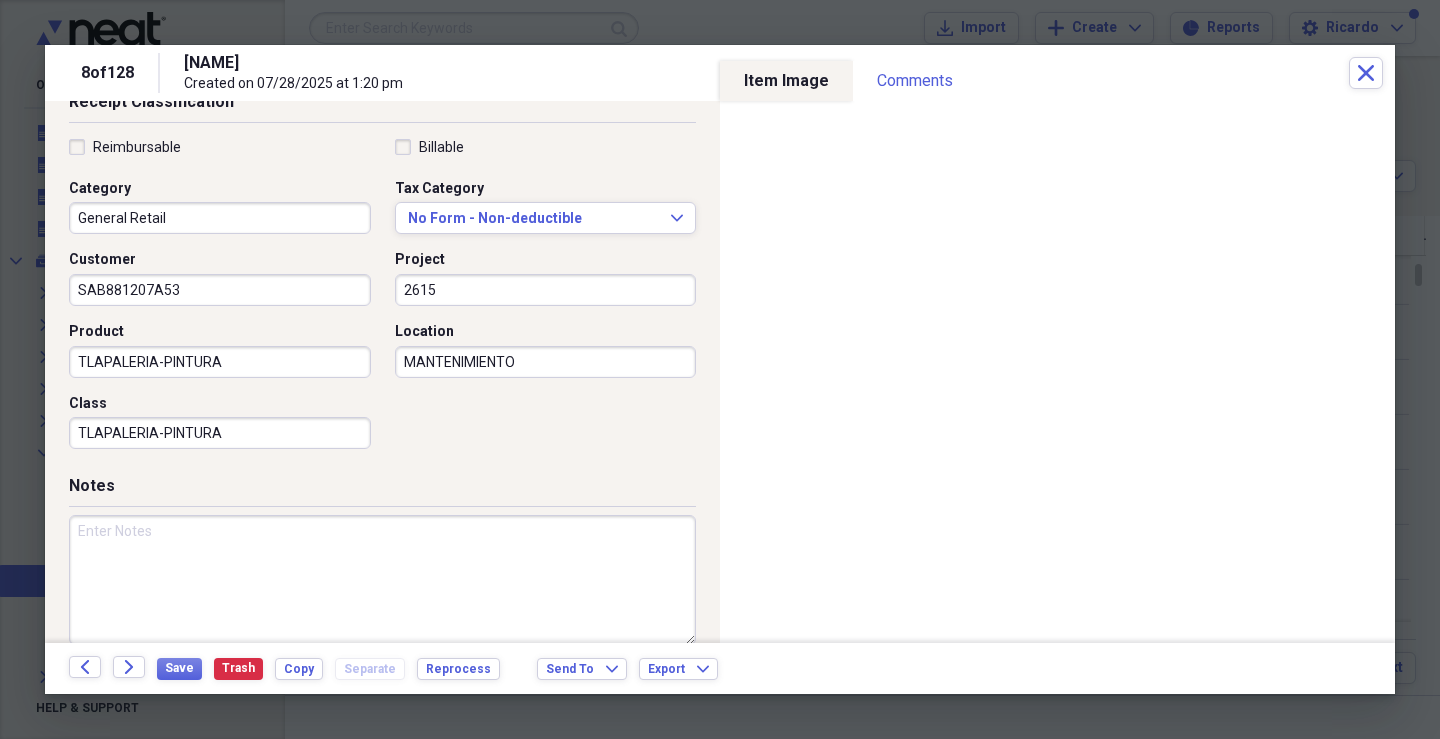 click at bounding box center (382, 580) 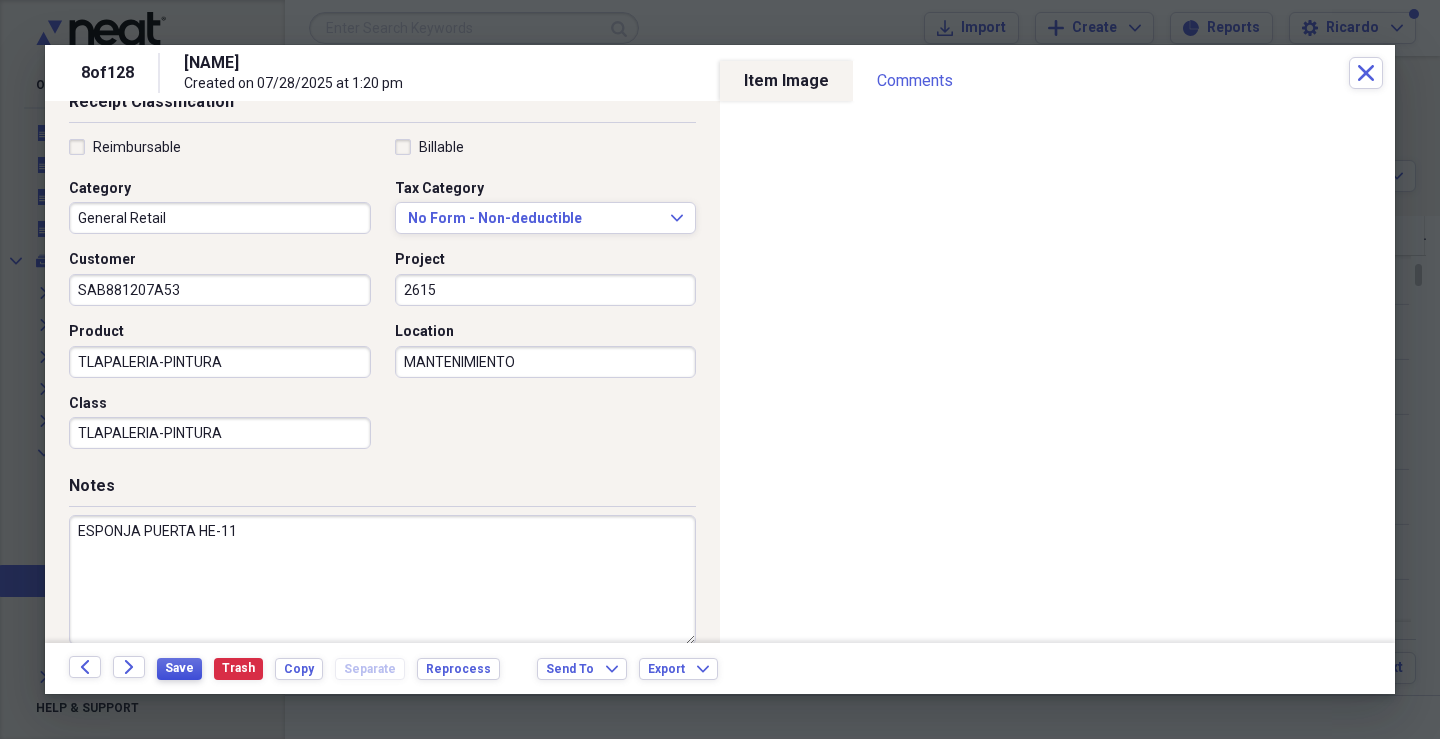 type on "ESPONJA PUERTA HE-11" 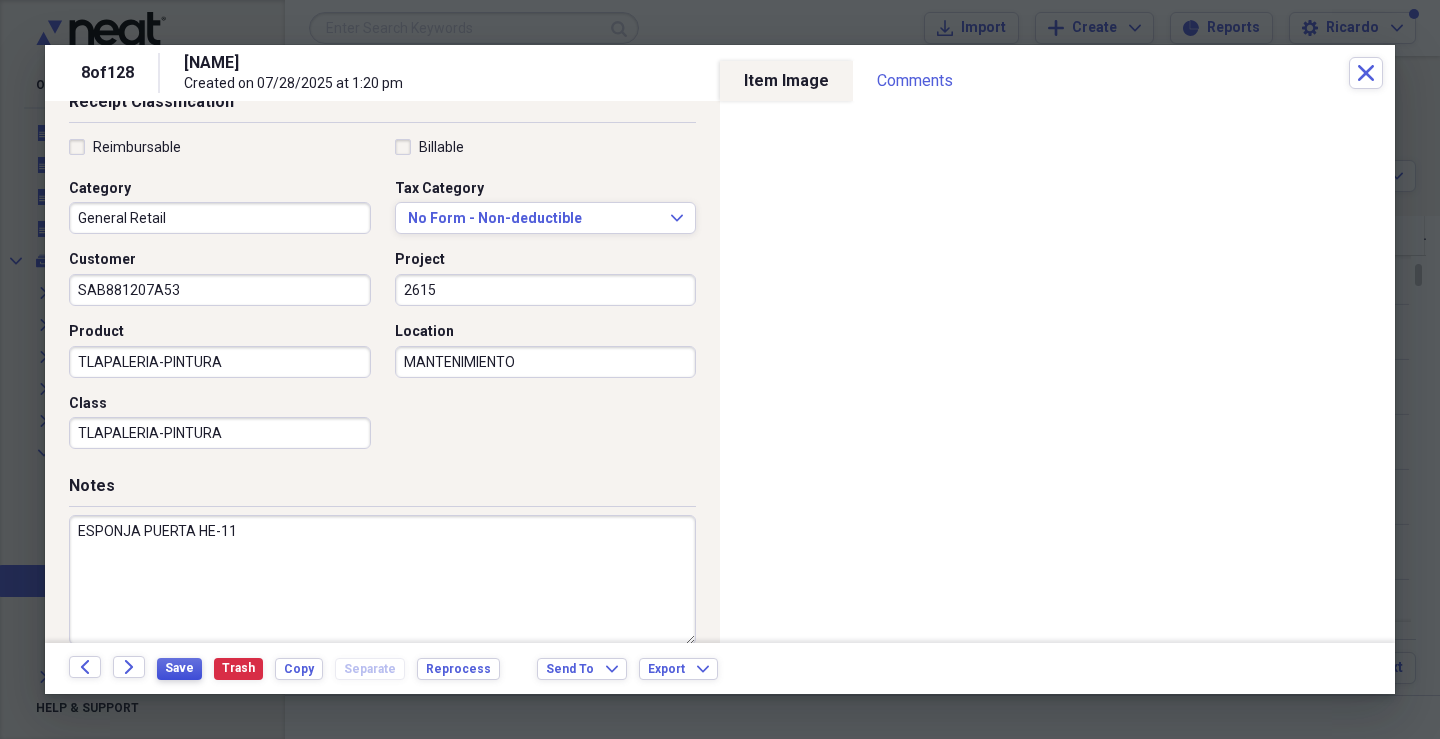 click on "Save" at bounding box center (179, 668) 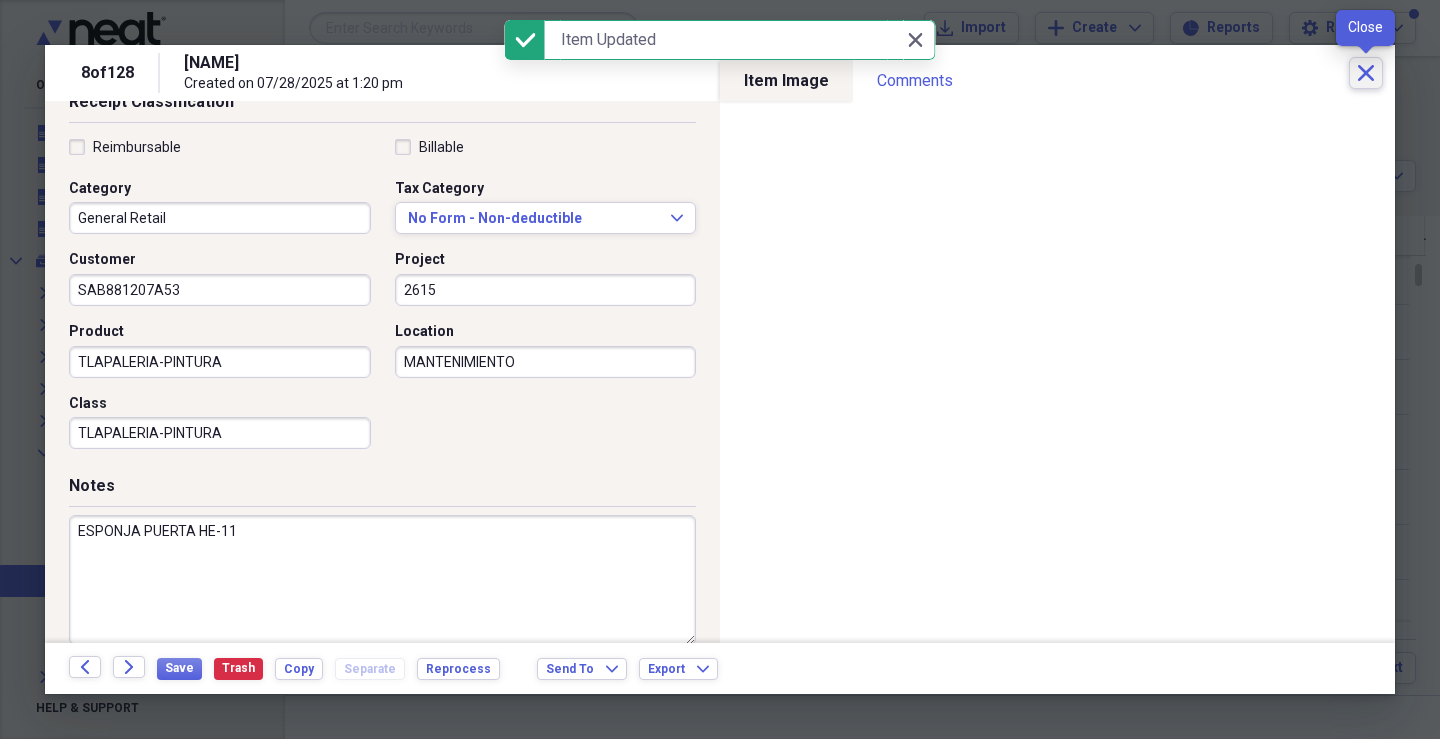 click on "Close" at bounding box center (1366, 73) 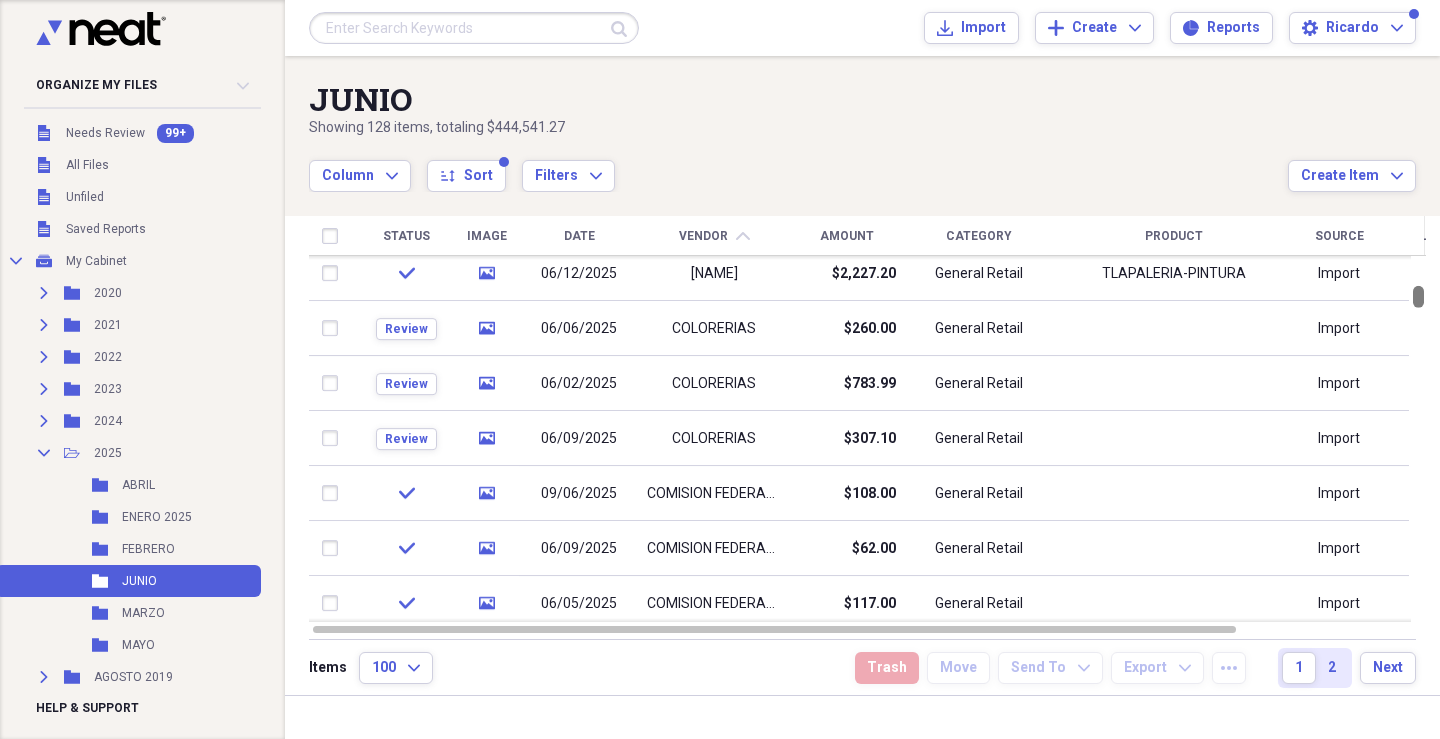 drag, startPoint x: 1438, startPoint y: 268, endPoint x: 1437, endPoint y: 289, distance: 21.023796 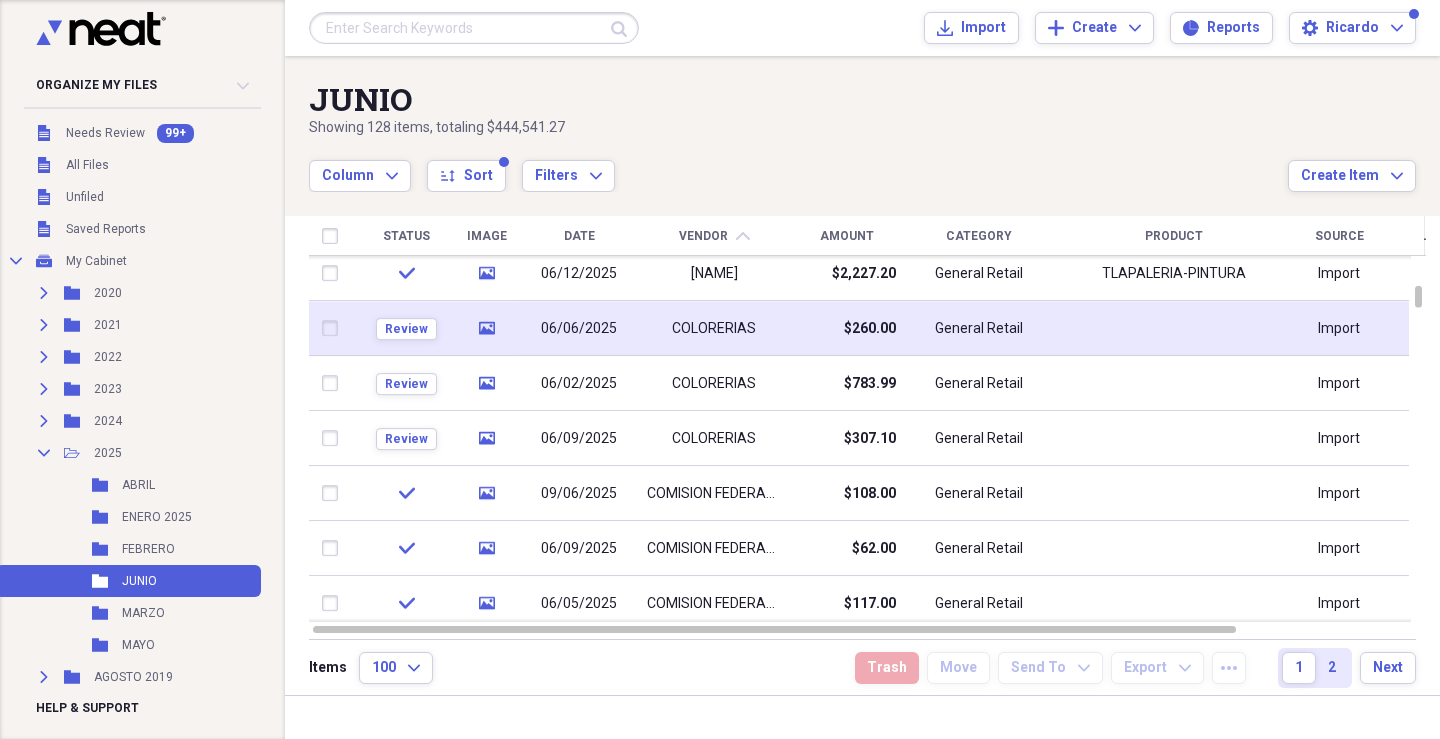 click on "COLORERIAS" at bounding box center (714, 328) 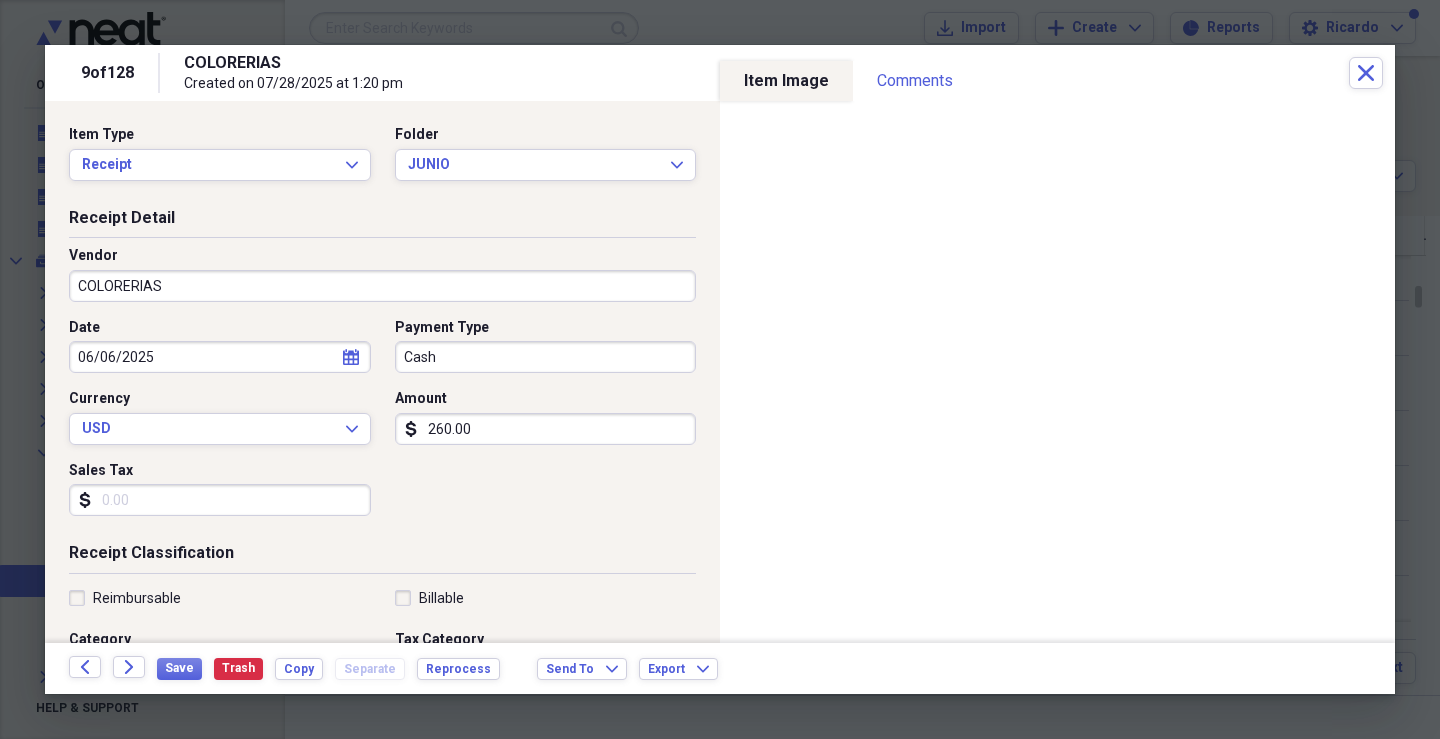 click on "Cash" at bounding box center (546, 357) 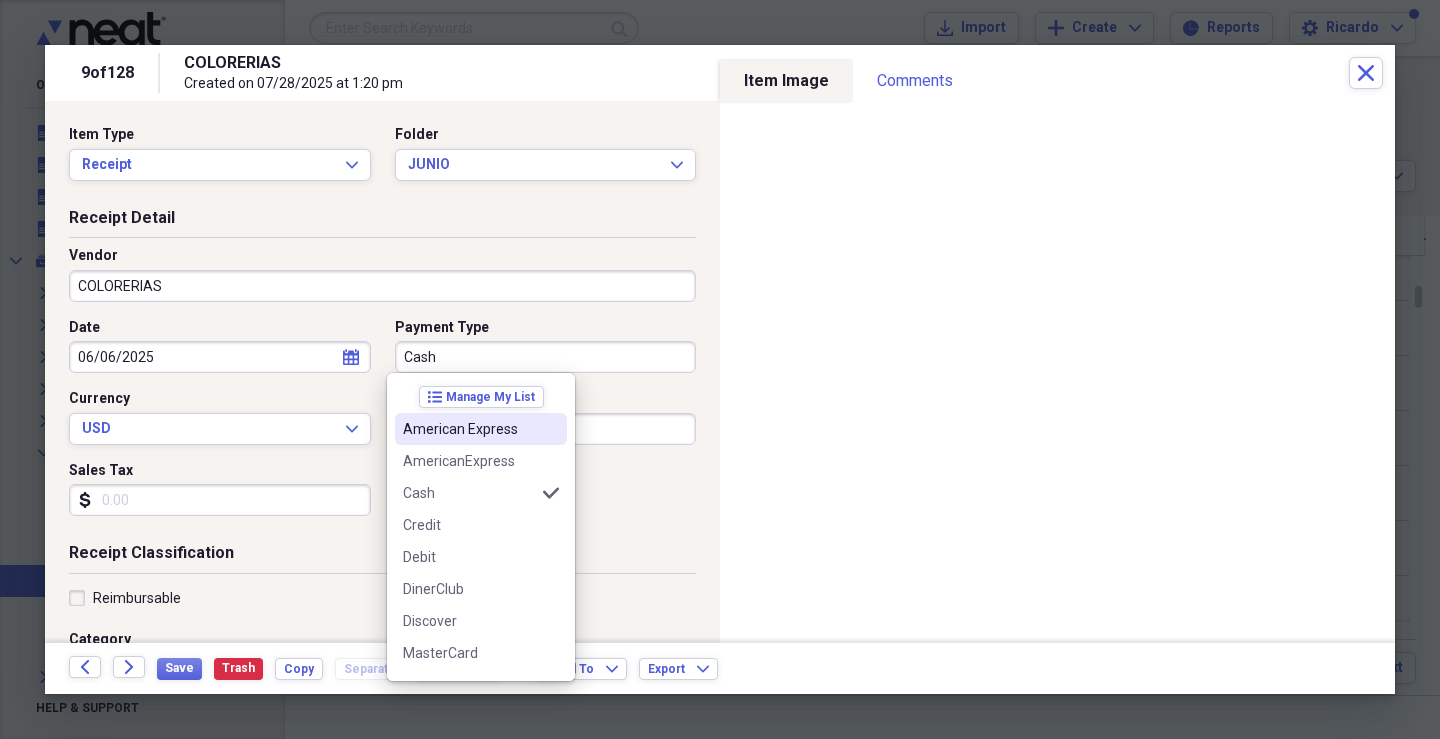 scroll, scrollTop: 124, scrollLeft: 0, axis: vertical 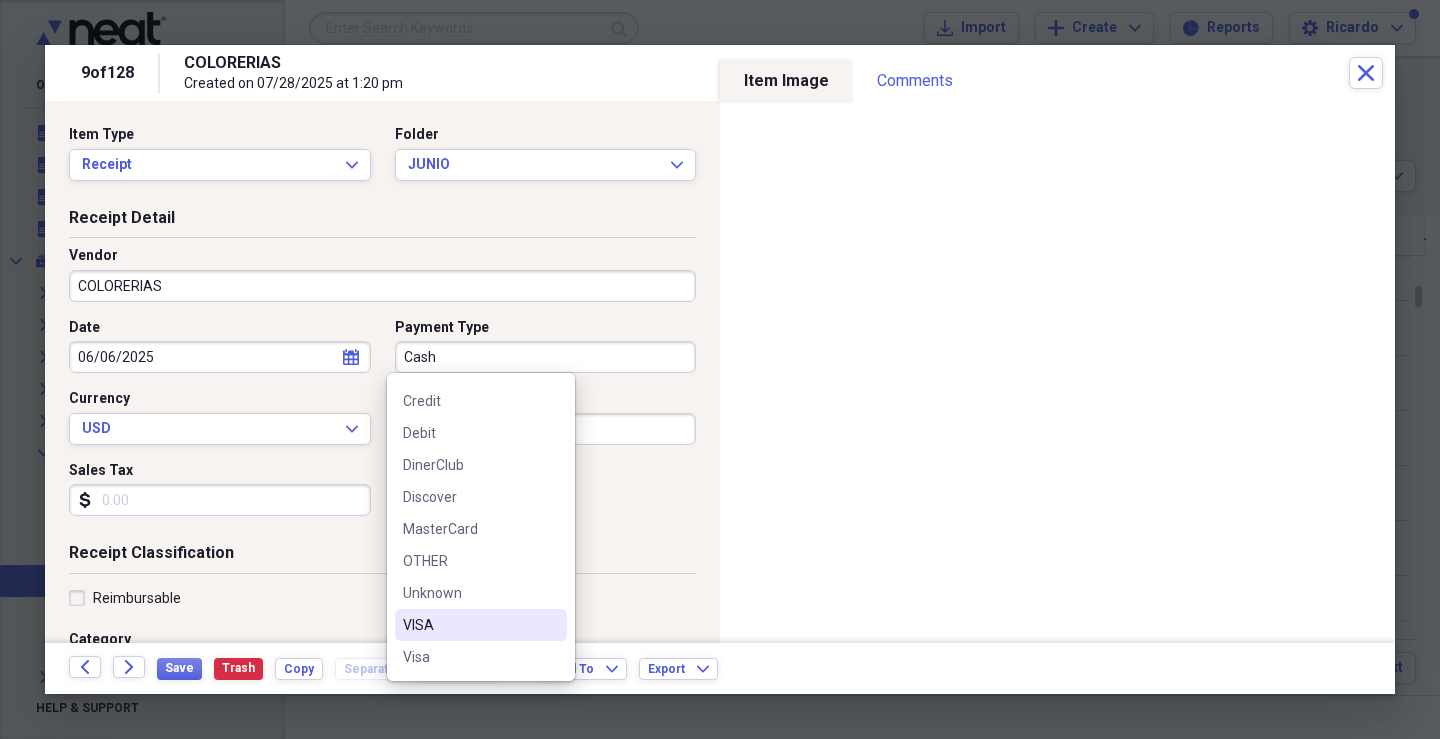 click on "VISA" at bounding box center [469, 625] 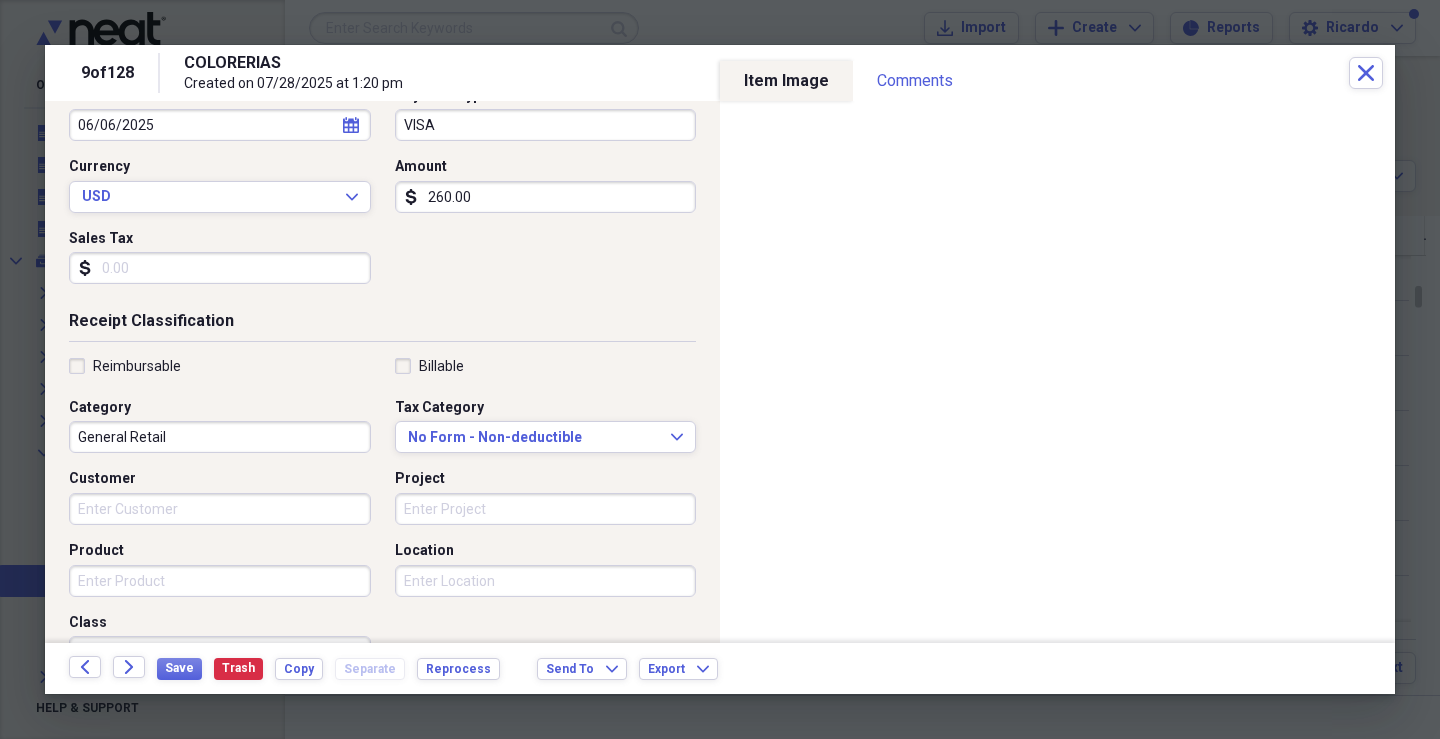 scroll, scrollTop: 200, scrollLeft: 0, axis: vertical 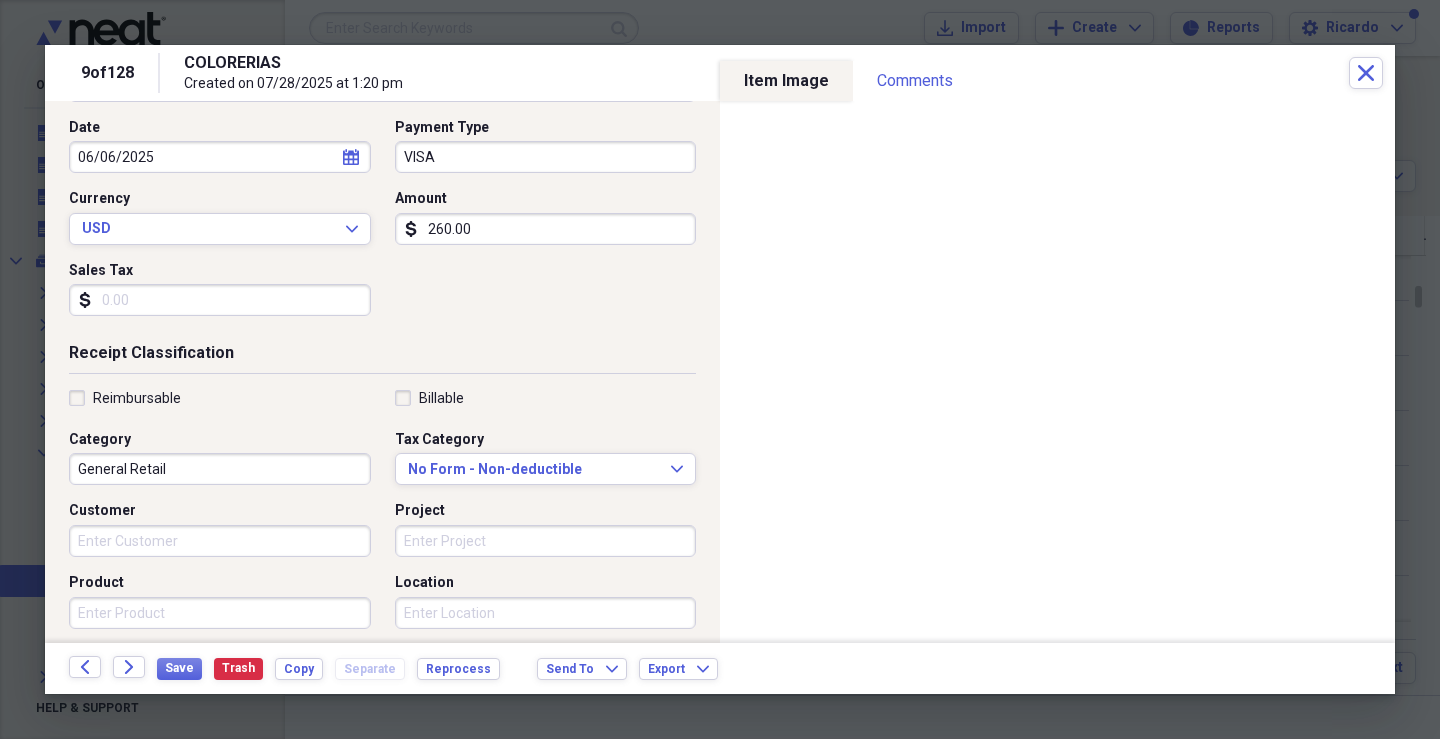 click on "Sales Tax" at bounding box center (220, 300) 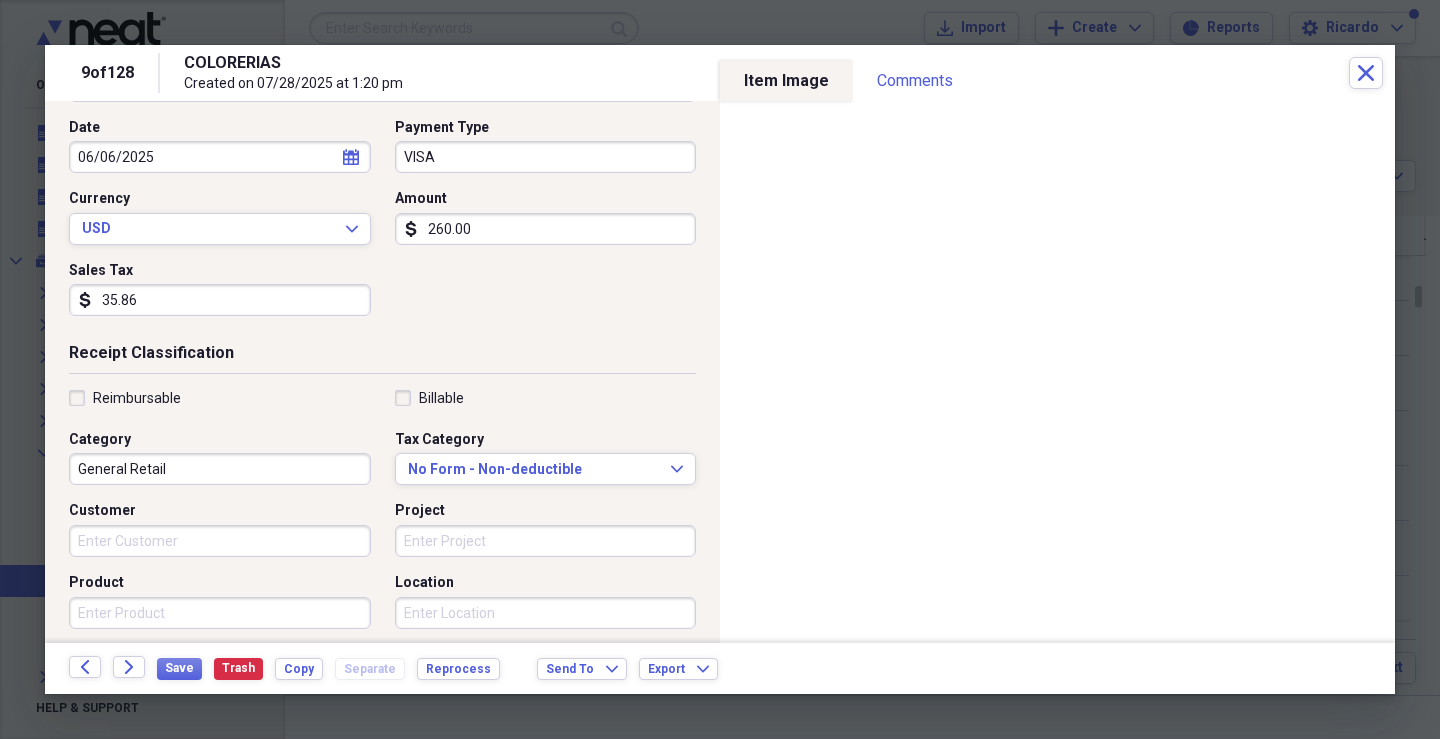 type on "35.86" 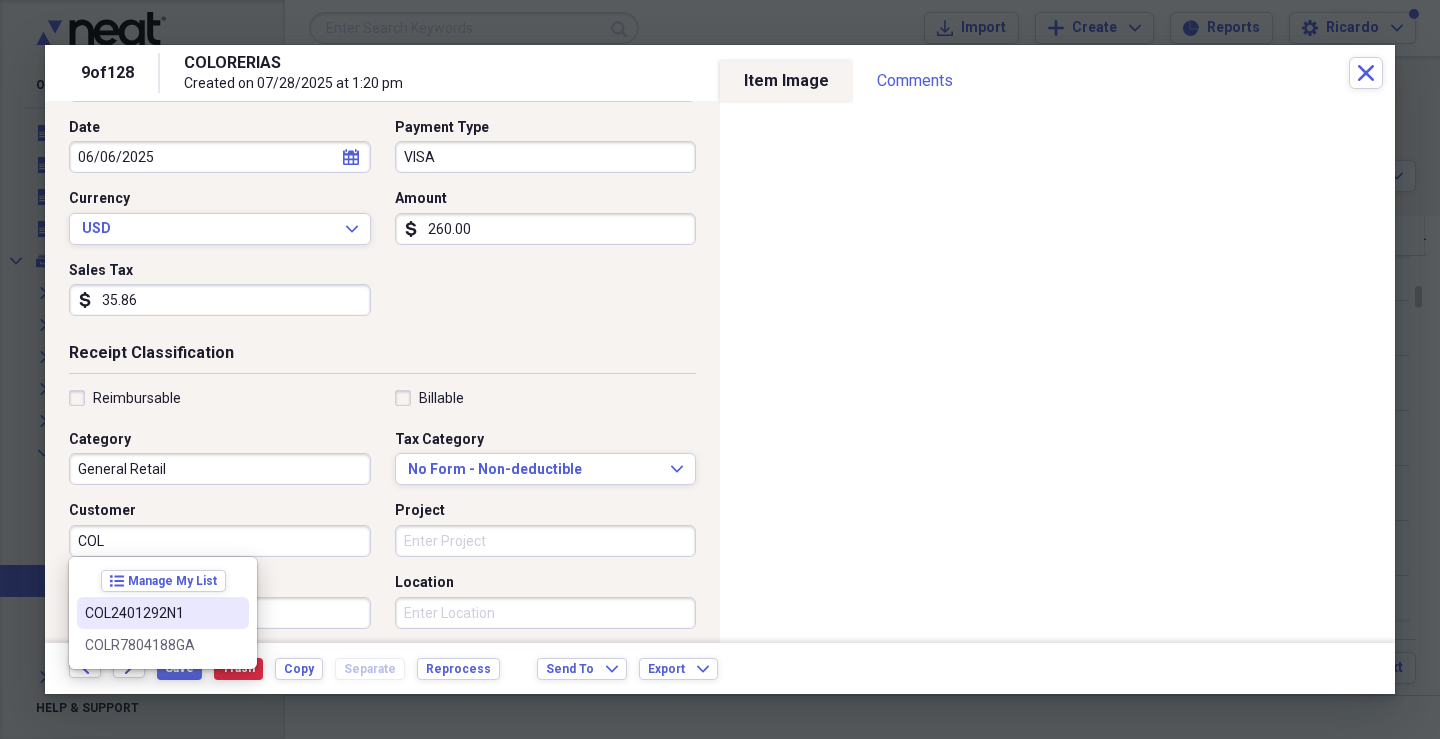 click on "COL2401292N1" at bounding box center (151, 613) 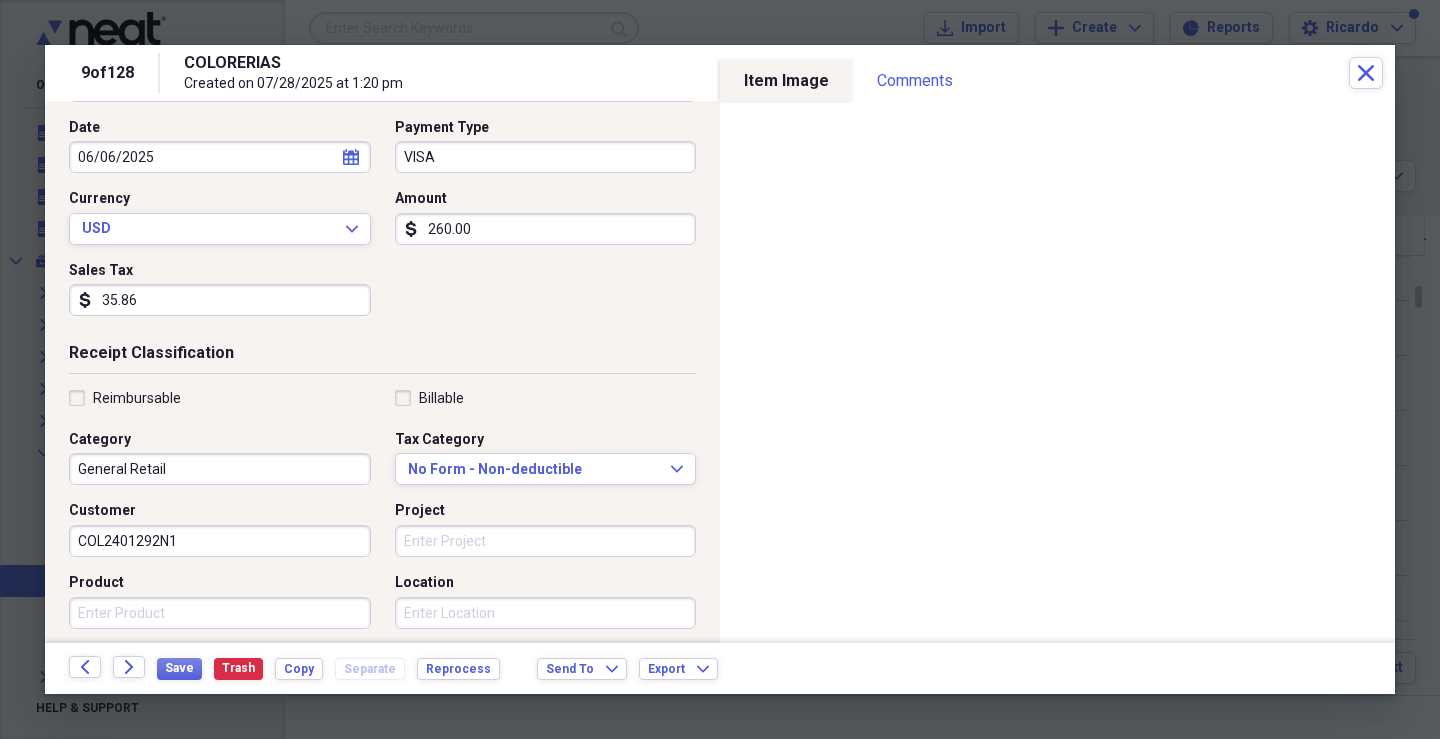 click on "Project" at bounding box center [546, 541] 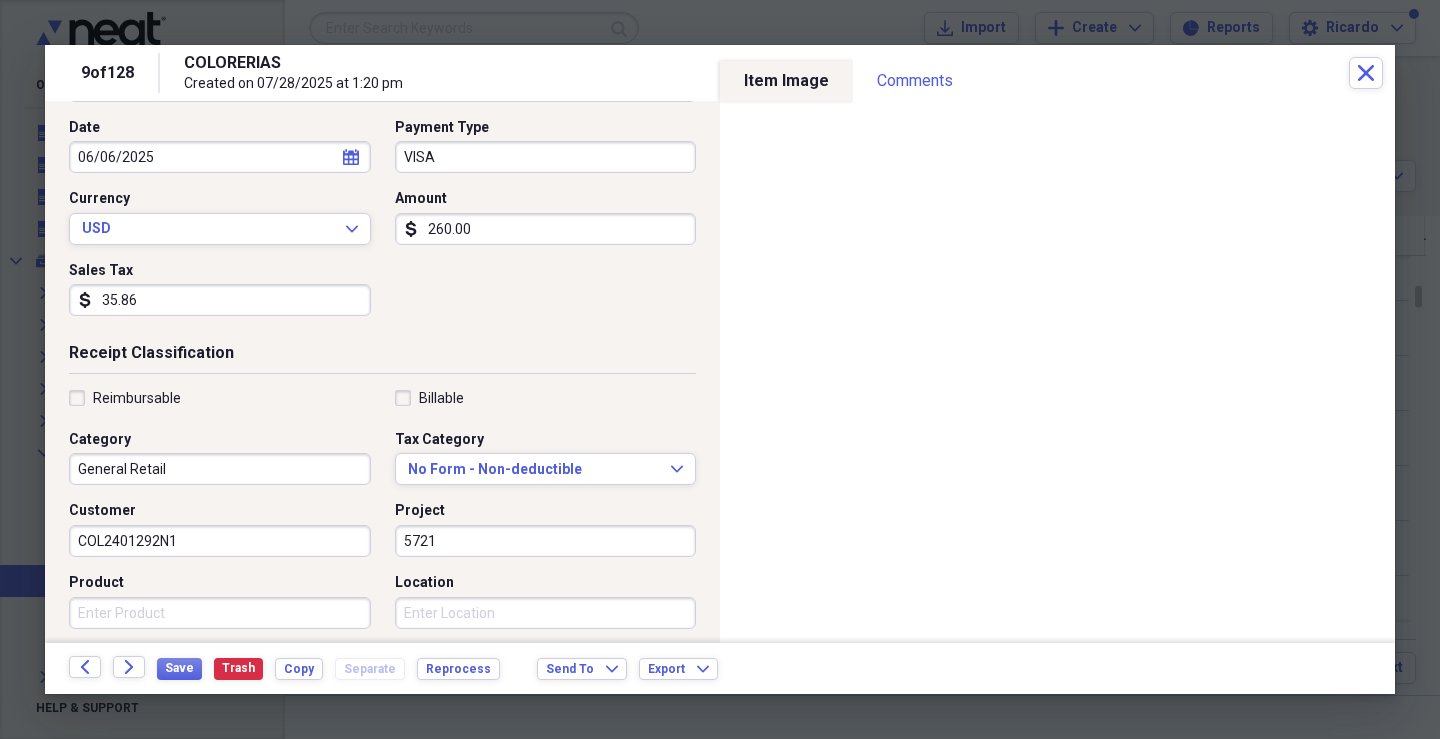 type on "5721" 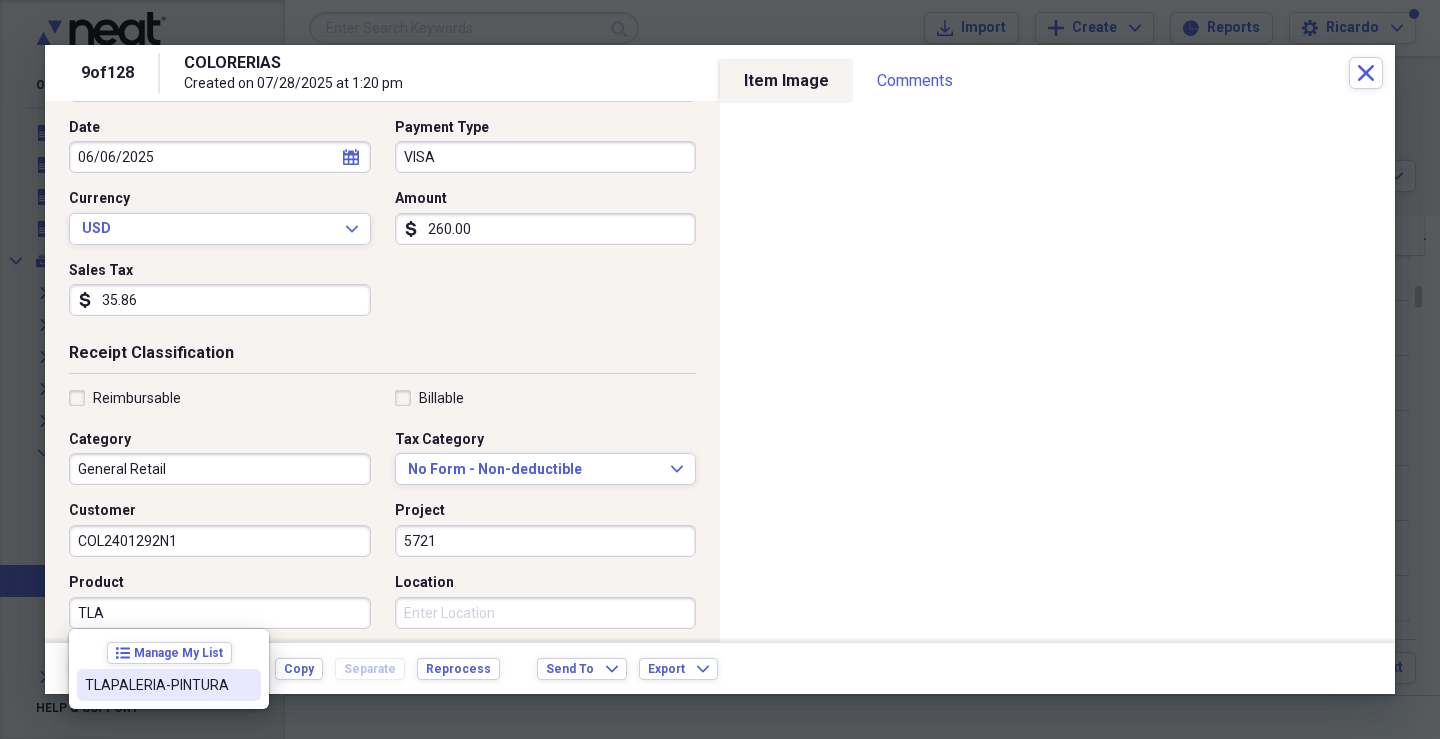 click on "TLAPALERIA-PINTURA" at bounding box center (157, 685) 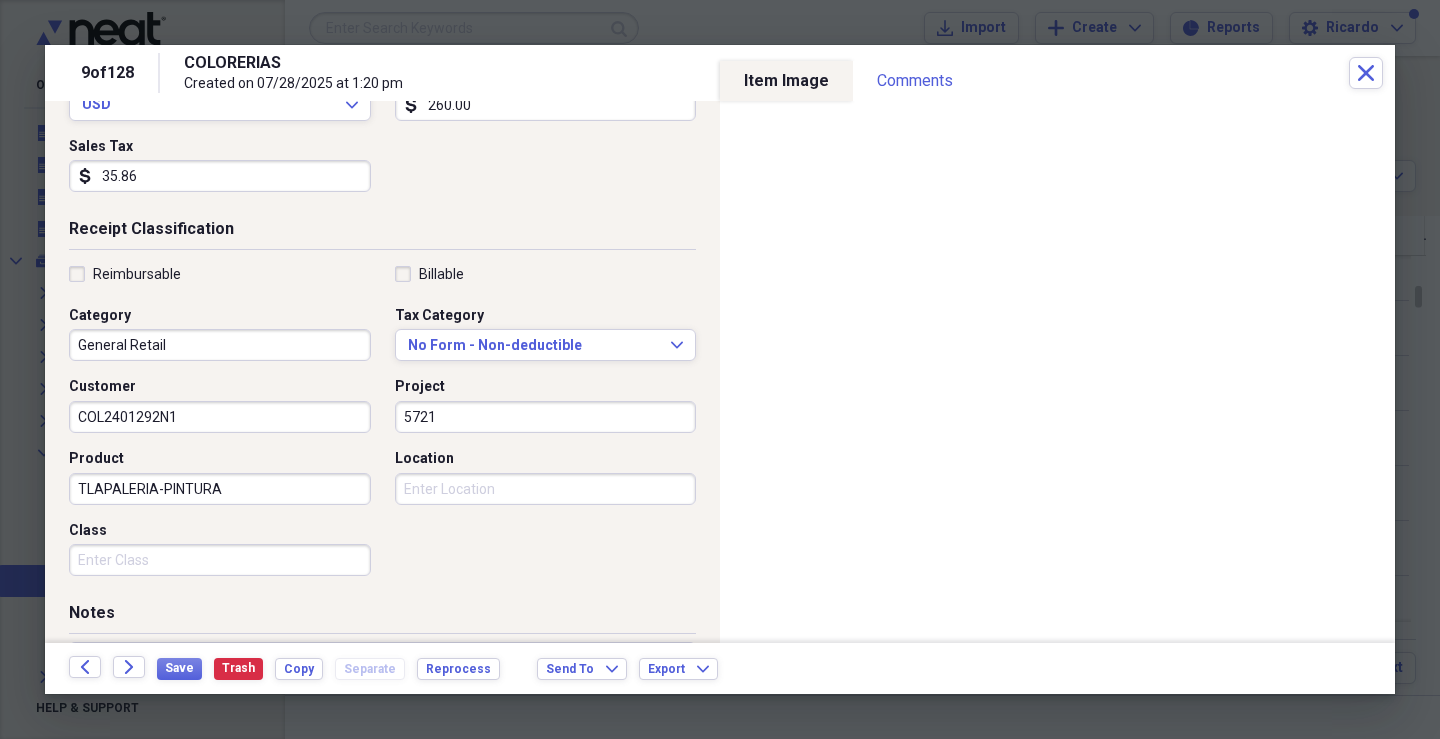scroll, scrollTop: 479, scrollLeft: 0, axis: vertical 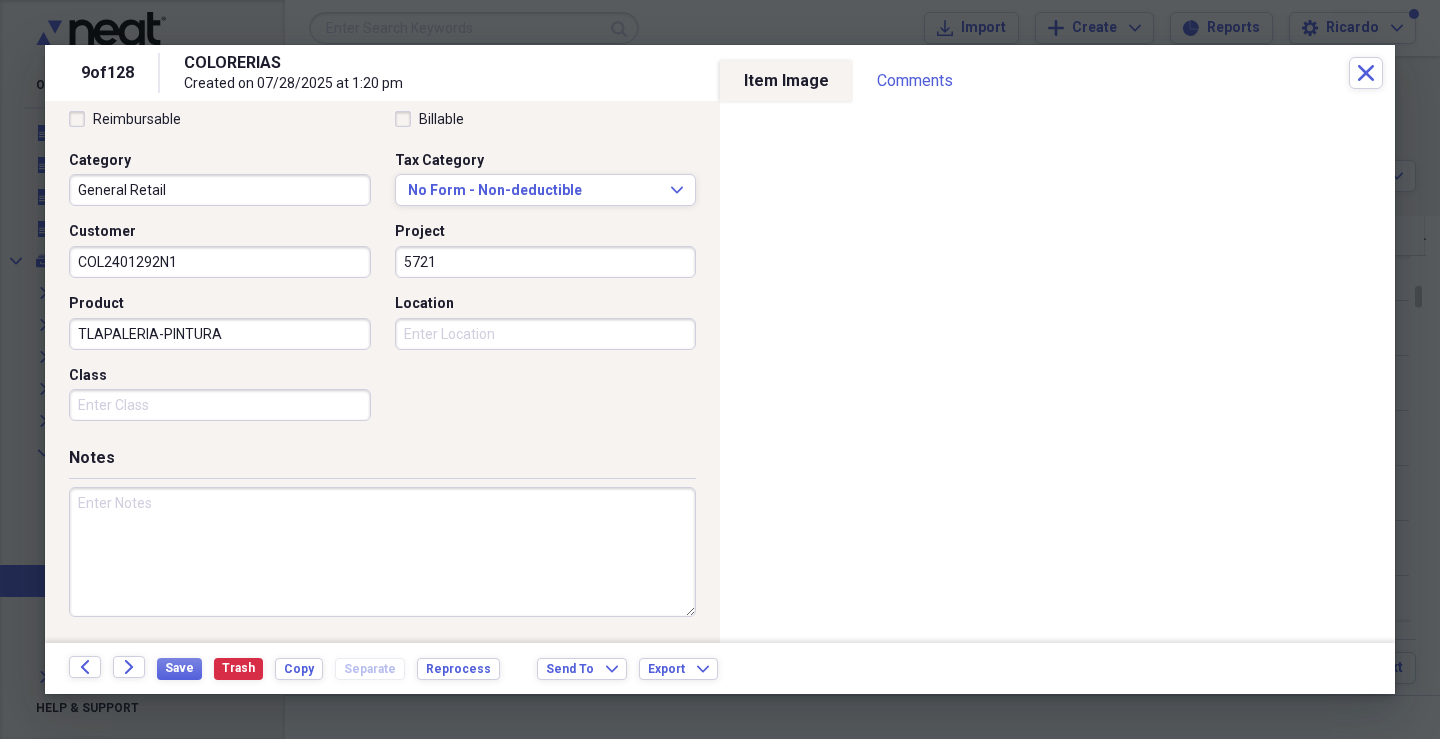 click on "Class" at bounding box center [220, 405] 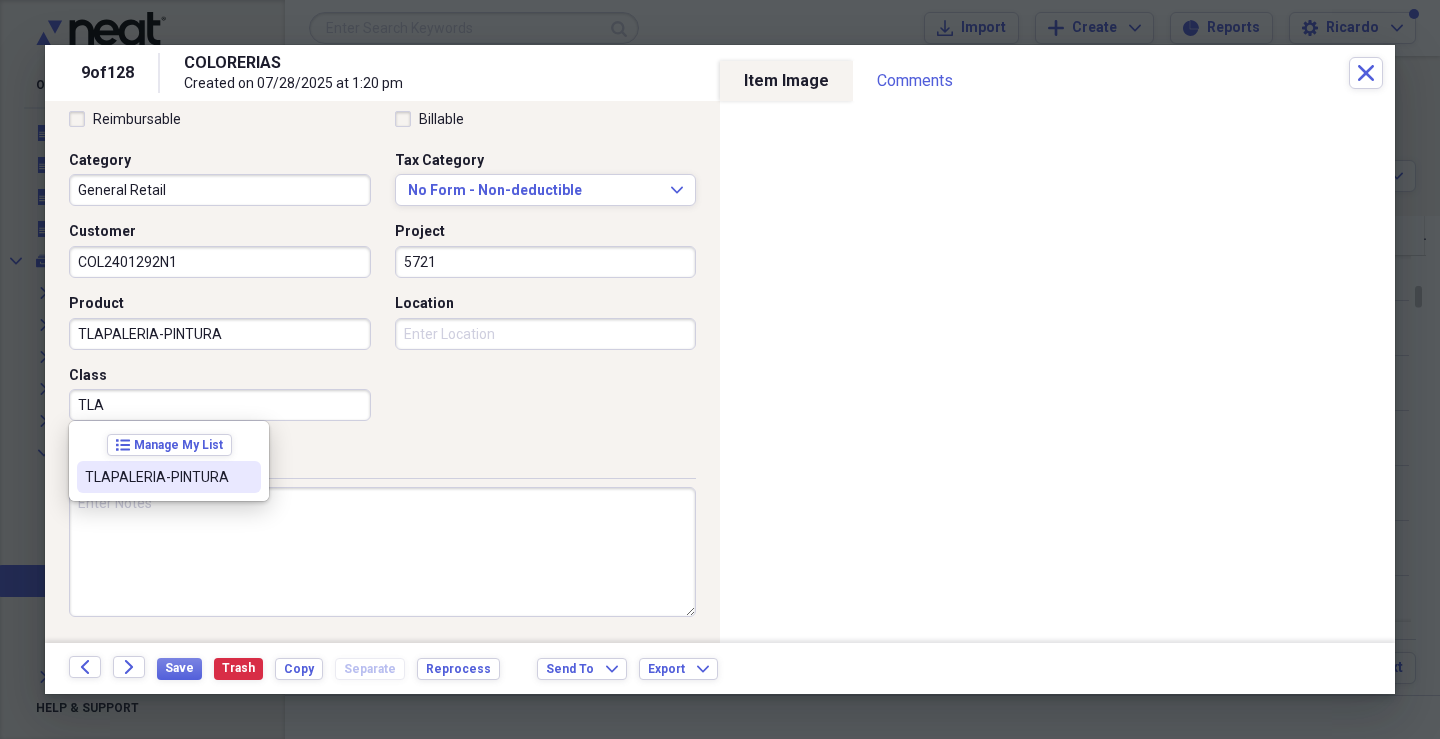 drag, startPoint x: 178, startPoint y: 470, endPoint x: 517, endPoint y: 366, distance: 354.59415 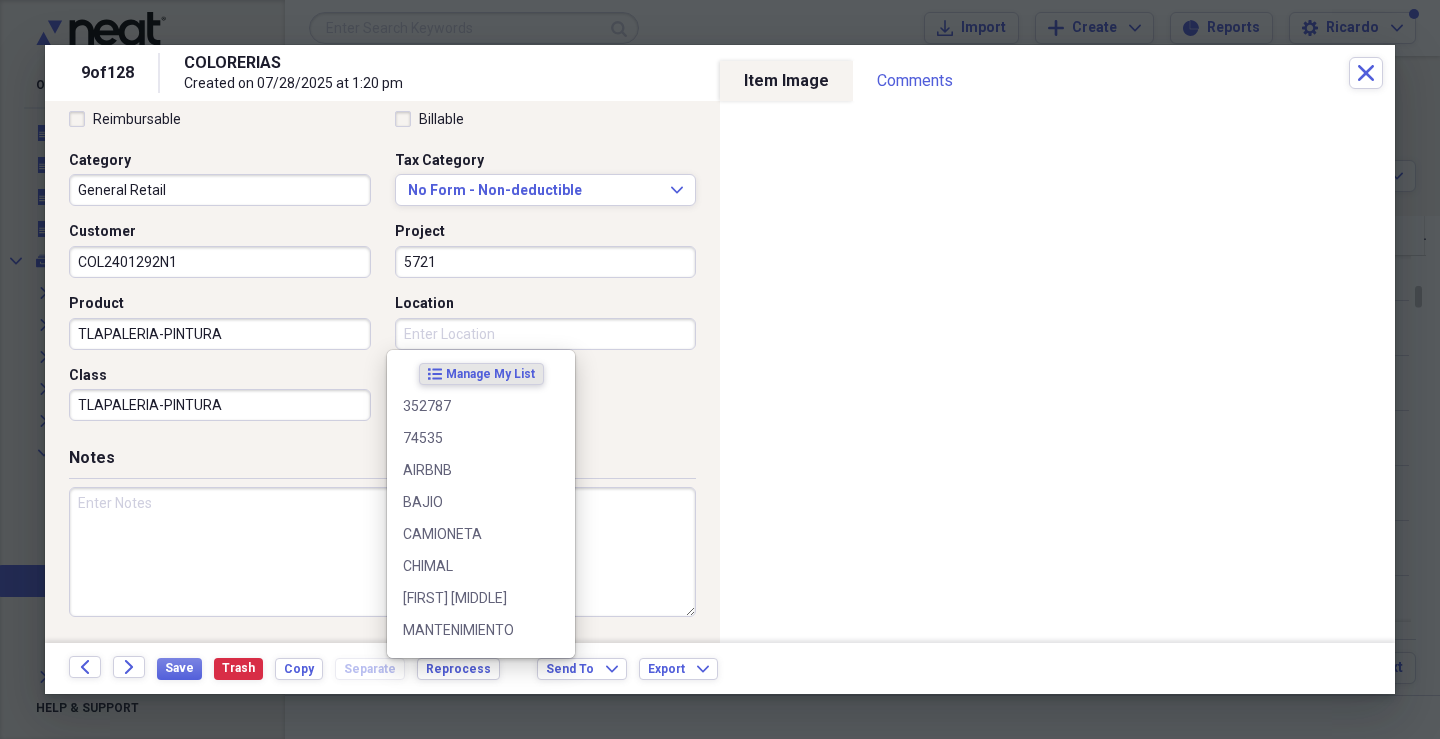 click on "Location" at bounding box center [546, 334] 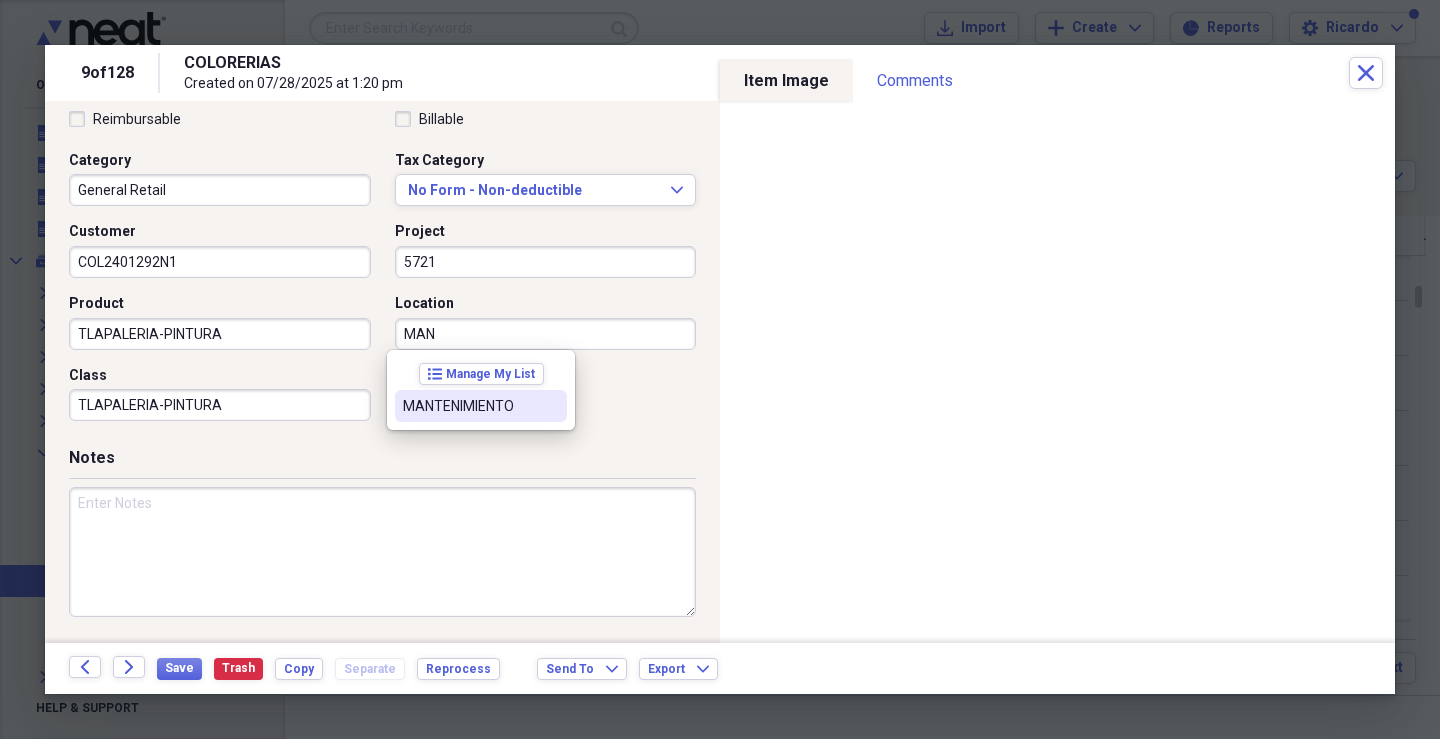 click on "MANTENIMIENTO" at bounding box center [469, 406] 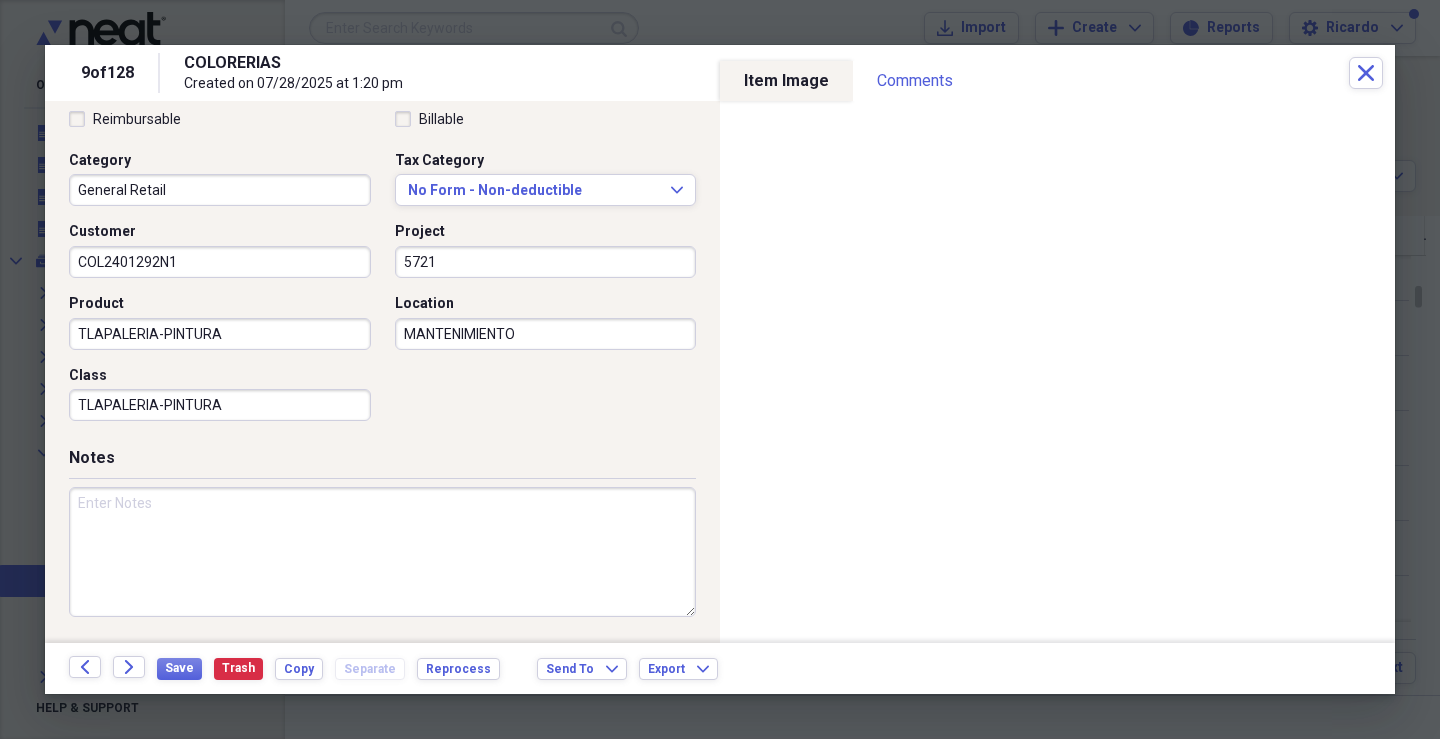 click at bounding box center (382, 552) 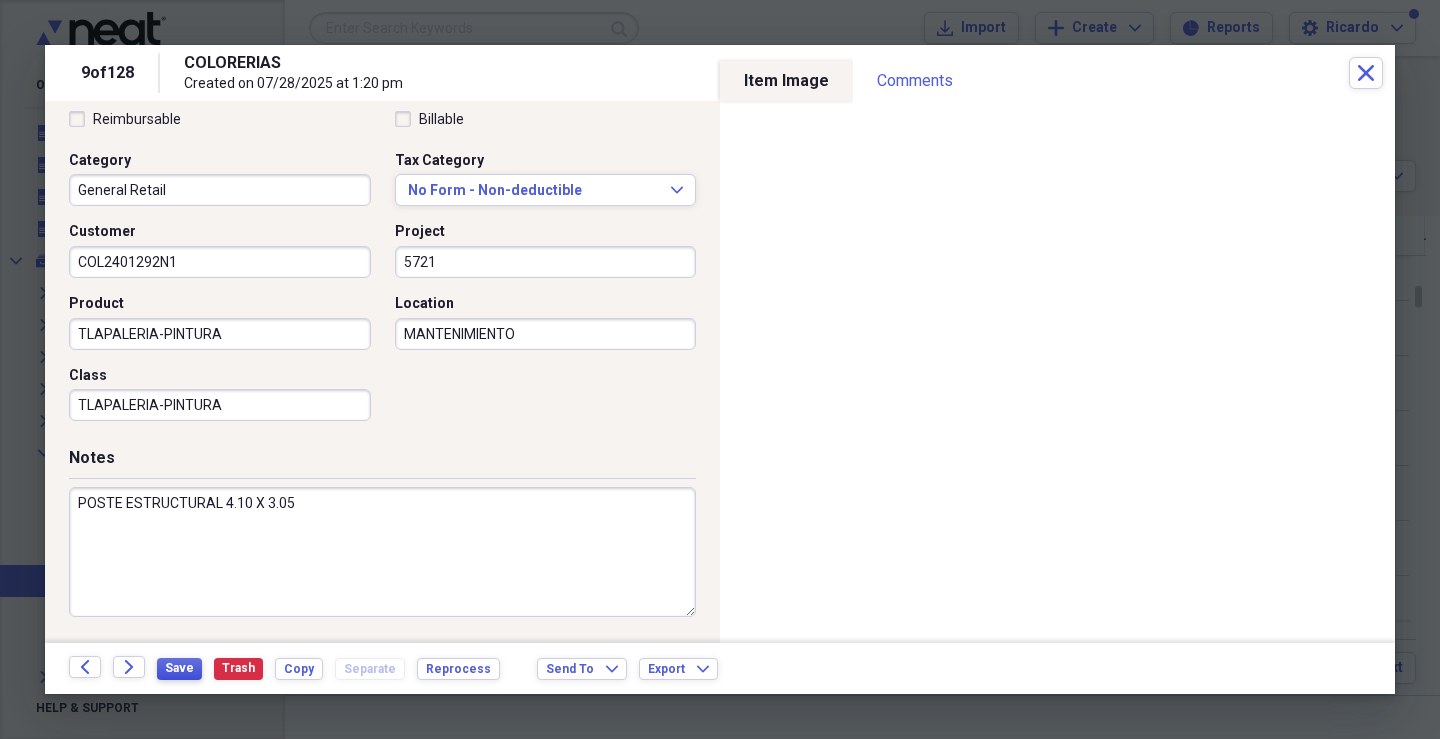 type on "POSTE ESTRUCTURAL 4.10 X 3.05" 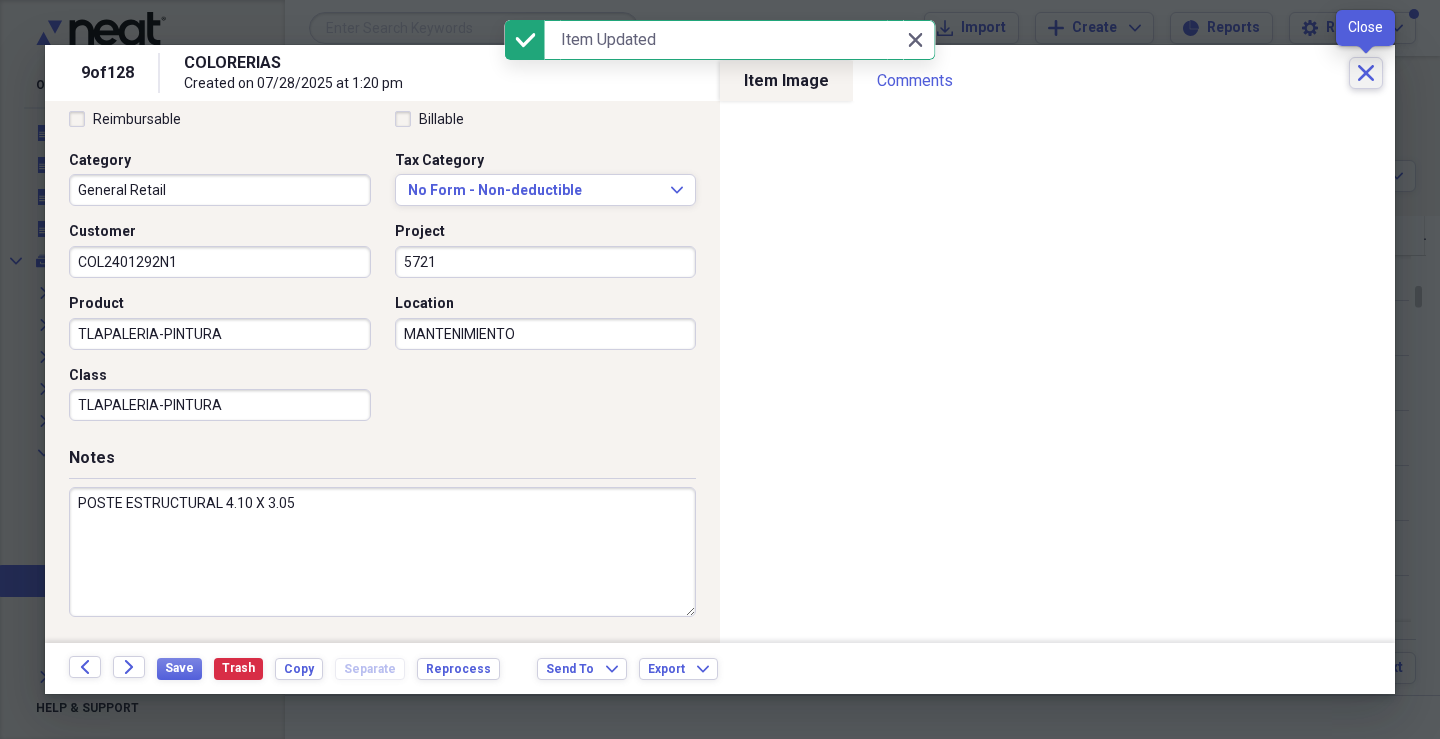click on "Close" at bounding box center [1366, 73] 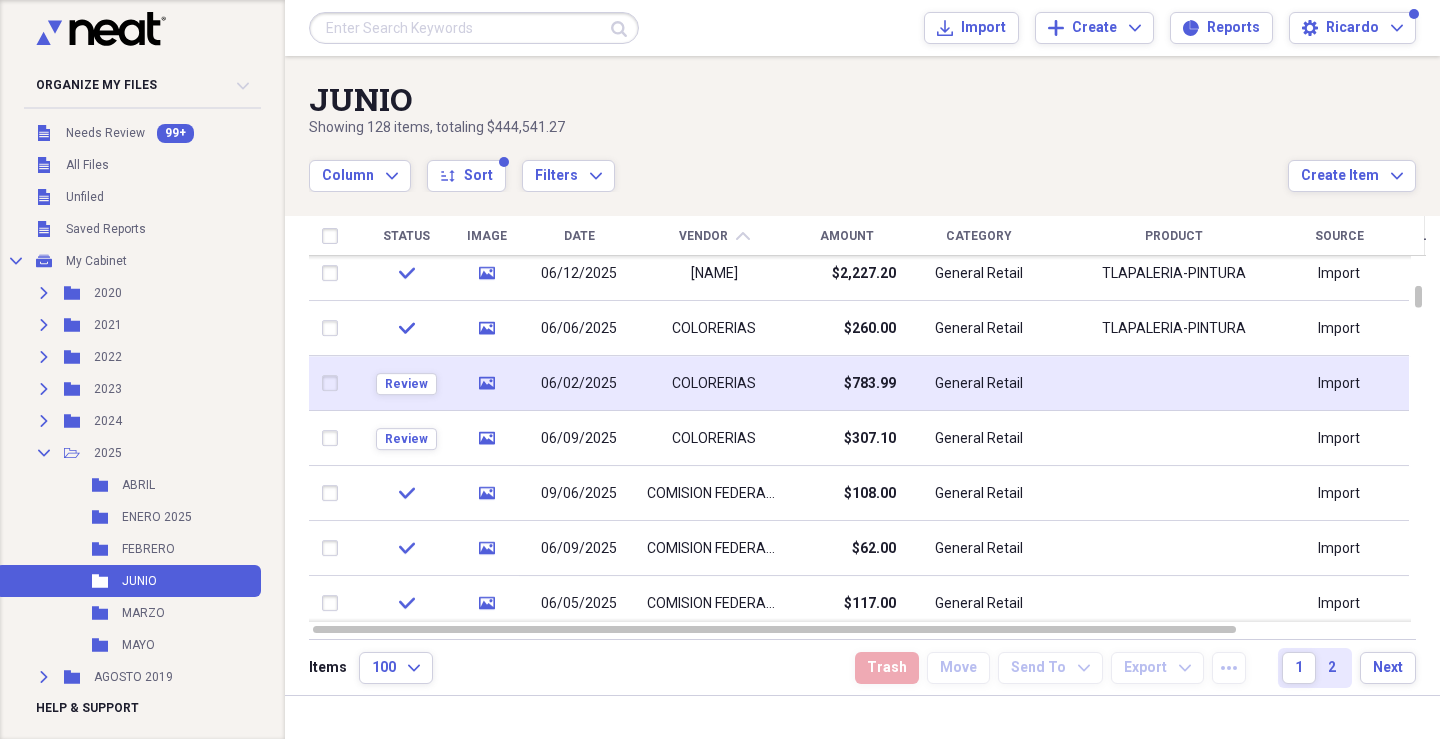 click on "06/02/2025" at bounding box center [579, 383] 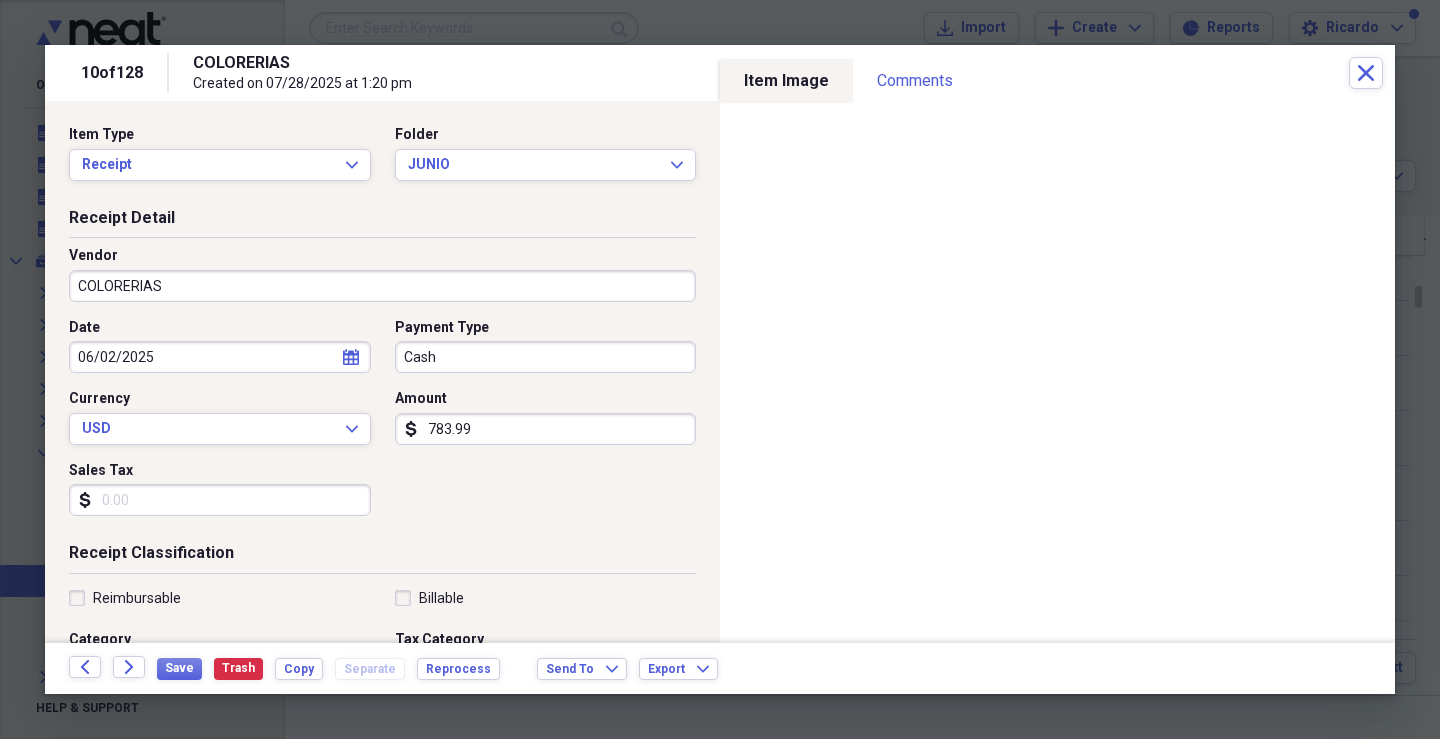 drag, startPoint x: 478, startPoint y: 355, endPoint x: 587, endPoint y: 415, distance: 124.42267 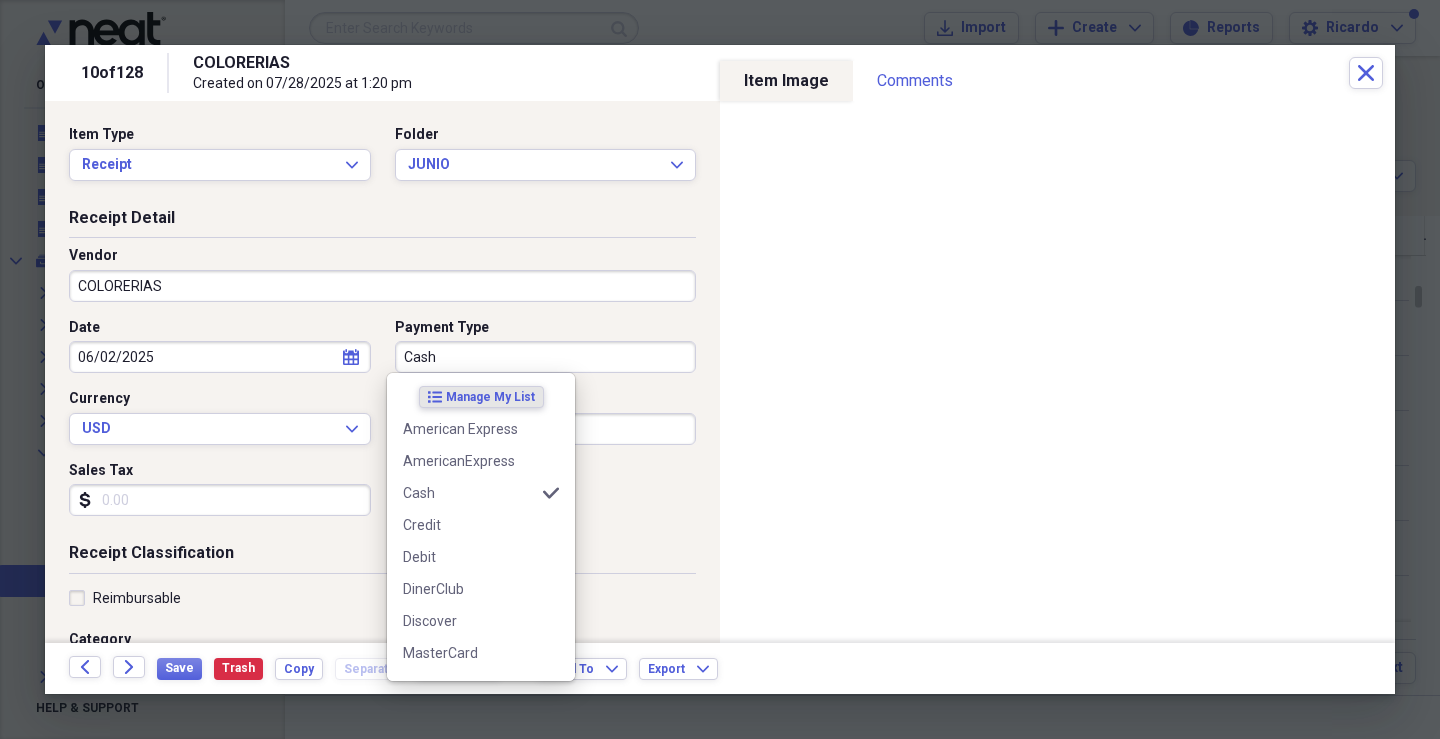 drag, startPoint x: 555, startPoint y: 417, endPoint x: 560, endPoint y: 535, distance: 118.10589 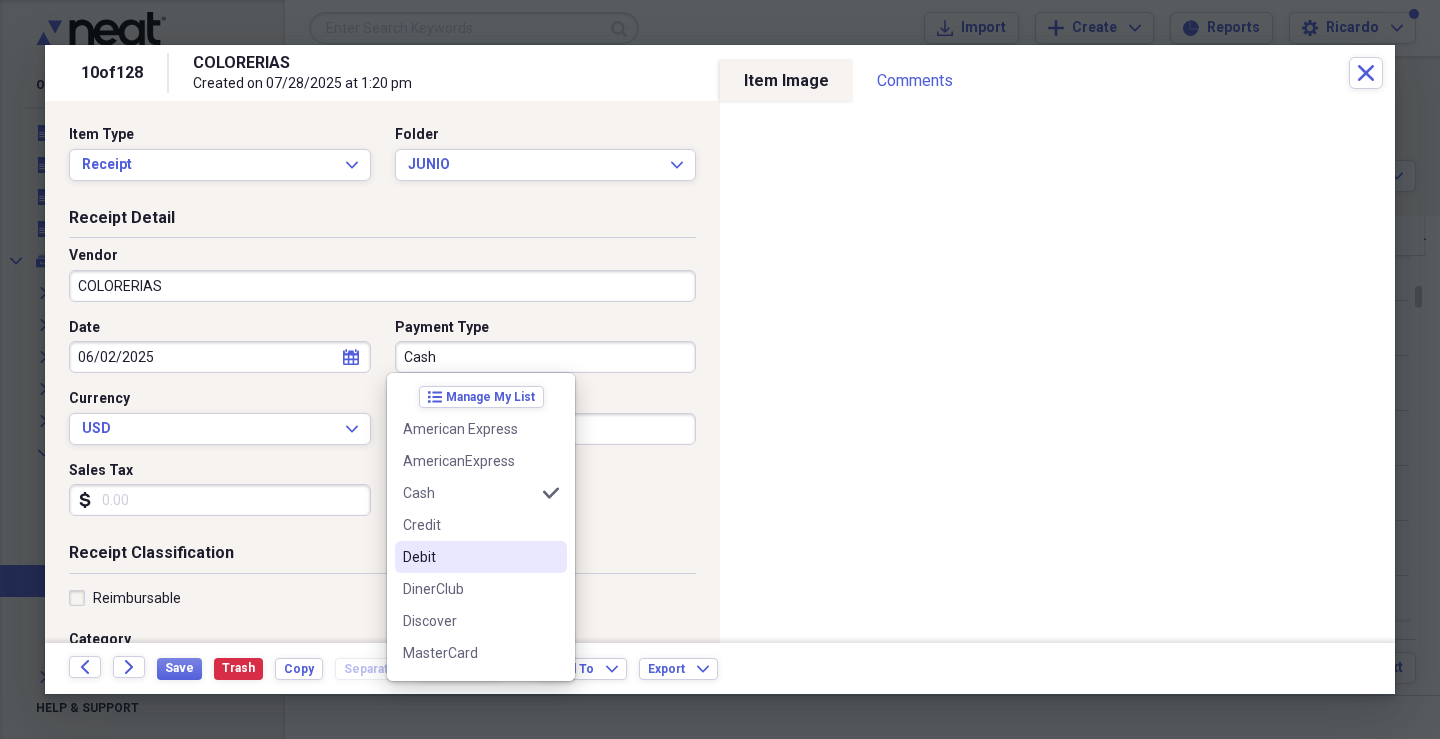 scroll, scrollTop: 124, scrollLeft: 0, axis: vertical 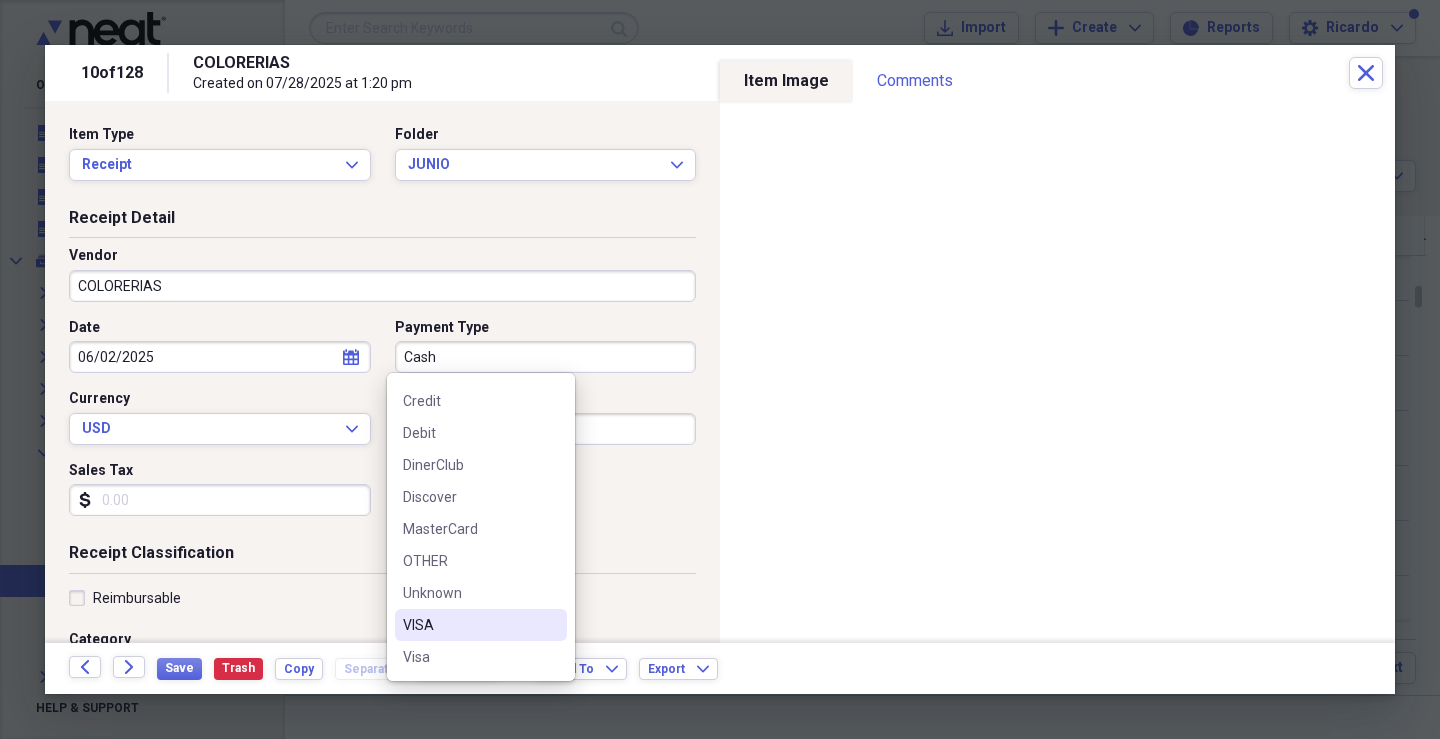 click on "VISA" at bounding box center [469, 625] 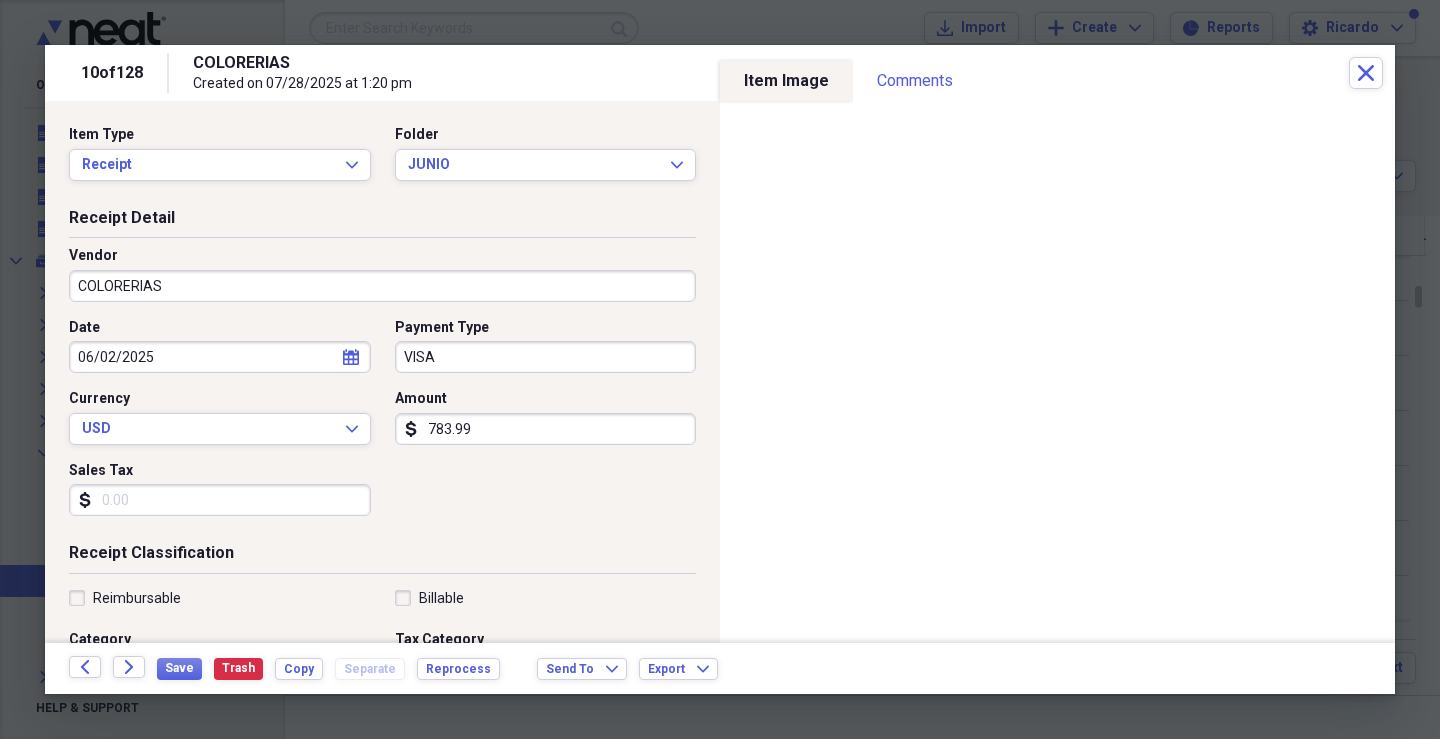 click on "Sales Tax" at bounding box center (220, 500) 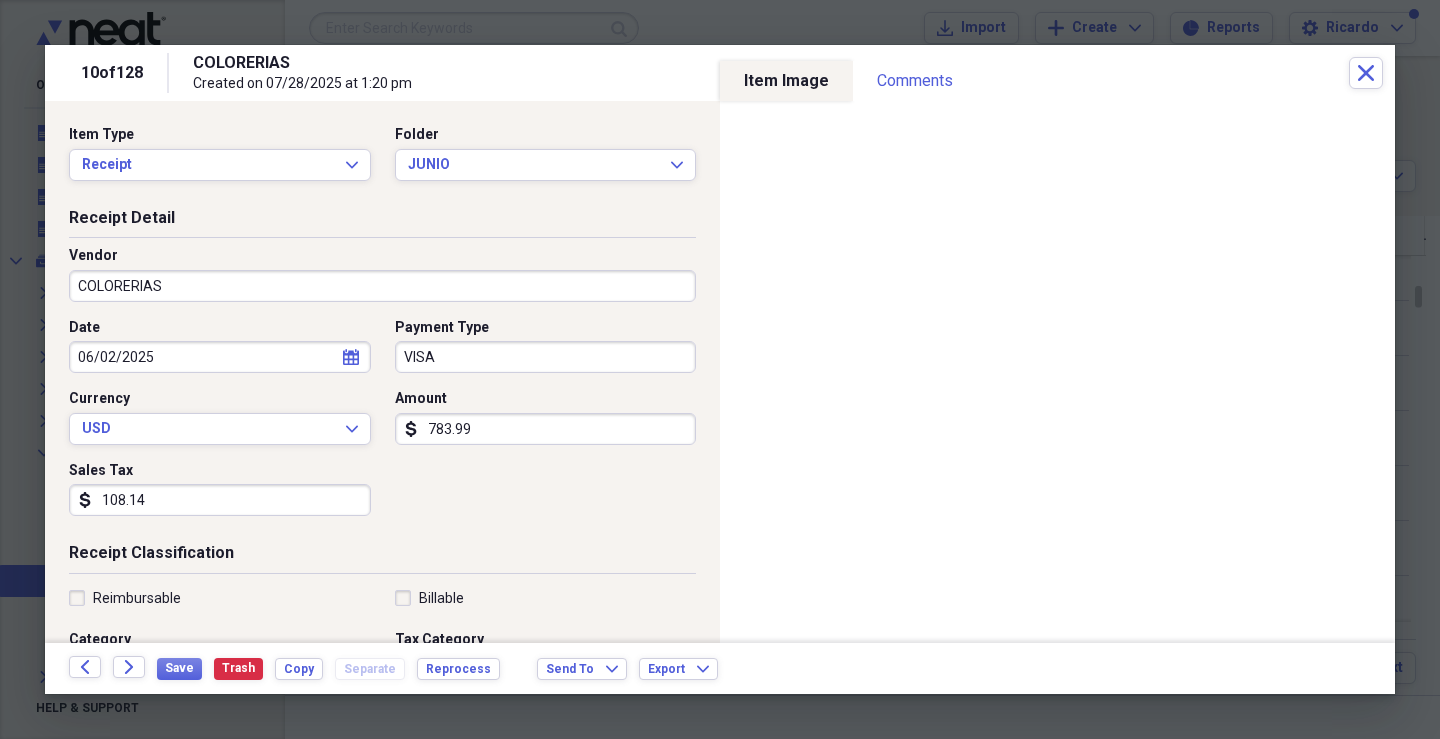 type on "108.14" 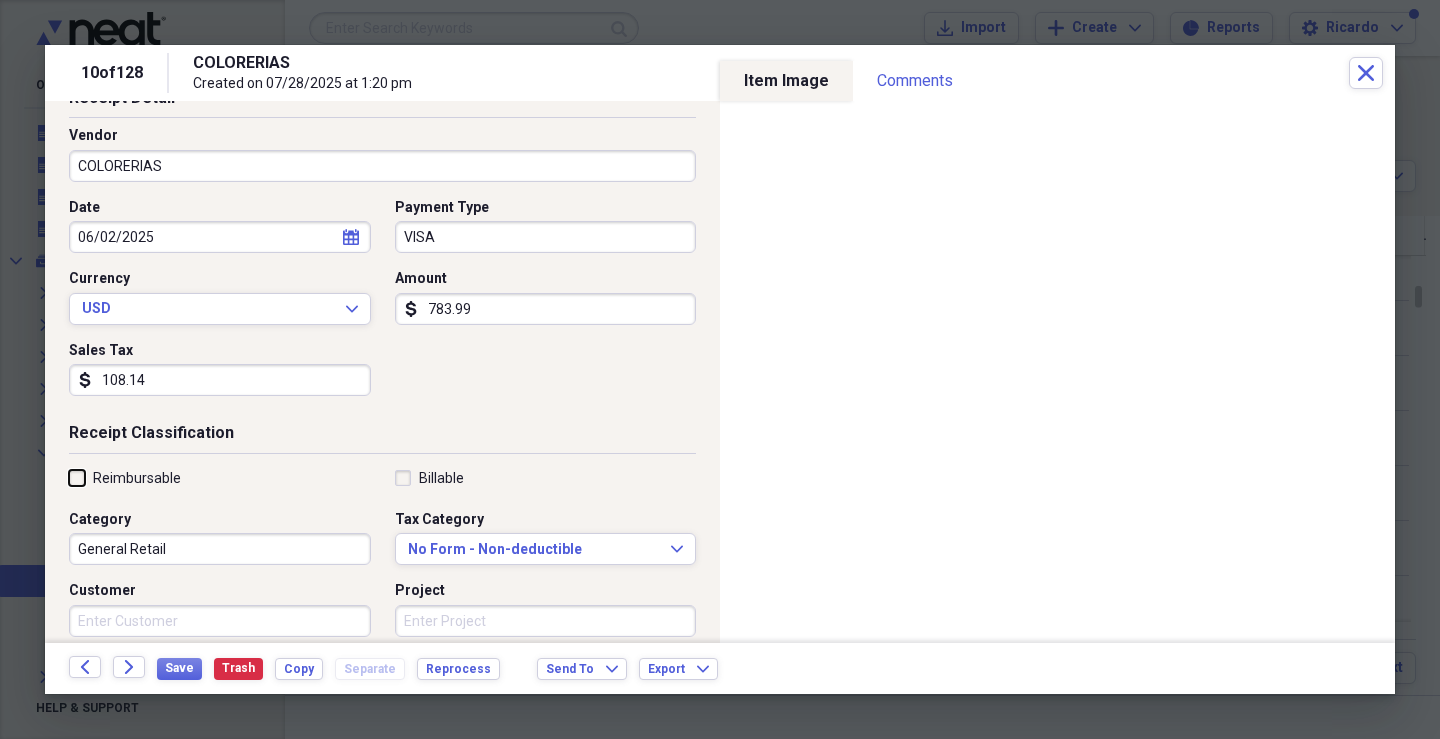 scroll, scrollTop: 300, scrollLeft: 0, axis: vertical 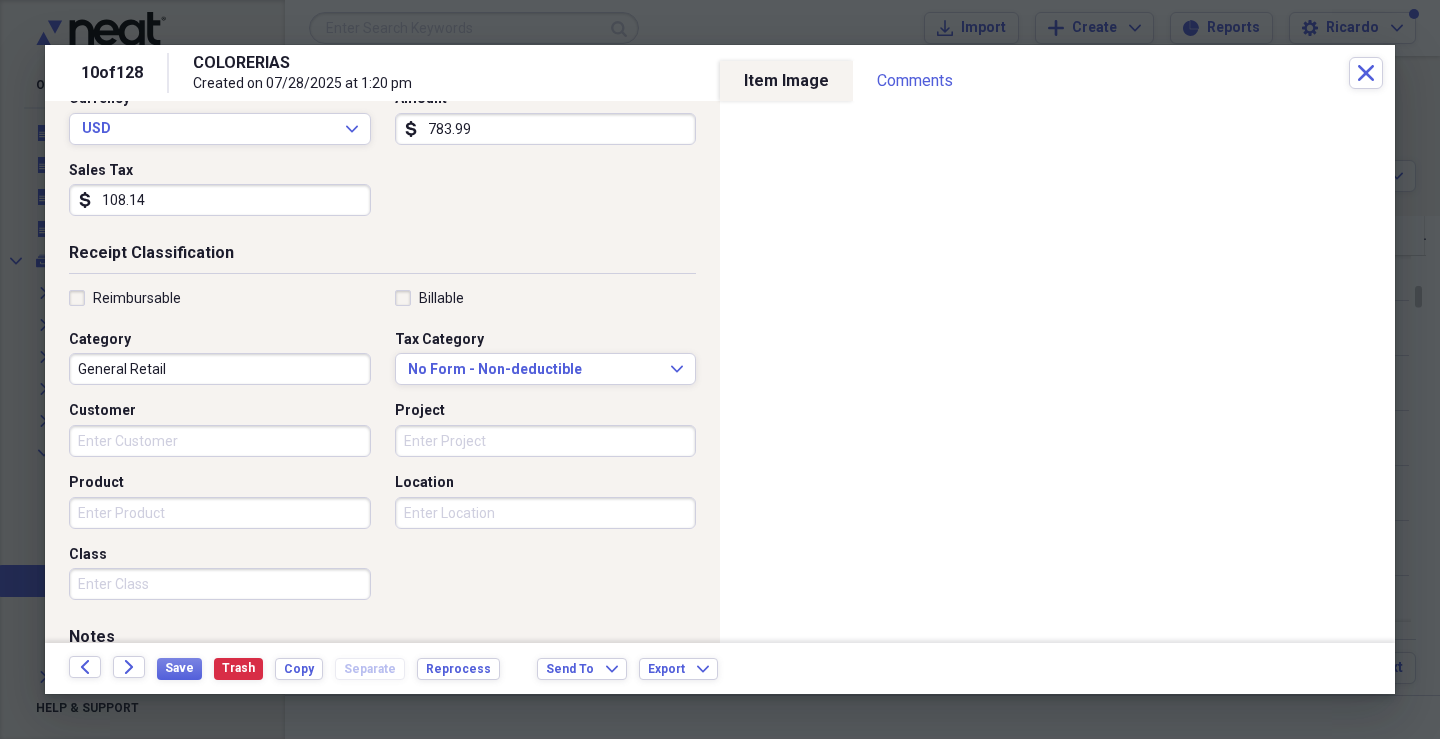 click on "Customer" at bounding box center (220, 441) 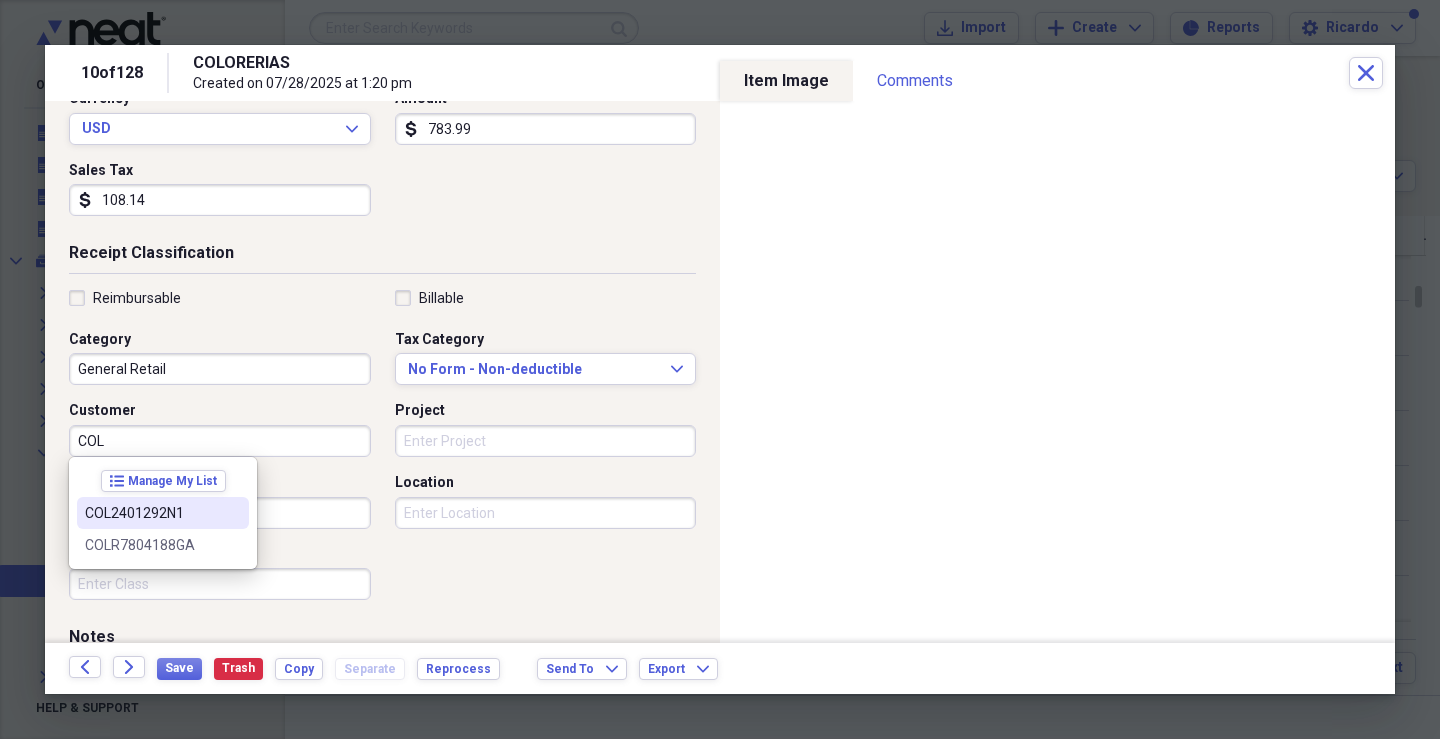 drag, startPoint x: 152, startPoint y: 514, endPoint x: 167, endPoint y: 515, distance: 15.033297 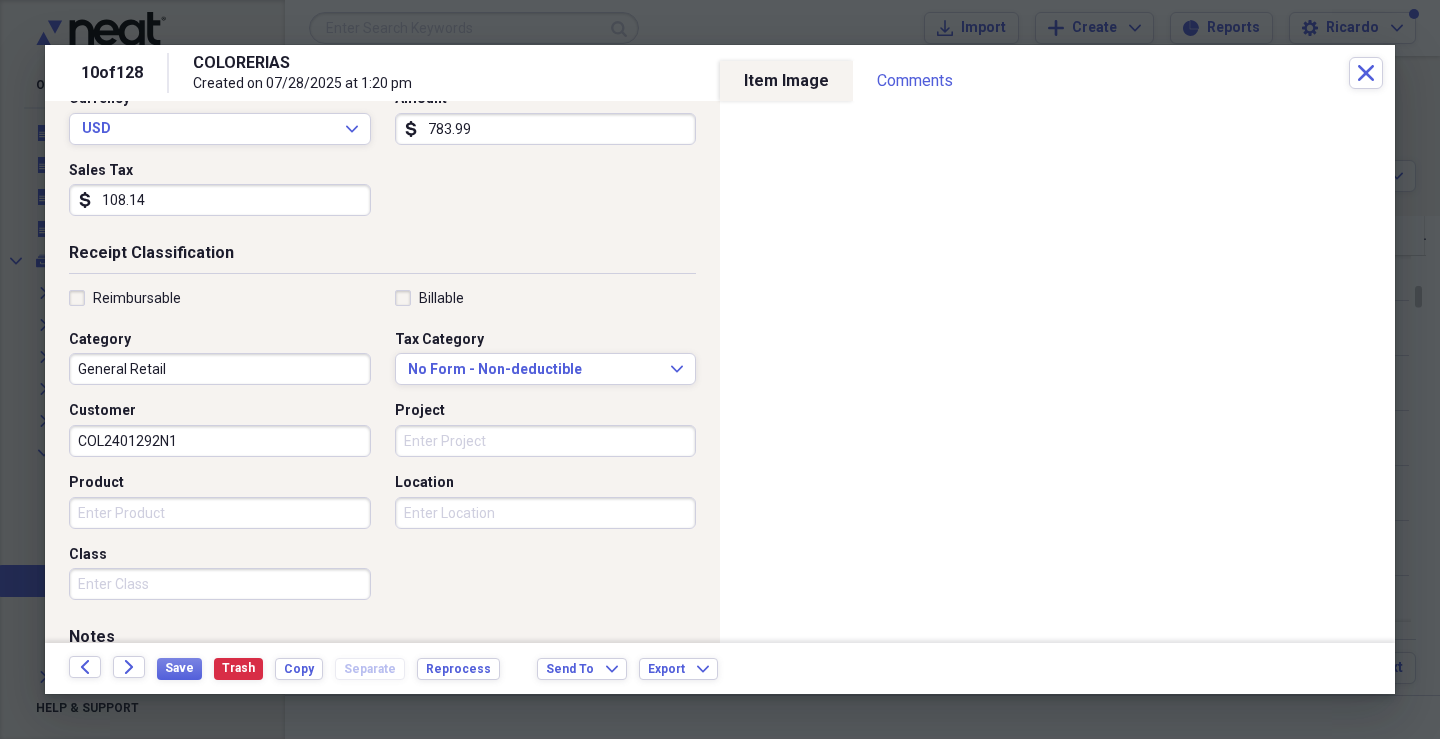 click on "Project" at bounding box center [546, 441] 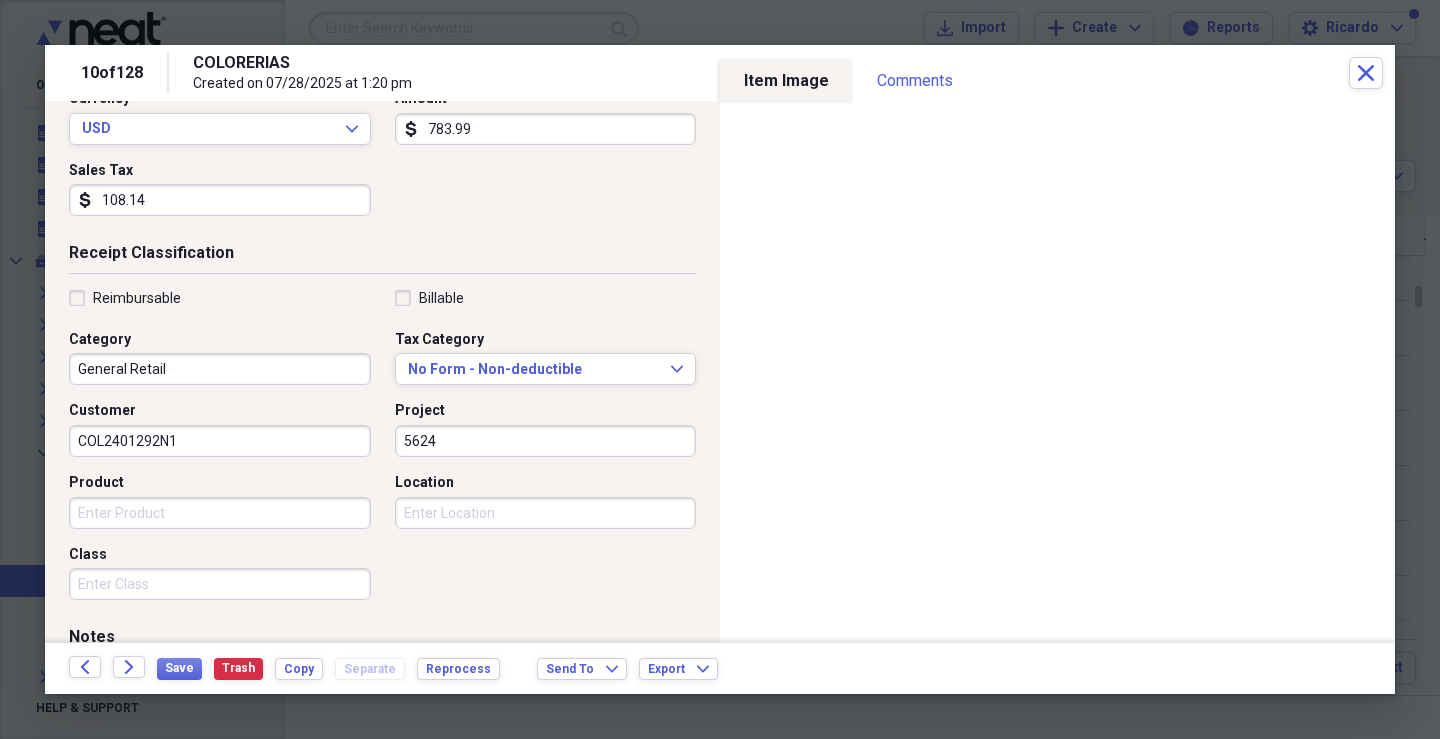 type on "5624" 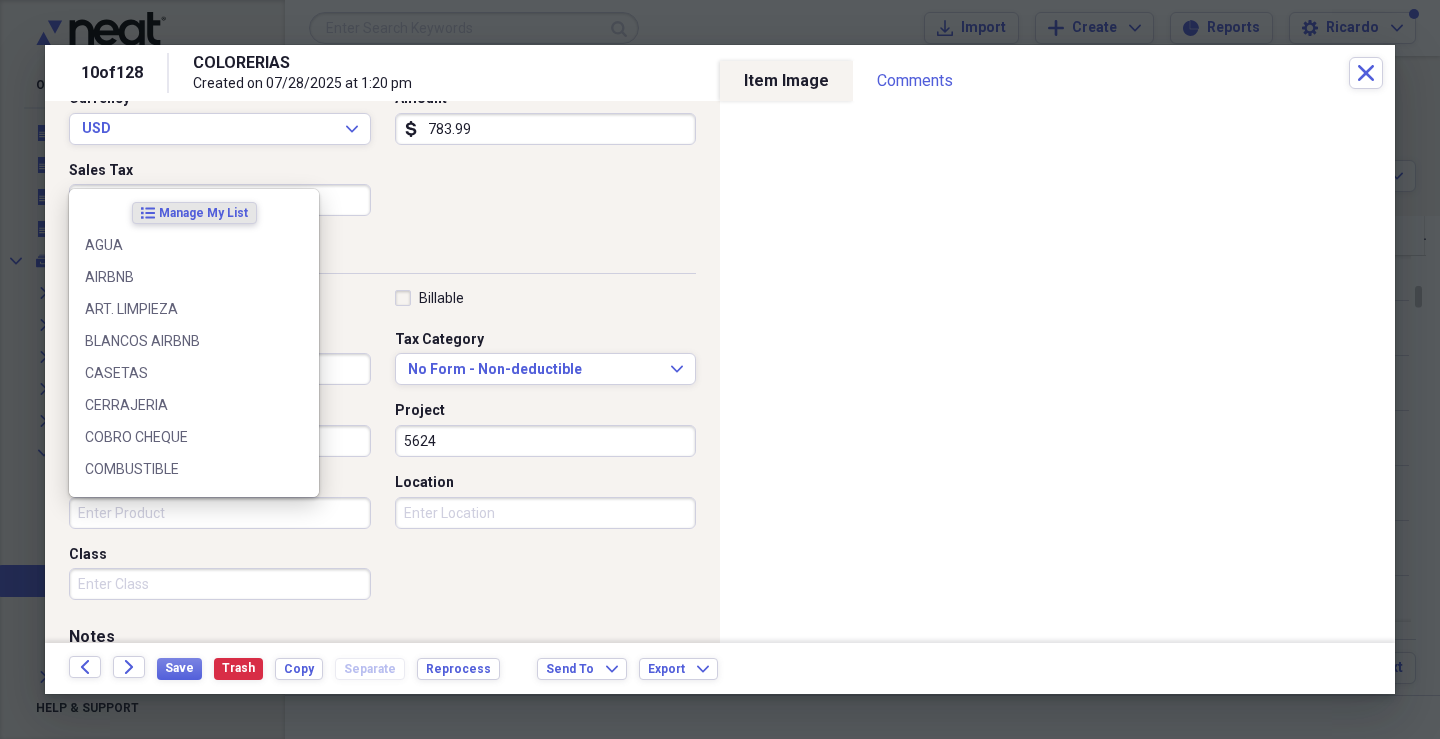 click on "Product" at bounding box center [220, 513] 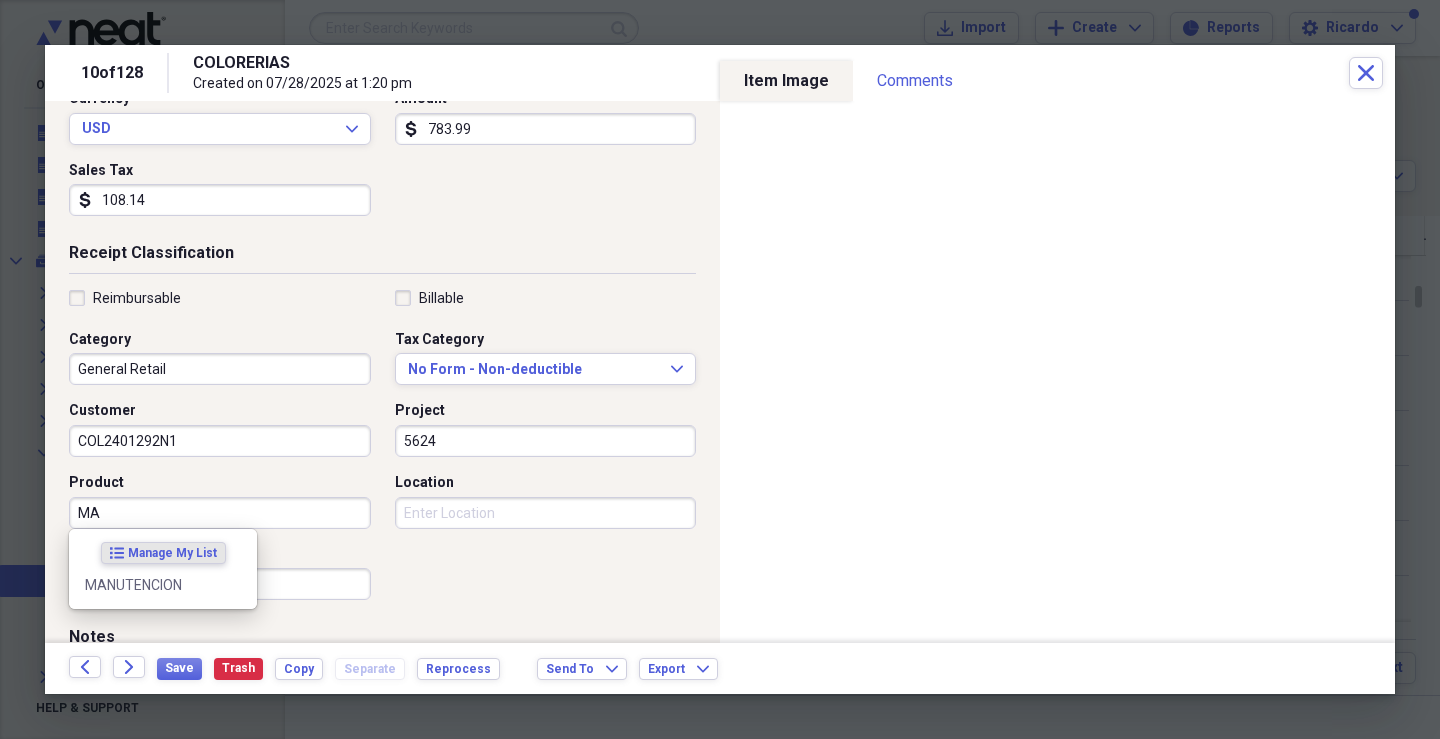 type on "M" 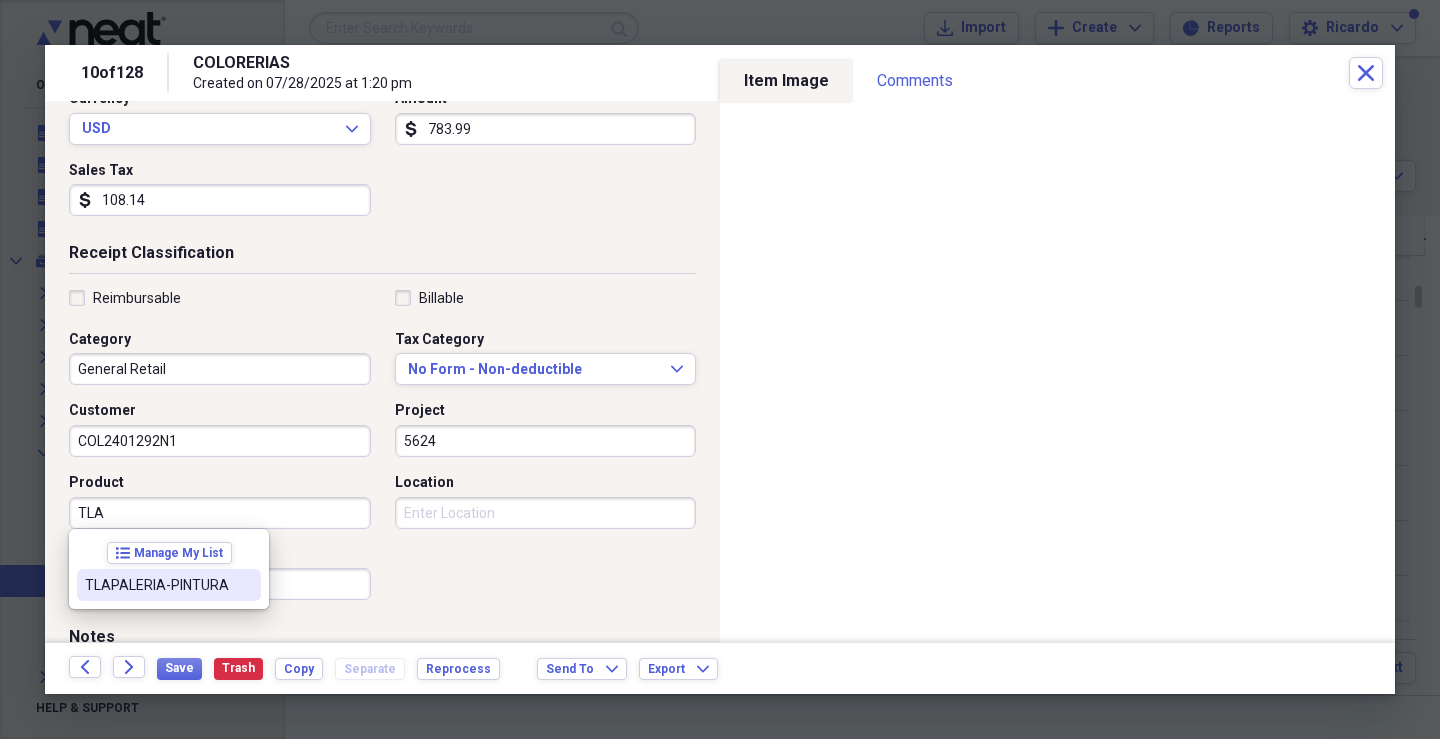 click on "TLAPALERIA-PINTURA" at bounding box center (157, 585) 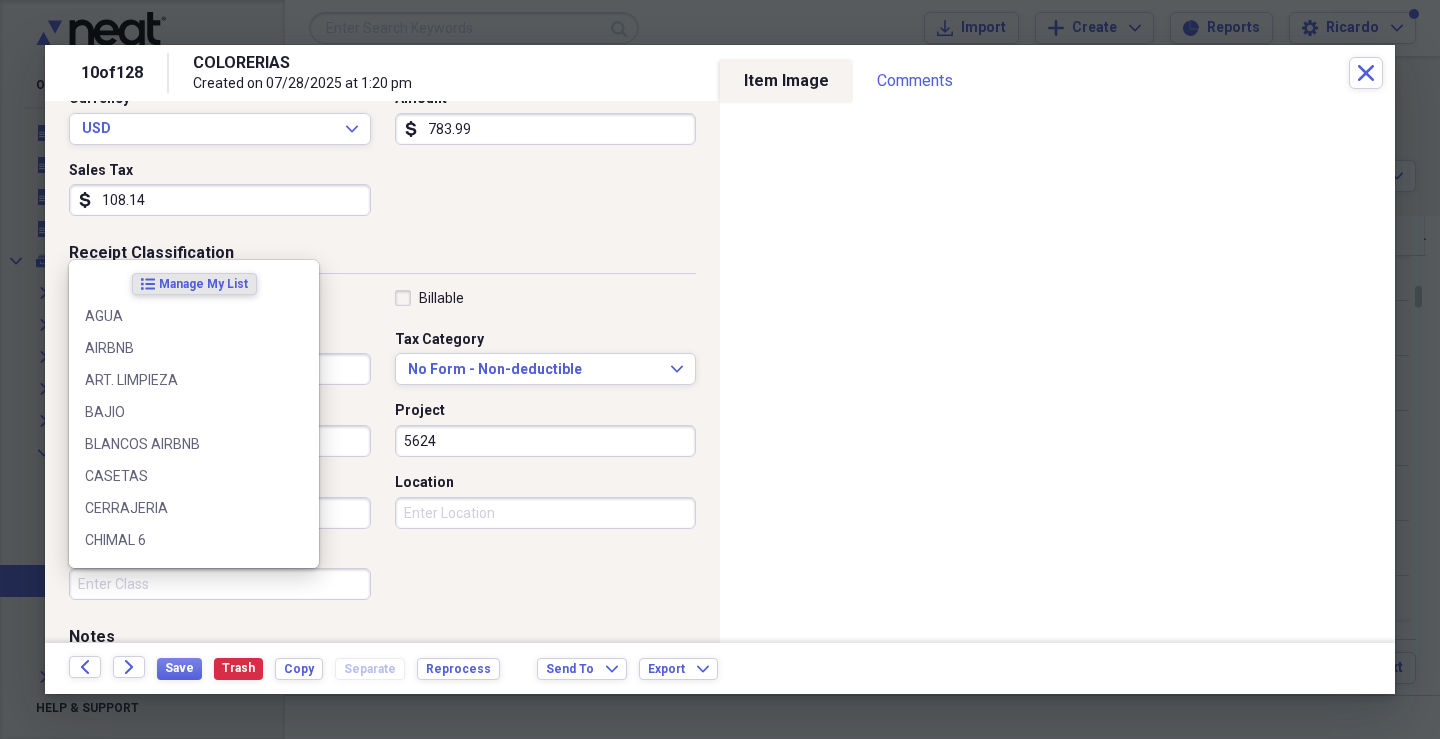 click on "Class" at bounding box center (220, 584) 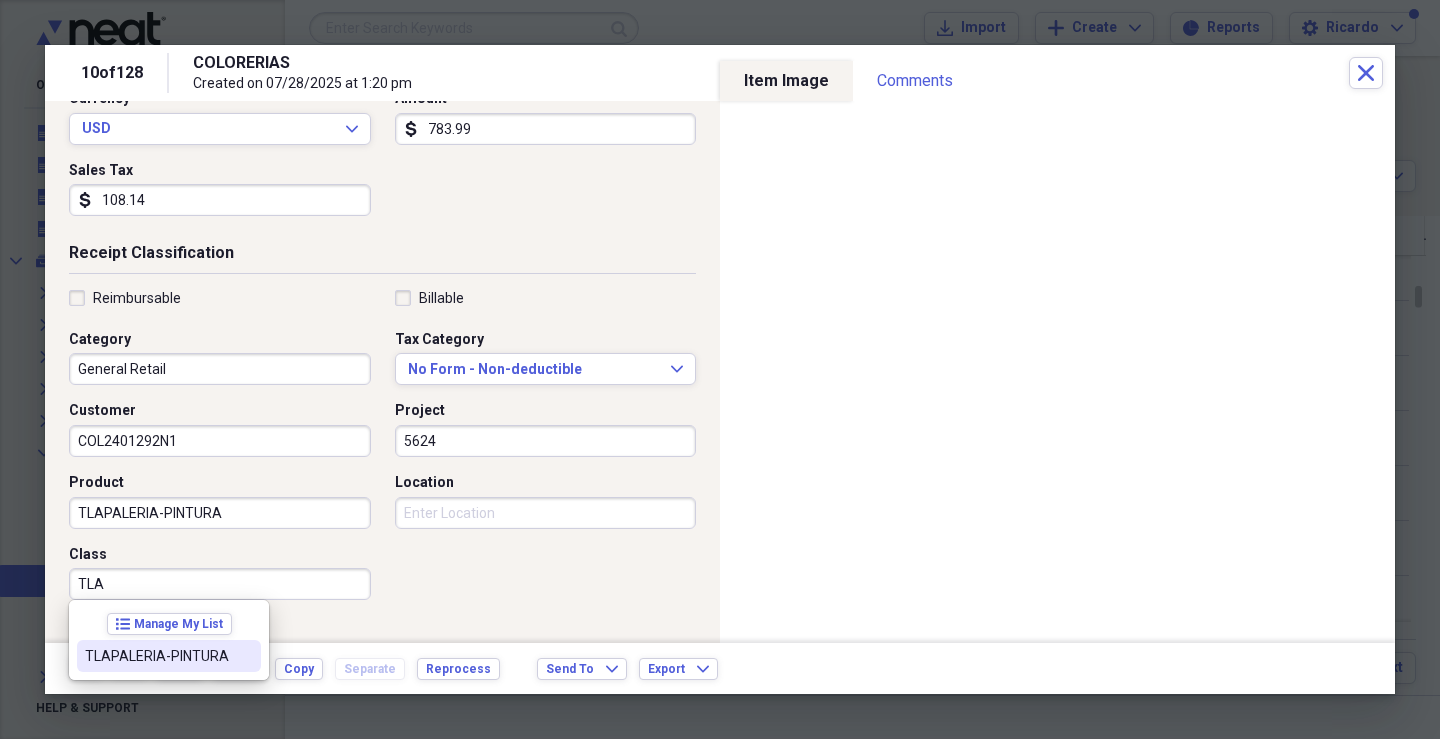drag, startPoint x: 136, startPoint y: 665, endPoint x: 169, endPoint y: 651, distance: 35.846897 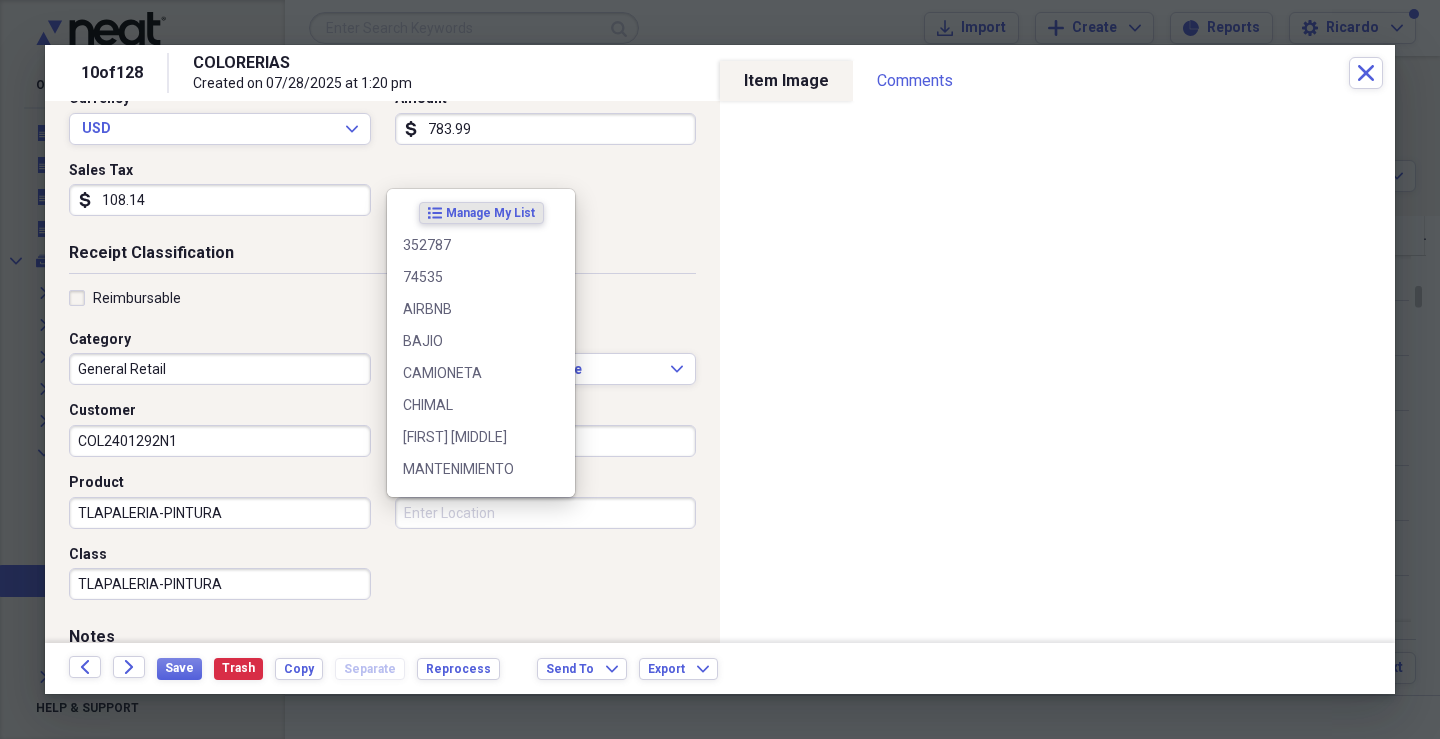 click on "Location" at bounding box center (546, 513) 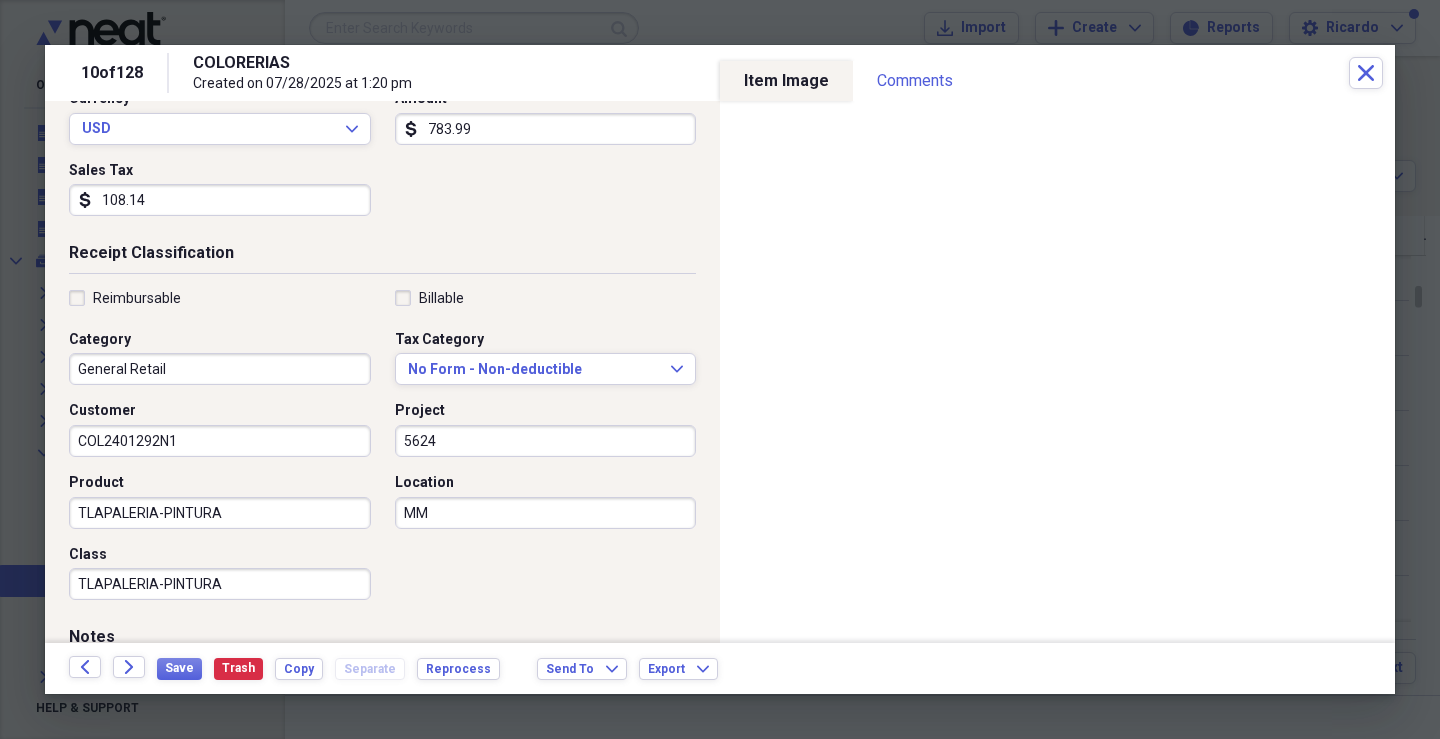type on "M" 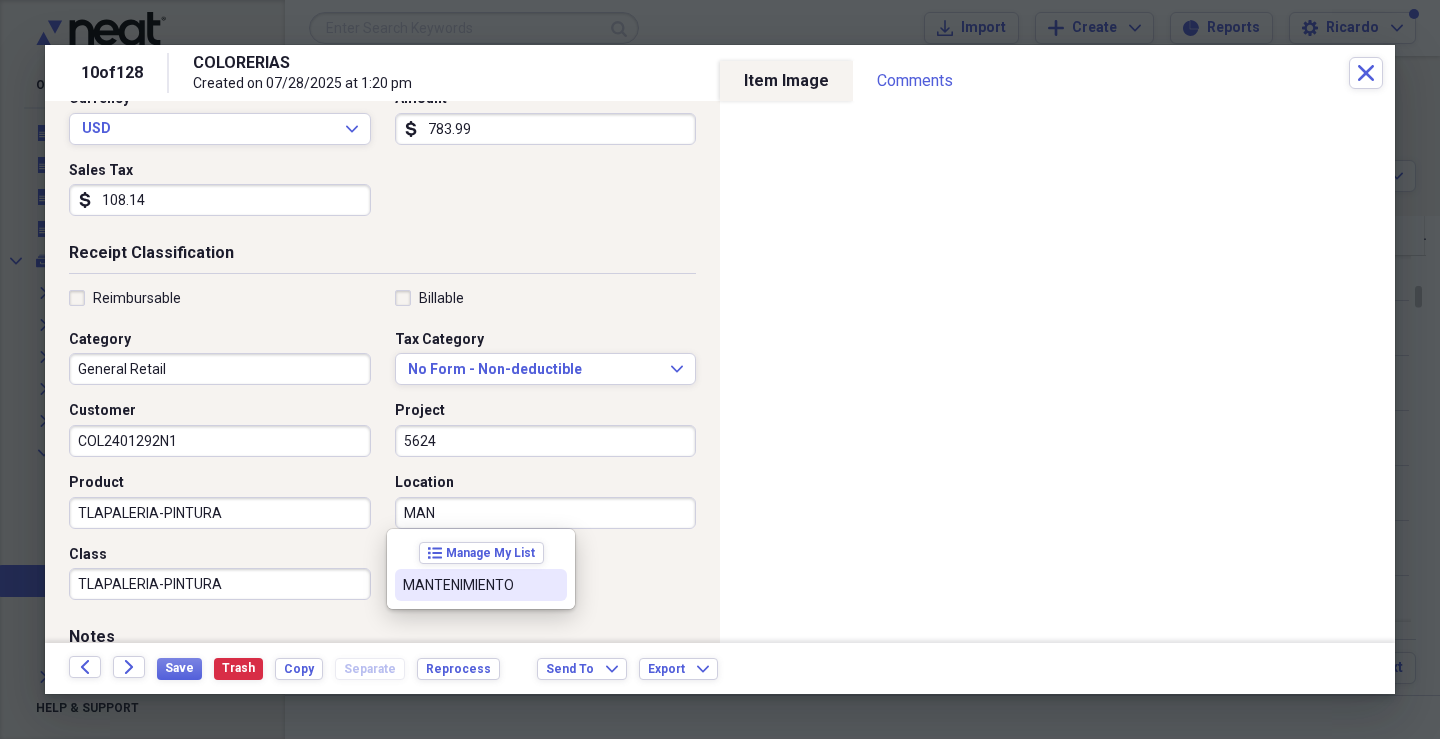 click on "MANTENIMIENTO" at bounding box center [469, 585] 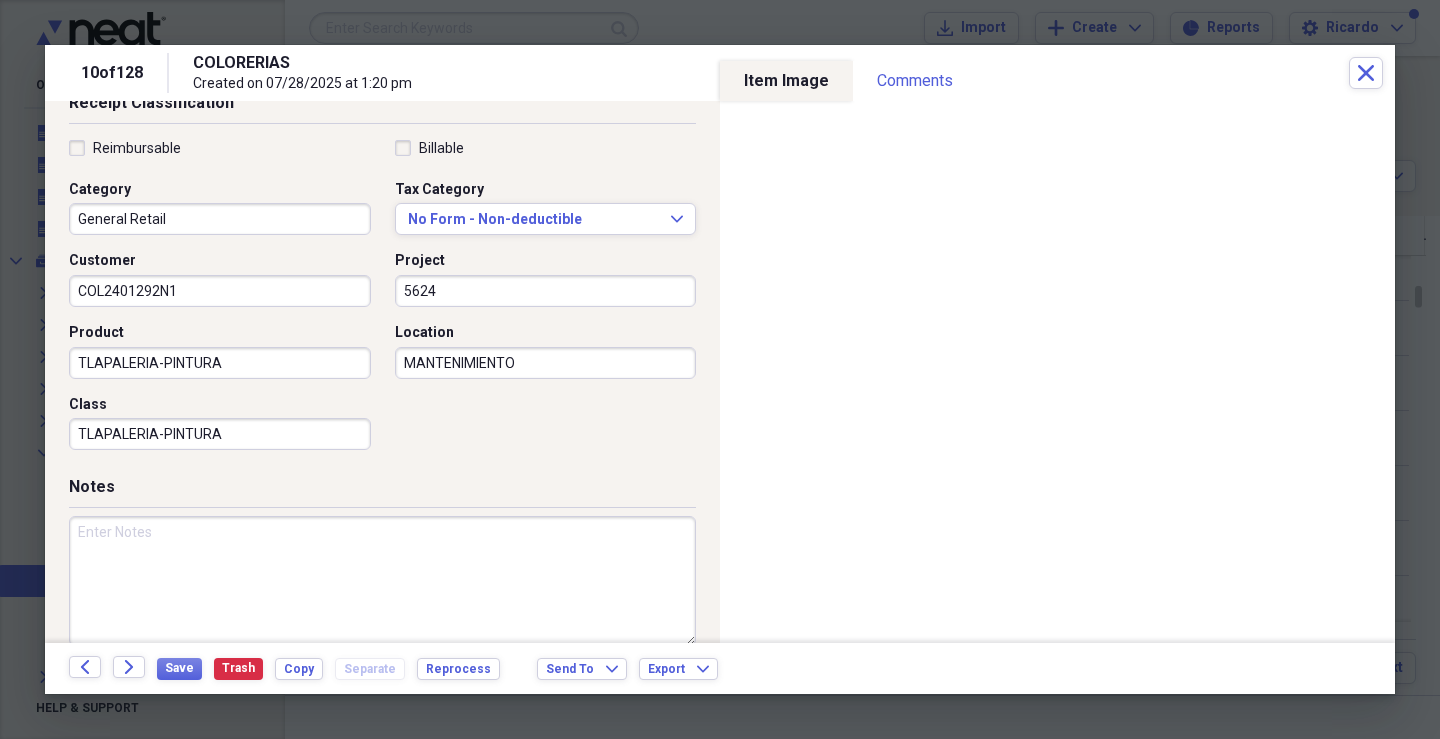 scroll, scrollTop: 479, scrollLeft: 0, axis: vertical 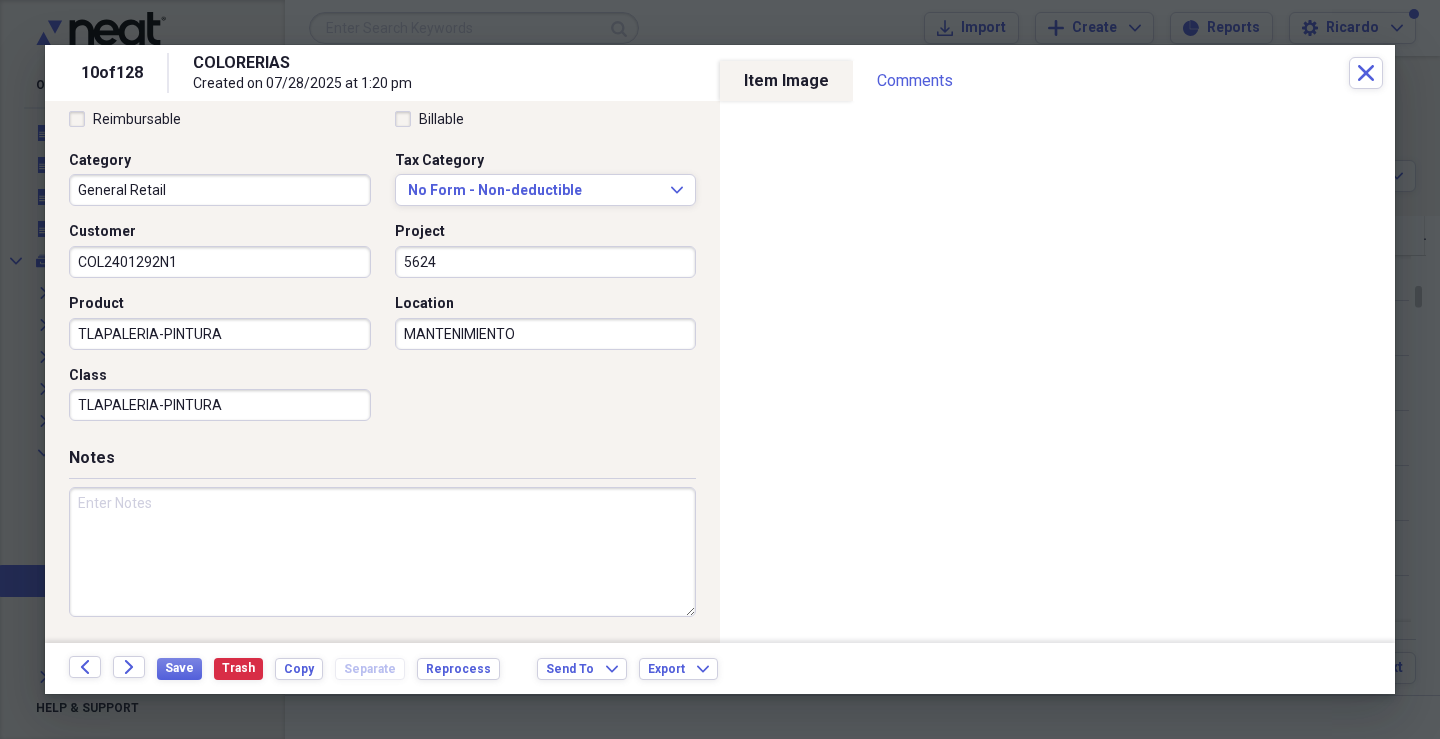 click at bounding box center [382, 552] 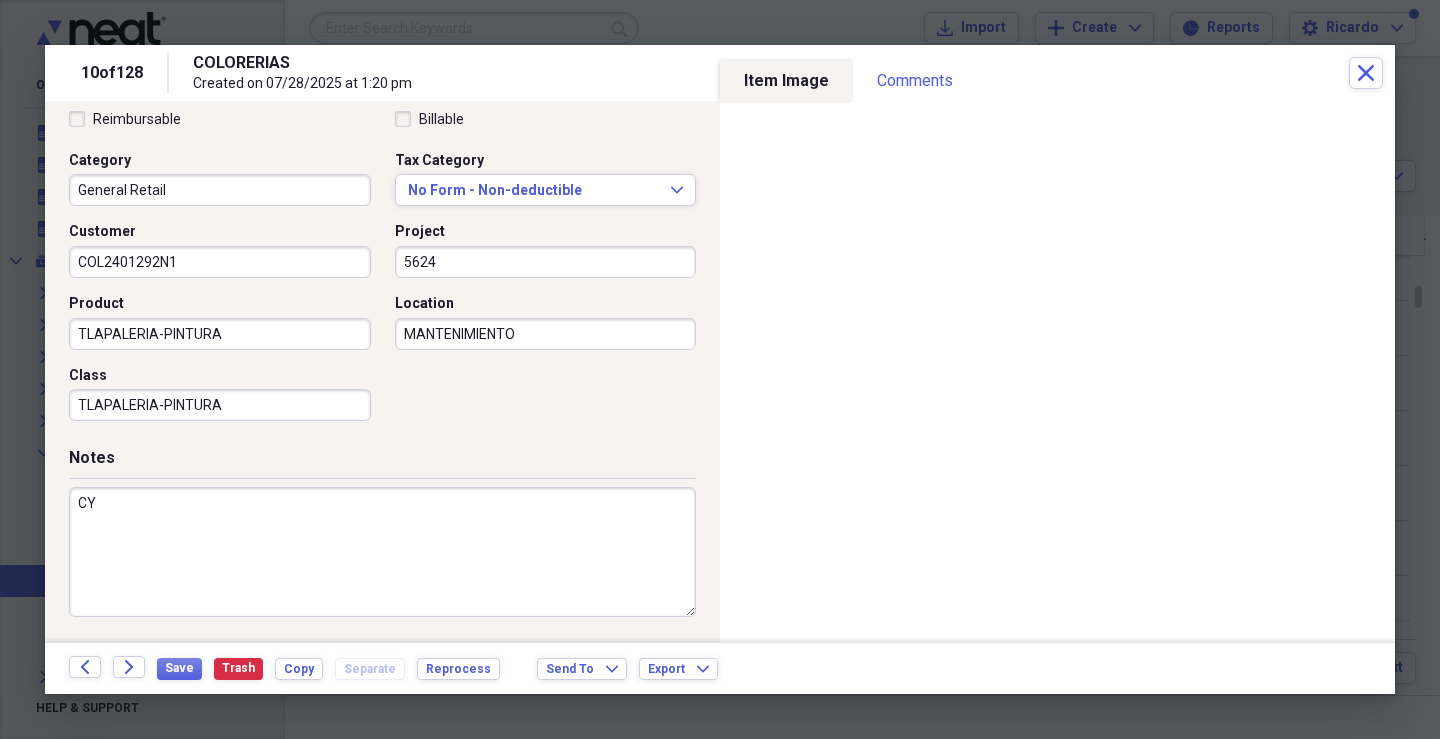 type on "C" 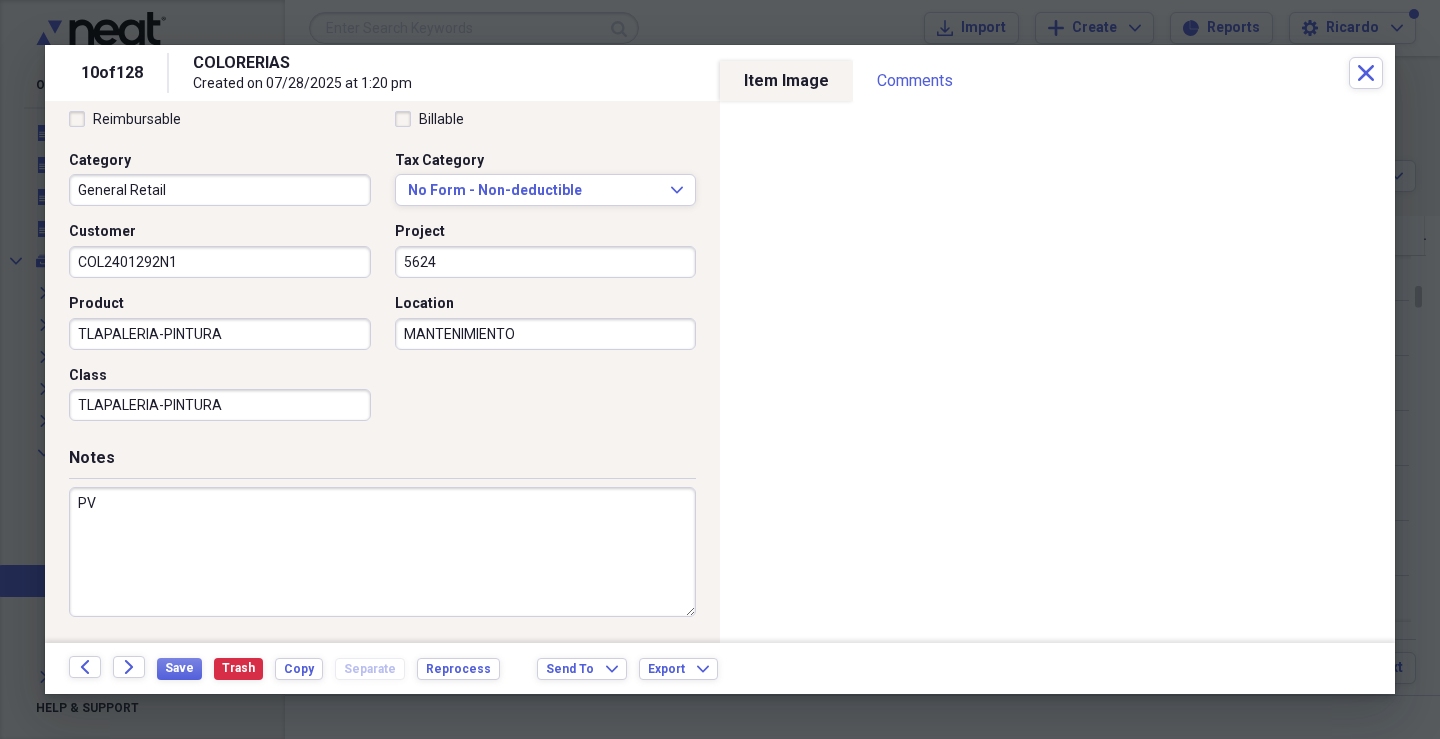 type on "P" 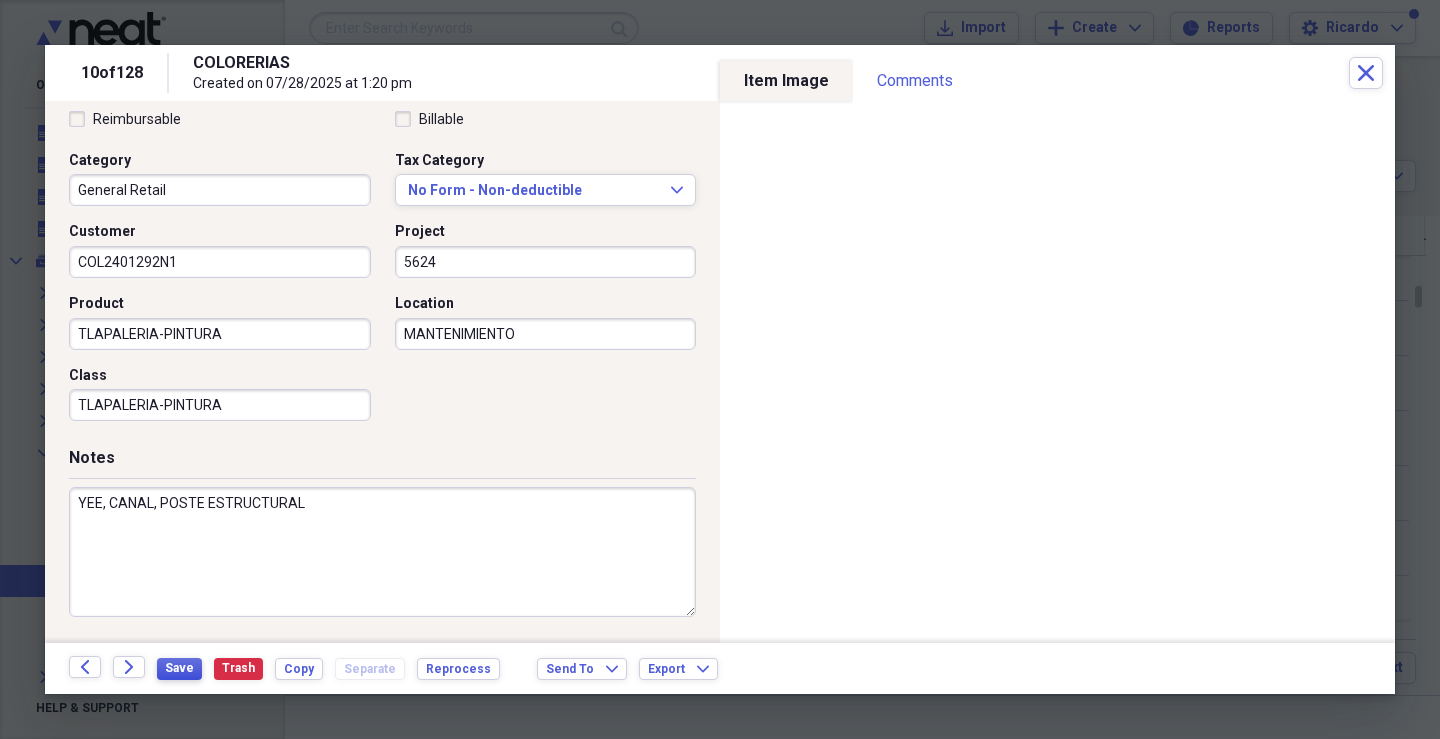 type on "YEE, CANAL, POSTE ESTRUCTURAL" 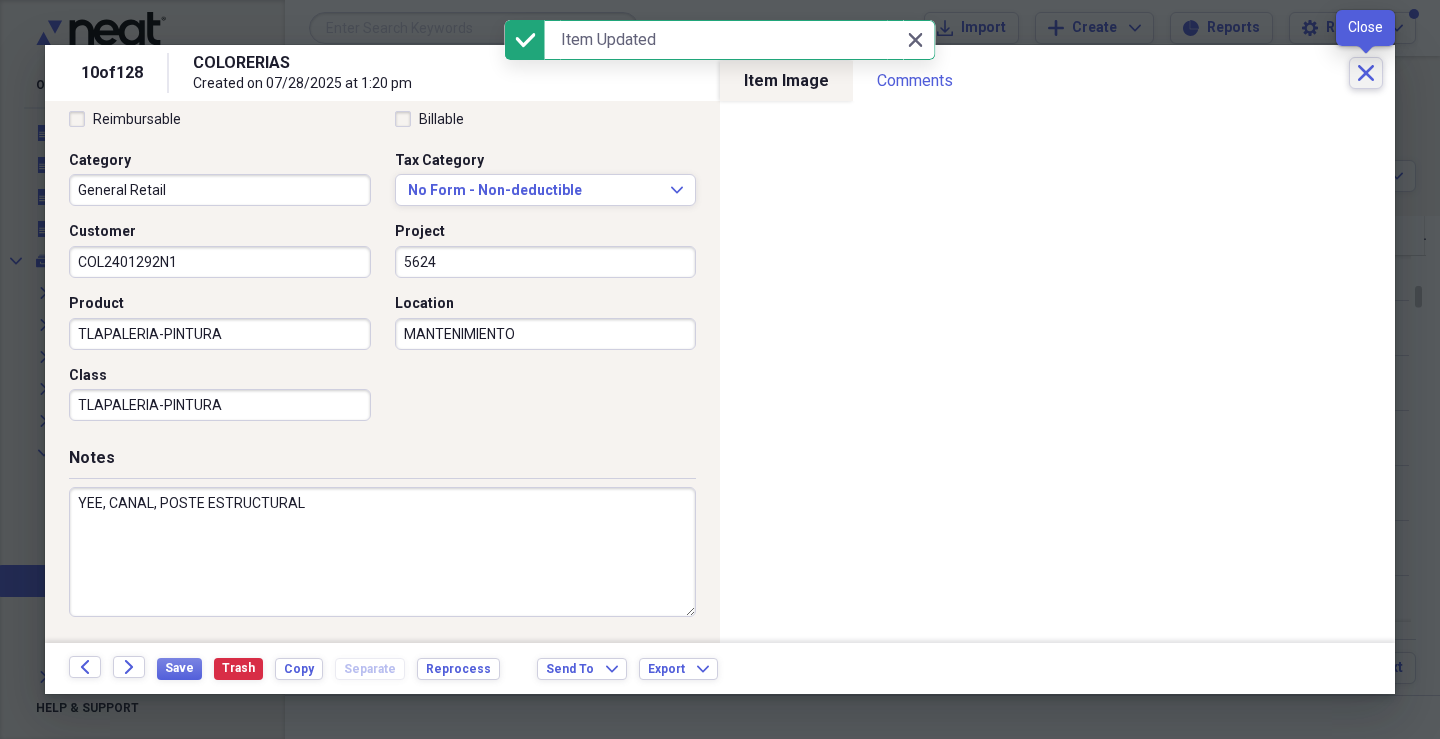 click on "Close" 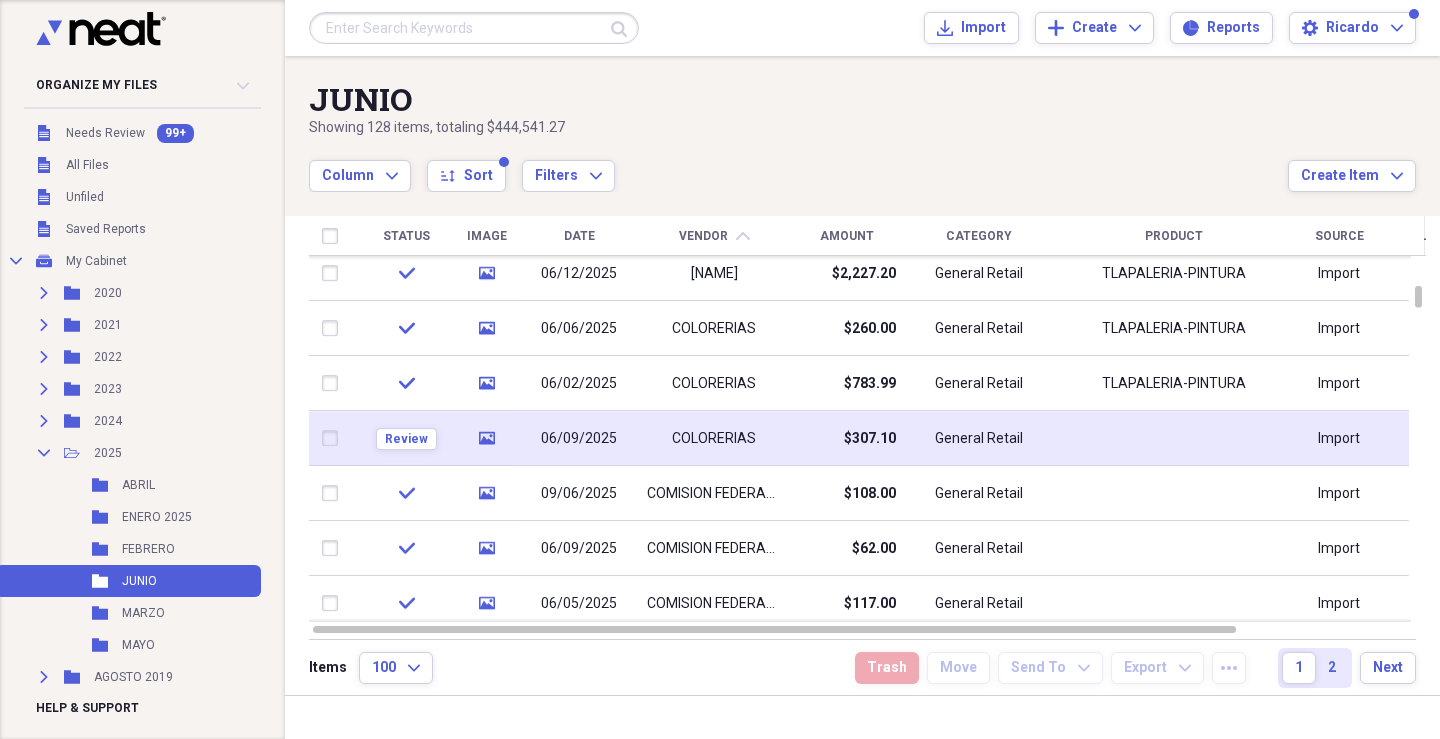 click on "$307.10" at bounding box center [870, 439] 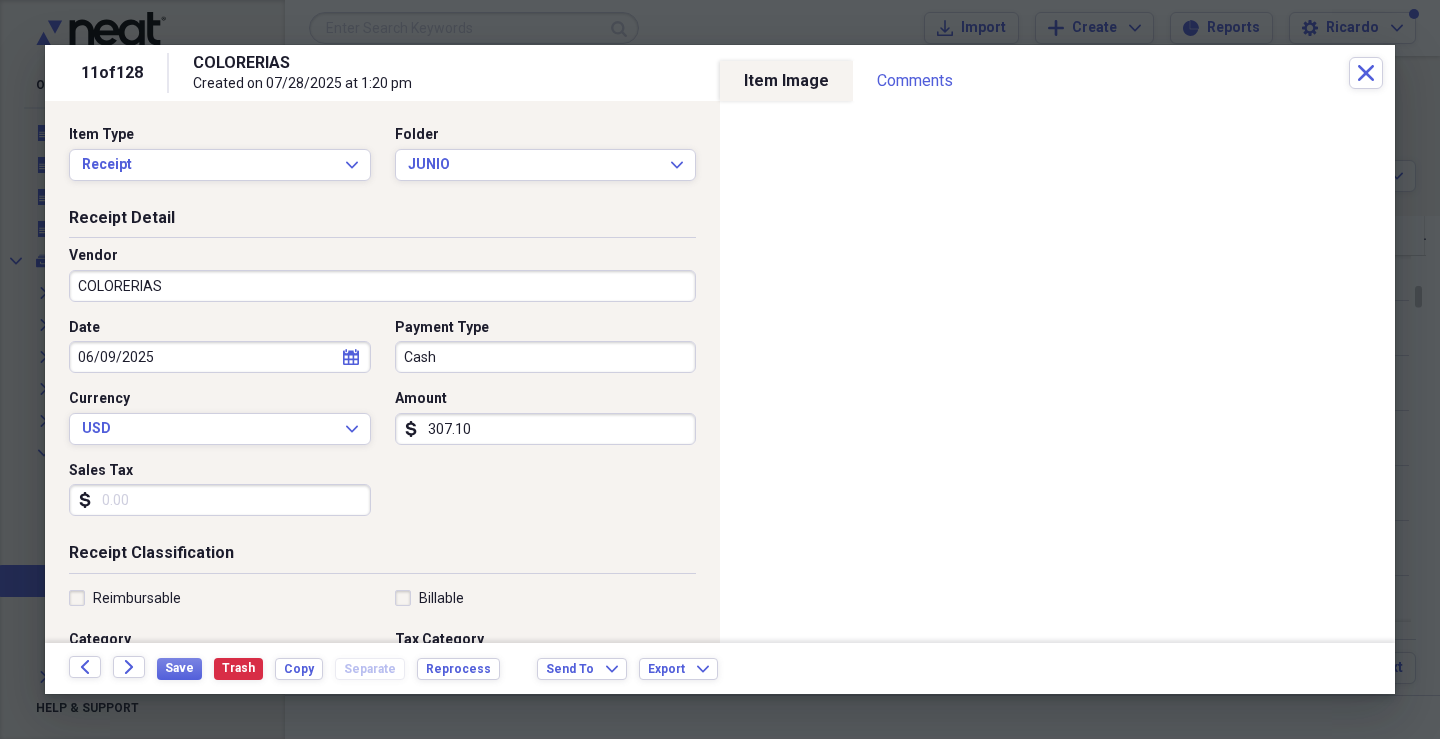 drag, startPoint x: 510, startPoint y: 365, endPoint x: 526, endPoint y: 364, distance: 16.03122 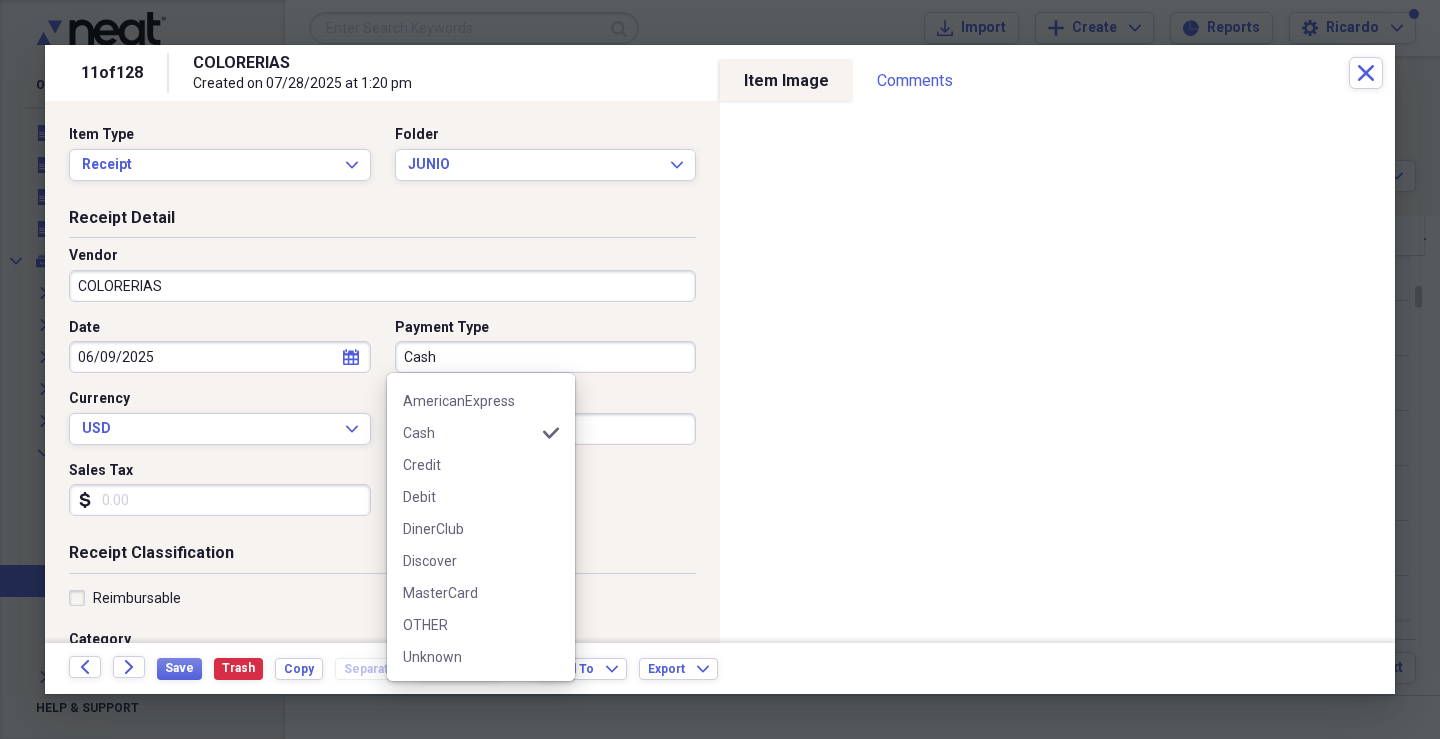 scroll, scrollTop: 124, scrollLeft: 0, axis: vertical 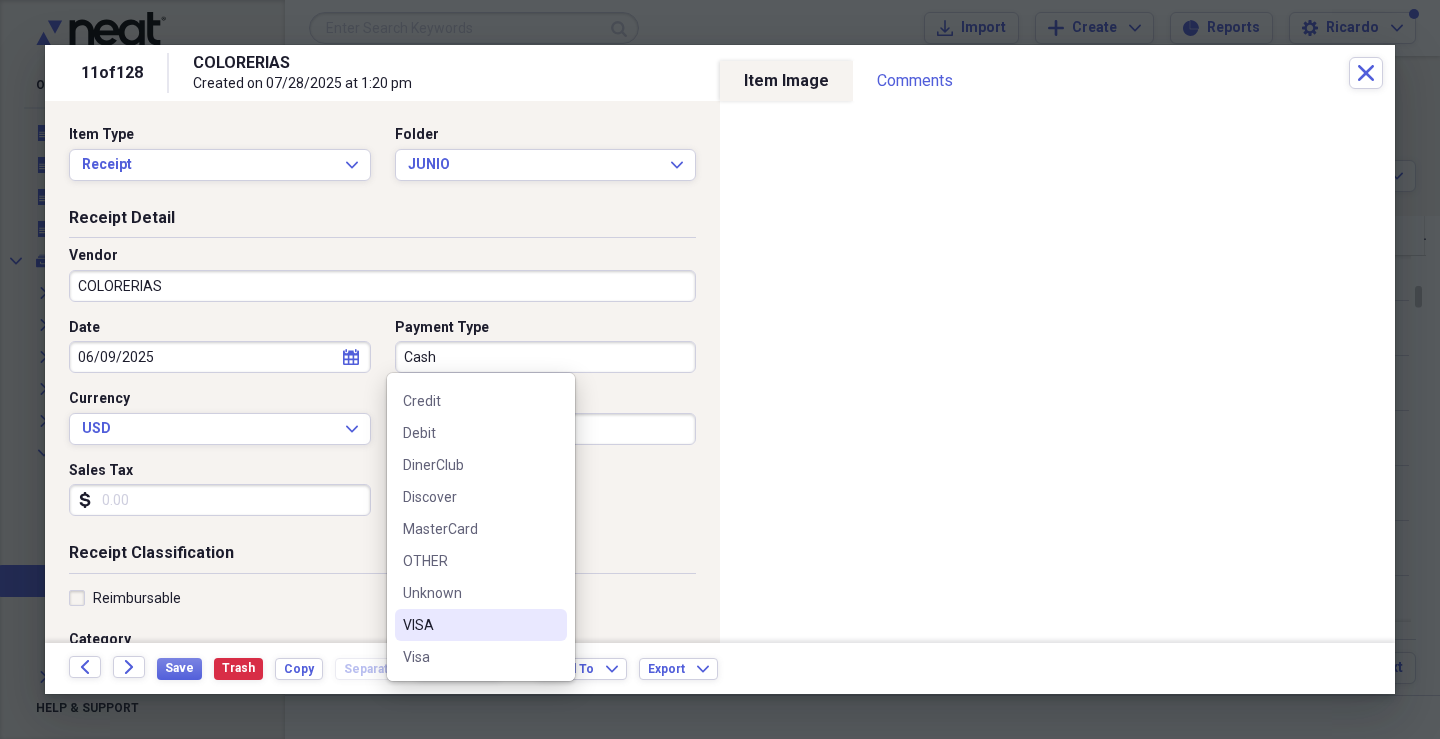 click on "VISA" at bounding box center (469, 625) 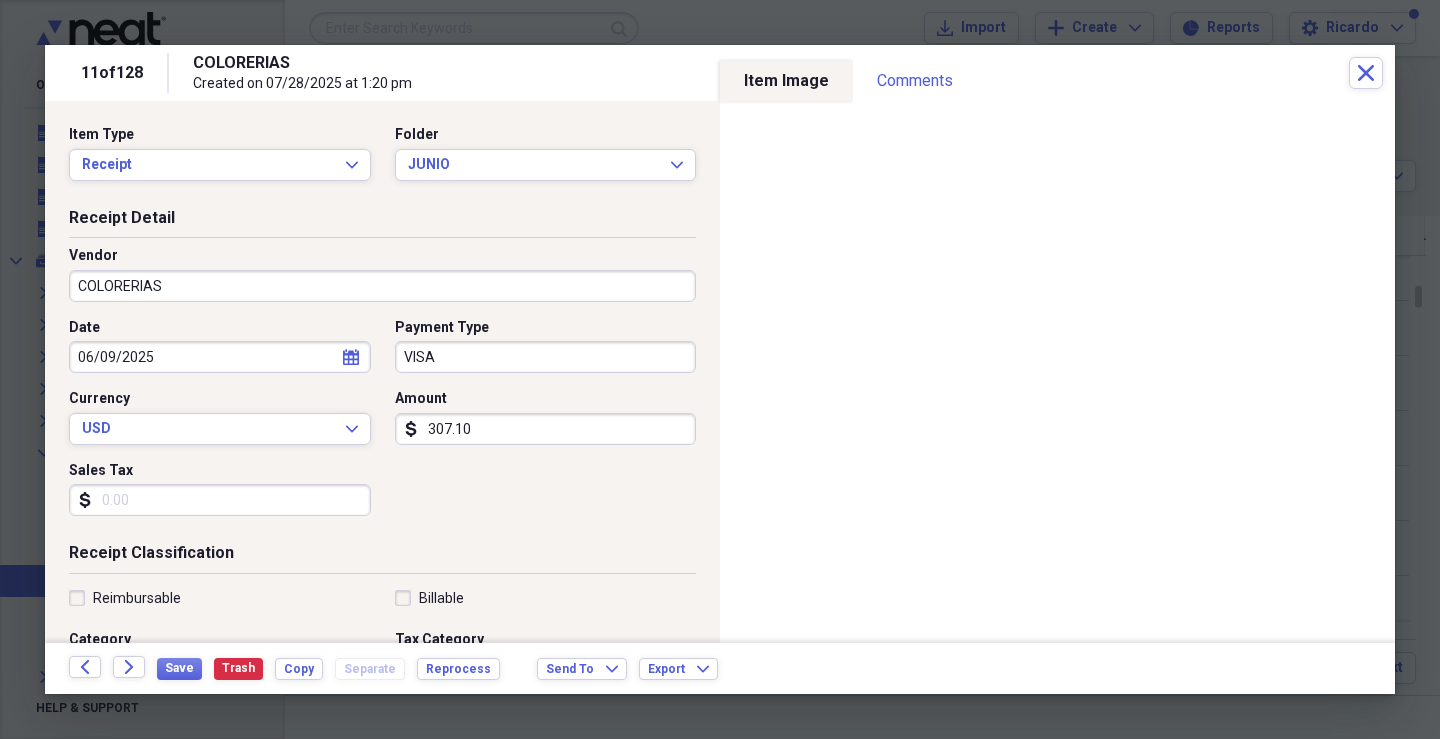 click on "06/09/2025" at bounding box center (220, 357) 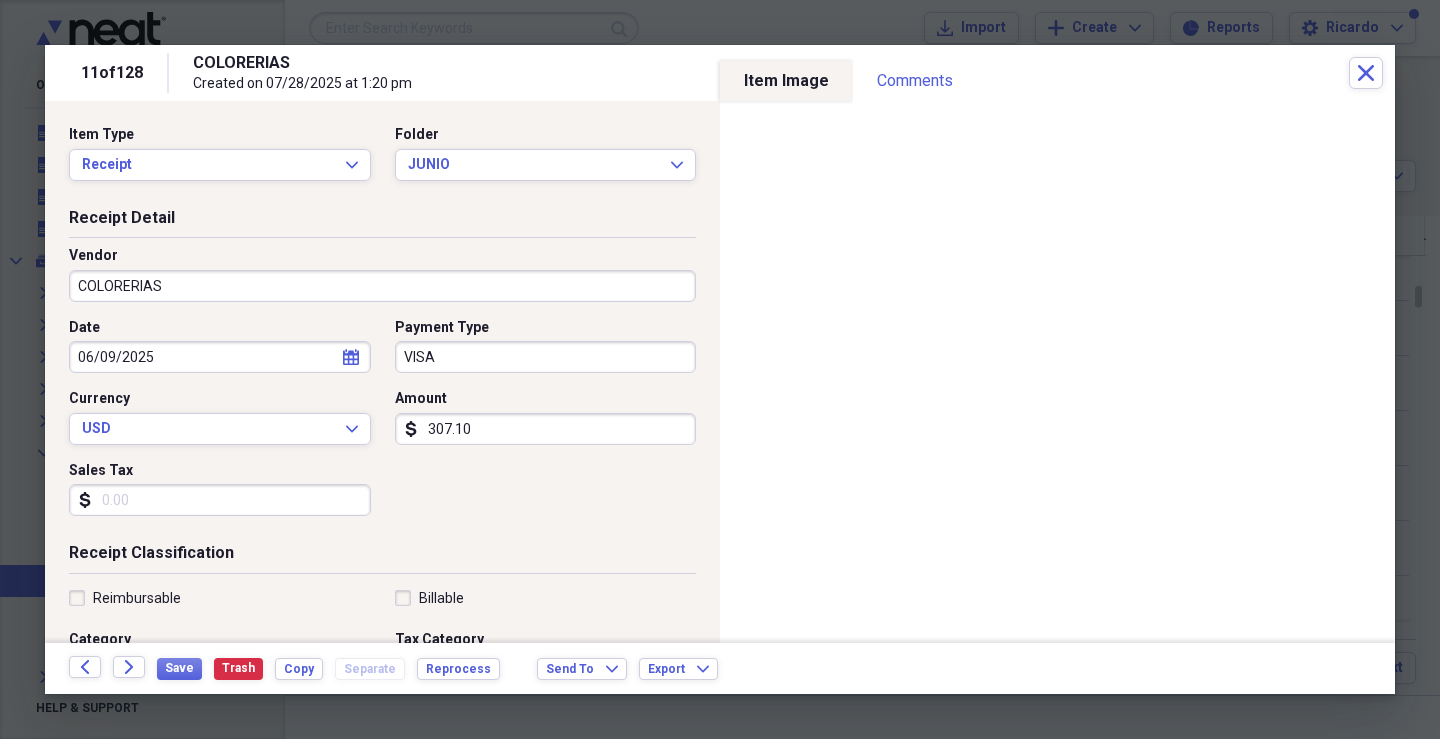 click on "Date 06/09/2025 calendar Calendar Payment Type VISA Currency USD Expand Amount dollar-sign 307.10 Sales Tax dollar-sign" at bounding box center [382, 425] 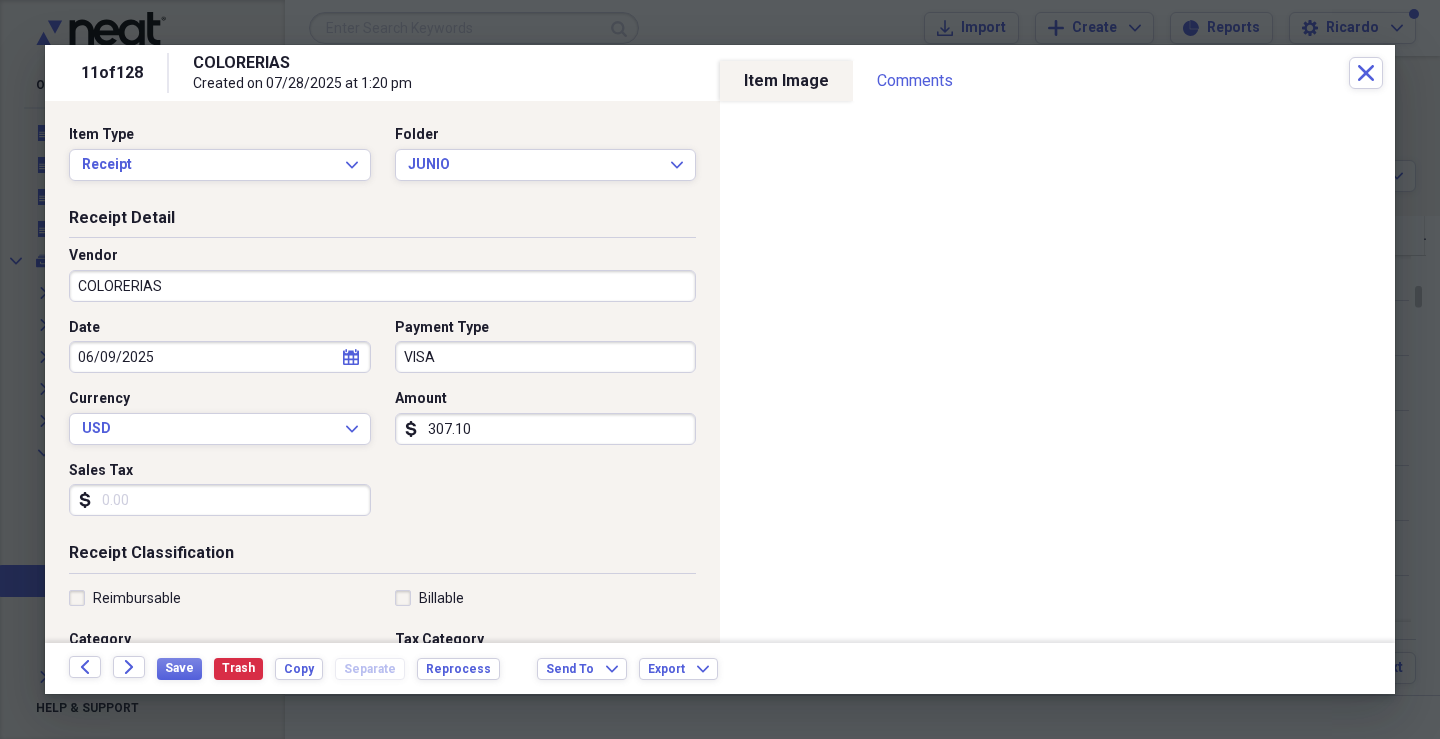 drag, startPoint x: 476, startPoint y: 440, endPoint x: 475, endPoint y: 427, distance: 13.038404 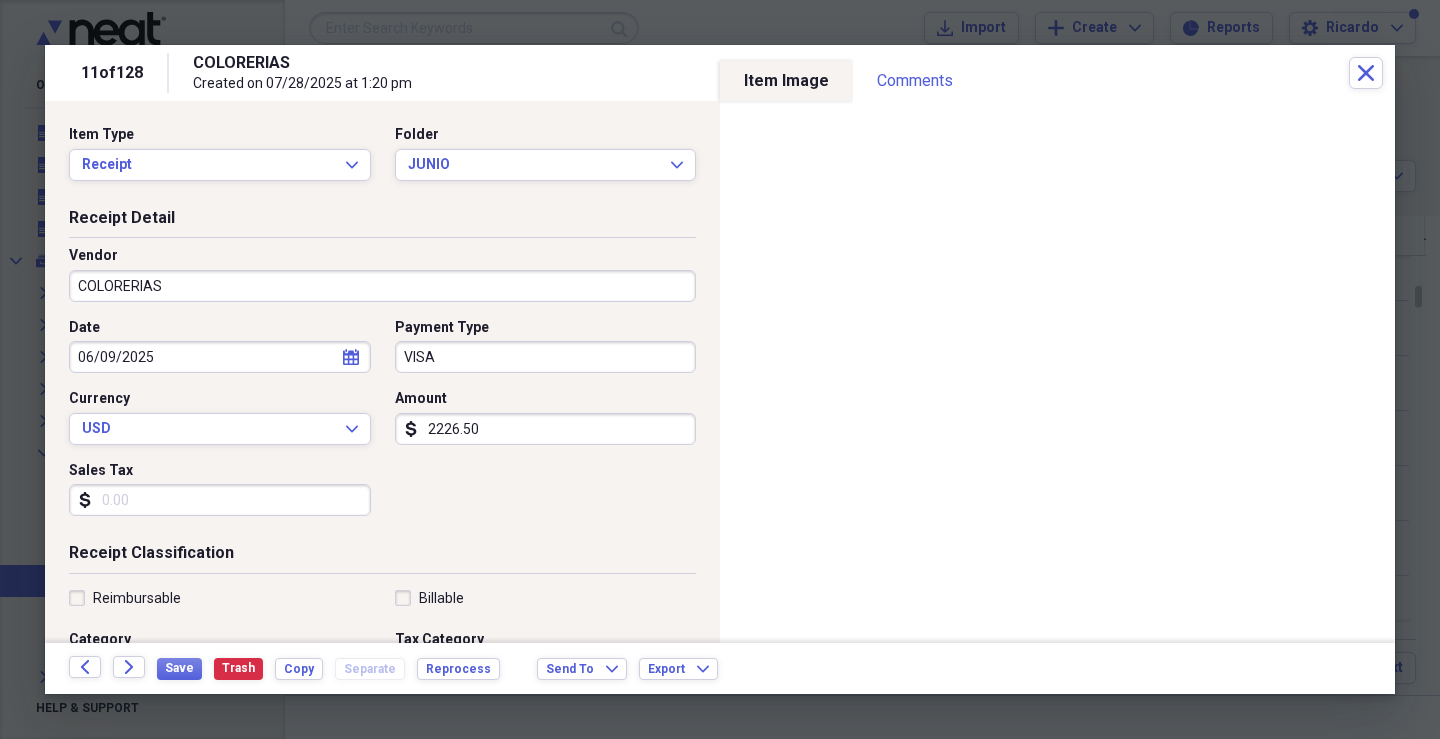 type on "2226.50" 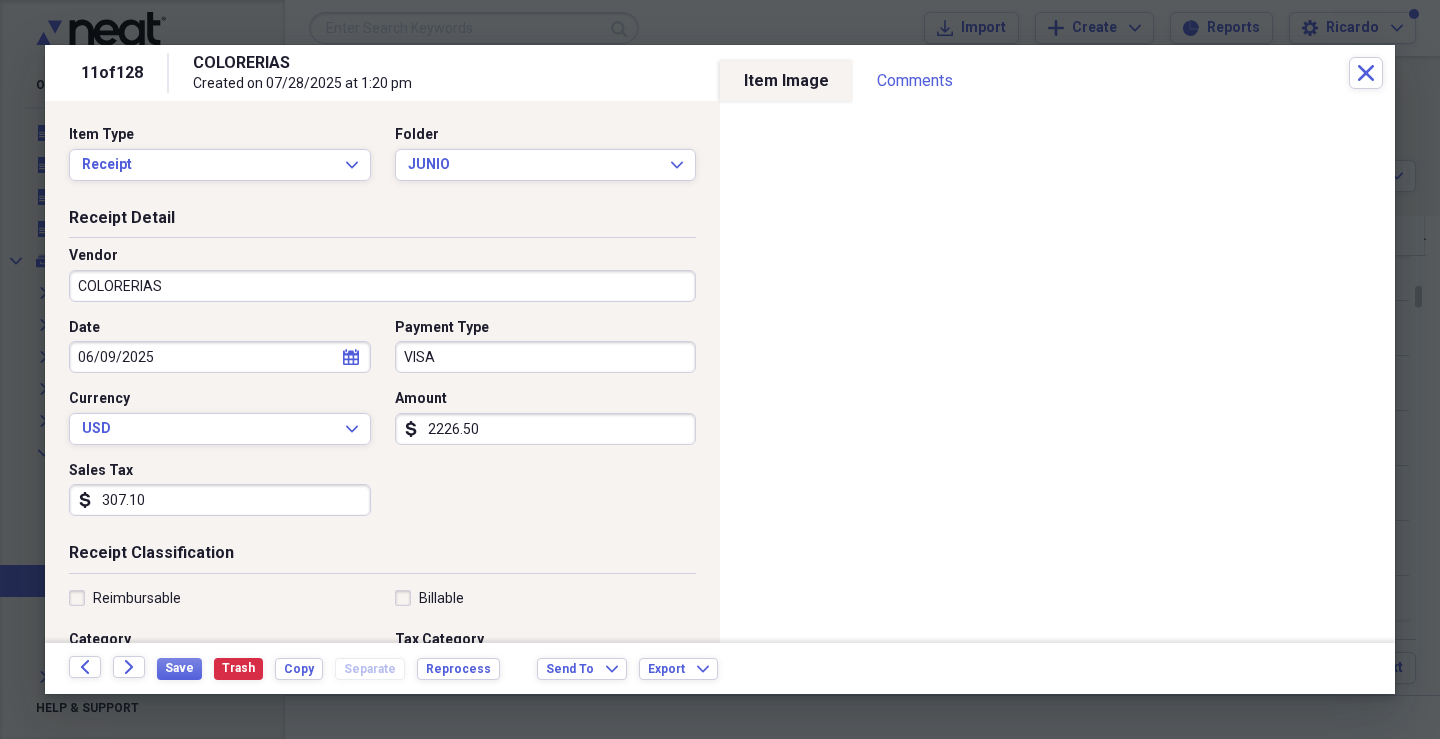 type on "307.10" 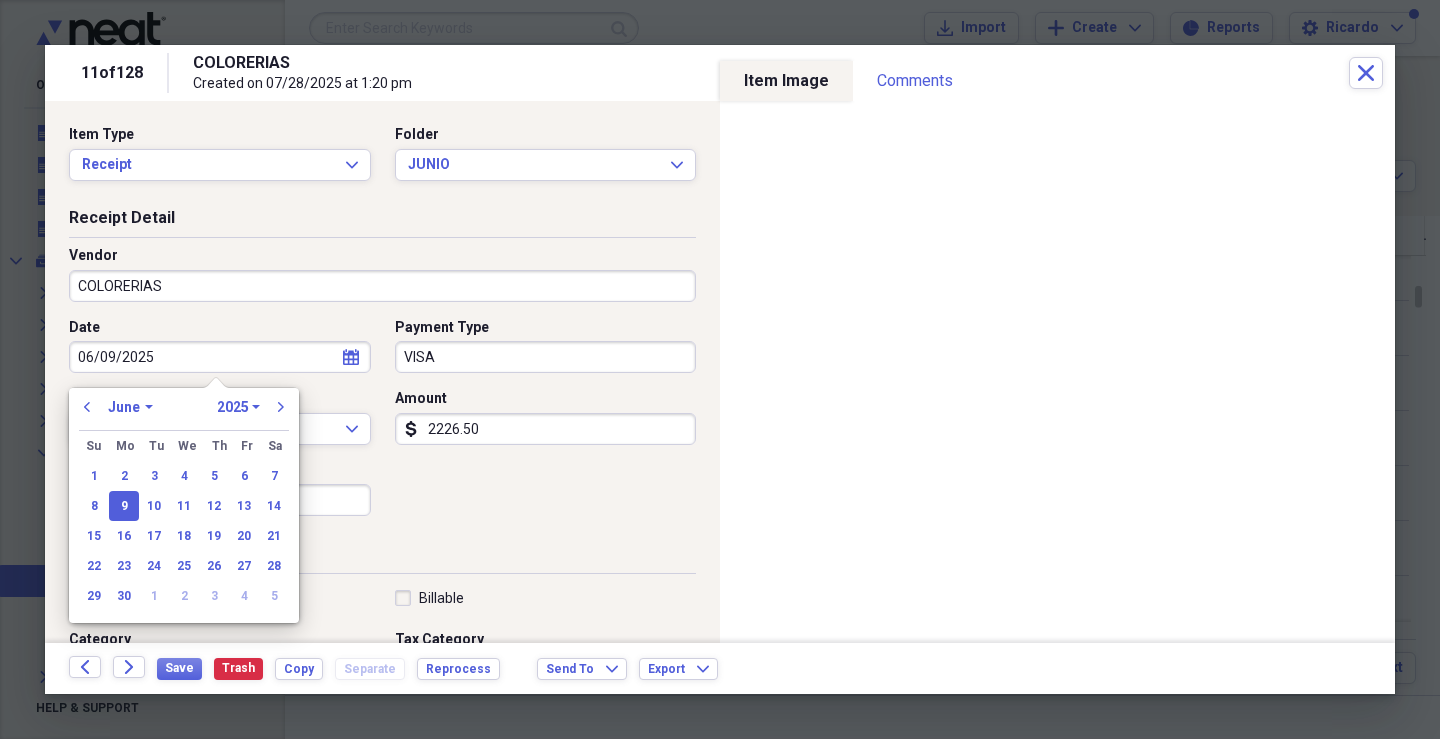 click on "9" at bounding box center [124, 506] 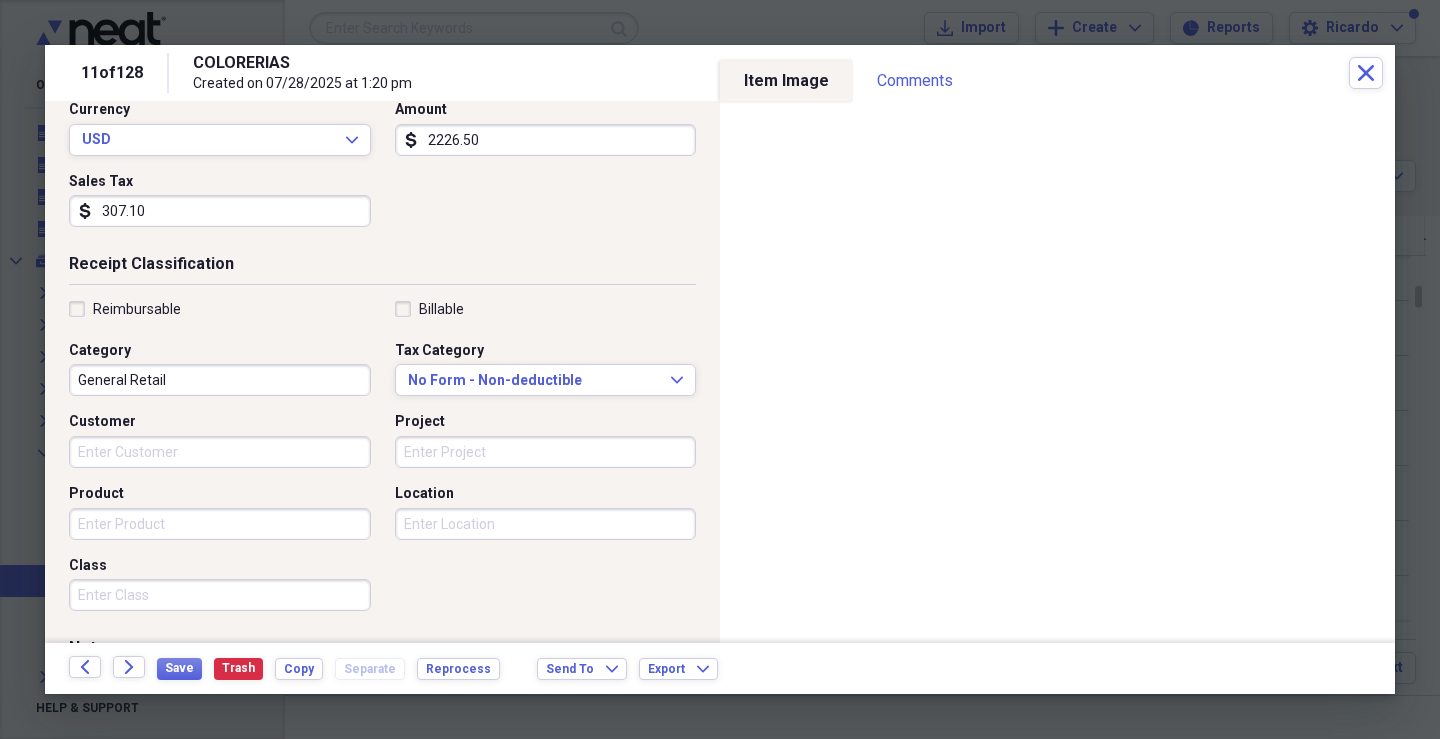 scroll, scrollTop: 400, scrollLeft: 0, axis: vertical 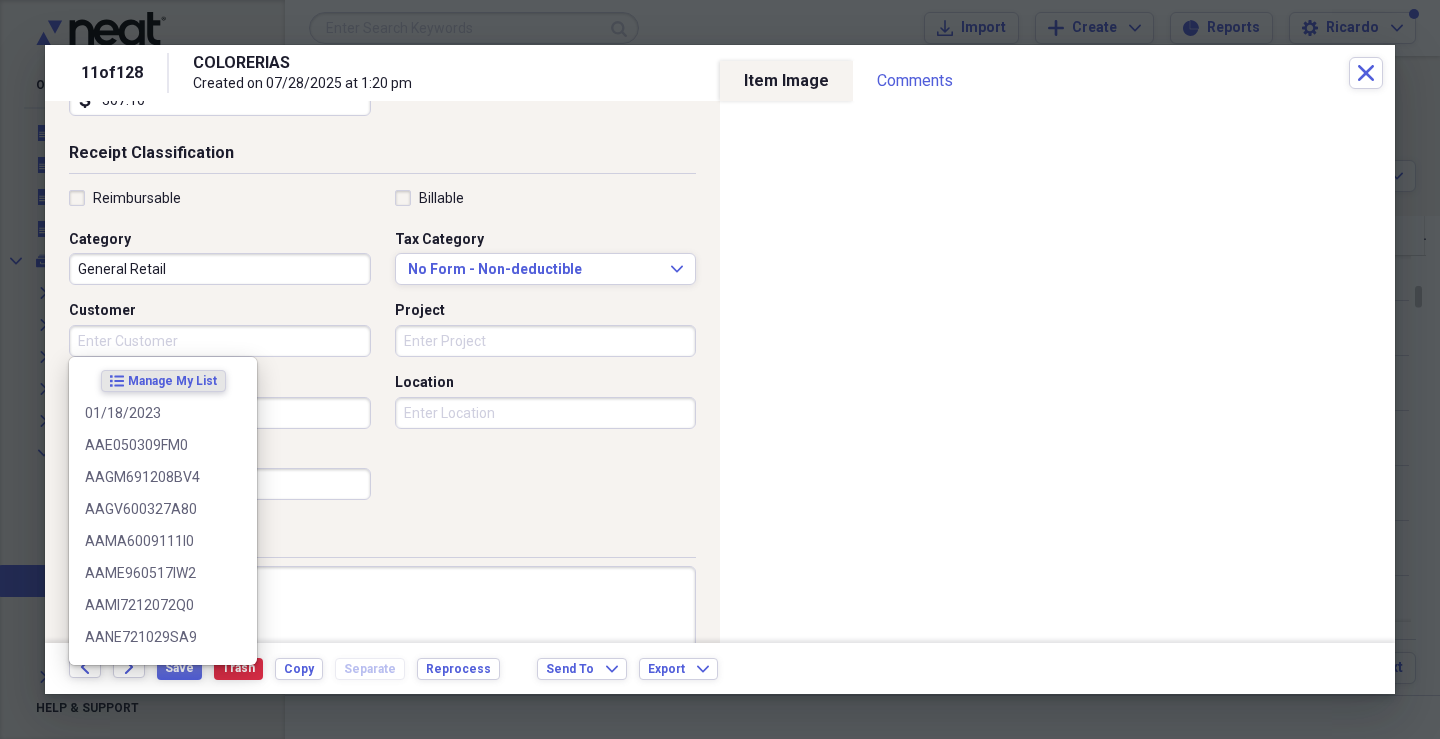 click on "Customer" at bounding box center (220, 341) 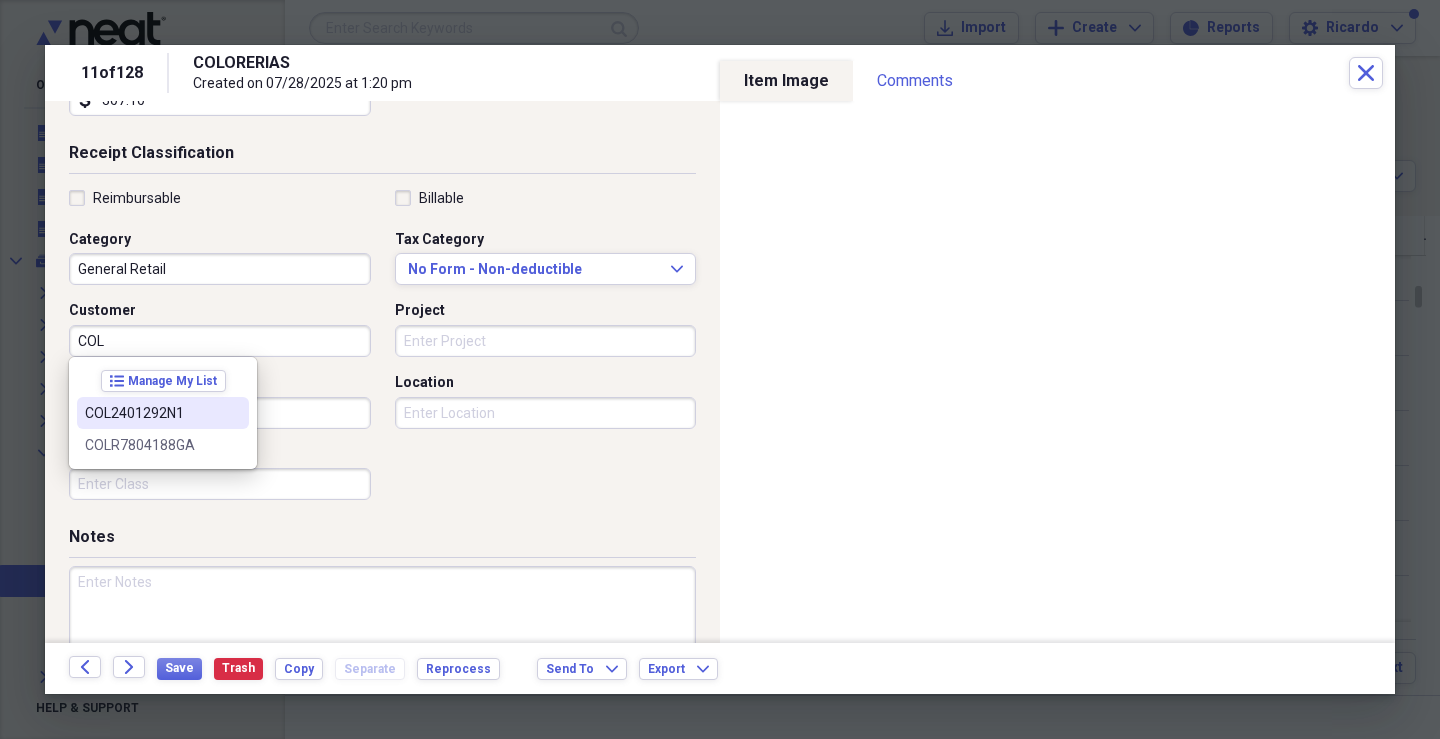 click on "COL2401292N1" at bounding box center [151, 413] 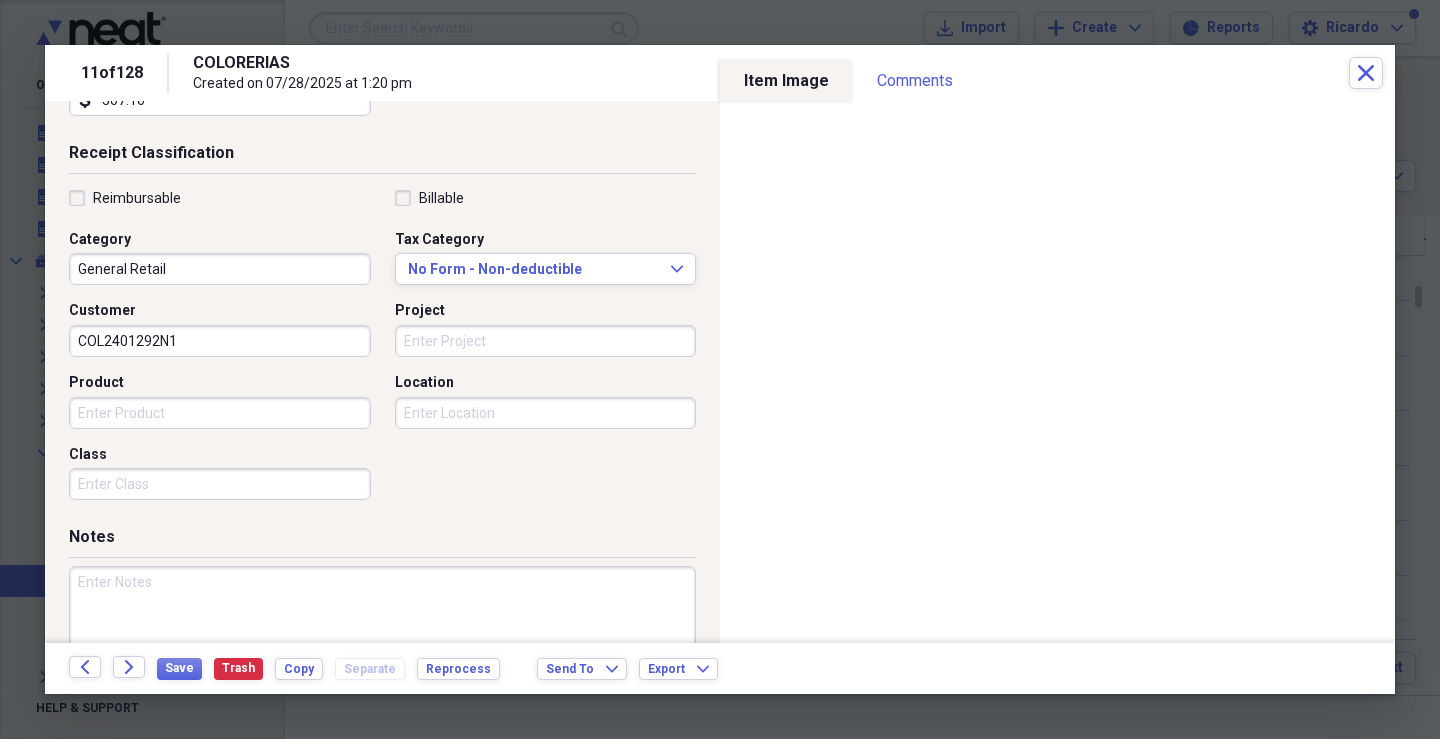 click on "Project" at bounding box center (546, 341) 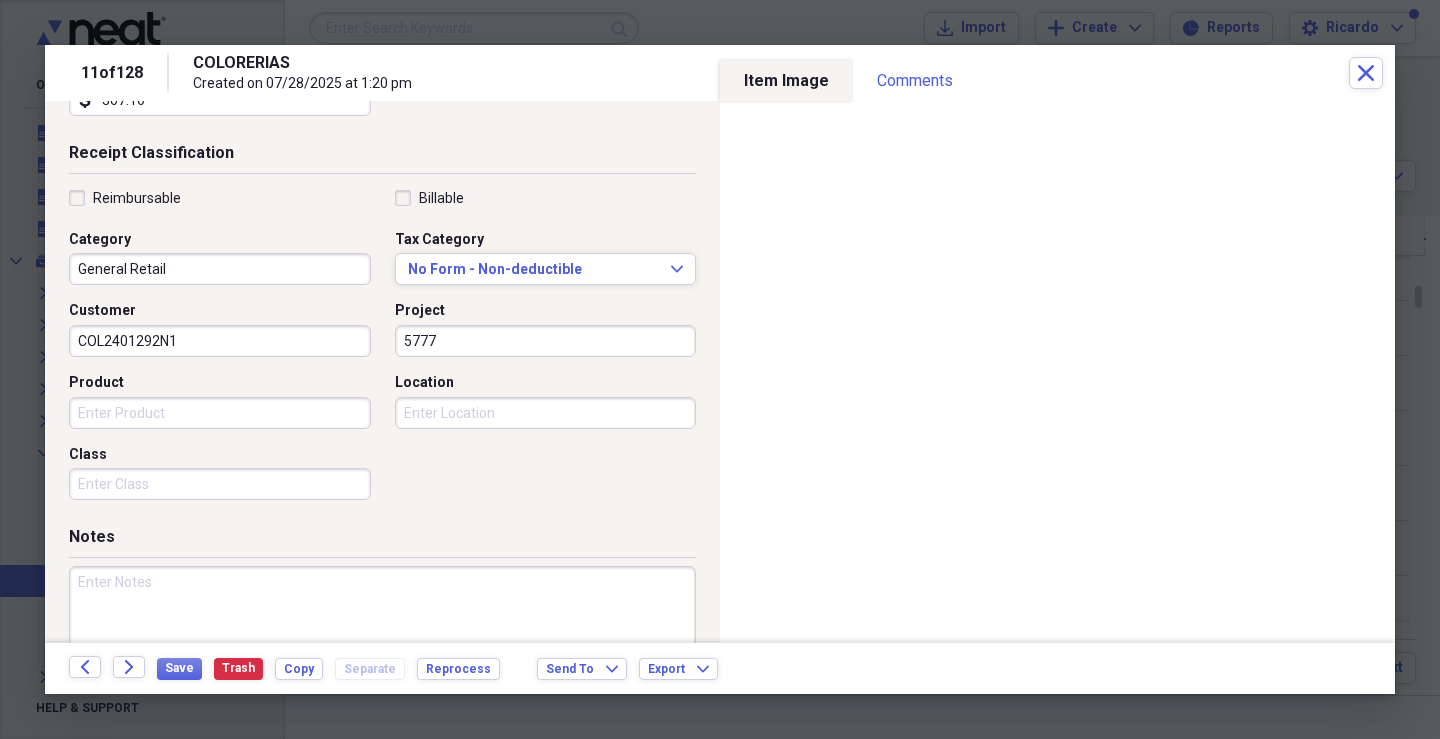 type on "5777" 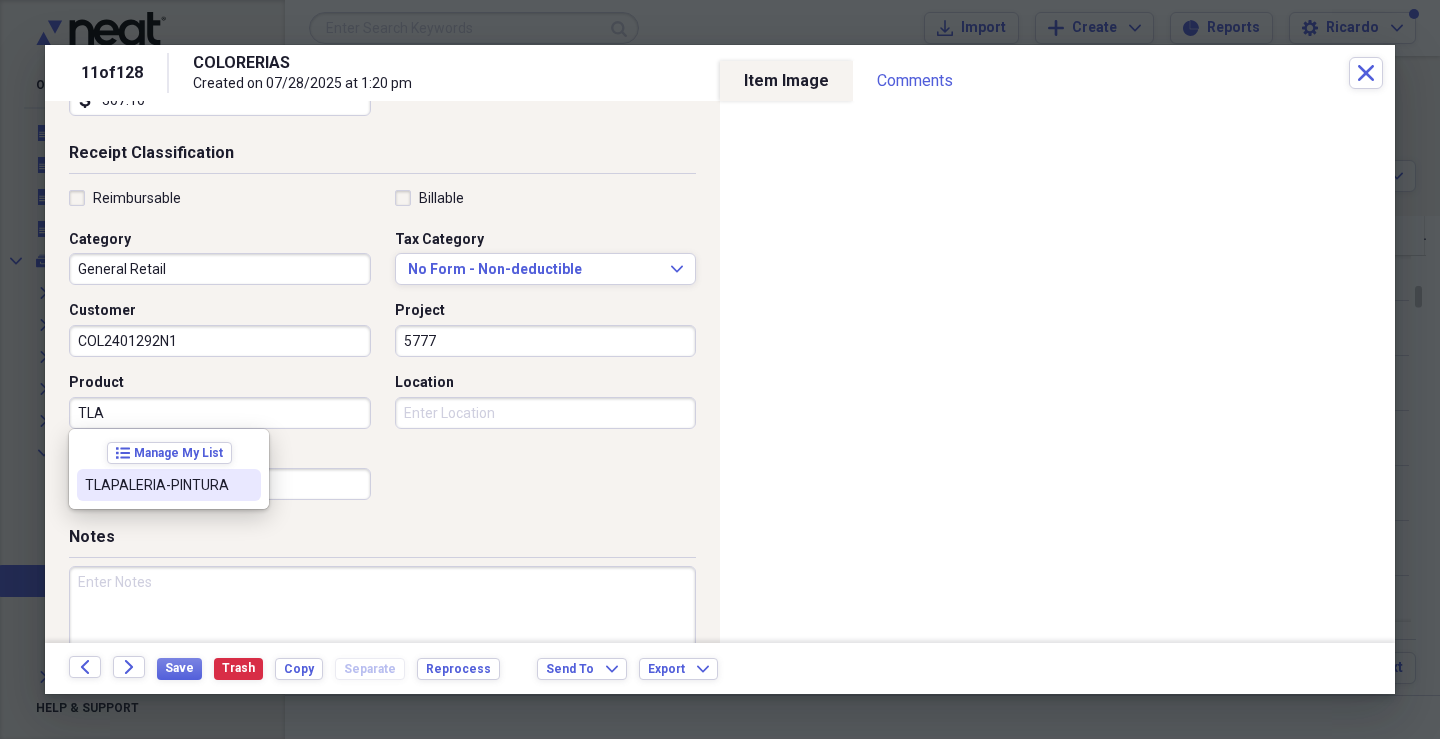 click on "TLAPALERIA-PINTURA" at bounding box center [157, 485] 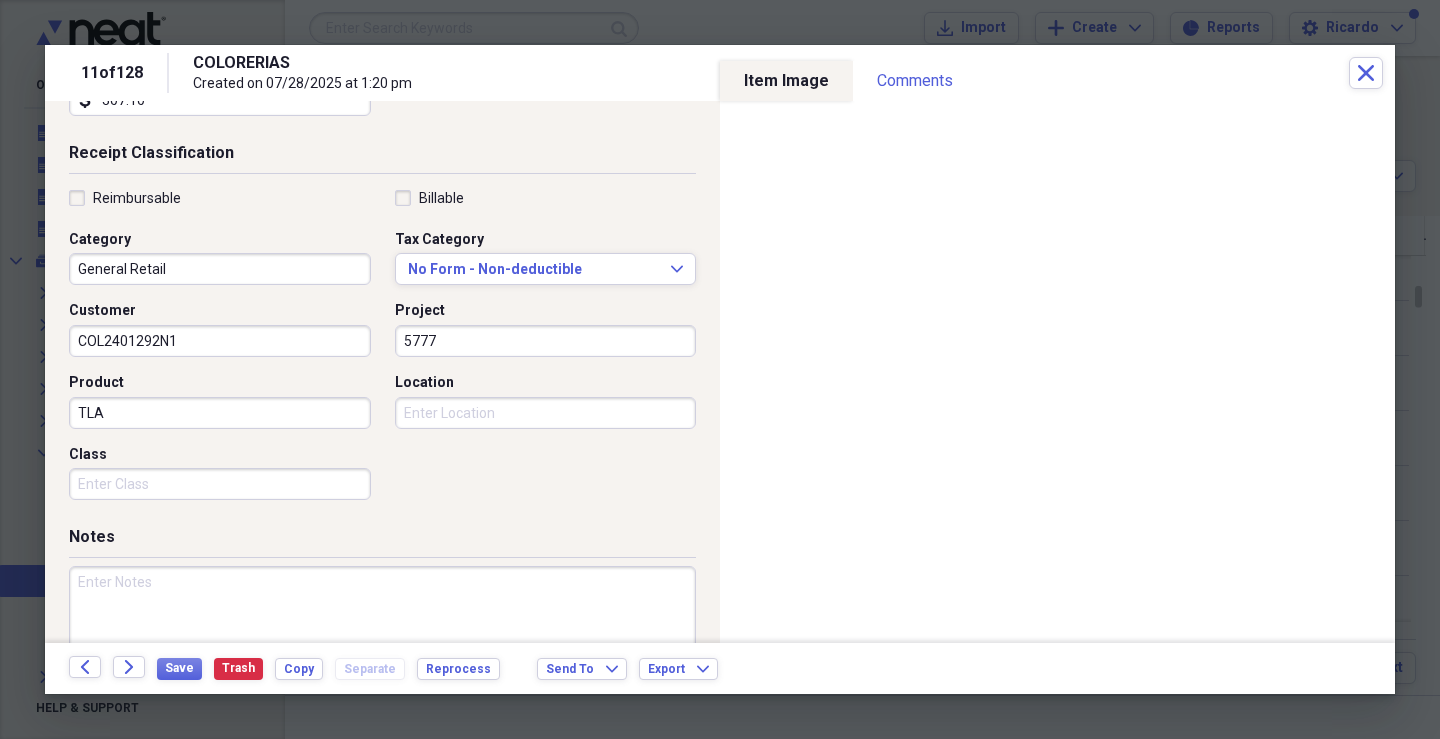 type on "TLAPALERIA-PINTURA" 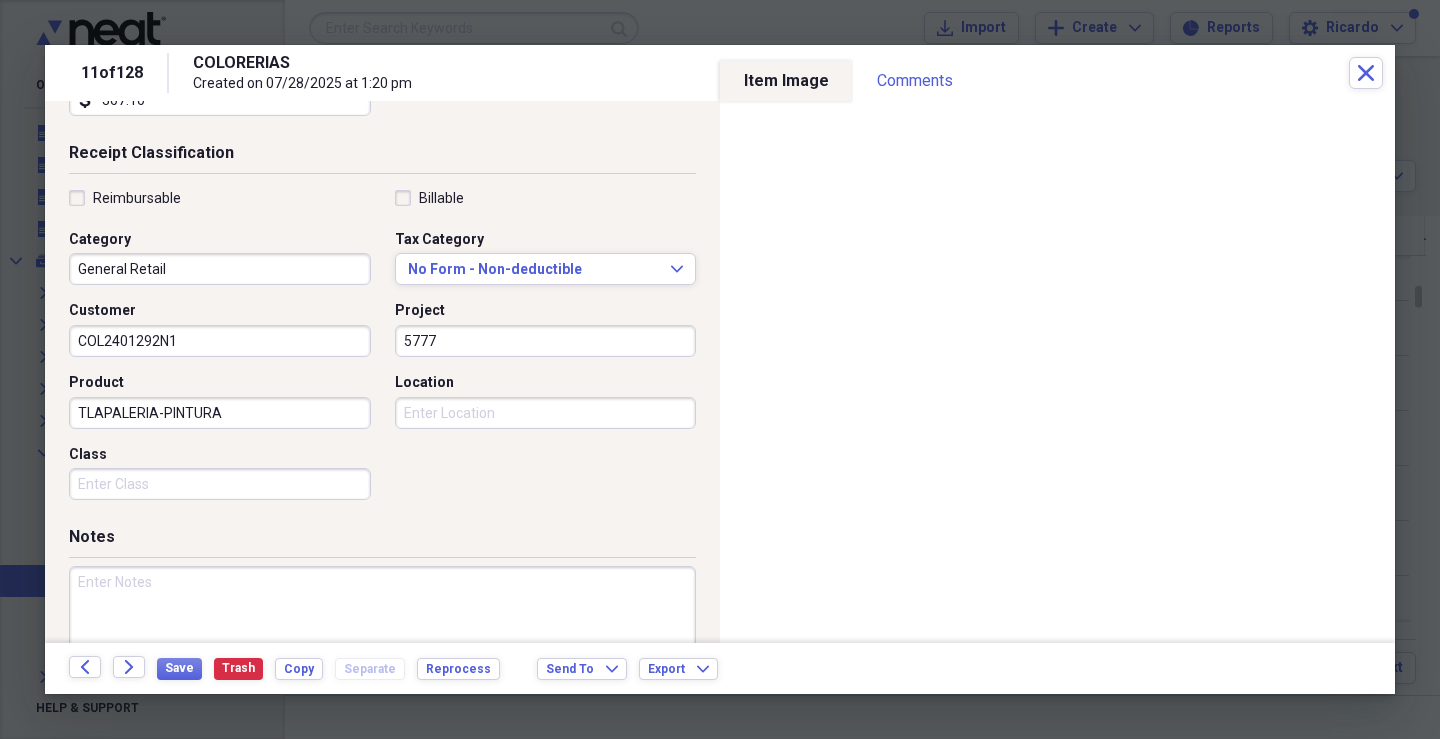 click on "Class" at bounding box center [220, 484] 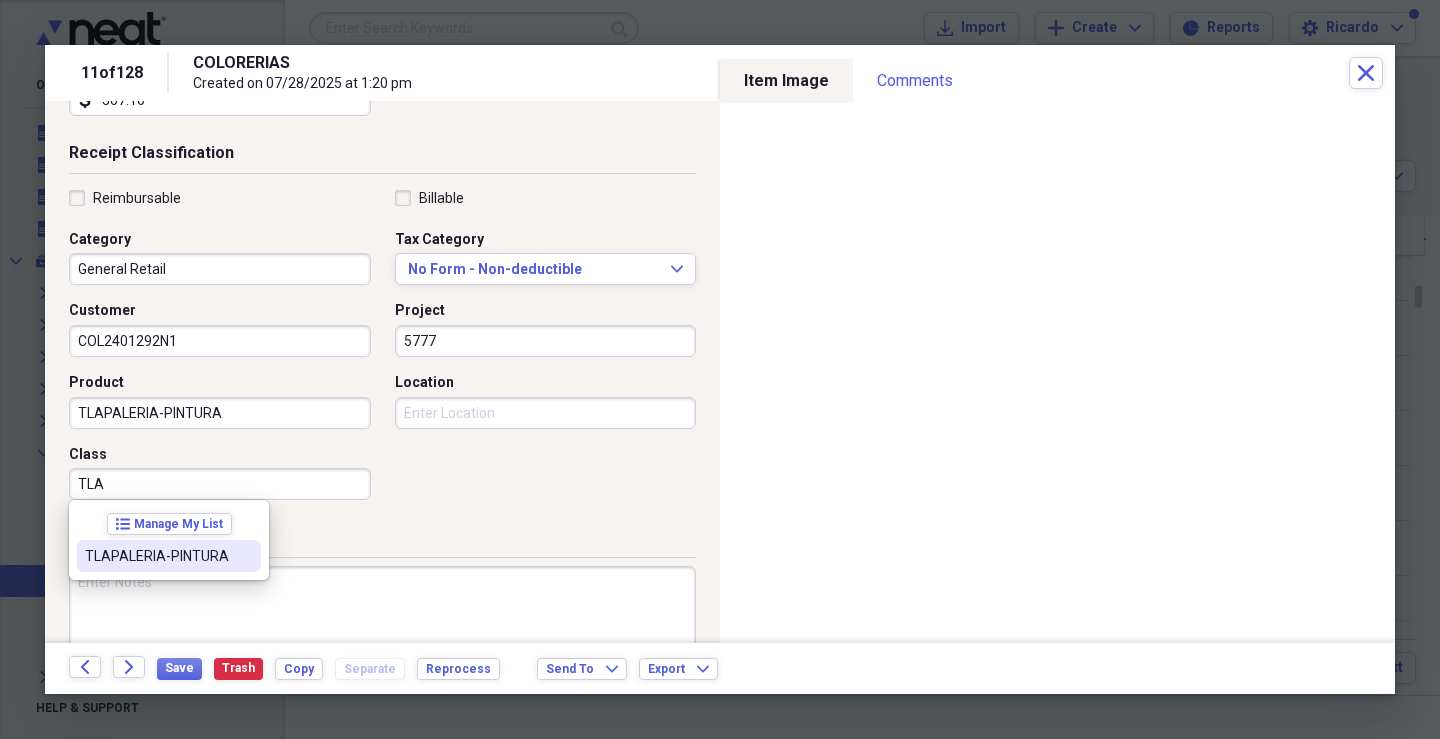 drag, startPoint x: 195, startPoint y: 565, endPoint x: 215, endPoint y: 557, distance: 21.540659 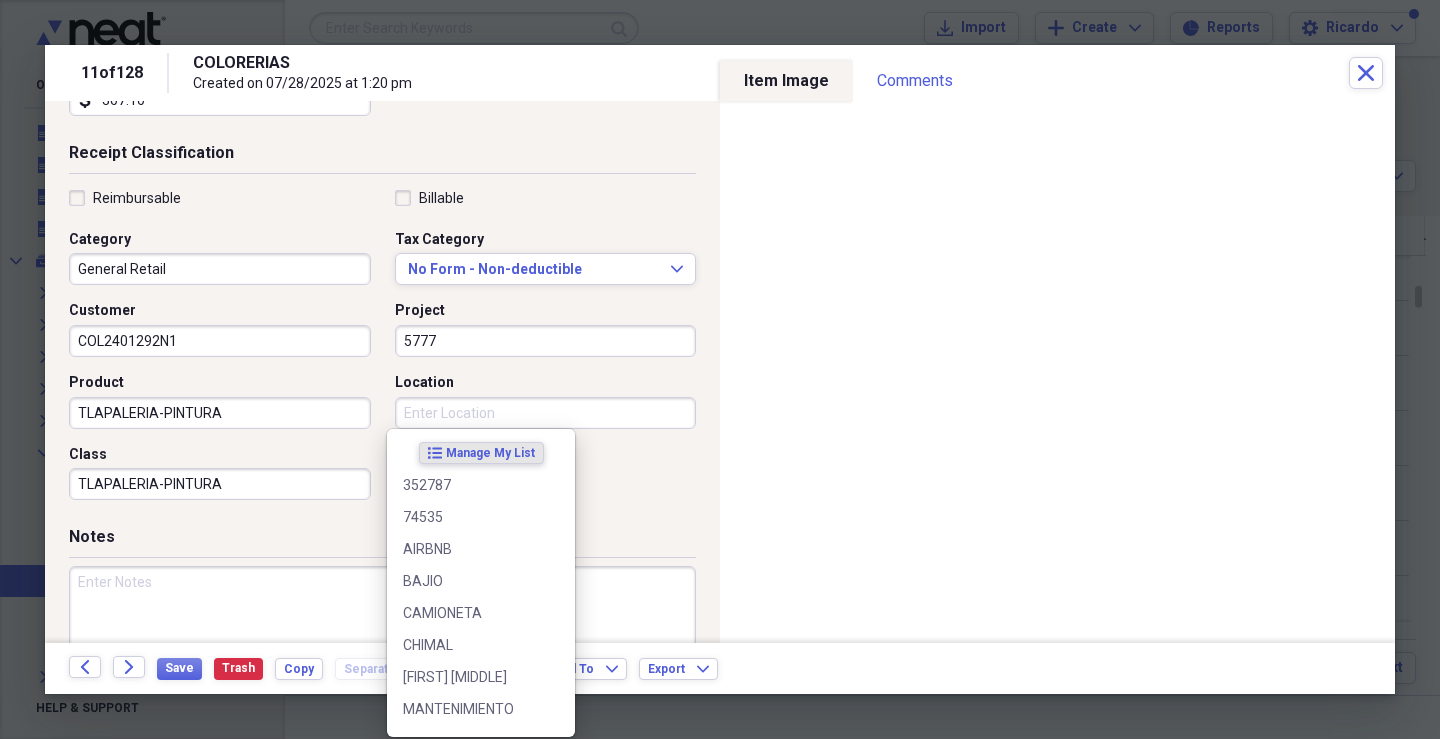 click on "Location" at bounding box center [546, 413] 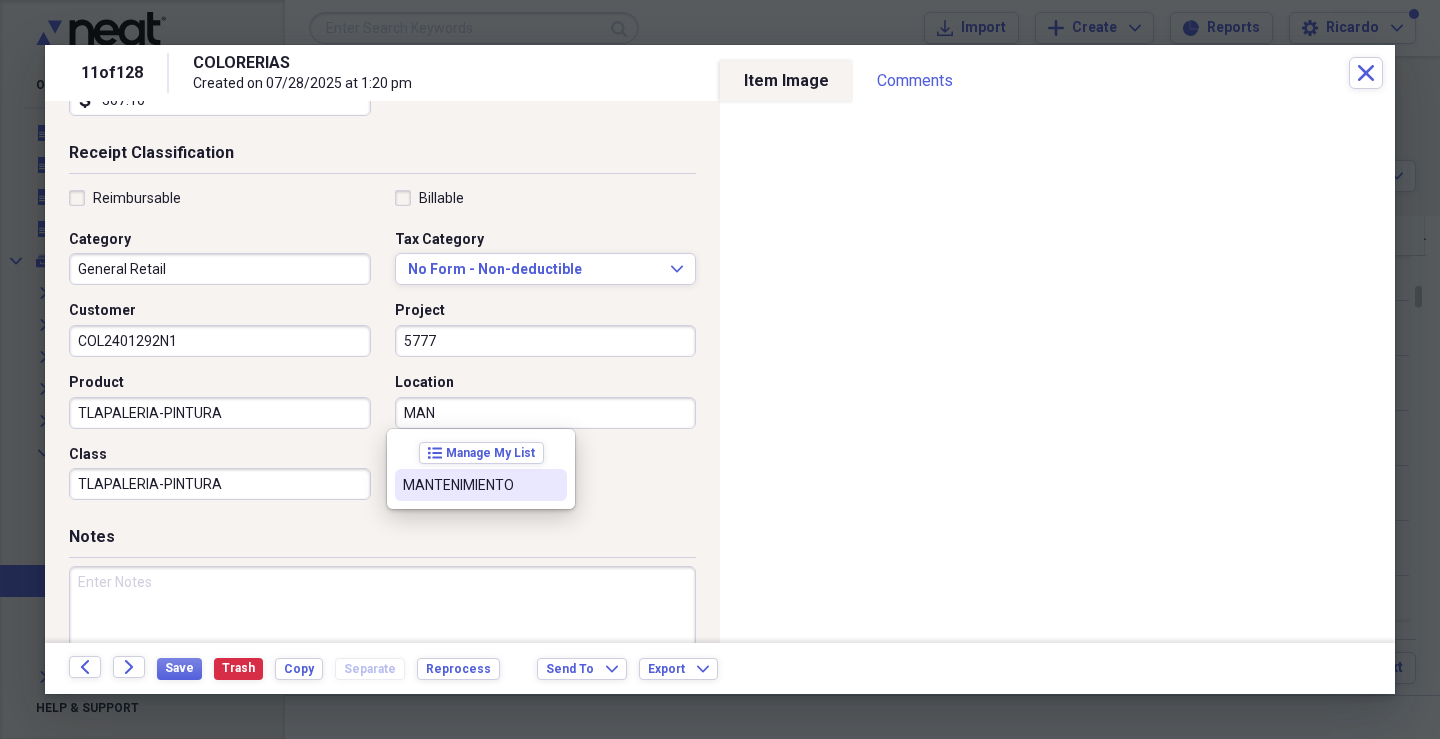 drag, startPoint x: 469, startPoint y: 484, endPoint x: 465, endPoint y: 498, distance: 14.56022 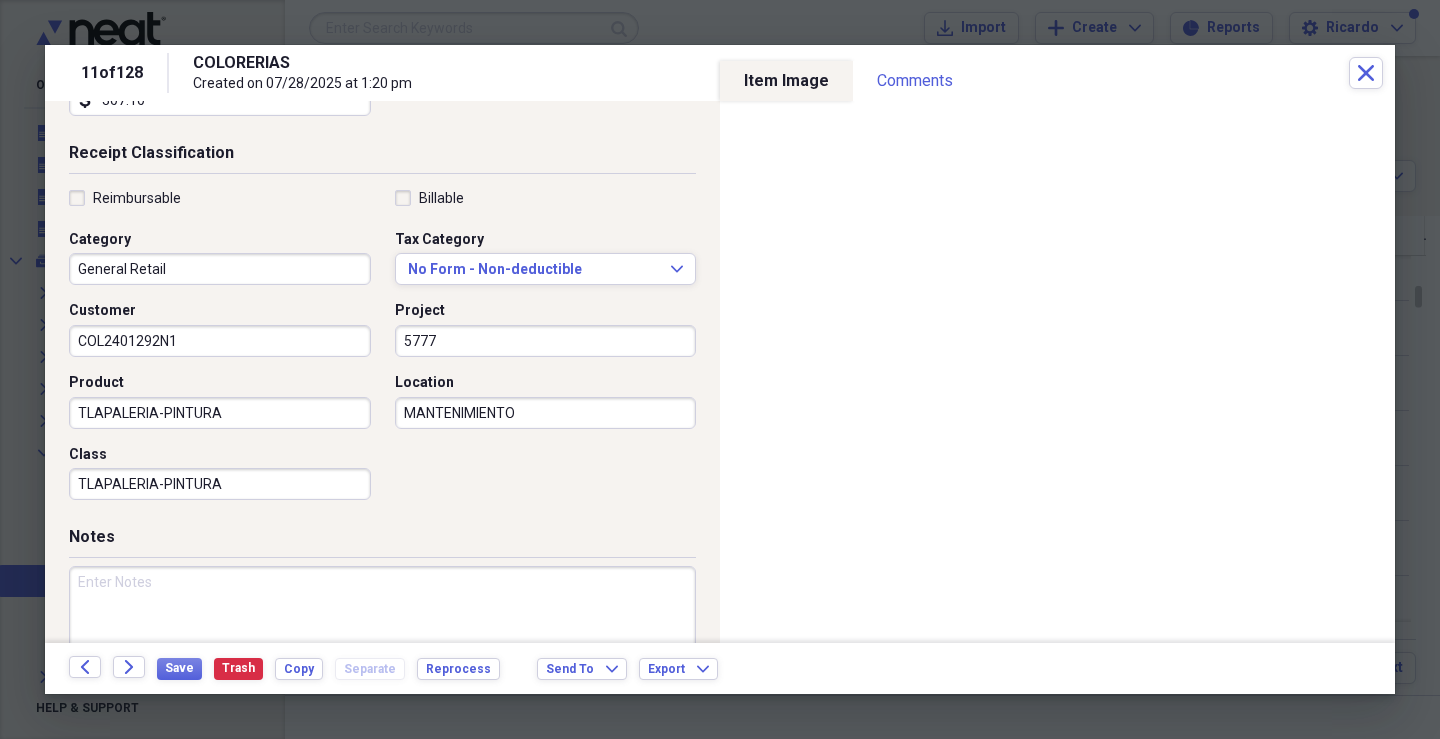 click at bounding box center (382, 631) 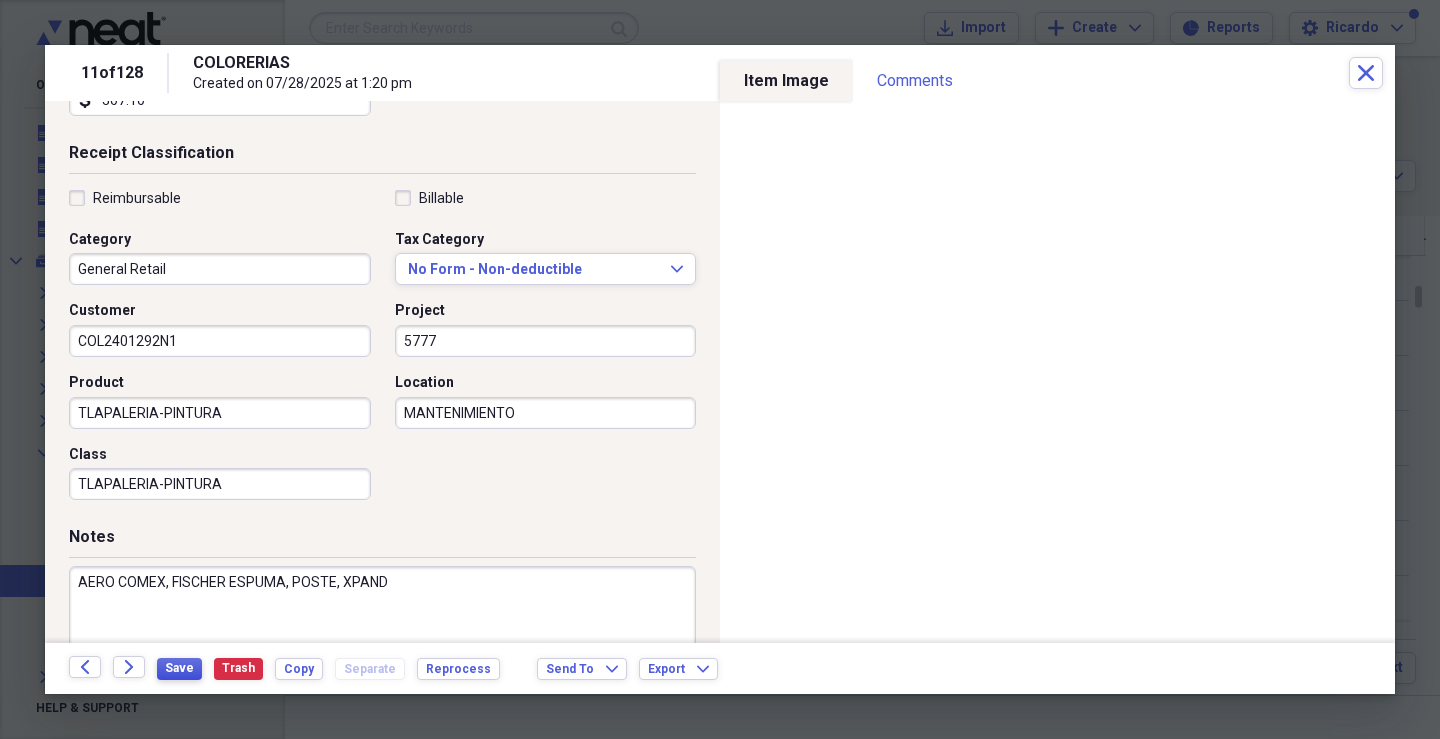 type on "AERO COMEX, FISCHER ESPUMA, POSTE, XPAND" 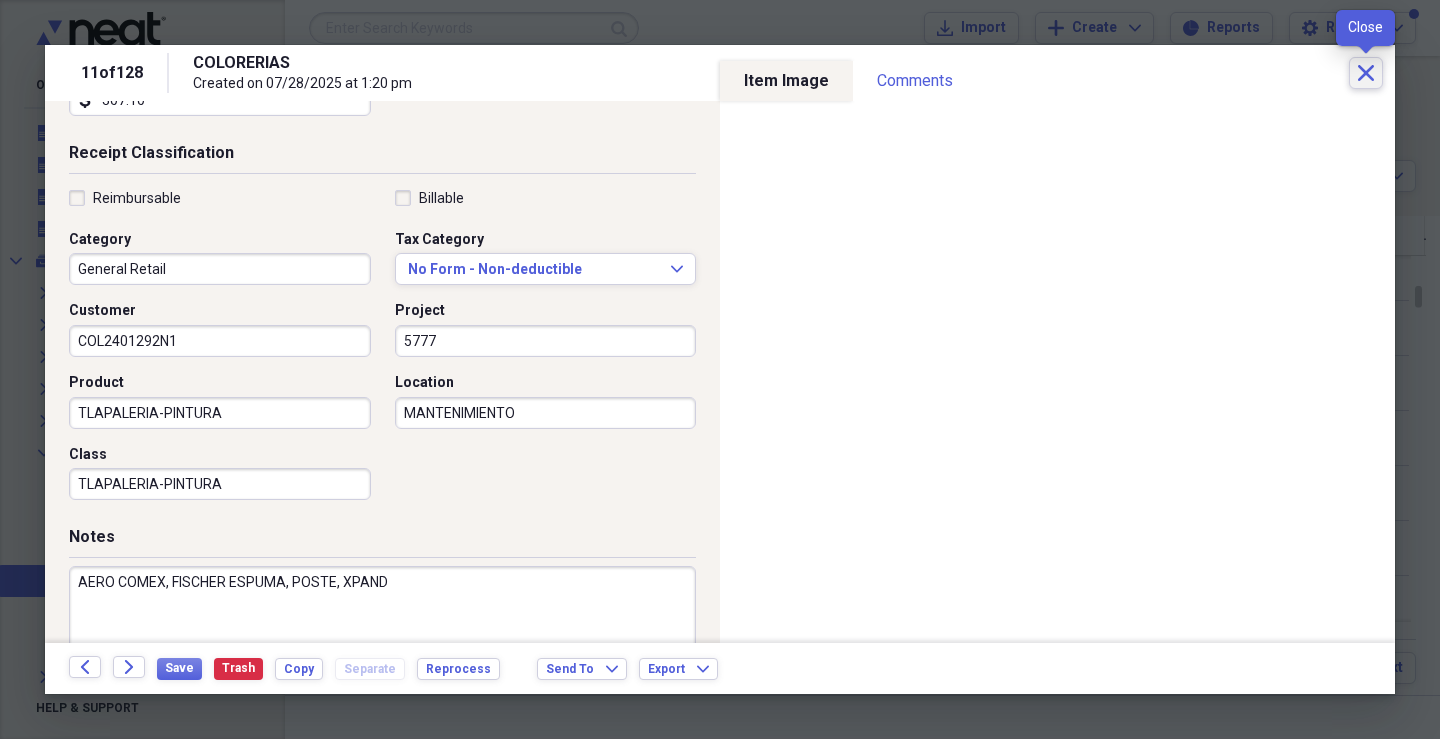 click on "Close" at bounding box center [1366, 73] 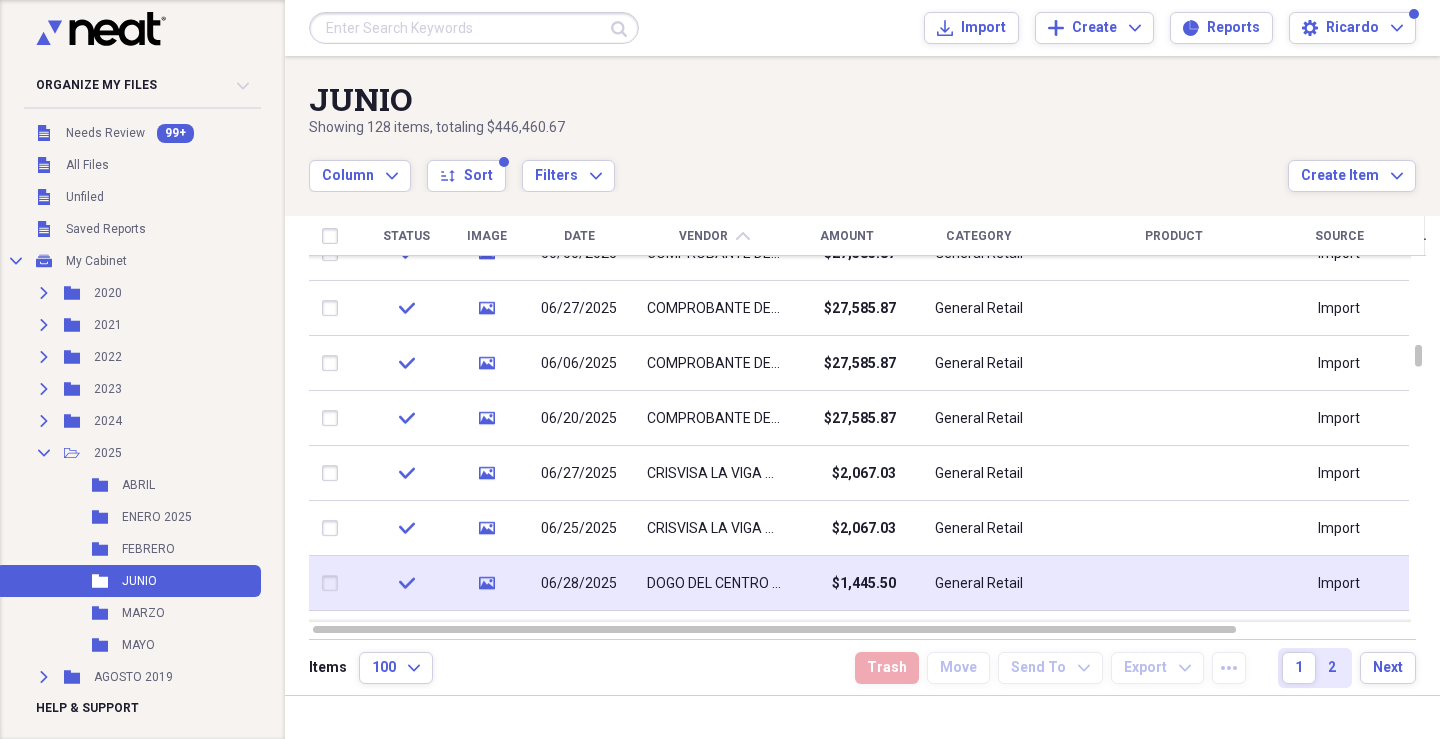 click on "DOGO DEL CENTRO S.A. DE C.V" at bounding box center (714, 584) 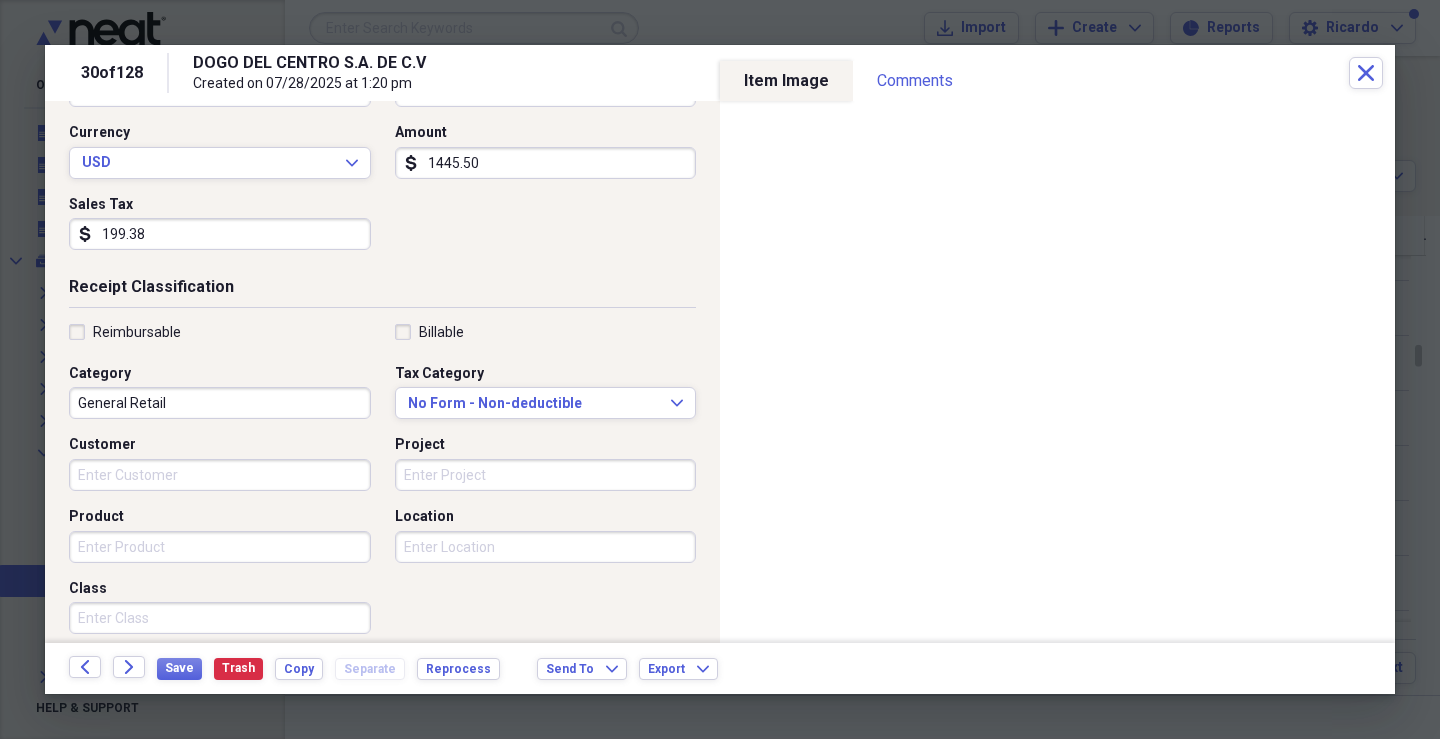 scroll, scrollTop: 300, scrollLeft: 0, axis: vertical 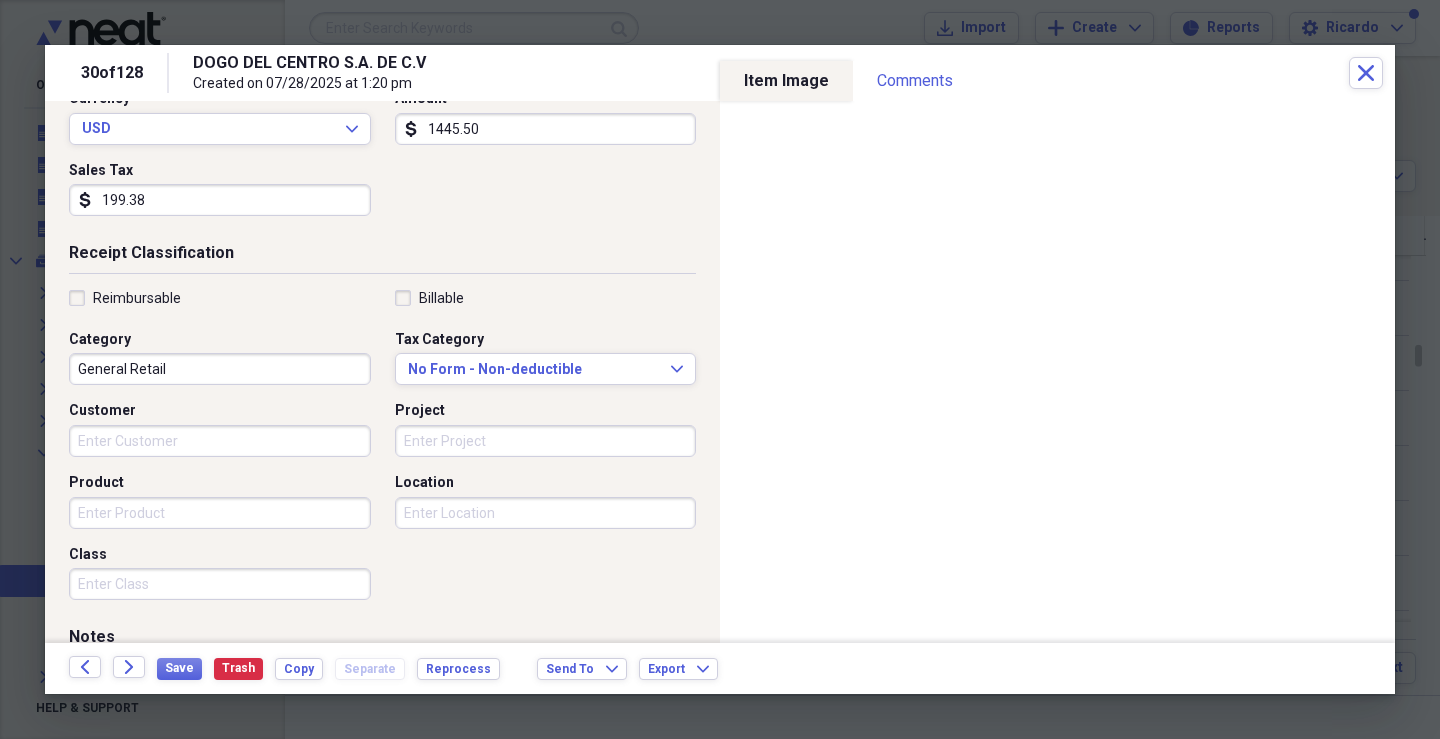 click on "Customer" at bounding box center (220, 441) 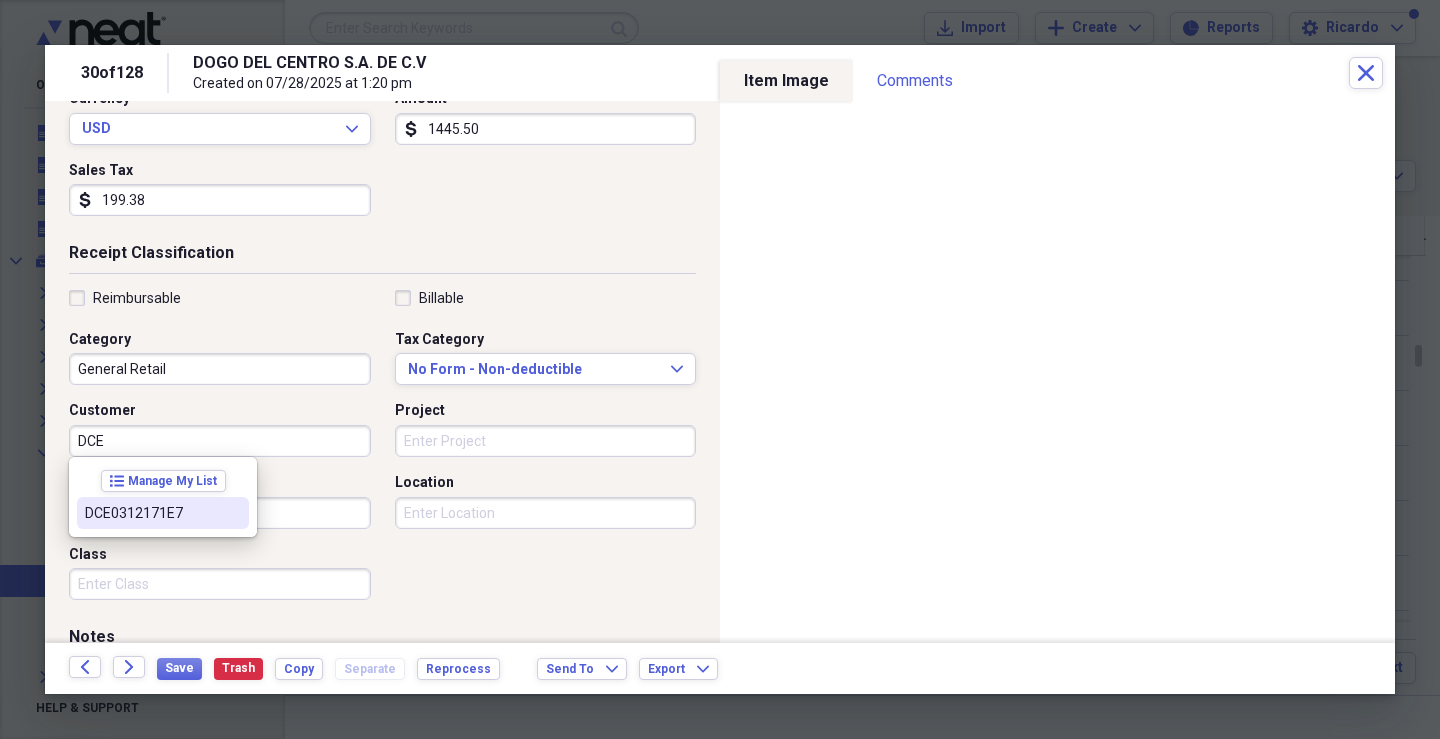 drag, startPoint x: 116, startPoint y: 517, endPoint x: 150, endPoint y: 508, distance: 35.17101 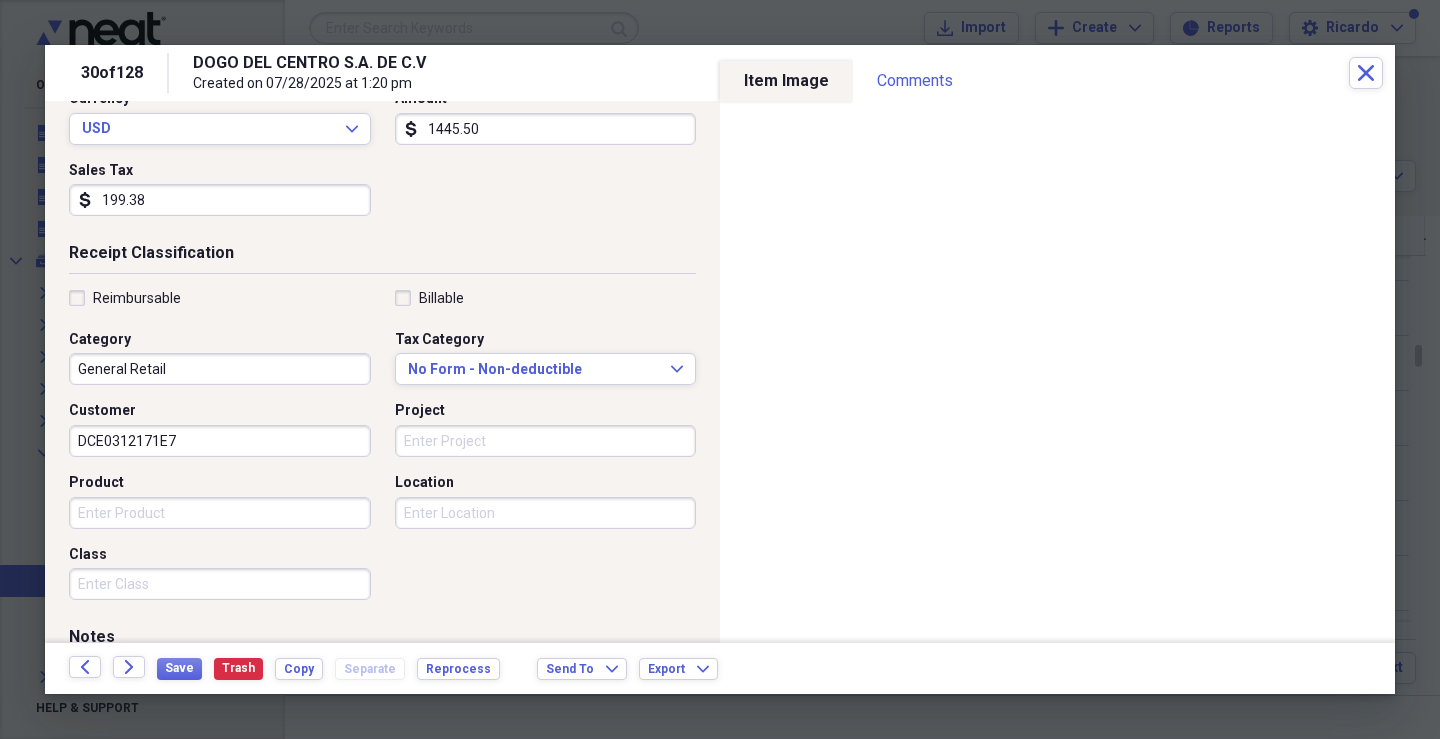click on "Project" at bounding box center (546, 441) 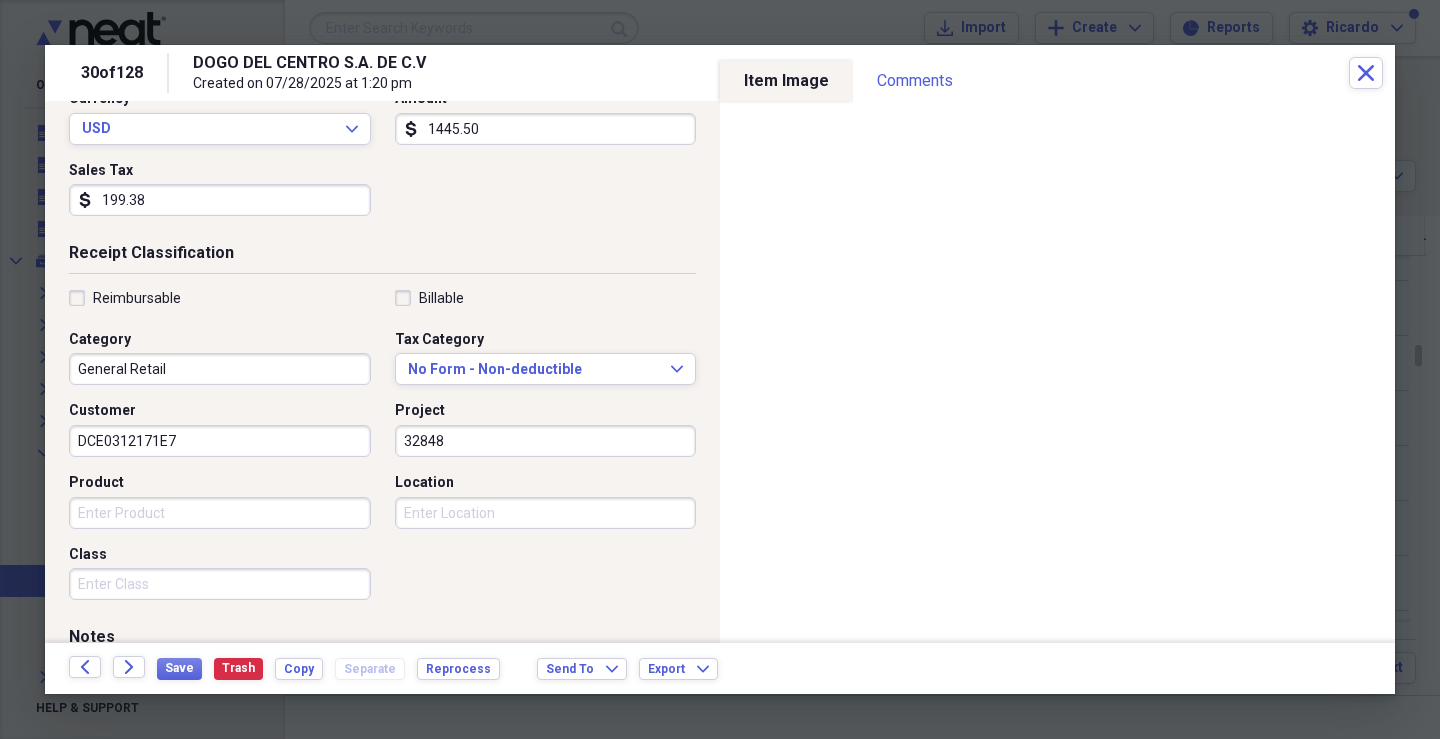 type on "32848" 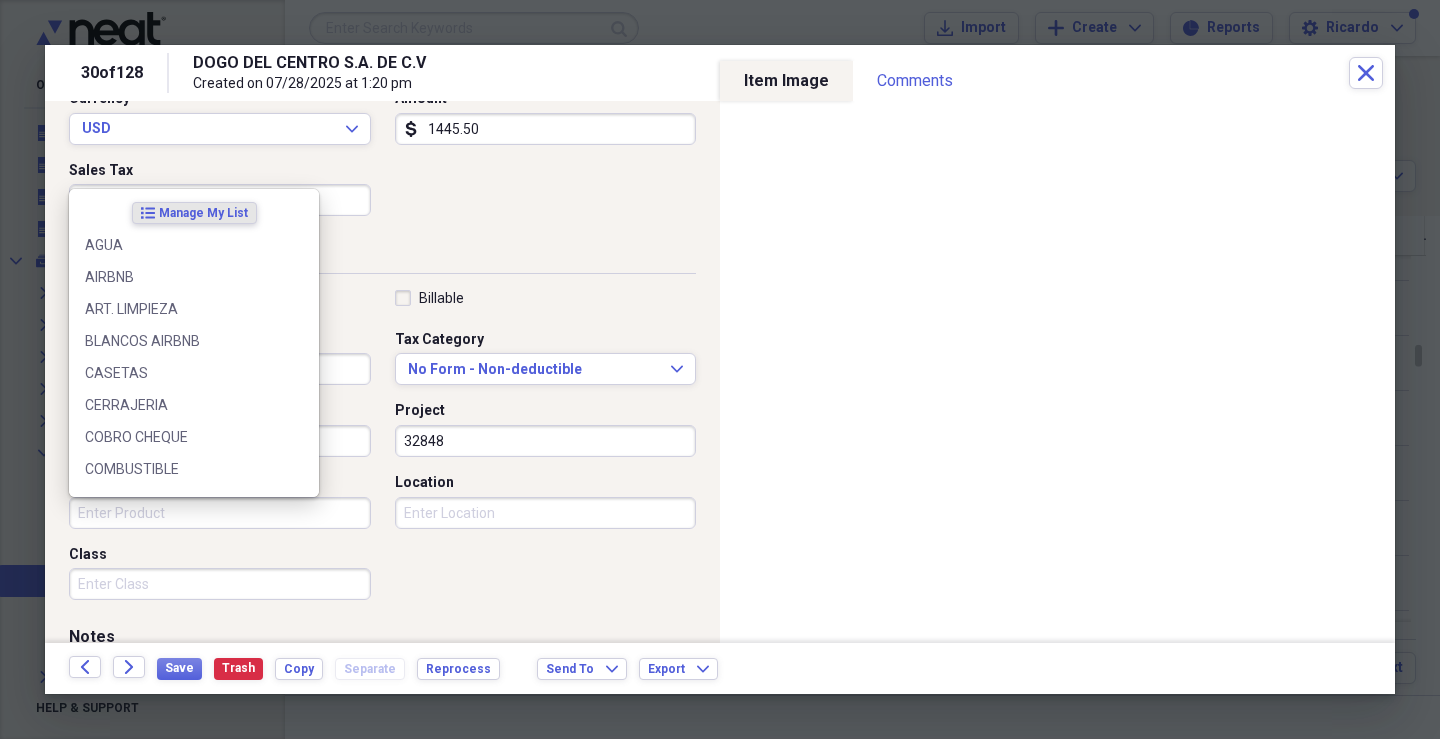 click on "Product" at bounding box center [220, 513] 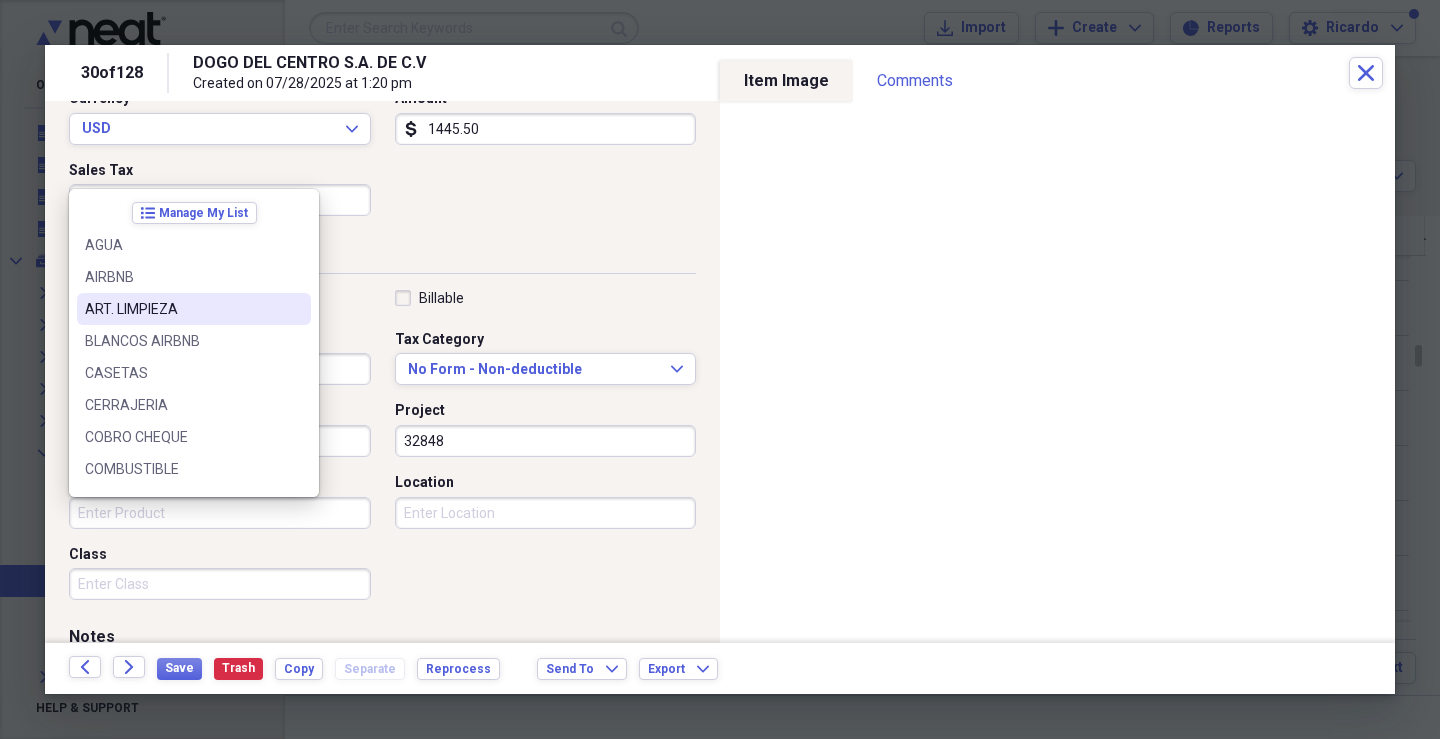 click on "ART. LIMPIEZA" at bounding box center (182, 309) 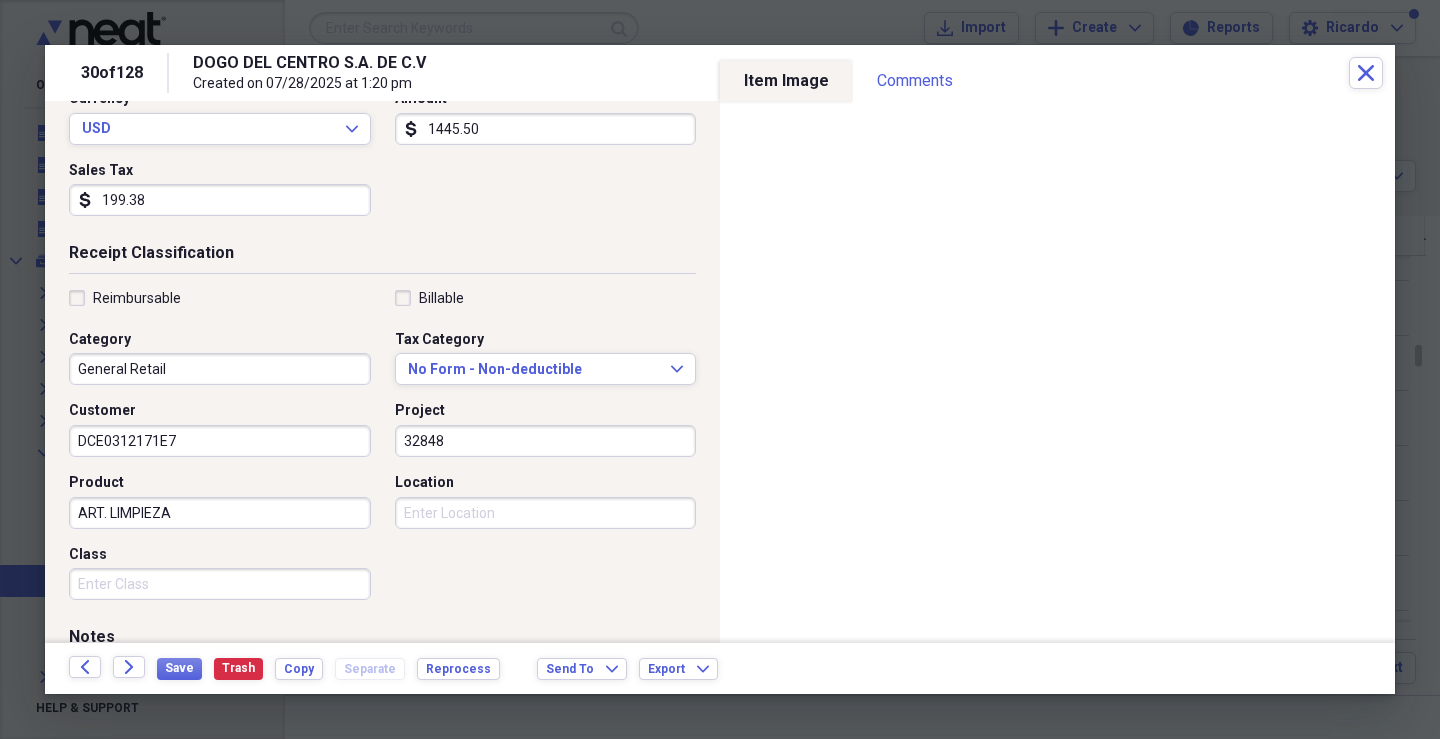click on "Class" at bounding box center [220, 584] 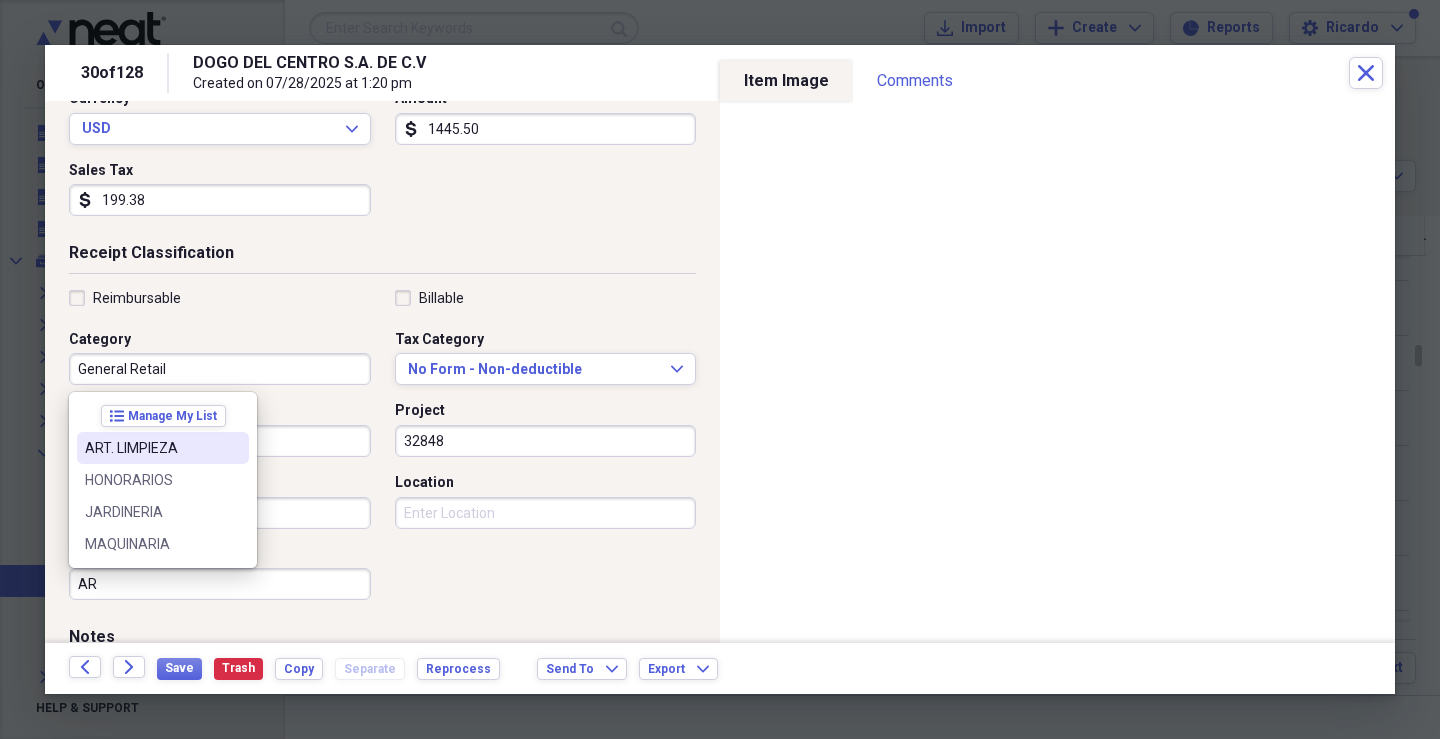 drag, startPoint x: 133, startPoint y: 445, endPoint x: 407, endPoint y: 482, distance: 276.48688 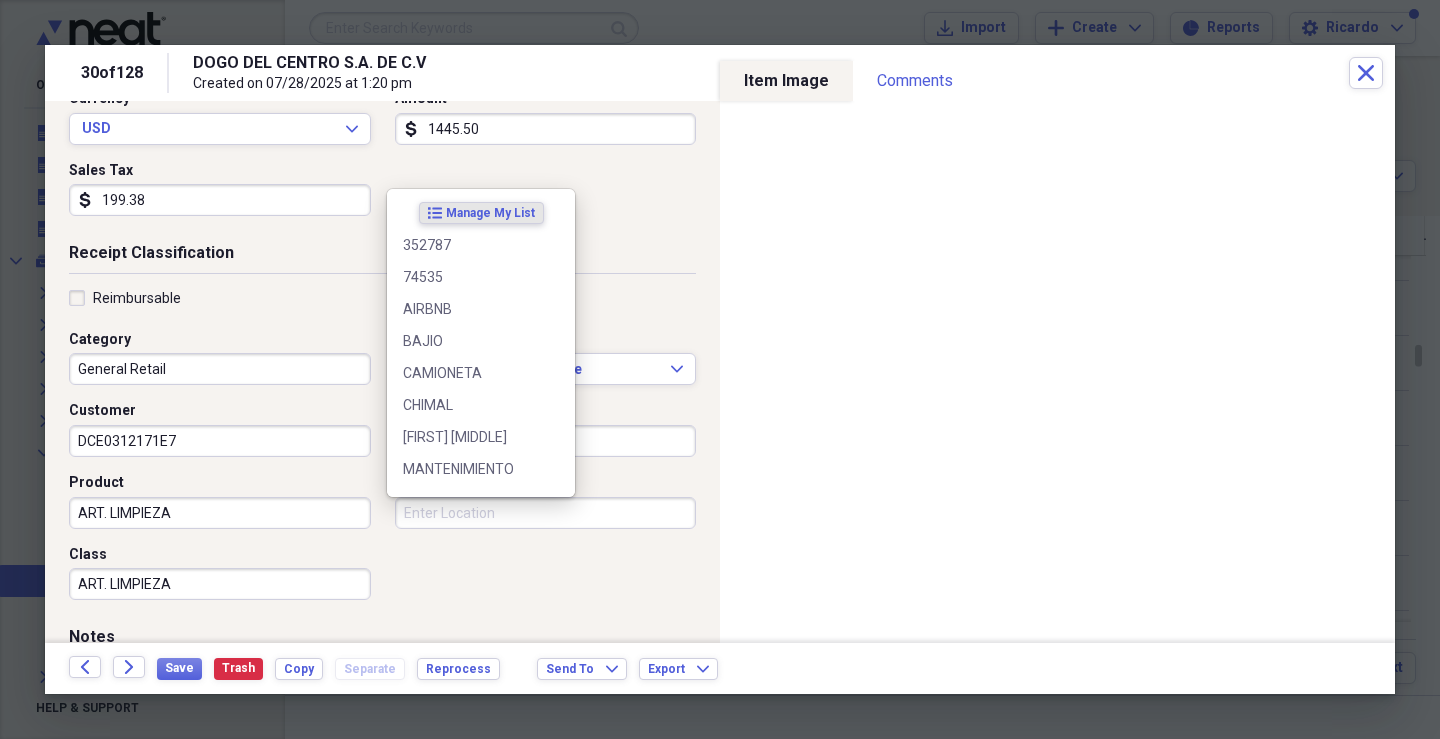 click on "Location" at bounding box center (546, 513) 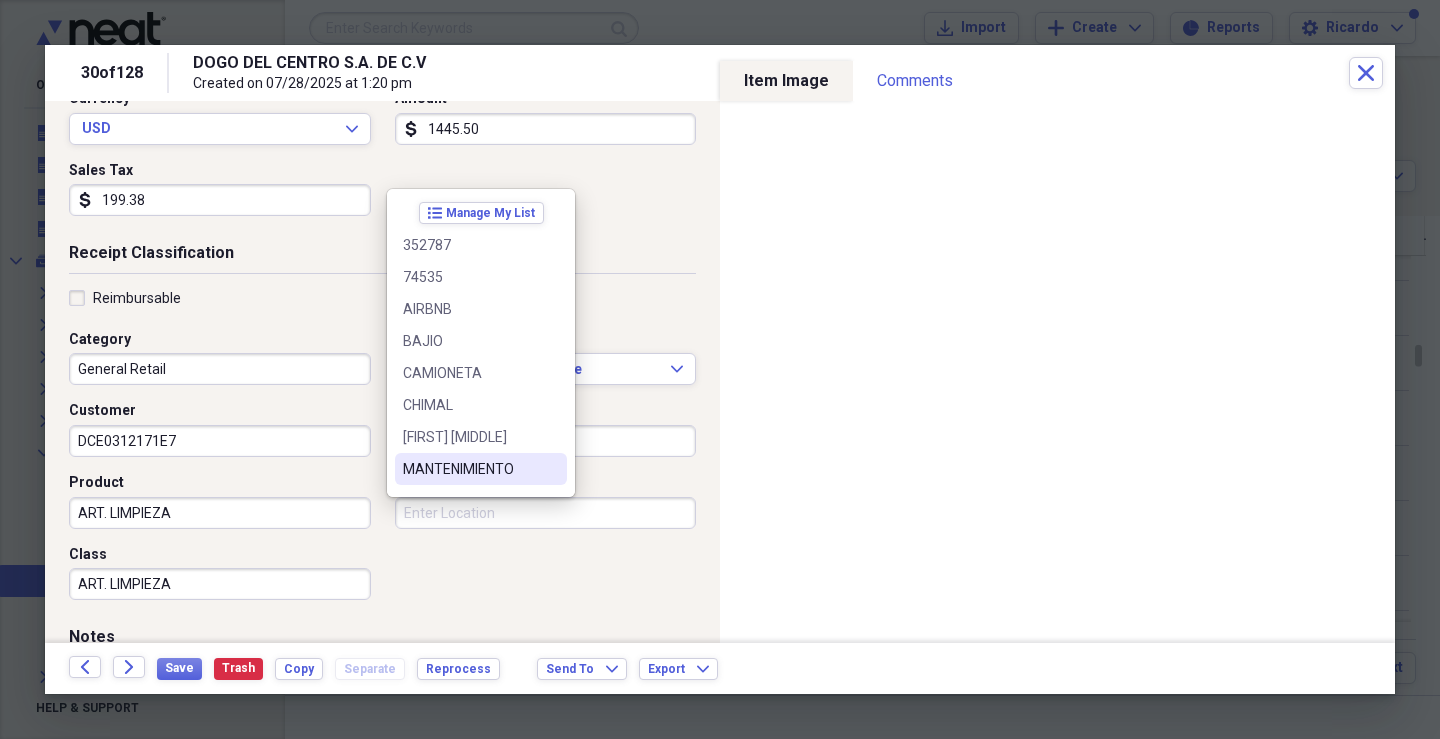 click on "MANTENIMIENTO" at bounding box center (469, 469) 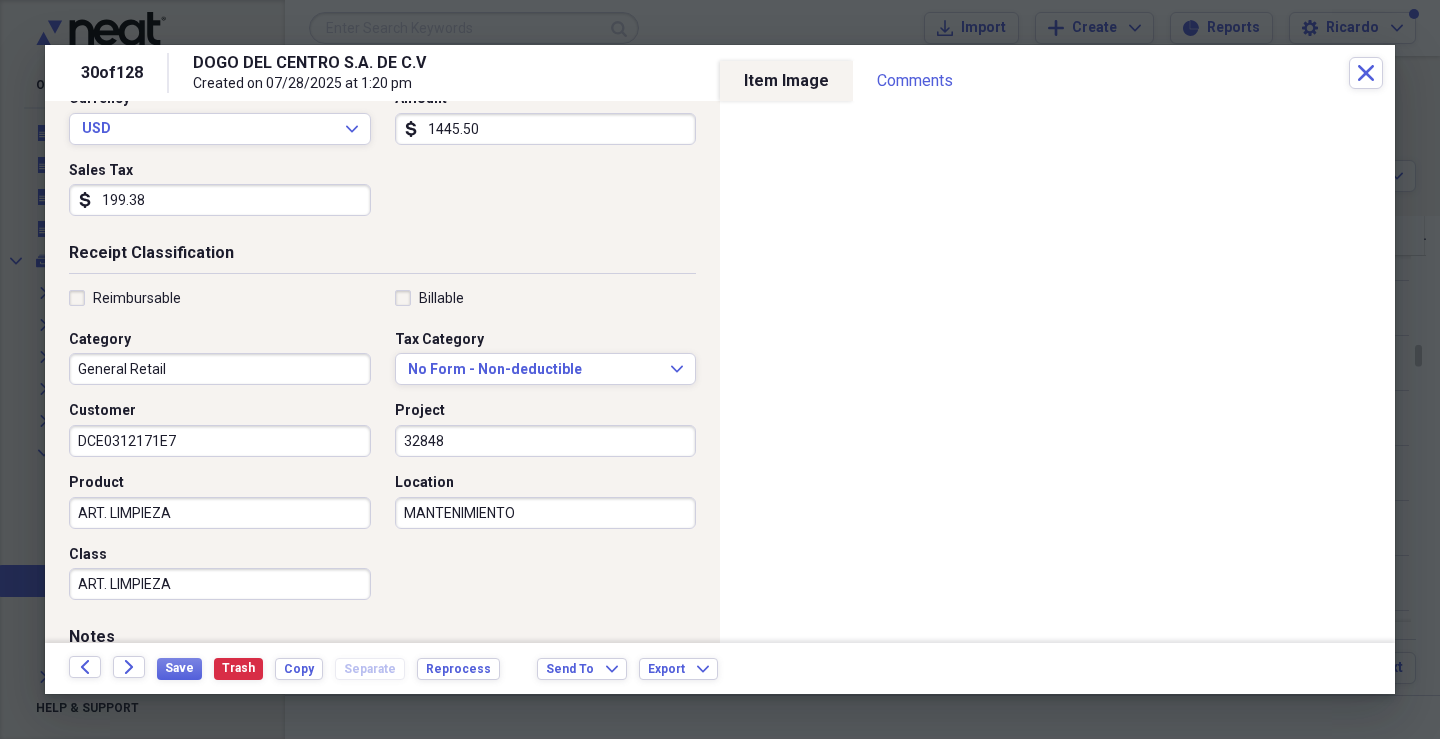 drag, startPoint x: 525, startPoint y: 515, endPoint x: 278, endPoint y: 508, distance: 247.09917 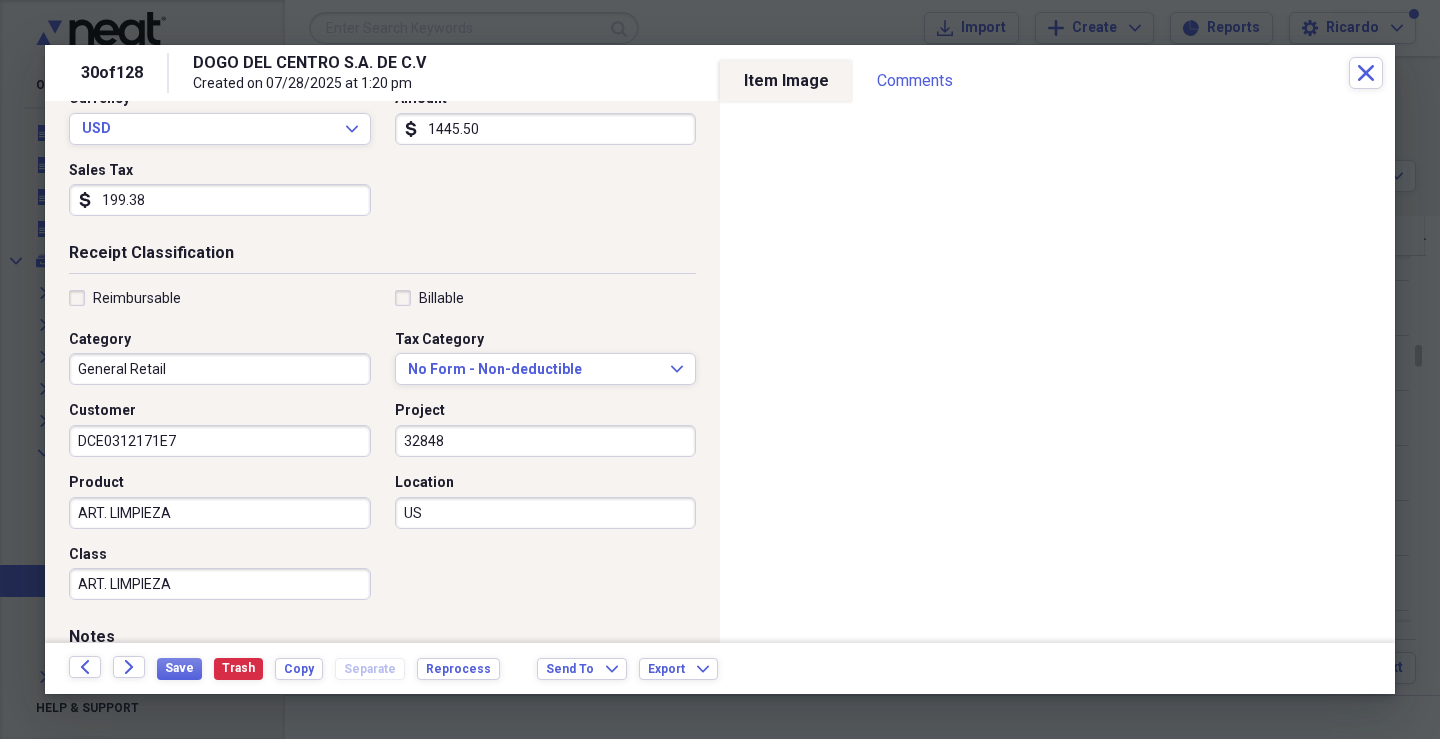 type on "U" 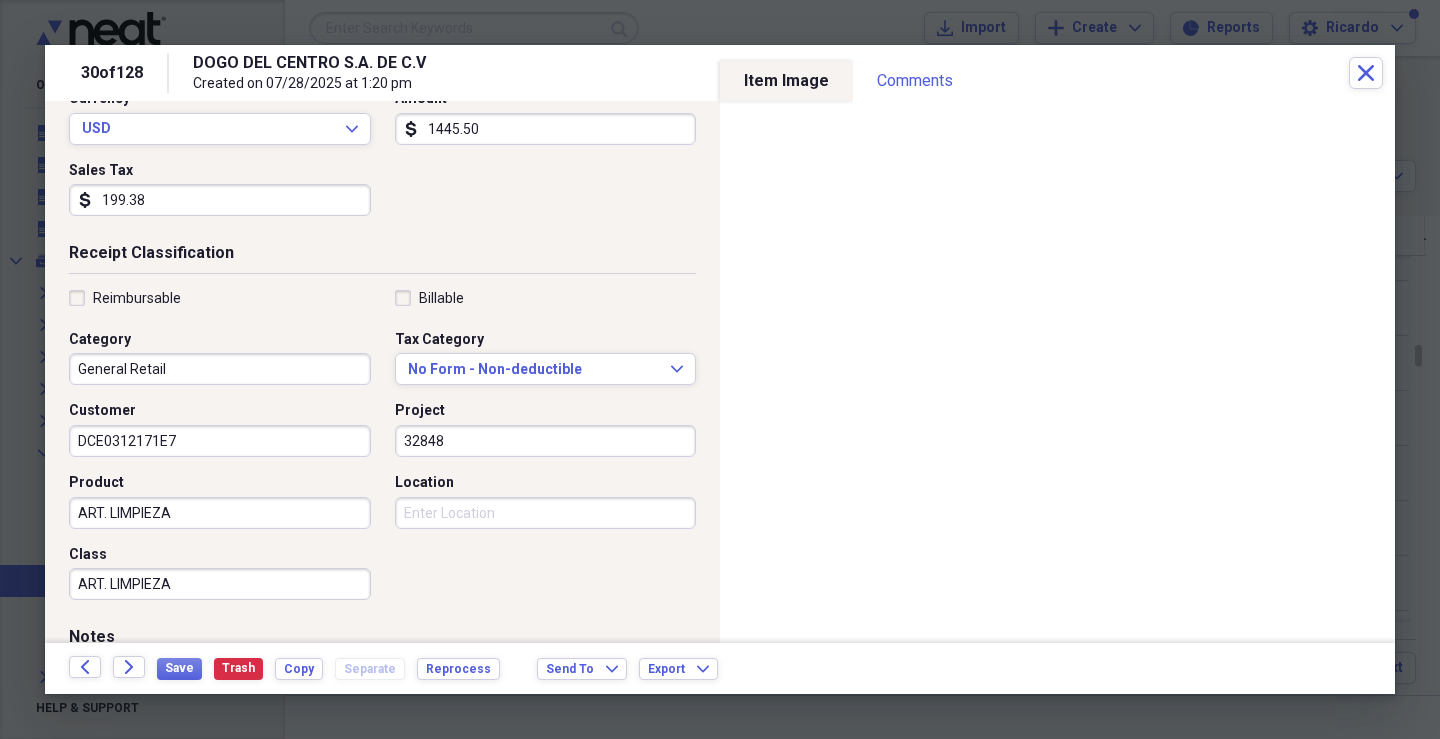 click on "Location" at bounding box center (546, 513) 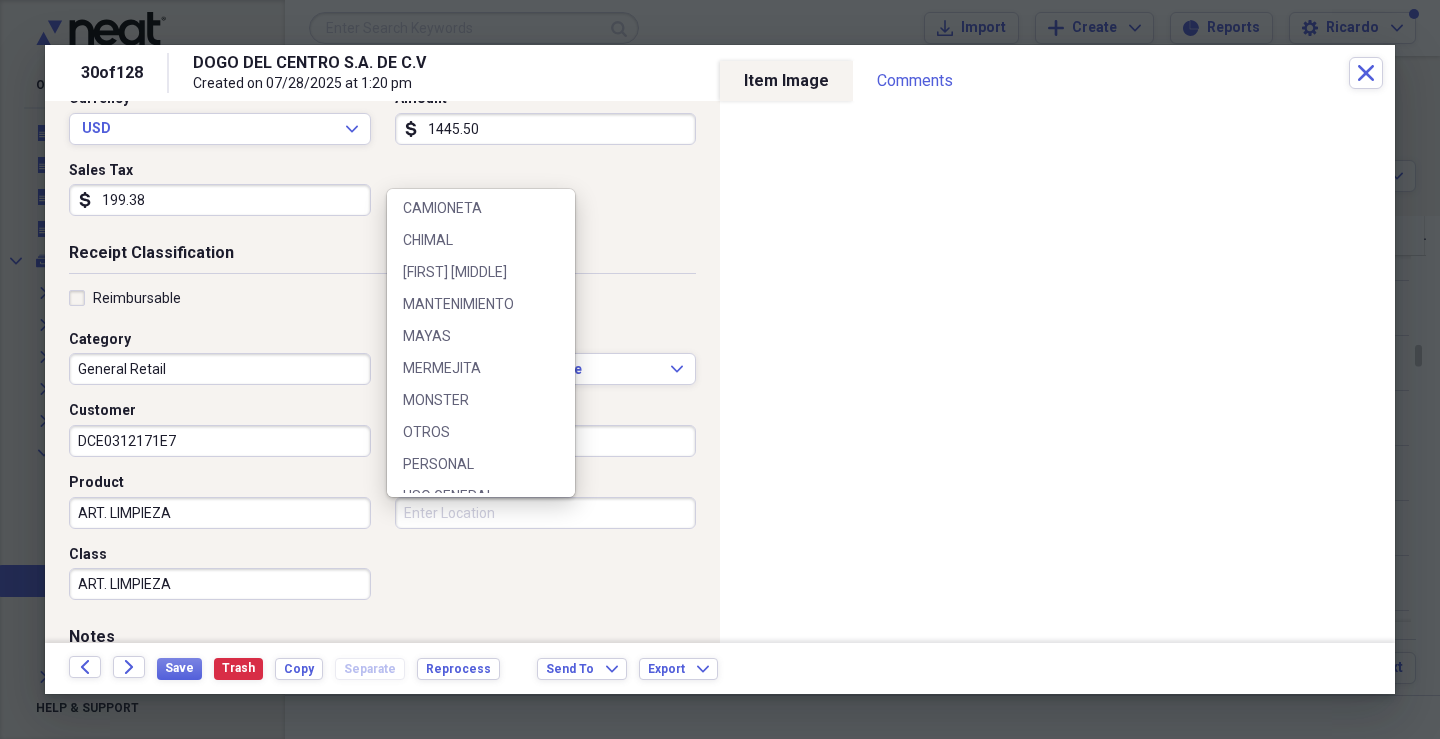 scroll, scrollTop: 220, scrollLeft: 0, axis: vertical 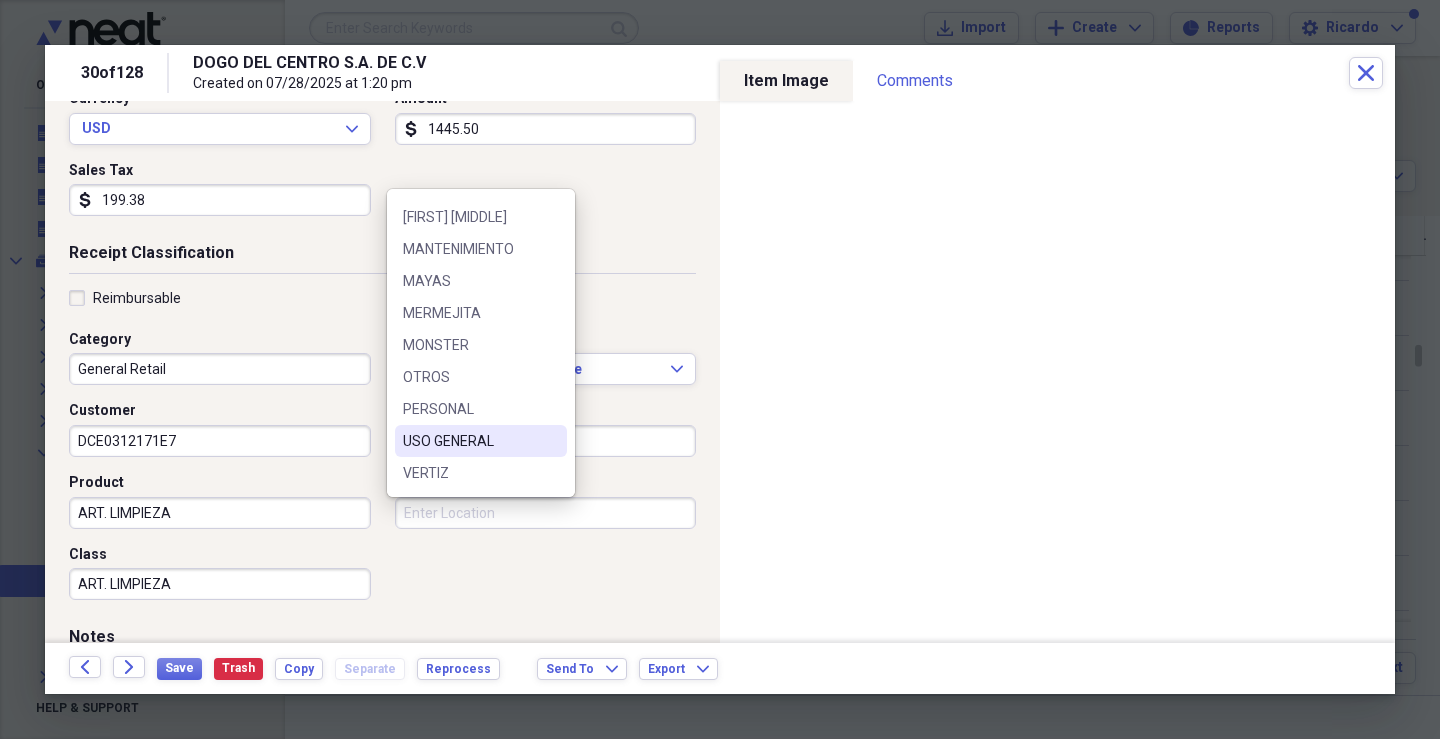 click on "USO GENERAL" at bounding box center (469, 441) 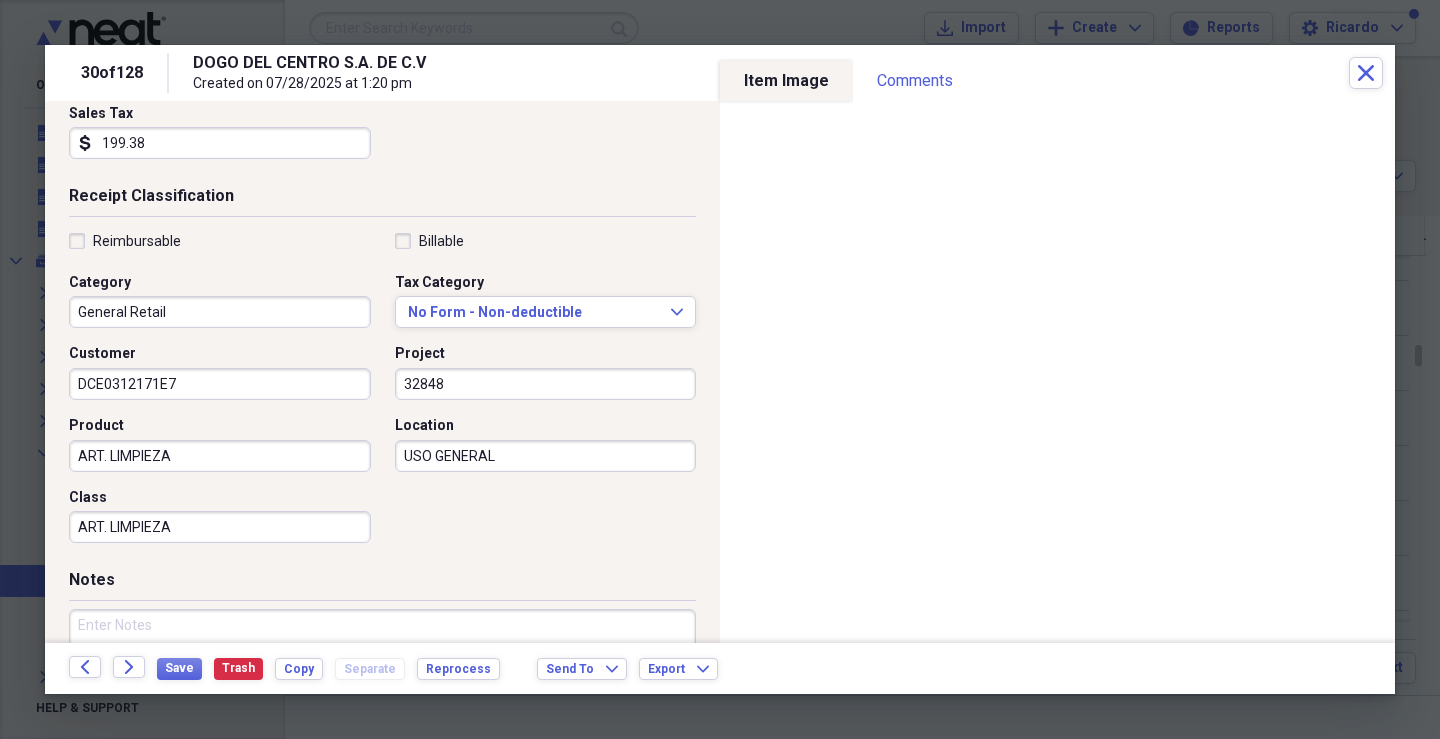 scroll, scrollTop: 479, scrollLeft: 0, axis: vertical 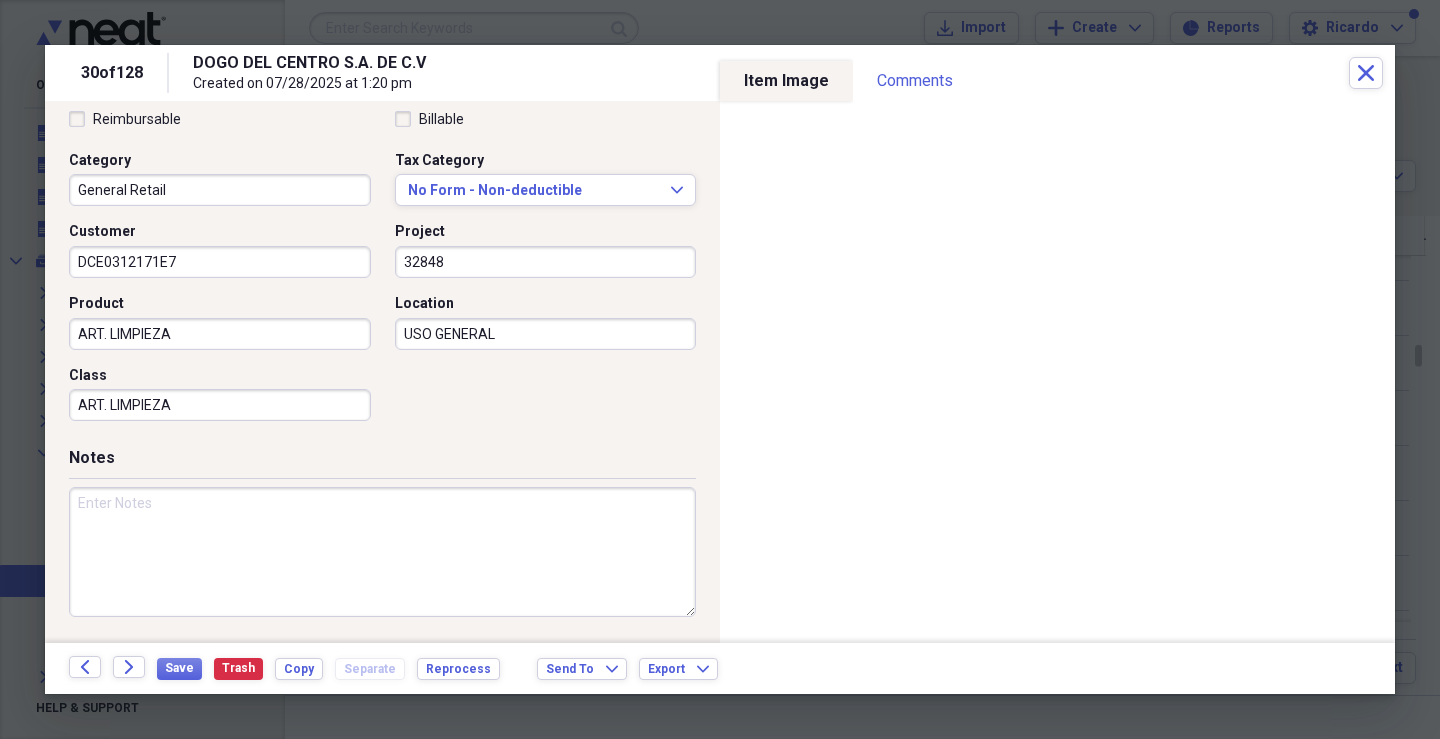 click at bounding box center (382, 552) 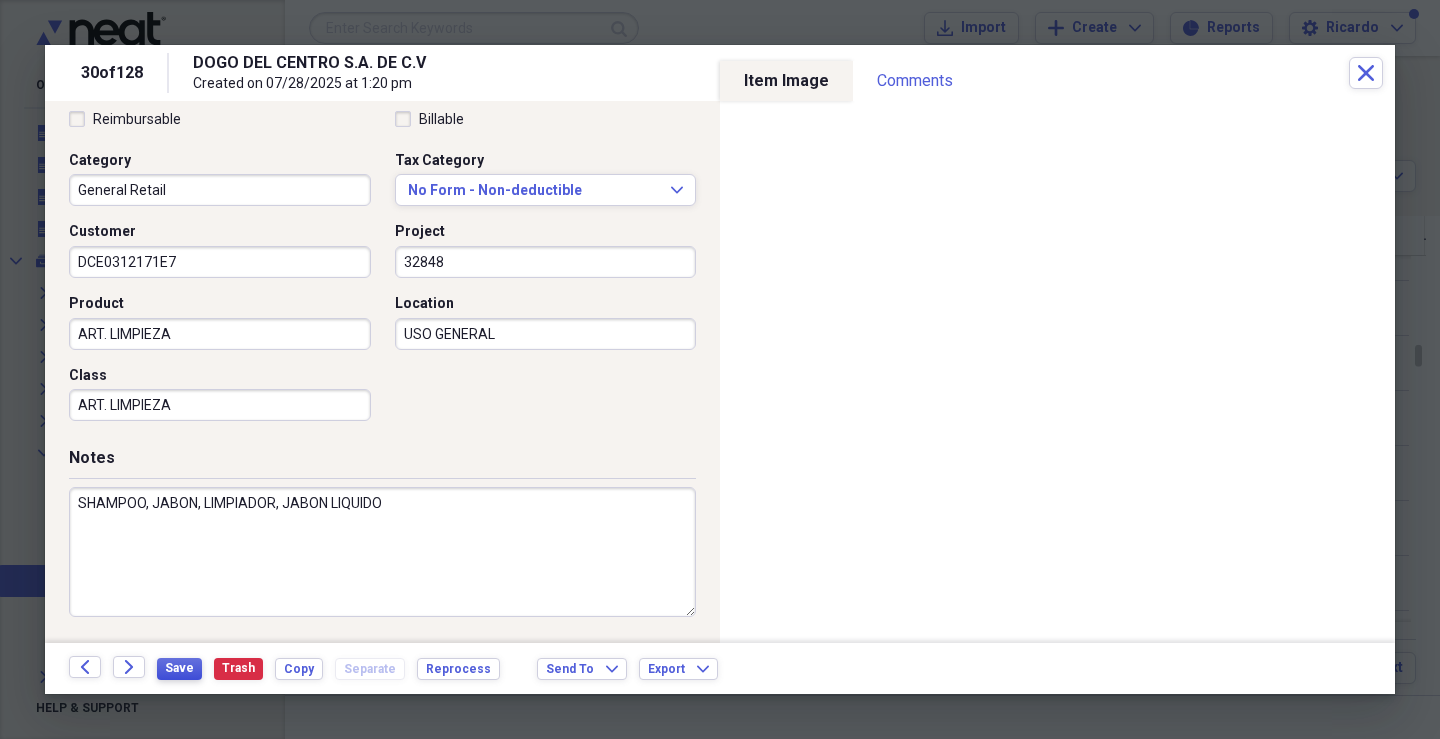 type on "SHAMPOO, JABON, LIMPIADOR, JABON LIQUIDO" 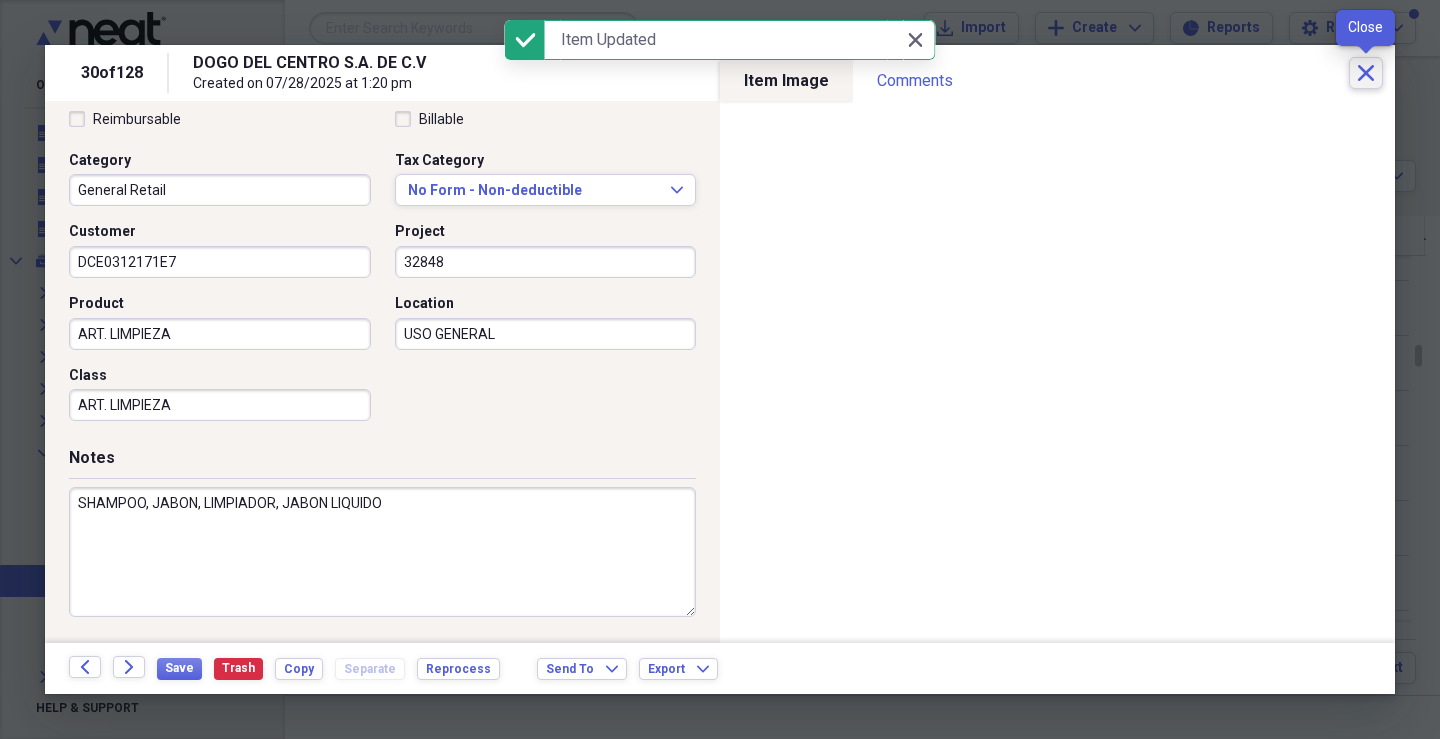click on "Close" at bounding box center [1366, 73] 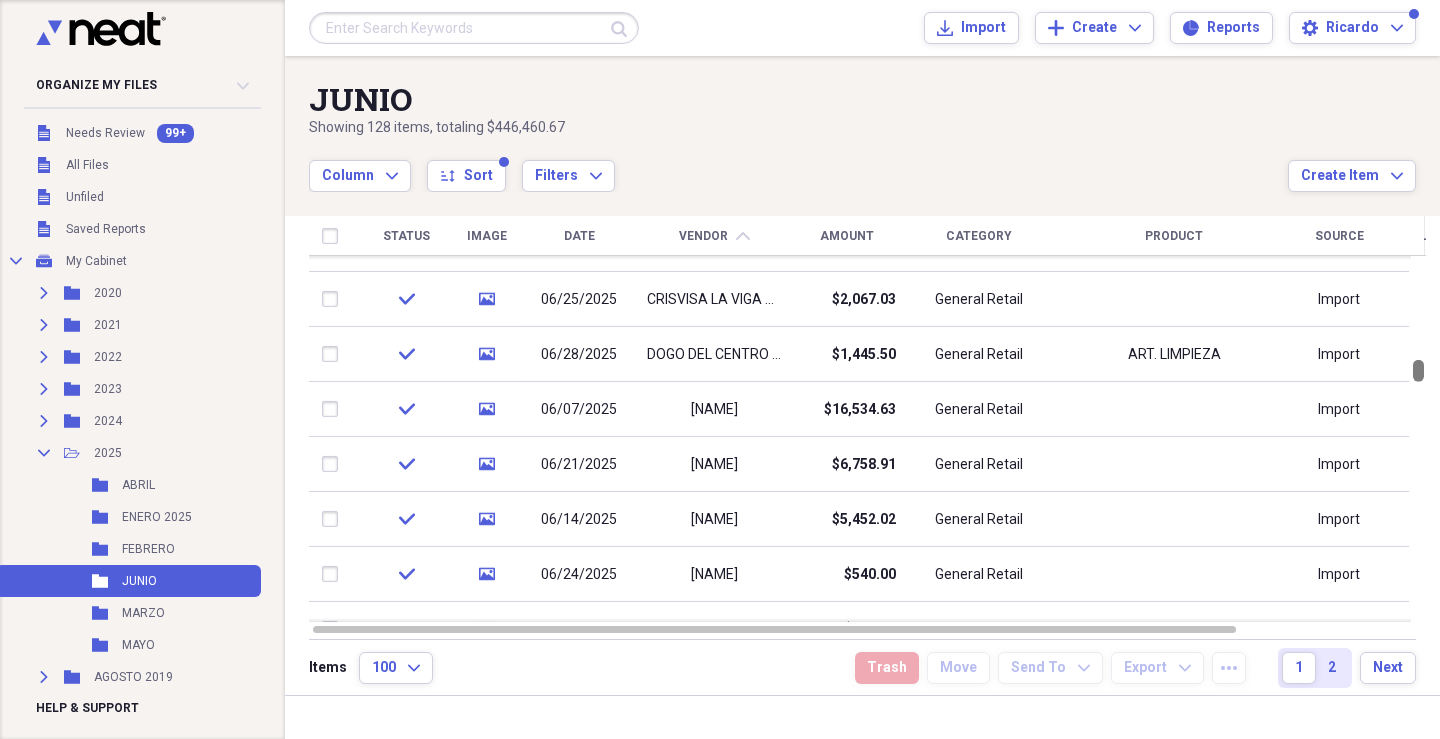 drag, startPoint x: 1432, startPoint y: 363, endPoint x: 1432, endPoint y: 379, distance: 16 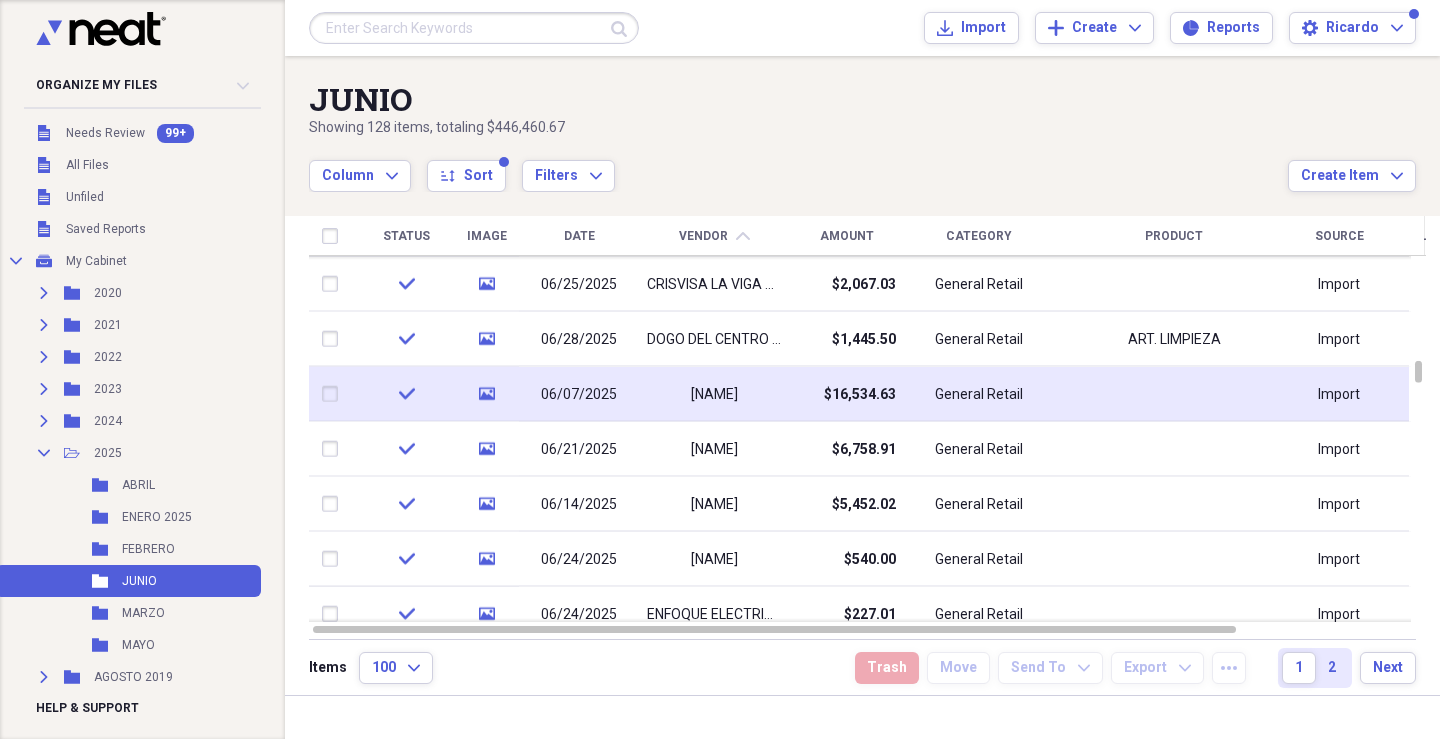 click on "[NAME]" at bounding box center (714, 394) 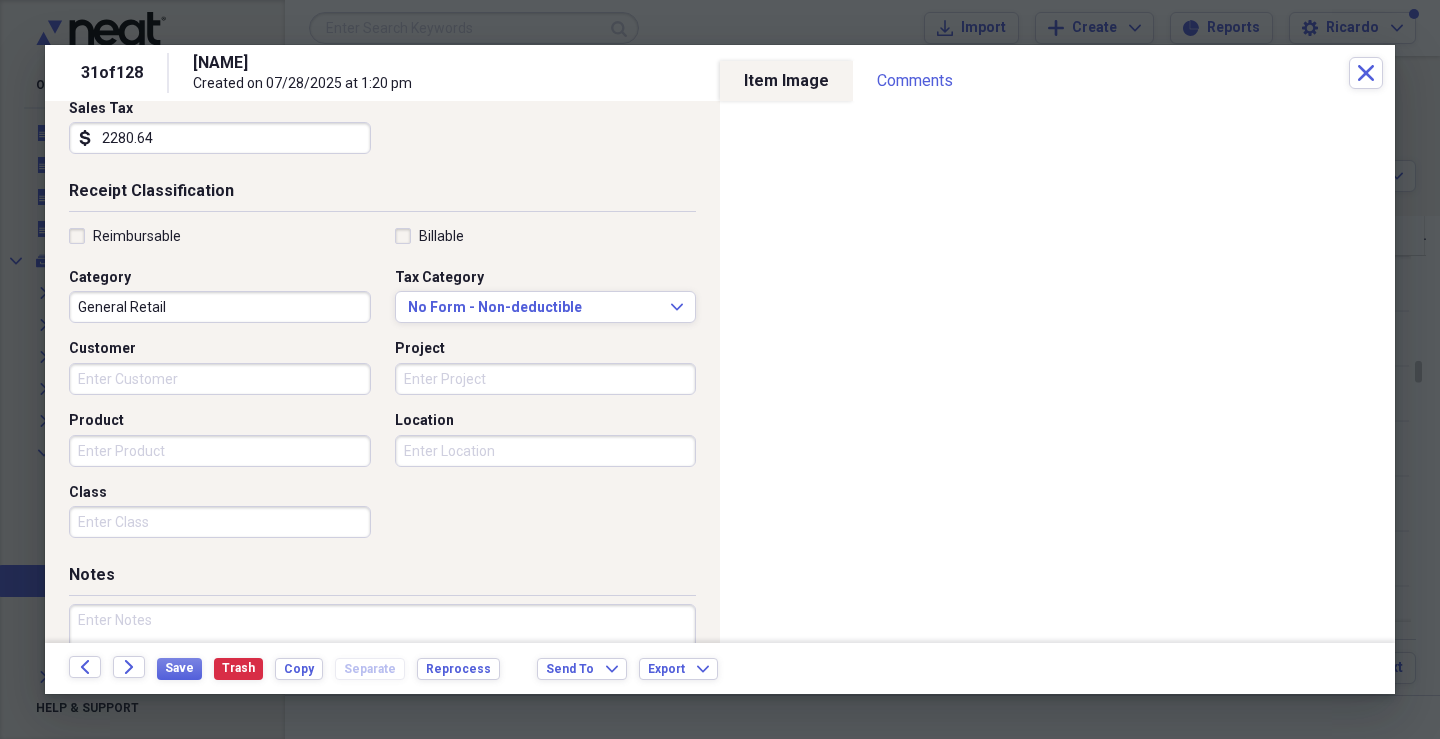 scroll, scrollTop: 364, scrollLeft: 0, axis: vertical 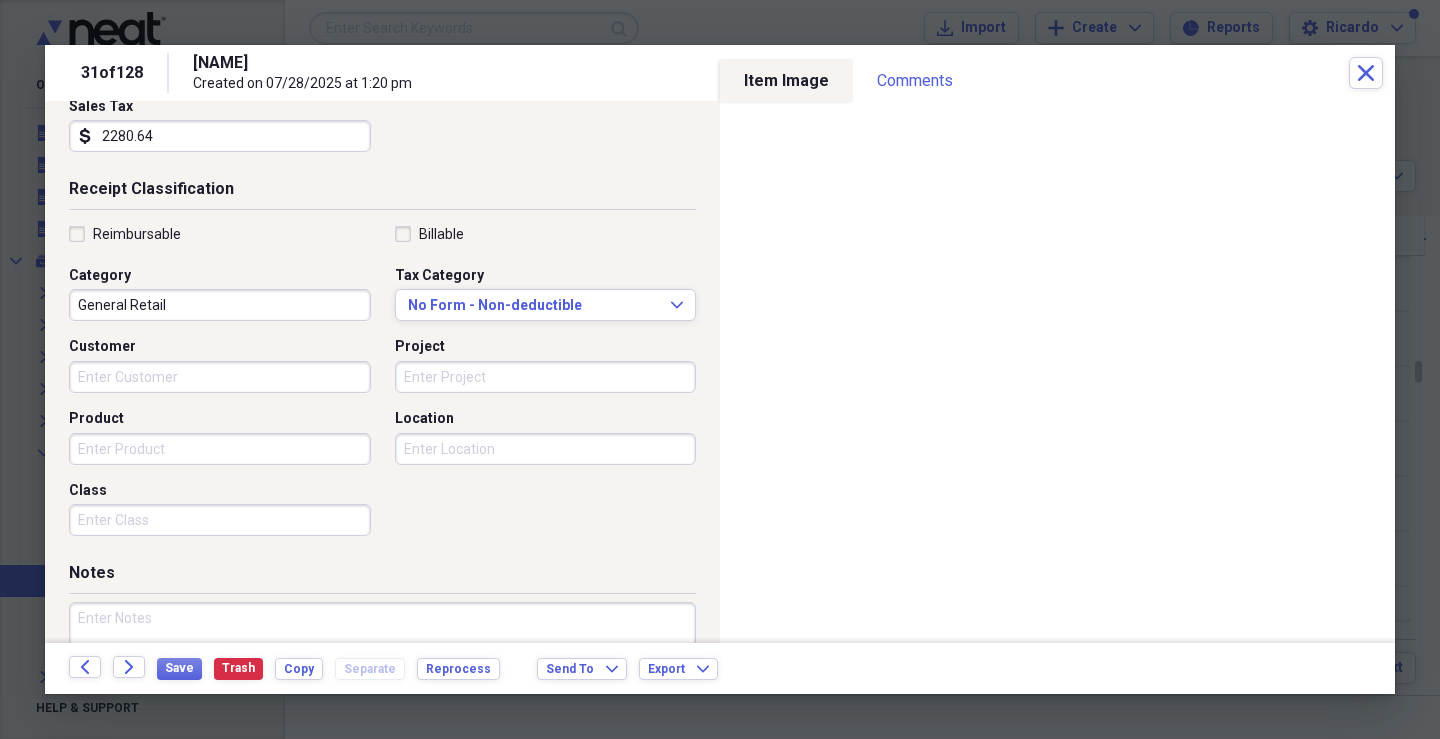 click on "Customer" at bounding box center [220, 377] 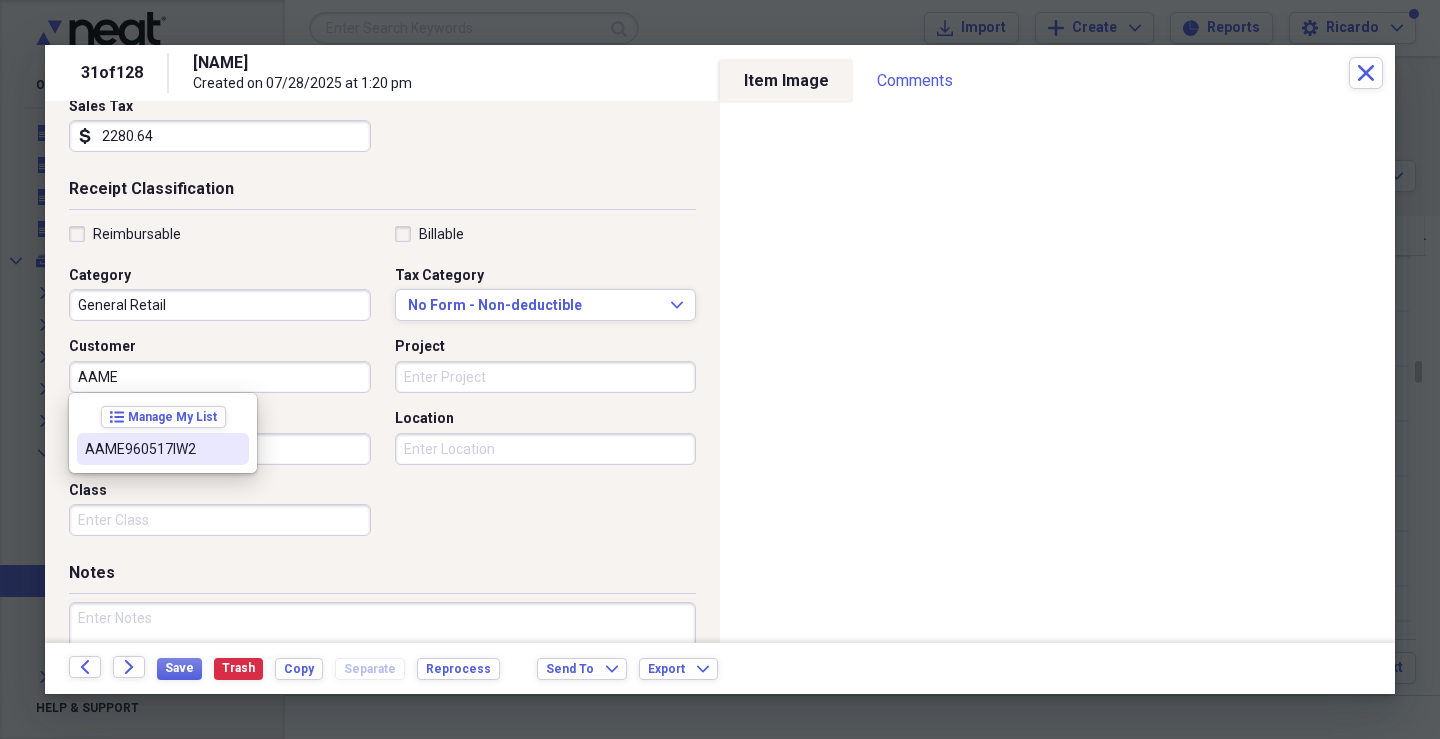 drag, startPoint x: 164, startPoint y: 449, endPoint x: 186, endPoint y: 446, distance: 22.203604 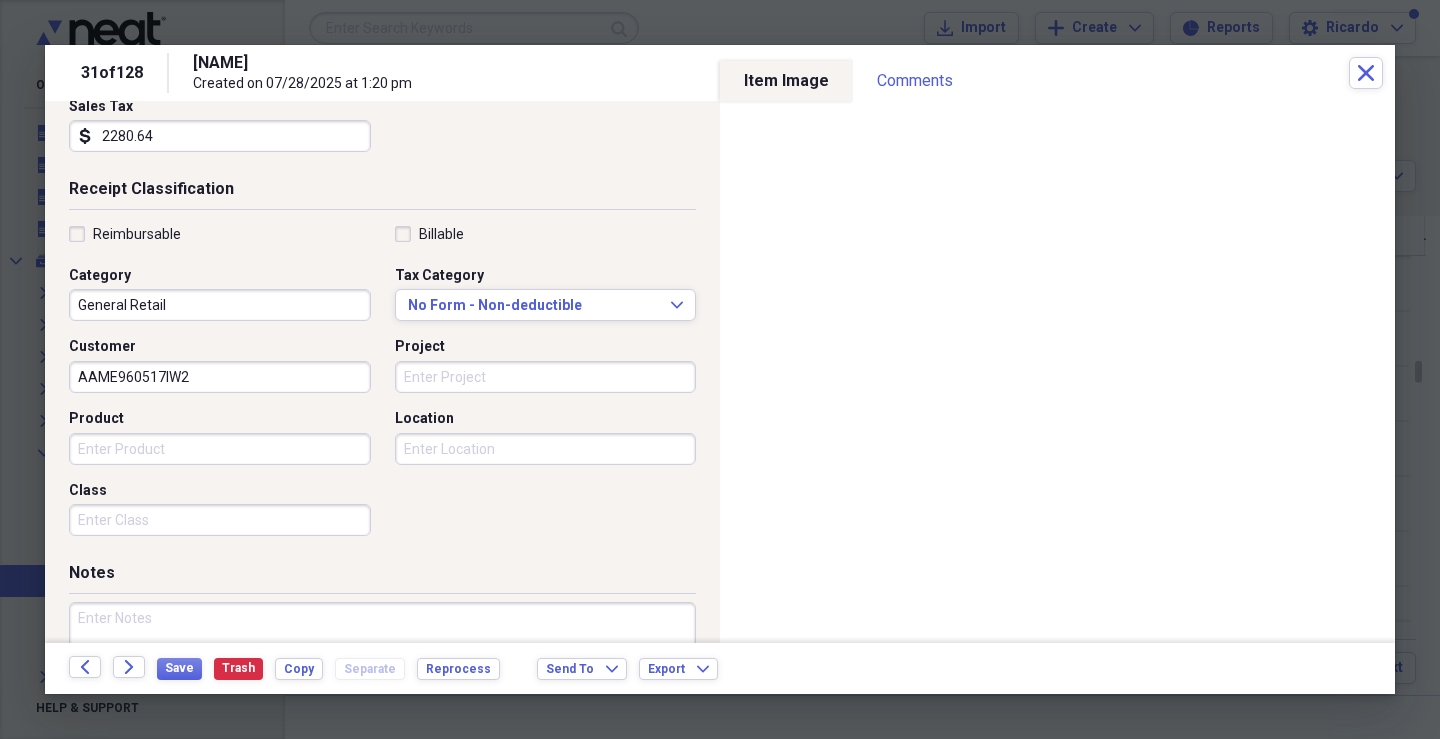 click on "Project" at bounding box center [546, 377] 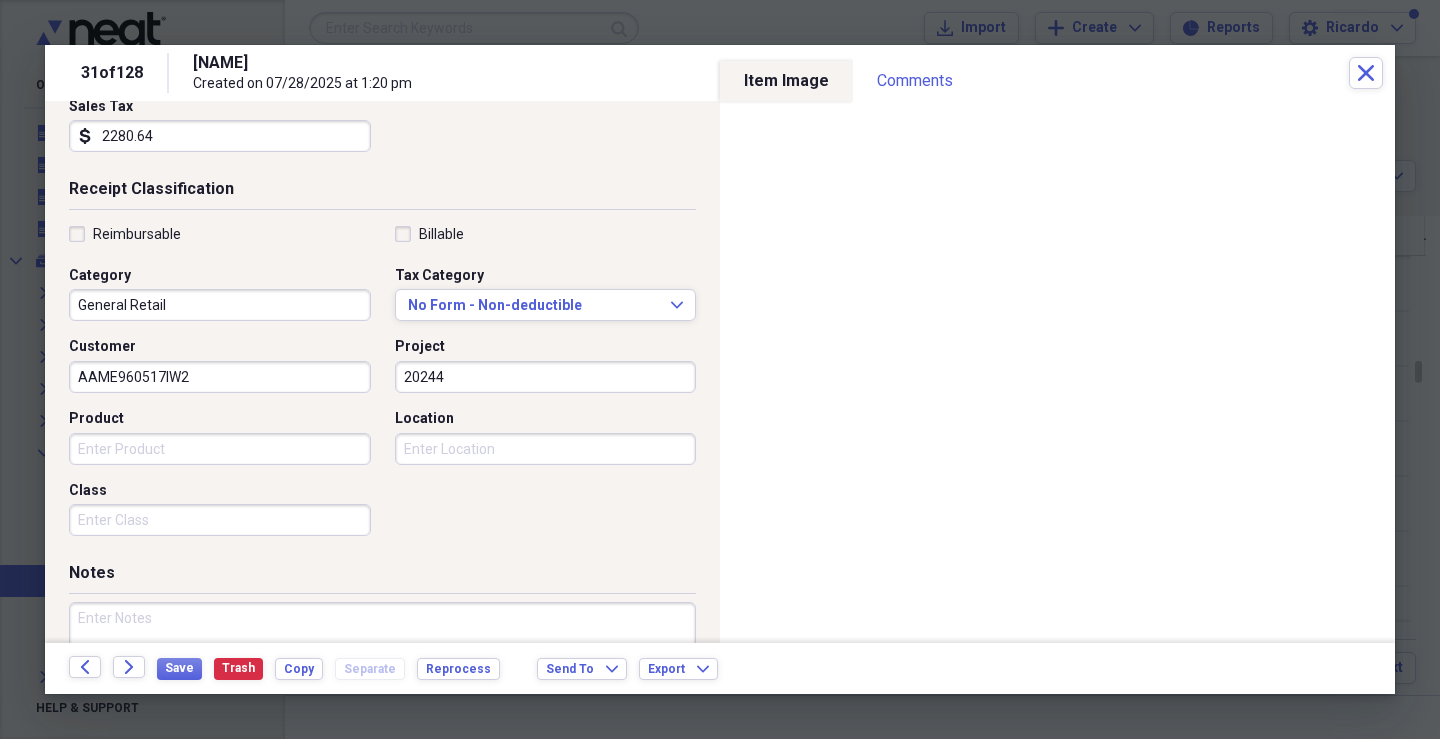 type on "20244" 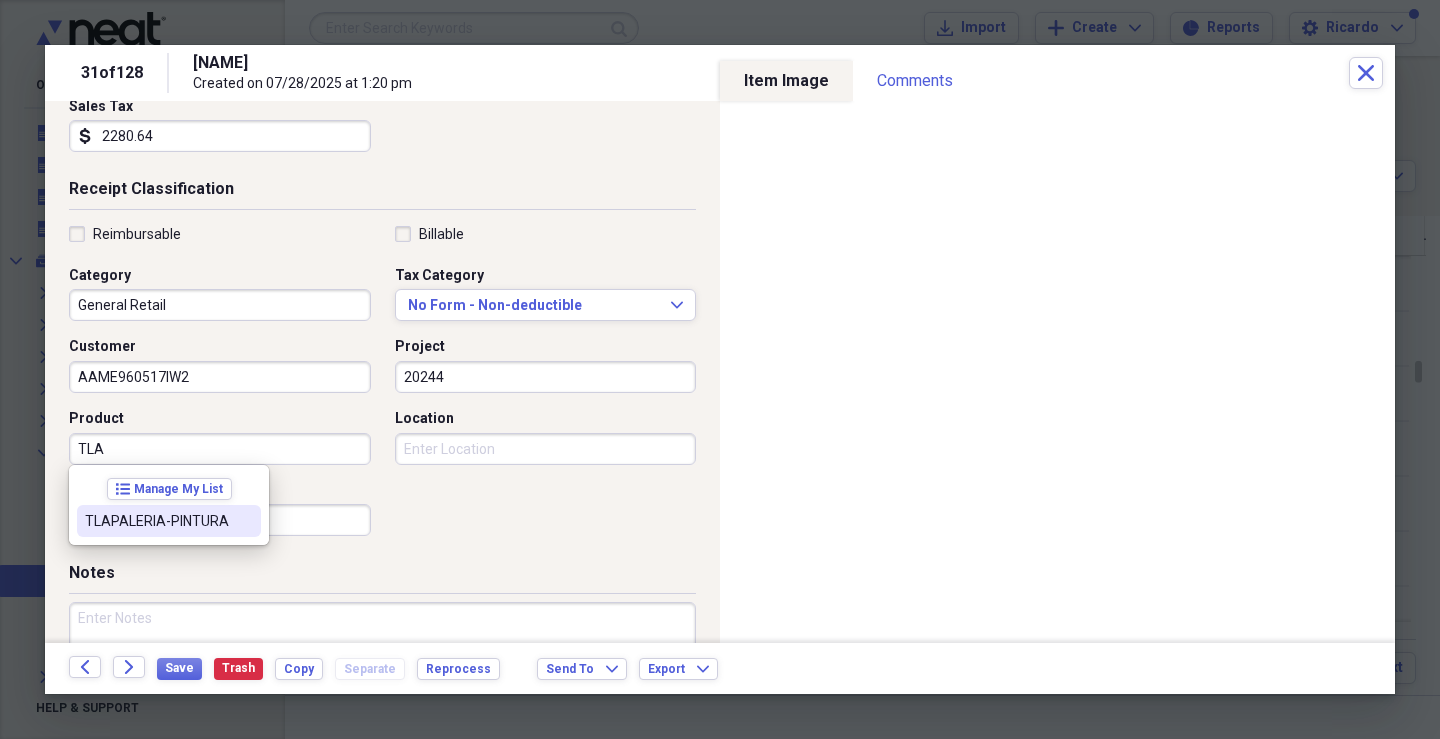 click on "TLAPALERIA-PINTURA" at bounding box center [157, 521] 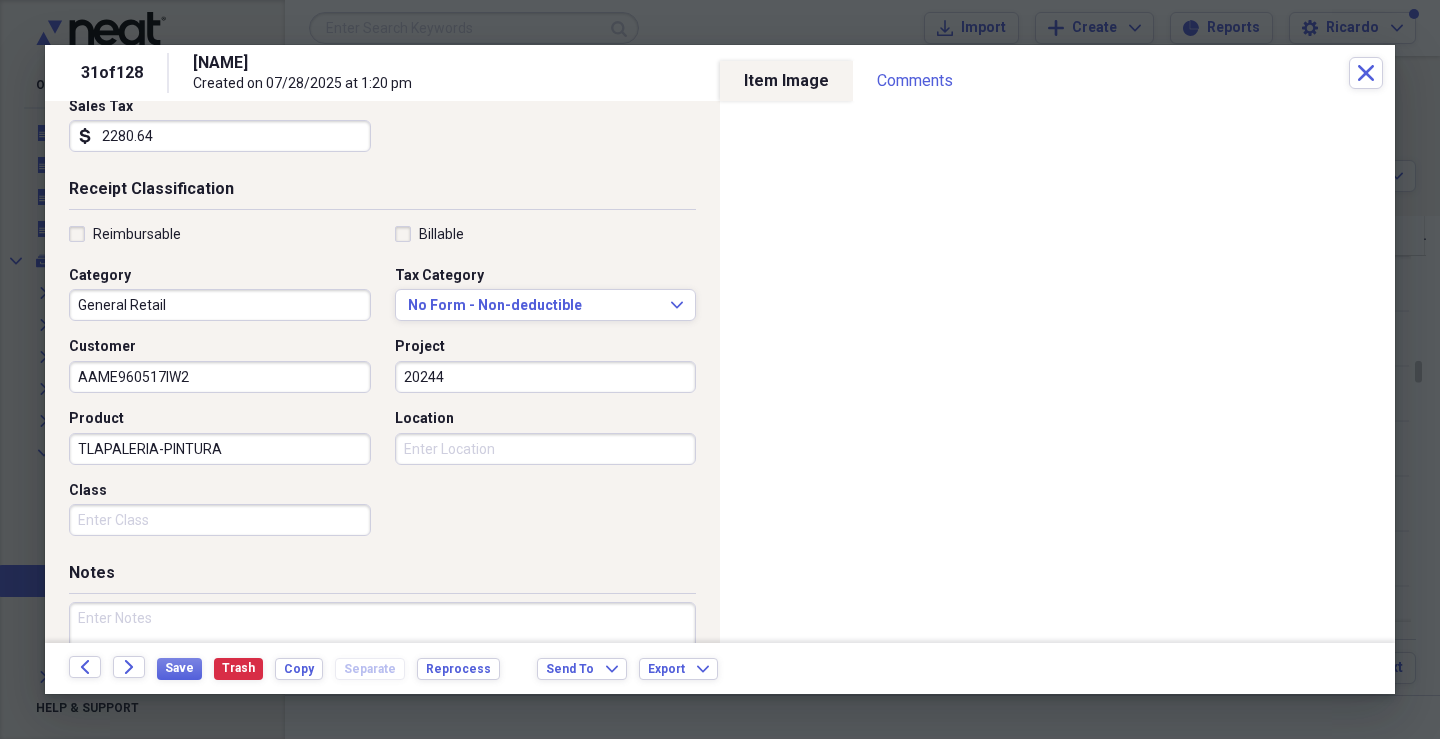click on "Class" at bounding box center [220, 520] 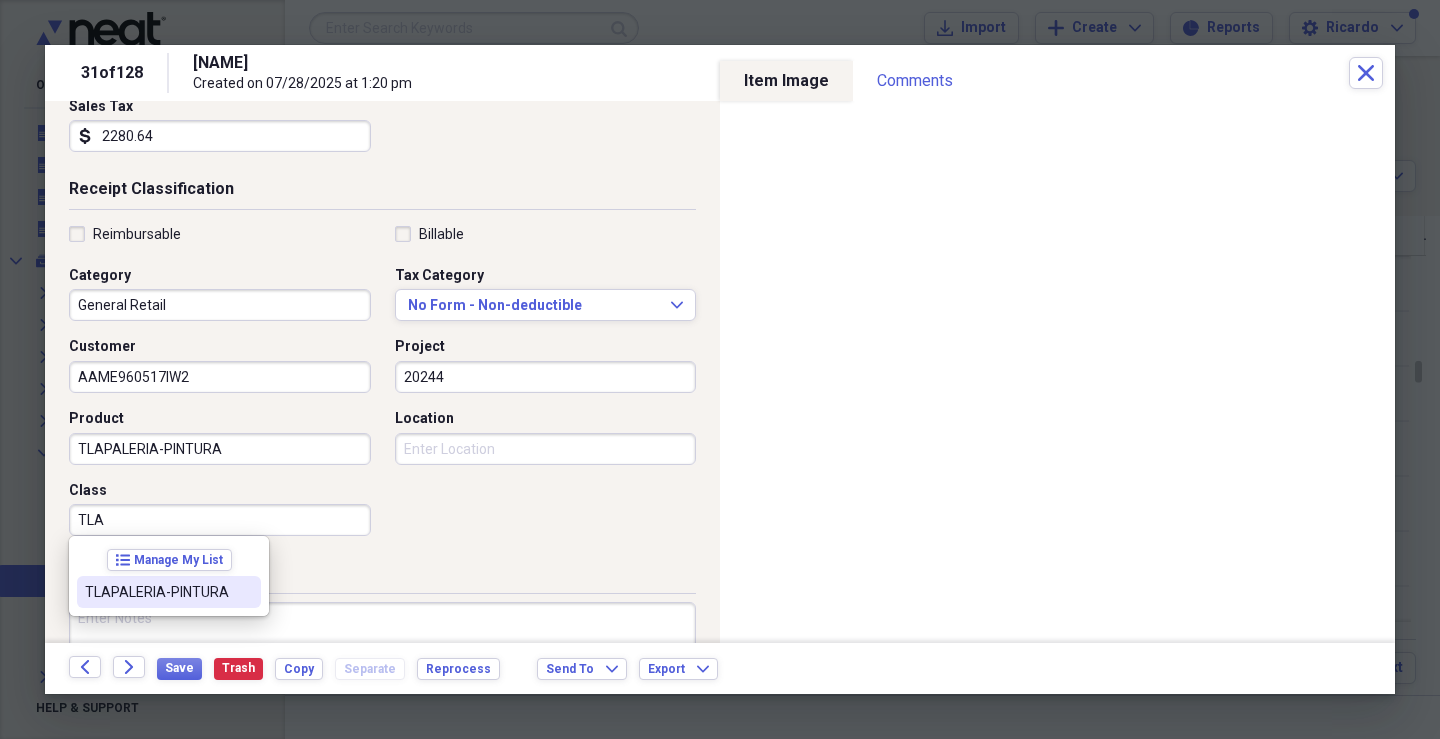 drag, startPoint x: 162, startPoint y: 600, endPoint x: 244, endPoint y: 562, distance: 90.37699 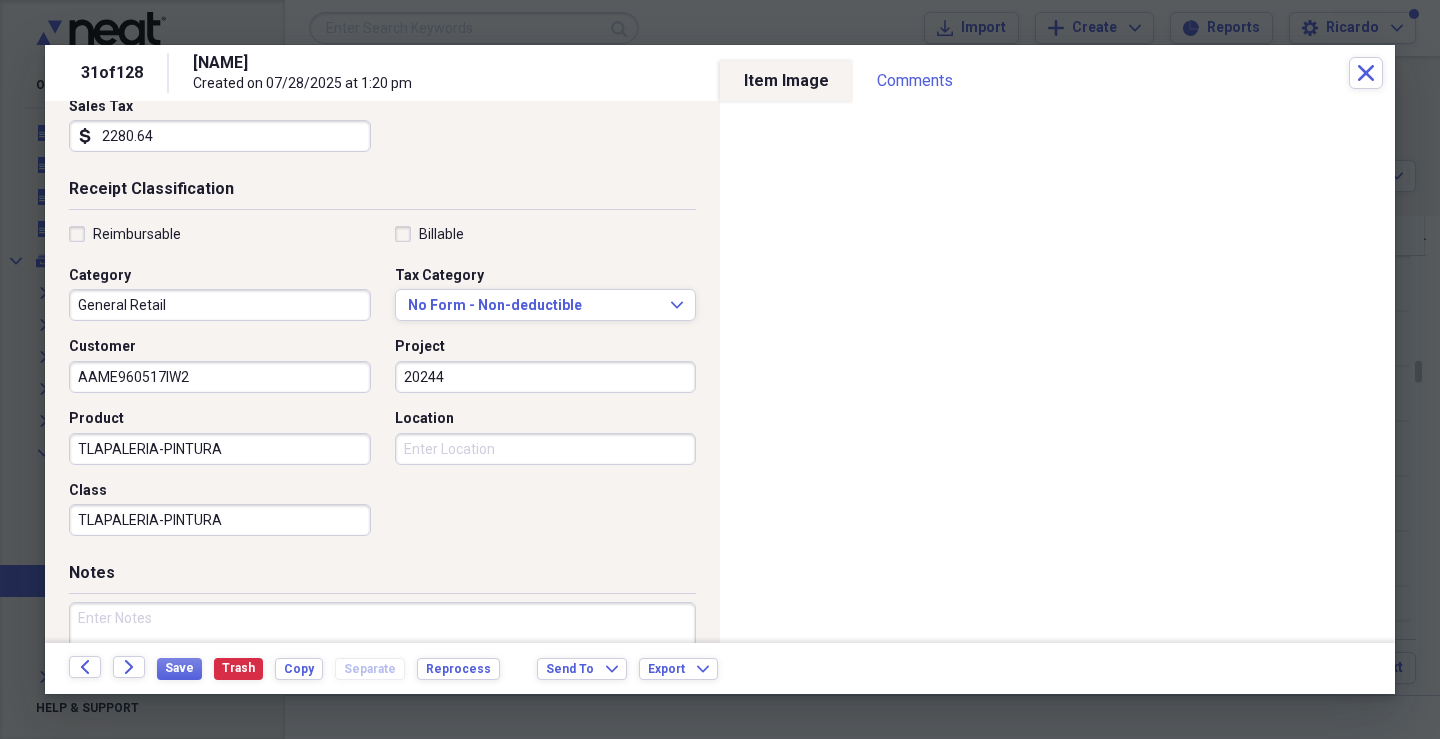 click on "Location" at bounding box center [546, 449] 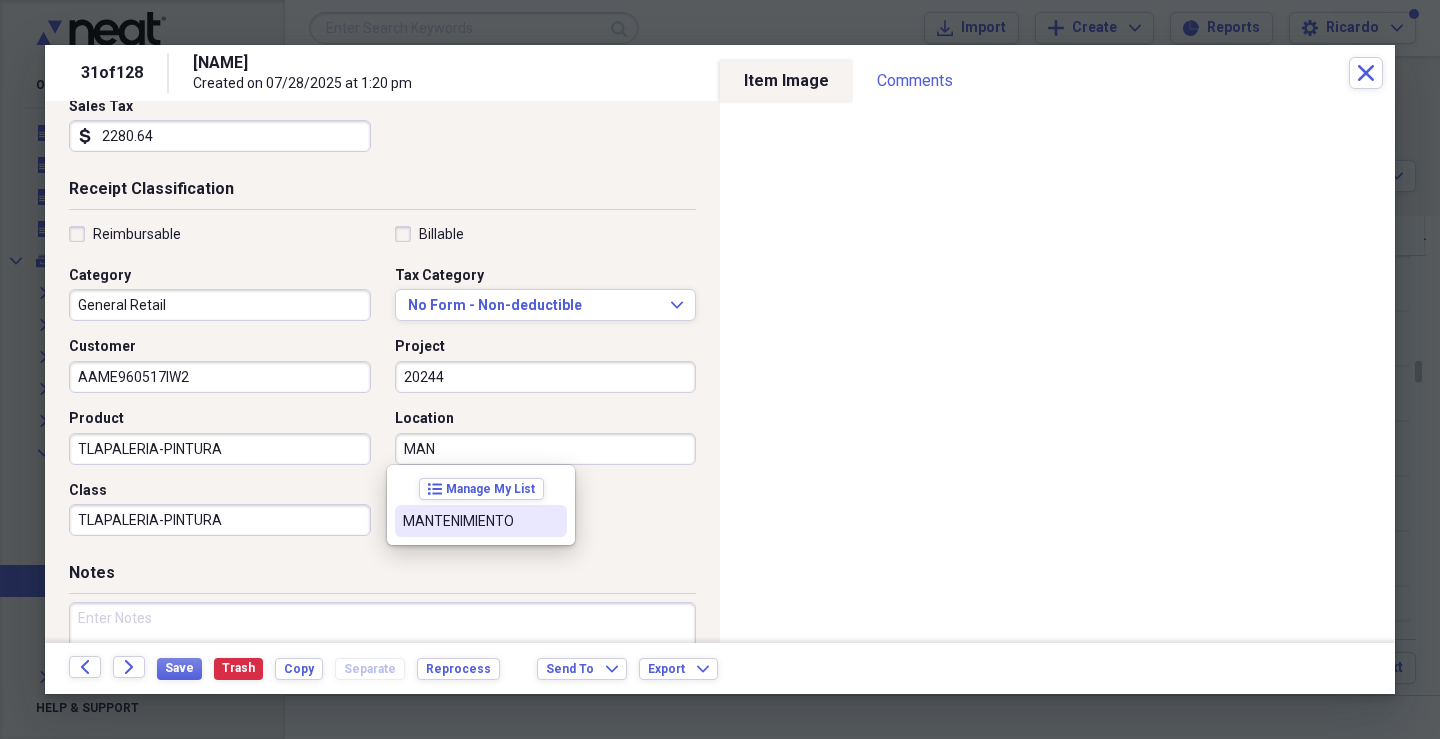 click on "MANTENIMIENTO" at bounding box center (469, 521) 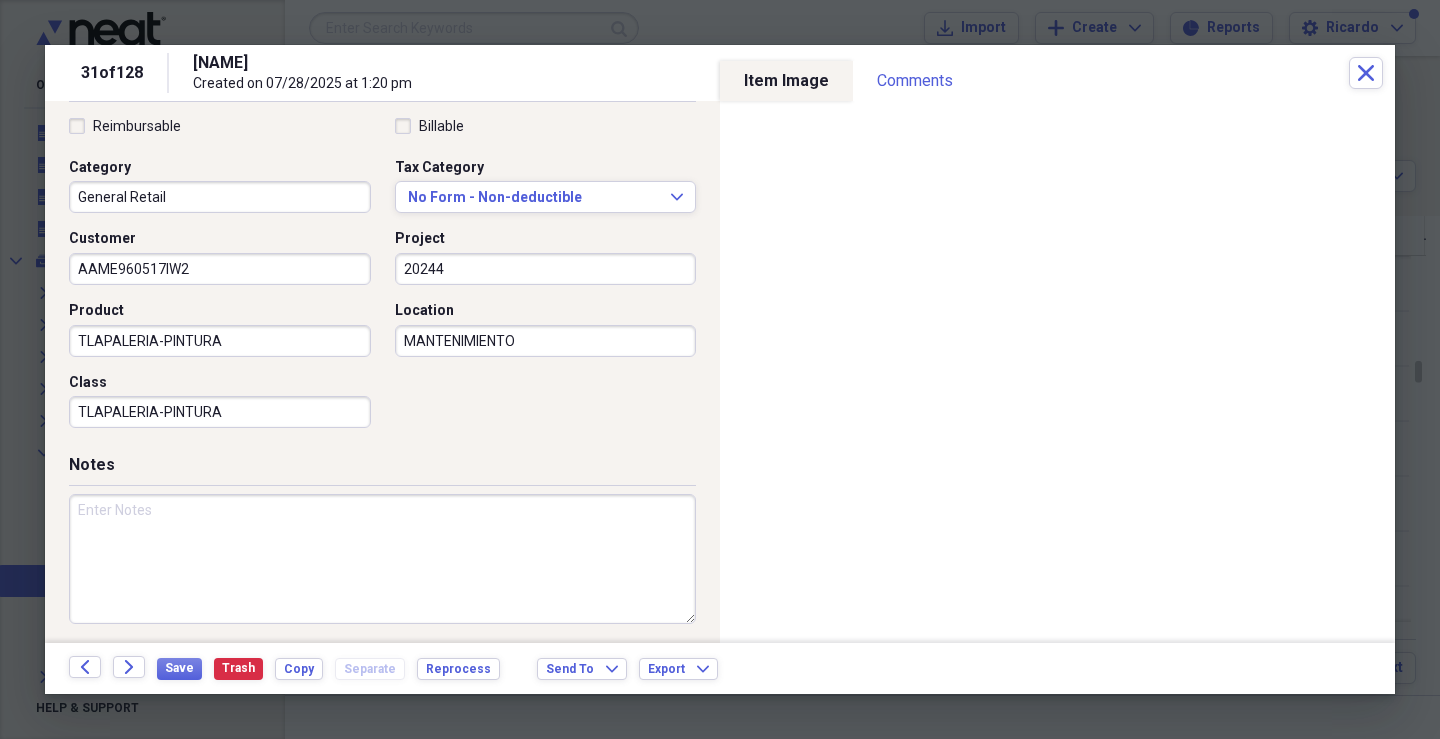 scroll, scrollTop: 479, scrollLeft: 0, axis: vertical 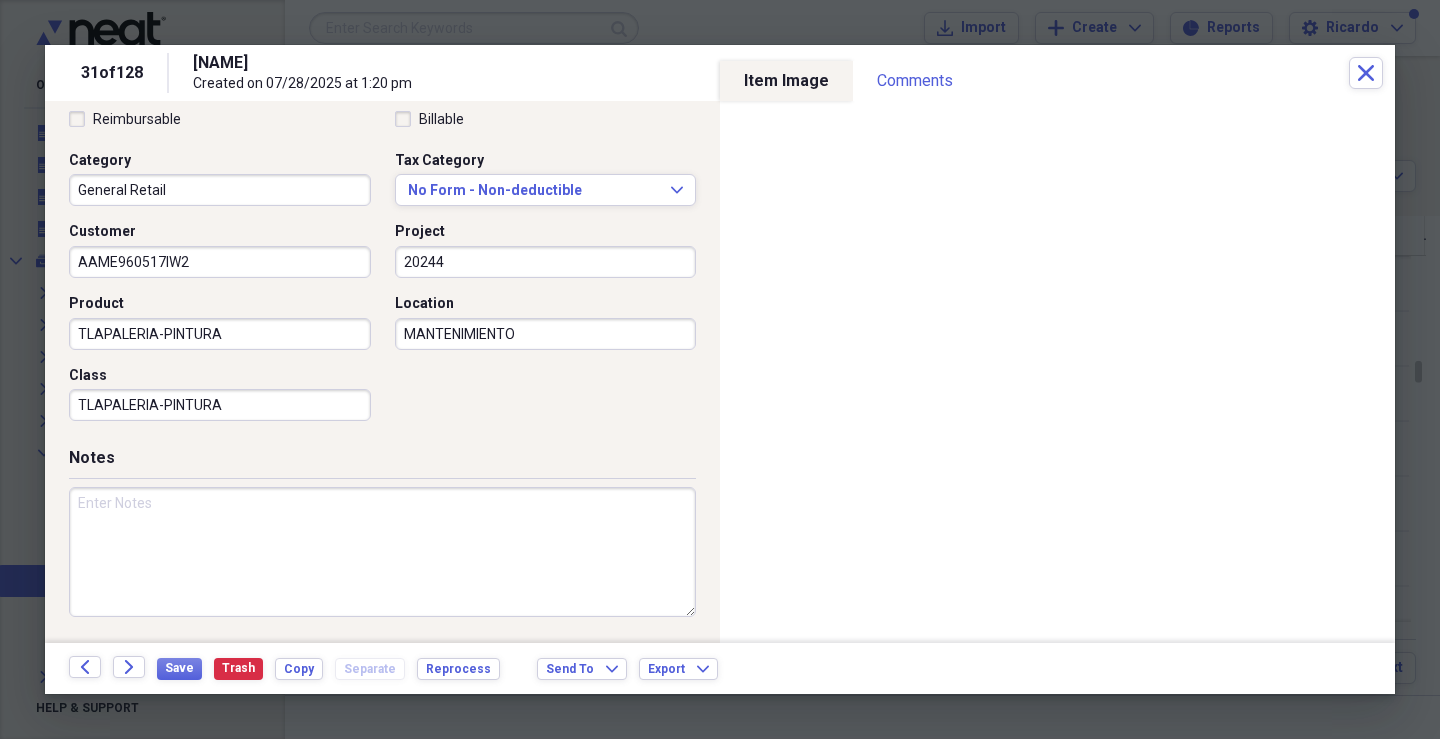 click at bounding box center [382, 552] 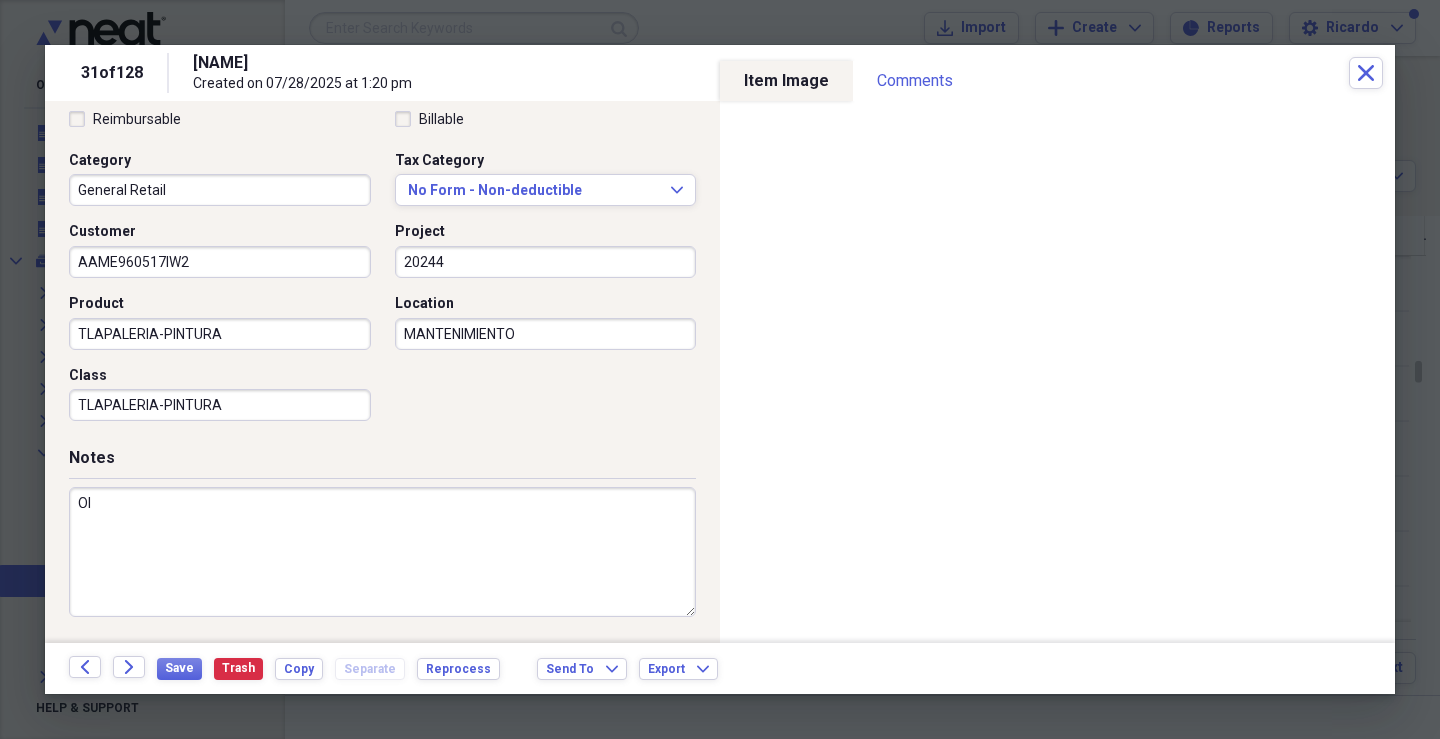 type on "O" 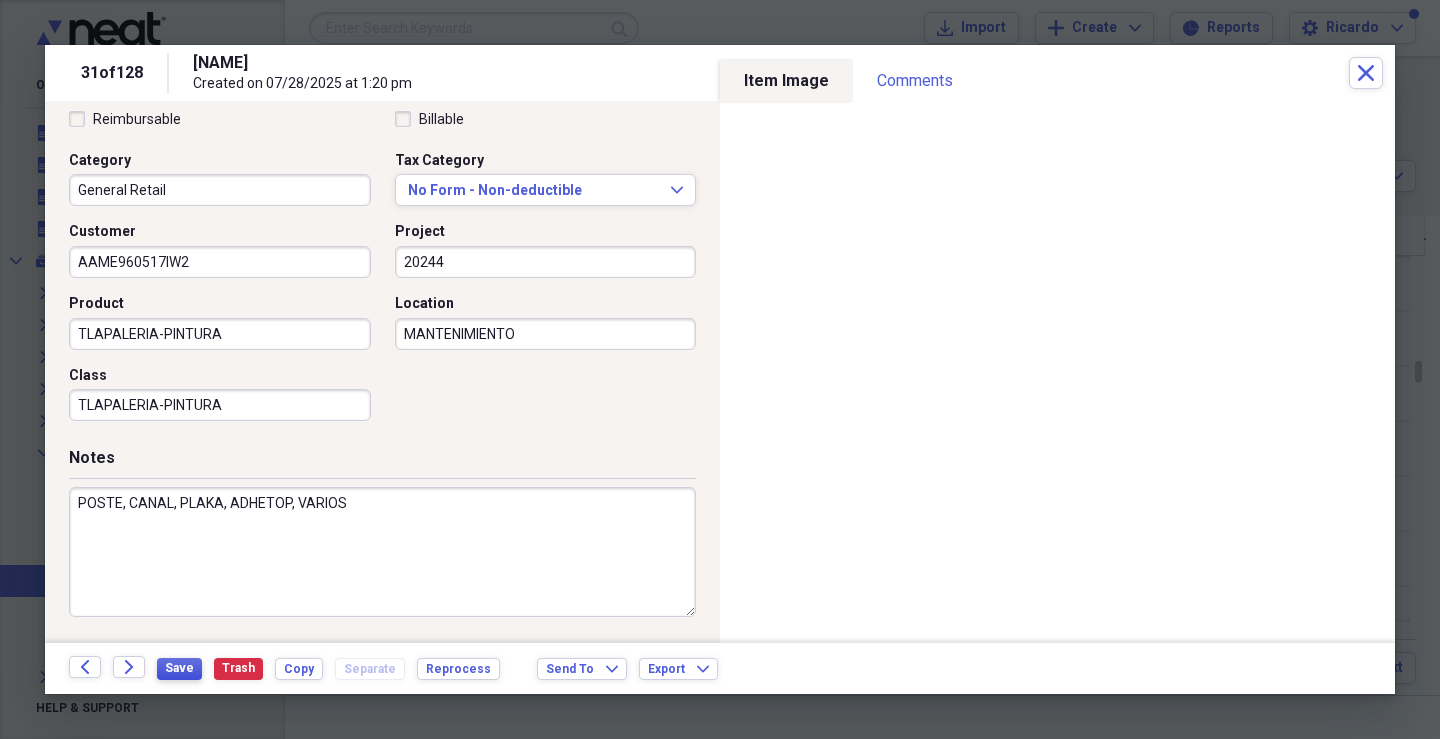 type on "POSTE, CANAL, PLAKA, ADHETOP, VARIOS" 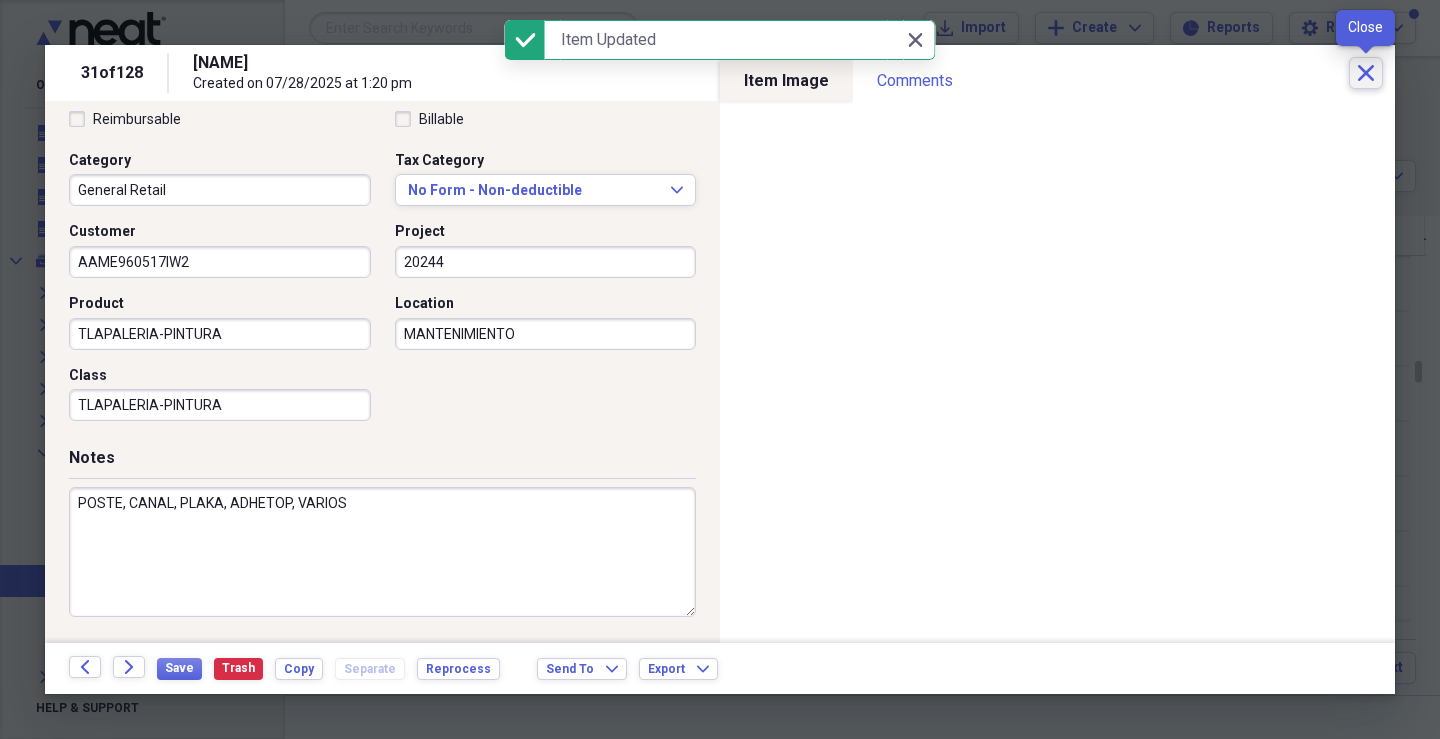 click 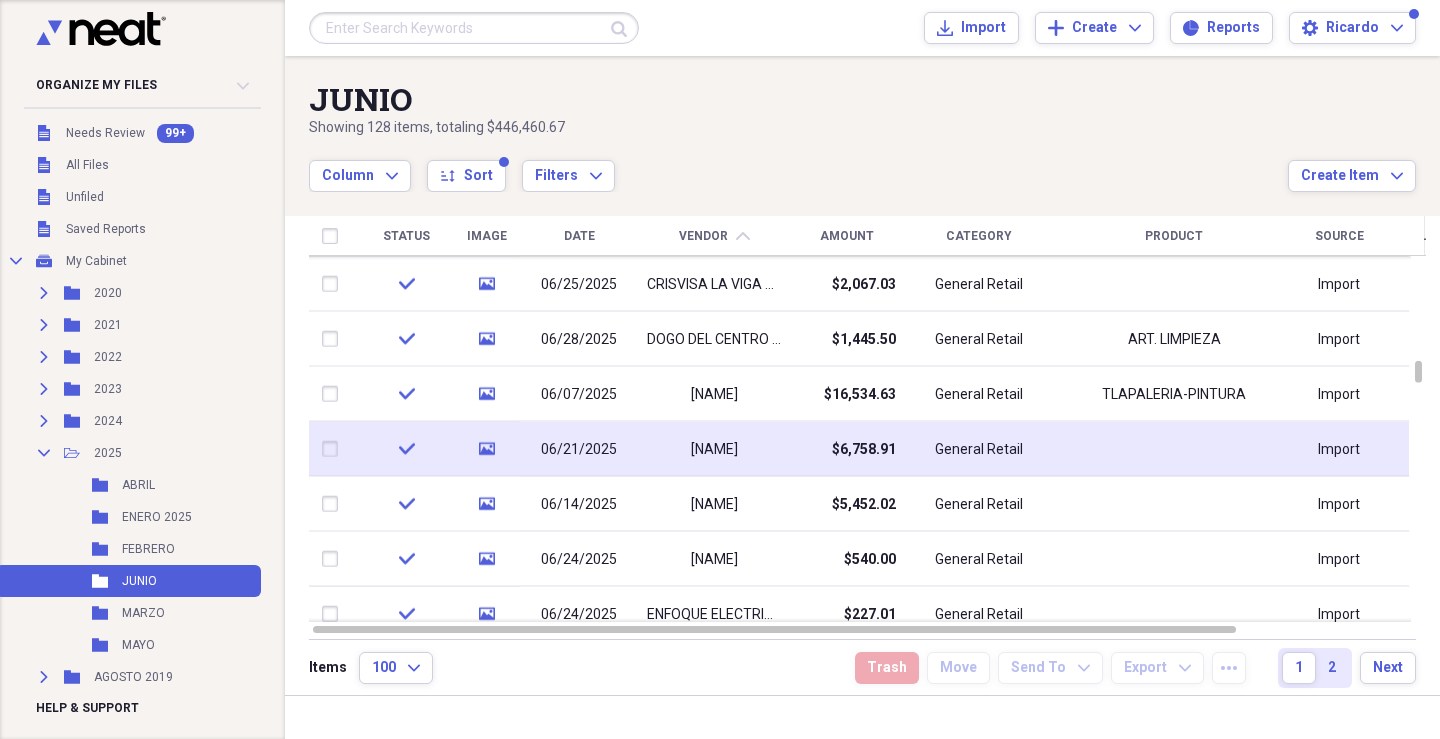 click on "$6,758.91" at bounding box center [864, 449] 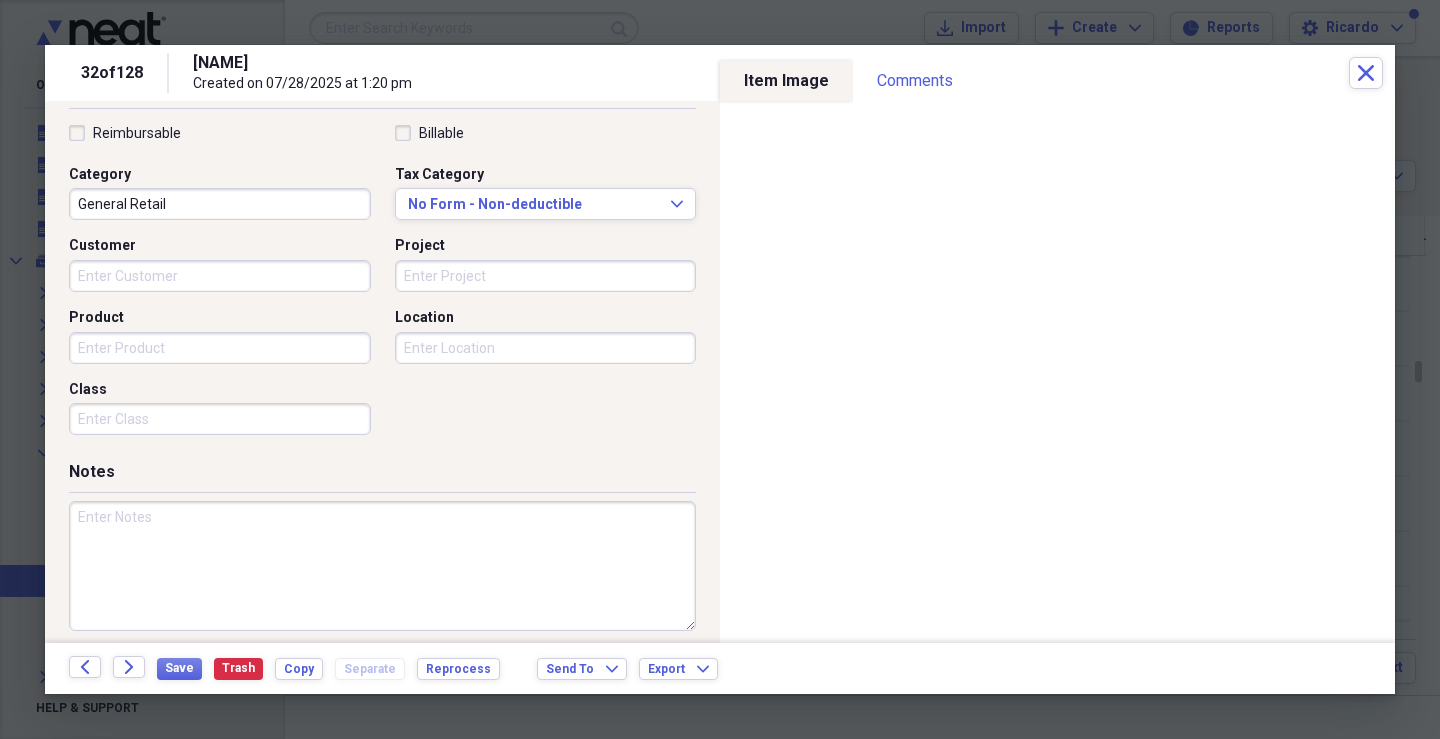 scroll, scrollTop: 469, scrollLeft: 0, axis: vertical 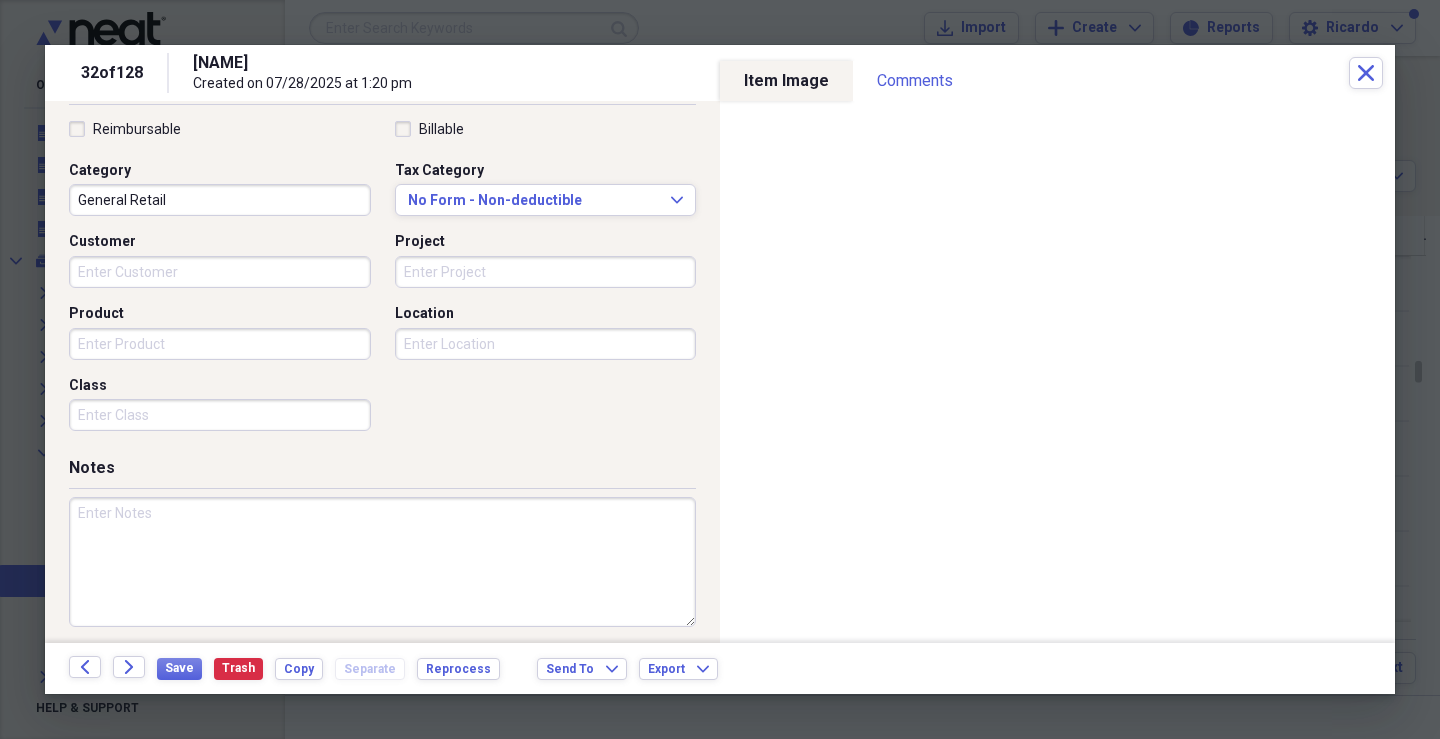 click on "Customer" at bounding box center [220, 272] 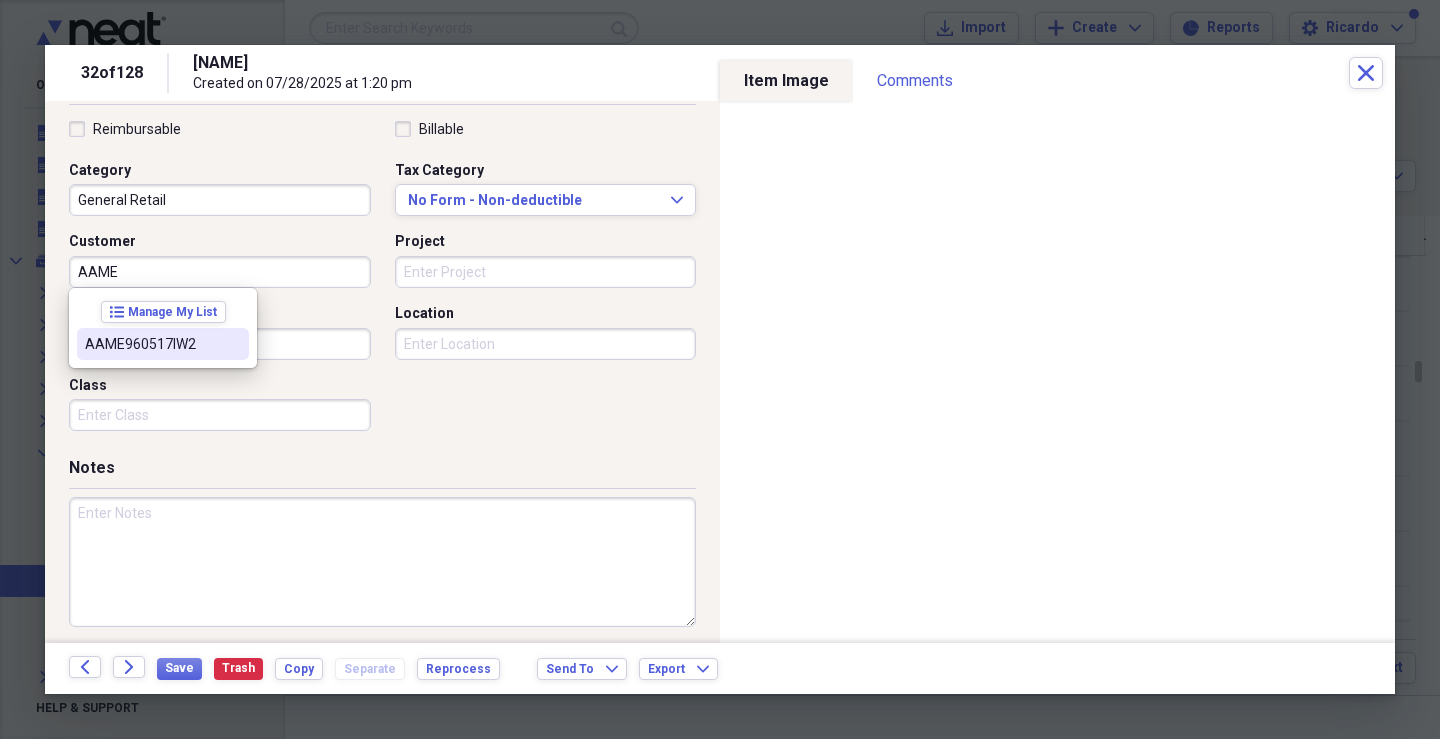 drag, startPoint x: 135, startPoint y: 344, endPoint x: 548, endPoint y: 279, distance: 418.0837 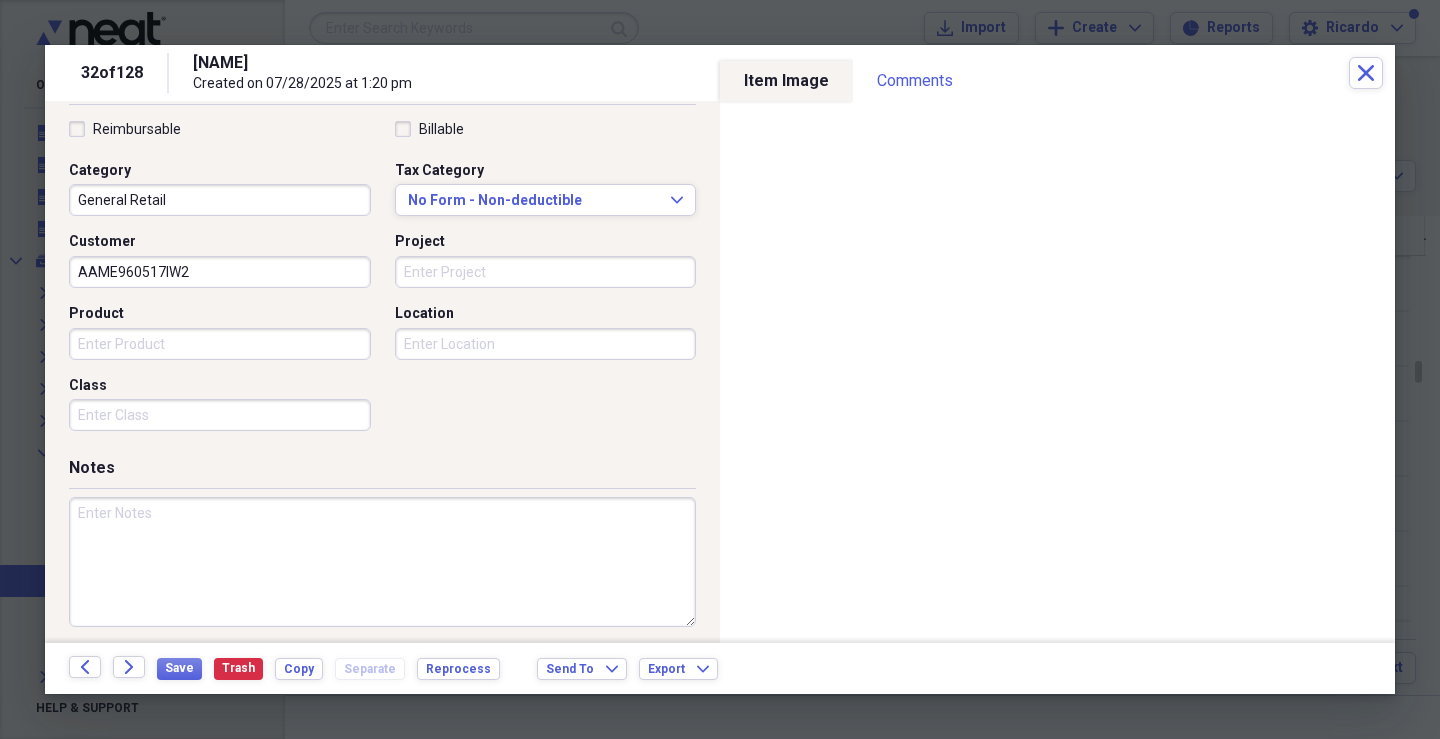 click on "Project" at bounding box center (546, 272) 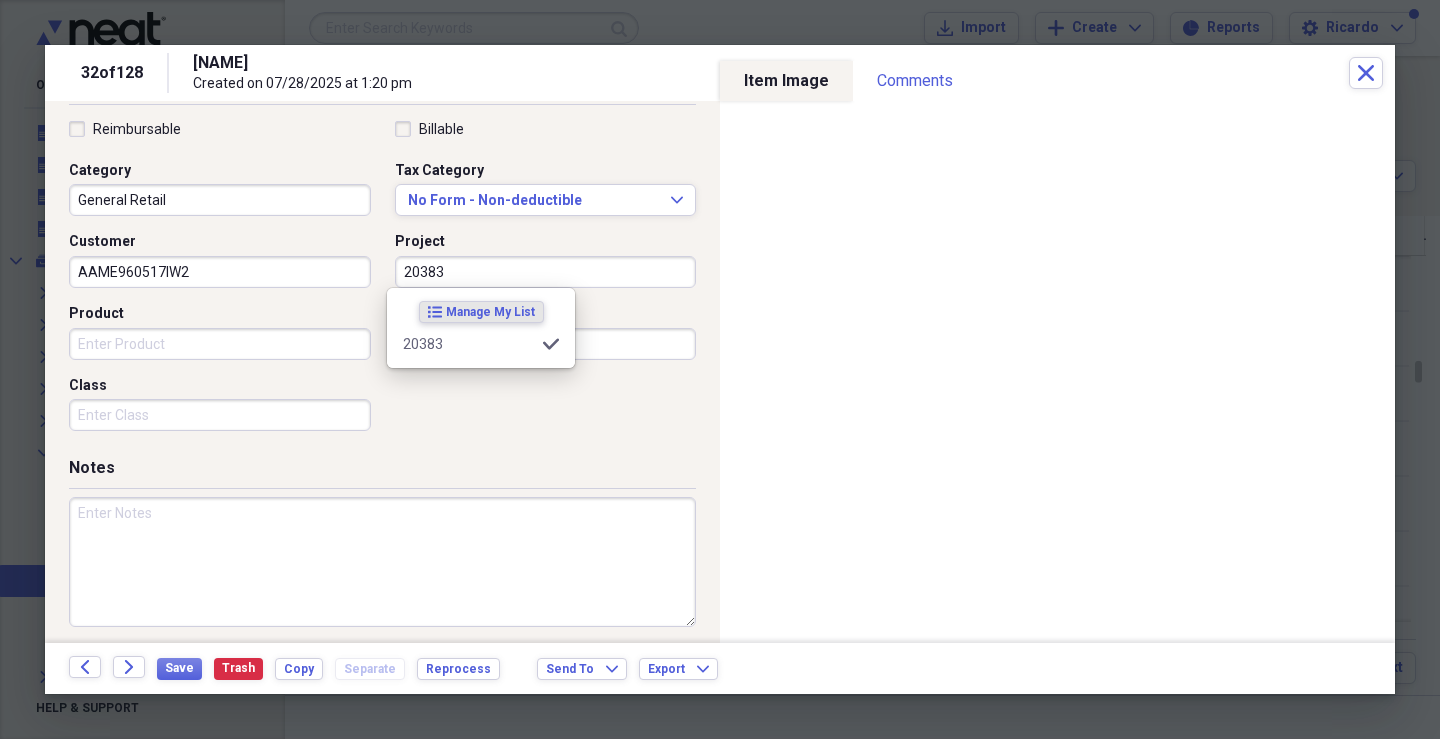 type on "20383" 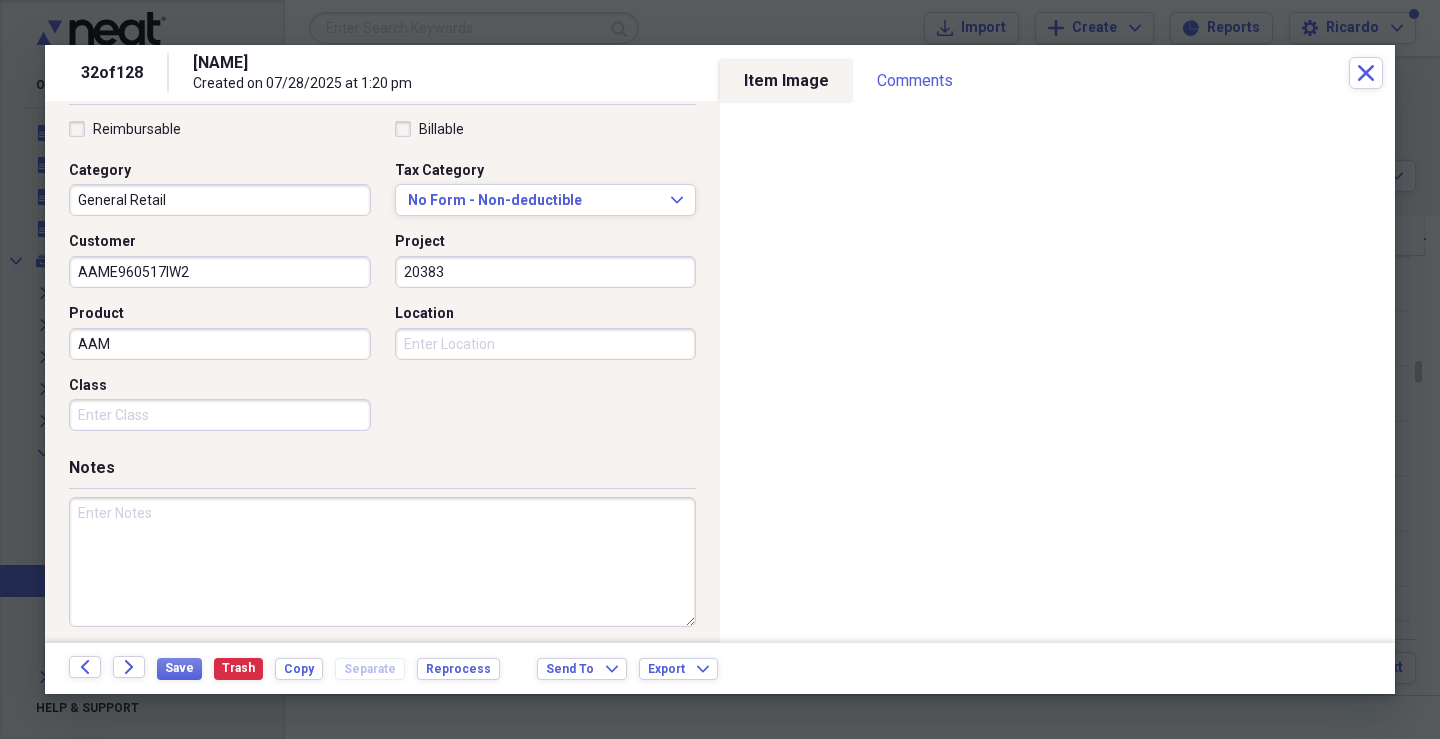 type on "AAME" 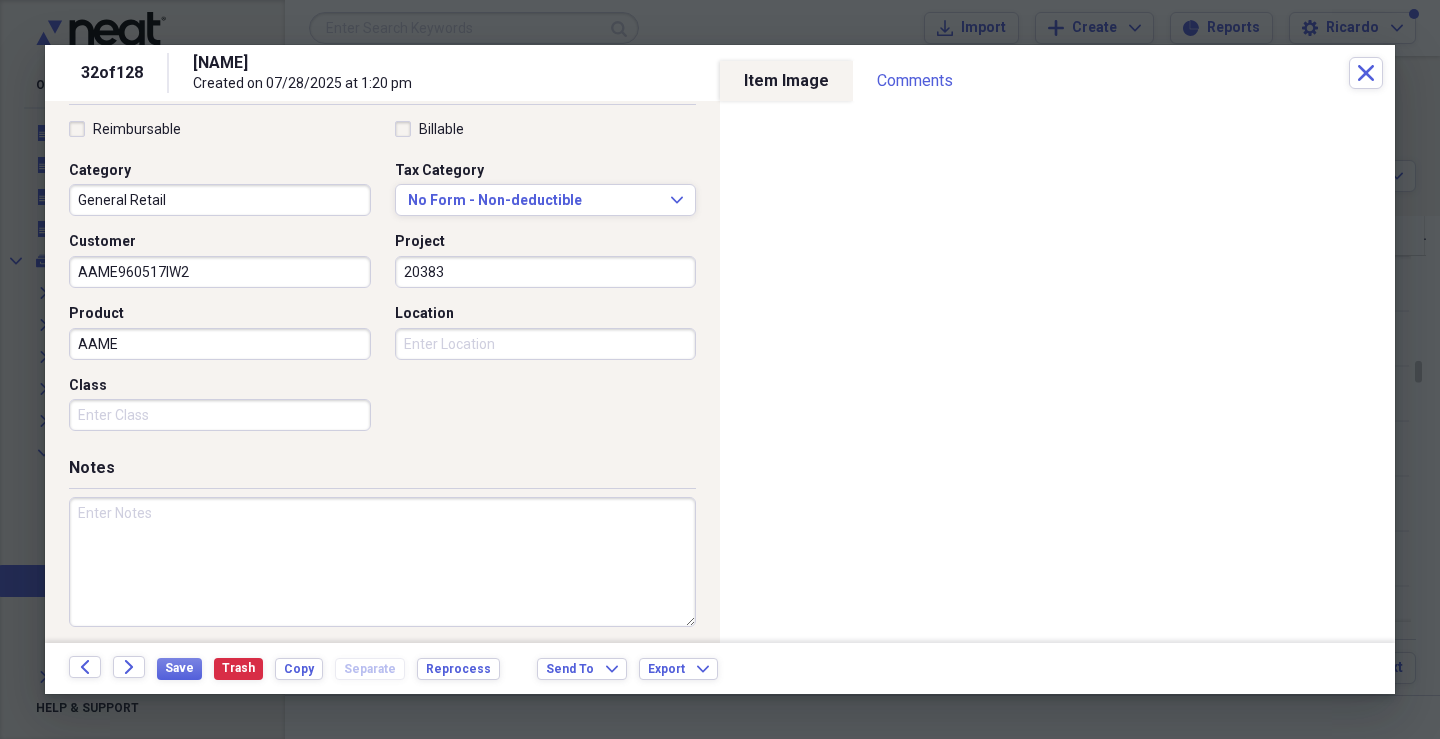 drag, startPoint x: 146, startPoint y: 347, endPoint x: 13, endPoint y: 343, distance: 133.06013 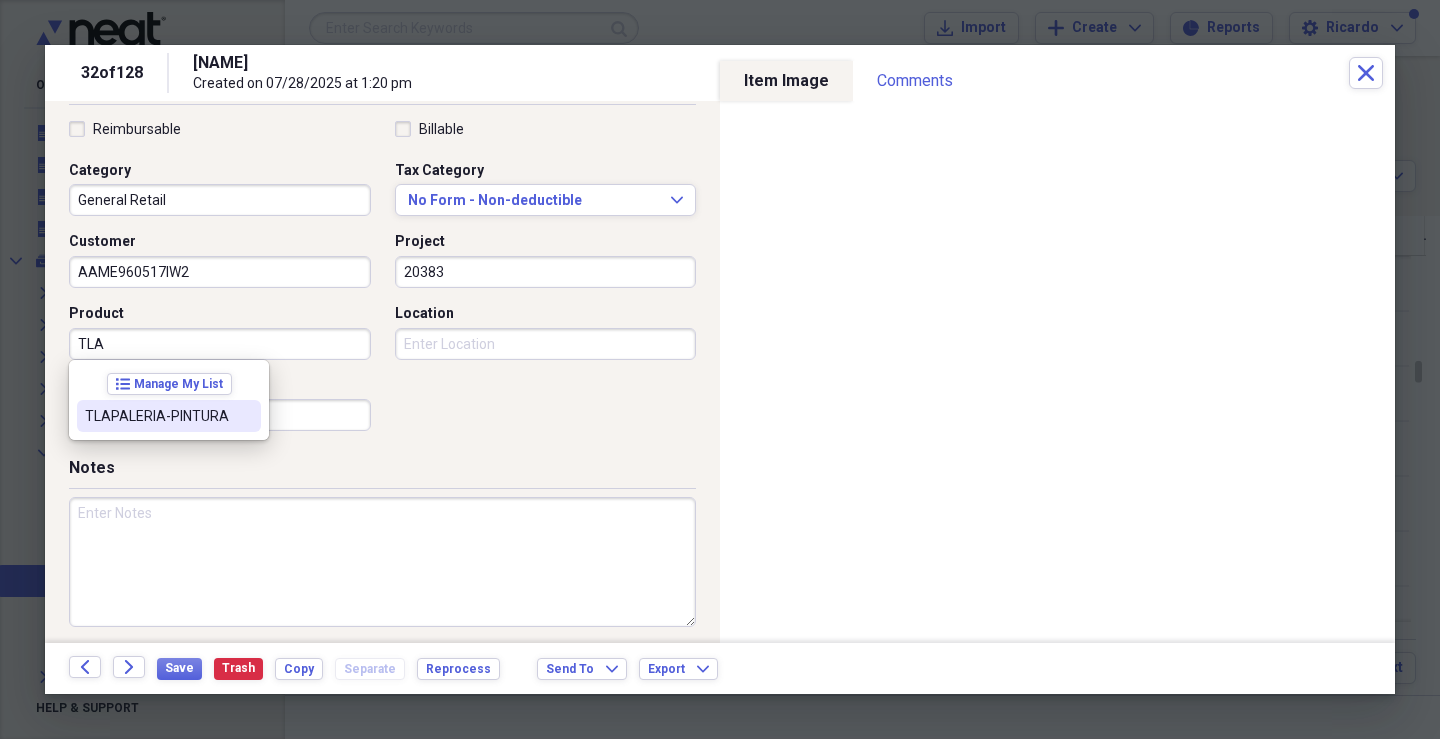 click on "TLAPALERIA-PINTURA" at bounding box center [157, 416] 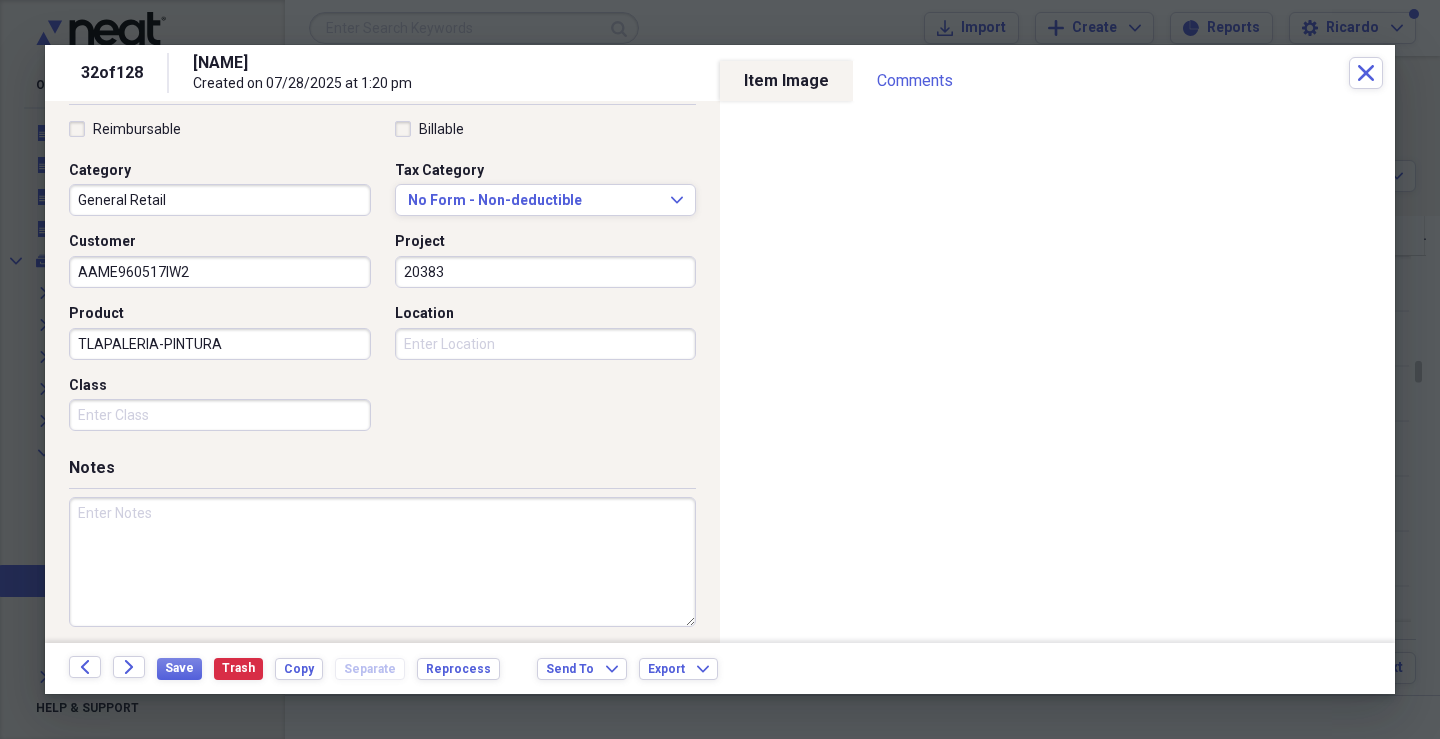 click on "Class" at bounding box center [220, 415] 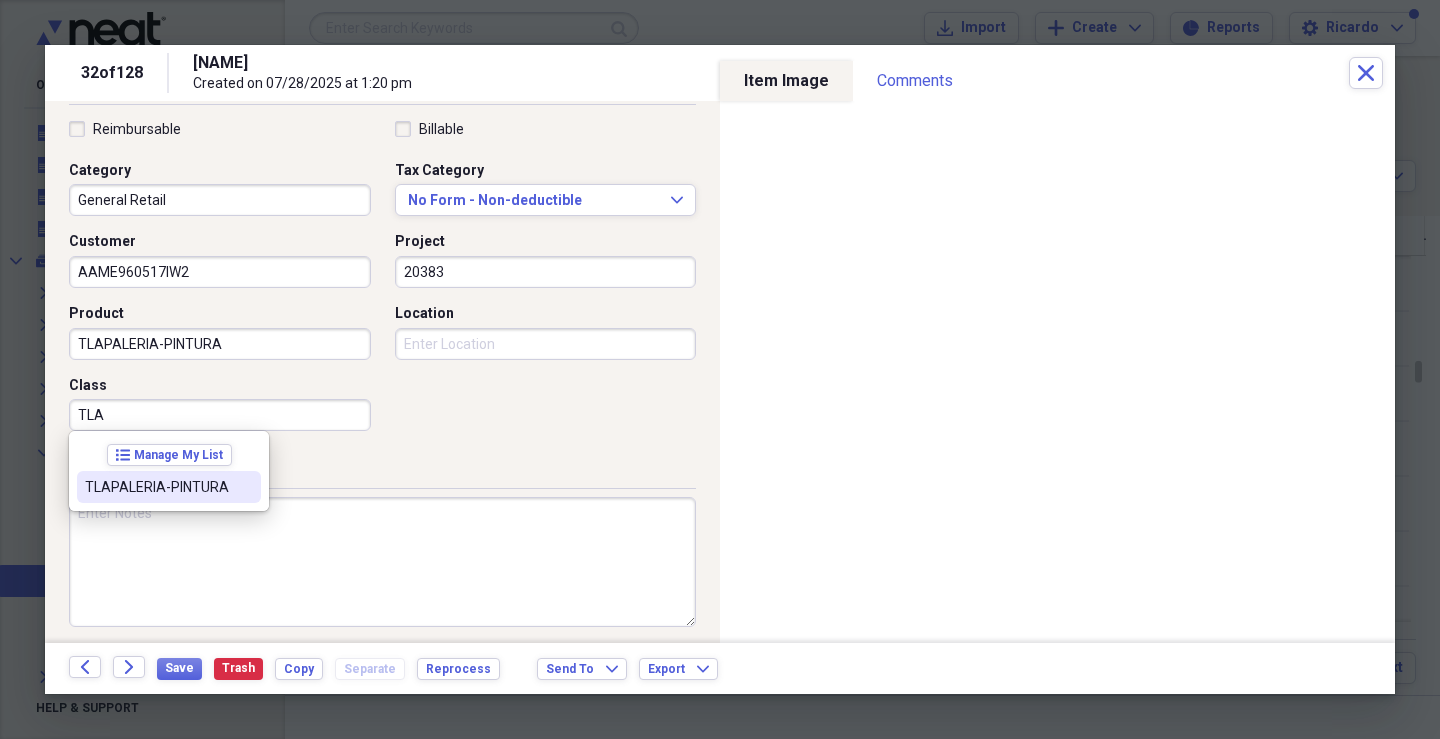 drag, startPoint x: 140, startPoint y: 500, endPoint x: 262, endPoint y: 469, distance: 125.87692 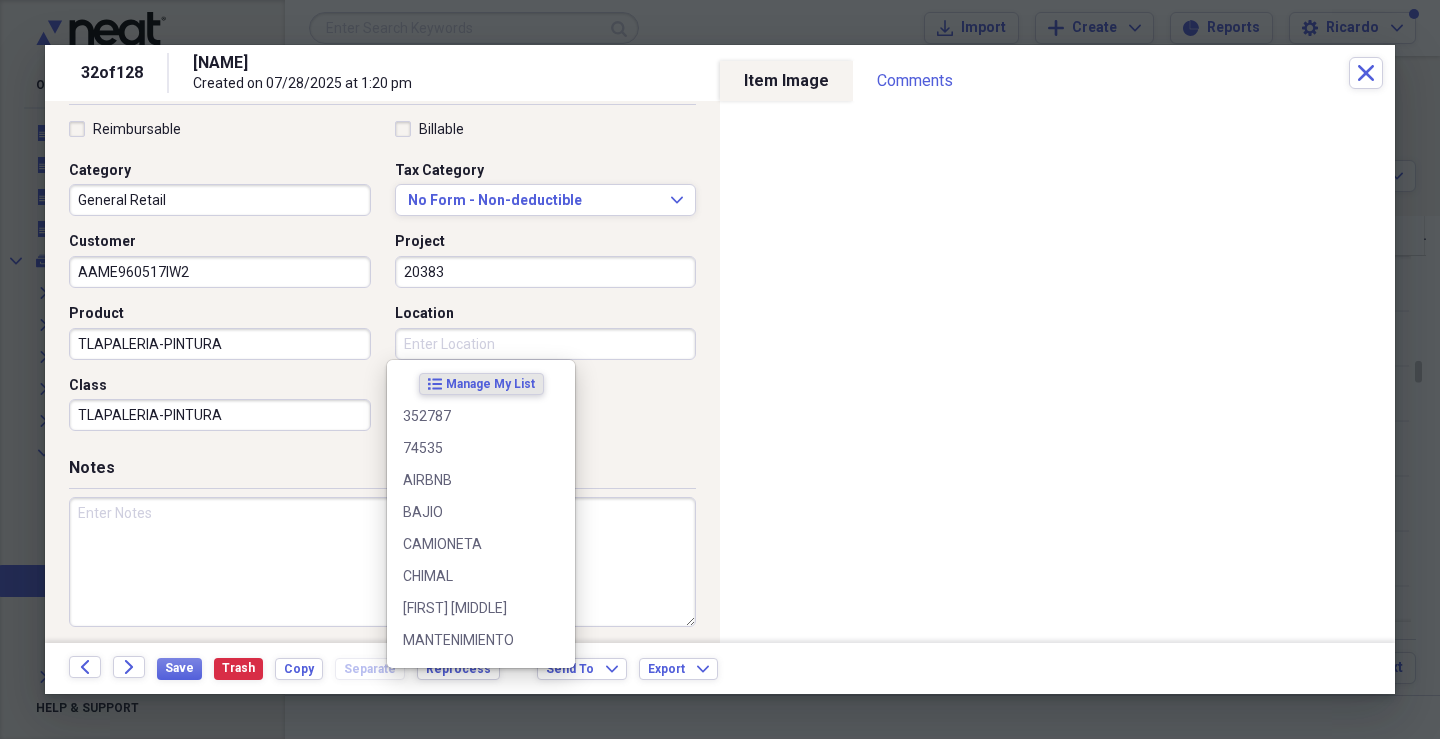 click on "Location" at bounding box center [546, 344] 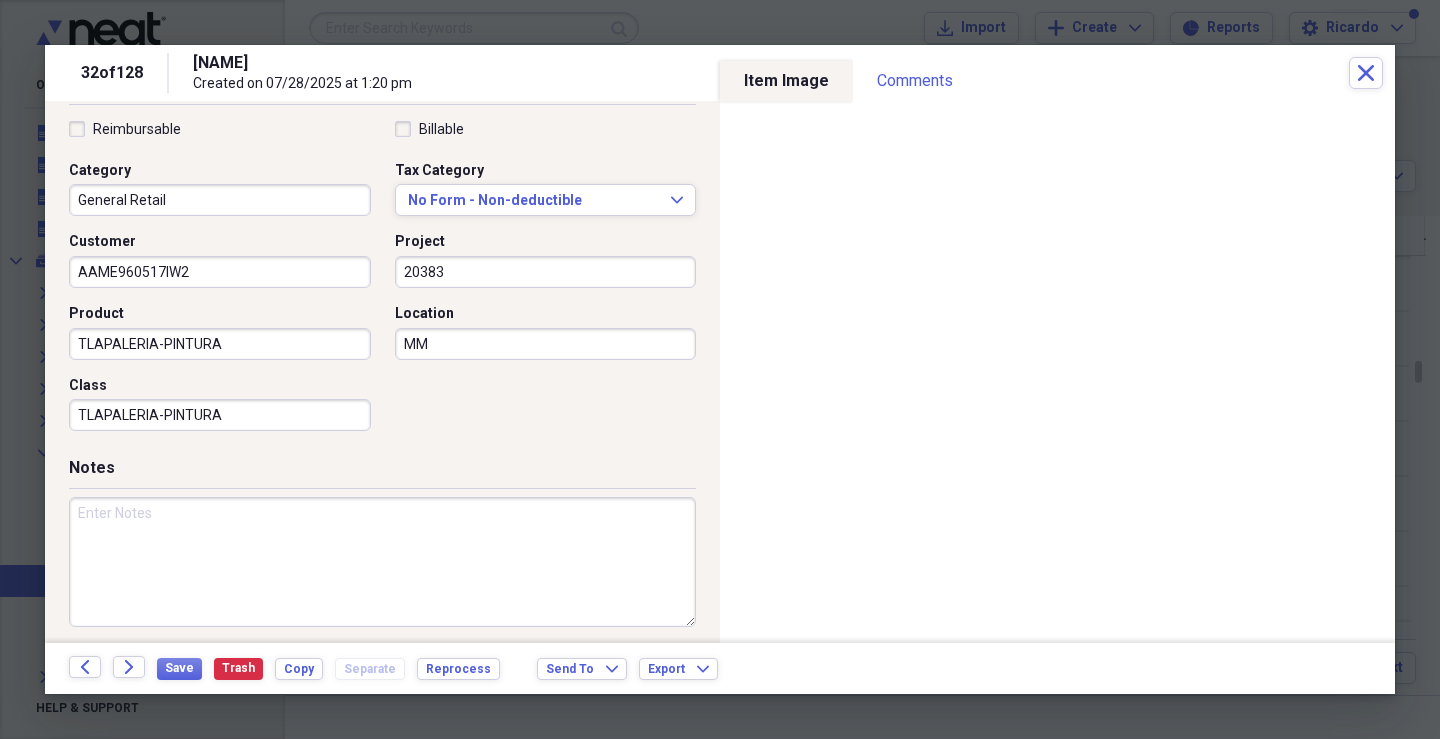 type on "M" 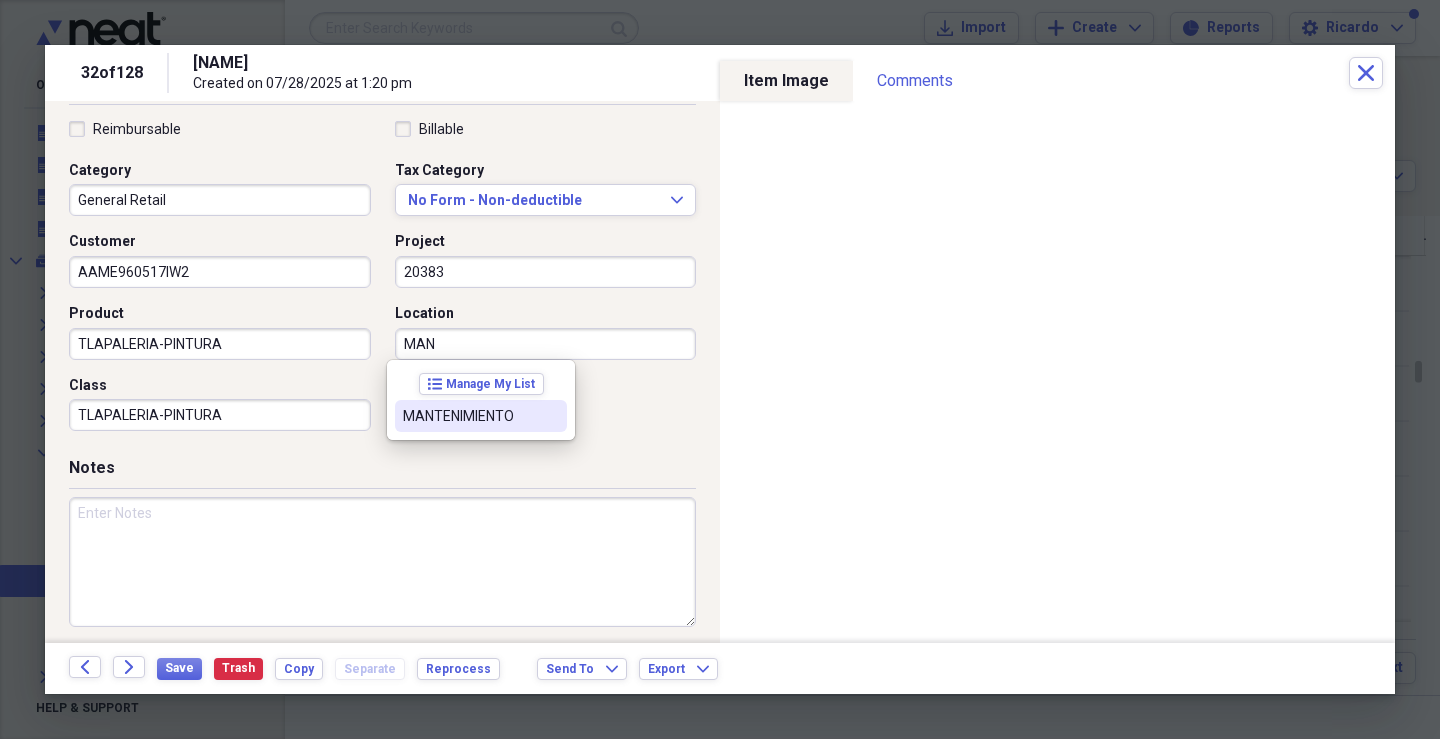 click on "MANTENIMIENTO" at bounding box center (469, 416) 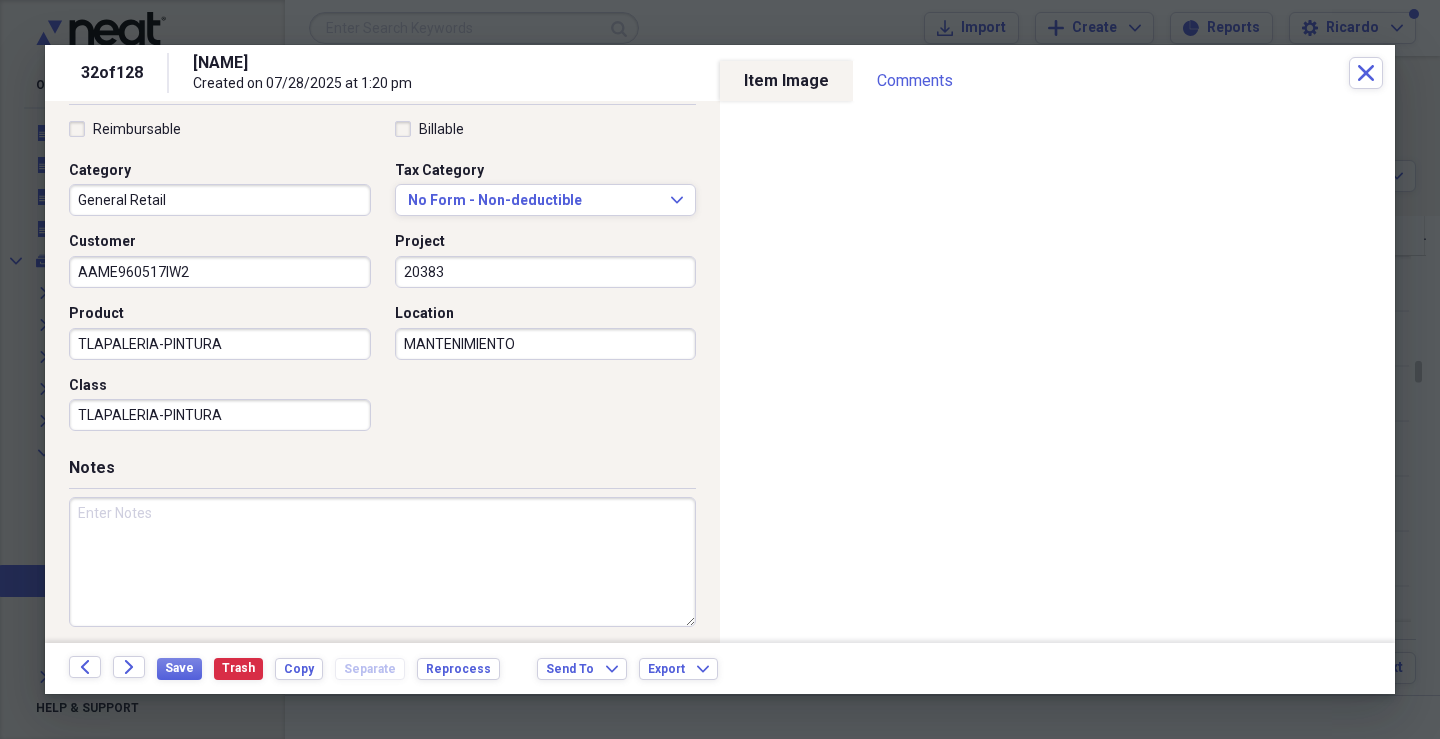 click at bounding box center [382, 562] 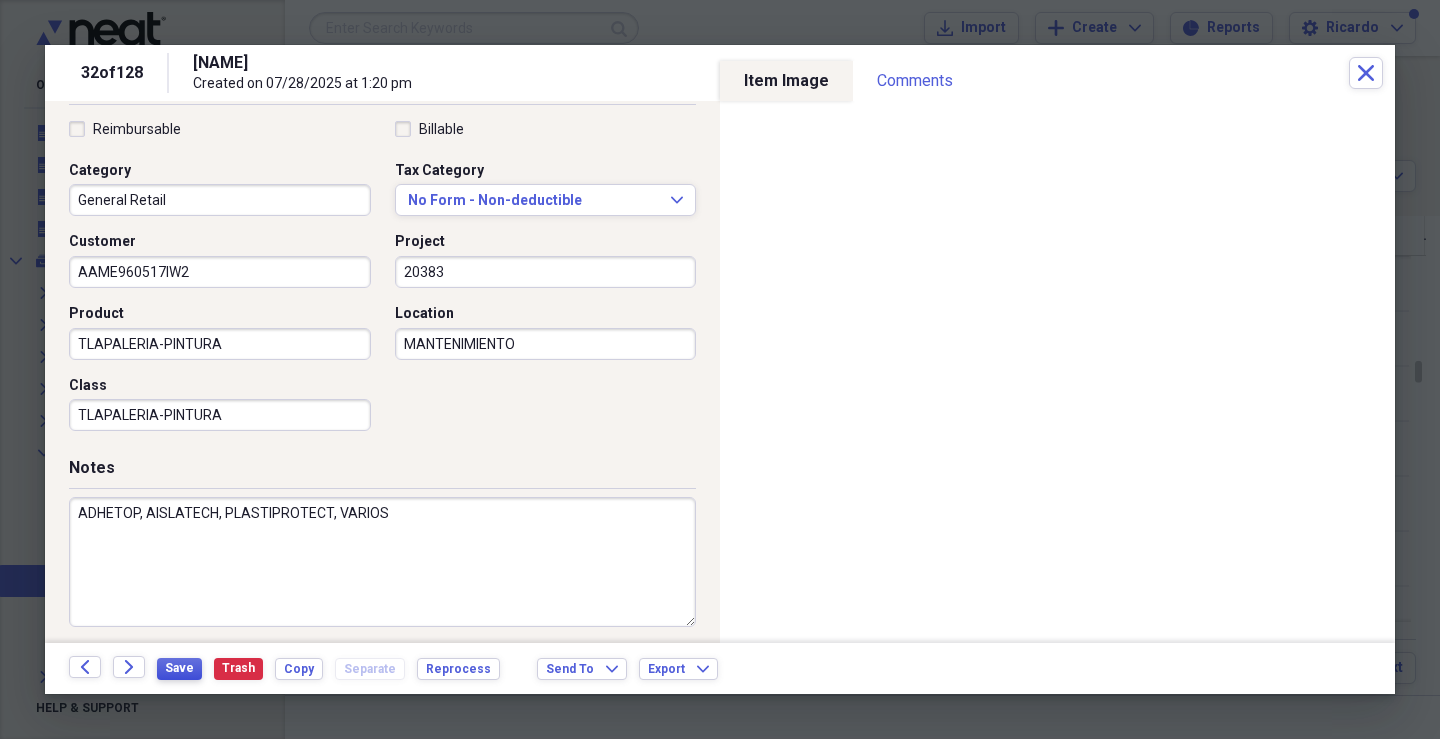 type on "ADHETOP, AISLATECH, PLASTIPROTECT, VARIOS" 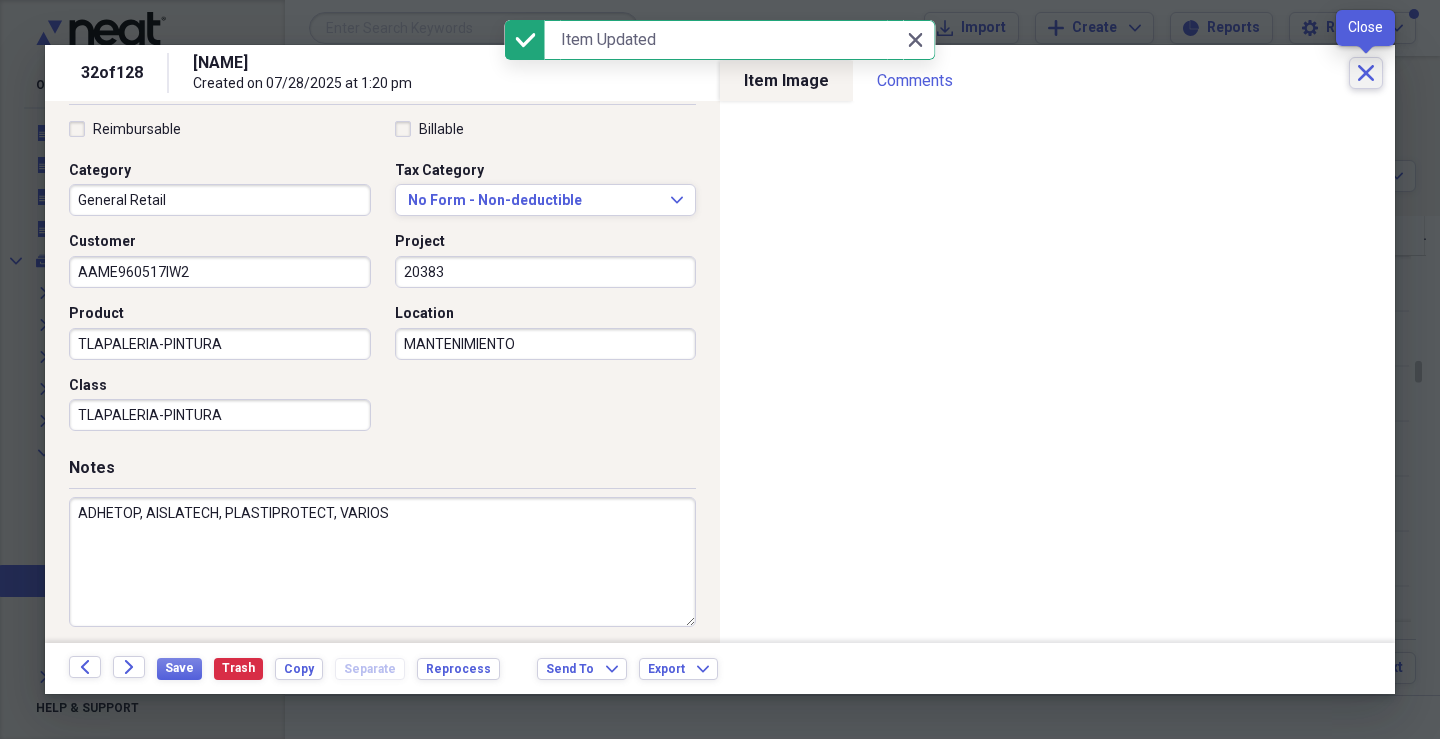 click on "Close" at bounding box center [1366, 73] 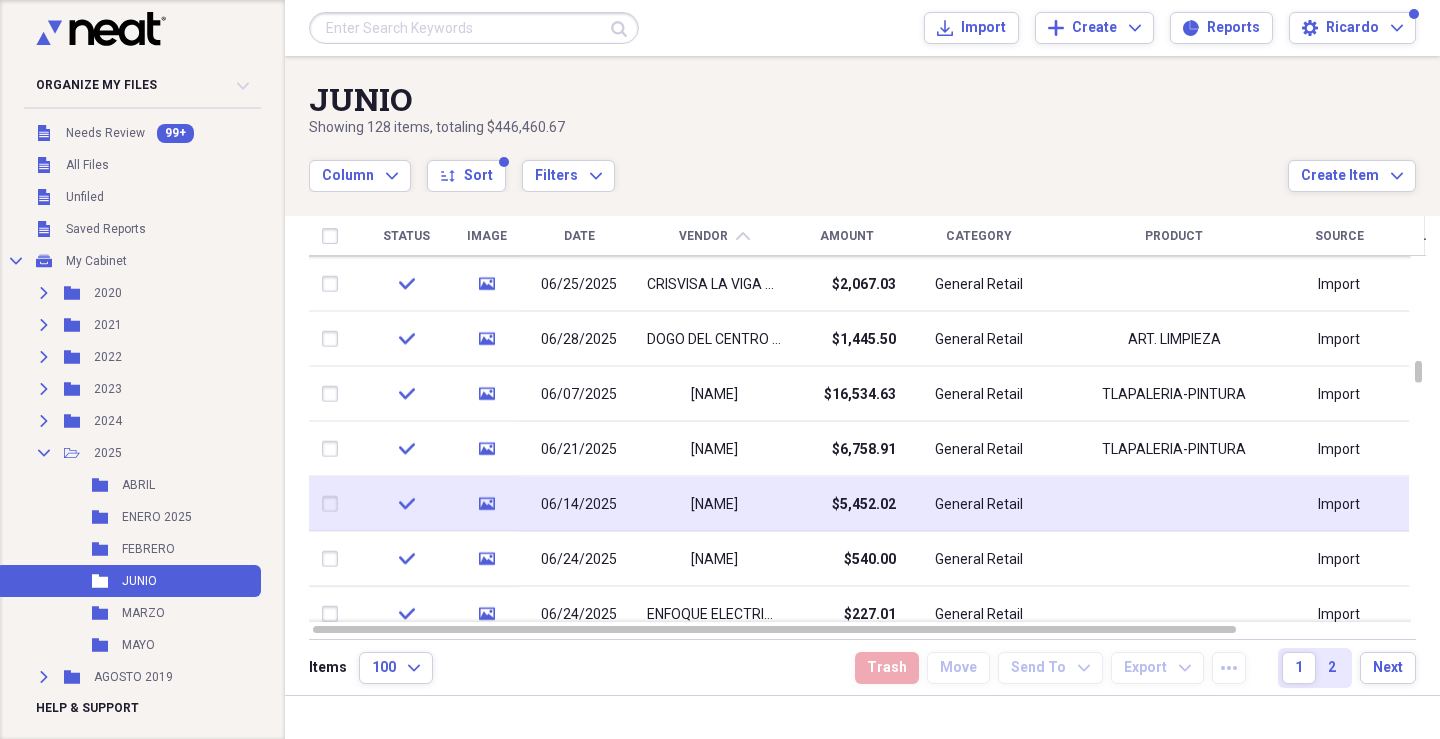 click on "[NAME]" at bounding box center [714, 504] 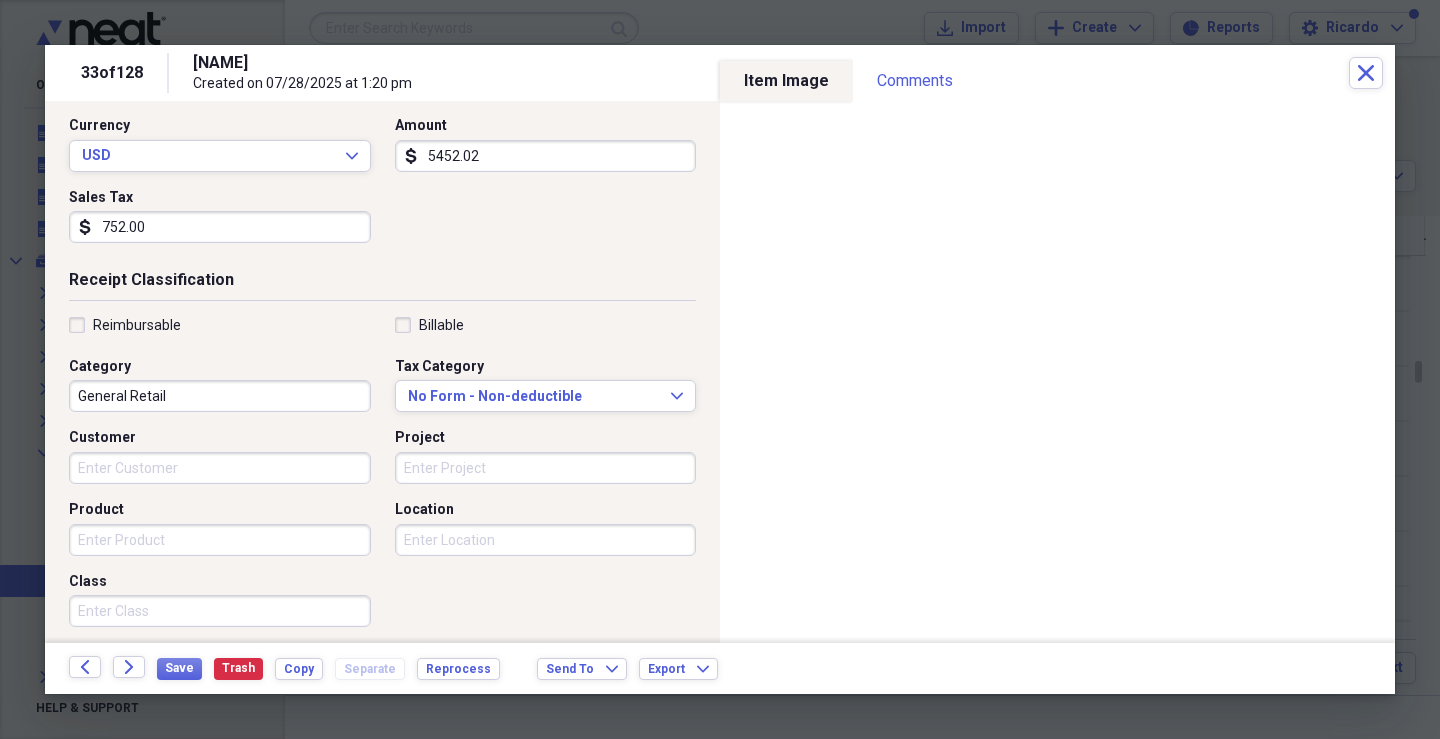 scroll, scrollTop: 300, scrollLeft: 0, axis: vertical 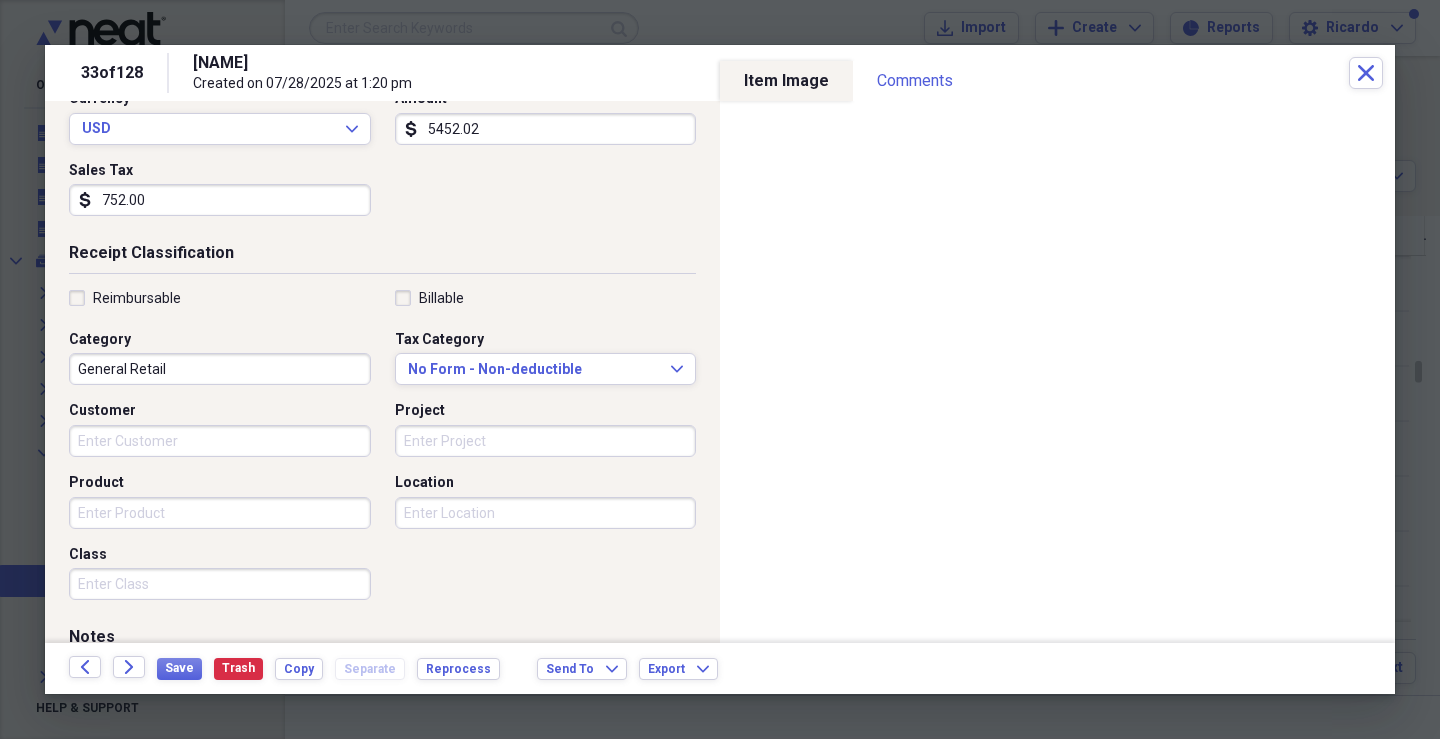 click on "Customer" at bounding box center [220, 441] 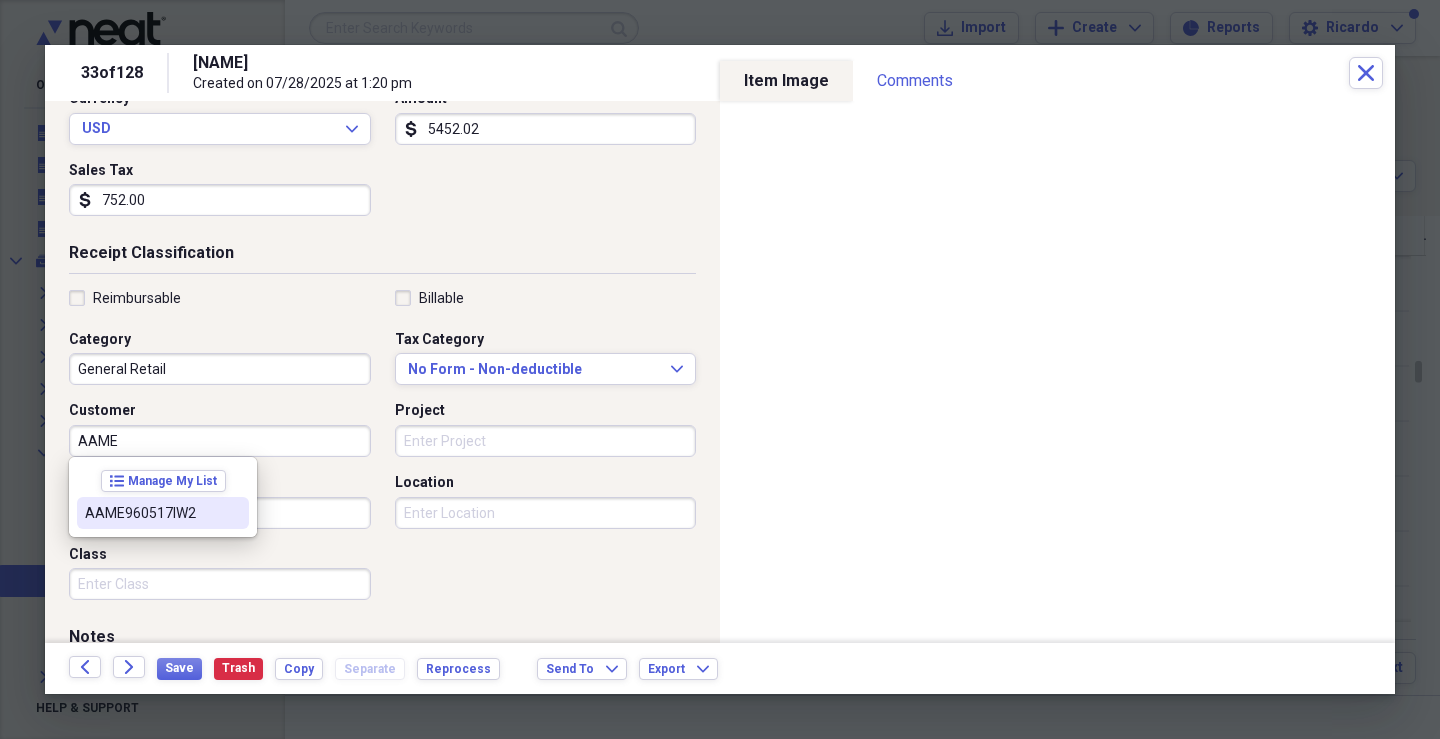 click on "AAME960517IW2" at bounding box center [151, 513] 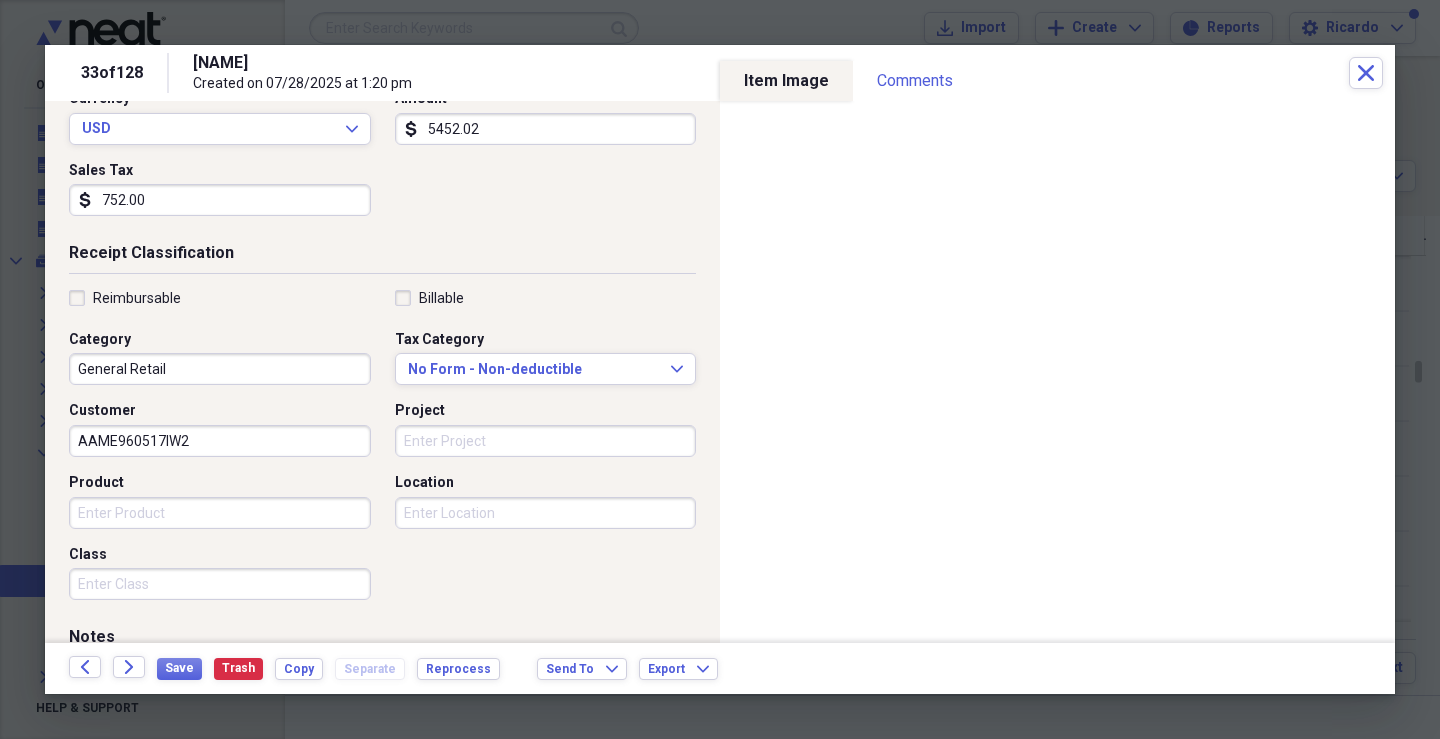click on "Project" at bounding box center [546, 441] 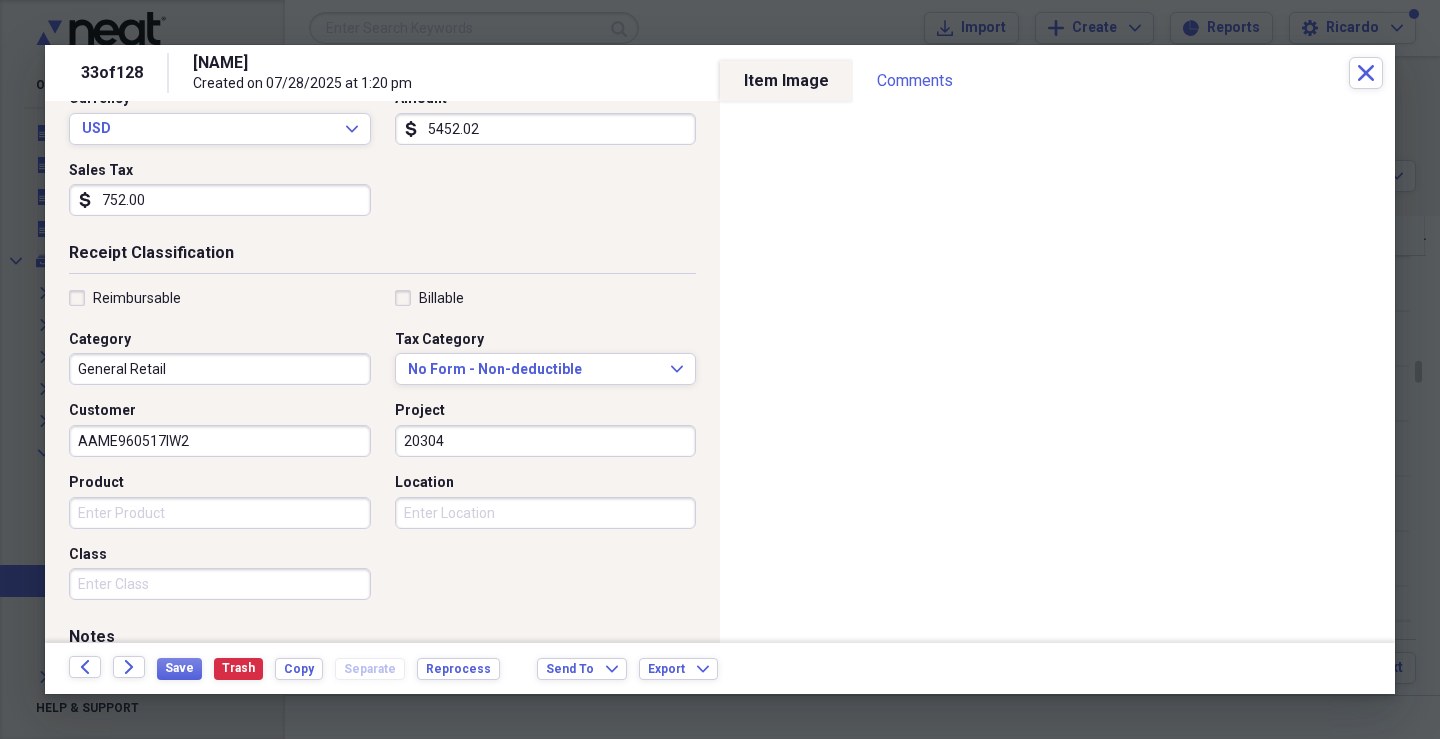type on "20304" 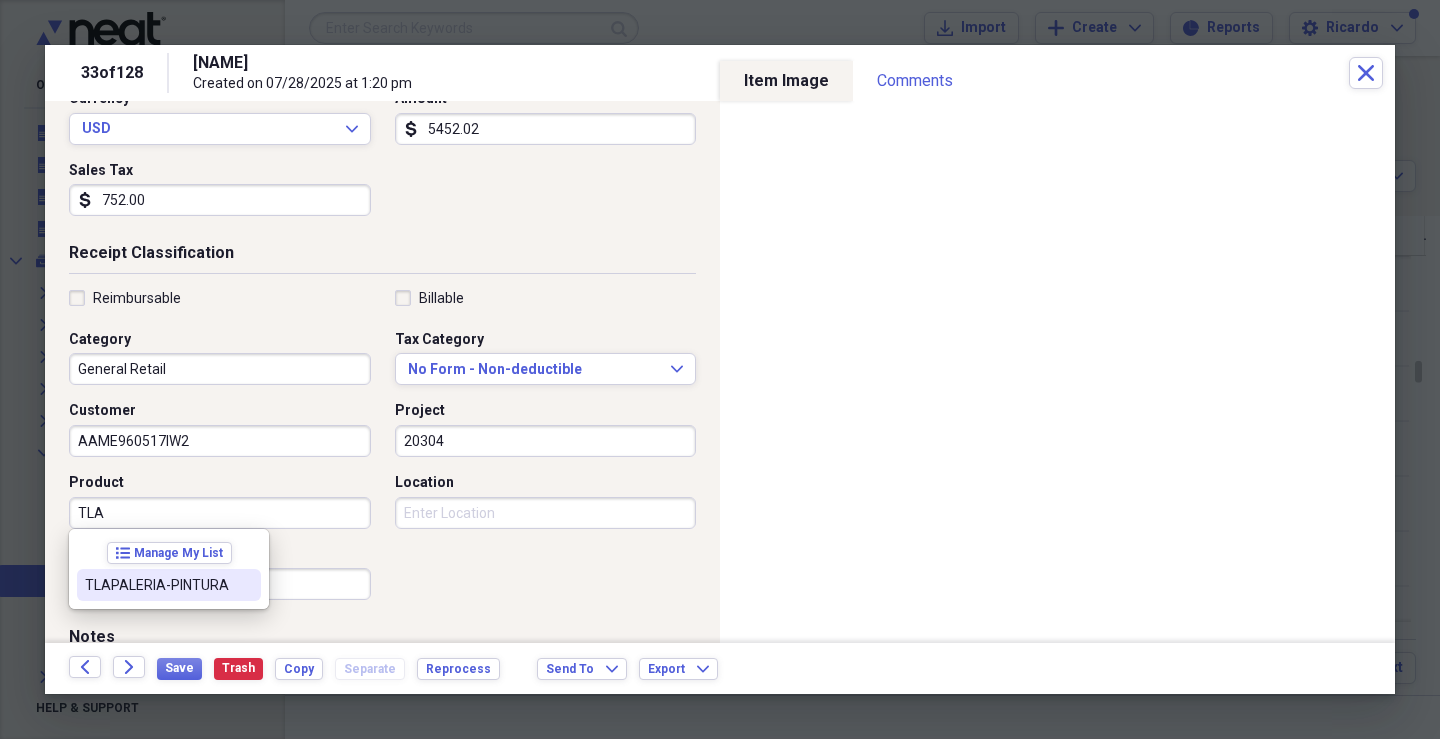 click on "TLAPALERIA-PINTURA" at bounding box center [169, 585] 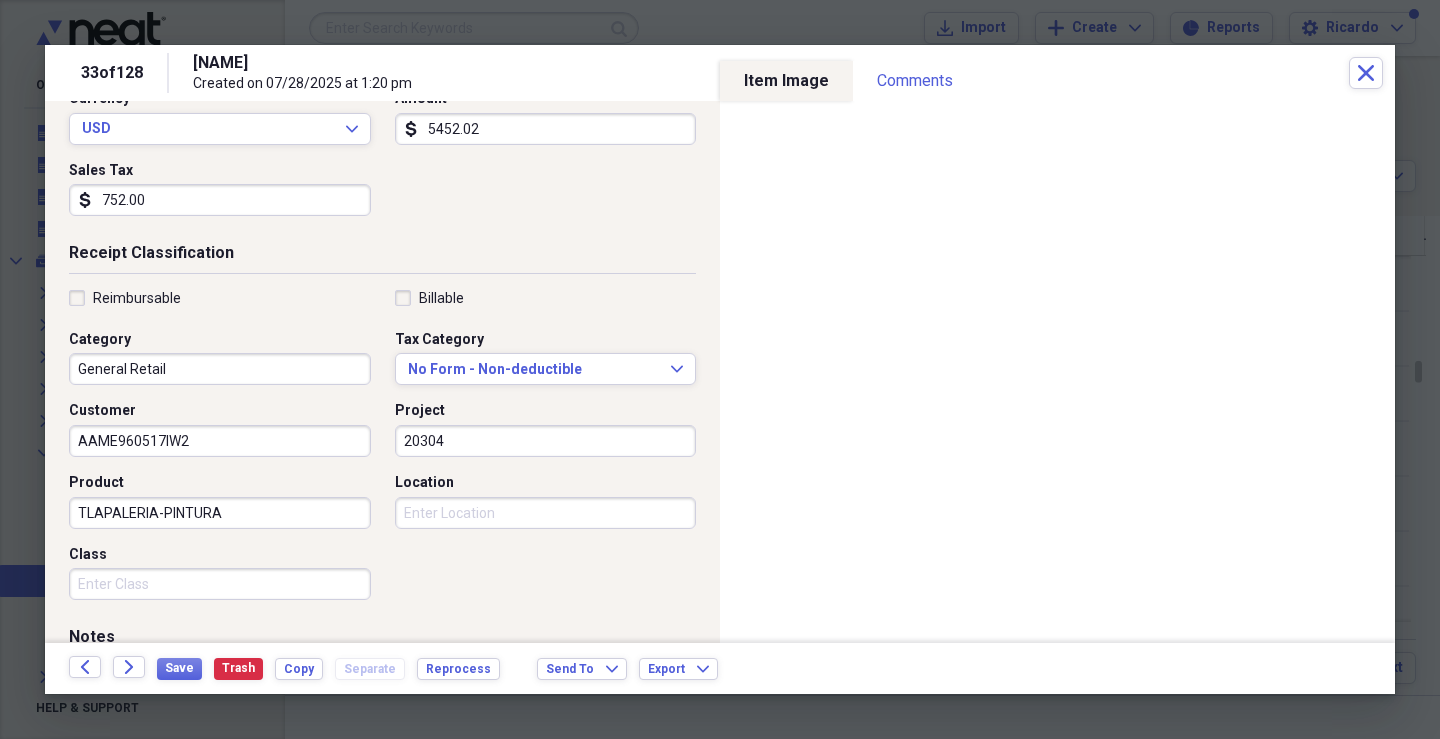 click on "Class" at bounding box center (220, 584) 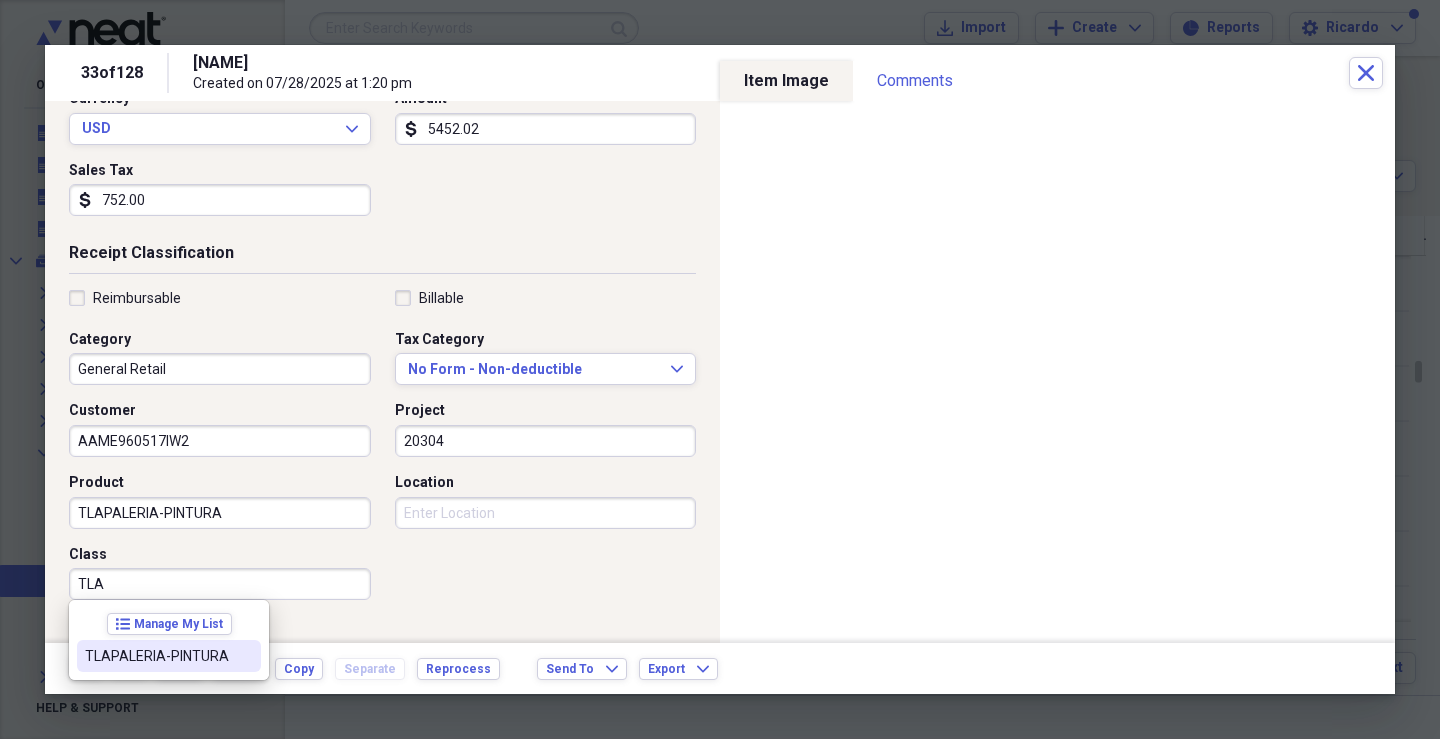 drag, startPoint x: 150, startPoint y: 659, endPoint x: 265, endPoint y: 612, distance: 124.23365 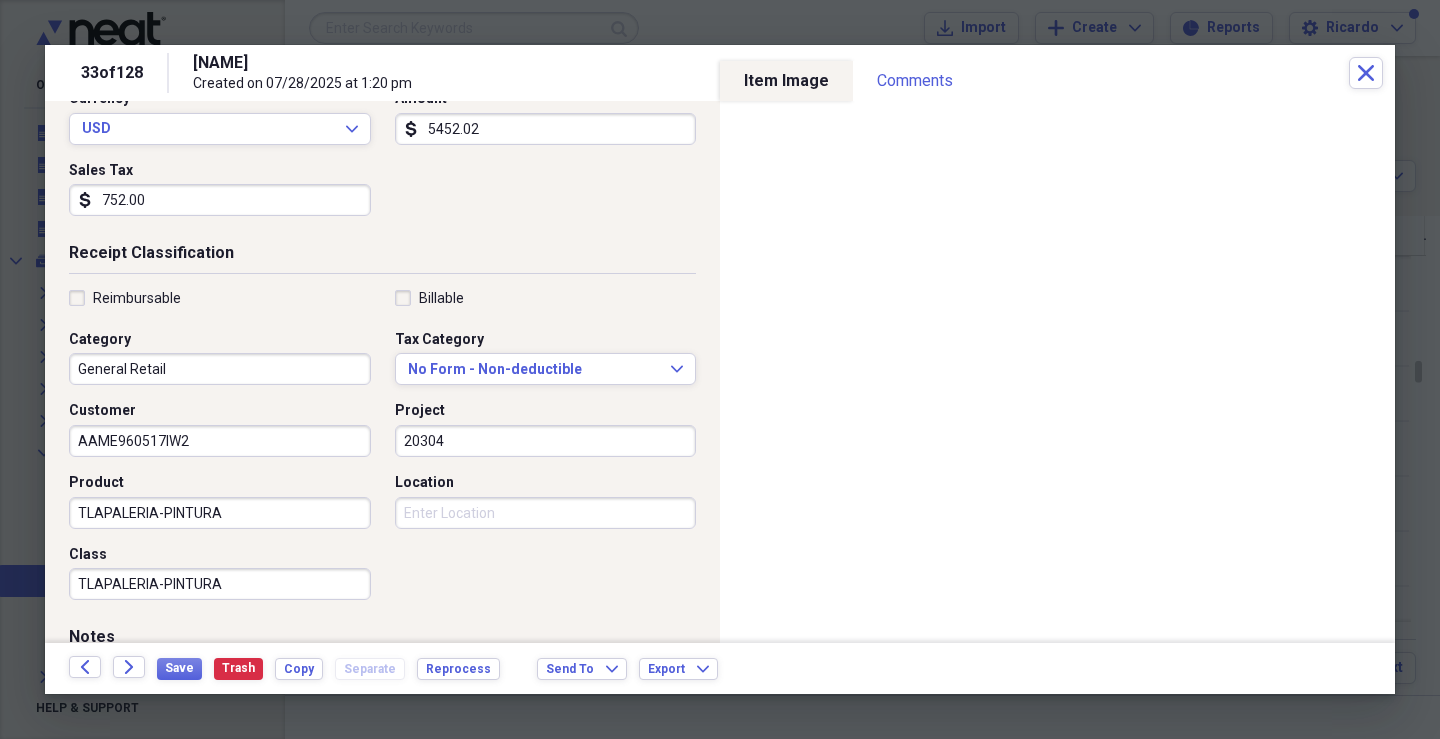 click on "Location" at bounding box center [546, 513] 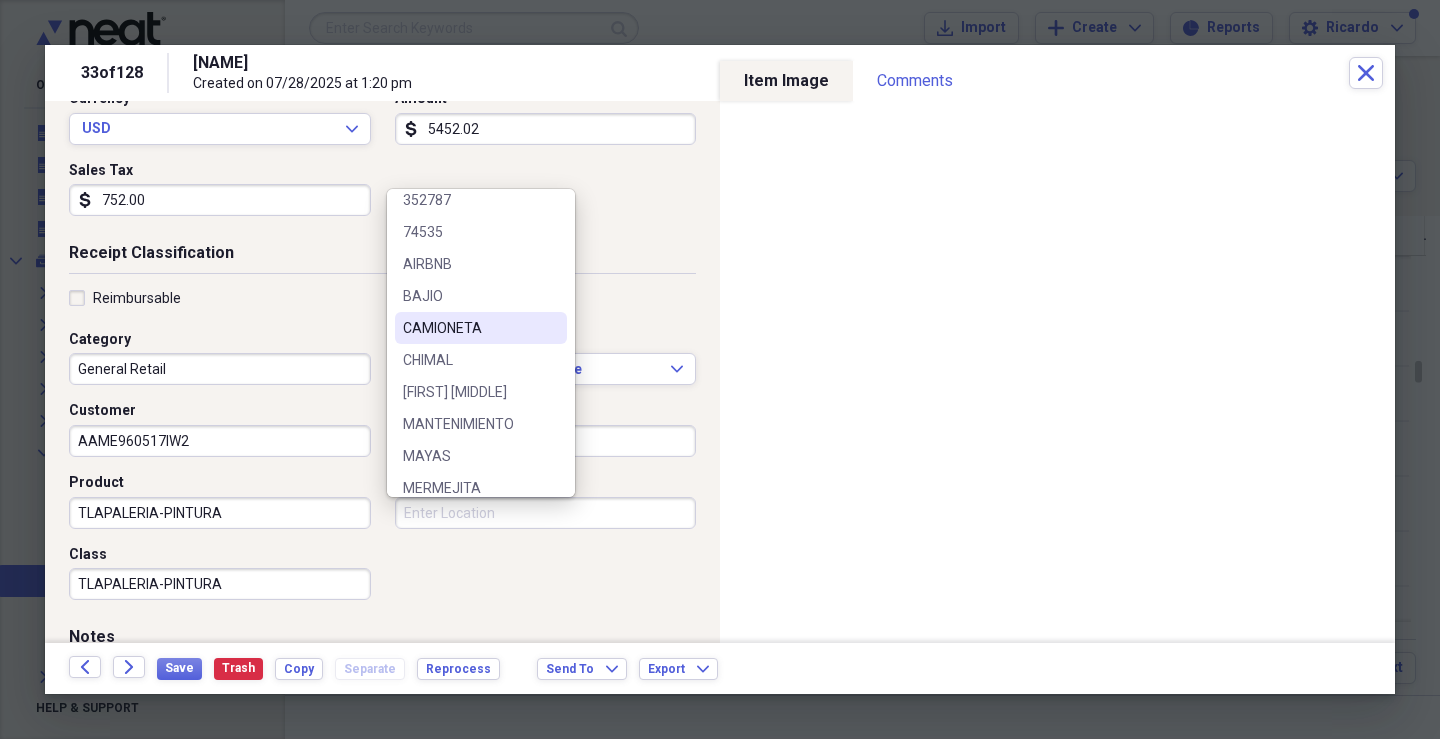 scroll, scrollTop: 71, scrollLeft: 0, axis: vertical 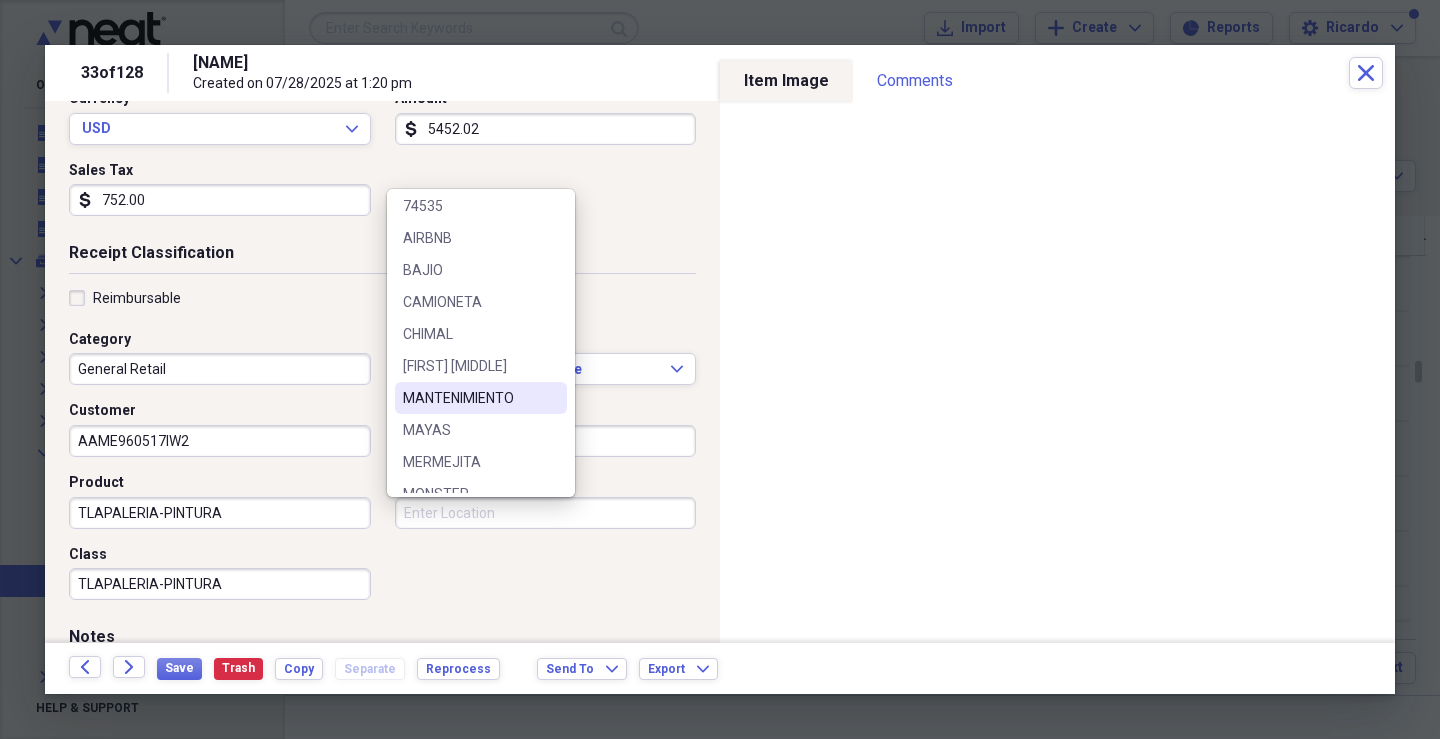 click on "MANTENIMIENTO" at bounding box center [469, 398] 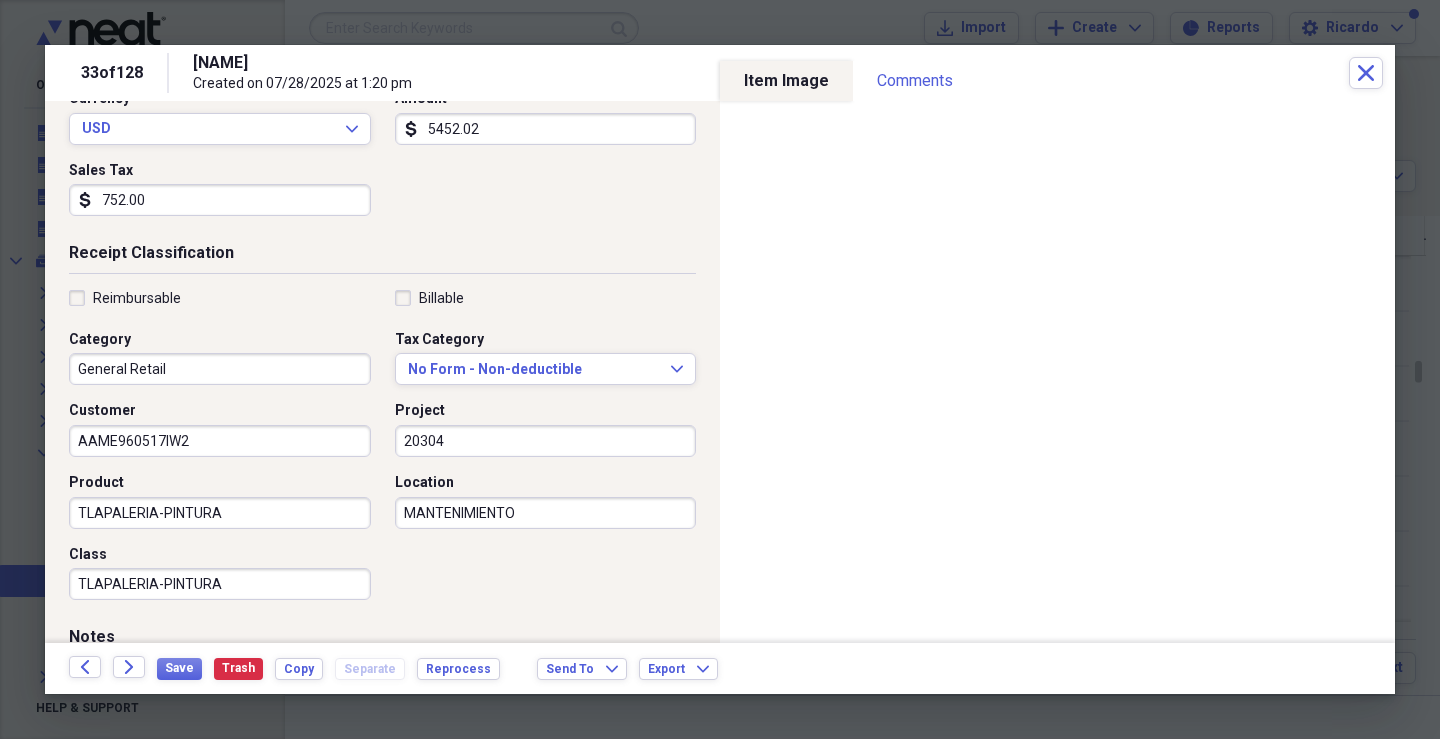 scroll, scrollTop: 479, scrollLeft: 0, axis: vertical 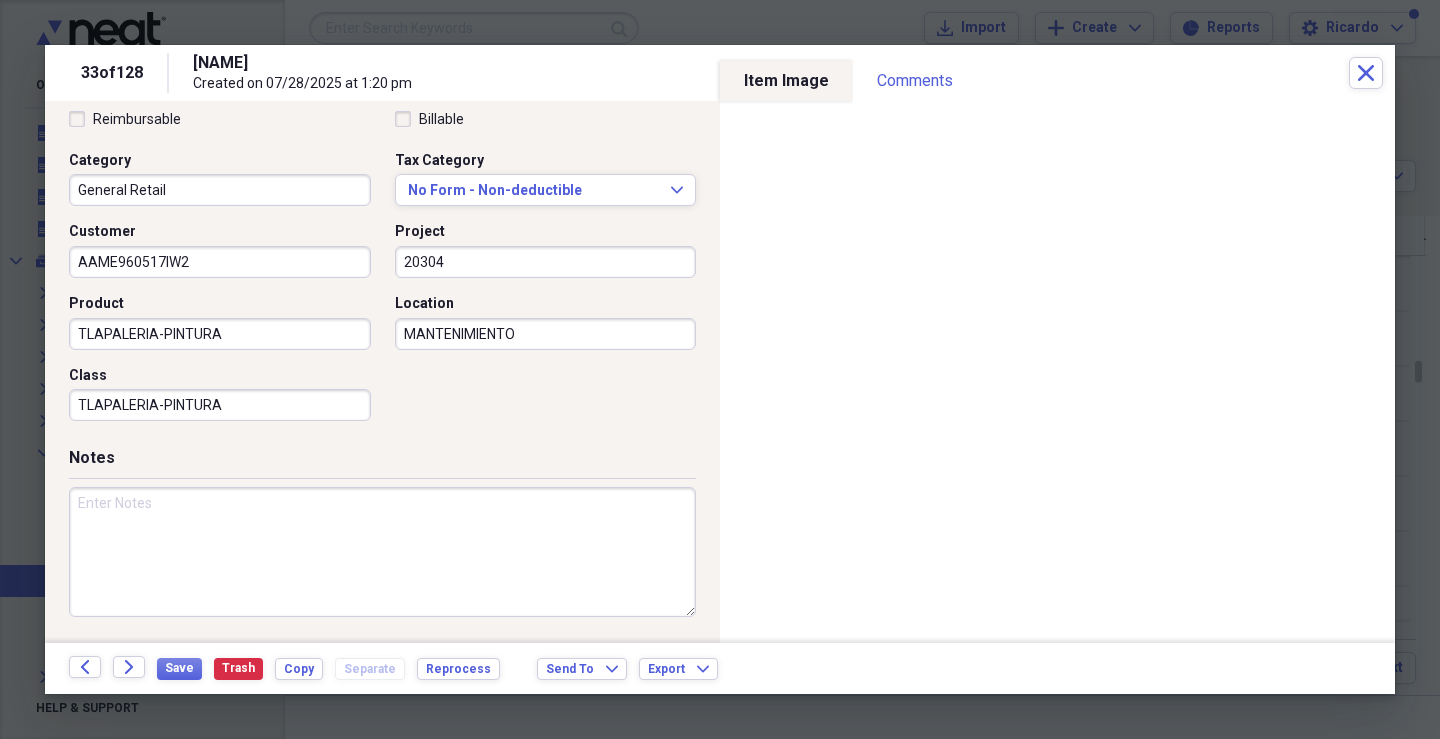 click at bounding box center [382, 552] 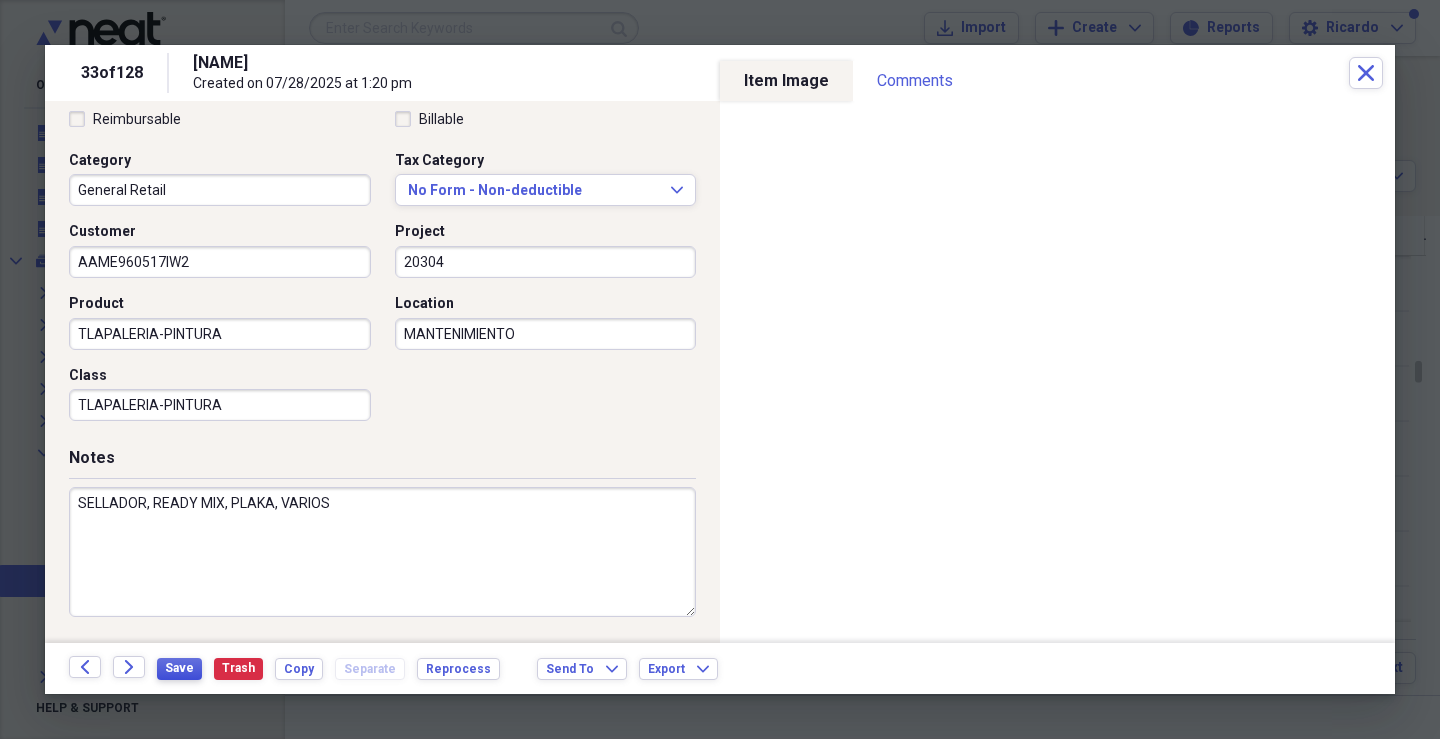 type on "SELLADOR, READY MIX, PLAKA, VARIOS" 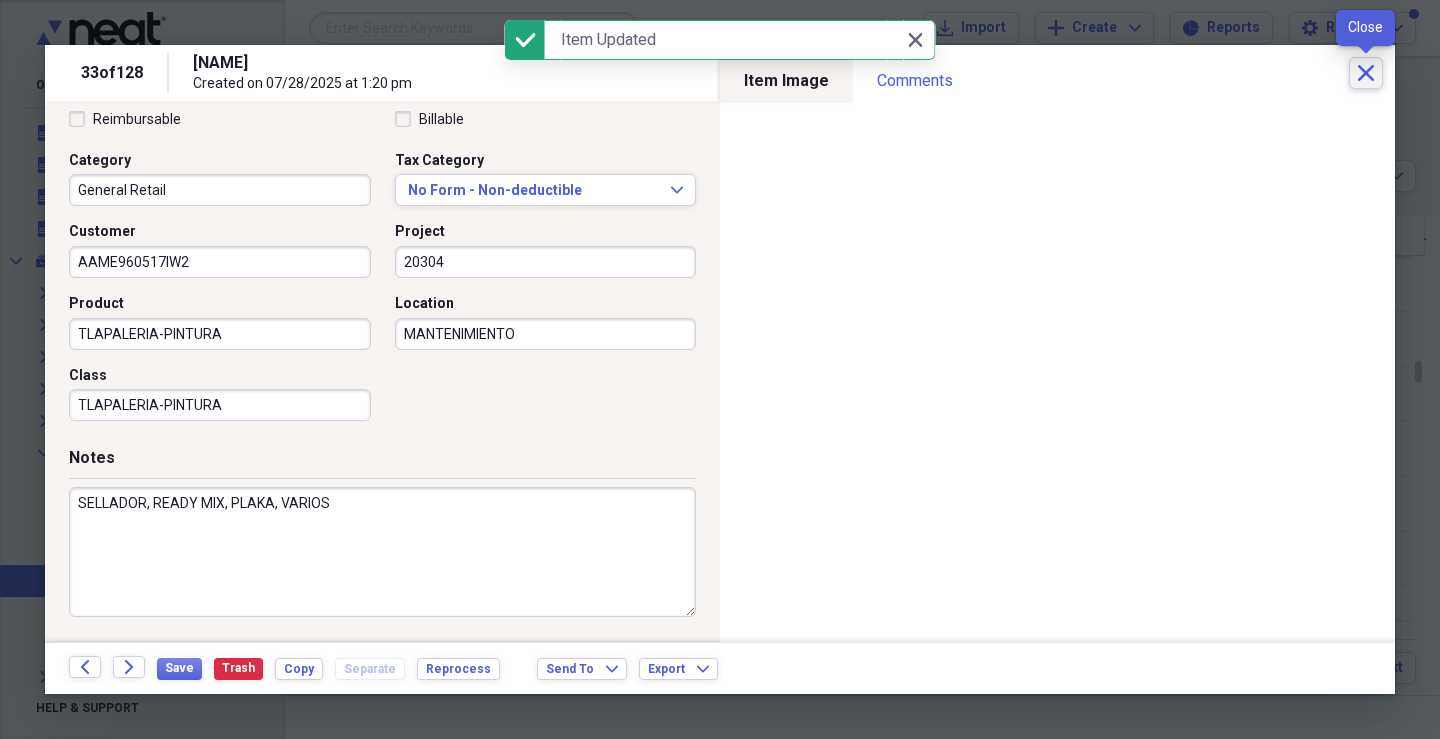 click on "Close" at bounding box center [1366, 73] 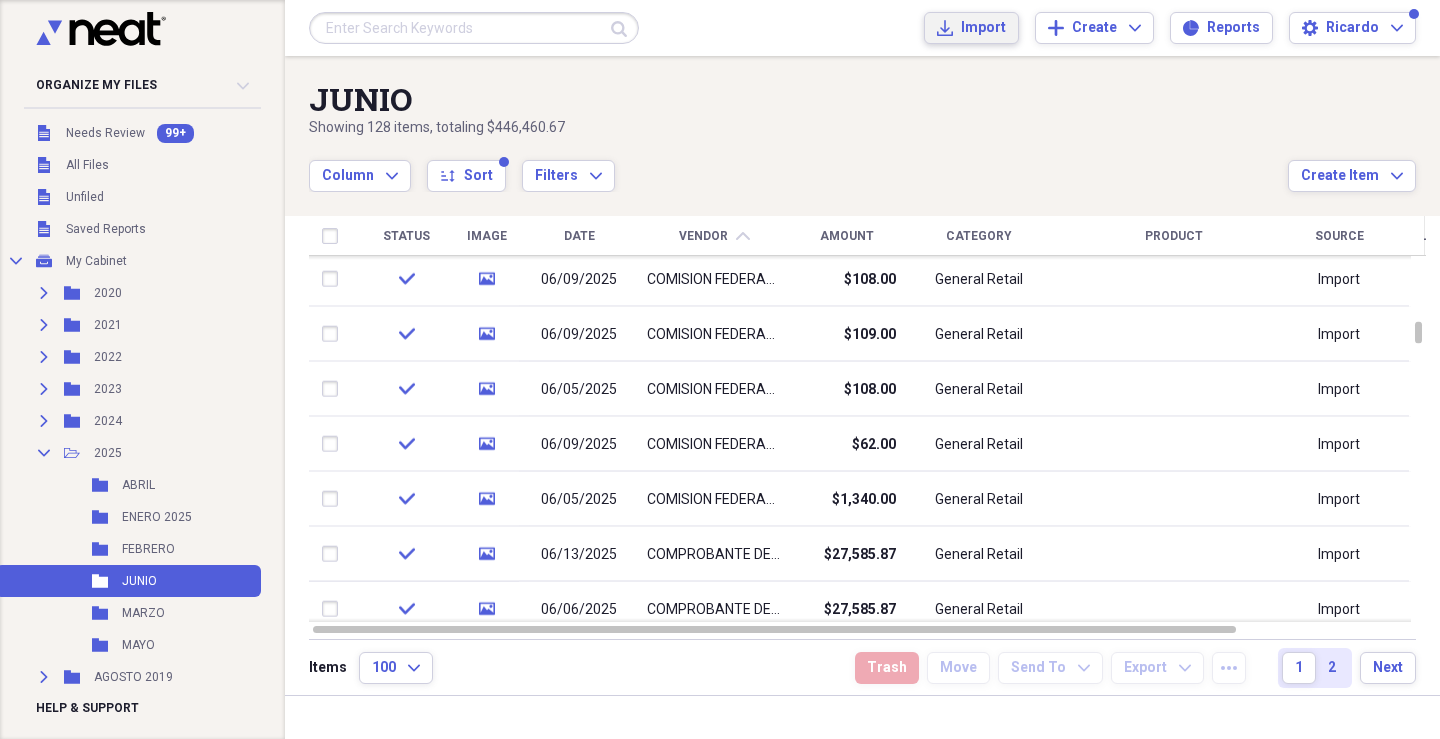 click on "Import" at bounding box center [983, 28] 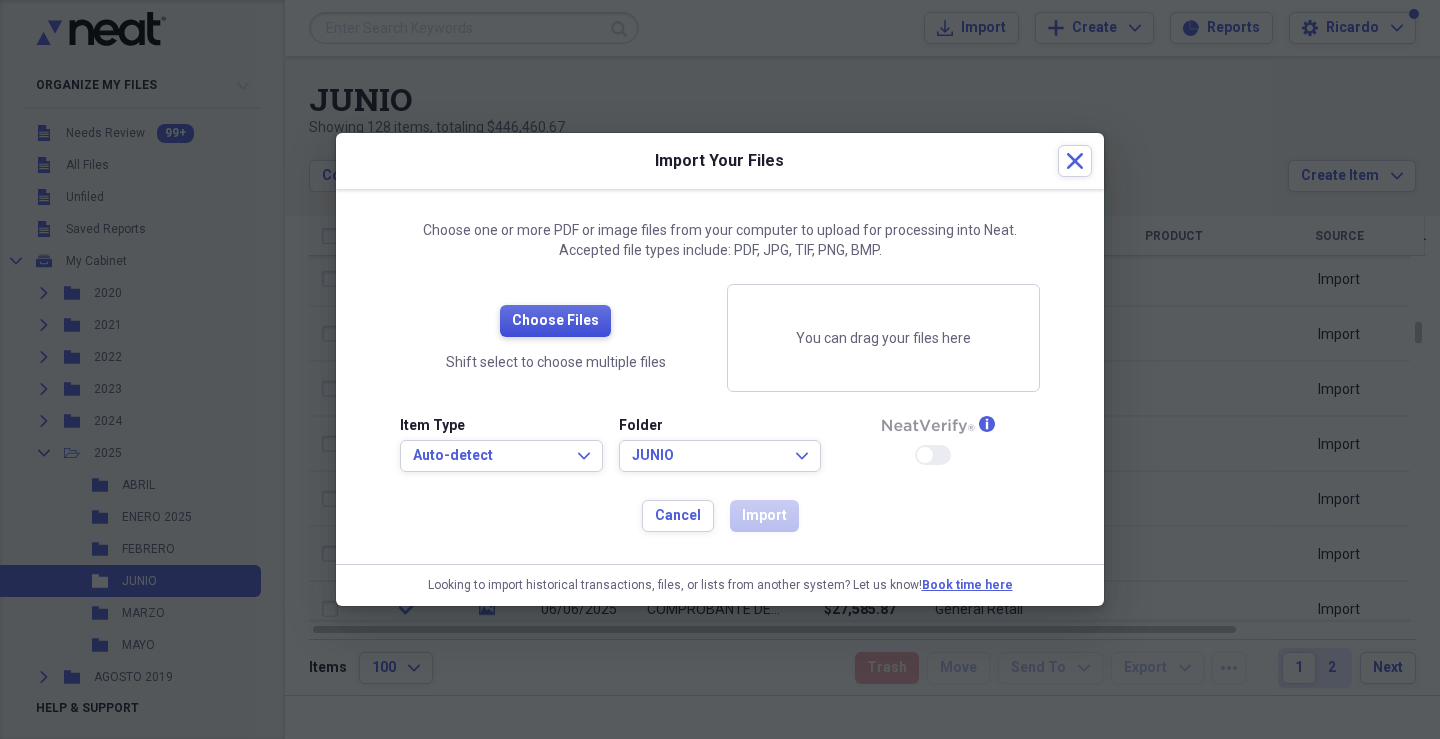 click on "Choose Files" at bounding box center [555, 321] 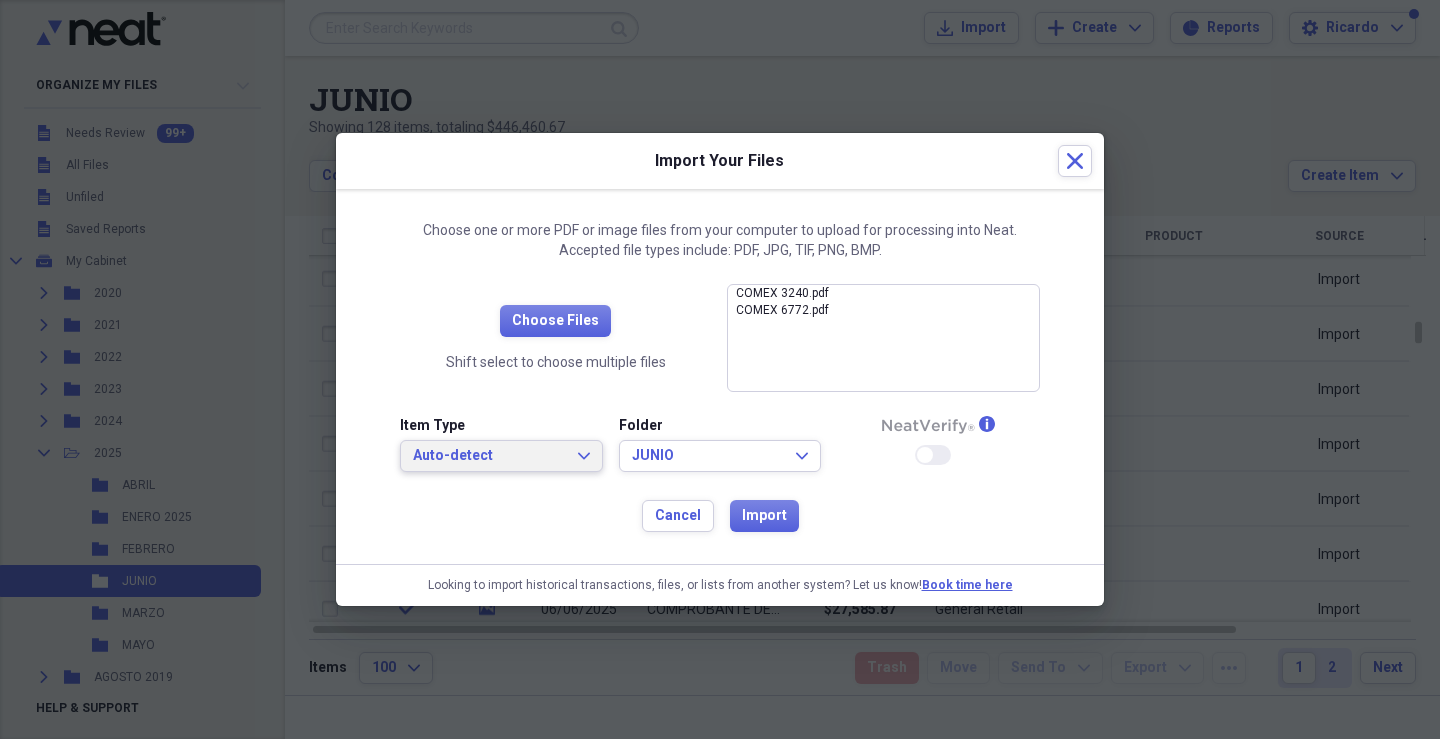 click on "Auto-detect" at bounding box center [489, 456] 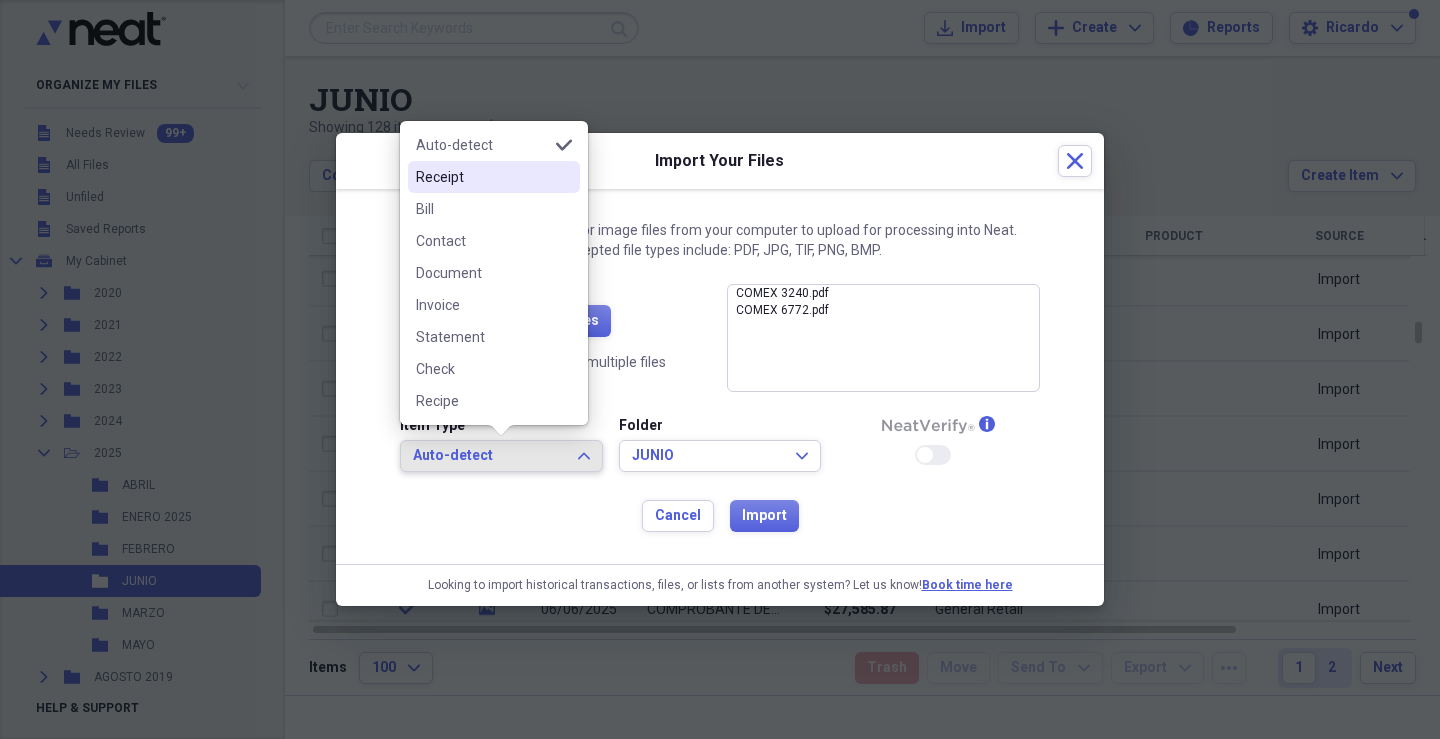 click on "Receipt" at bounding box center (482, 177) 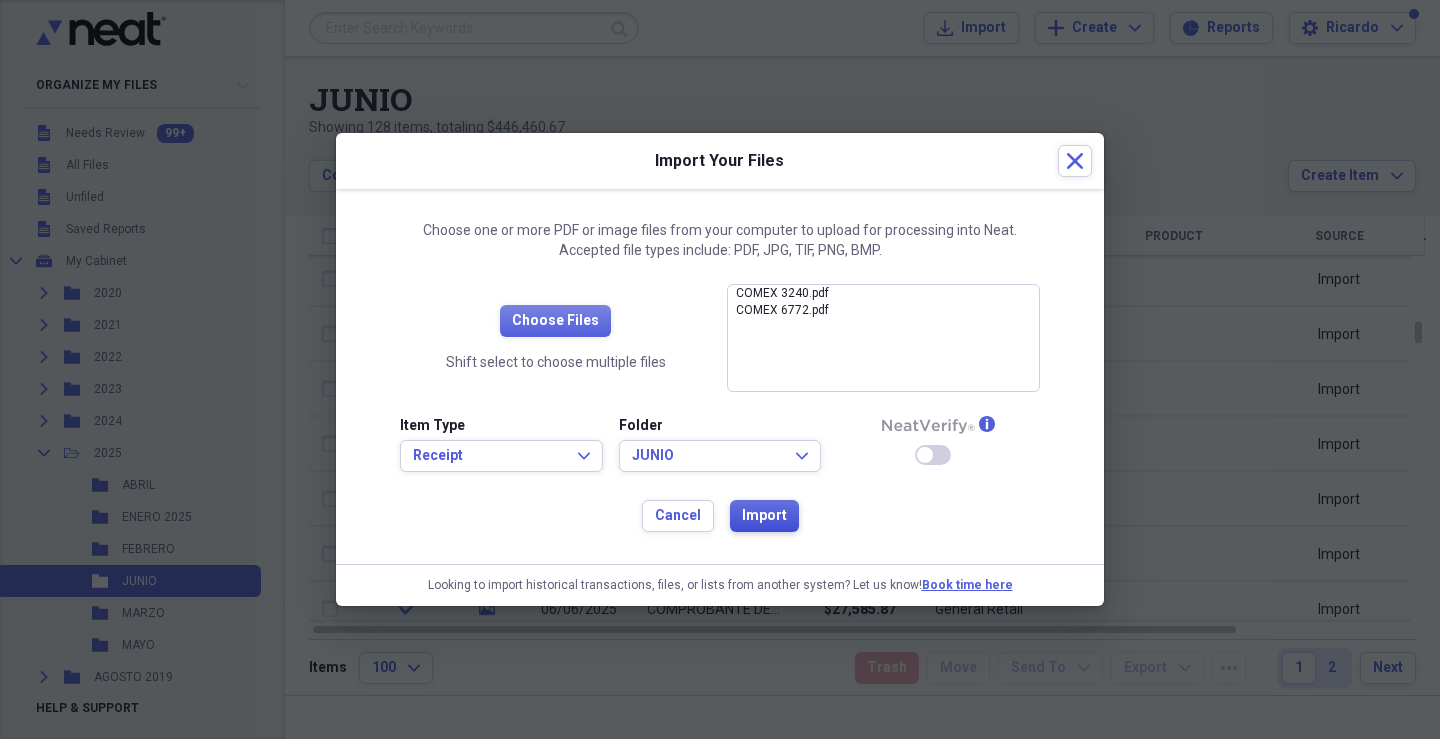 click on "Import" at bounding box center (764, 516) 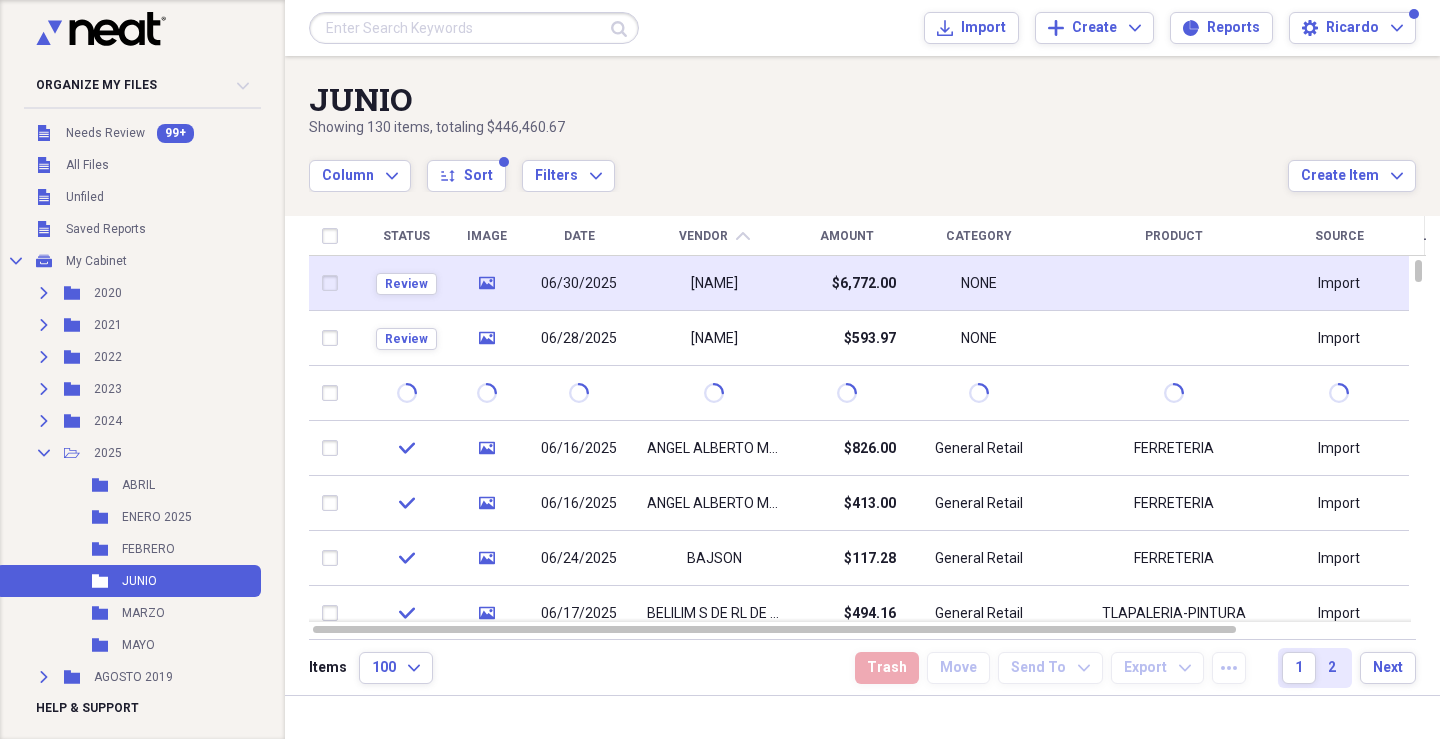 click on "[NAME]" at bounding box center (714, 284) 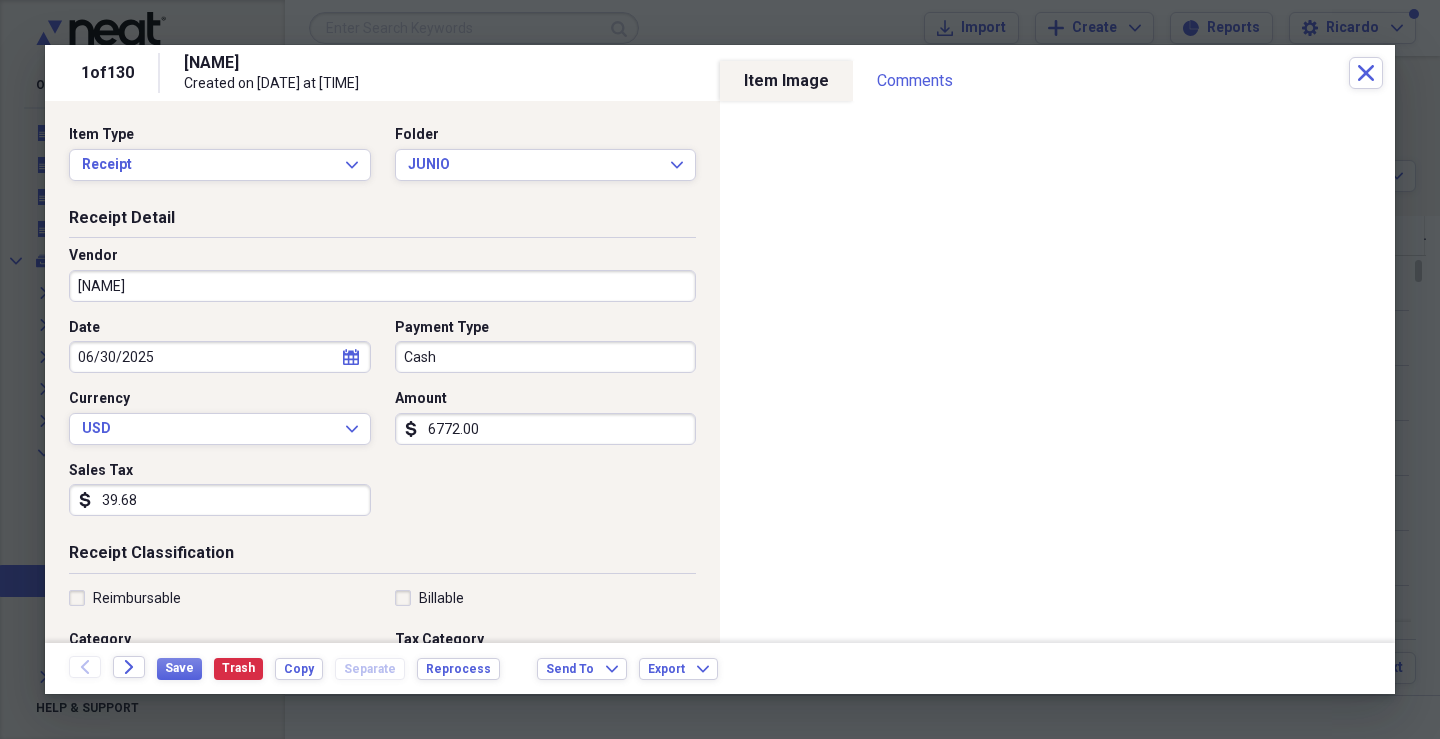 select on "5" 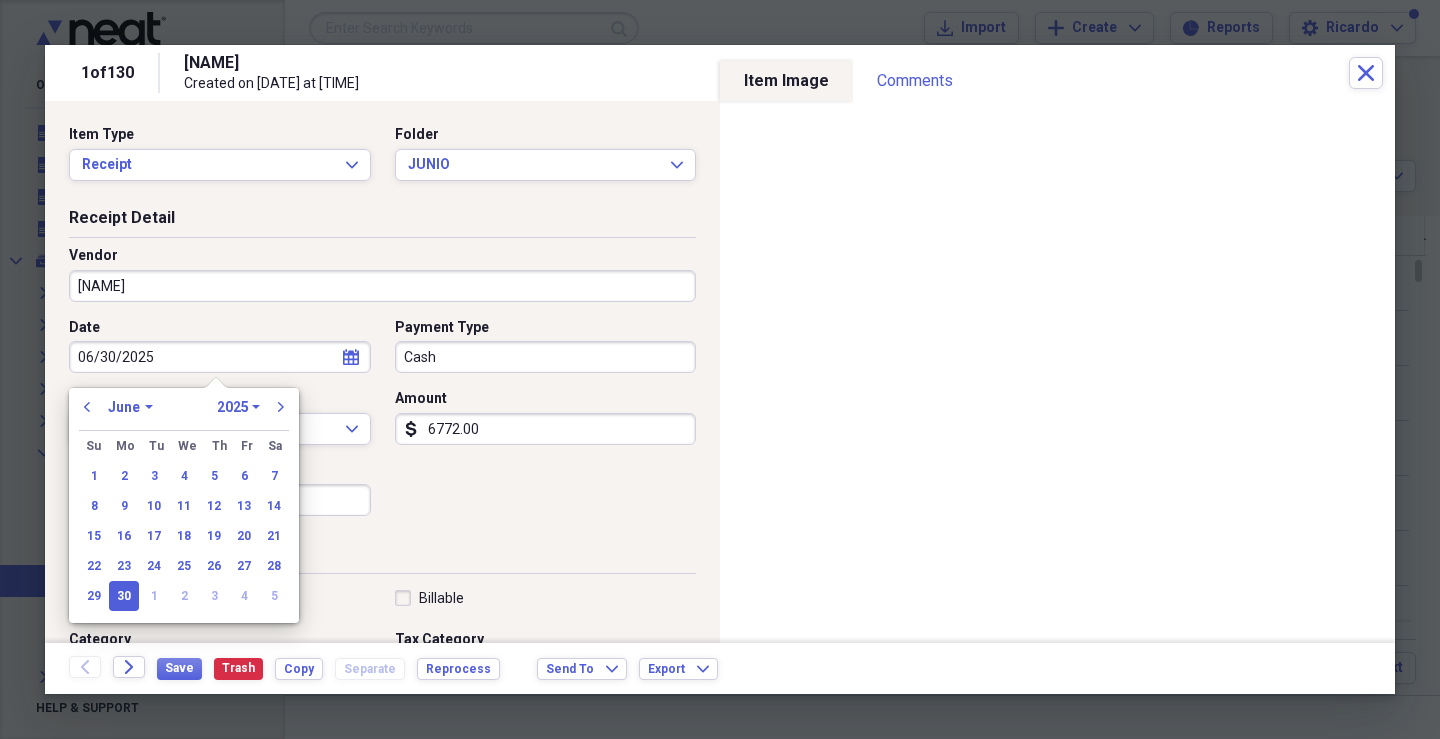 click on "06/30/2025" at bounding box center [220, 357] 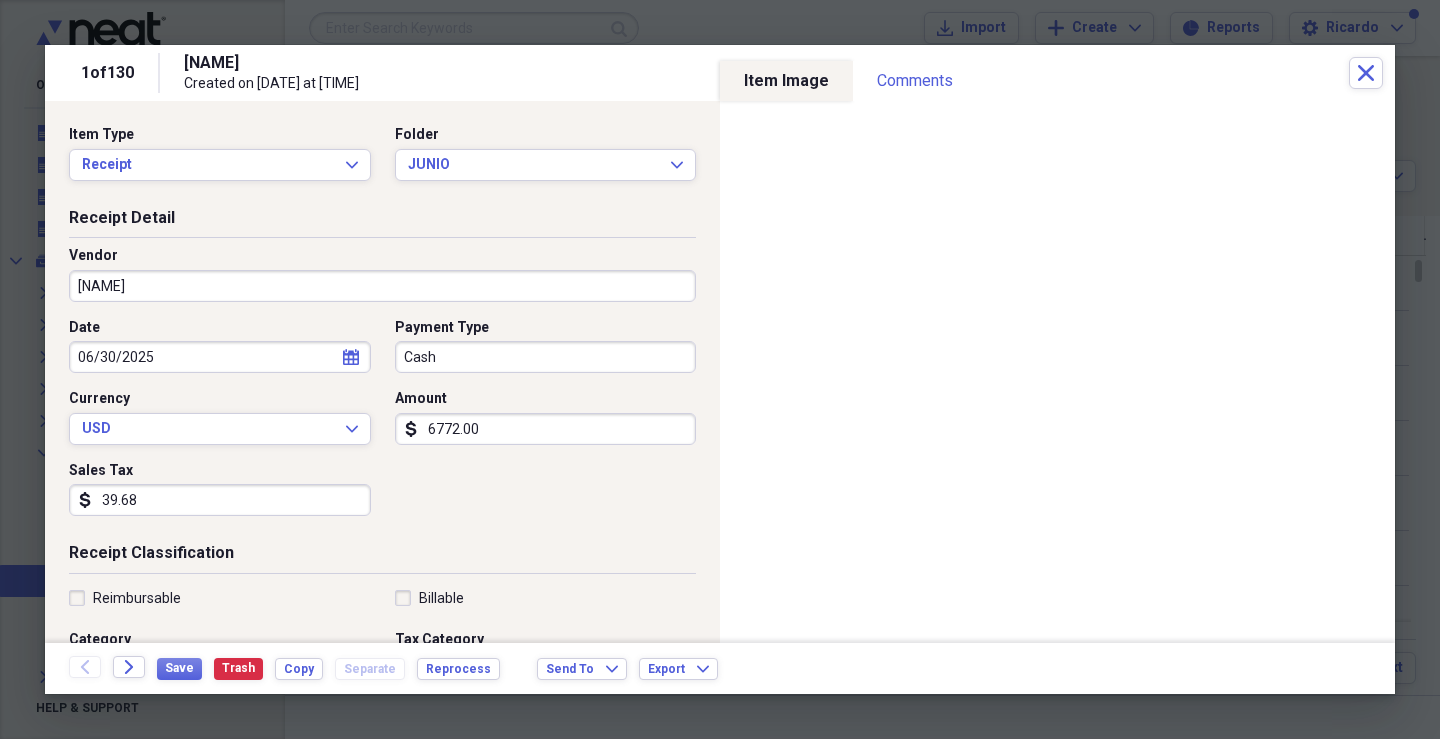click on "Cash" at bounding box center [546, 357] 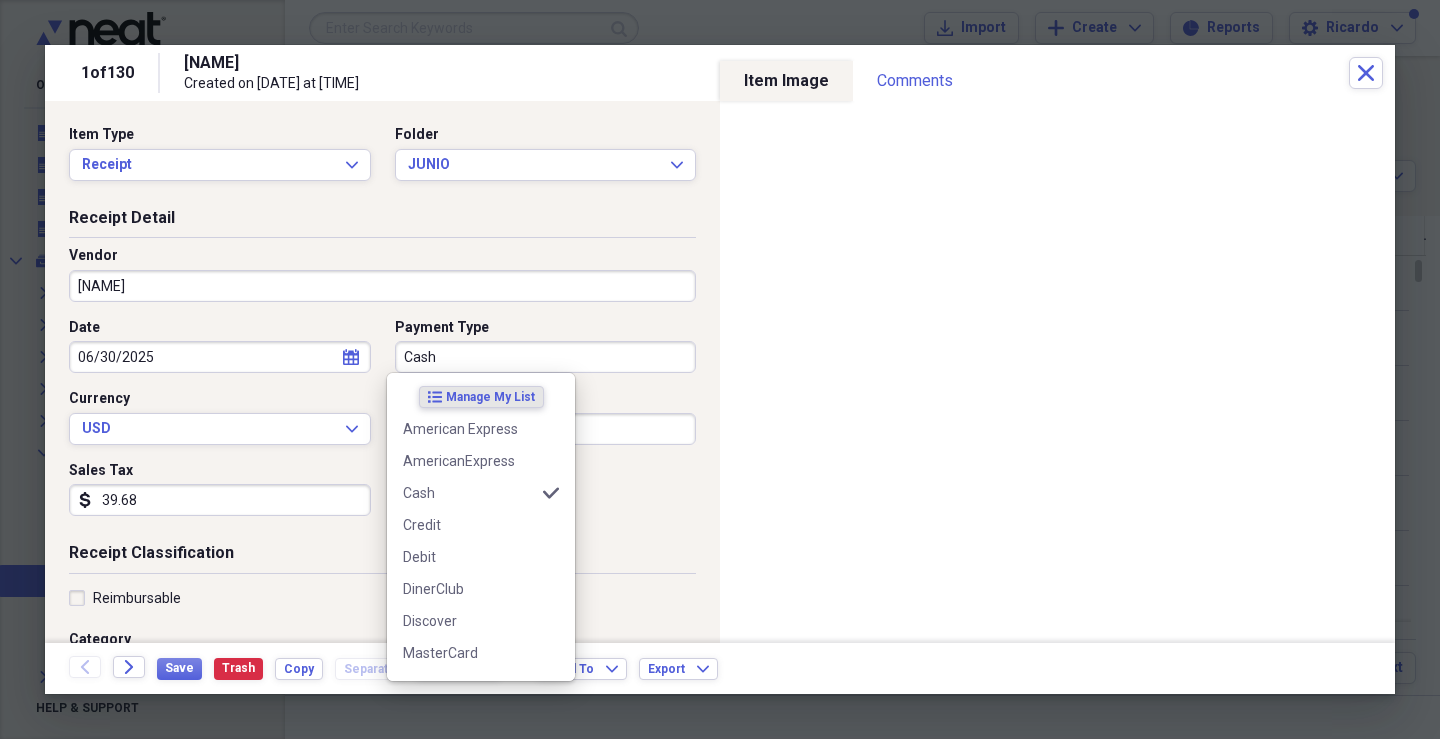 scroll, scrollTop: 124, scrollLeft: 0, axis: vertical 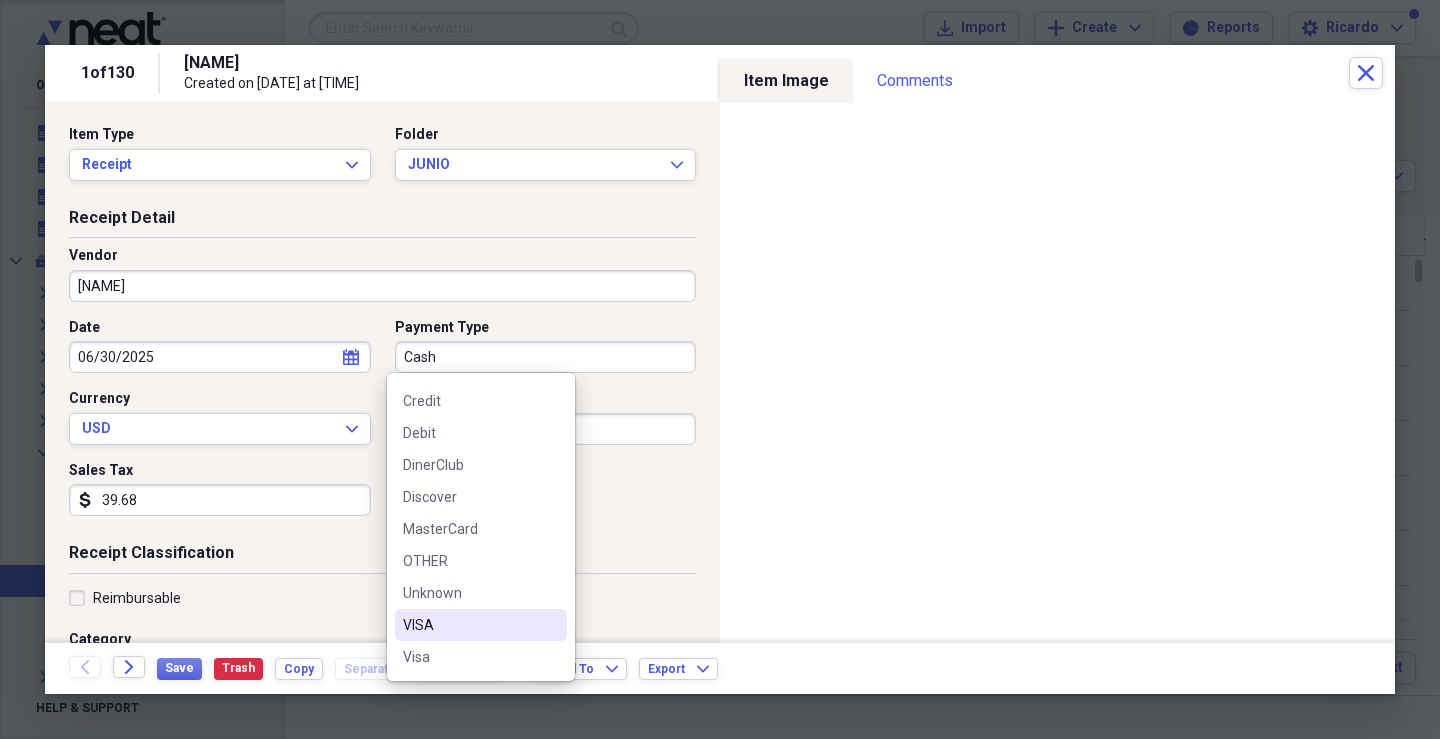 drag, startPoint x: 451, startPoint y: 619, endPoint x: 451, endPoint y: 606, distance: 13 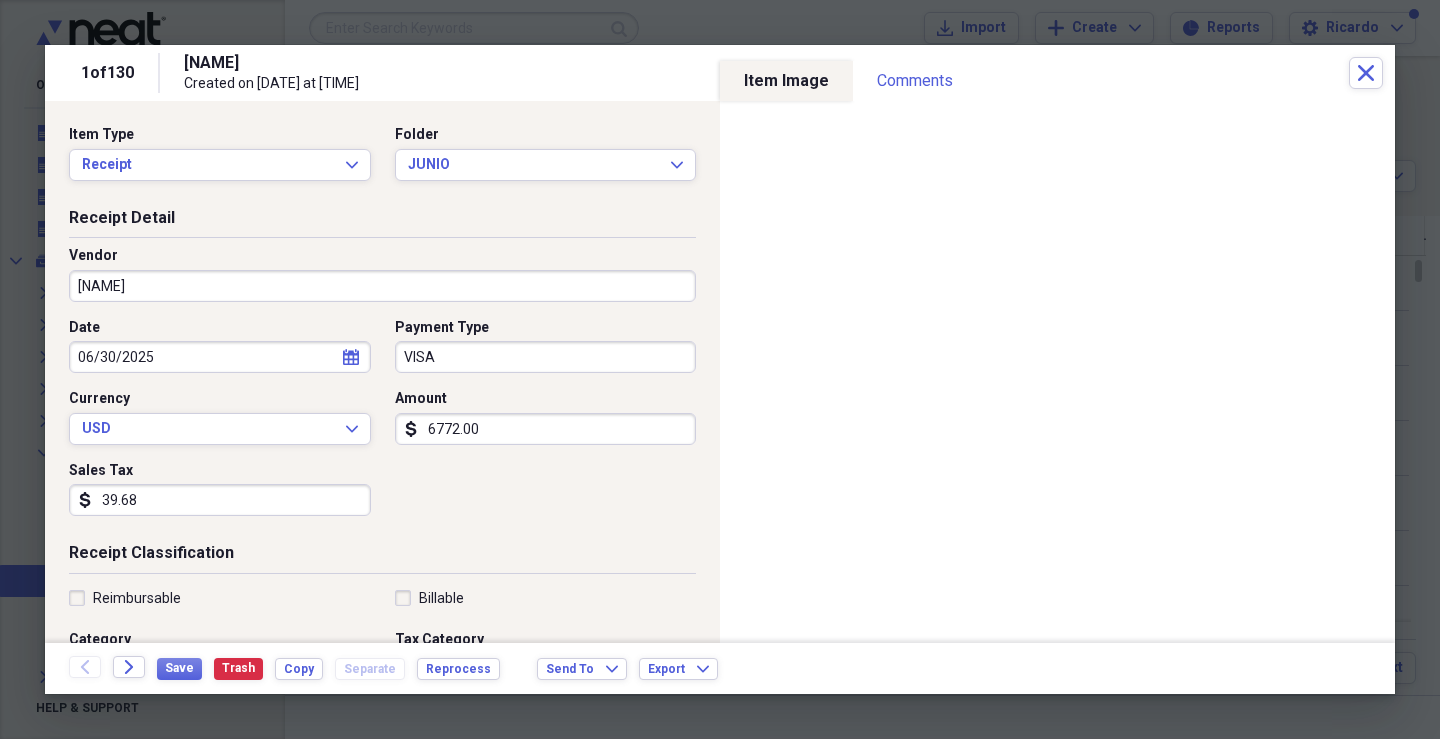 click on "39.68" at bounding box center (220, 500) 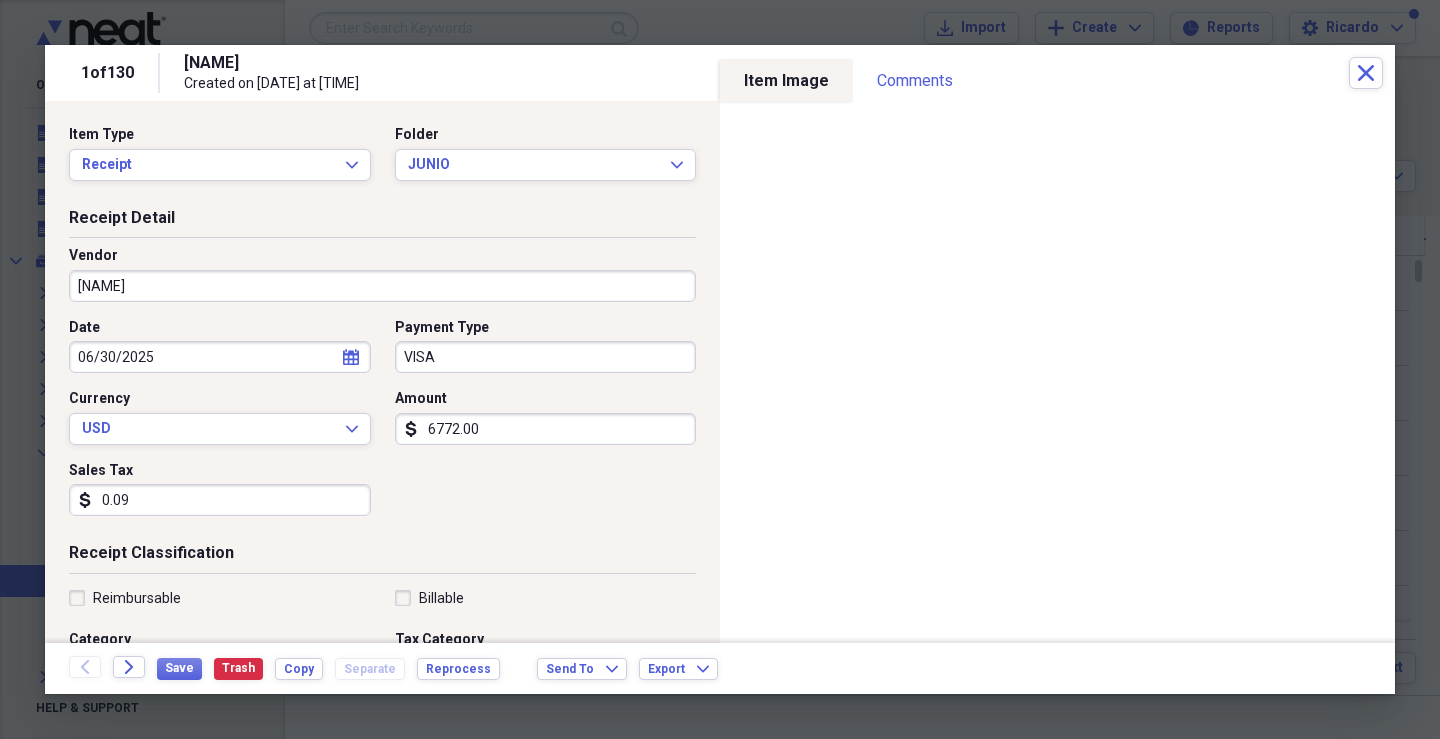type on "0.09" 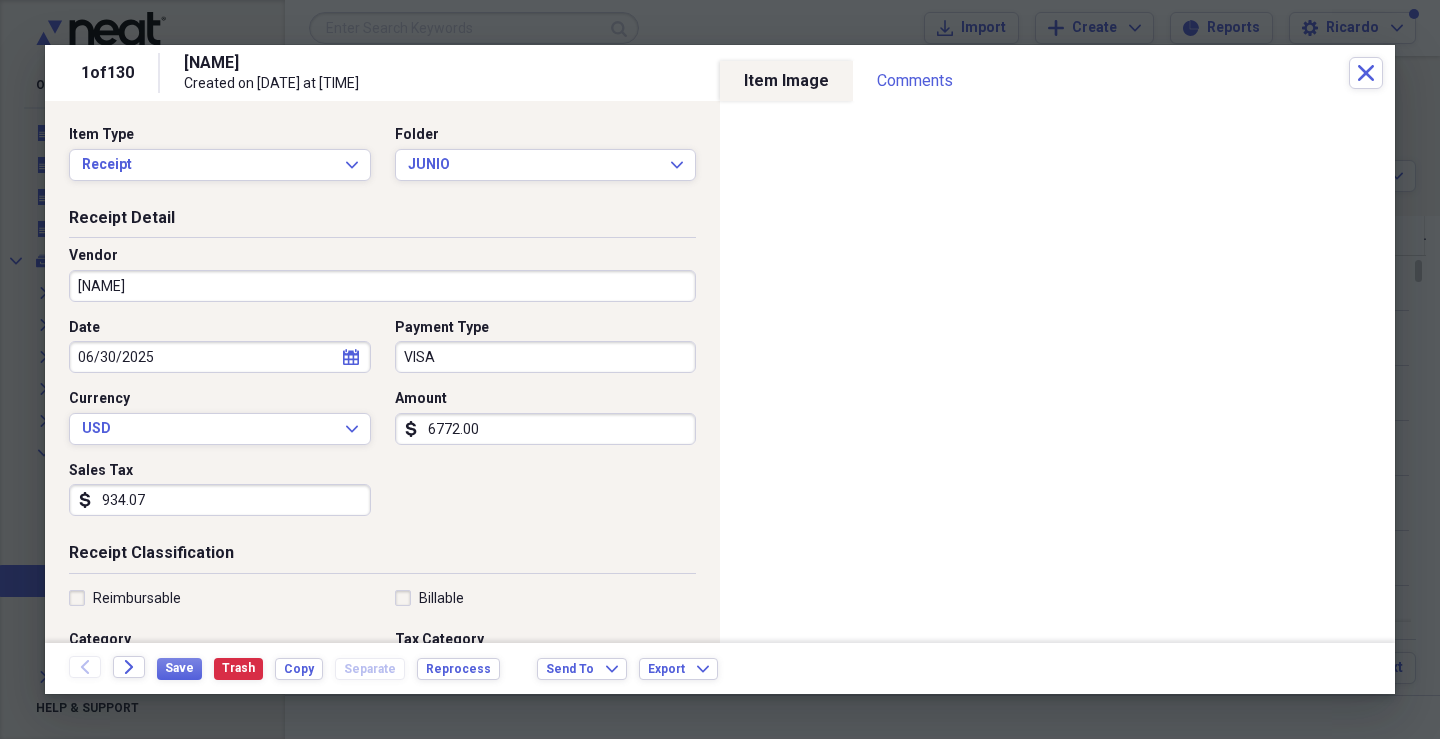 type on "934.07" 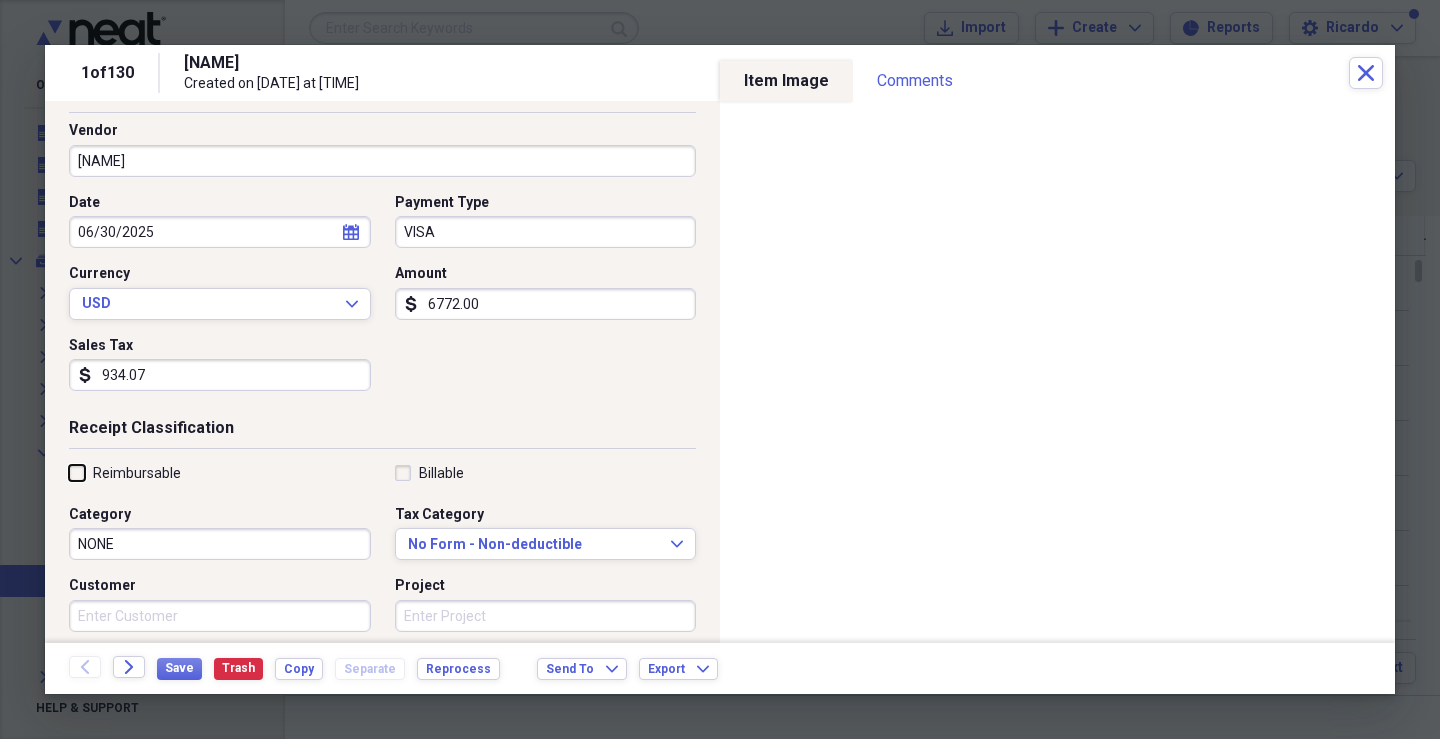 scroll, scrollTop: 400, scrollLeft: 0, axis: vertical 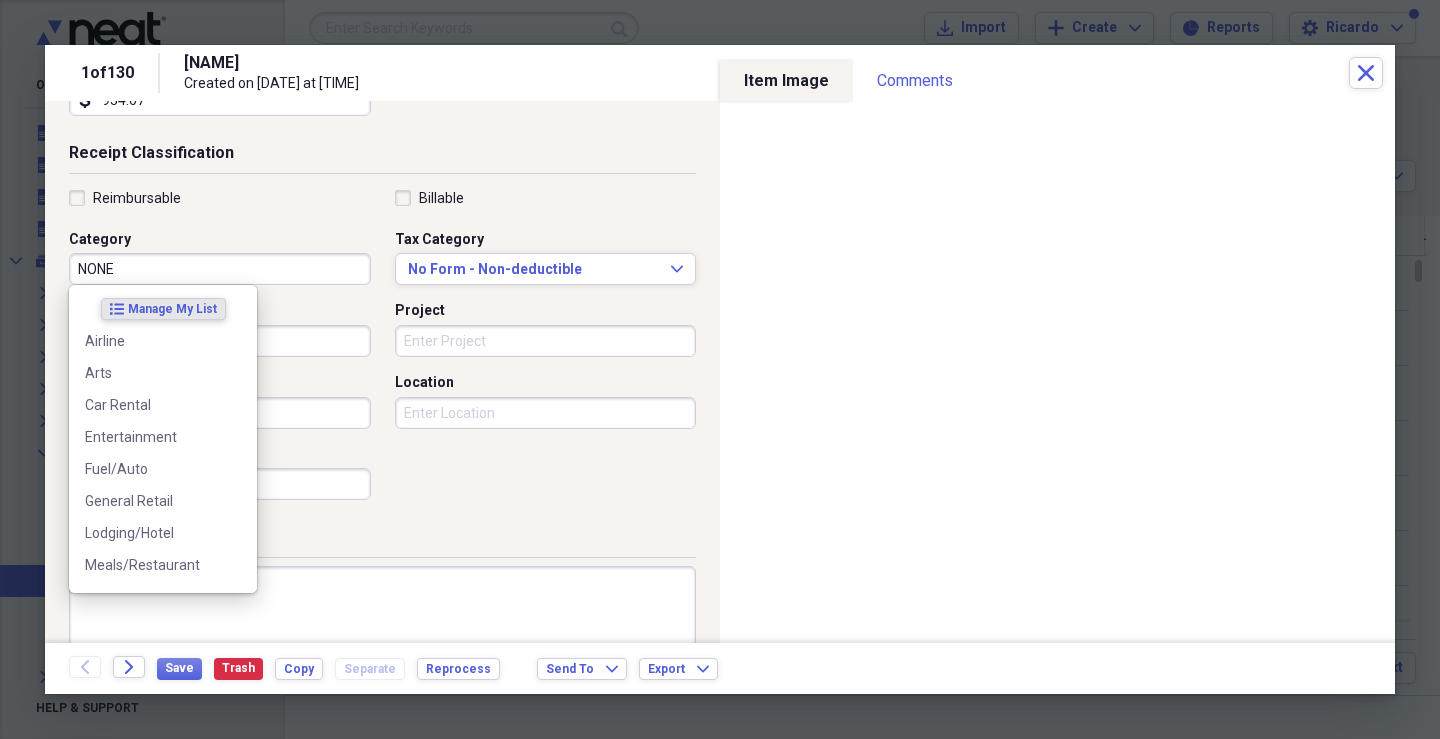 click on "NONE" at bounding box center [220, 269] 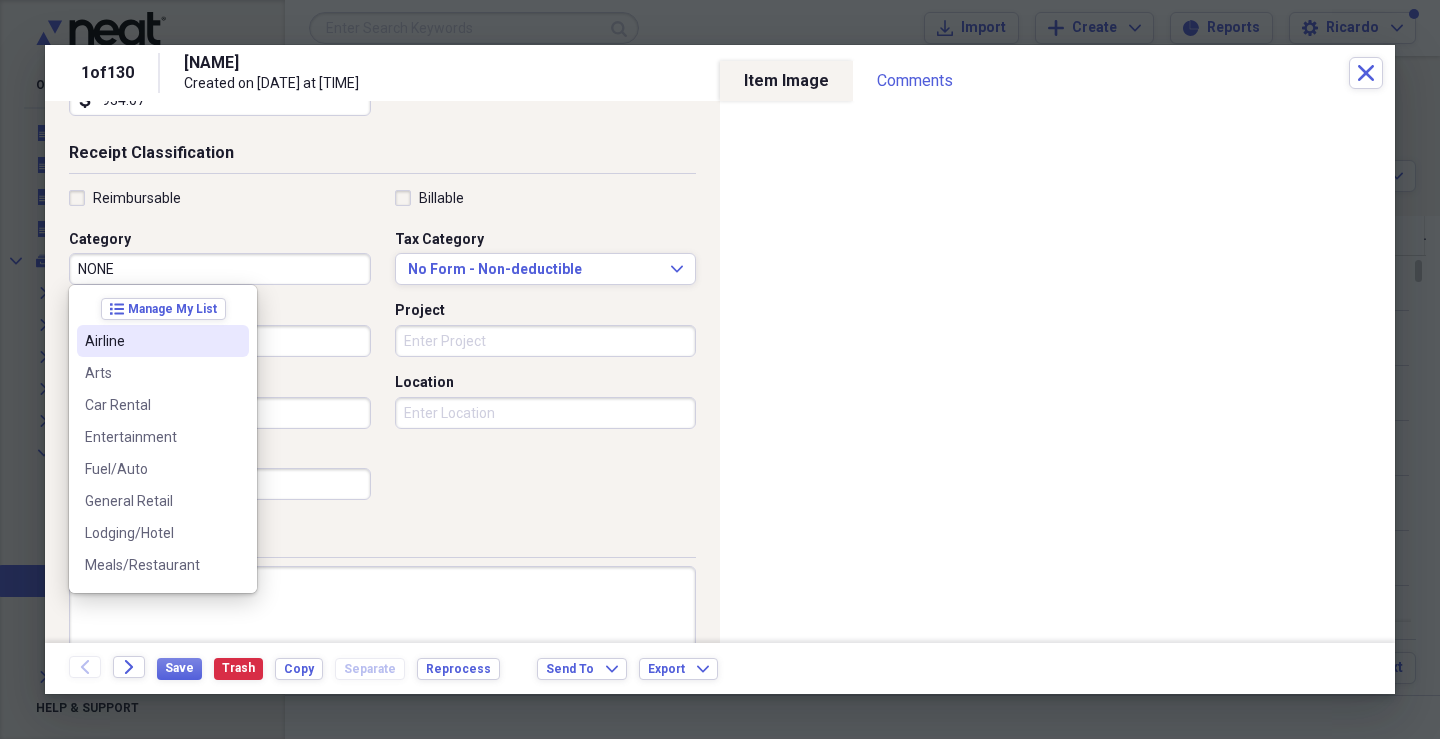 scroll, scrollTop: 42, scrollLeft: 0, axis: vertical 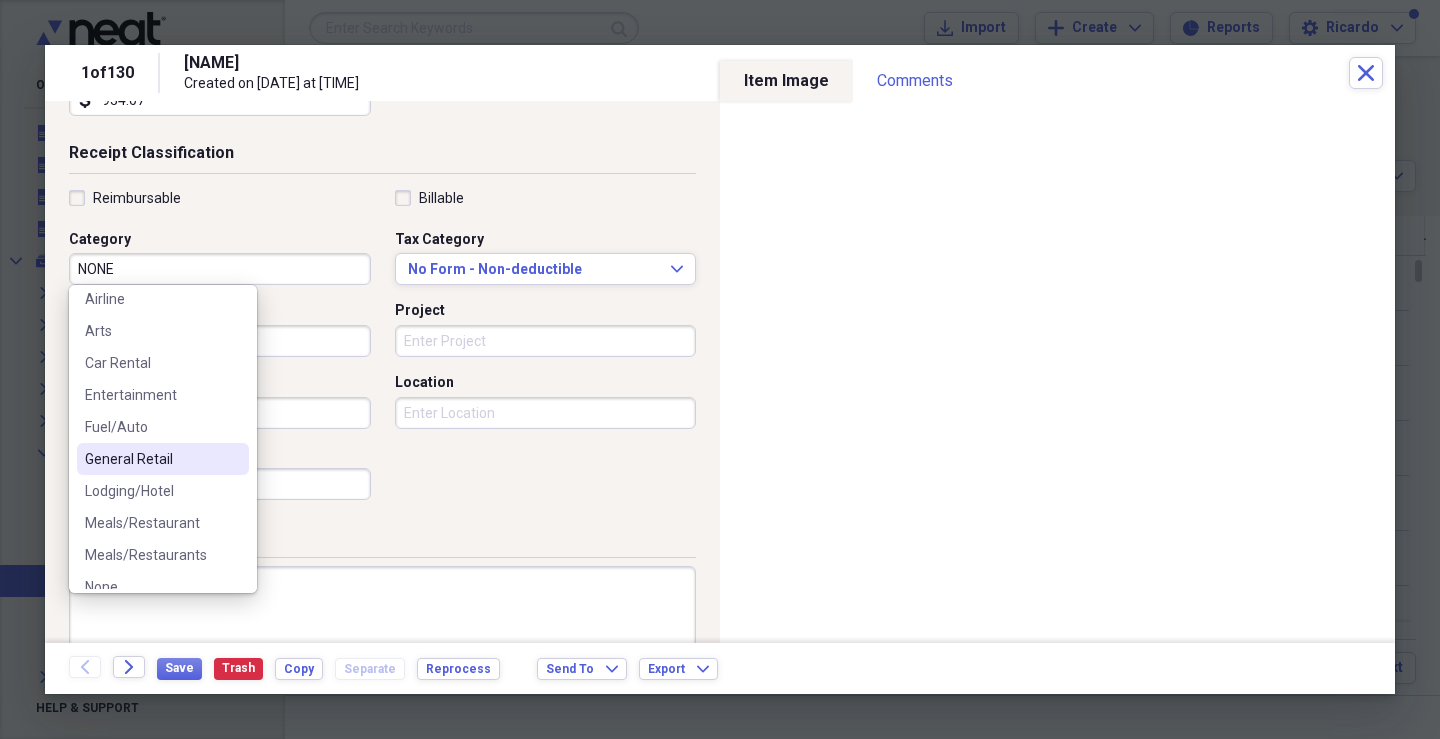 click on "General Retail" at bounding box center (151, 459) 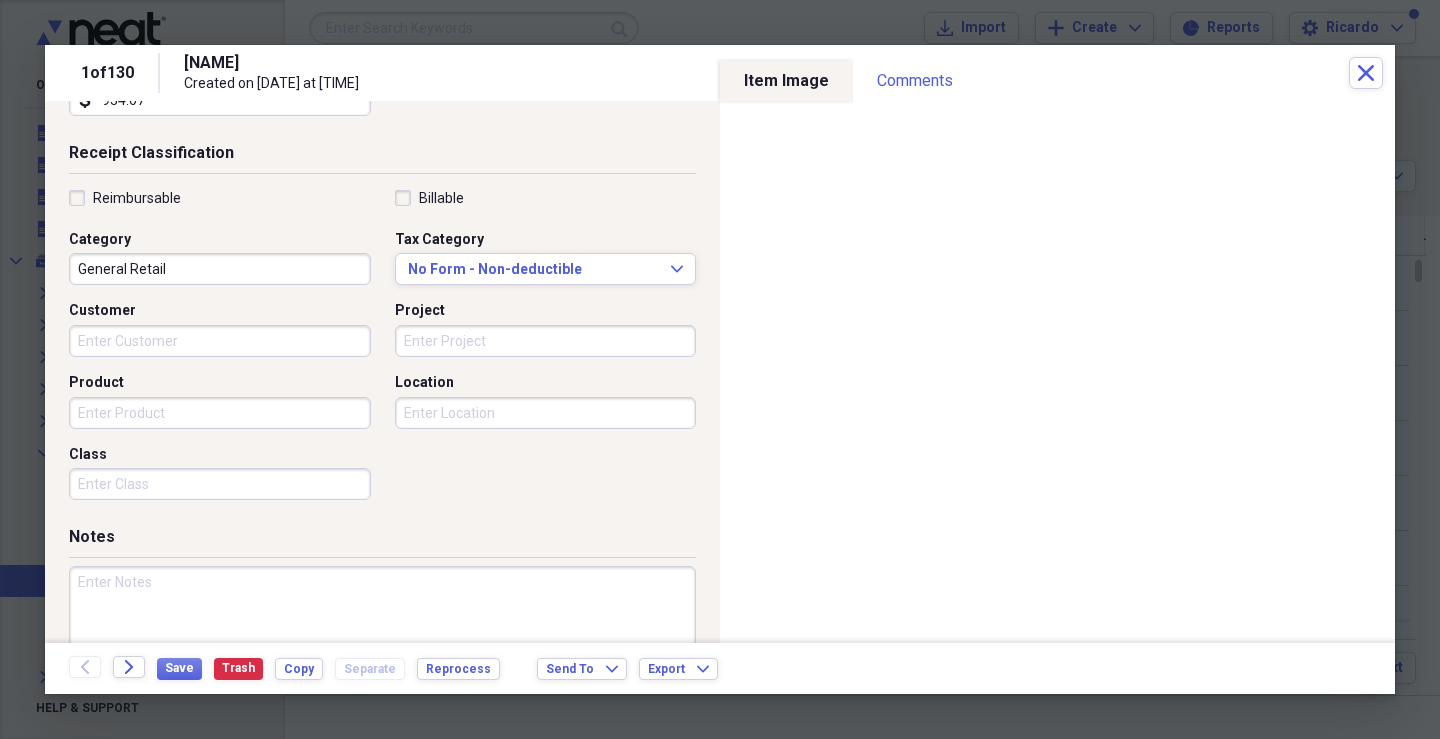 click on "Customer" at bounding box center (220, 341) 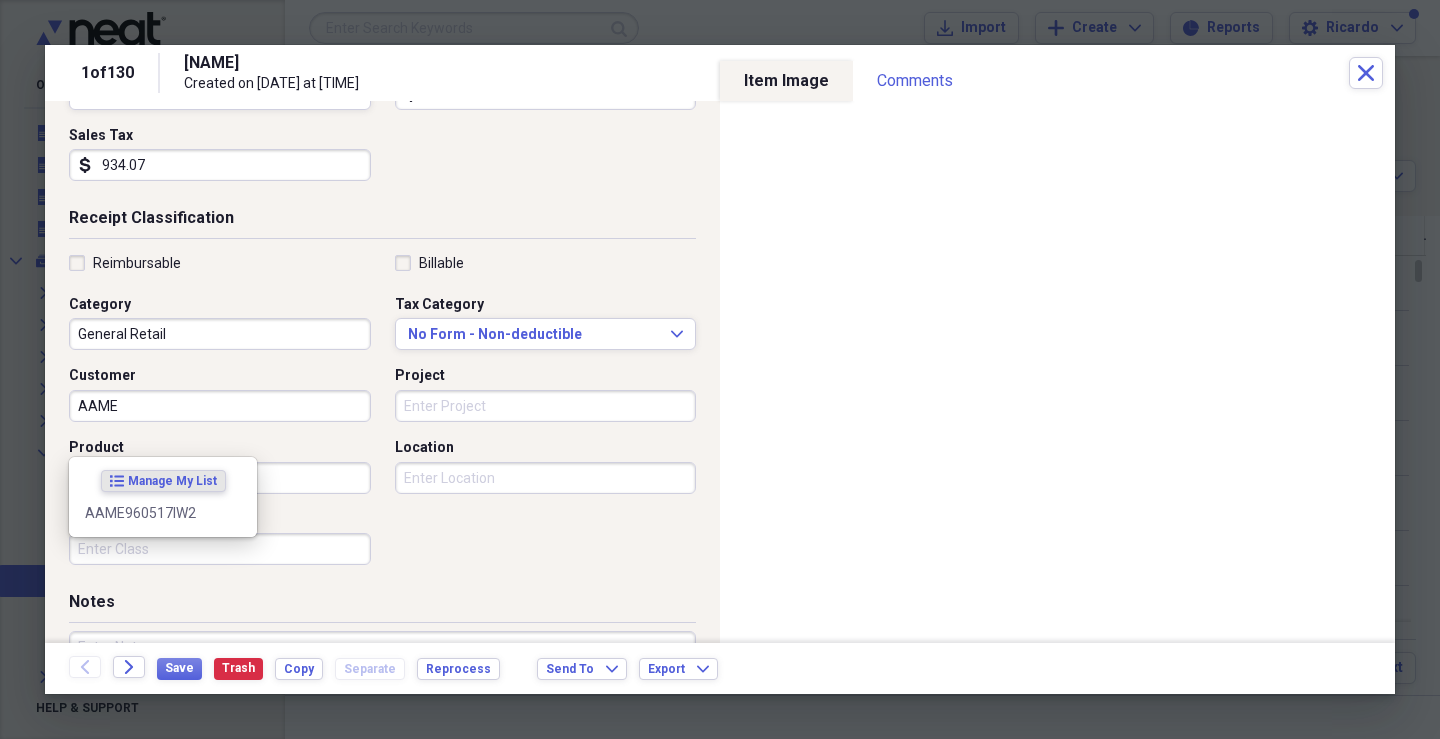 scroll, scrollTop: 300, scrollLeft: 0, axis: vertical 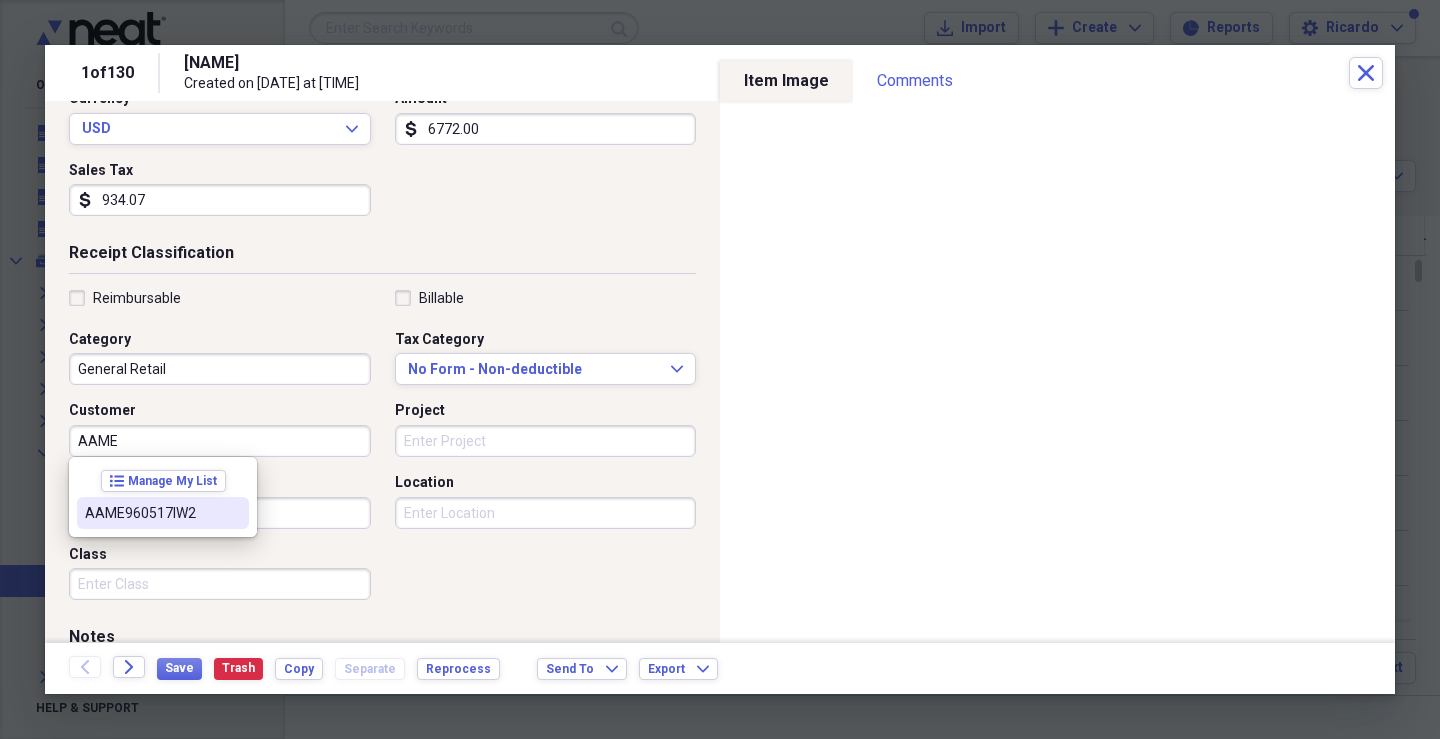 click on "AAME960517IW2" at bounding box center (151, 513) 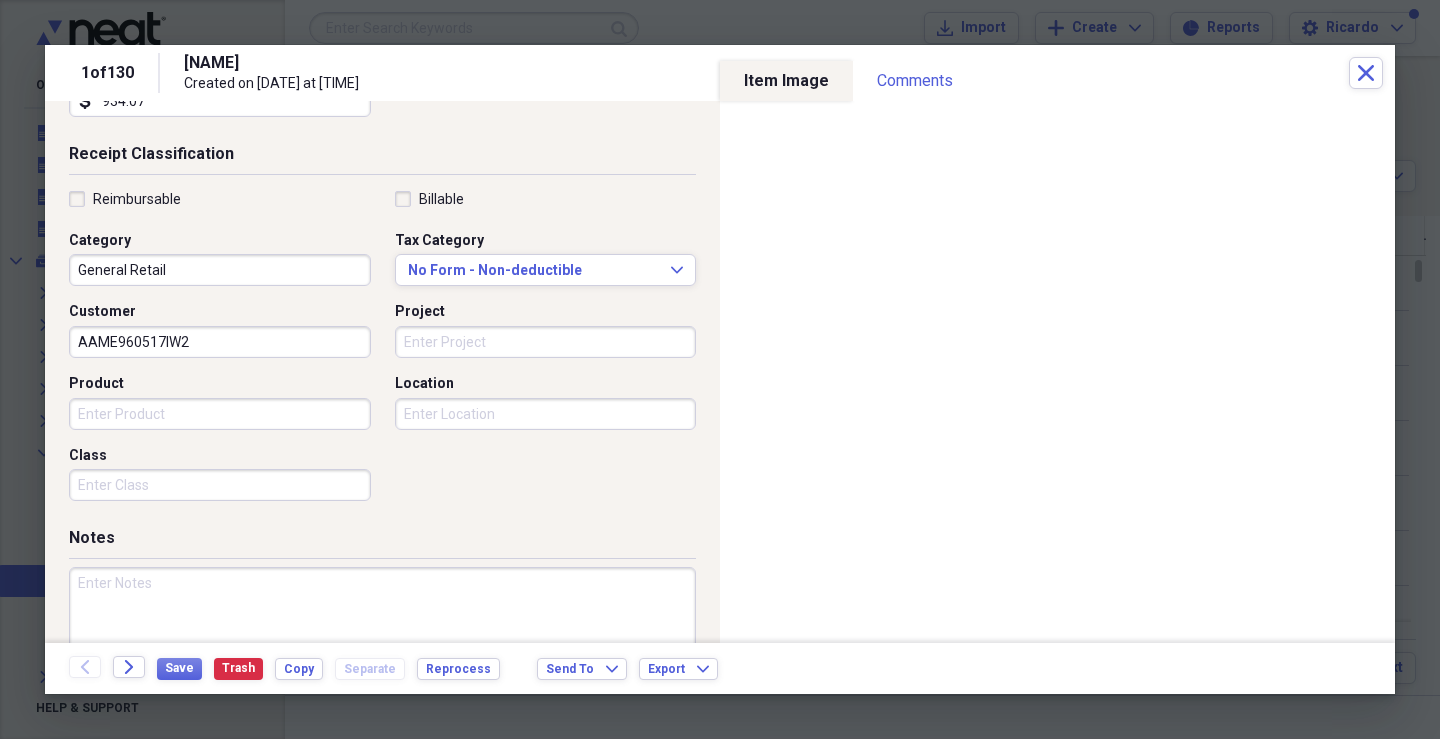 scroll, scrollTop: 479, scrollLeft: 0, axis: vertical 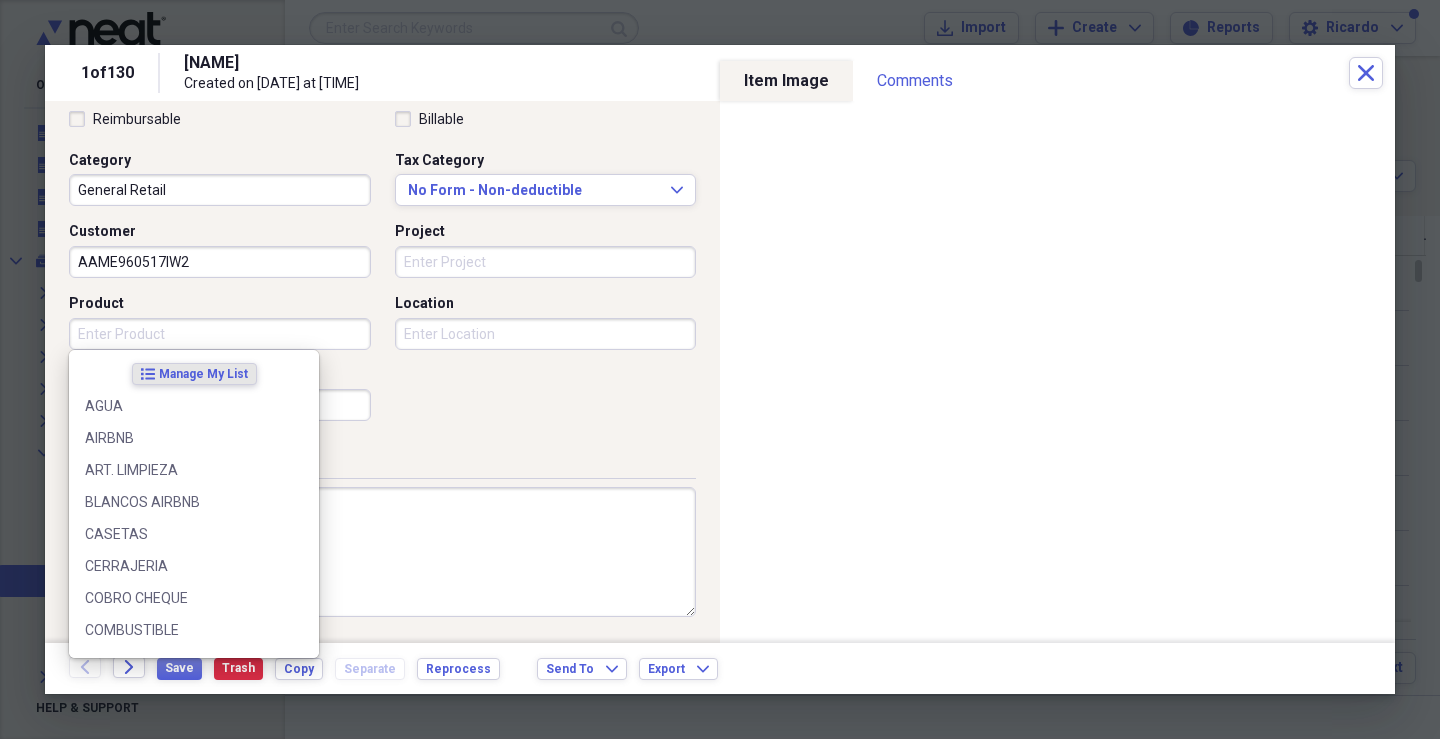 click on "Product" at bounding box center (220, 334) 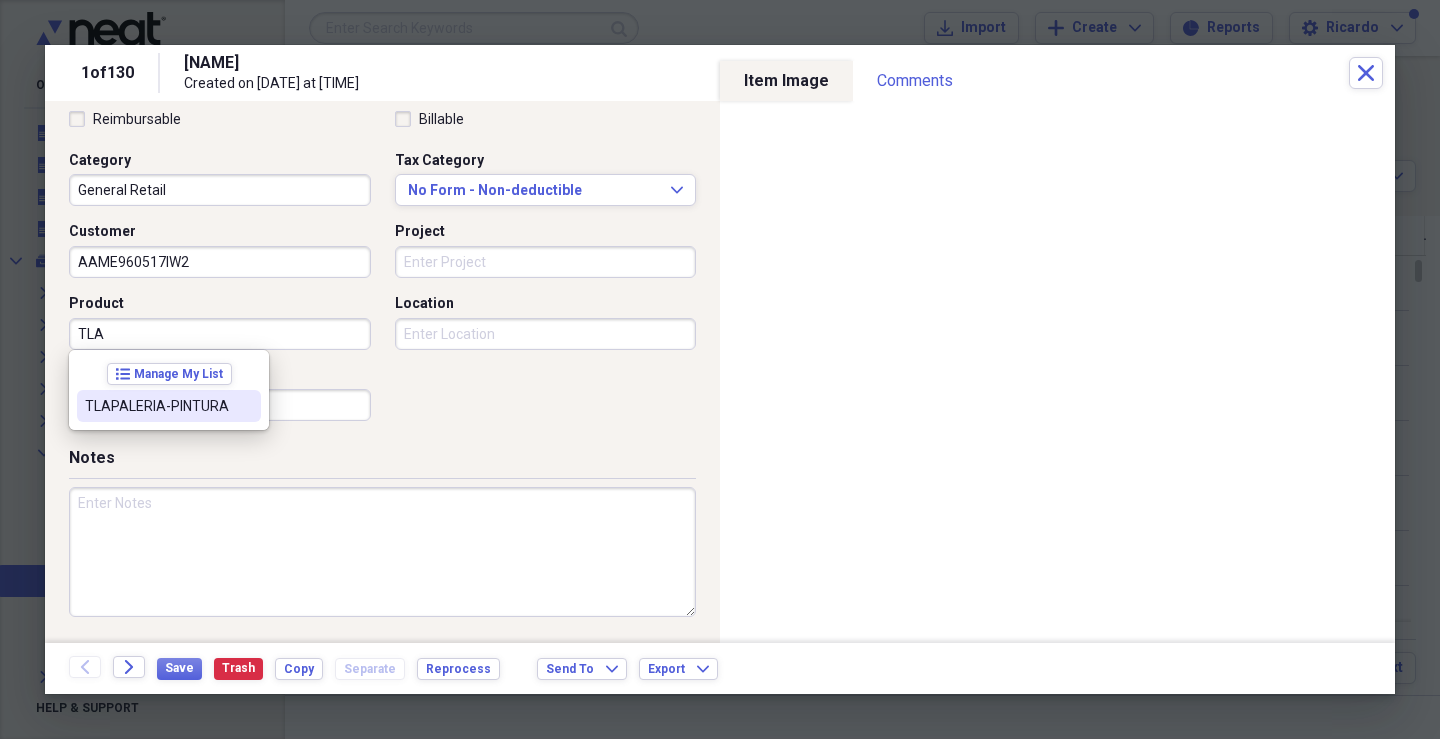 click on "TLAPALERIA-PINTURA" at bounding box center [157, 406] 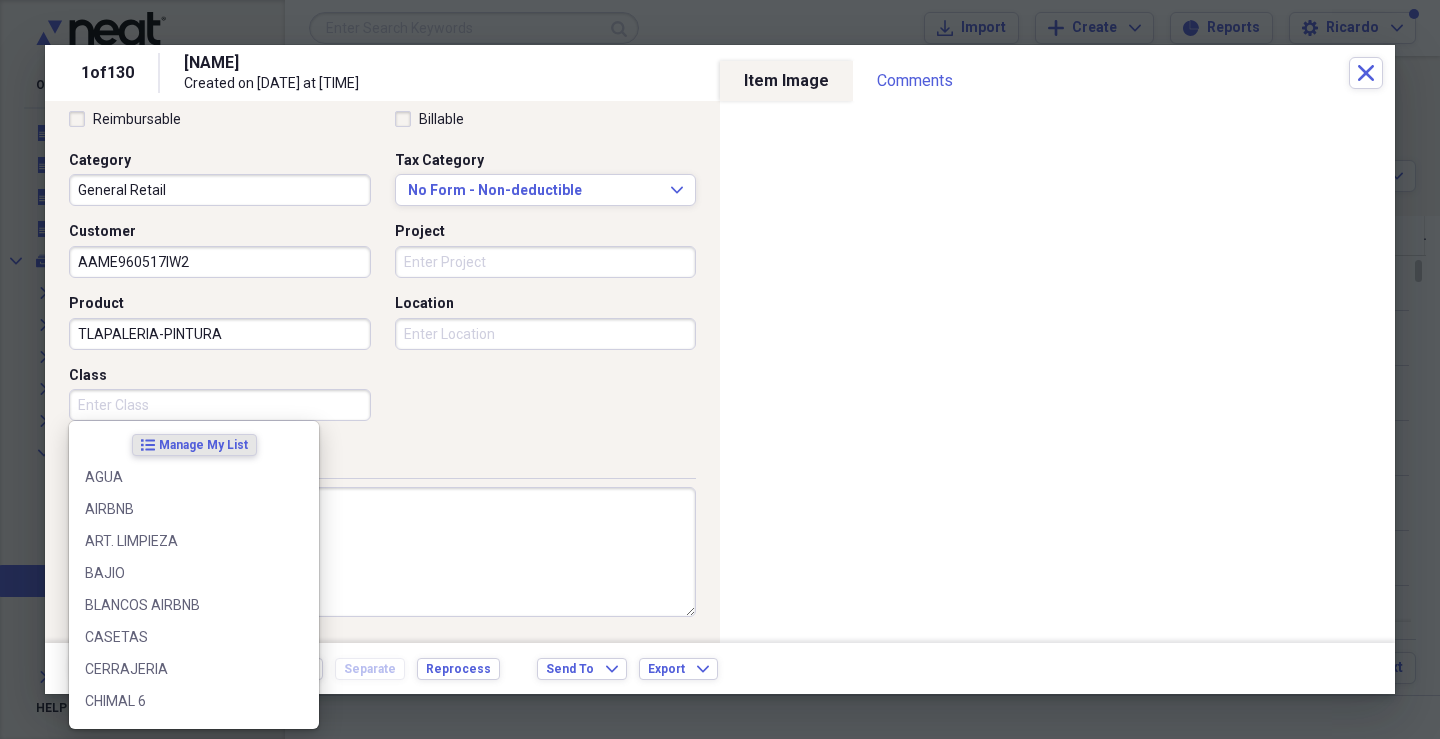 click on "Class" at bounding box center [220, 405] 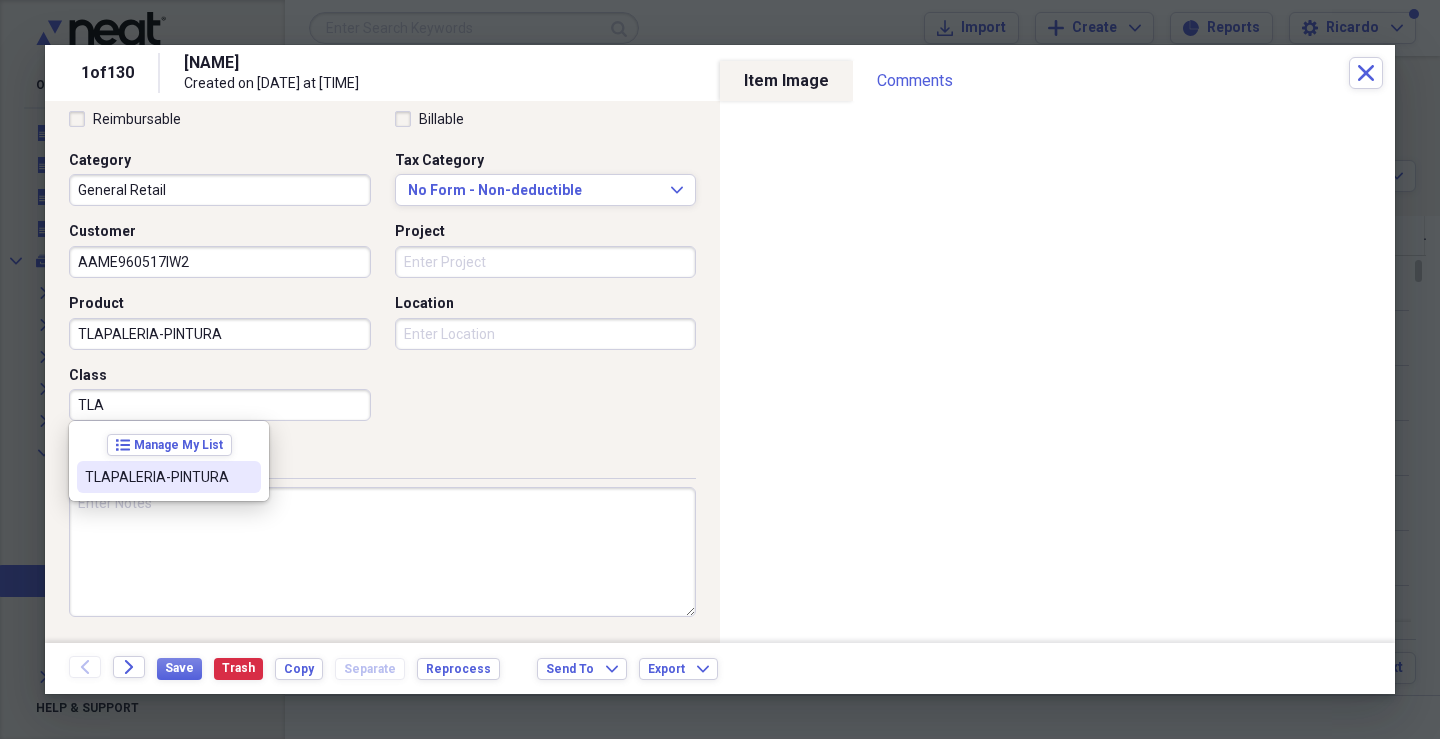 drag, startPoint x: 229, startPoint y: 480, endPoint x: 401, endPoint y: 415, distance: 183.87224 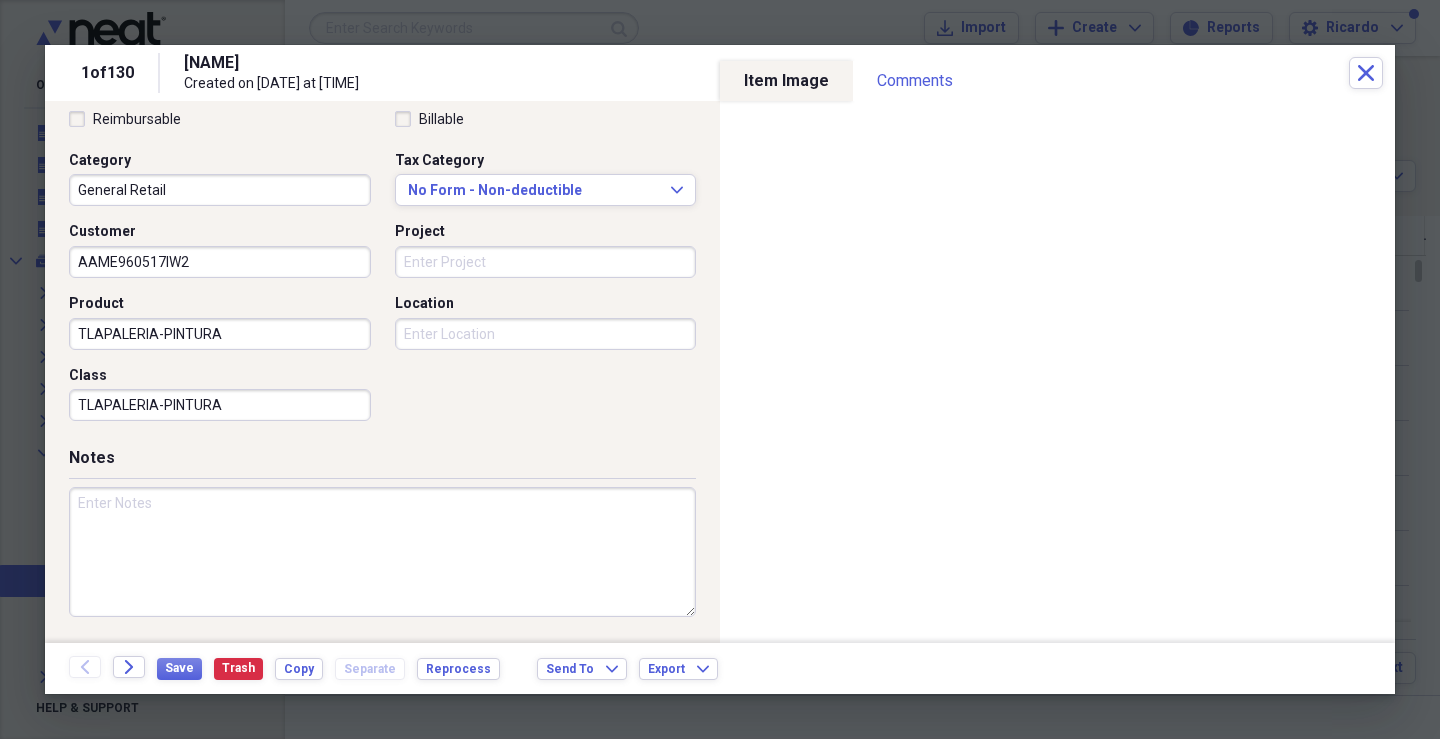 click on "Project" at bounding box center [546, 262] 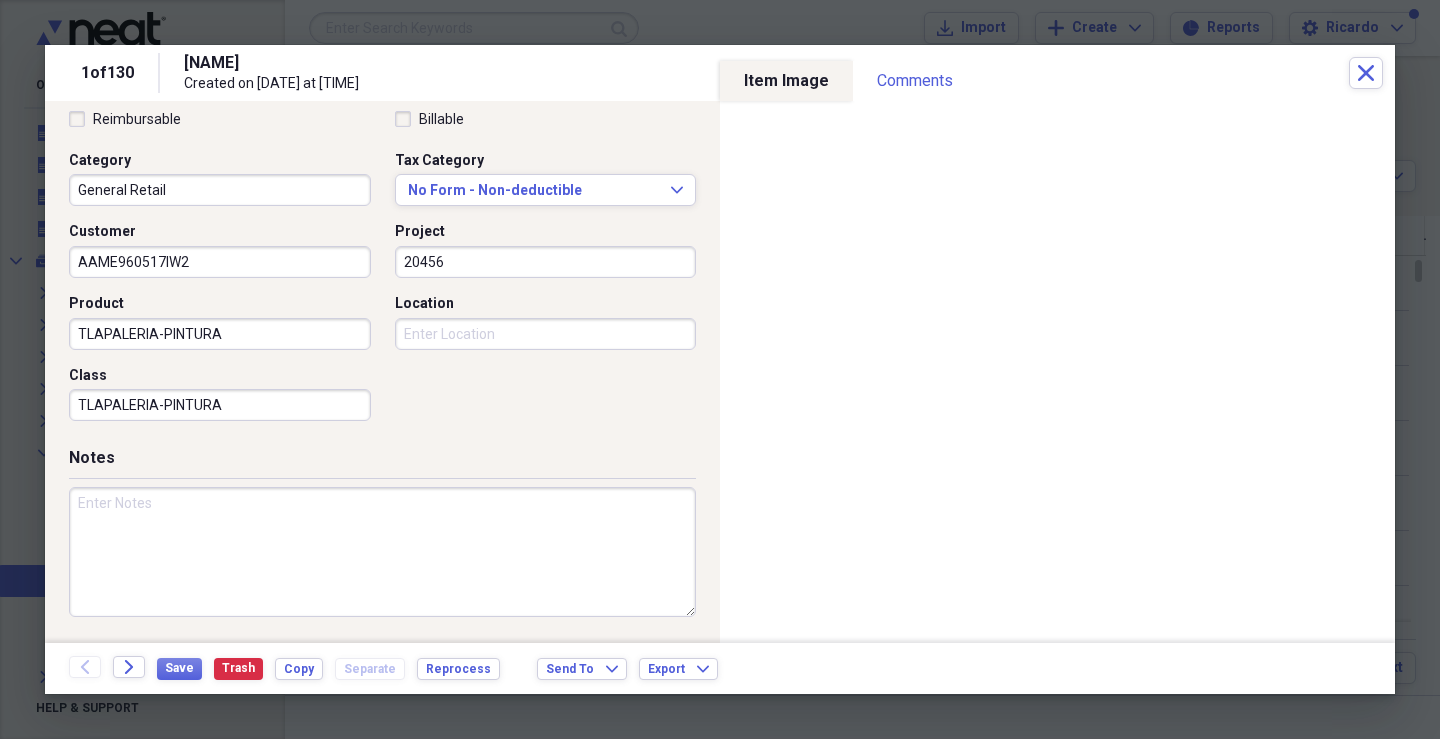 type on "20456" 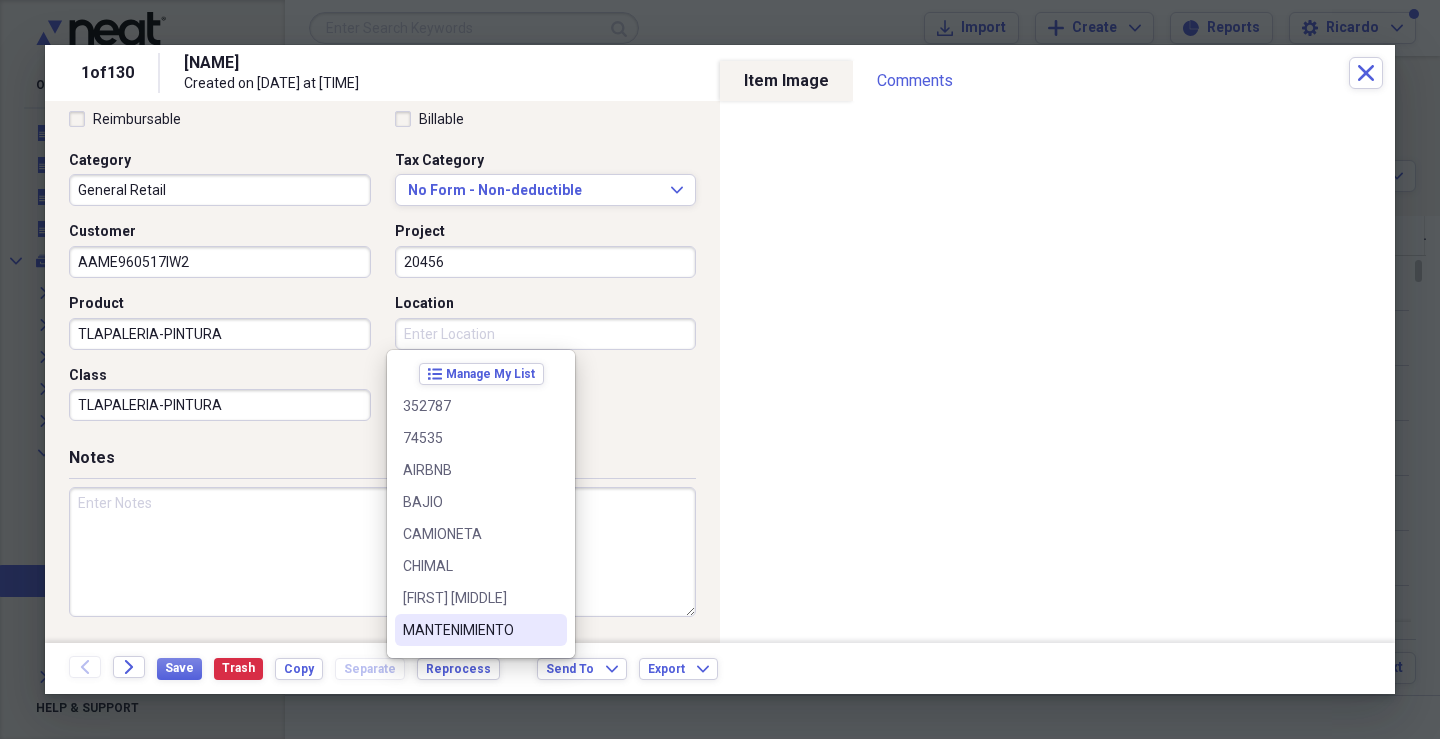 drag, startPoint x: 446, startPoint y: 624, endPoint x: 43, endPoint y: 596, distance: 403.97153 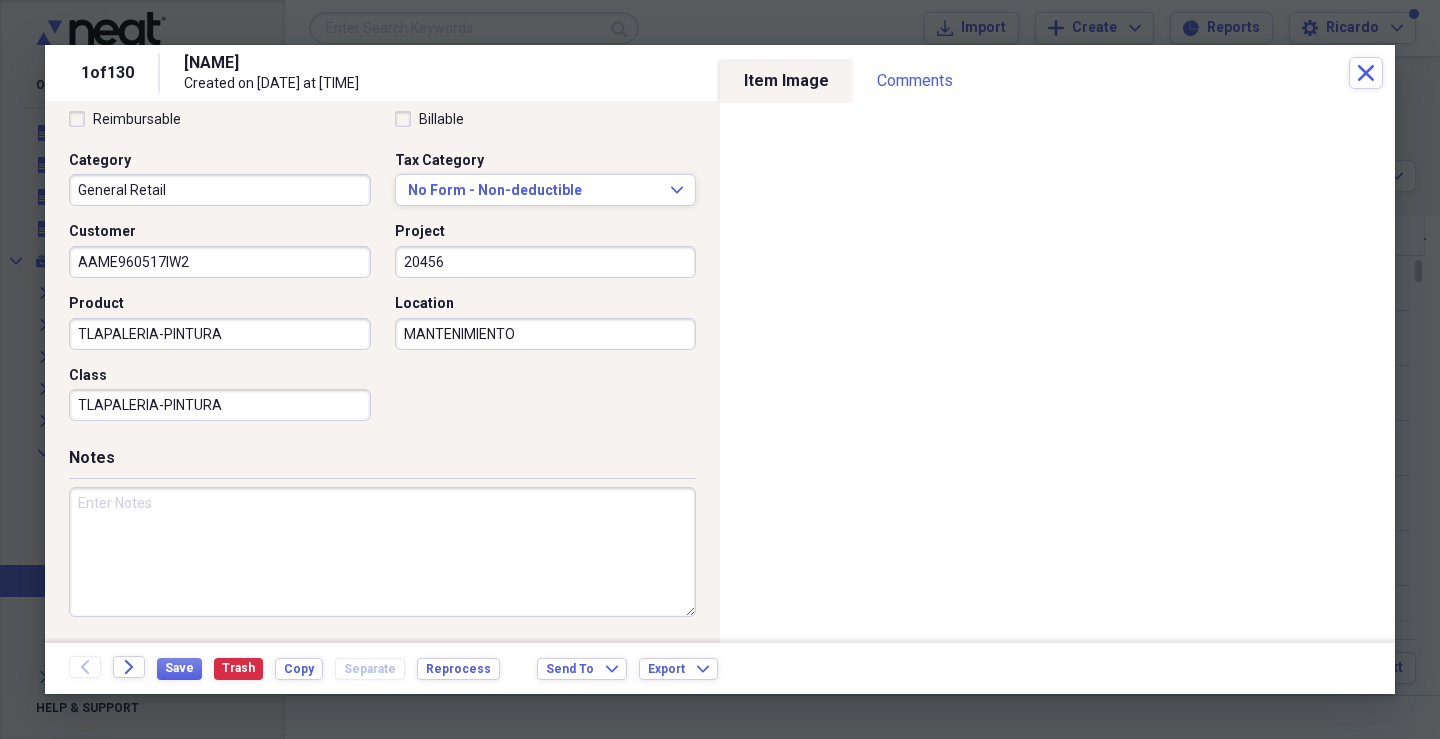click at bounding box center (382, 552) 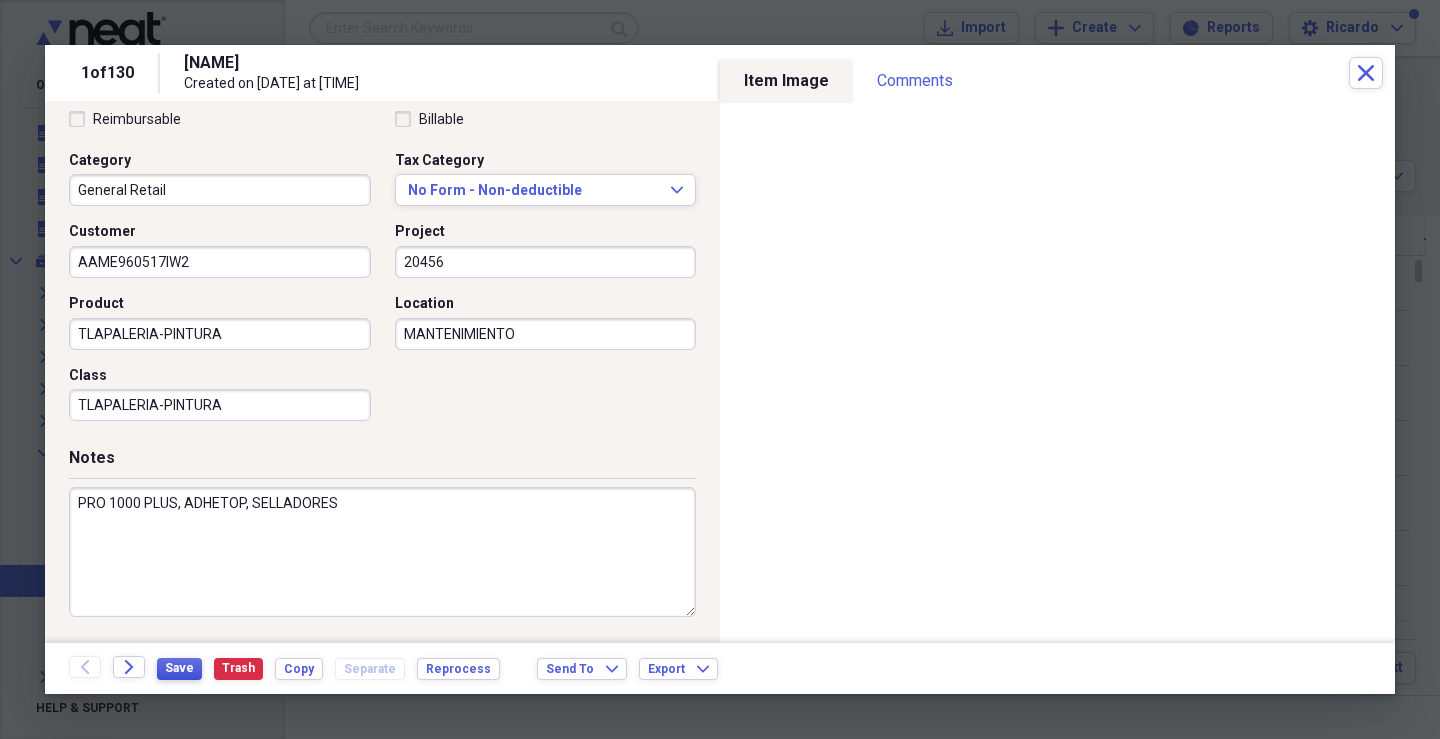 type on "PRO 1000 PLUS, ADHETOP, SELLADORES" 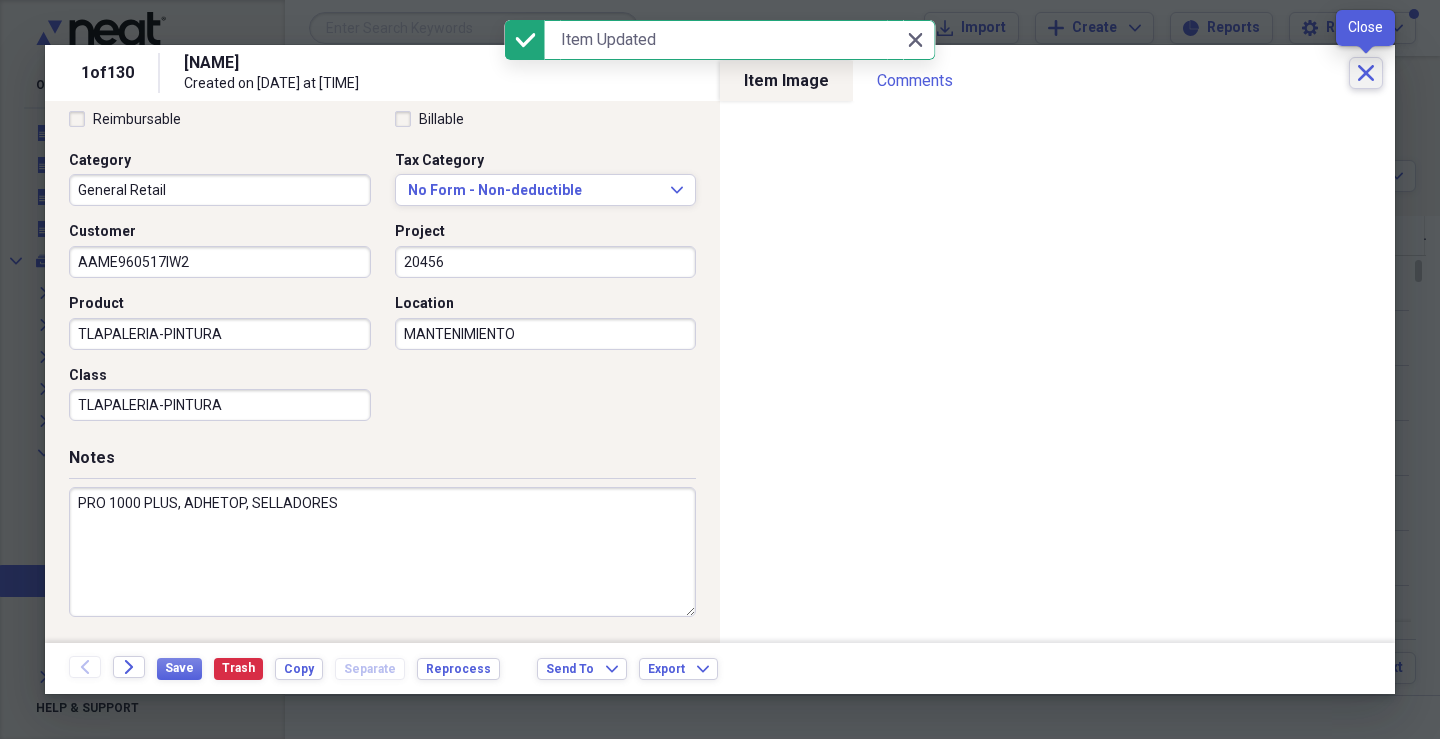click on "Close" 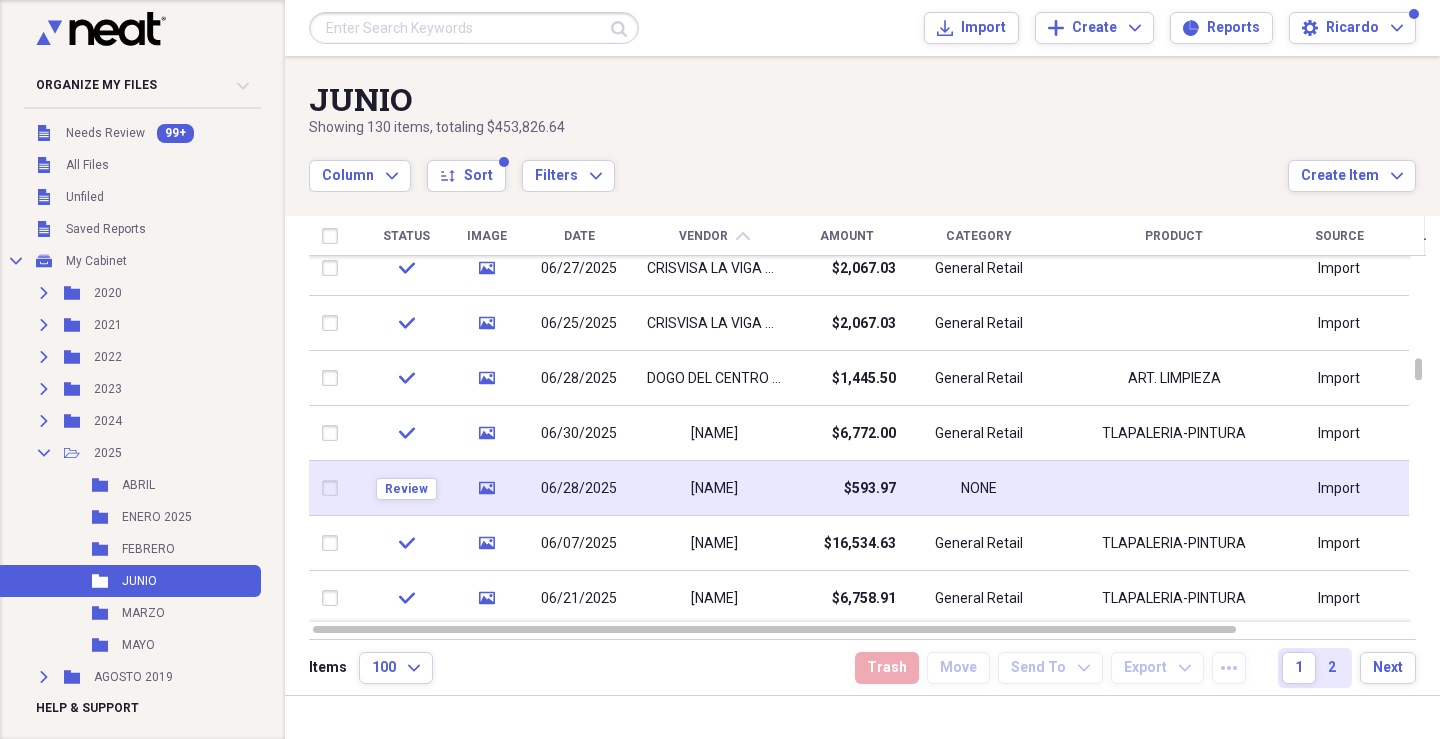 click on "[NAME]" at bounding box center (714, 489) 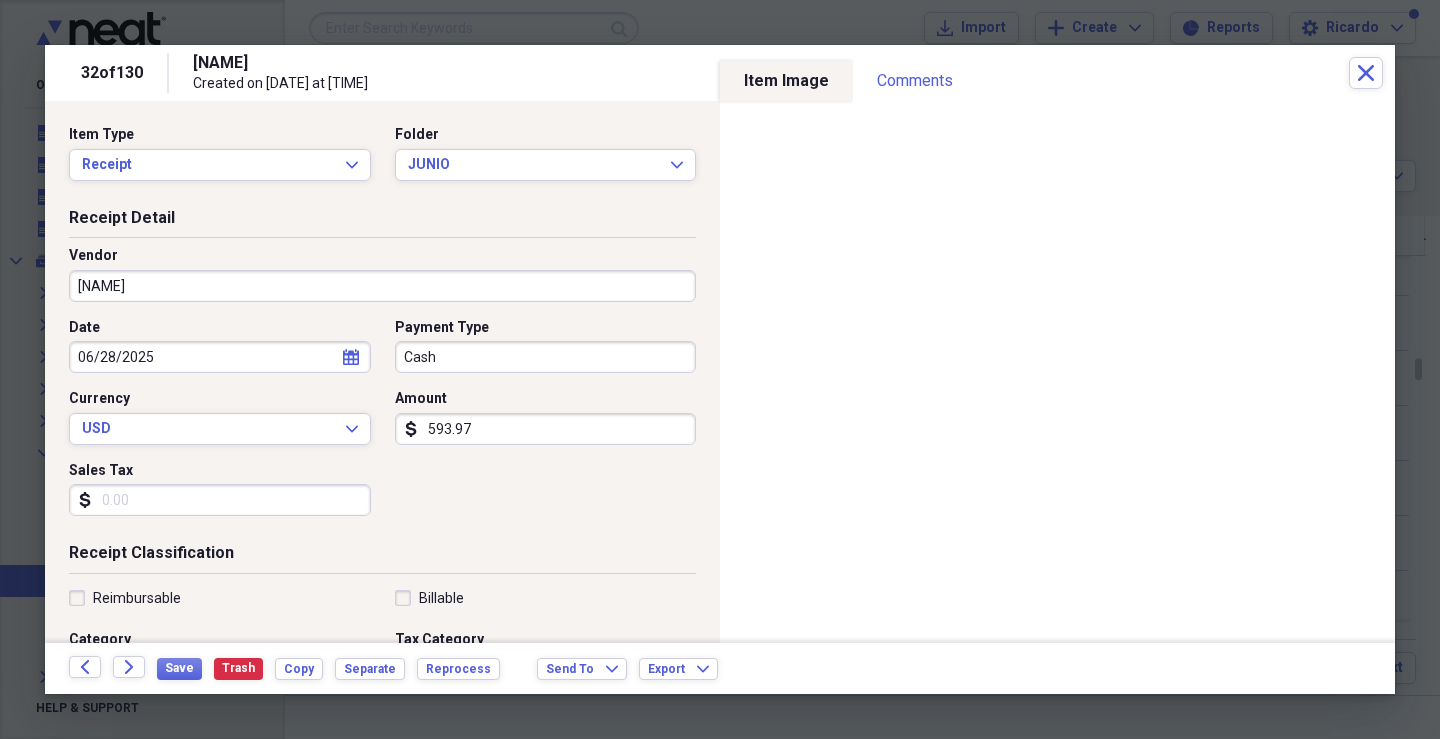 drag, startPoint x: 487, startPoint y: 356, endPoint x: 501, endPoint y: 355, distance: 14.035668 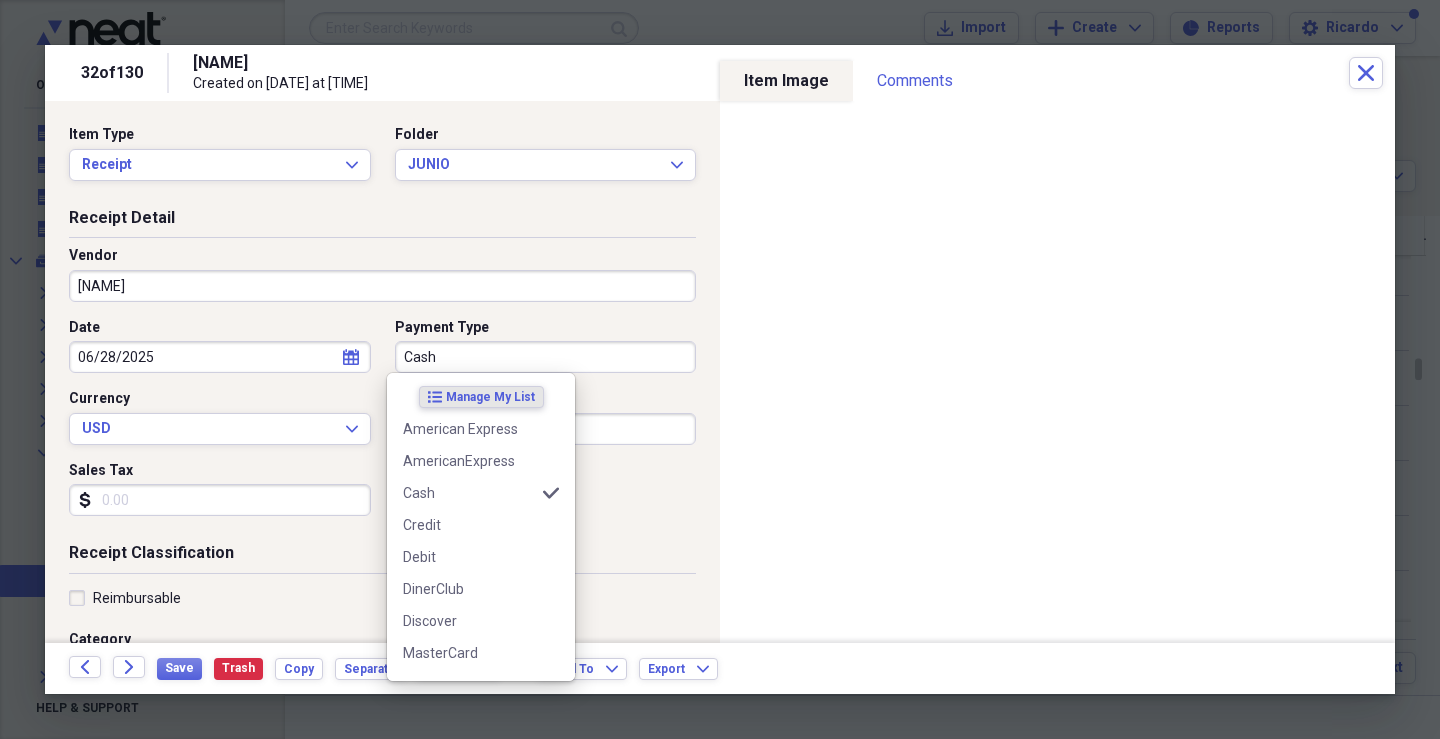 drag, startPoint x: 553, startPoint y: 430, endPoint x: 555, endPoint y: 461, distance: 31.06445 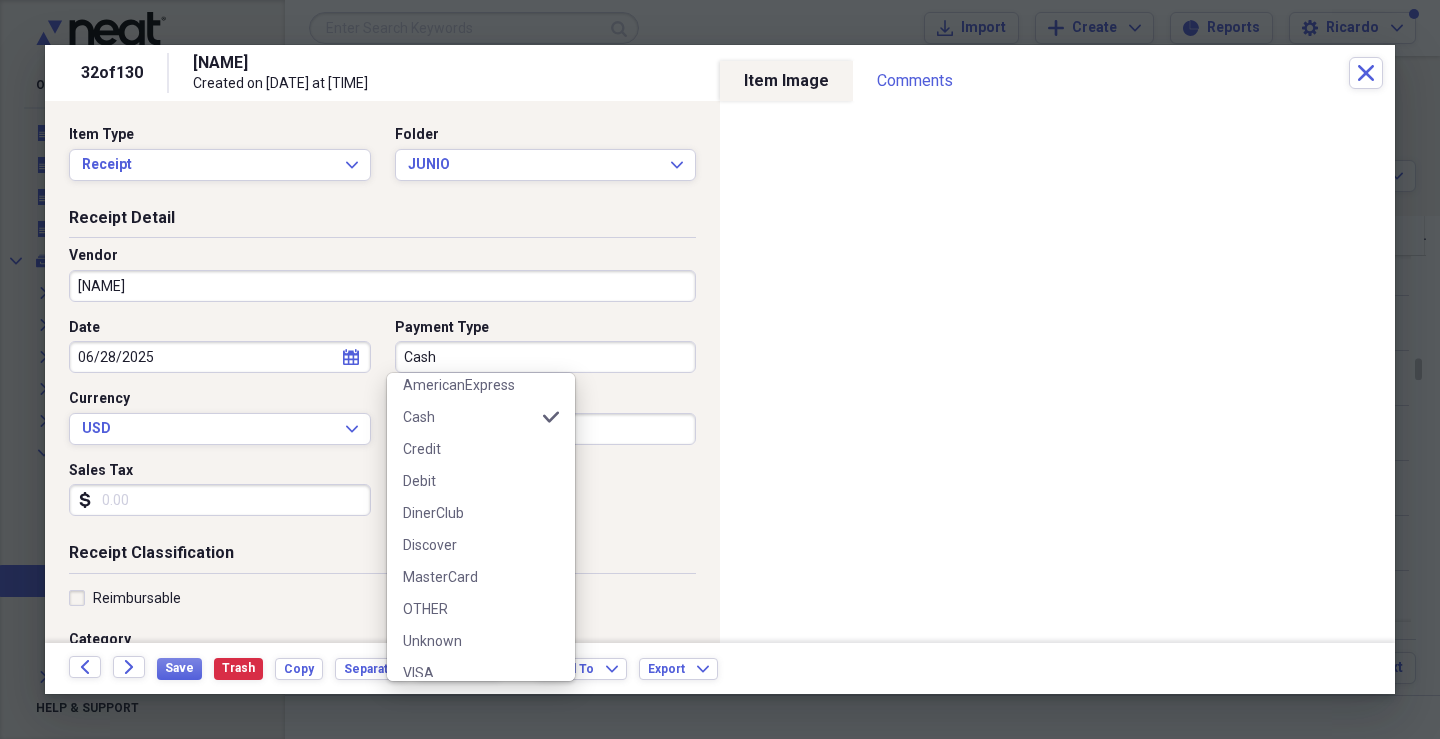 scroll, scrollTop: 124, scrollLeft: 0, axis: vertical 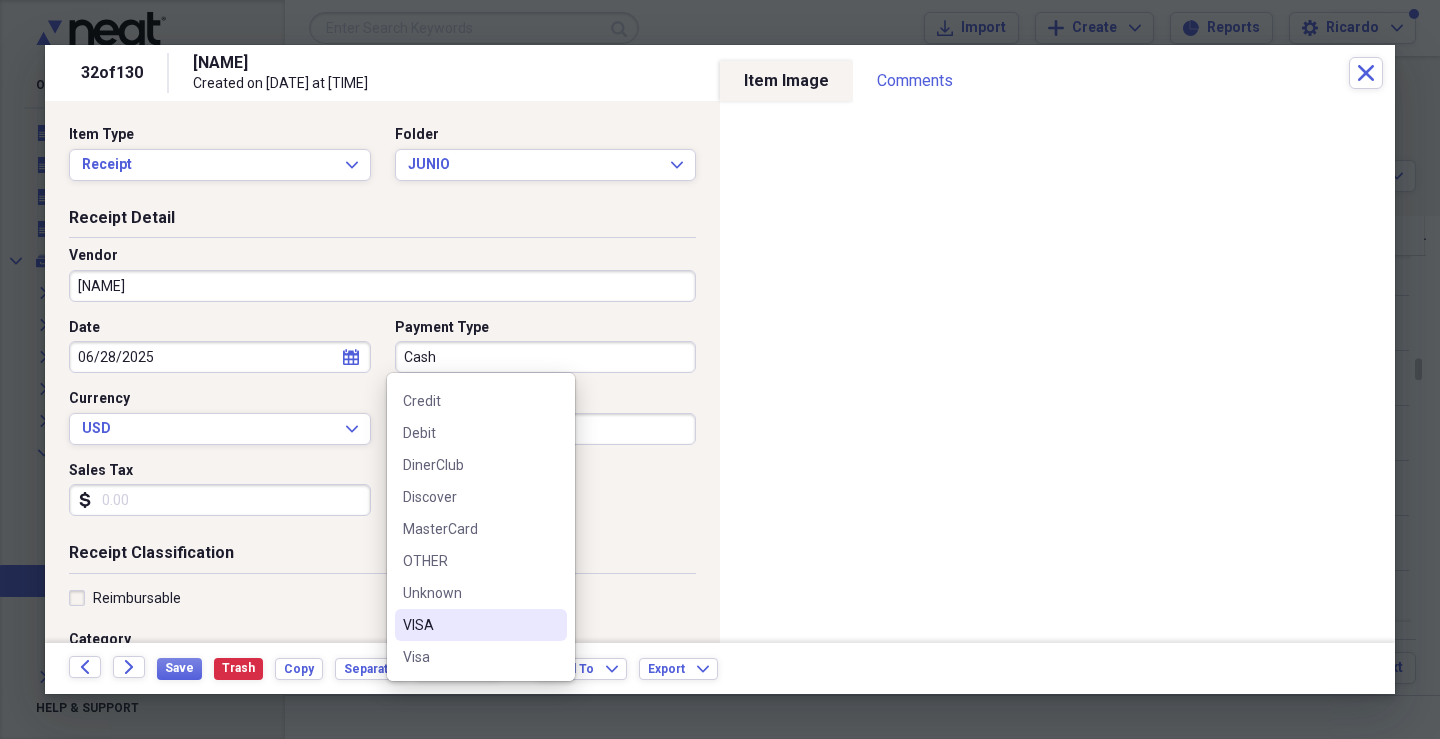 drag, startPoint x: 448, startPoint y: 614, endPoint x: 375, endPoint y: 562, distance: 89.62701 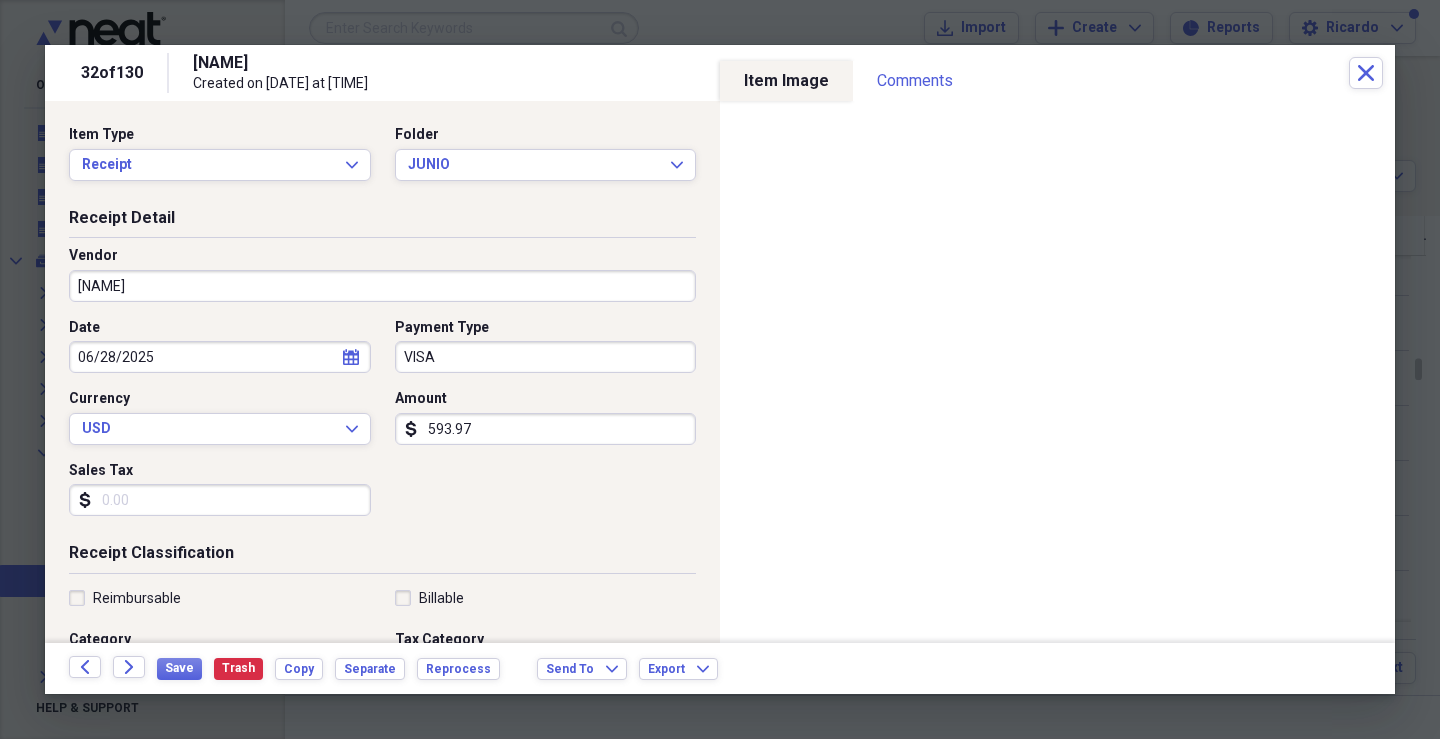 click on "06/28/2025" at bounding box center (220, 357) 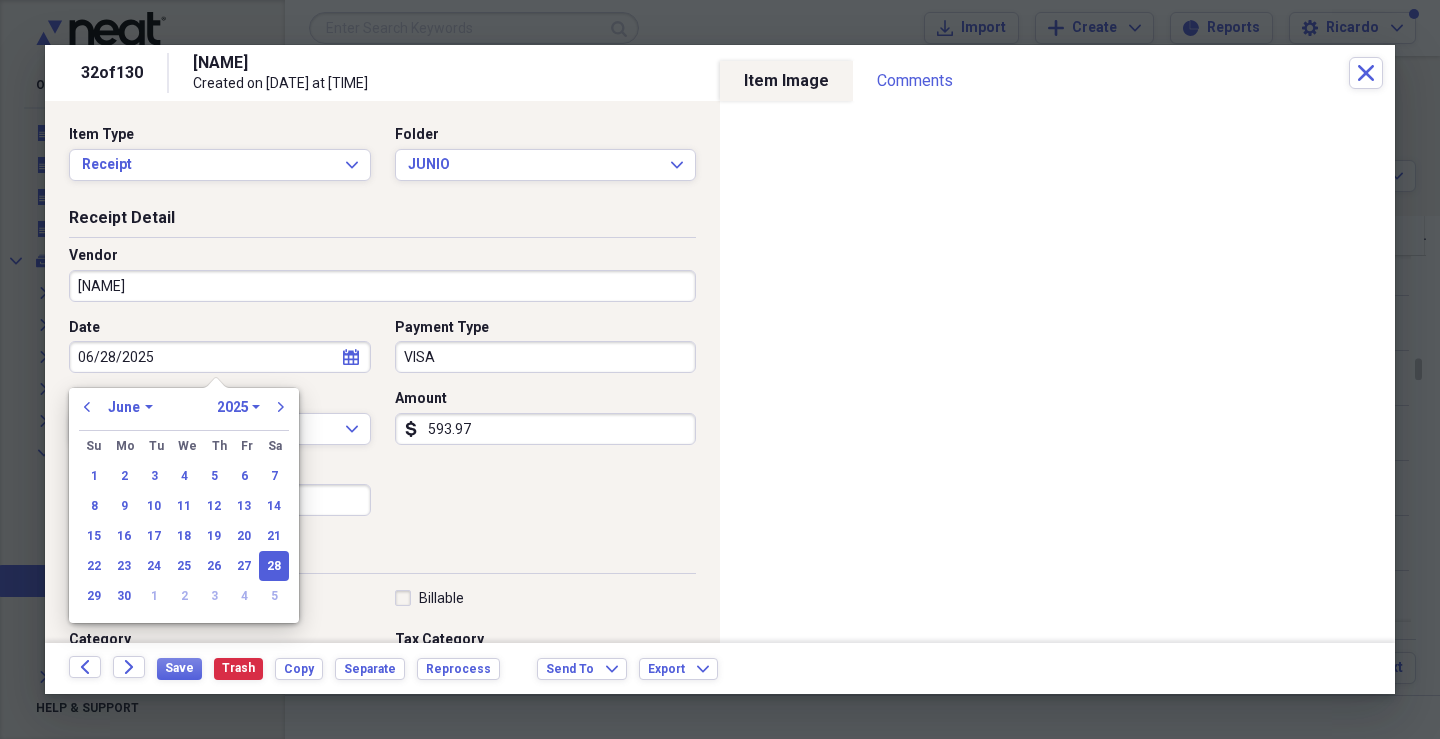 click on "28" at bounding box center [274, 566] 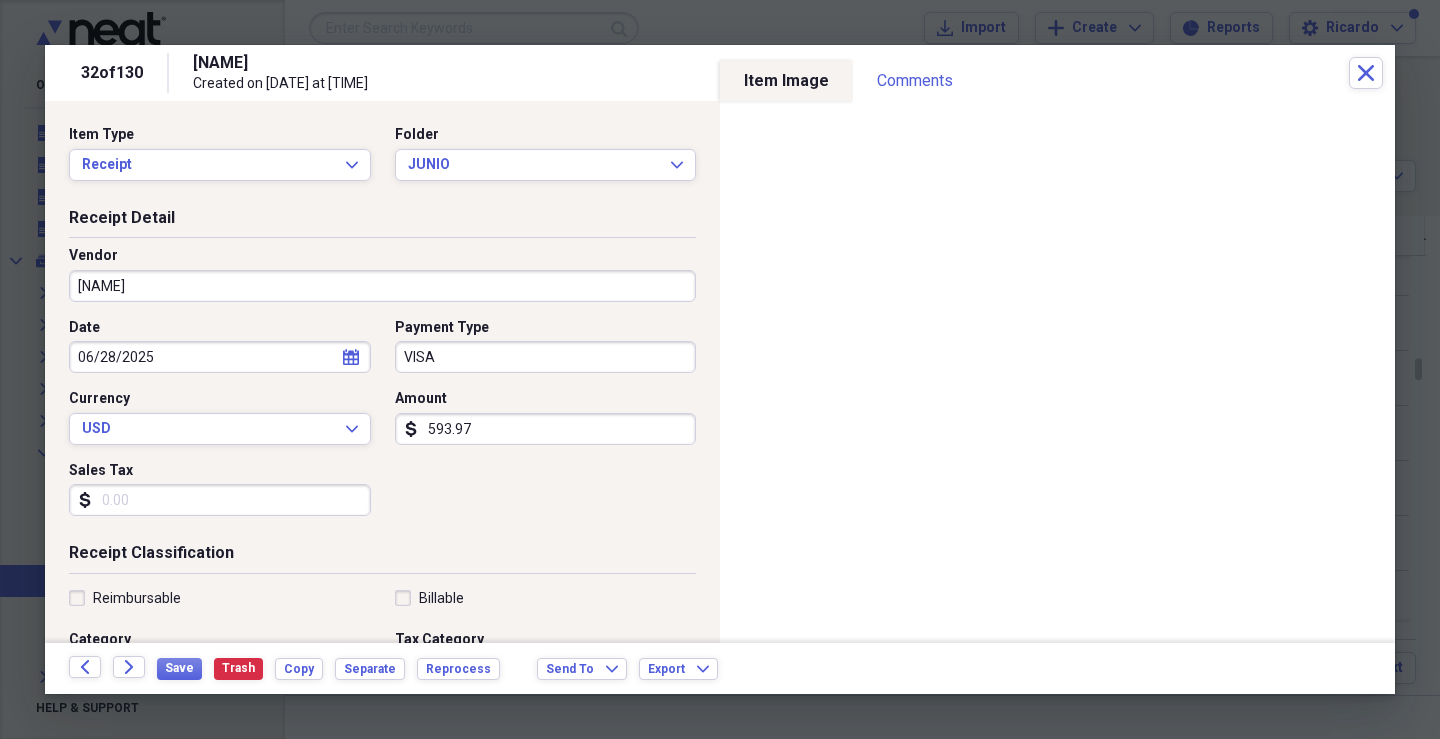 click on "593.97" at bounding box center (546, 429) 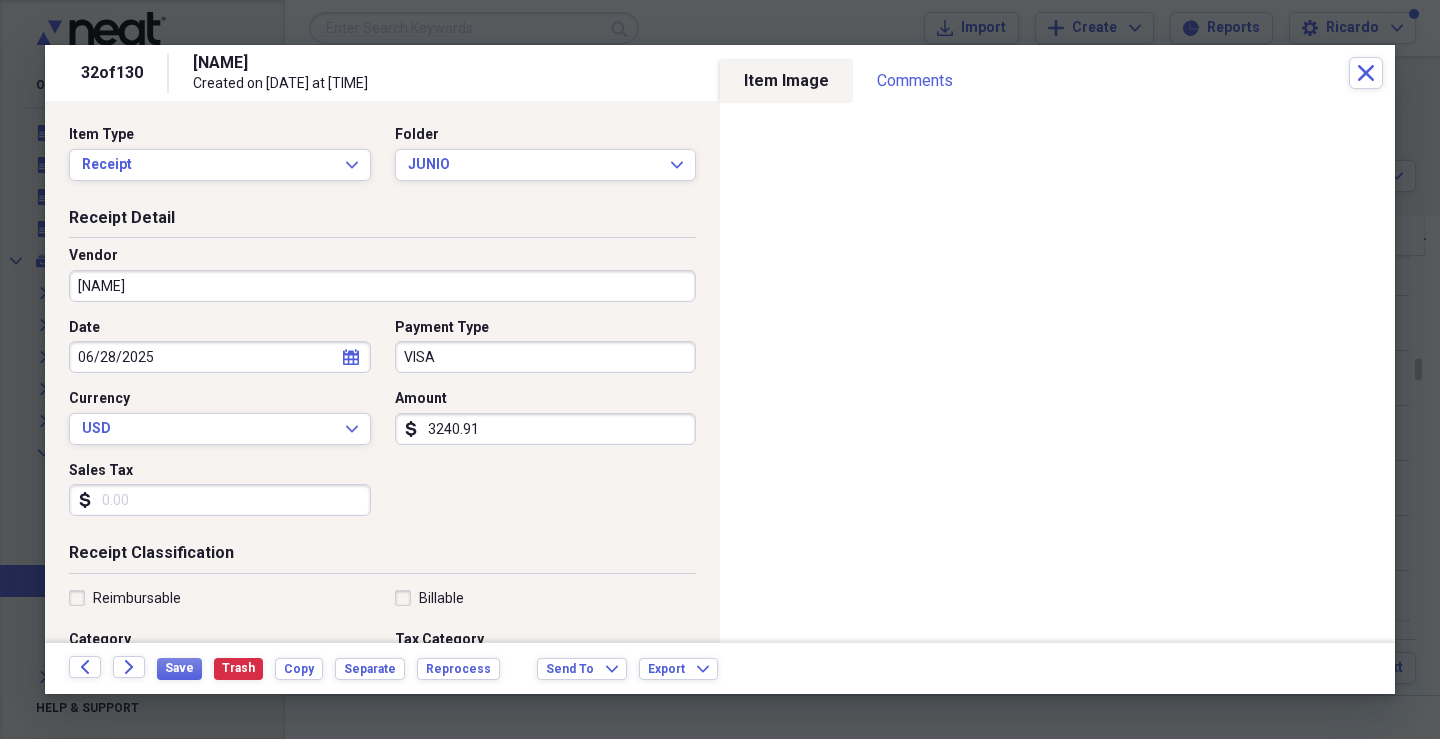 type on "3240.91" 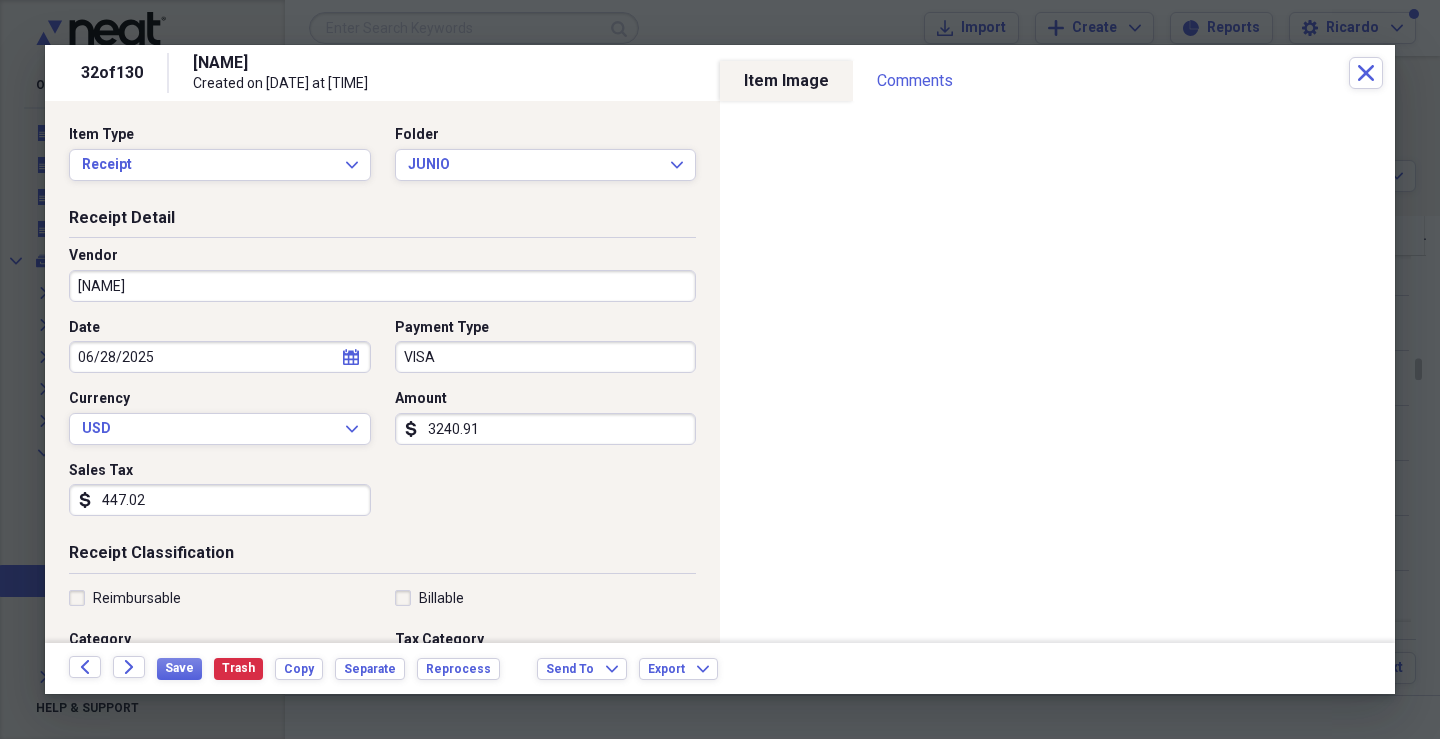 type on "447.02" 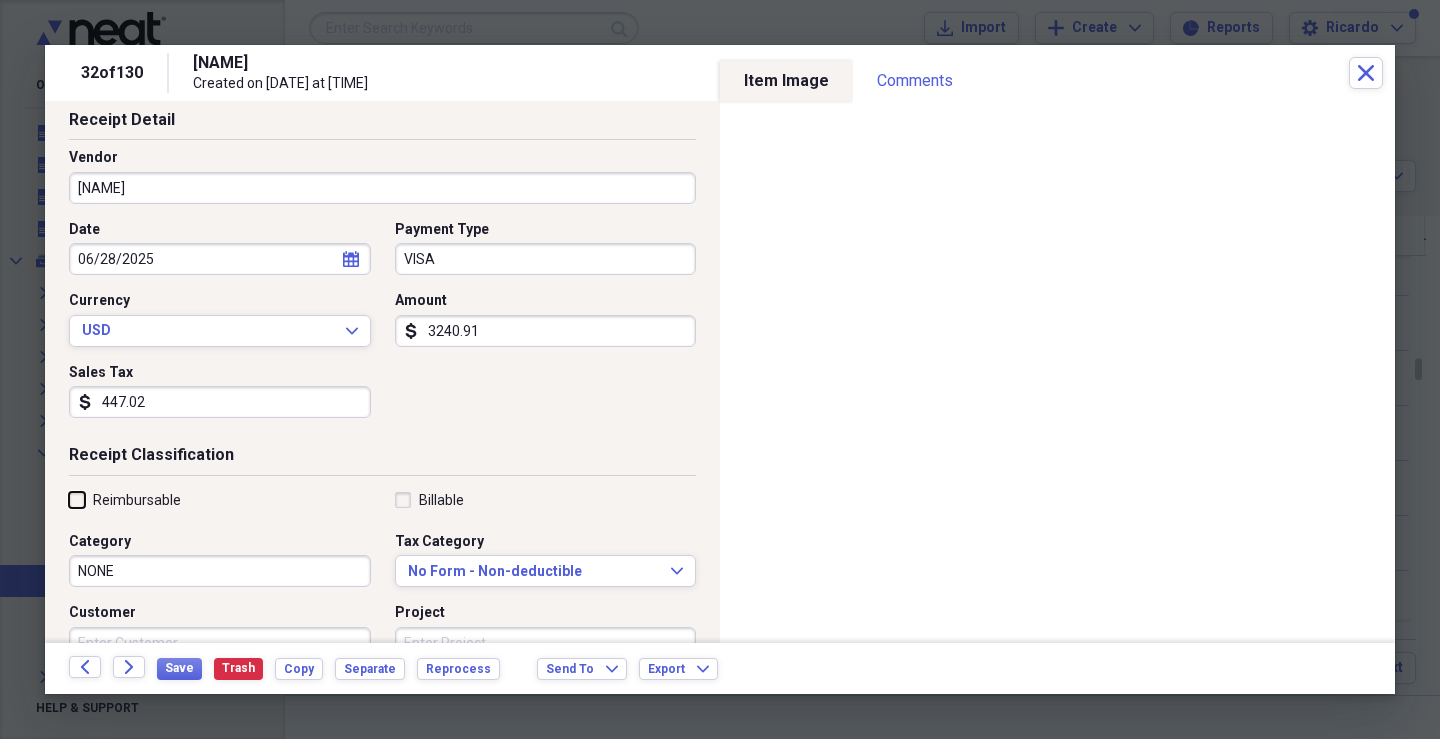 scroll, scrollTop: 300, scrollLeft: 0, axis: vertical 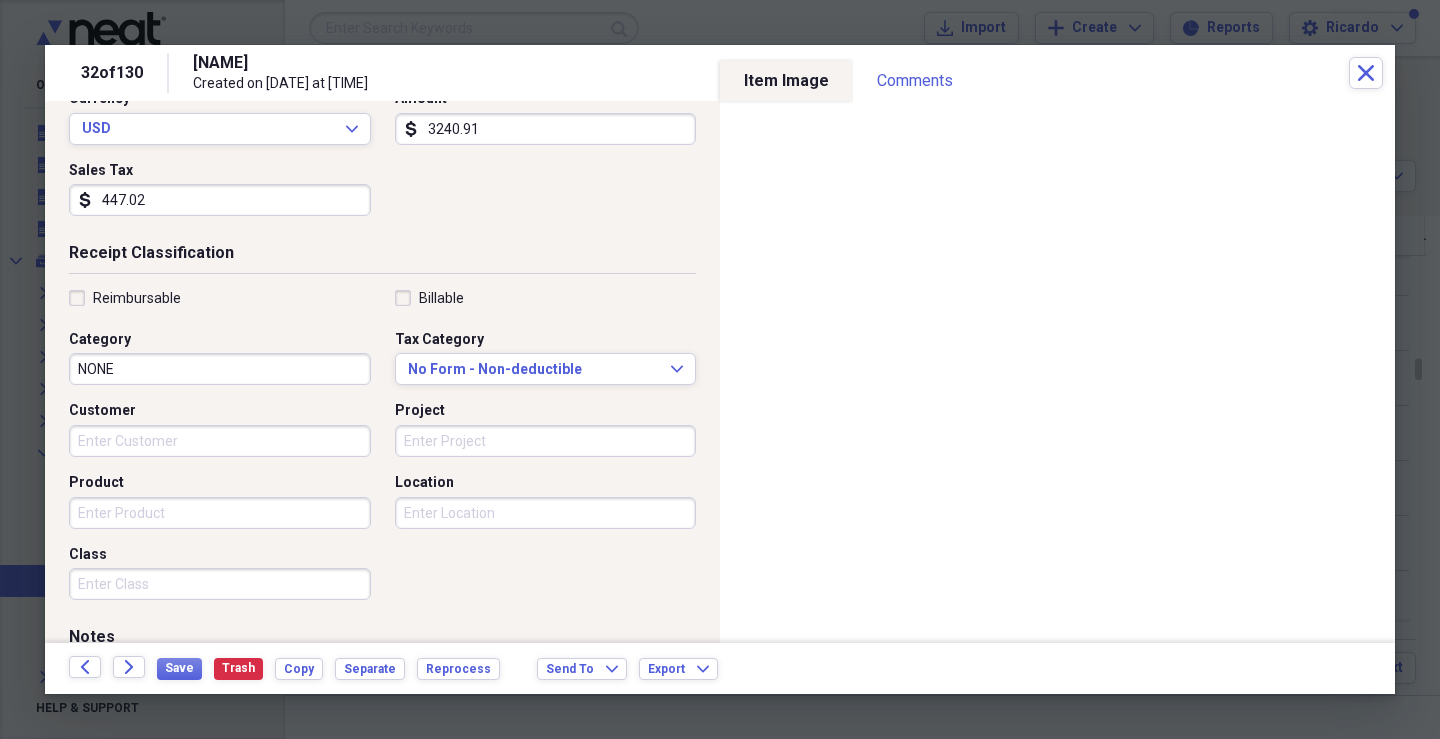 click on "NONE" at bounding box center [220, 369] 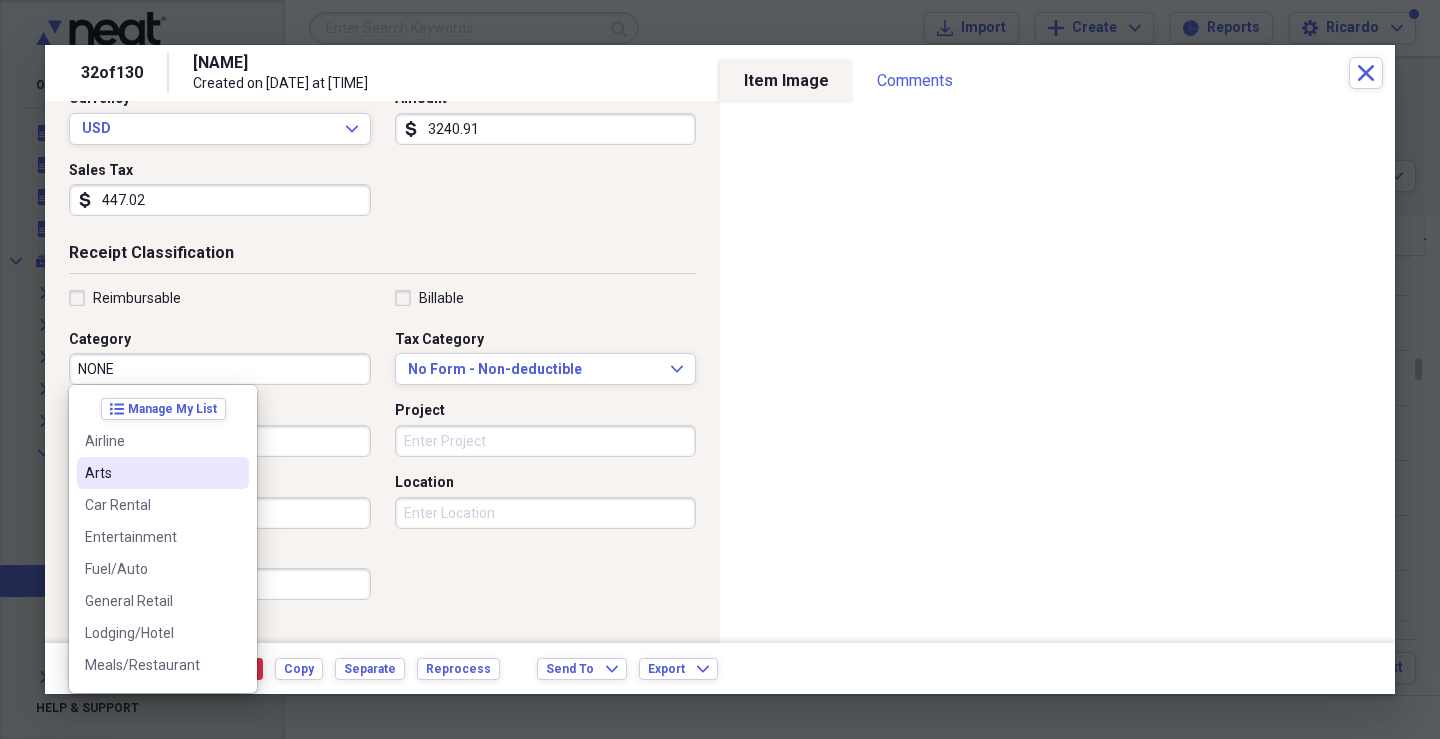 scroll, scrollTop: 162, scrollLeft: 0, axis: vertical 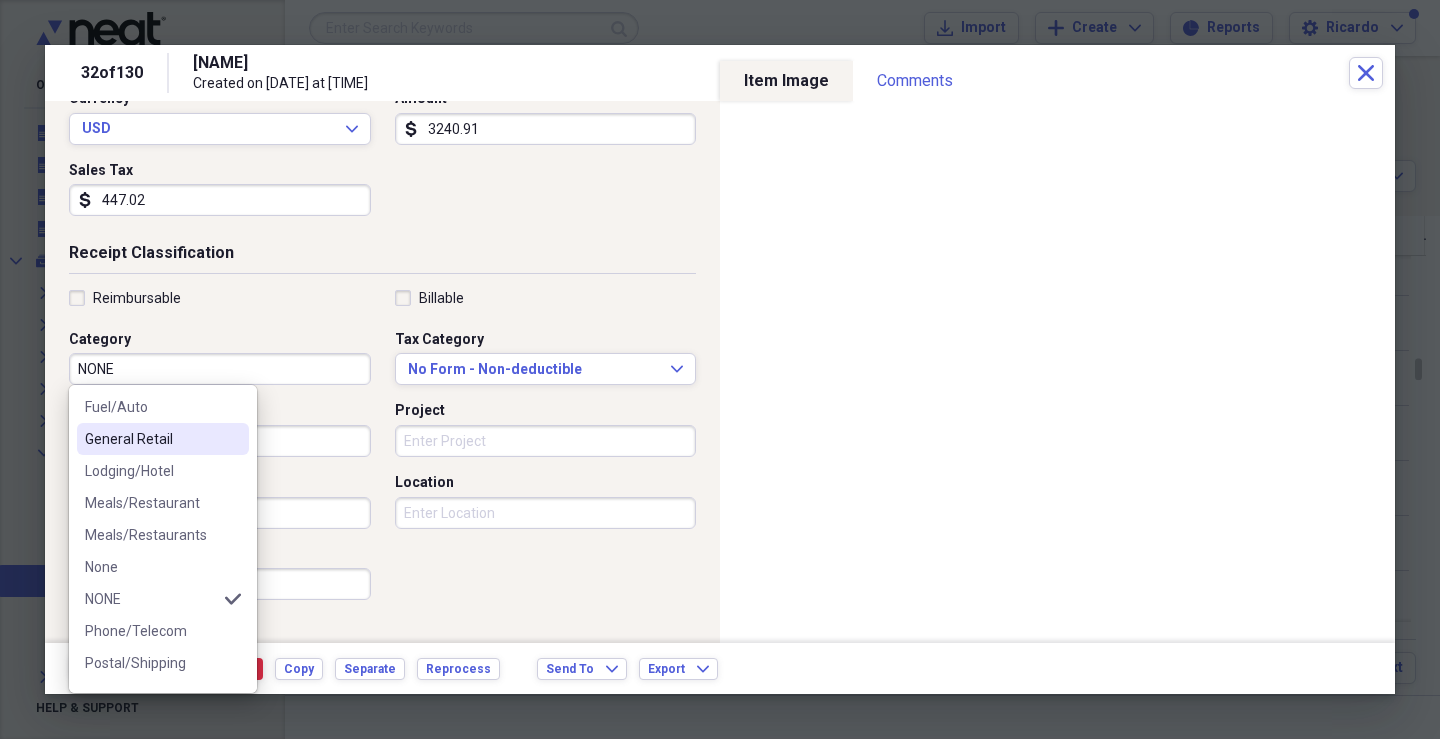 click on "General Retail" at bounding box center (151, 439) 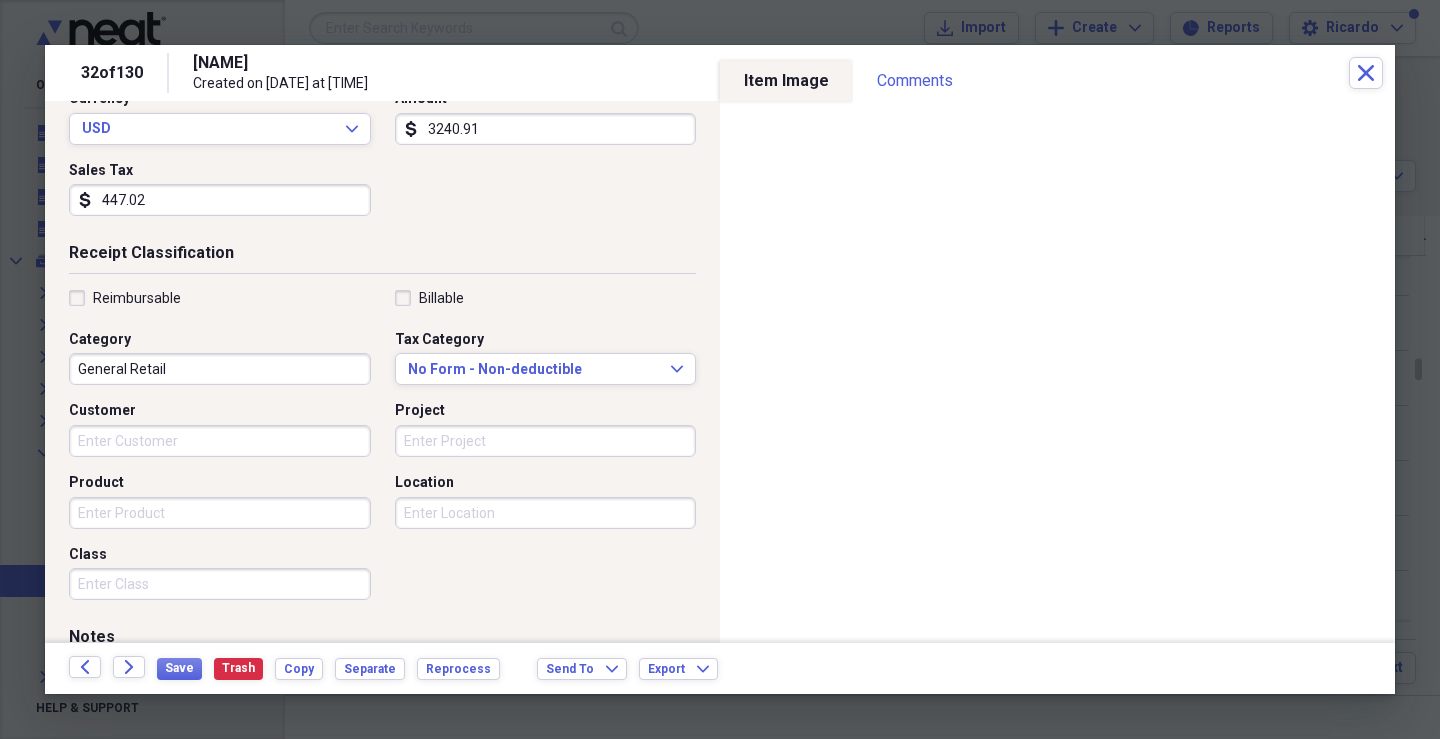 click on "Customer" at bounding box center [220, 441] 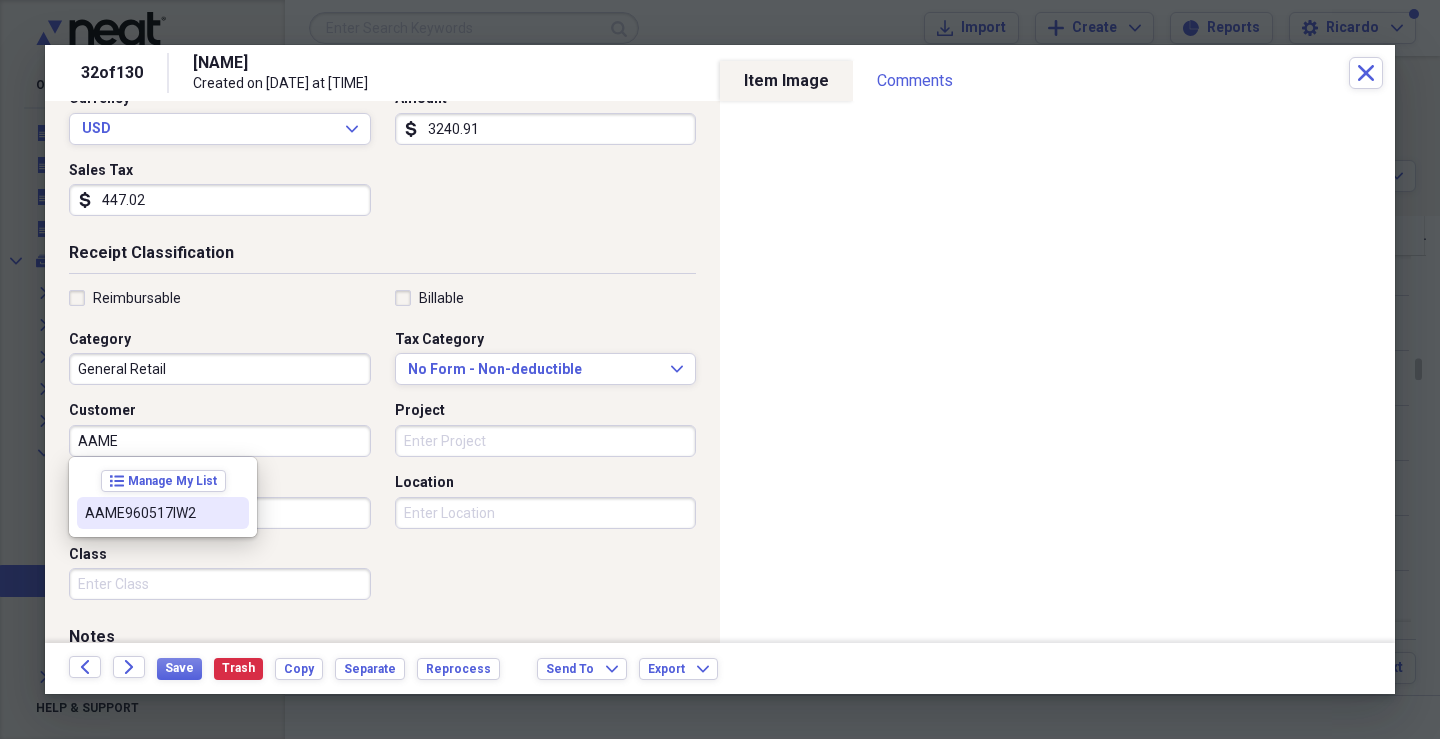 drag, startPoint x: 203, startPoint y: 510, endPoint x: 406, endPoint y: 465, distance: 207.92787 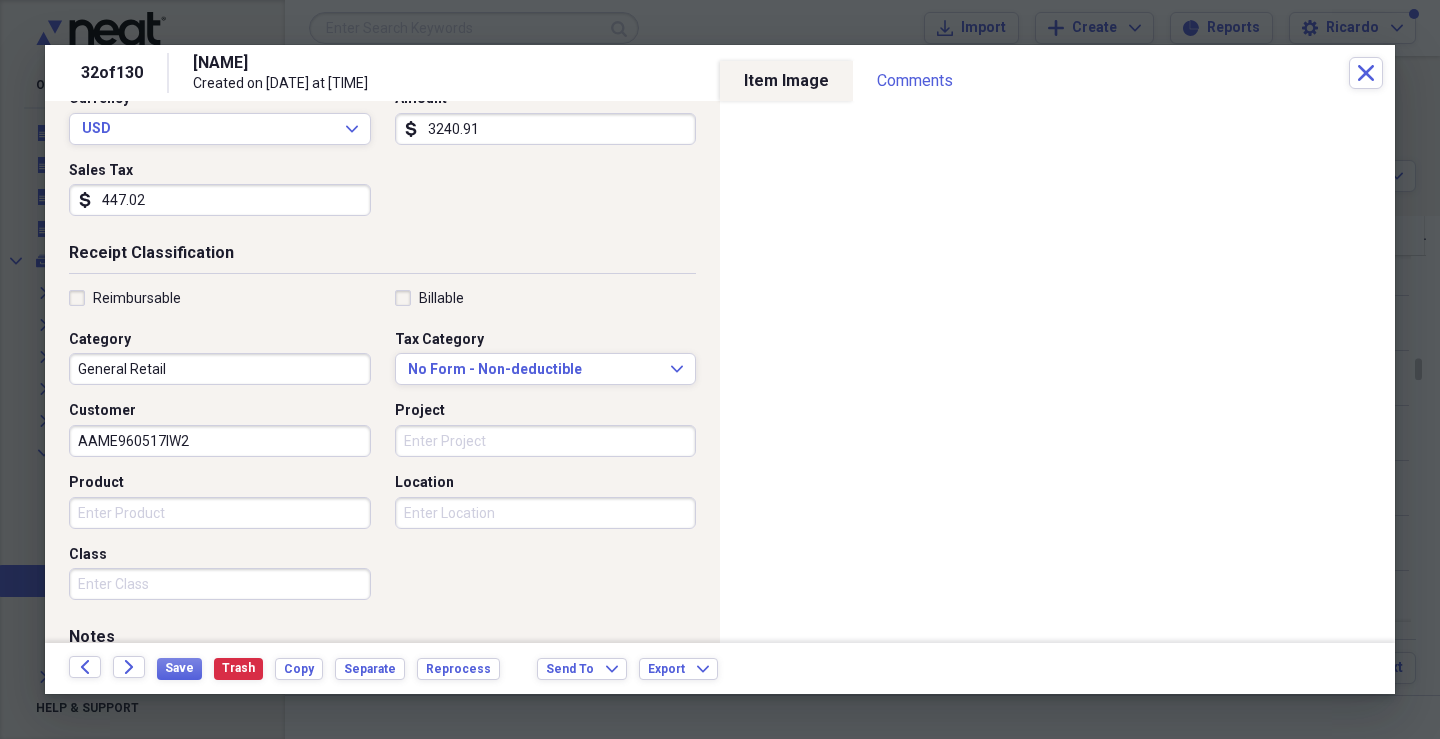 click on "Project" at bounding box center (546, 441) 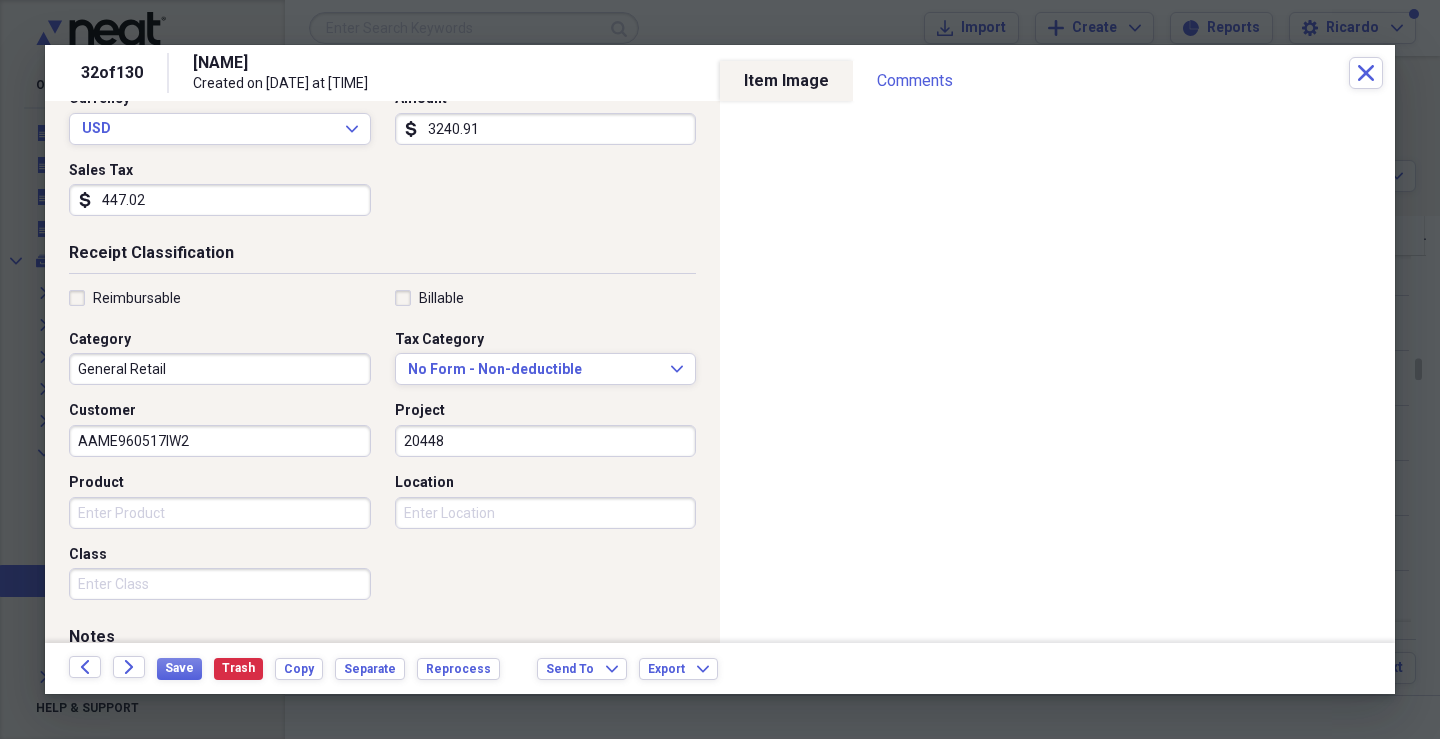 type on "20448" 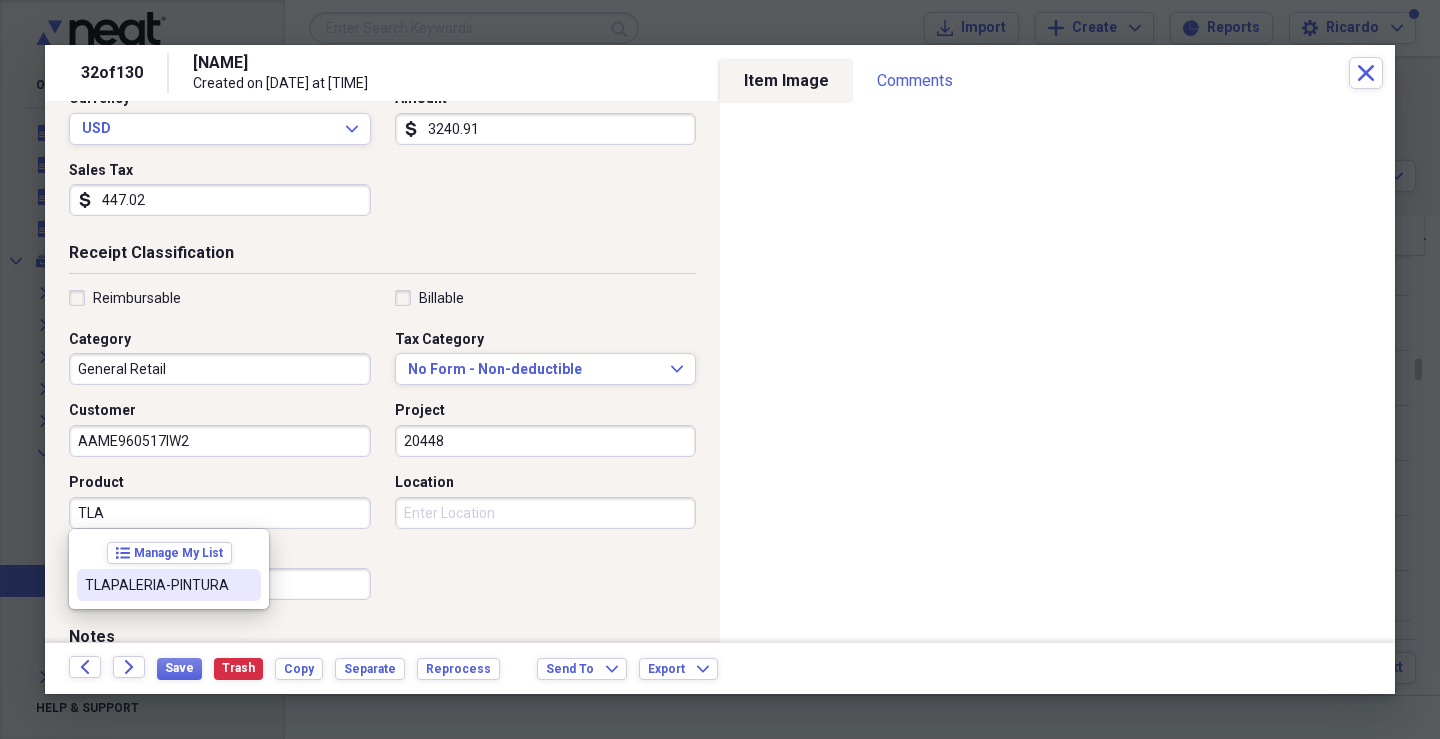 click on "TLAPALERIA-PINTURA" at bounding box center (157, 585) 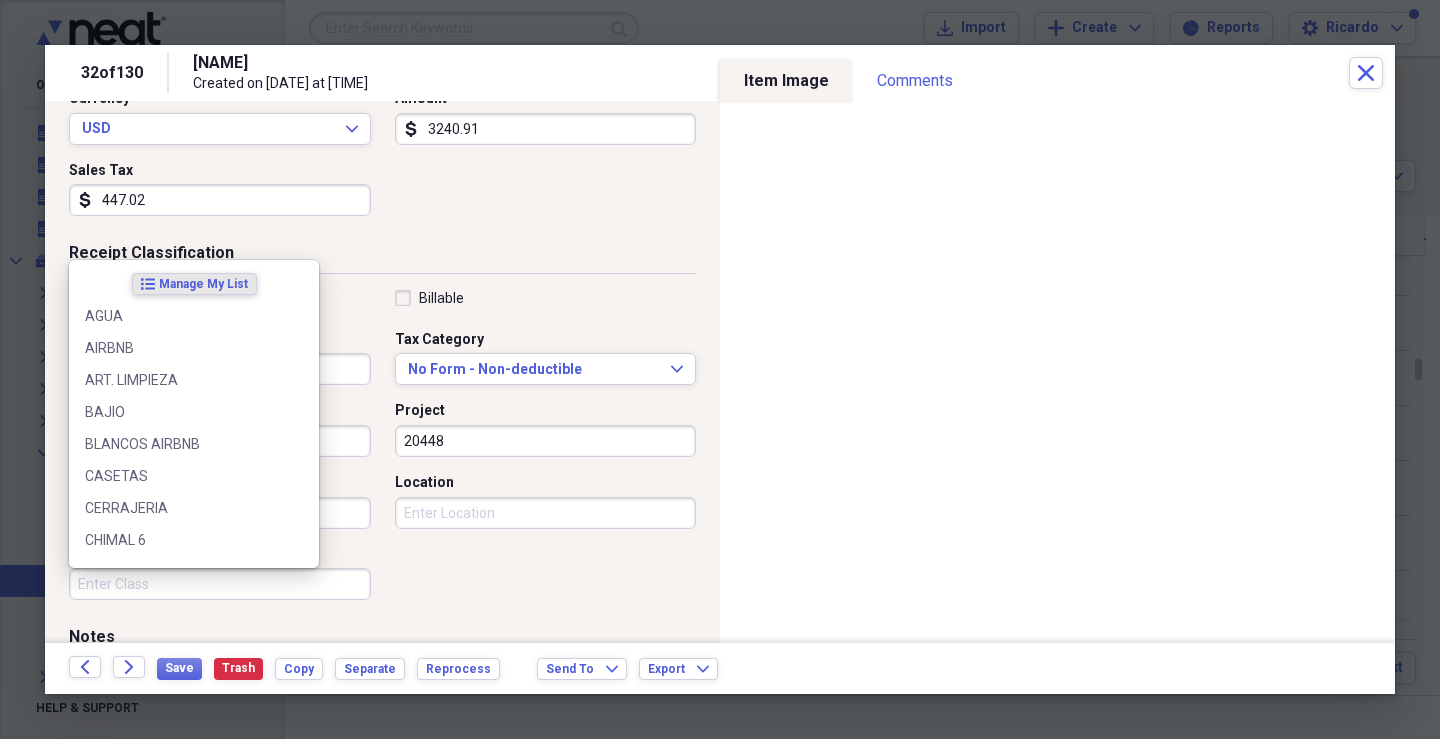 click on "Class" at bounding box center [220, 584] 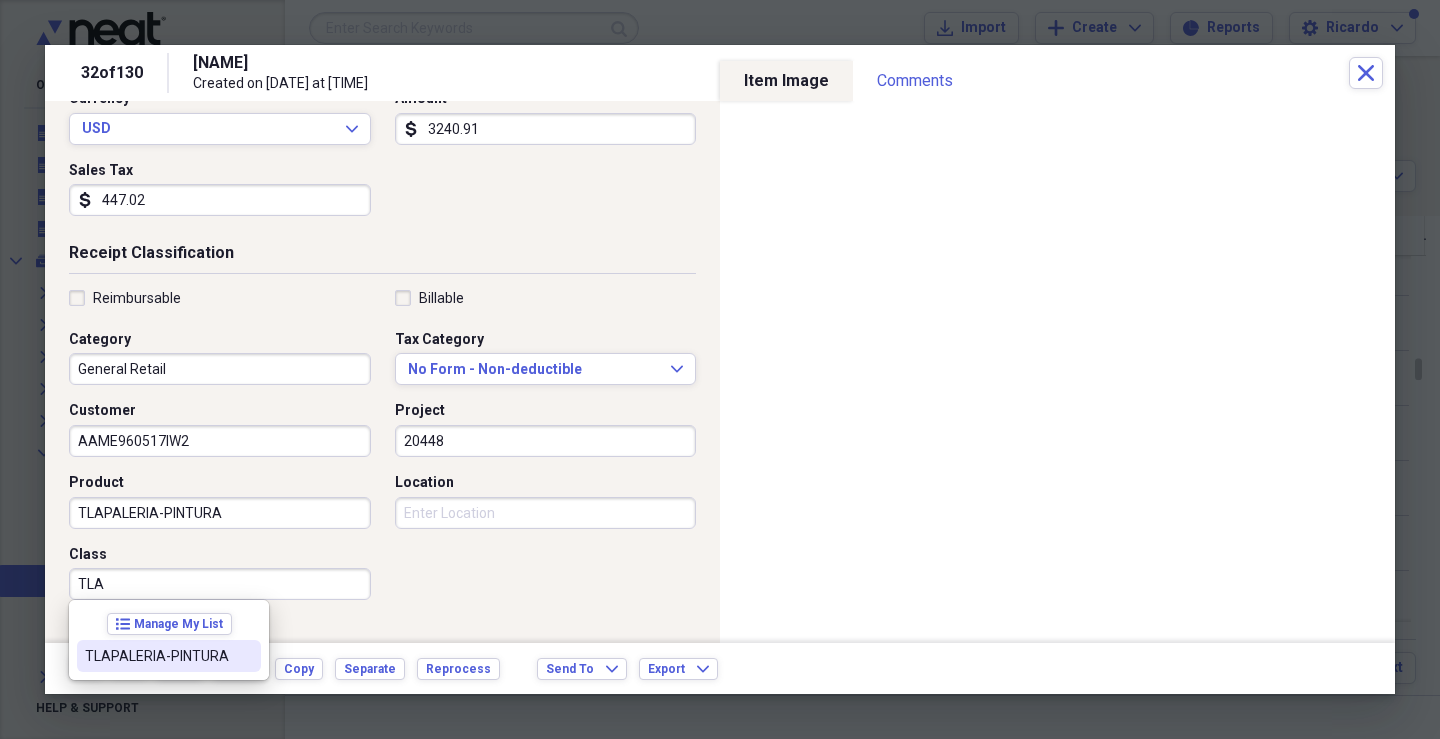 drag, startPoint x: 196, startPoint y: 662, endPoint x: 549, endPoint y: 590, distance: 360.26794 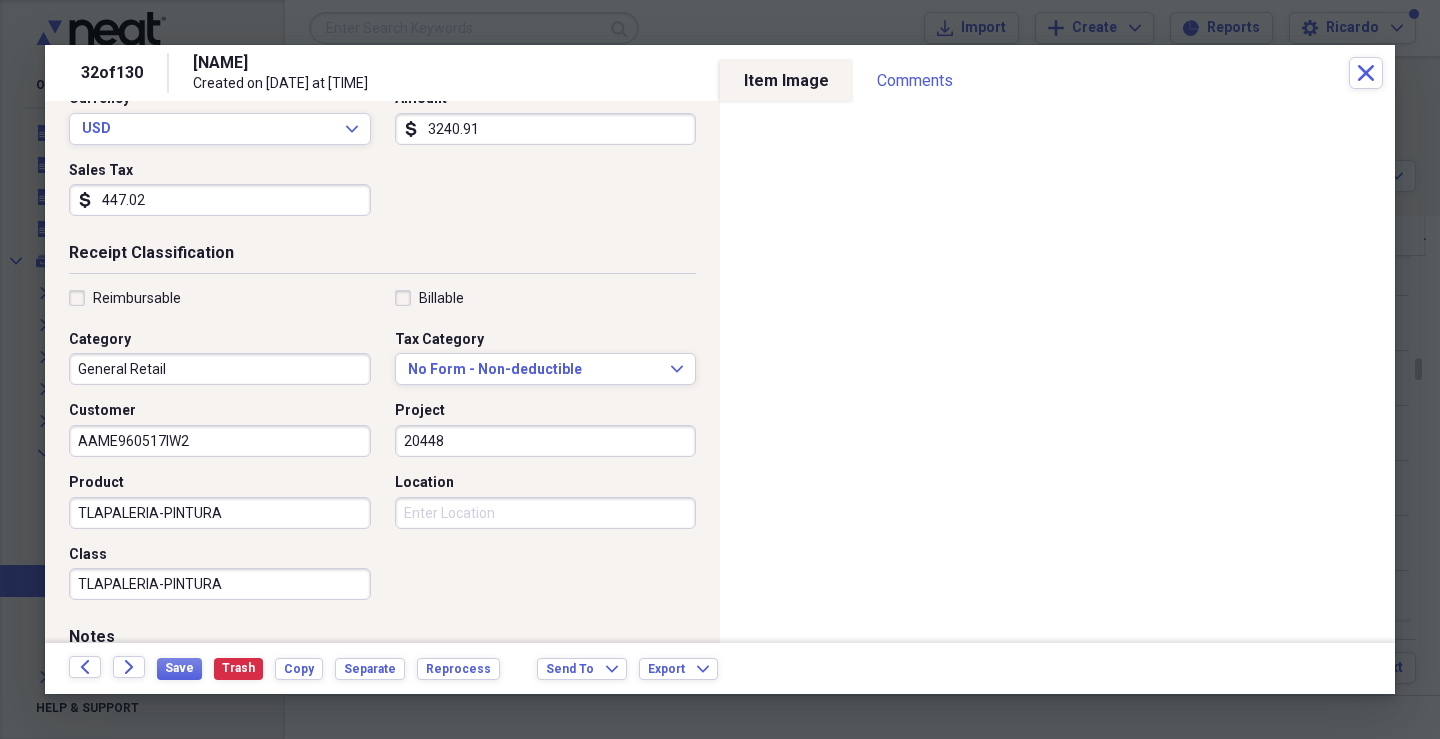 click on "Location" at bounding box center (546, 513) 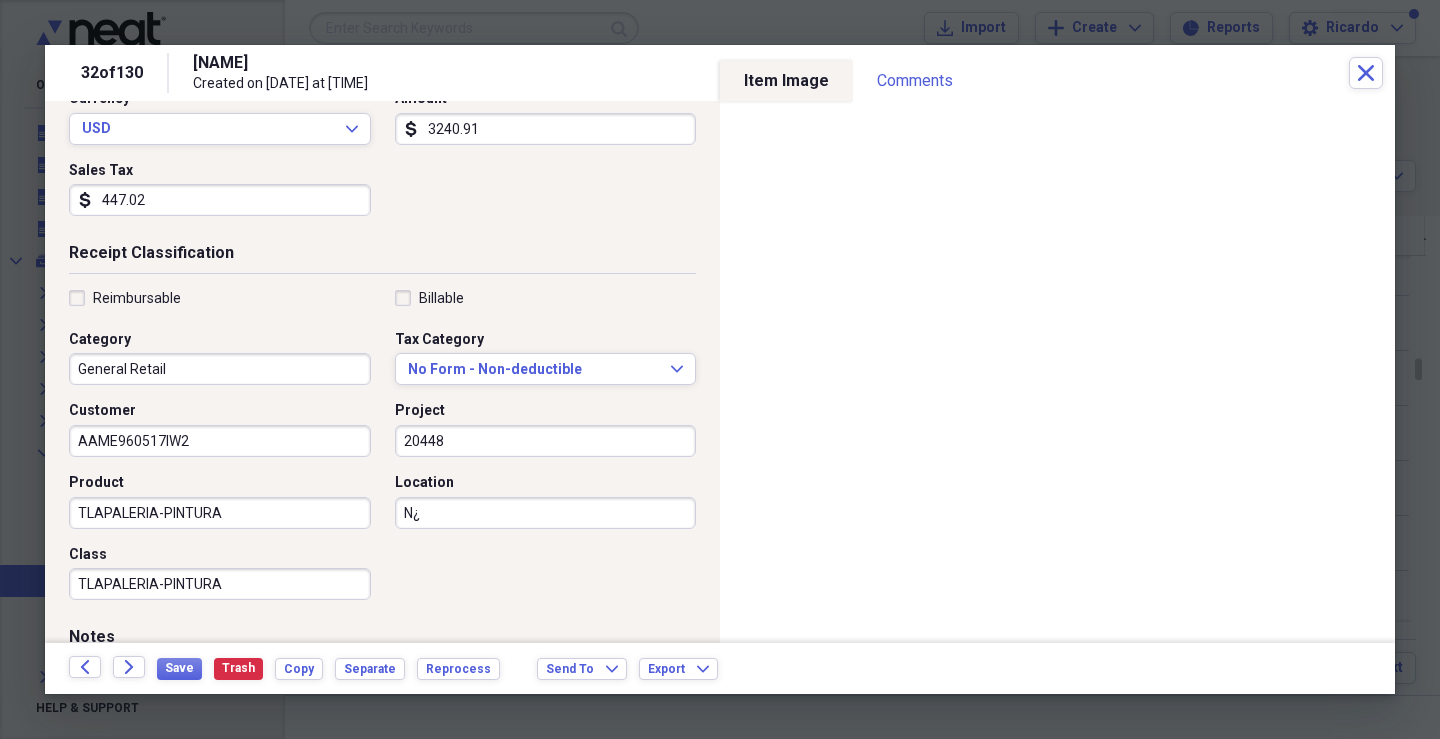 type on "N" 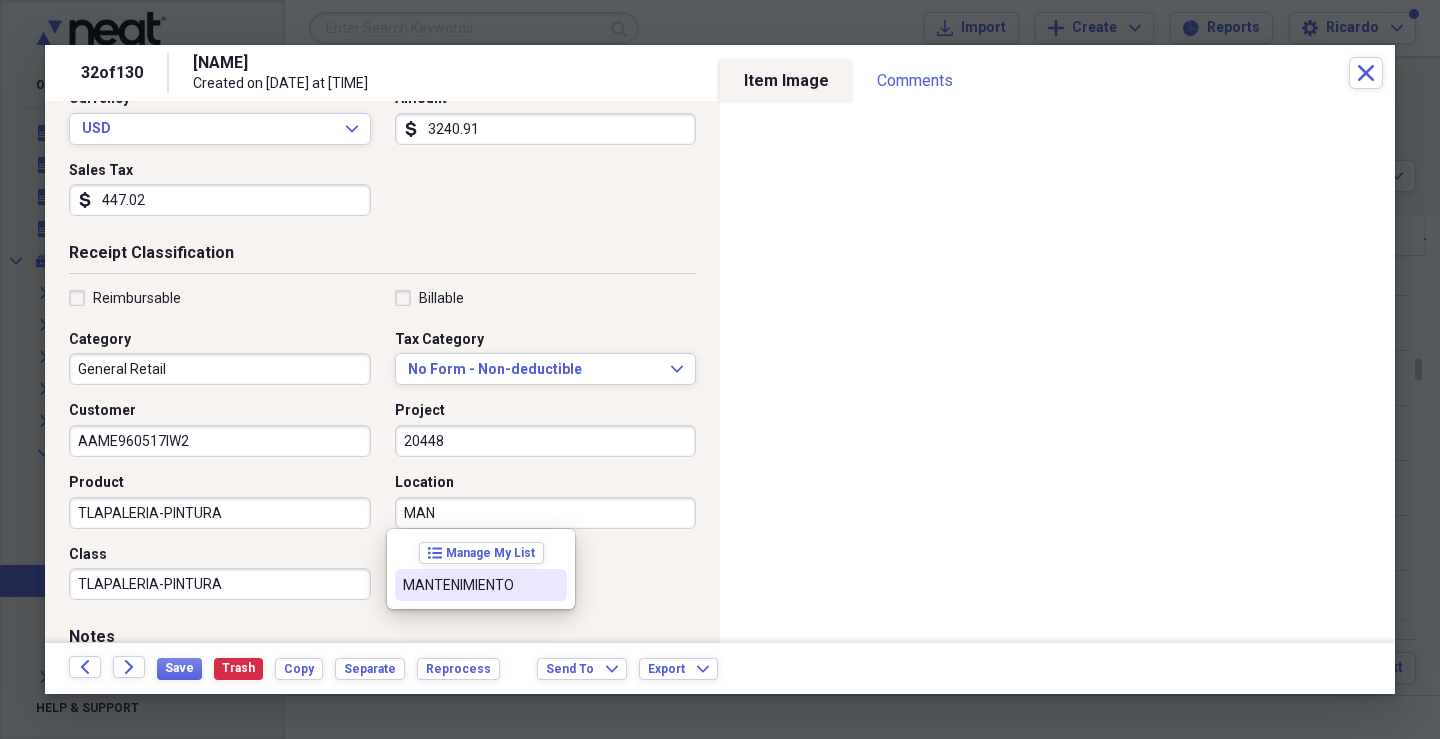 click on "MANTENIMIENTO" at bounding box center [469, 585] 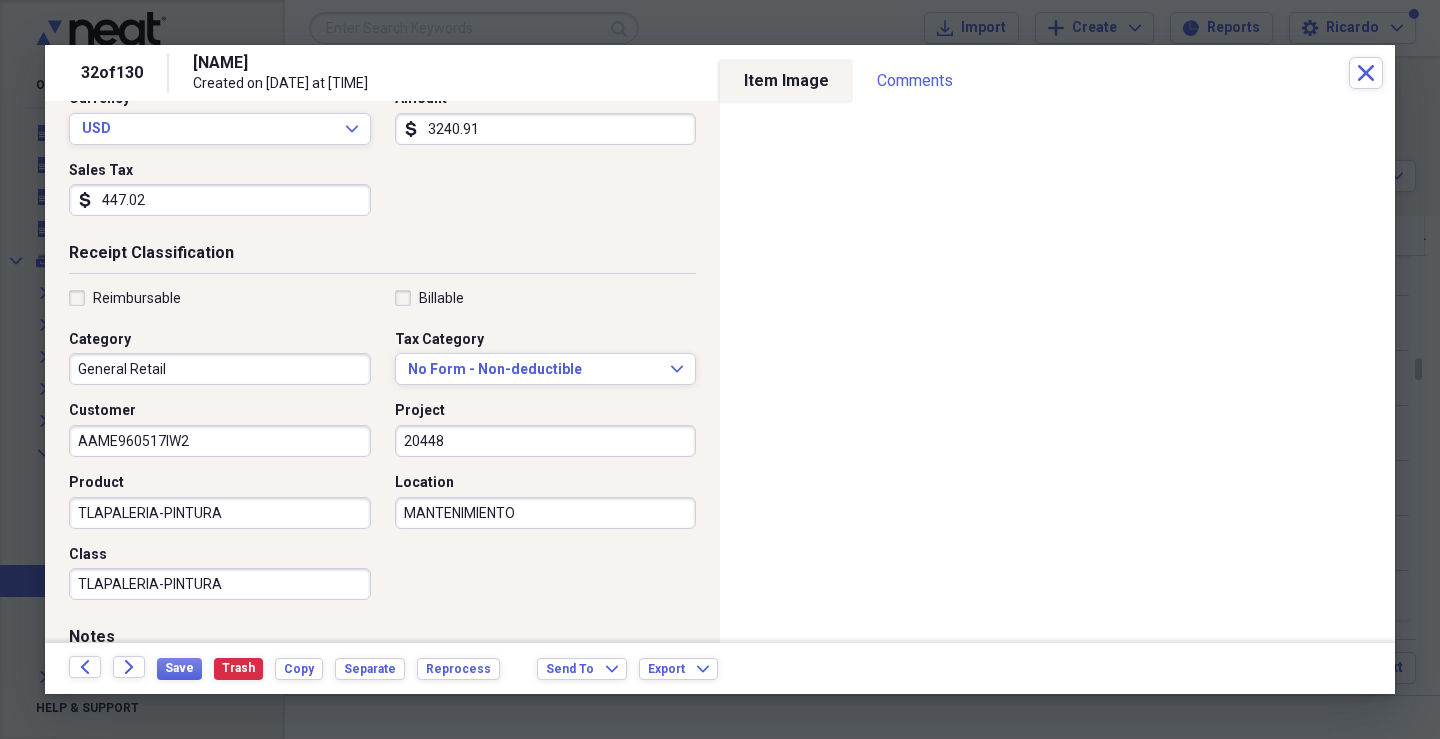 scroll, scrollTop: 479, scrollLeft: 0, axis: vertical 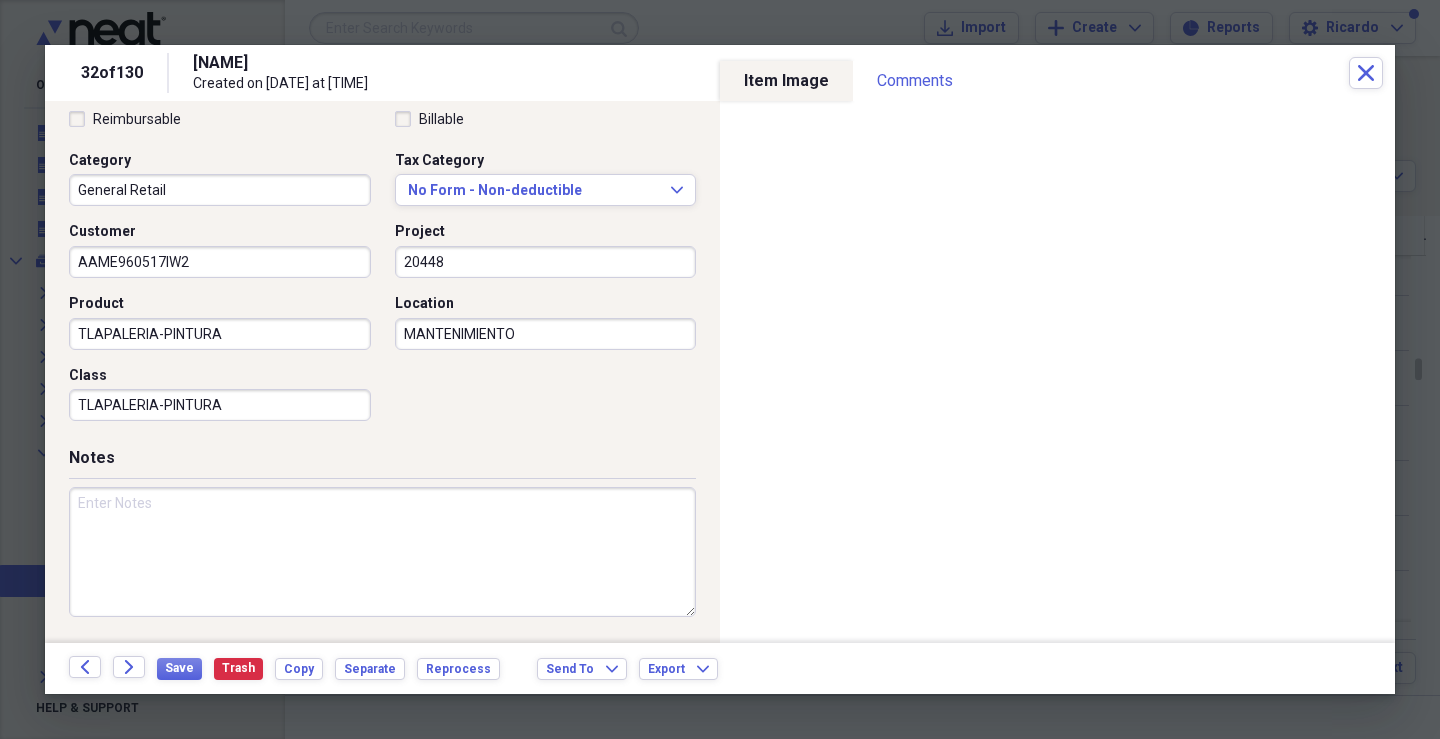 click at bounding box center [382, 552] 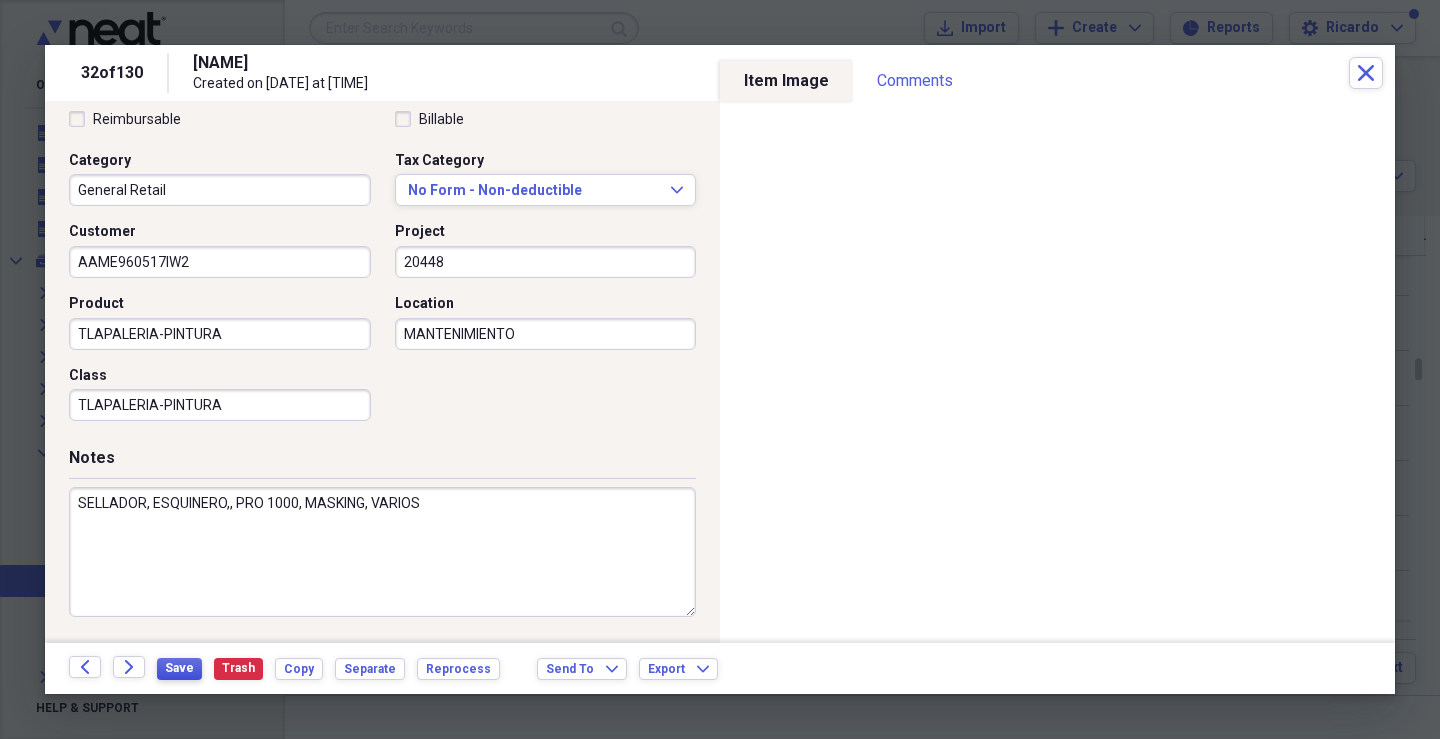 type on "SELLADOR, ESQUINERO,, PRO 1000, MASKING, VARIOS" 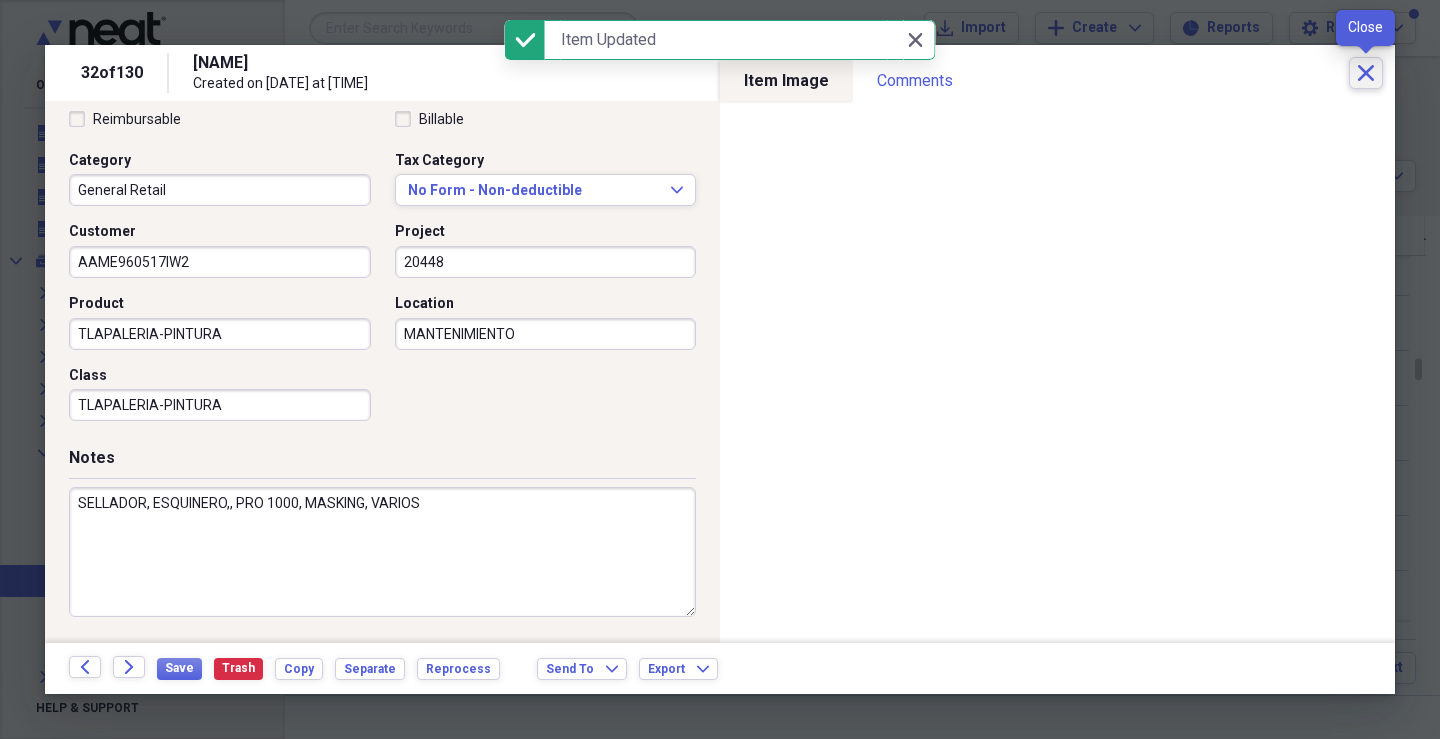 click on "Close" 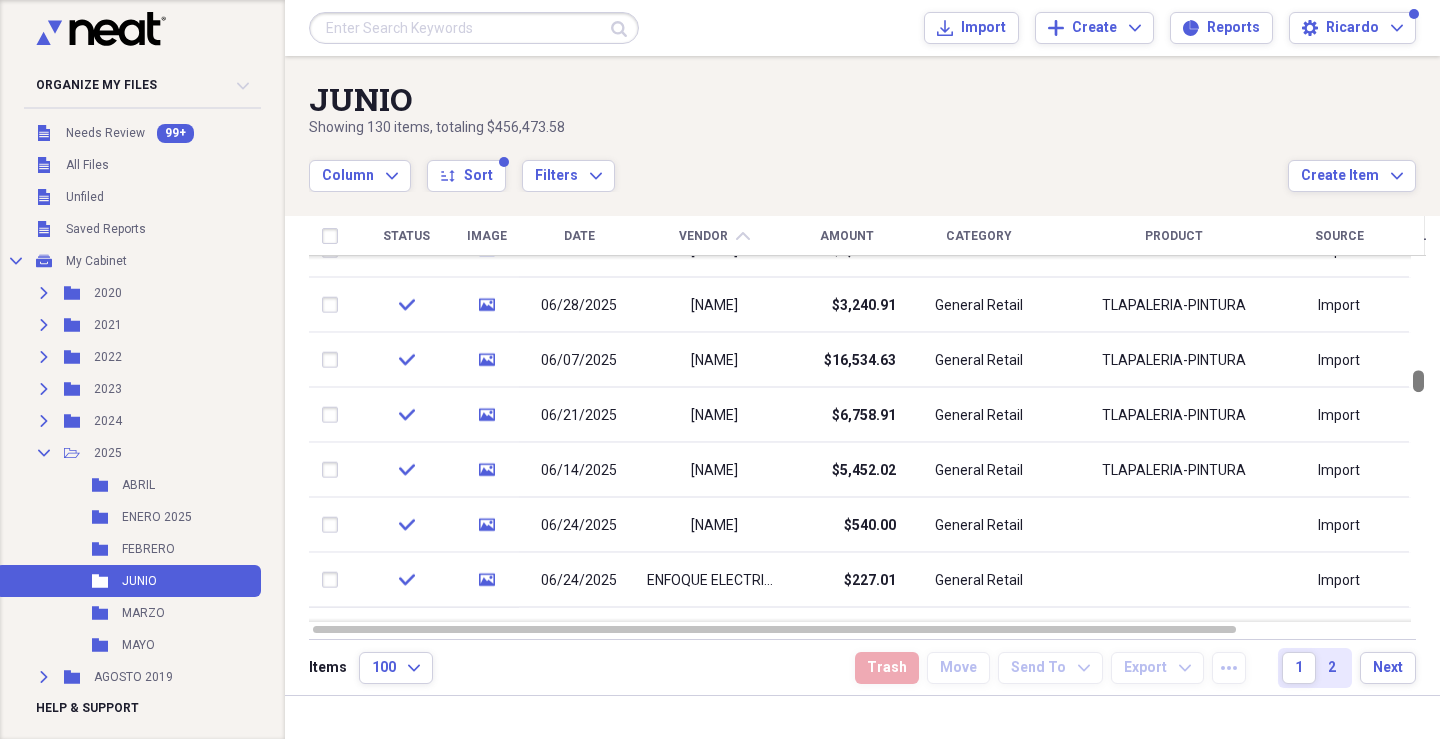 drag, startPoint x: 1429, startPoint y: 368, endPoint x: 1429, endPoint y: 380, distance: 12 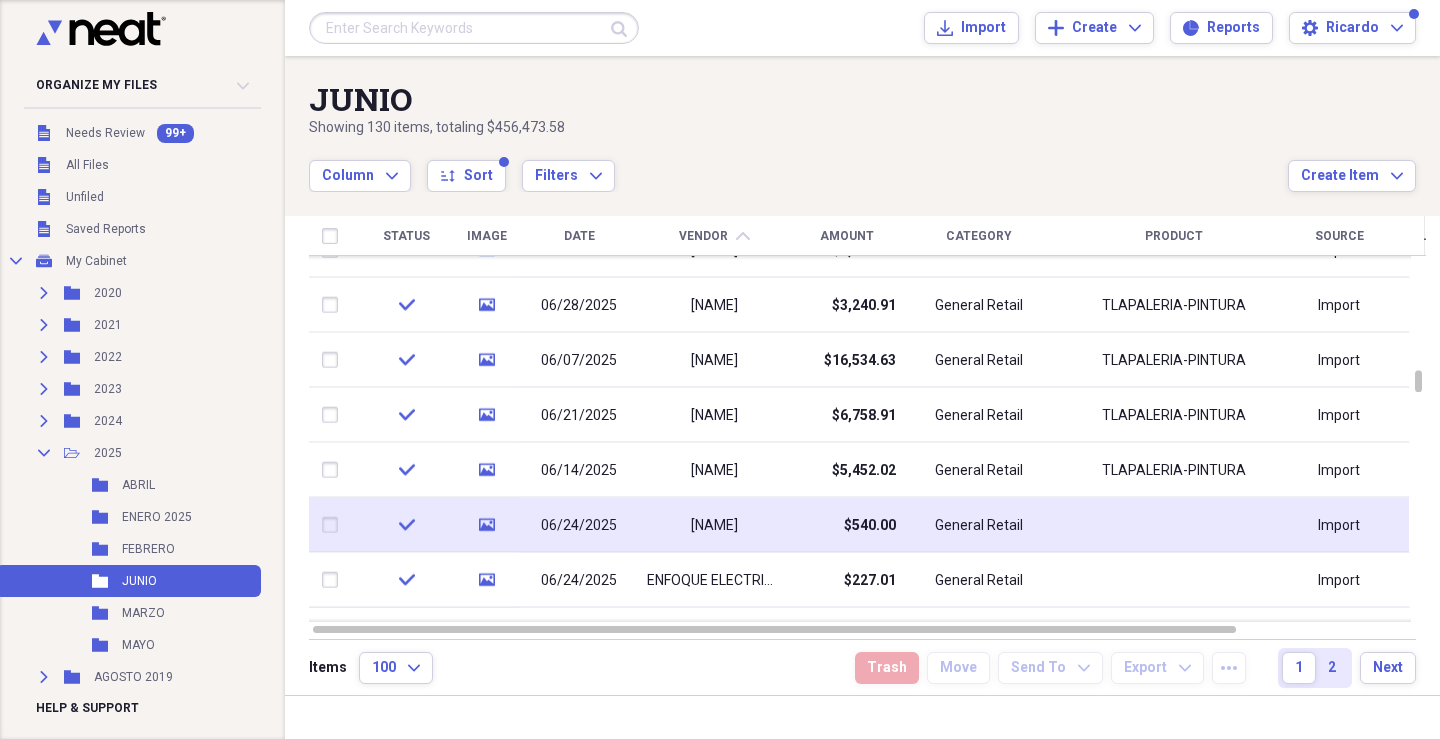 click on "[NAME]" at bounding box center (714, 525) 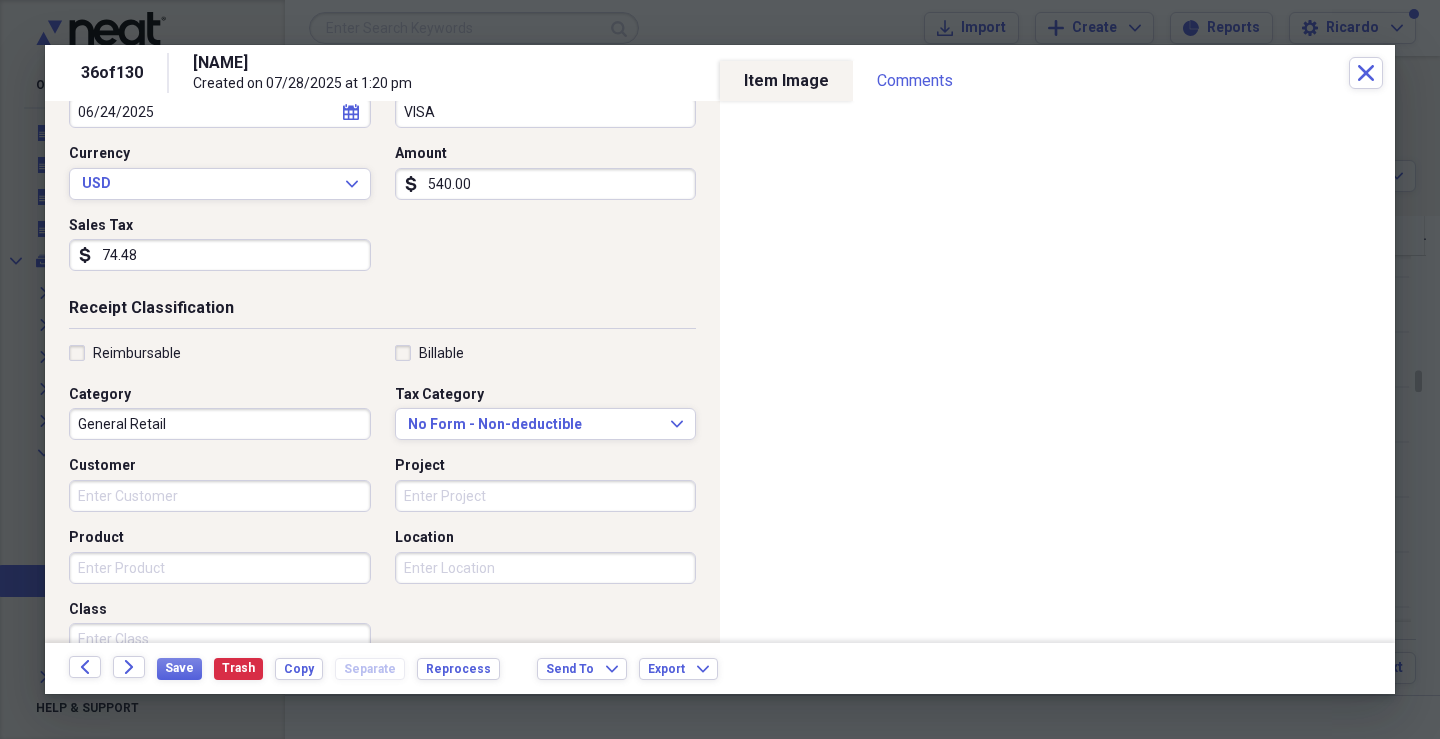 scroll, scrollTop: 307, scrollLeft: 0, axis: vertical 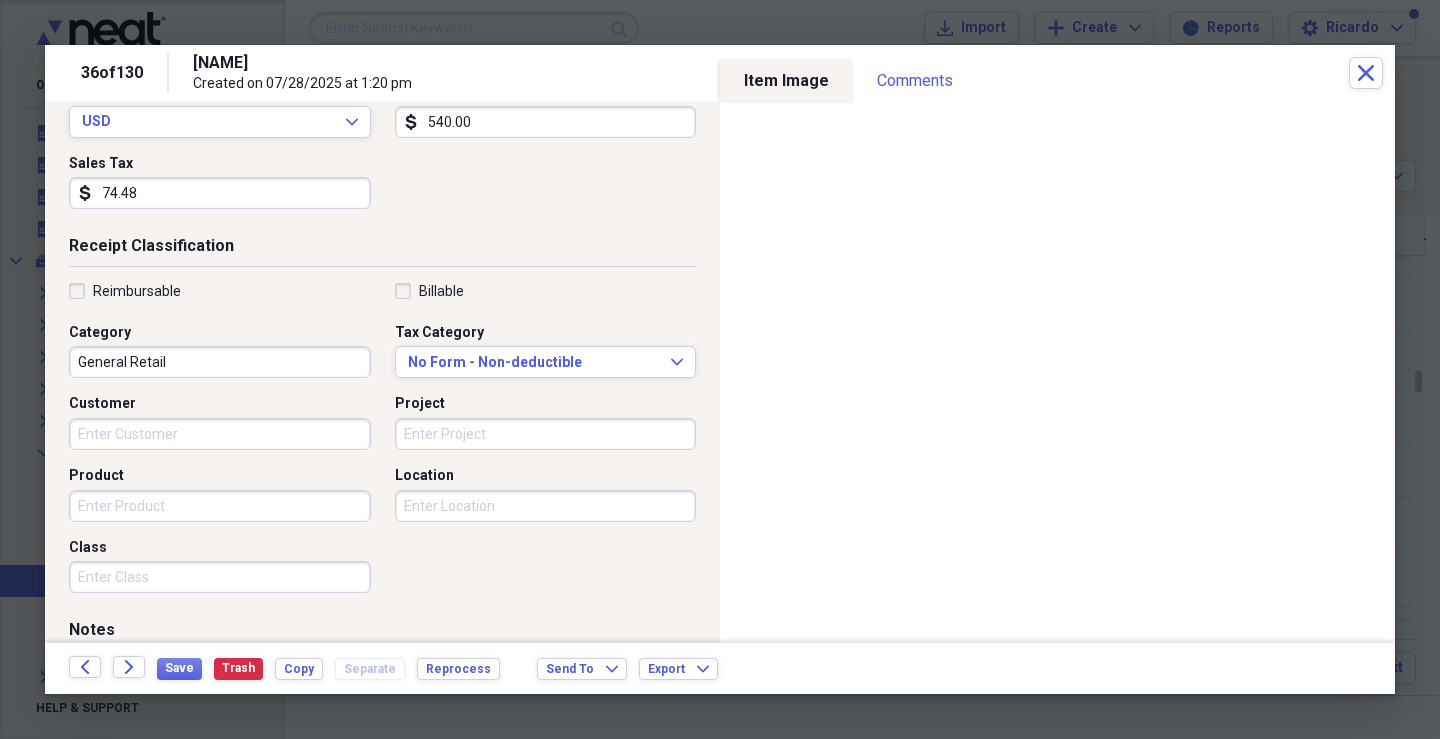 click on "Customer" at bounding box center (220, 434) 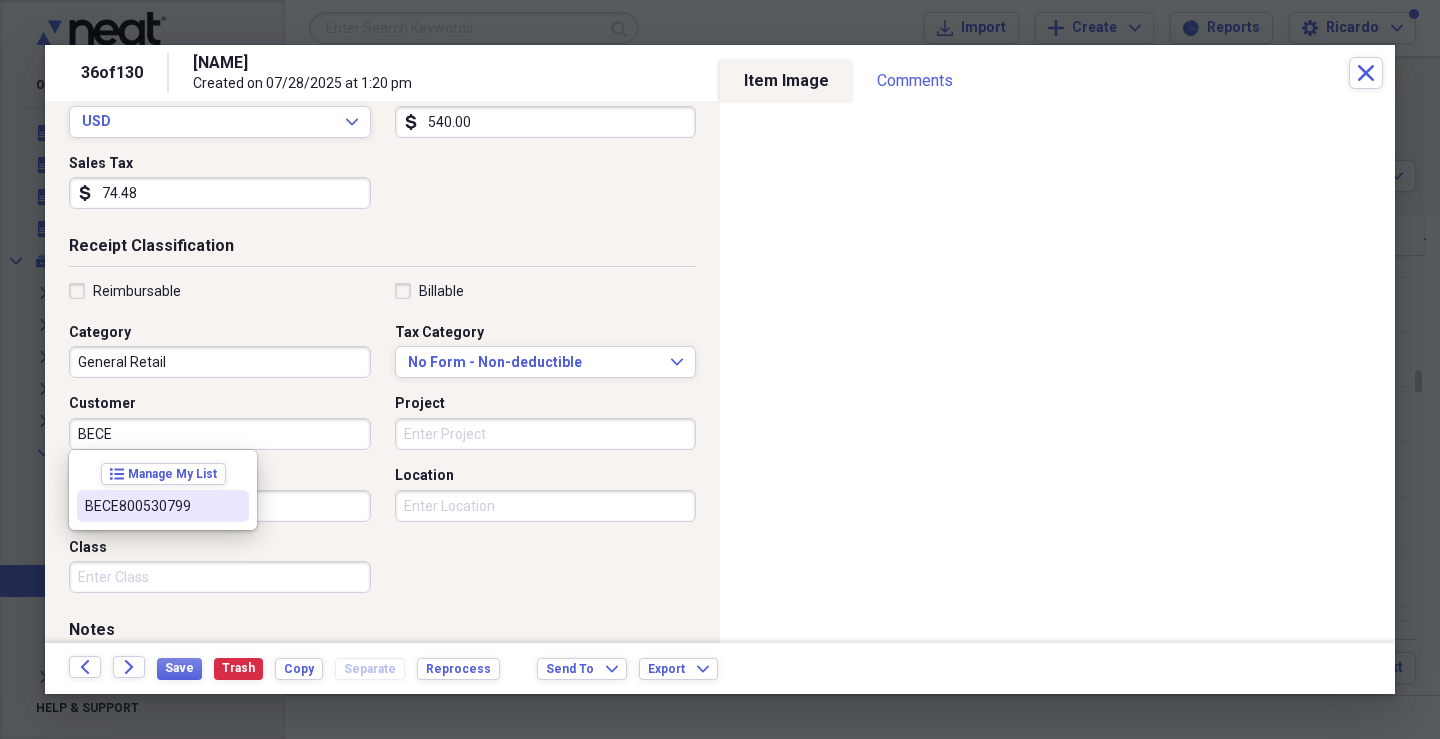 drag, startPoint x: 137, startPoint y: 513, endPoint x: 214, endPoint y: 491, distance: 80.08121 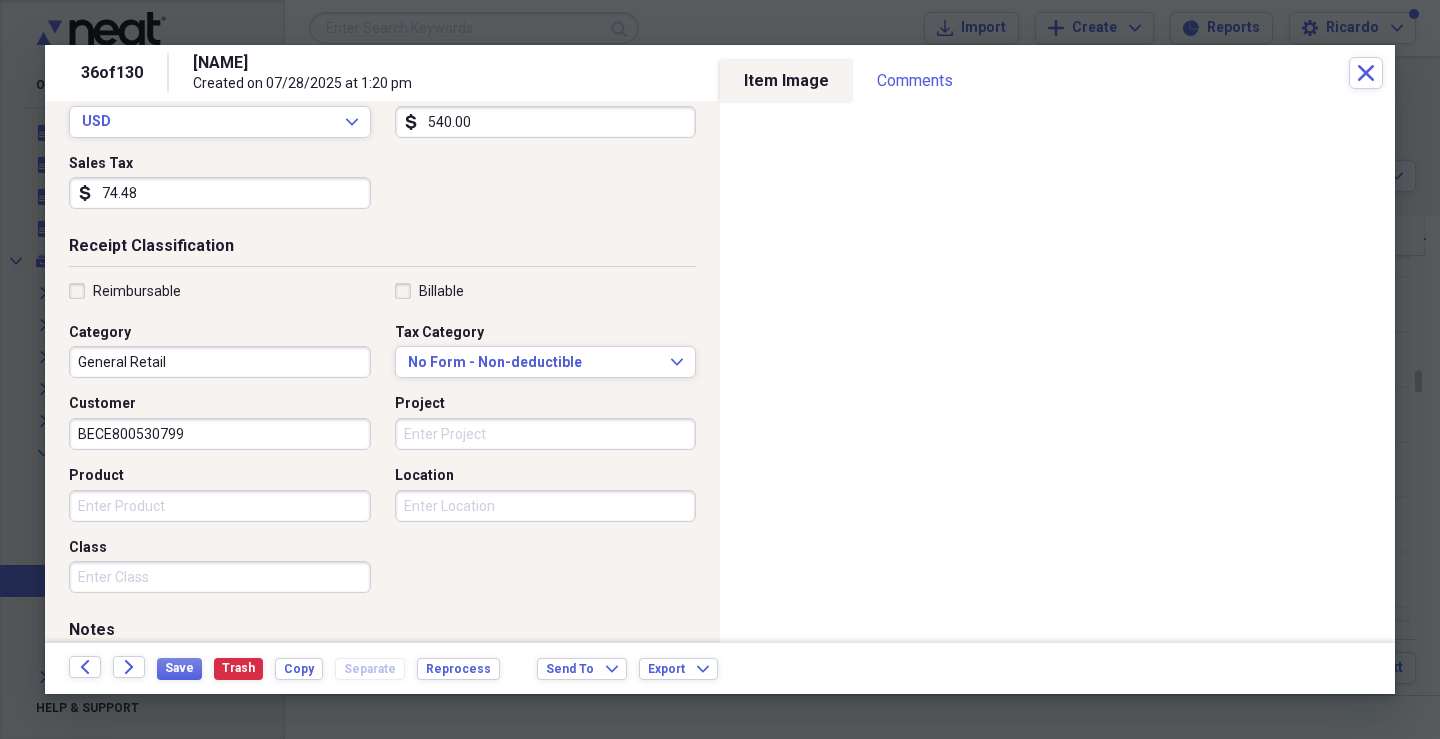 click on "Project" at bounding box center (546, 434) 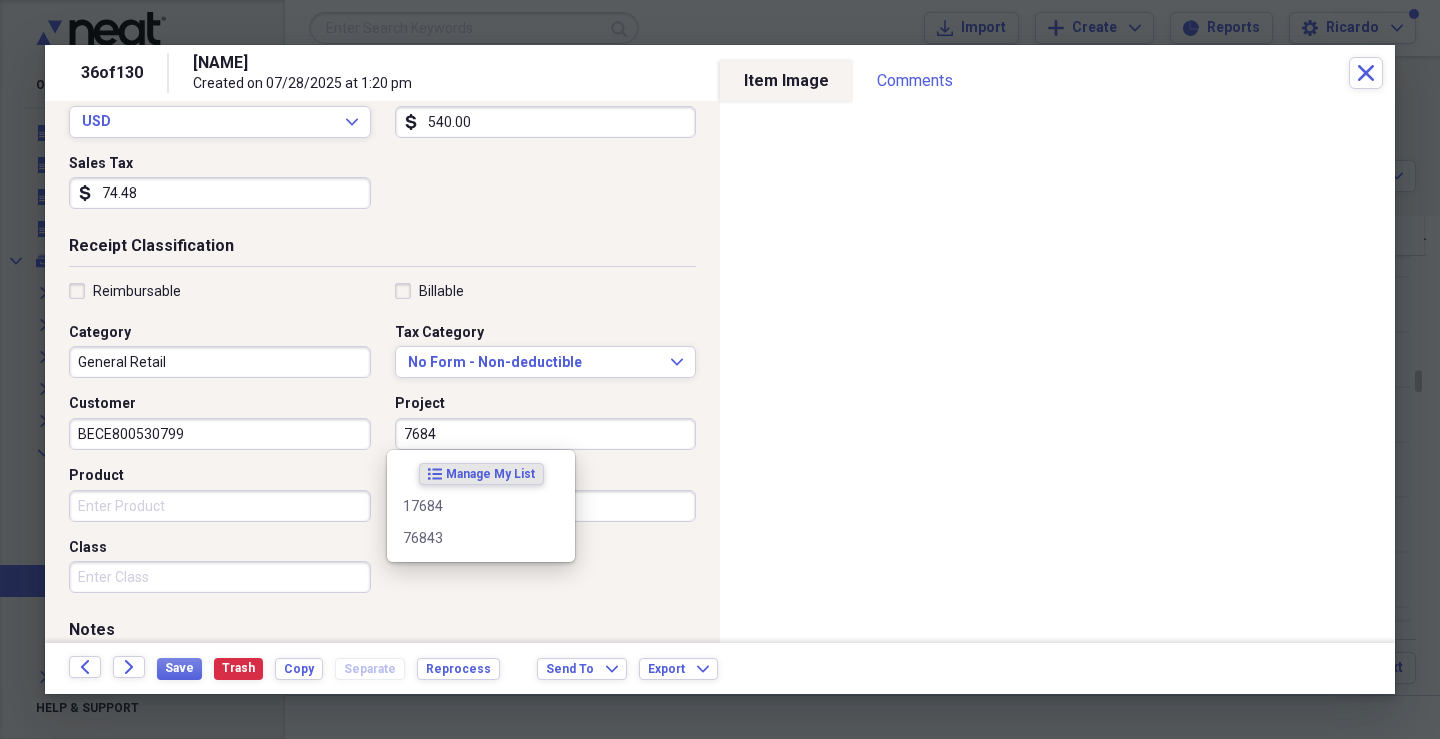 type on "7684" 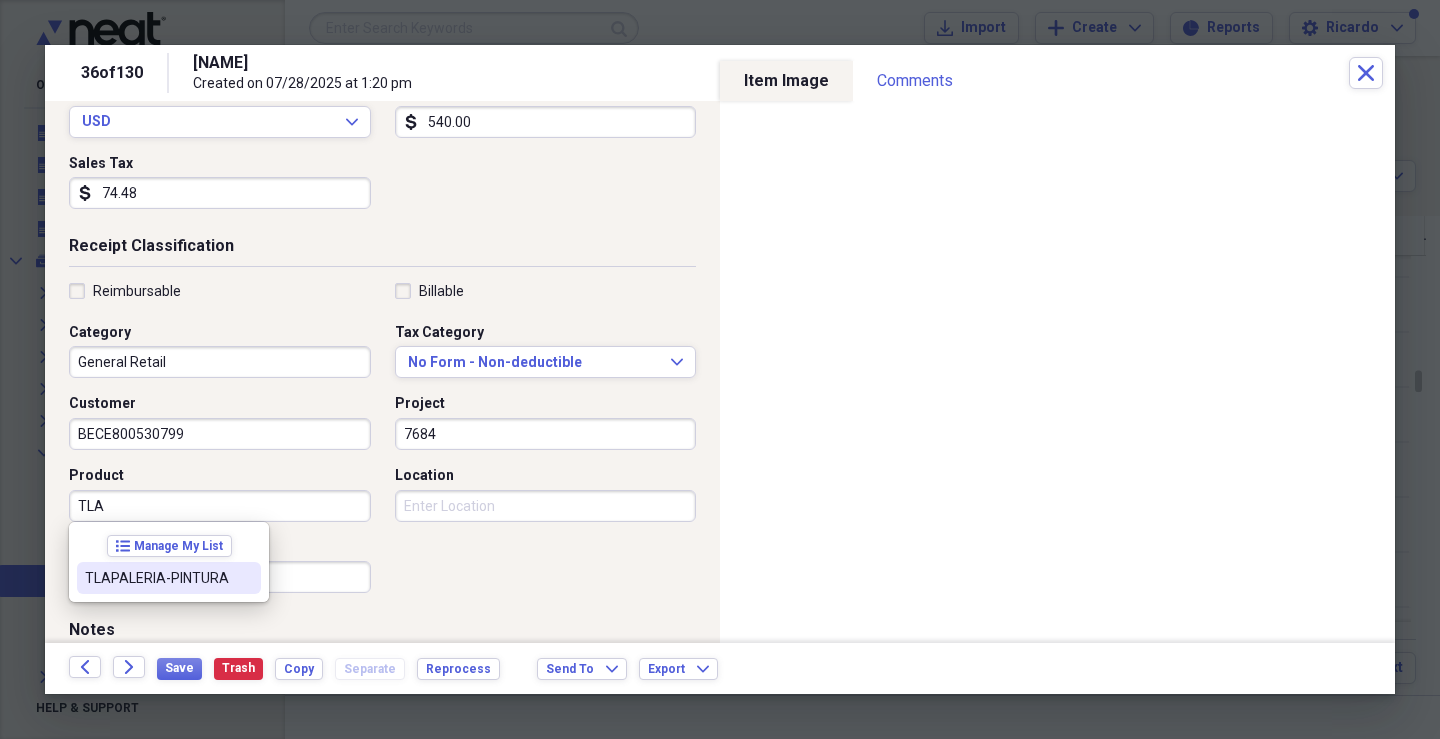 click on "TLAPALERIA-PINTURA" at bounding box center (169, 578) 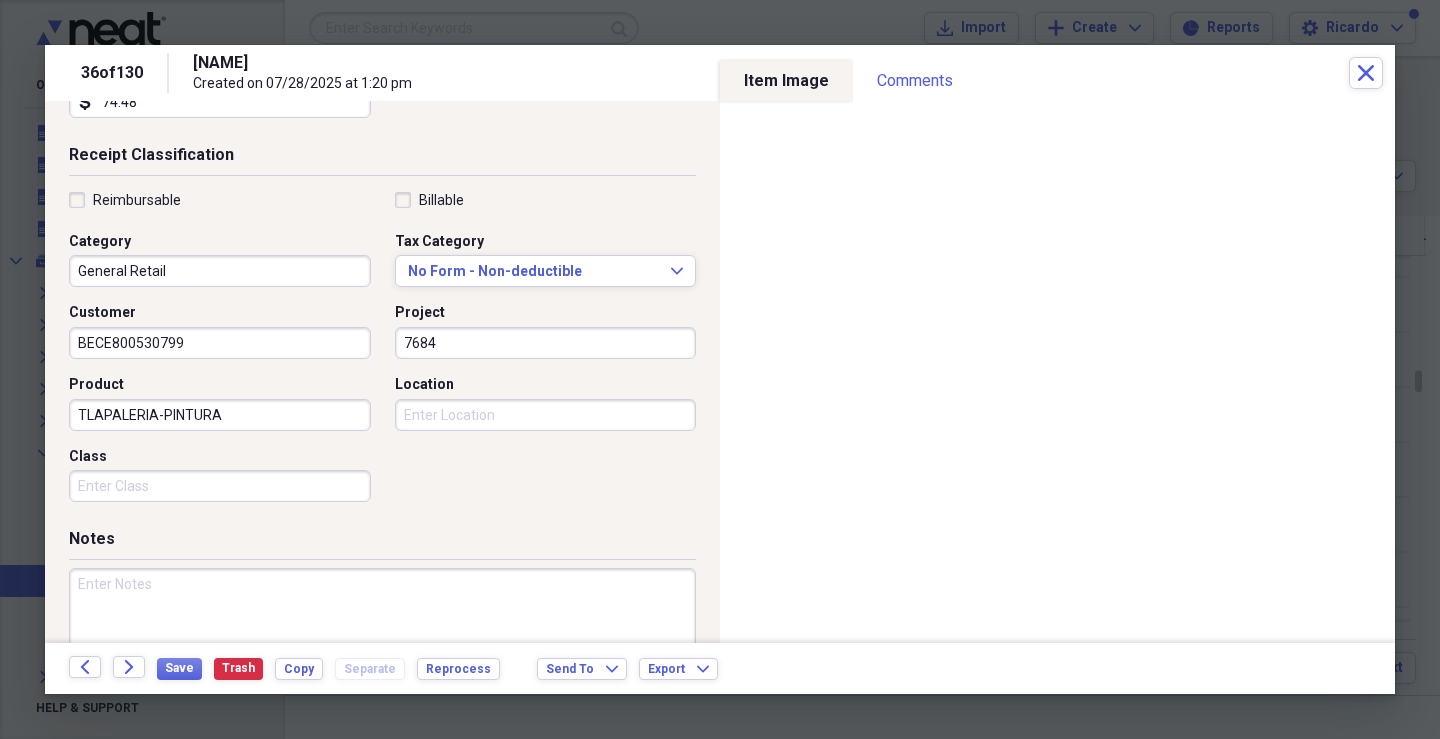 scroll, scrollTop: 479, scrollLeft: 0, axis: vertical 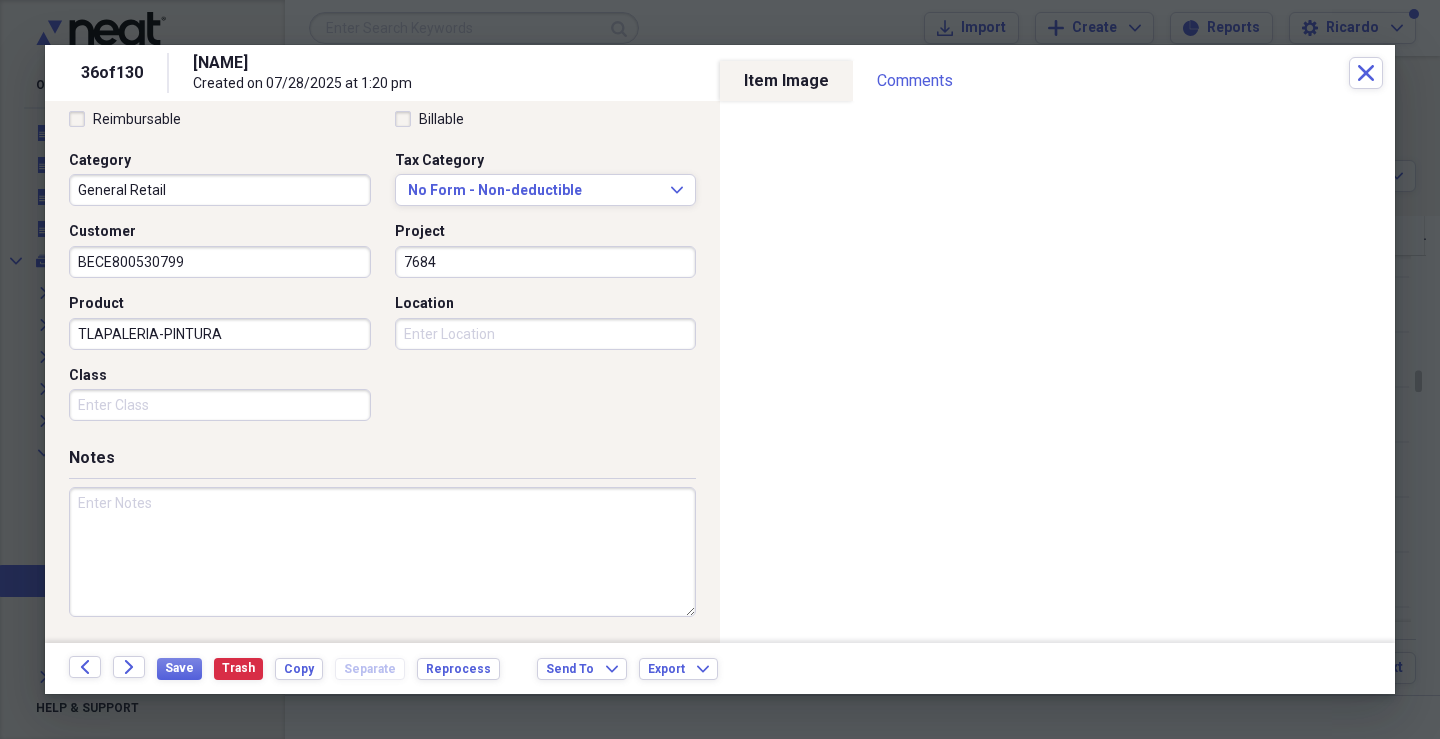 click on "Class" at bounding box center (220, 405) 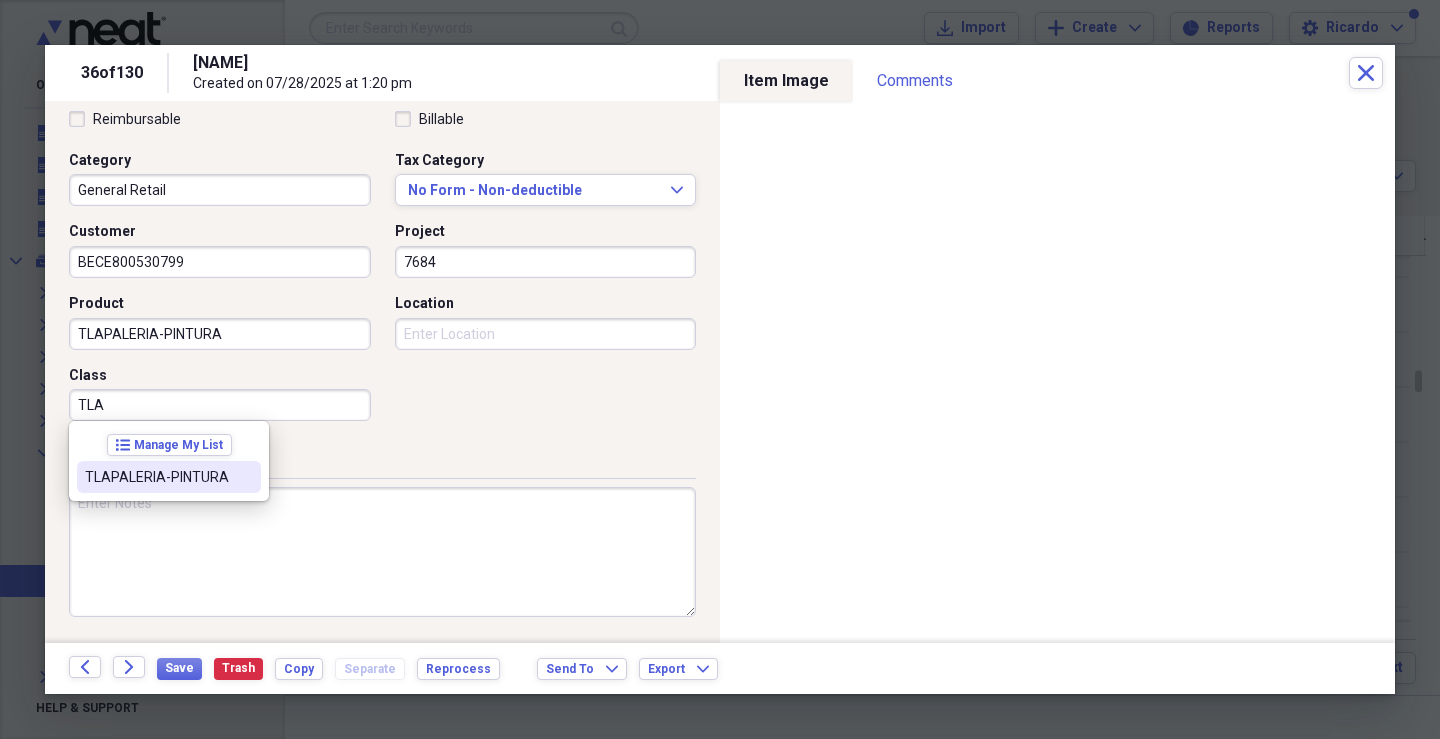 drag, startPoint x: 139, startPoint y: 480, endPoint x: 377, endPoint y: 408, distance: 248.65237 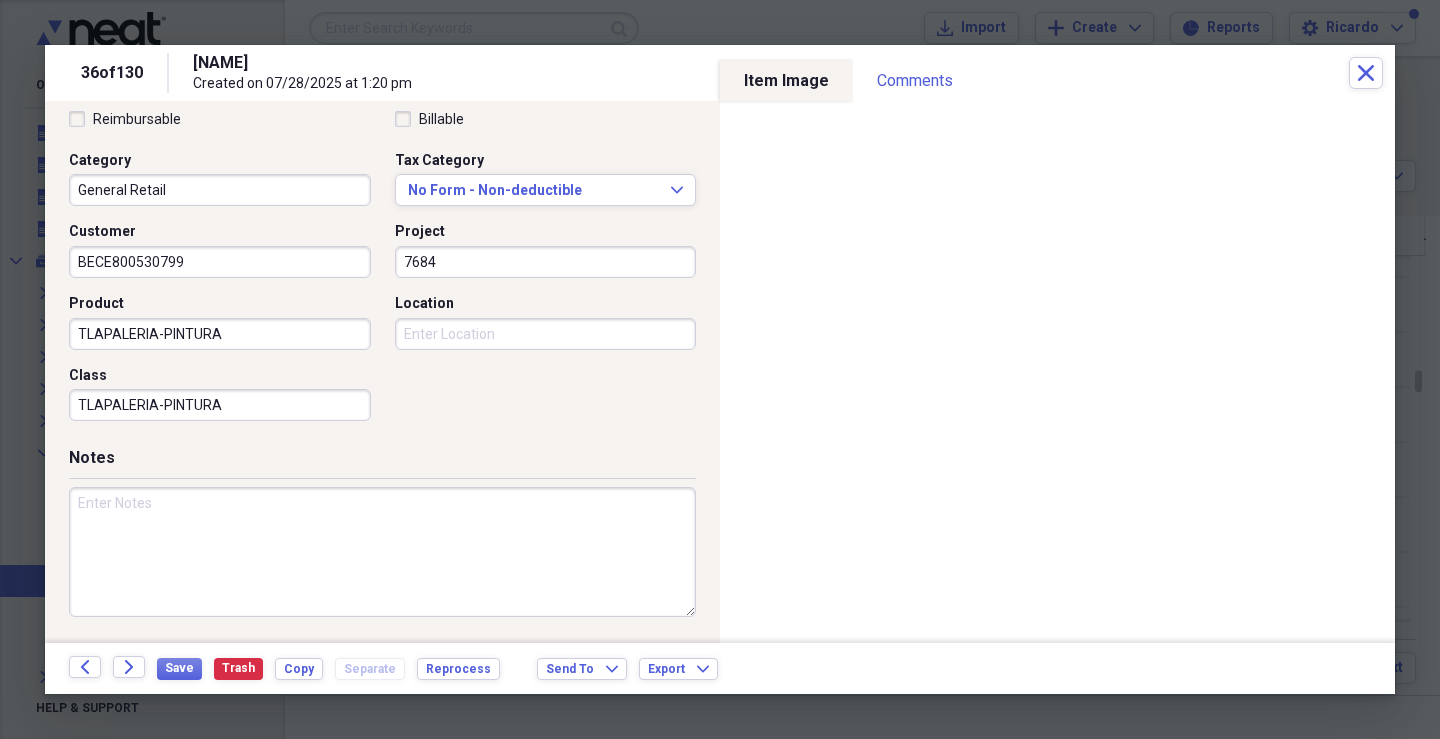 click on "Location" at bounding box center [546, 334] 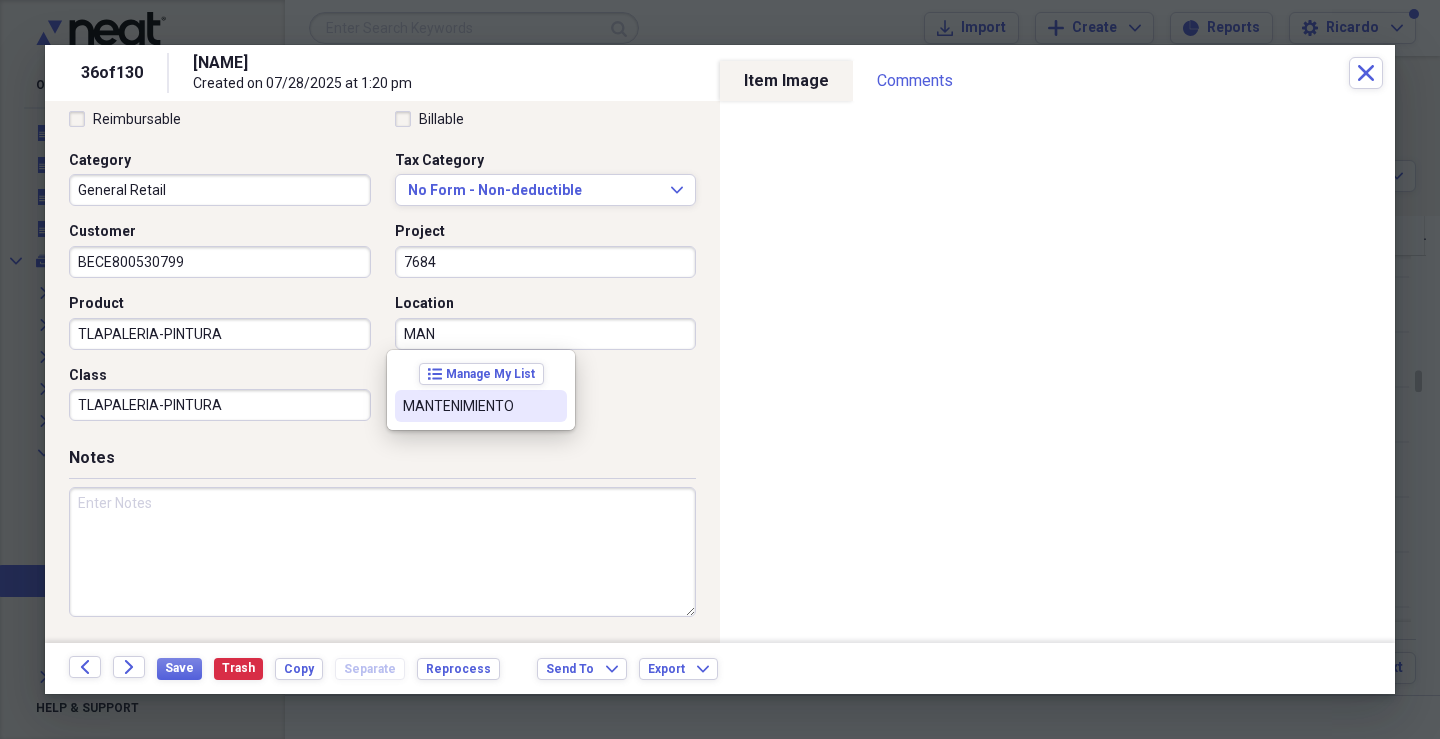 click on "MANTENIMIENTO" at bounding box center (481, 406) 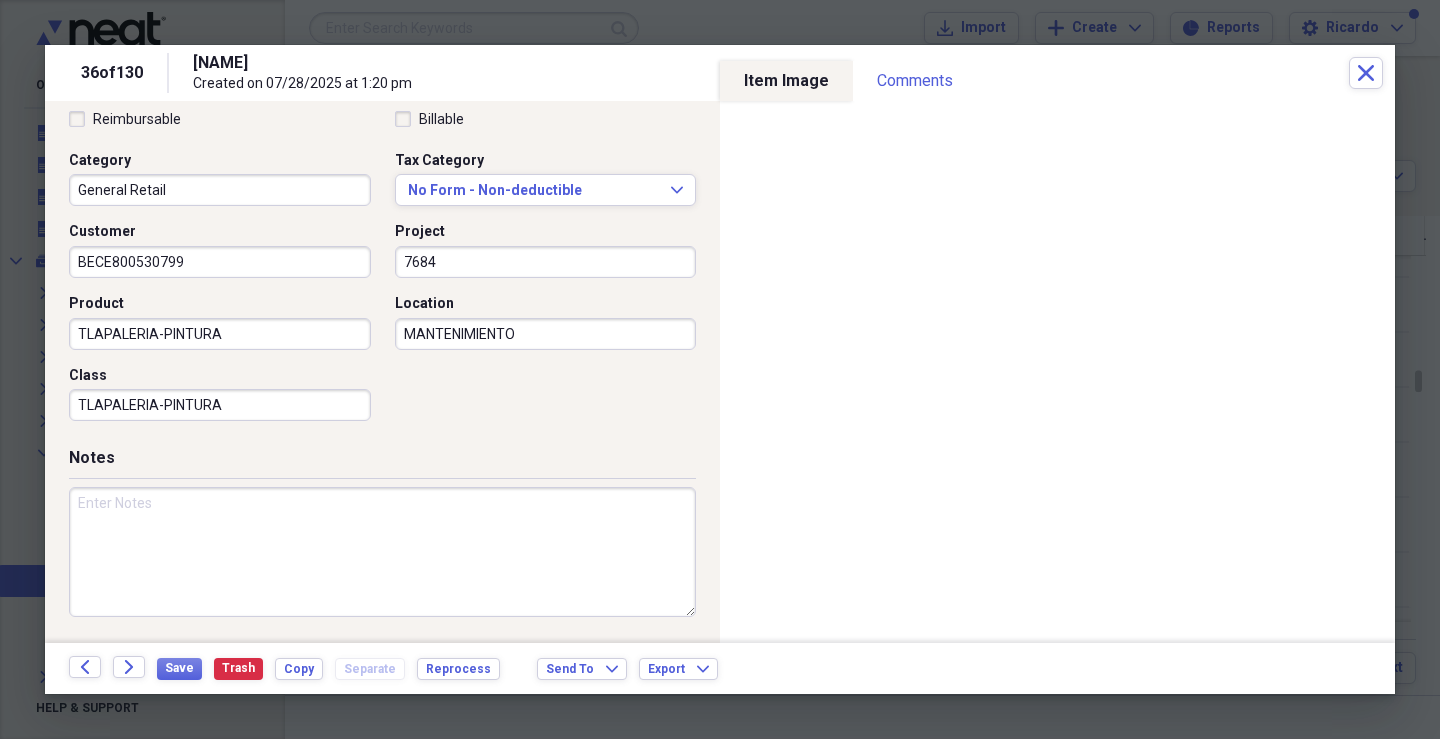 click at bounding box center [382, 552] 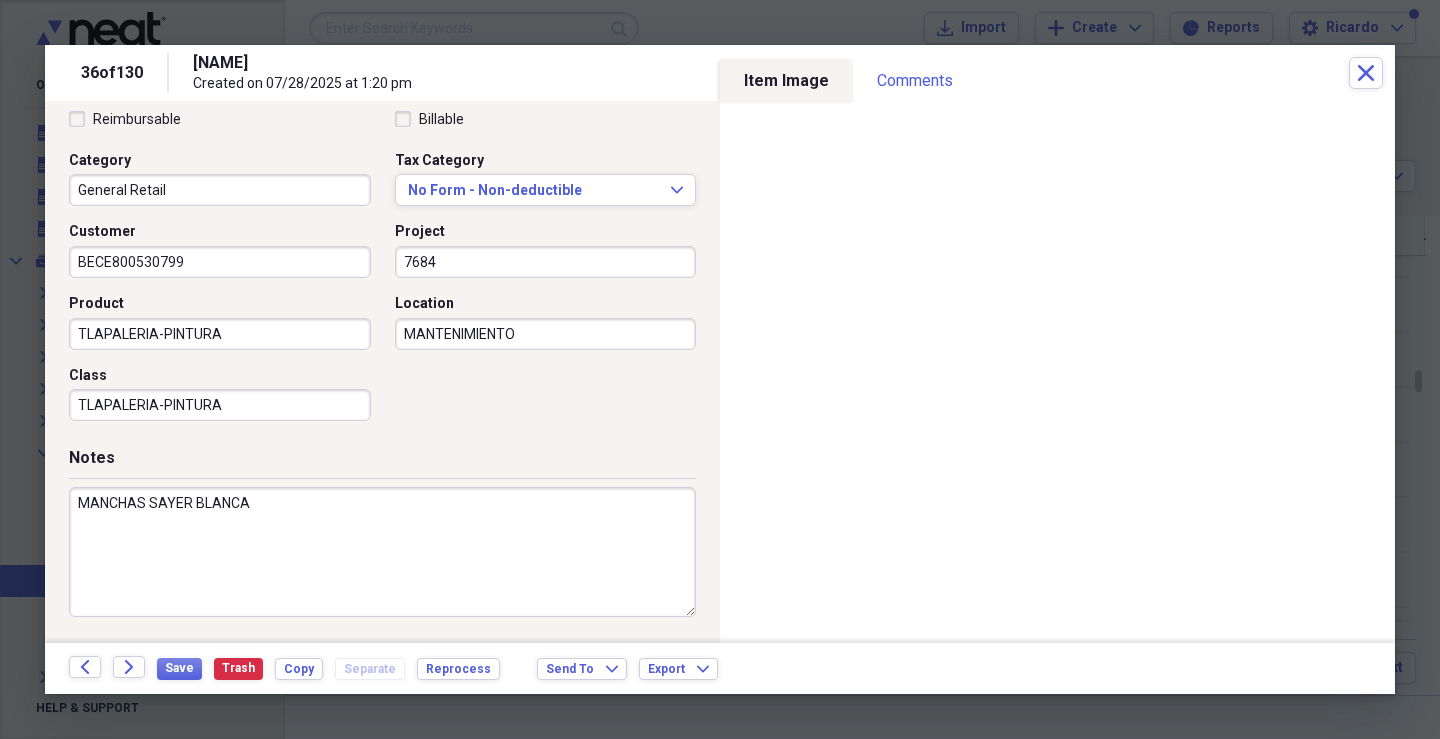 click on "MANCHAS SAYER BLANCA" at bounding box center (382, 552) 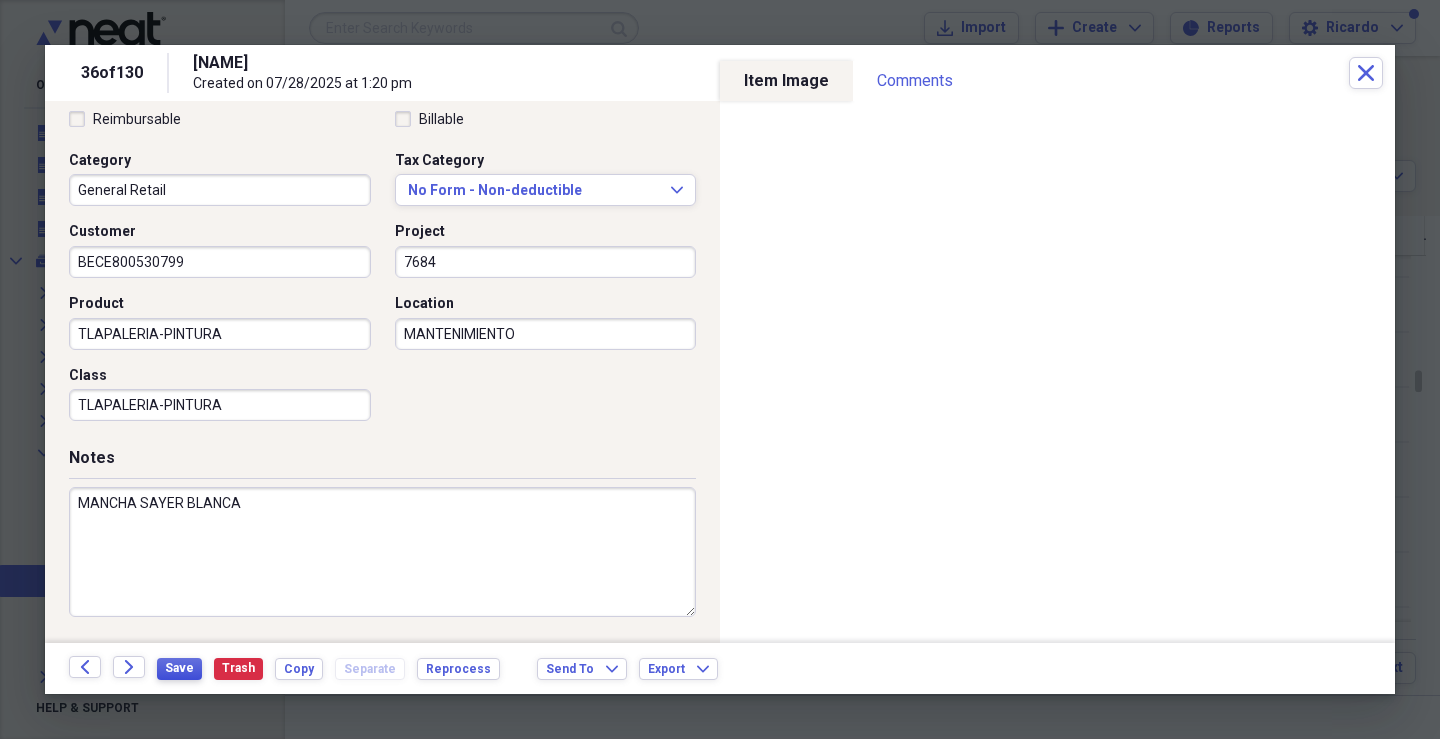 type on "MANCHA SAYER BLANCA" 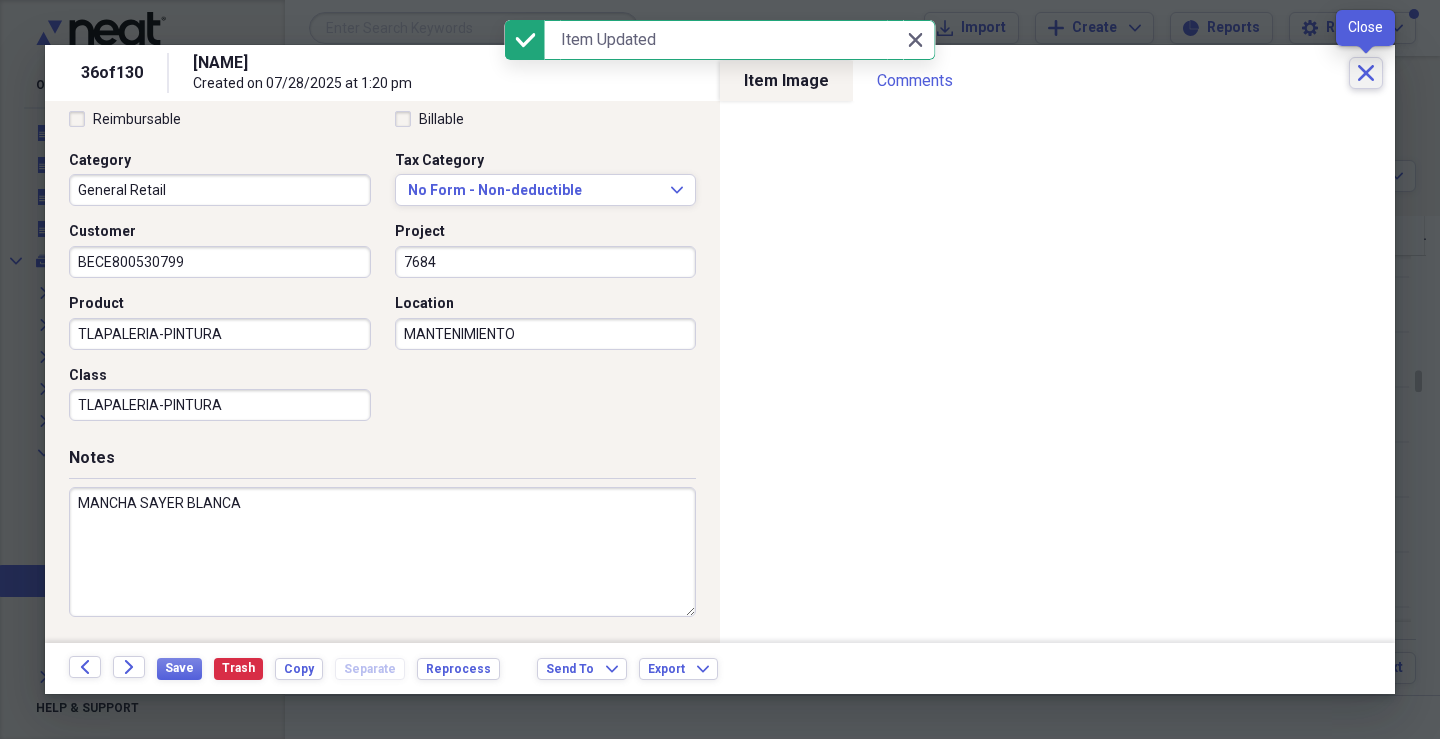 click on "Close" 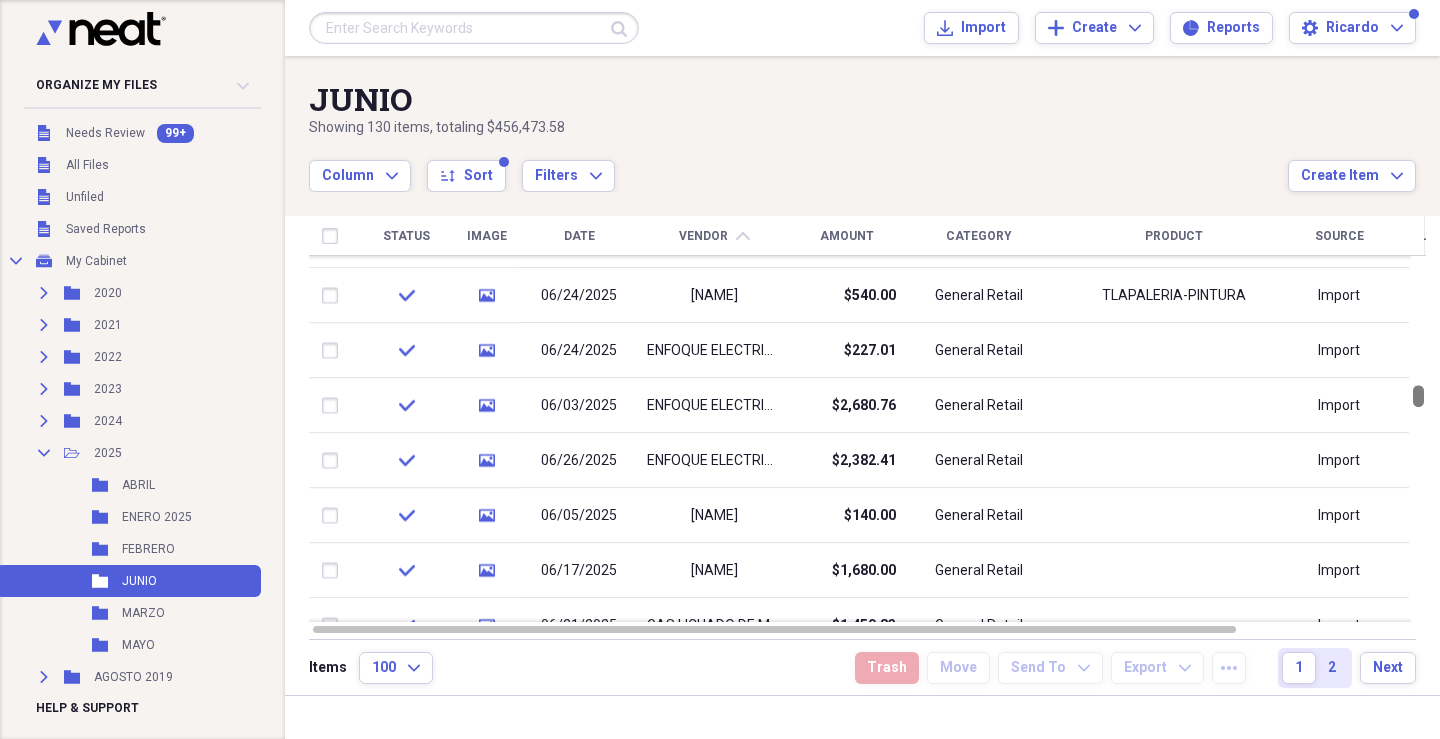 drag, startPoint x: 1433, startPoint y: 379, endPoint x: 1433, endPoint y: 394, distance: 15 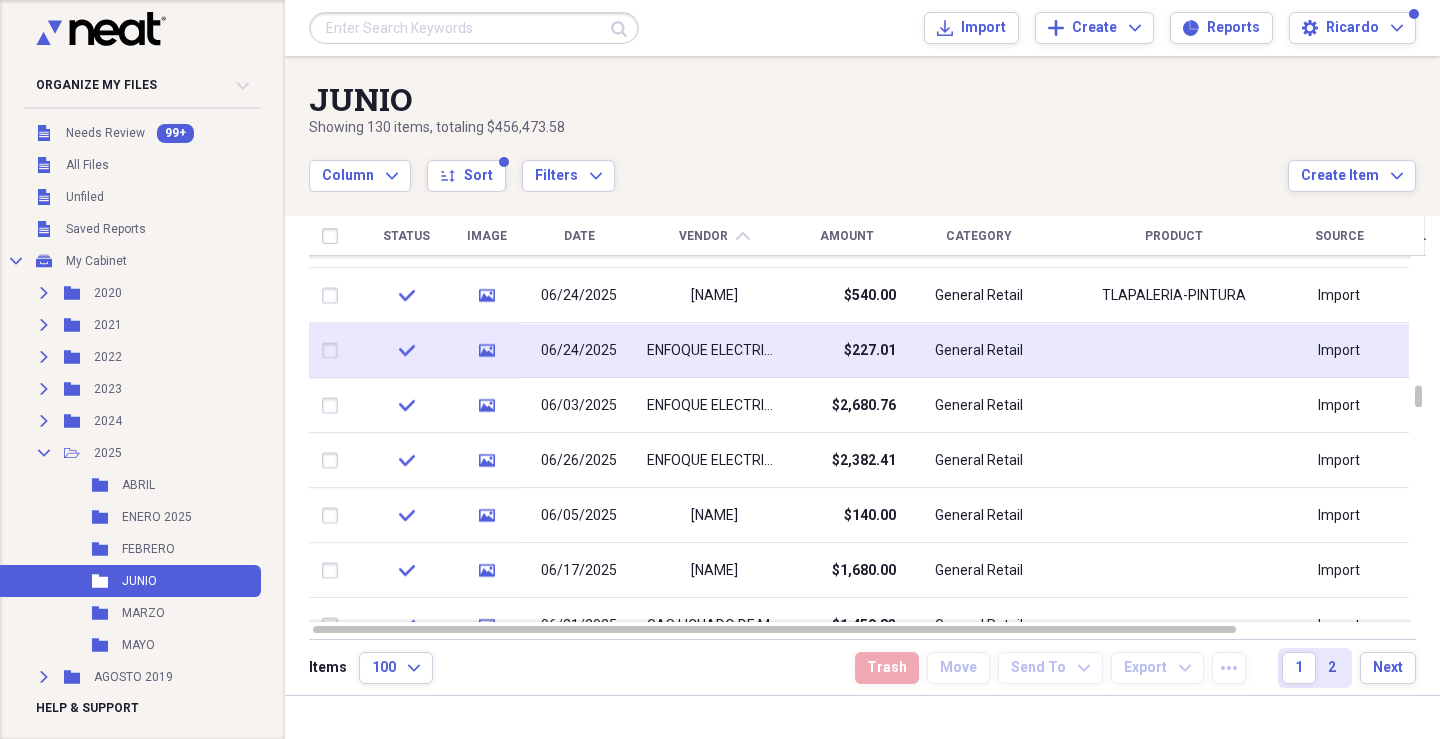 click on "ENFOQUE ELECTRICO S.A. DE C.V." at bounding box center (714, 351) 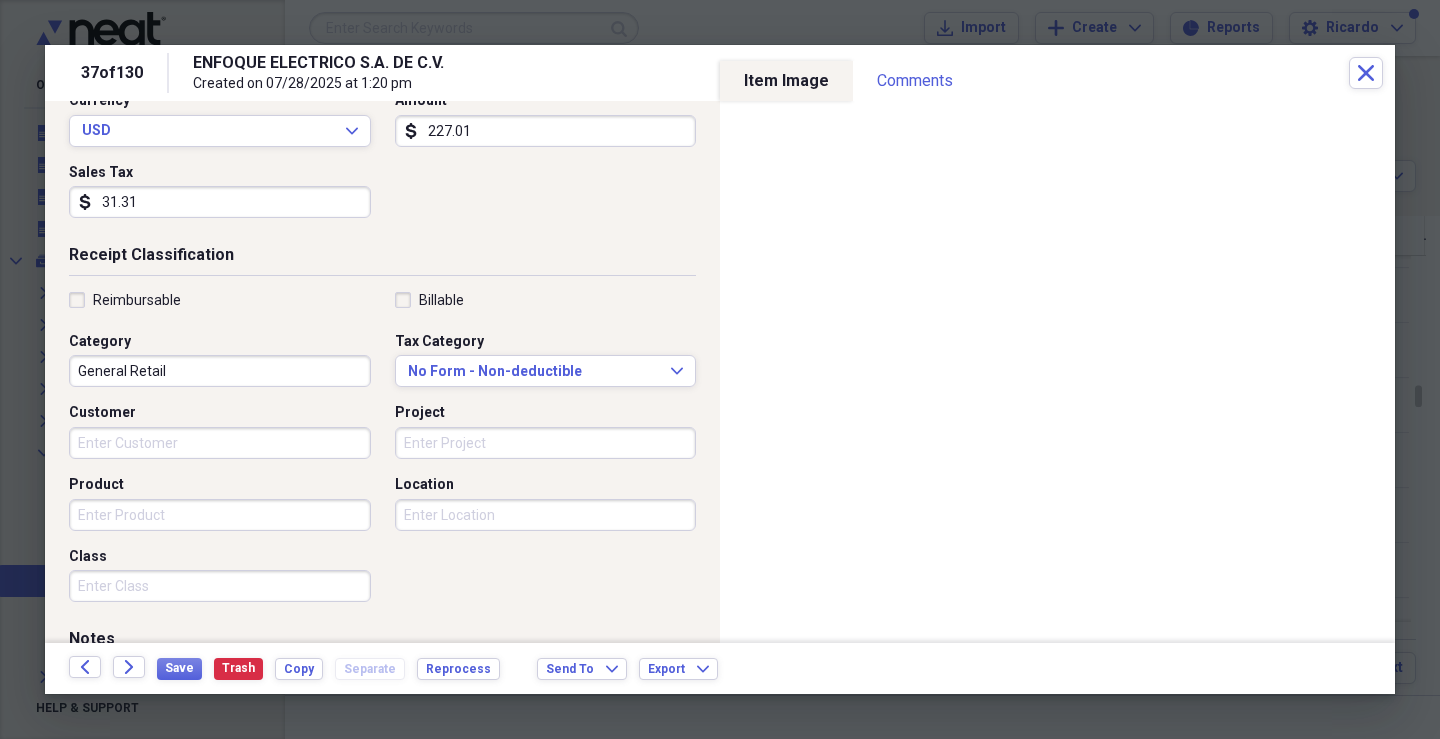 scroll, scrollTop: 300, scrollLeft: 0, axis: vertical 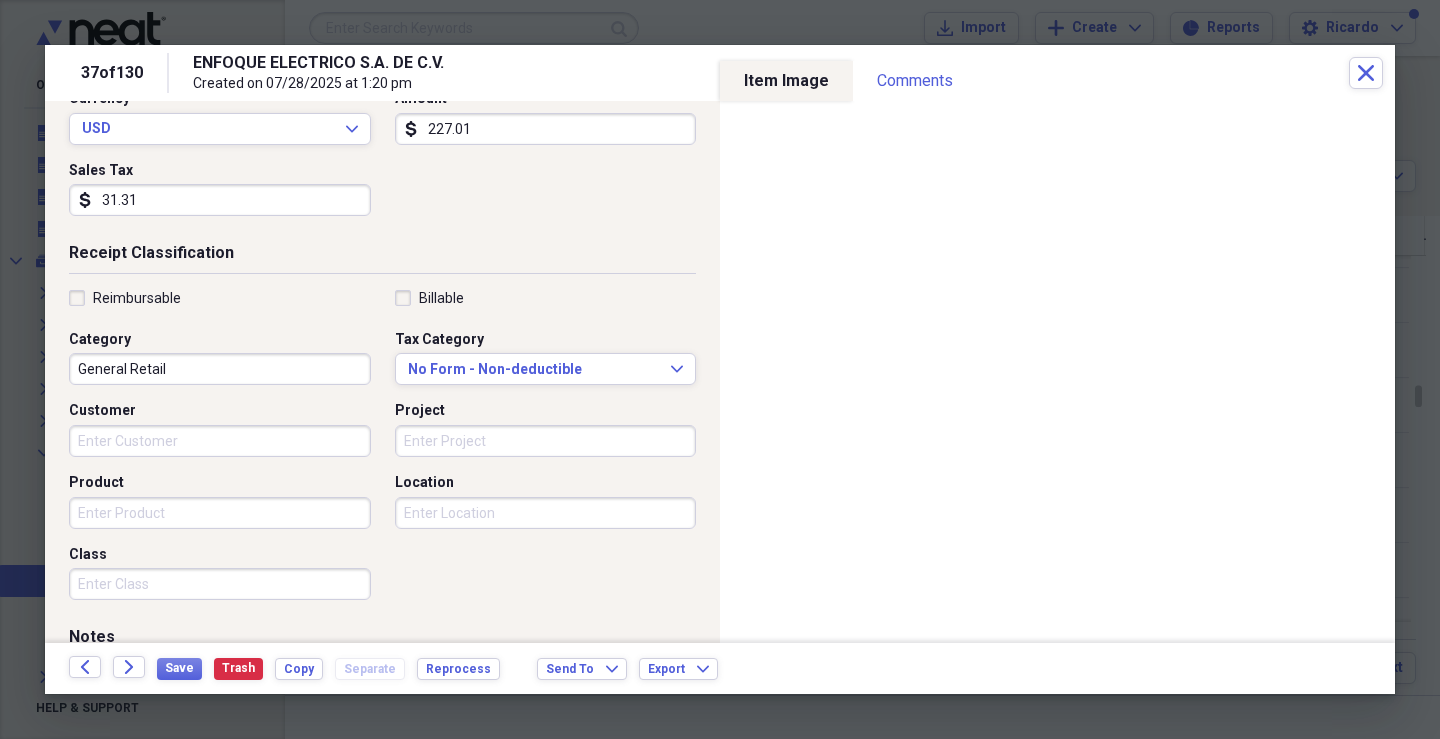 click on "Customer" at bounding box center [220, 441] 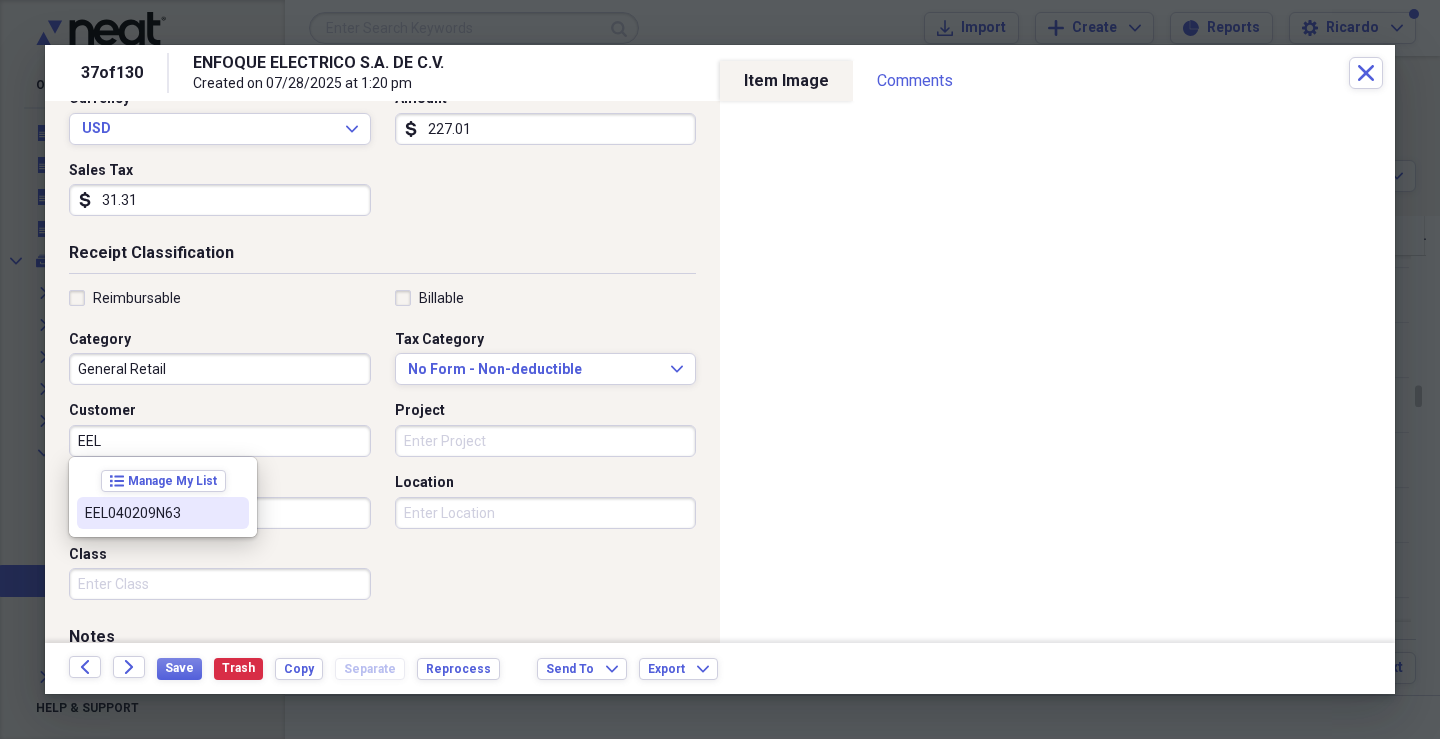 click on "EEL040209N63" at bounding box center [151, 513] 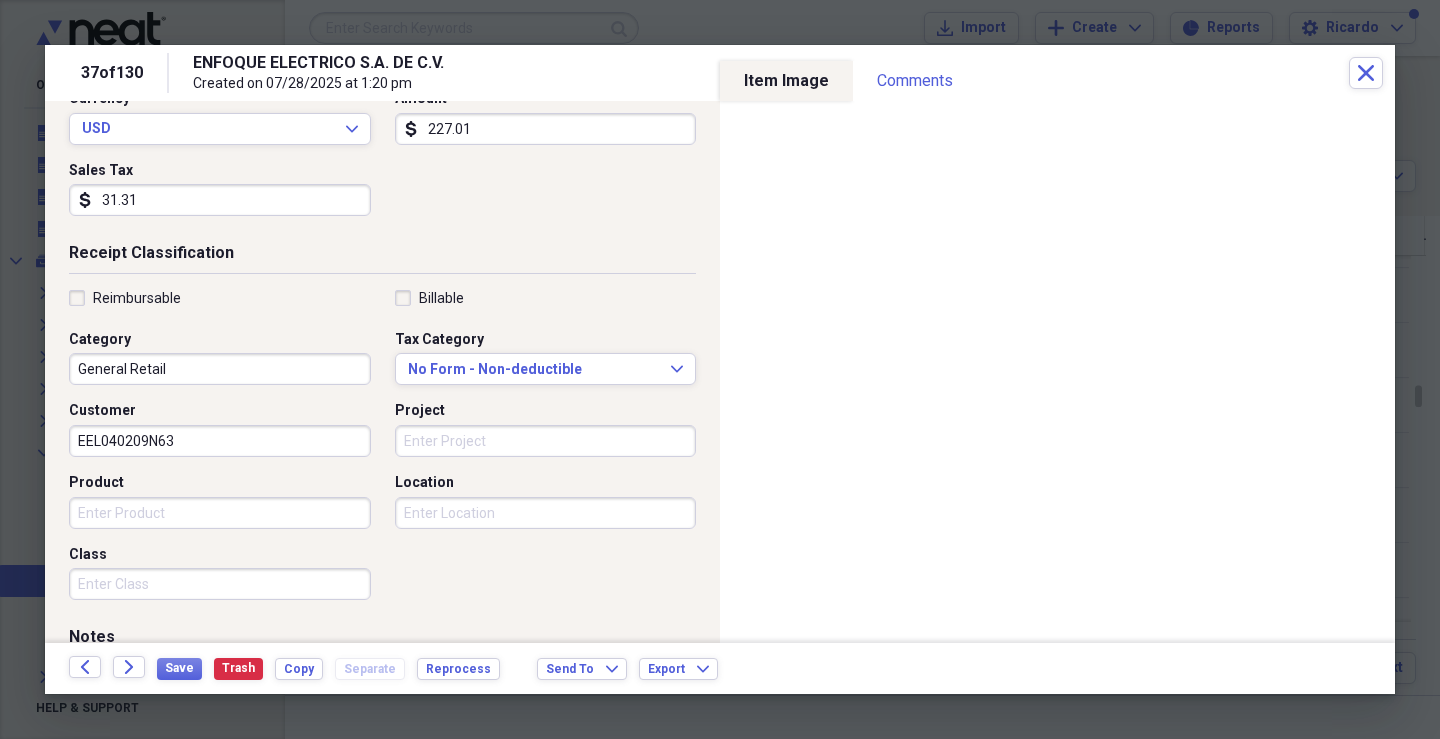 click on "Project" at bounding box center [546, 441] 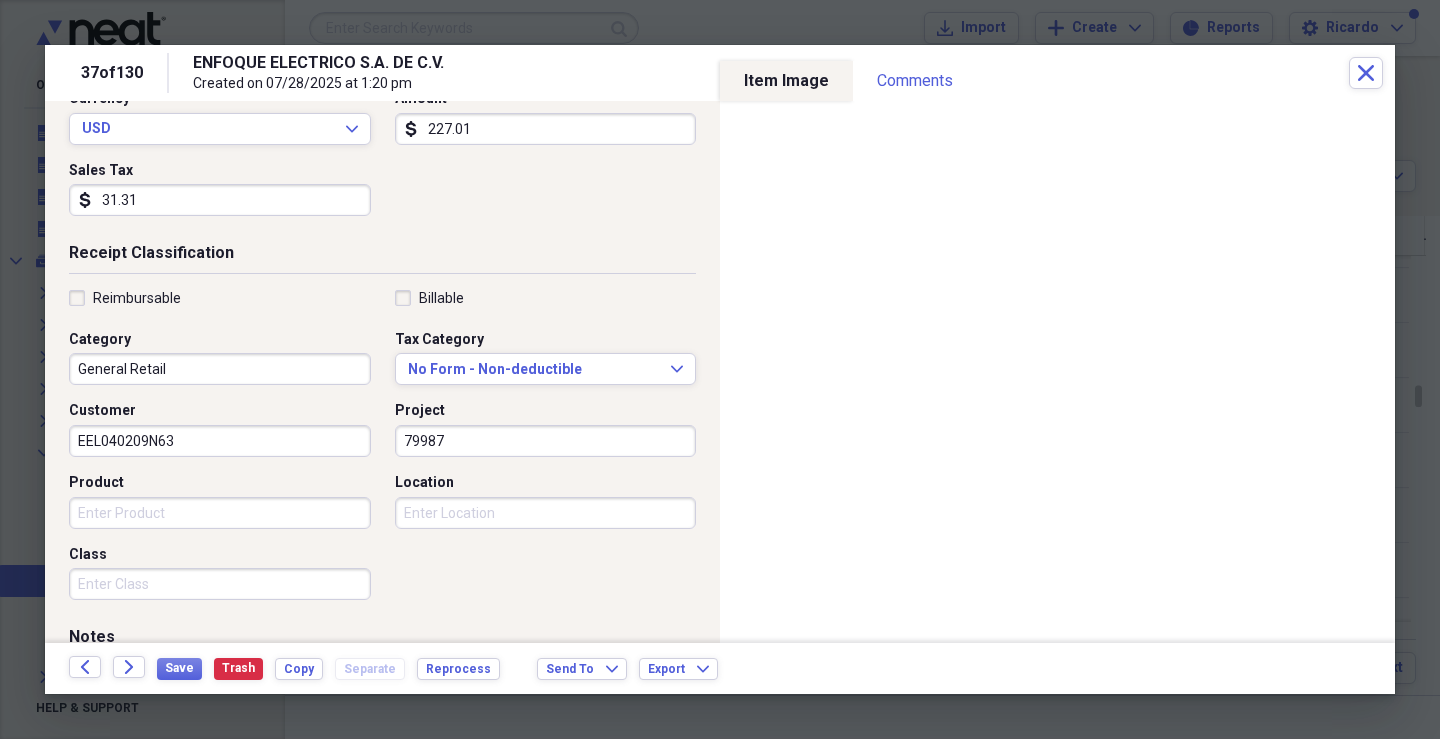 type on "79987" 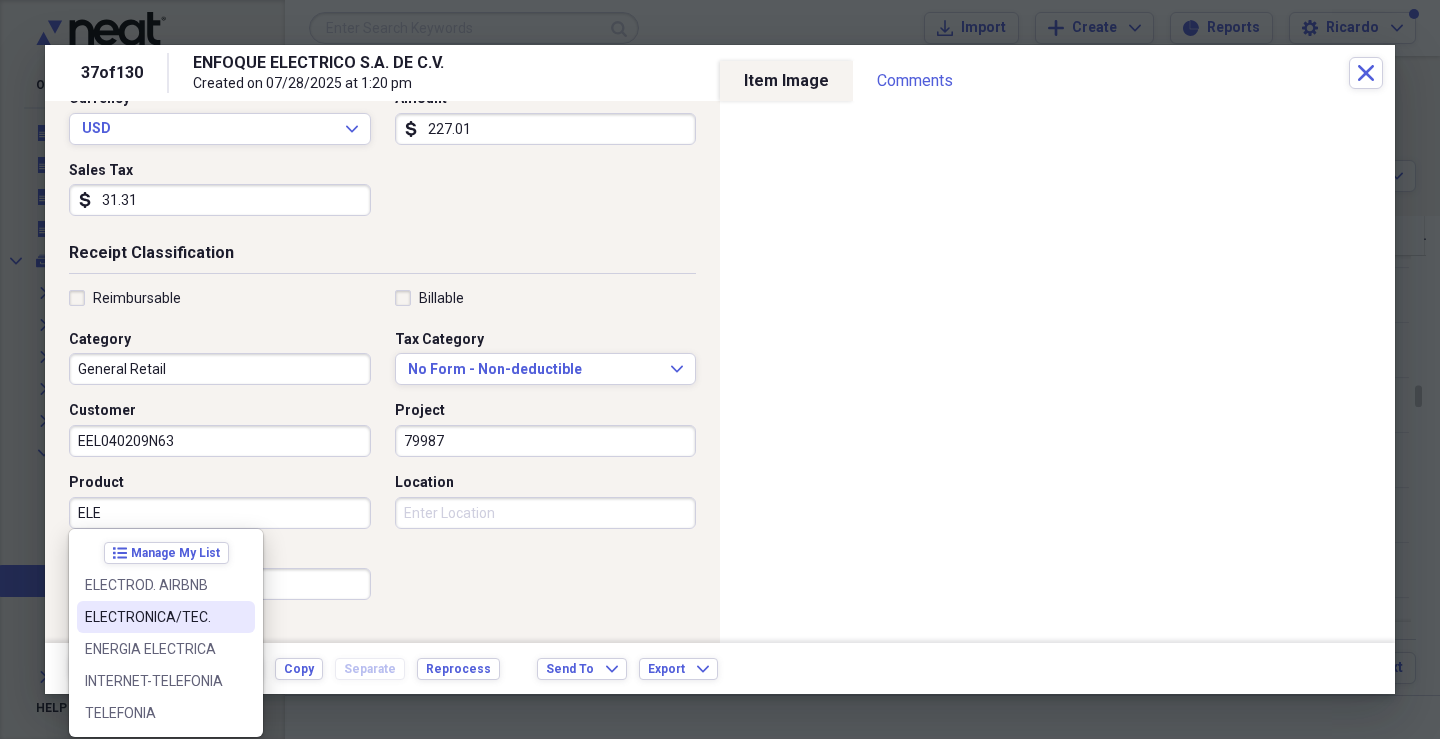 click on "ELECTRONICA/TEC." at bounding box center [154, 617] 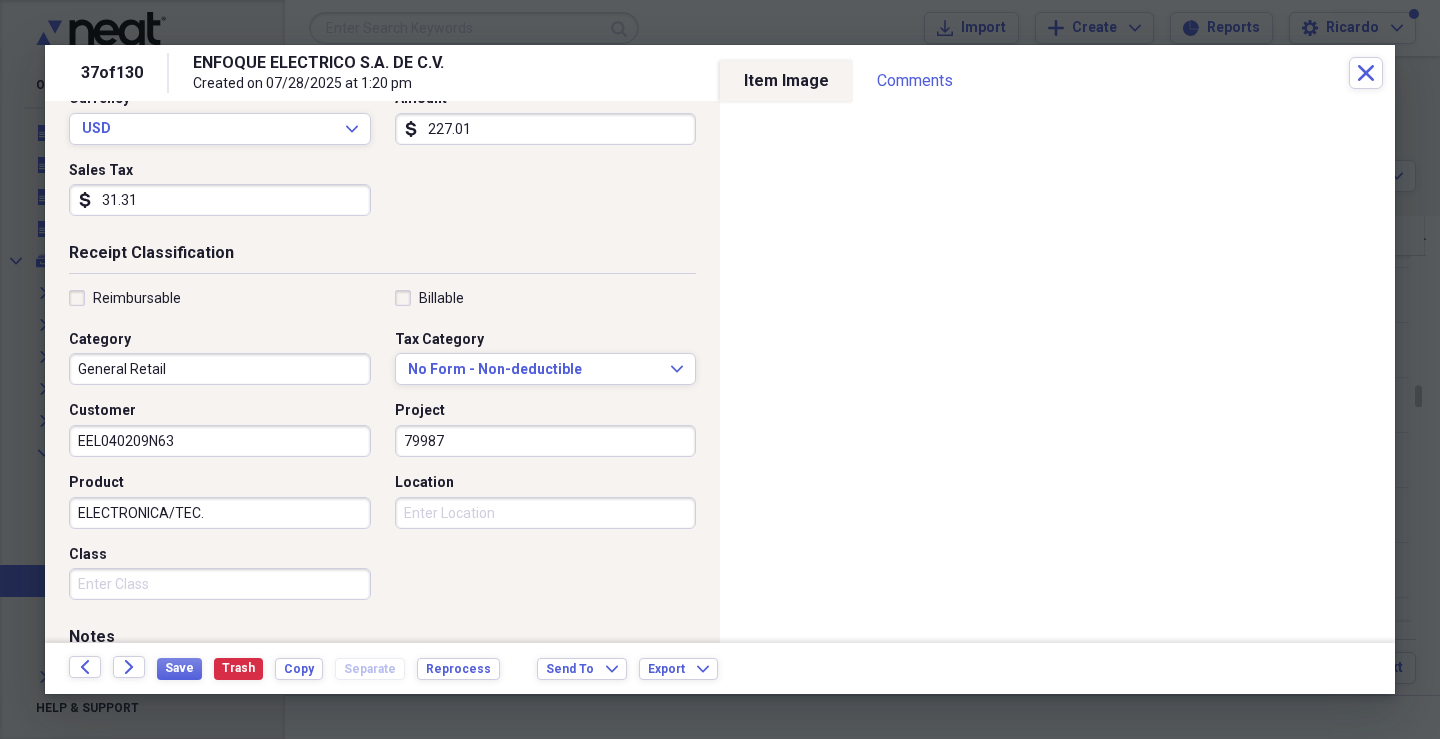 click on "Class" at bounding box center (220, 584) 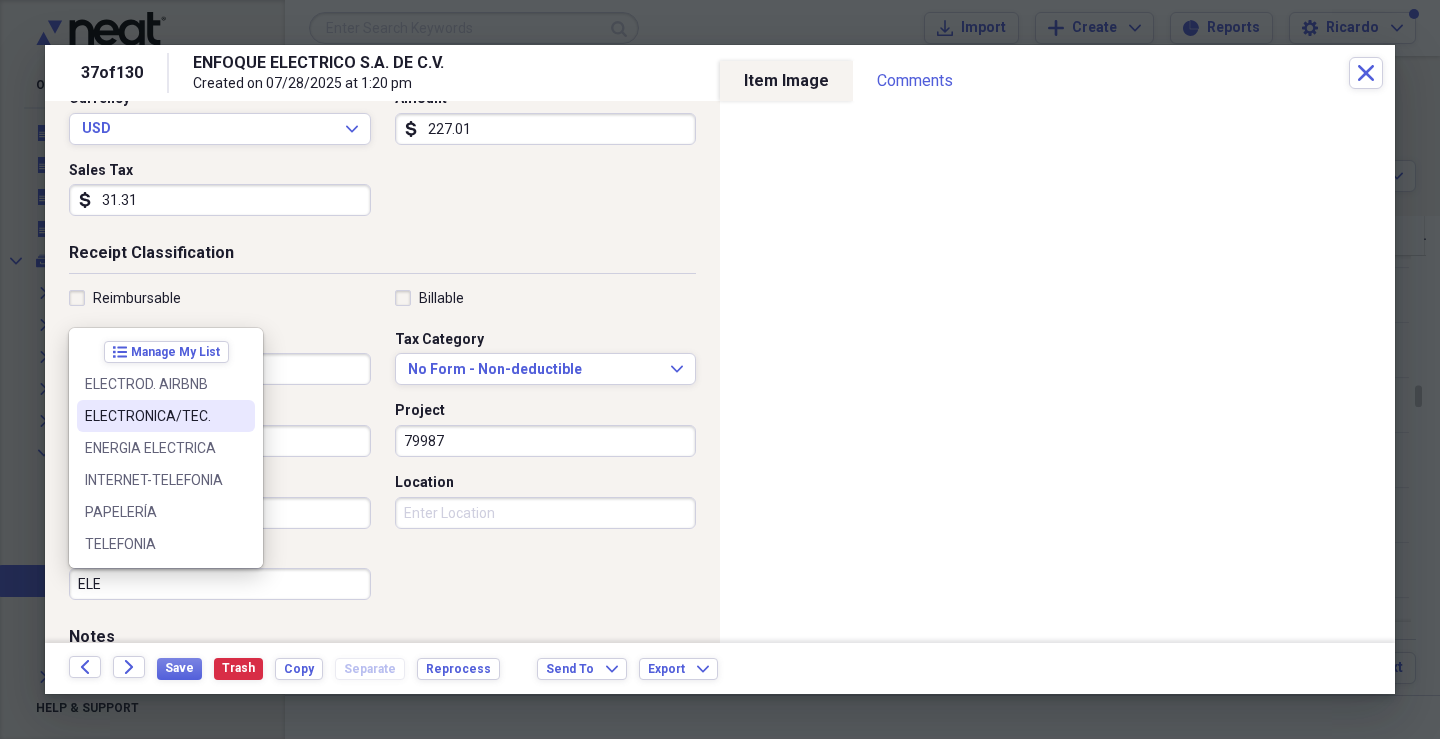click on "ELECTRONICA/TEC." at bounding box center (166, 416) 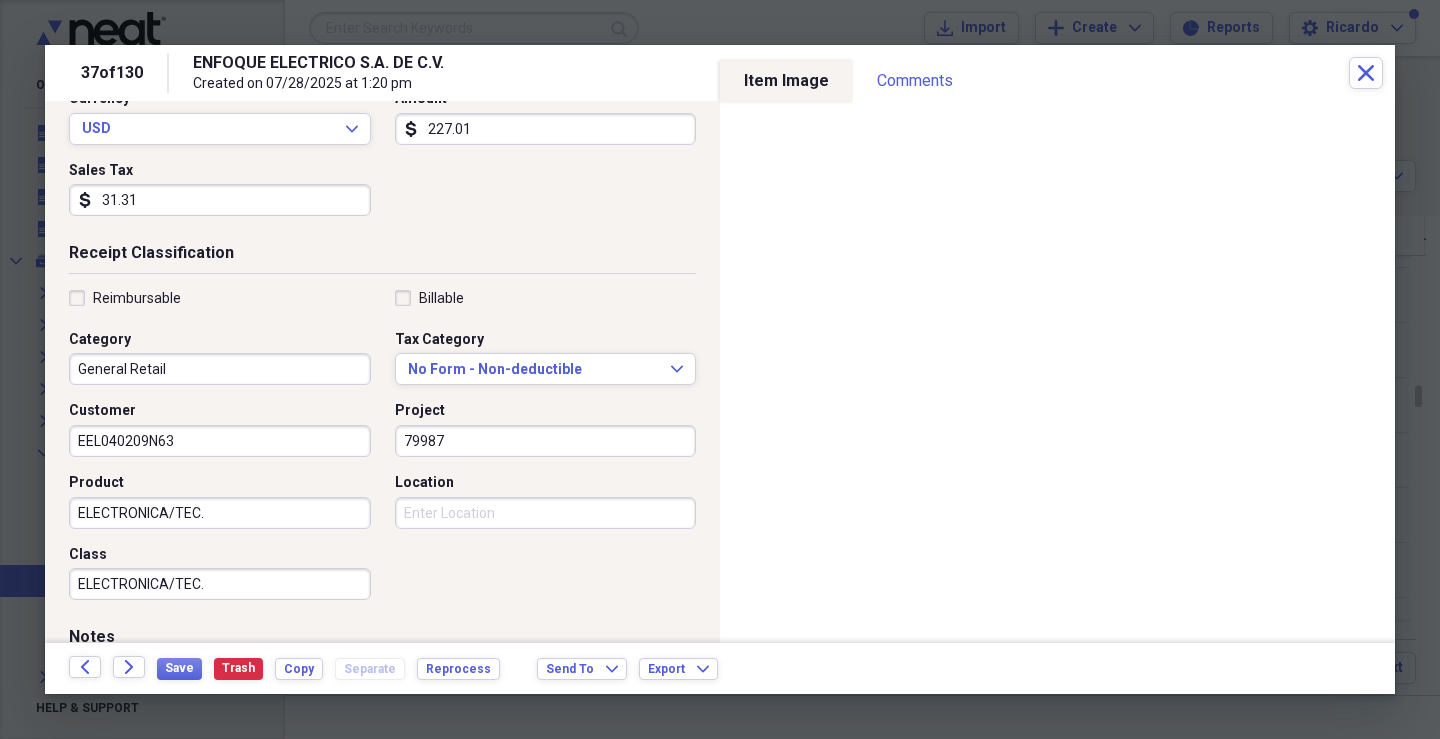 click on "Location" at bounding box center [546, 513] 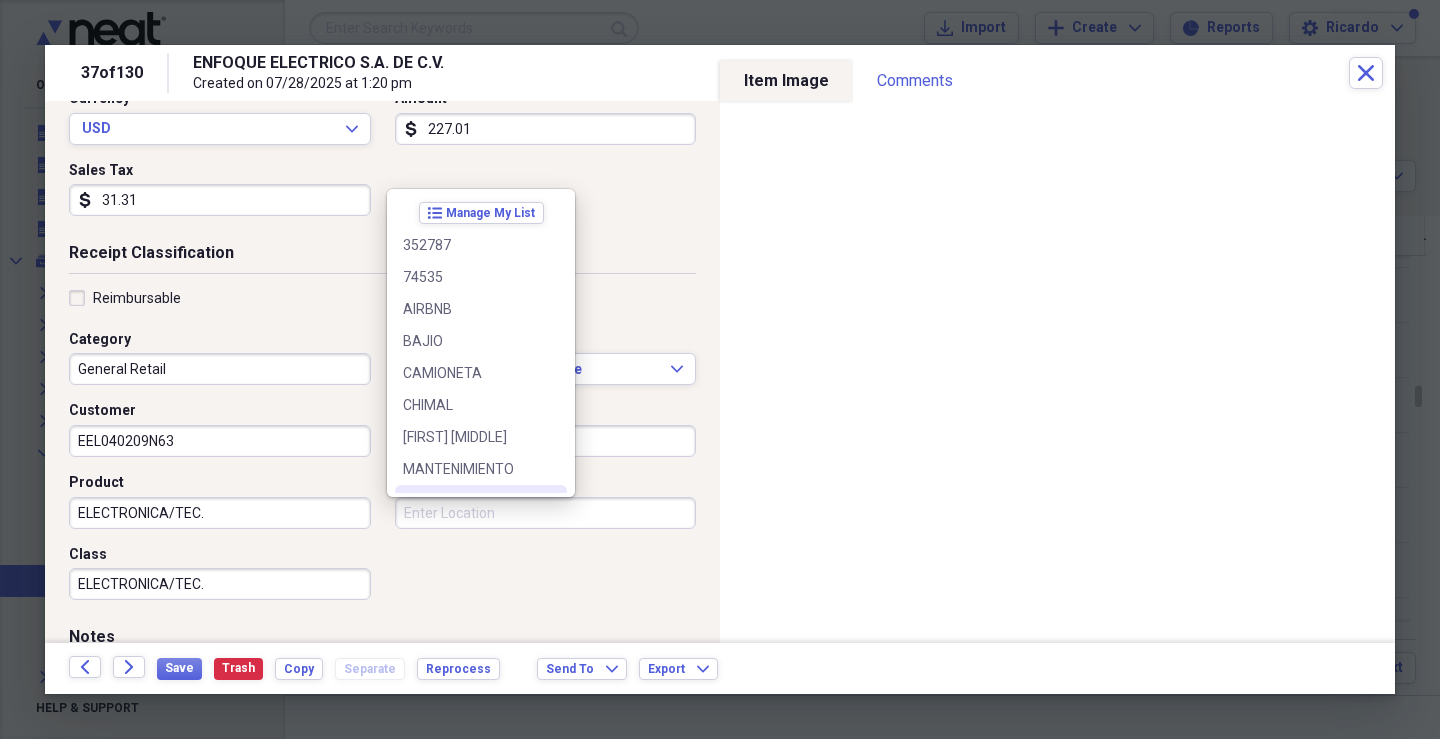 click on "MANTENIMIENTO" at bounding box center [469, 469] 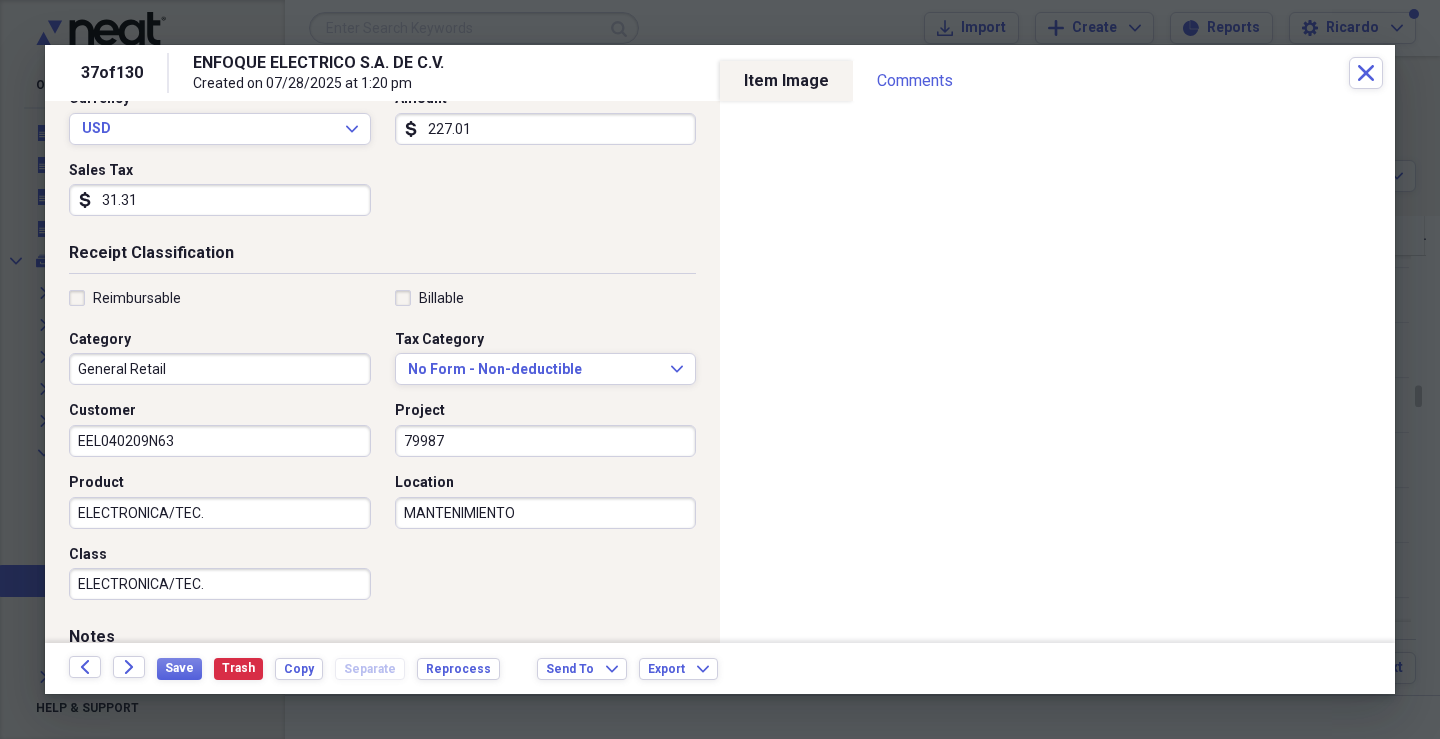 type on "MANTENIMIENTO" 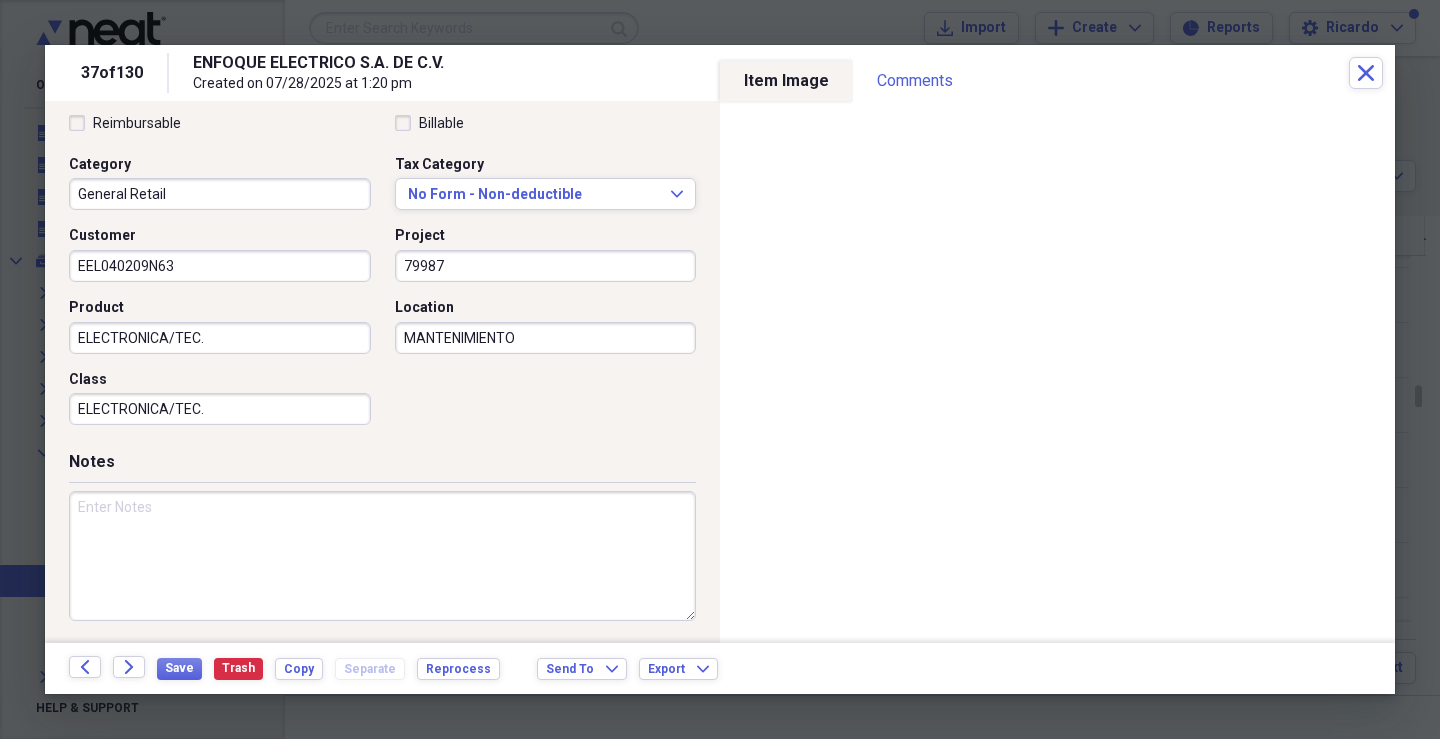scroll, scrollTop: 479, scrollLeft: 0, axis: vertical 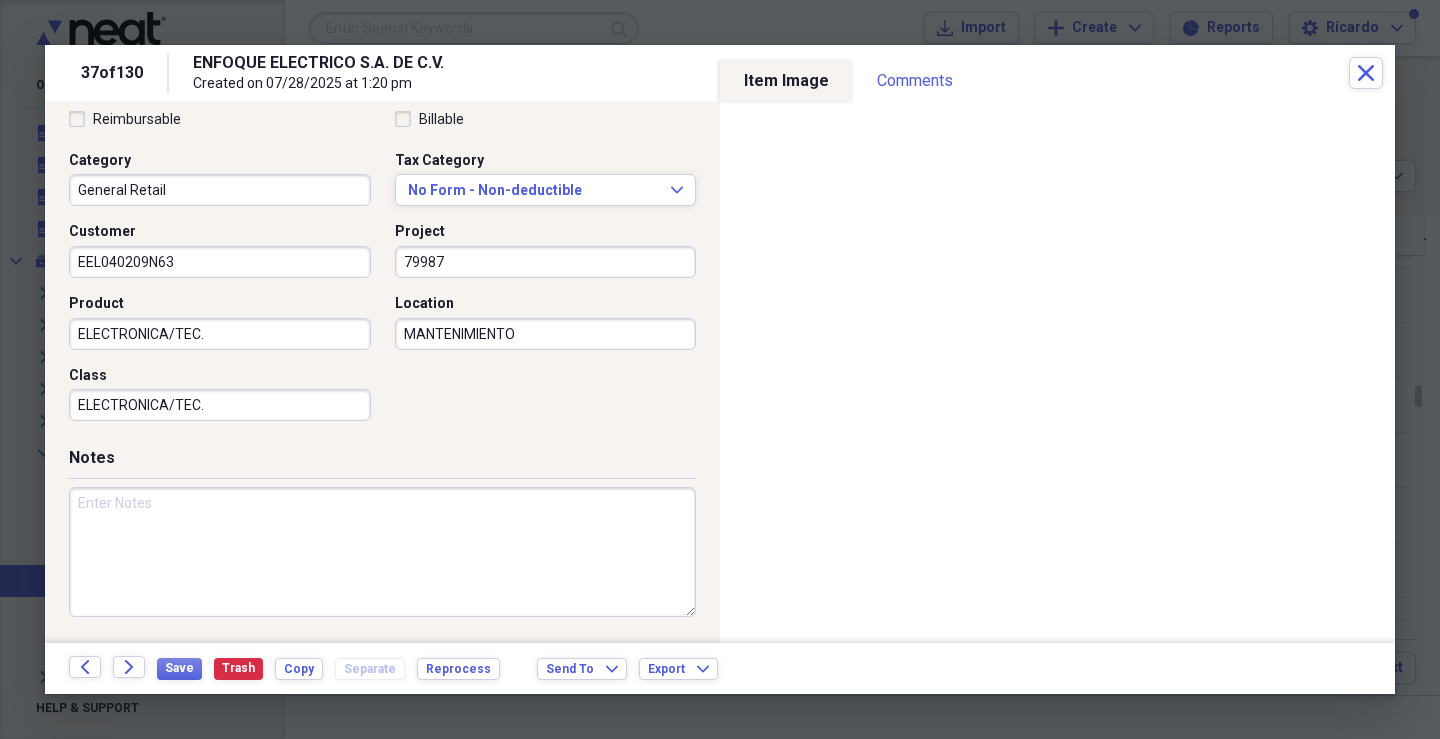 click at bounding box center (382, 552) 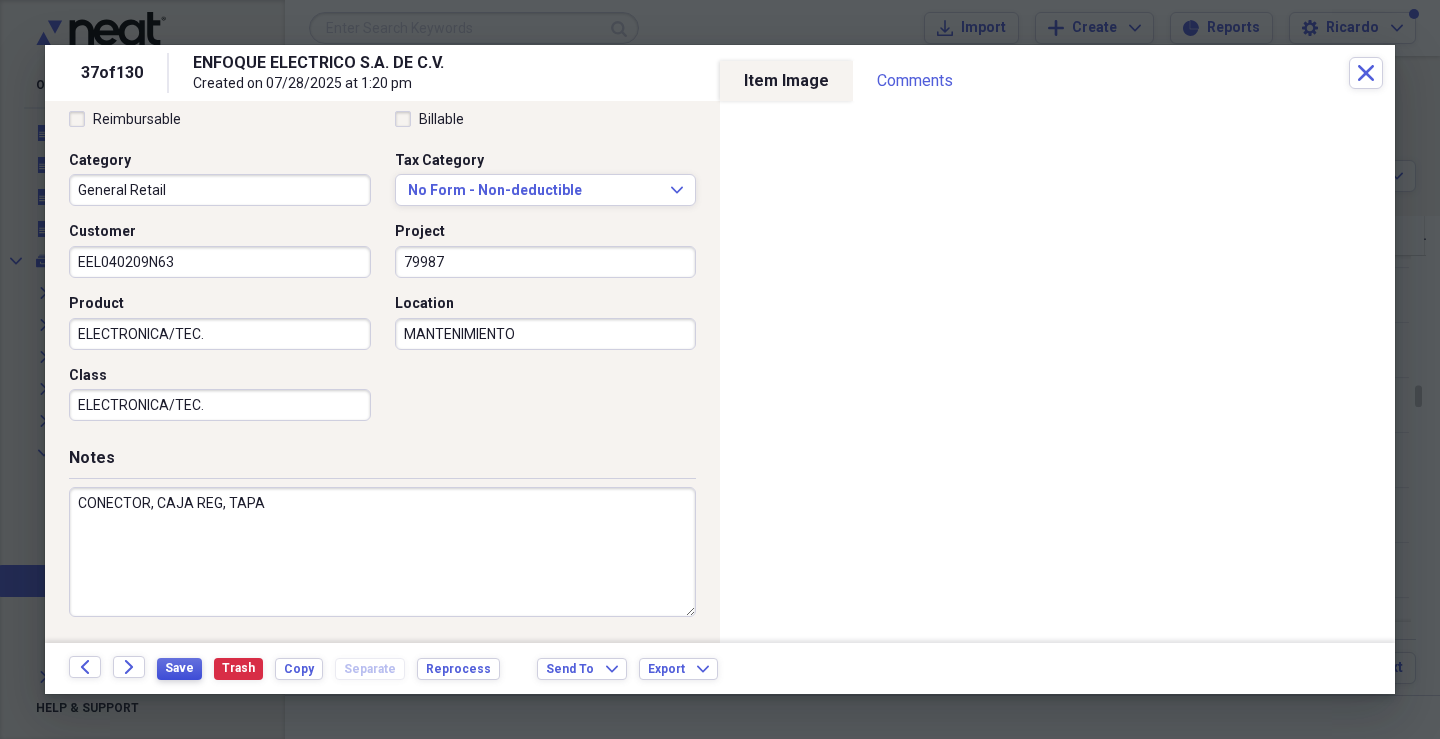 type on "CONECTOR, CAJA REG, TAPA" 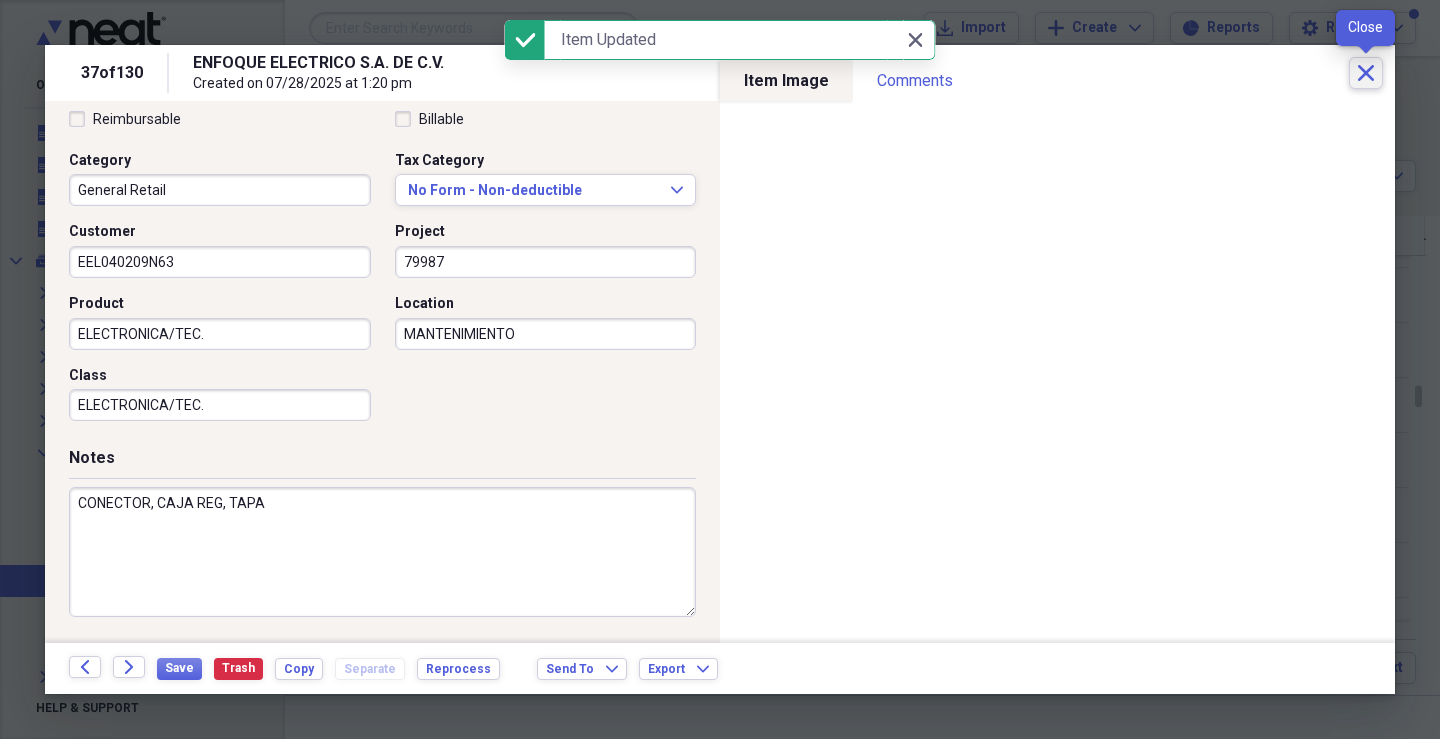 click on "Close" 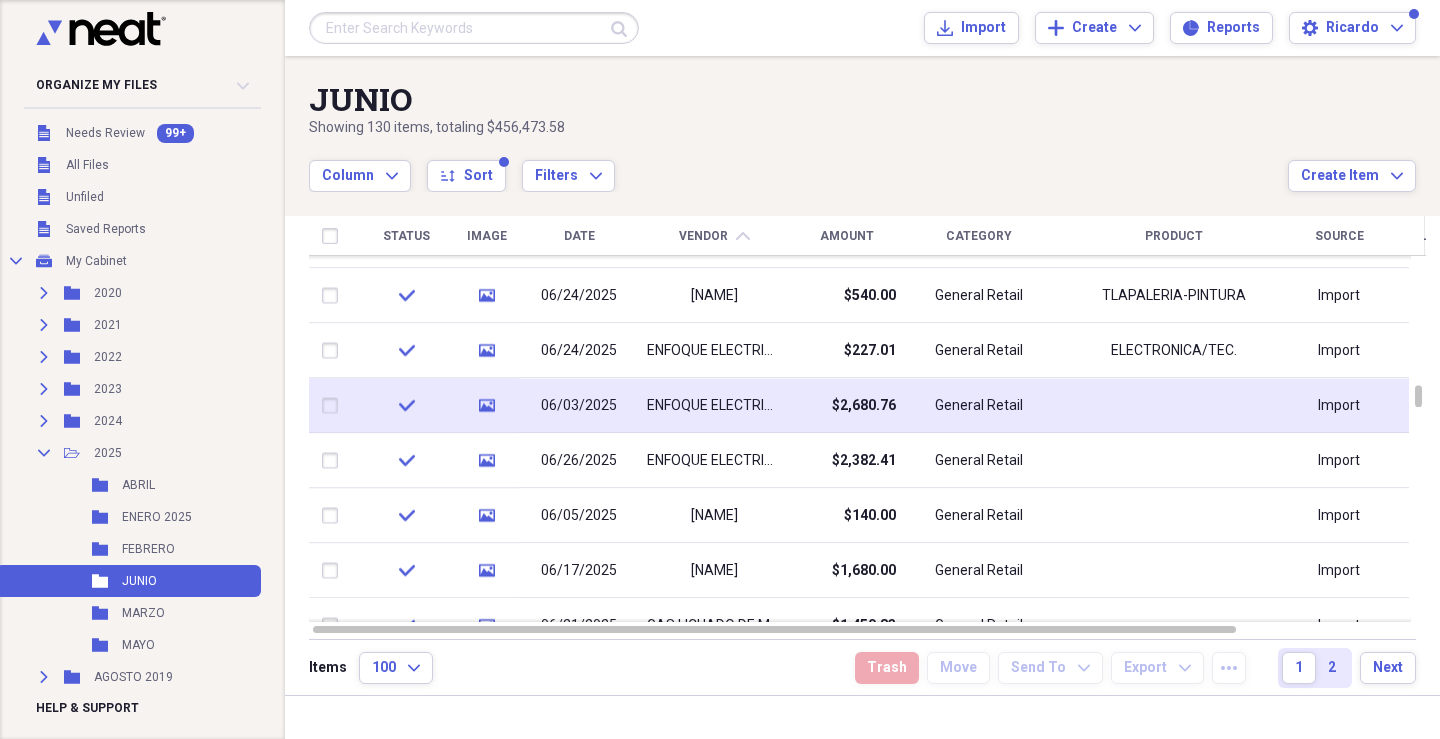 click on "ENFOQUE ELECTRICO S.A. DE C.V." at bounding box center (714, 406) 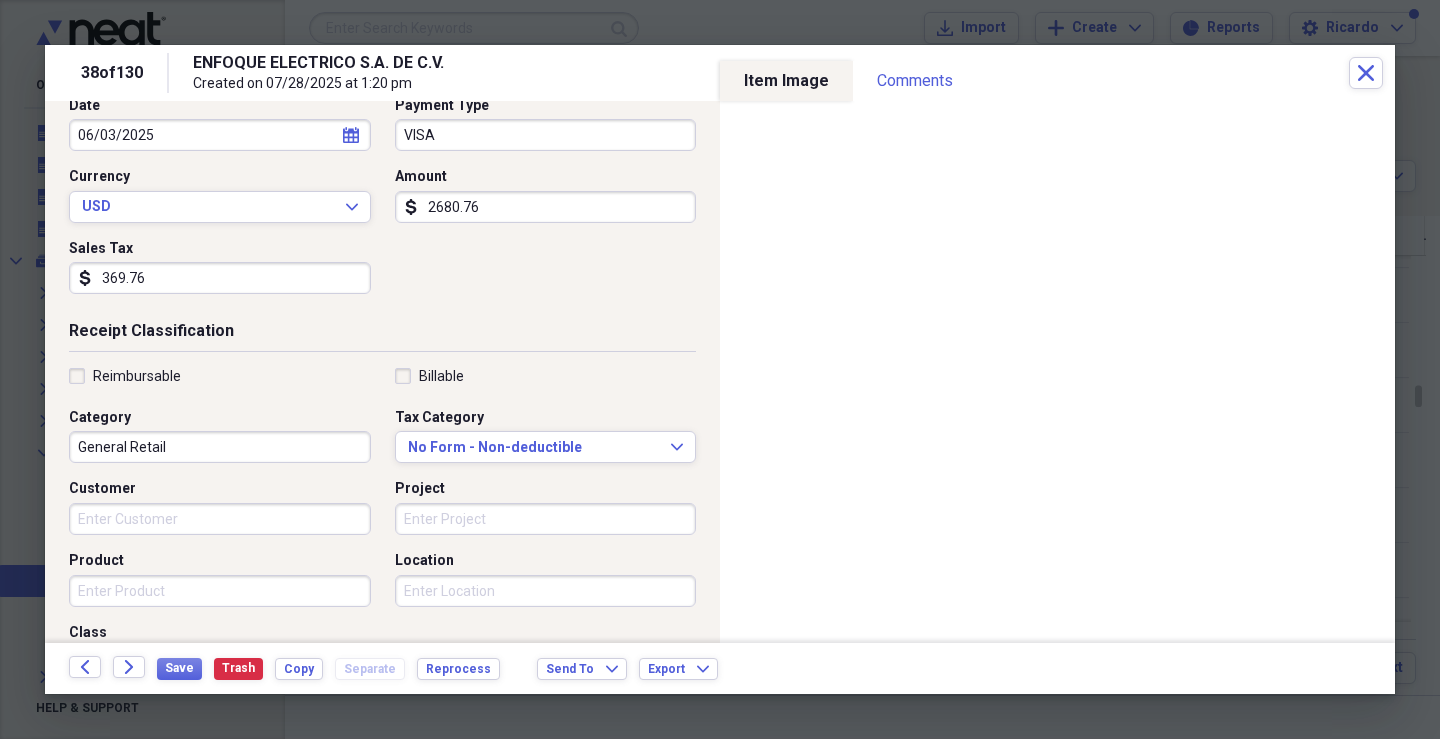 scroll, scrollTop: 400, scrollLeft: 0, axis: vertical 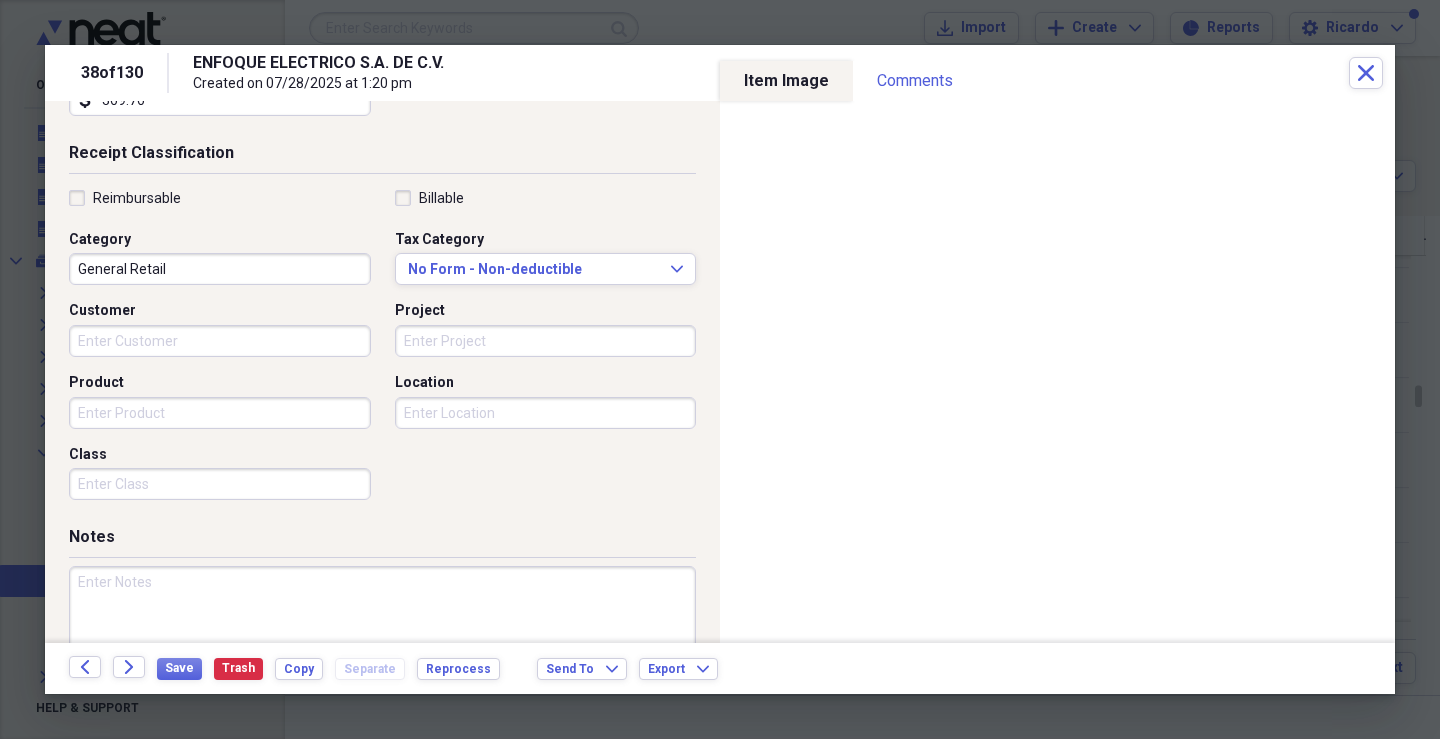 click on "Customer" at bounding box center (220, 341) 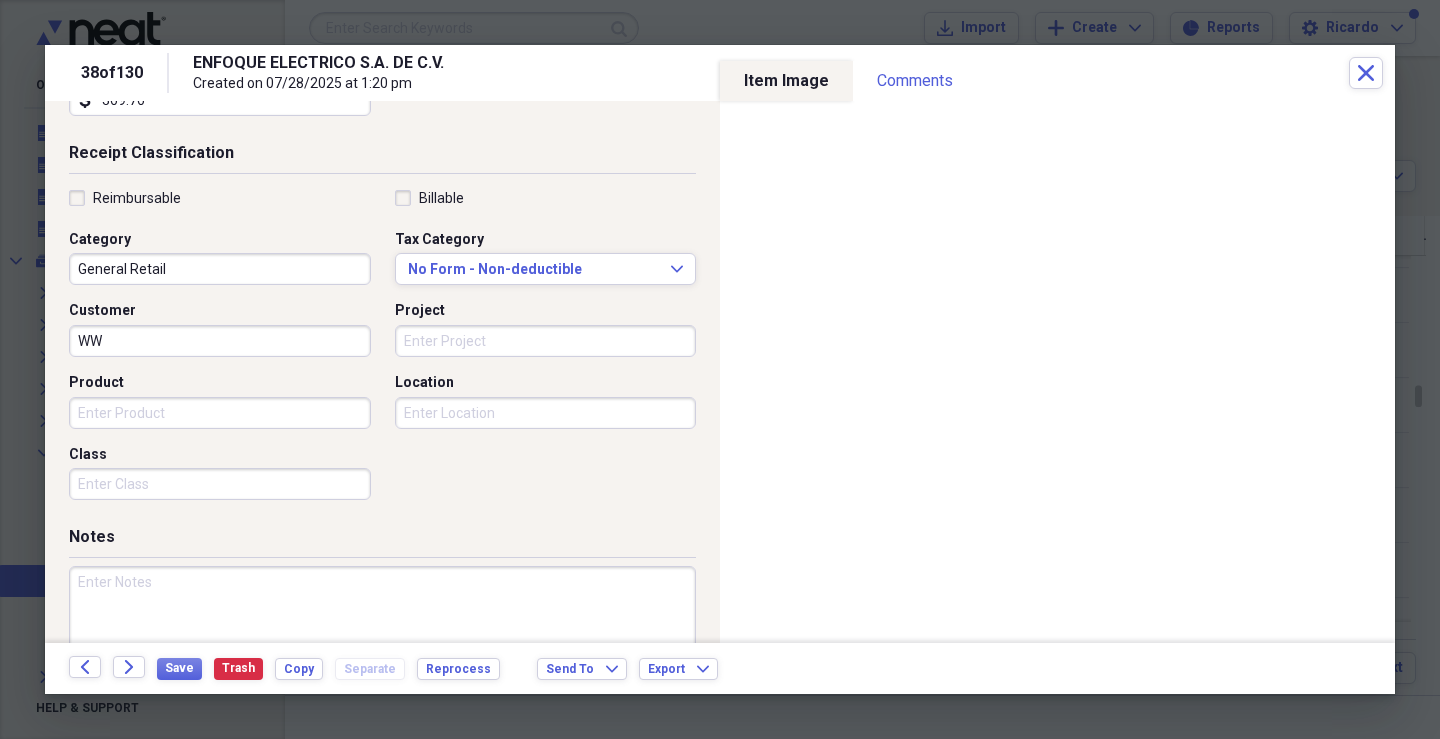 type on "W" 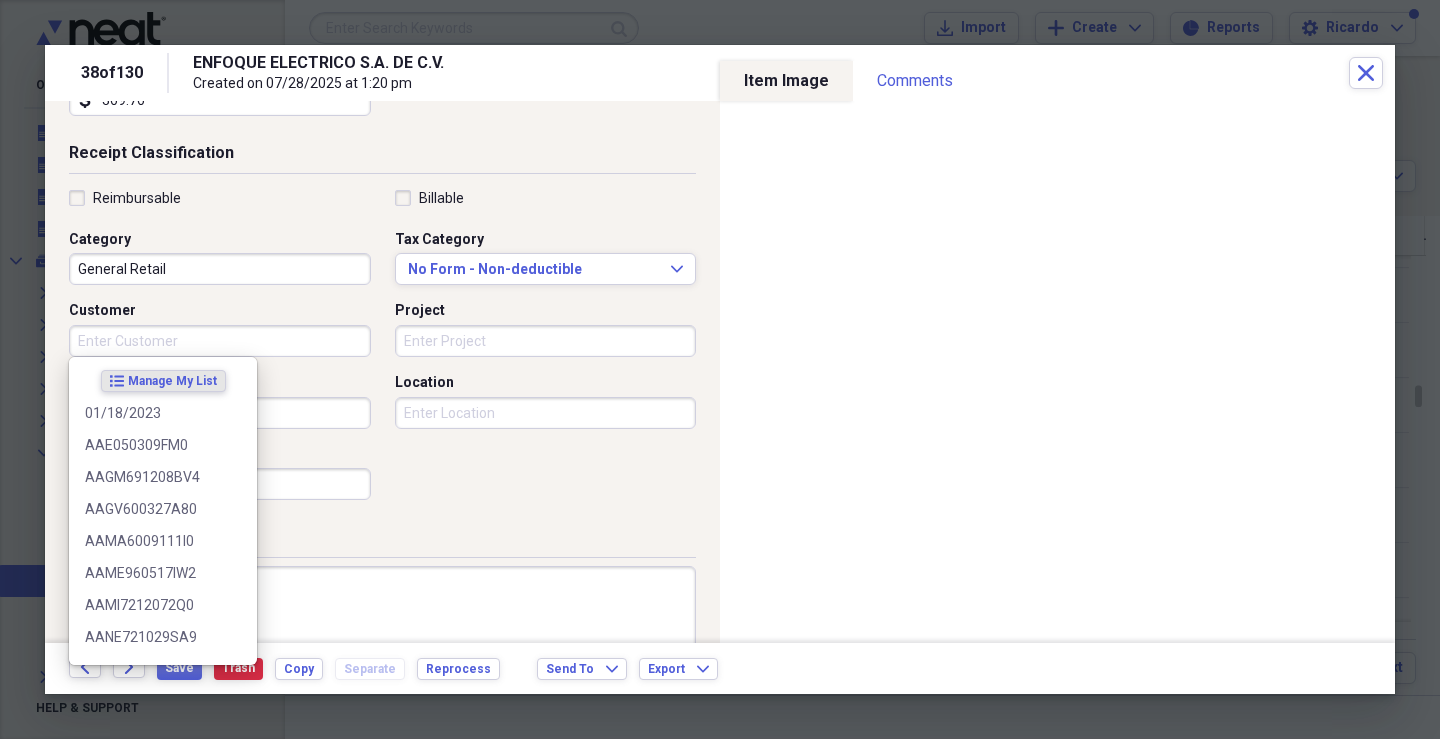 type on "W" 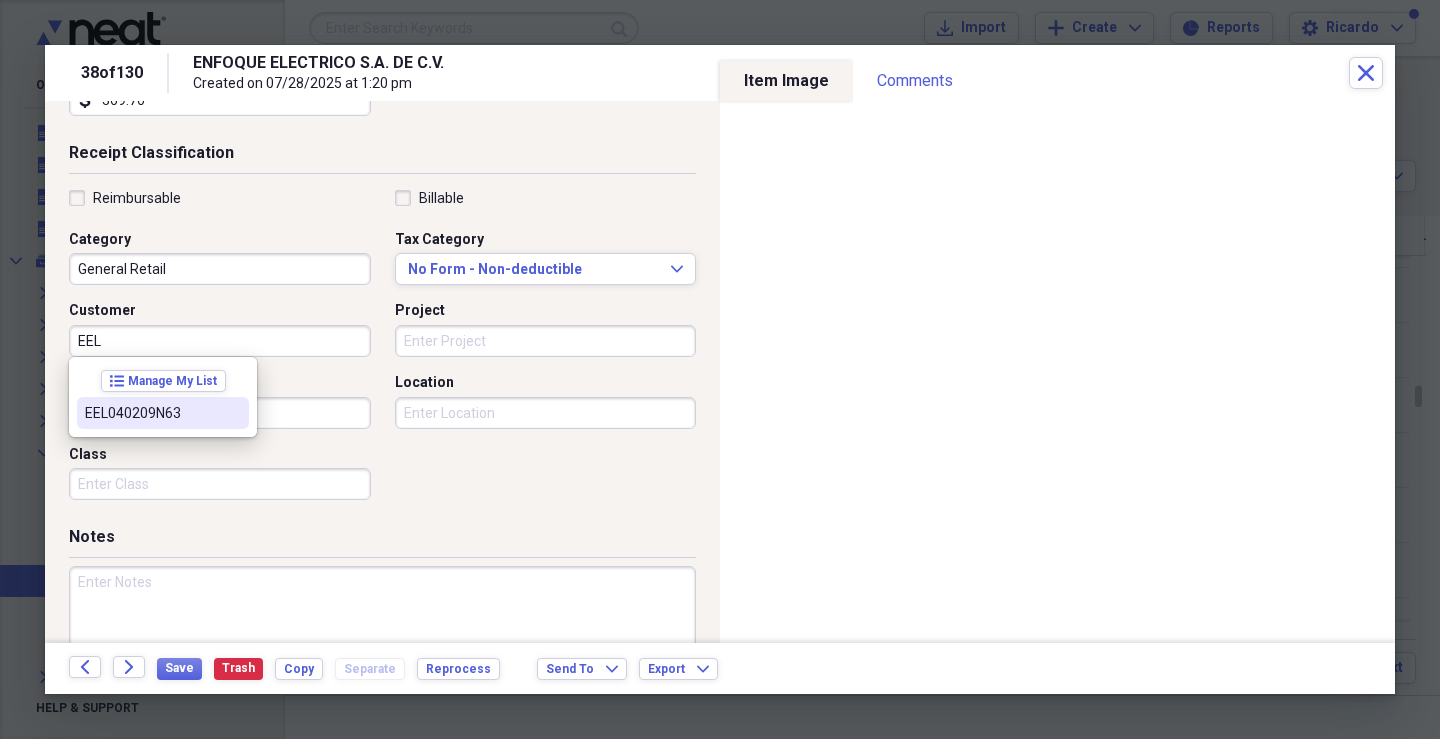 drag, startPoint x: 149, startPoint y: 408, endPoint x: 350, endPoint y: 369, distance: 204.74863 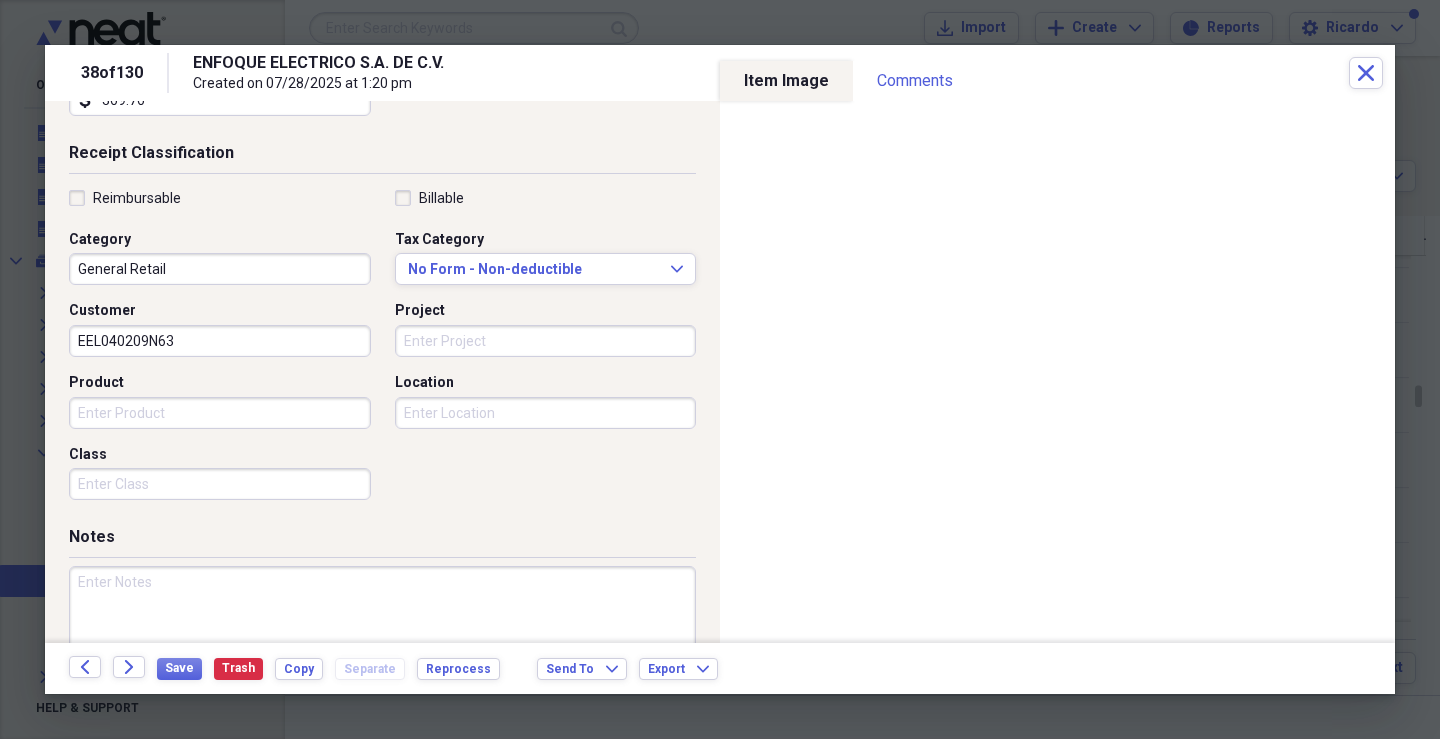click on "Project" at bounding box center (546, 341) 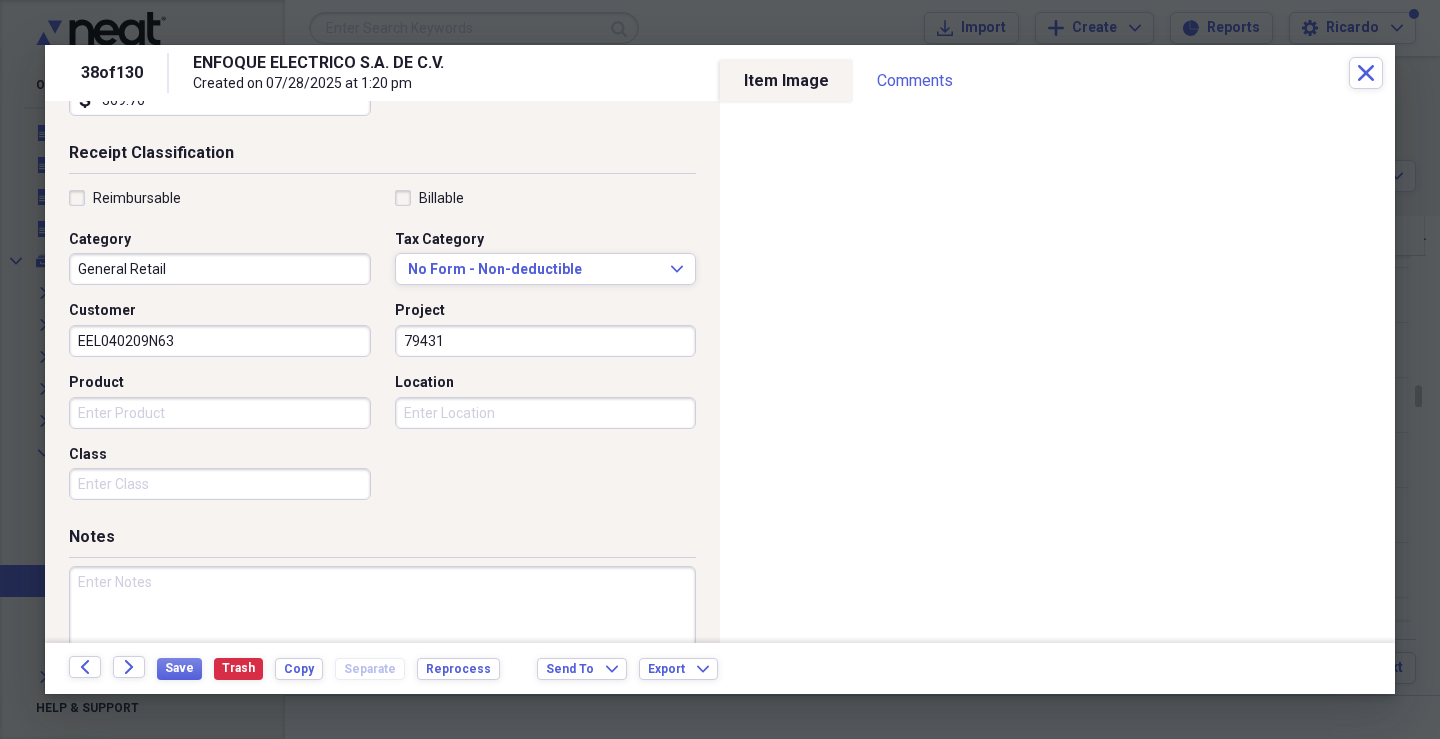 type on "79431" 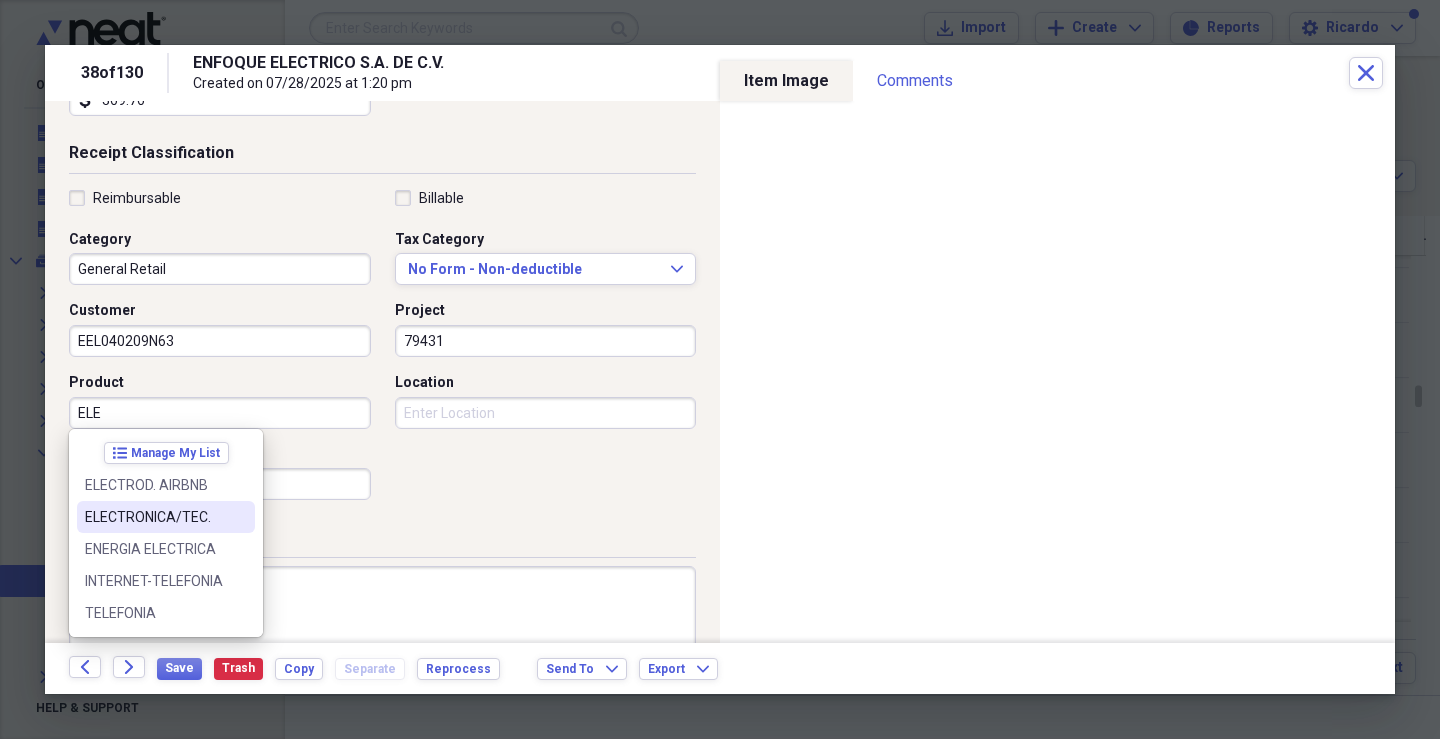 click on "ELECTRONICA/TEC." at bounding box center (166, 517) 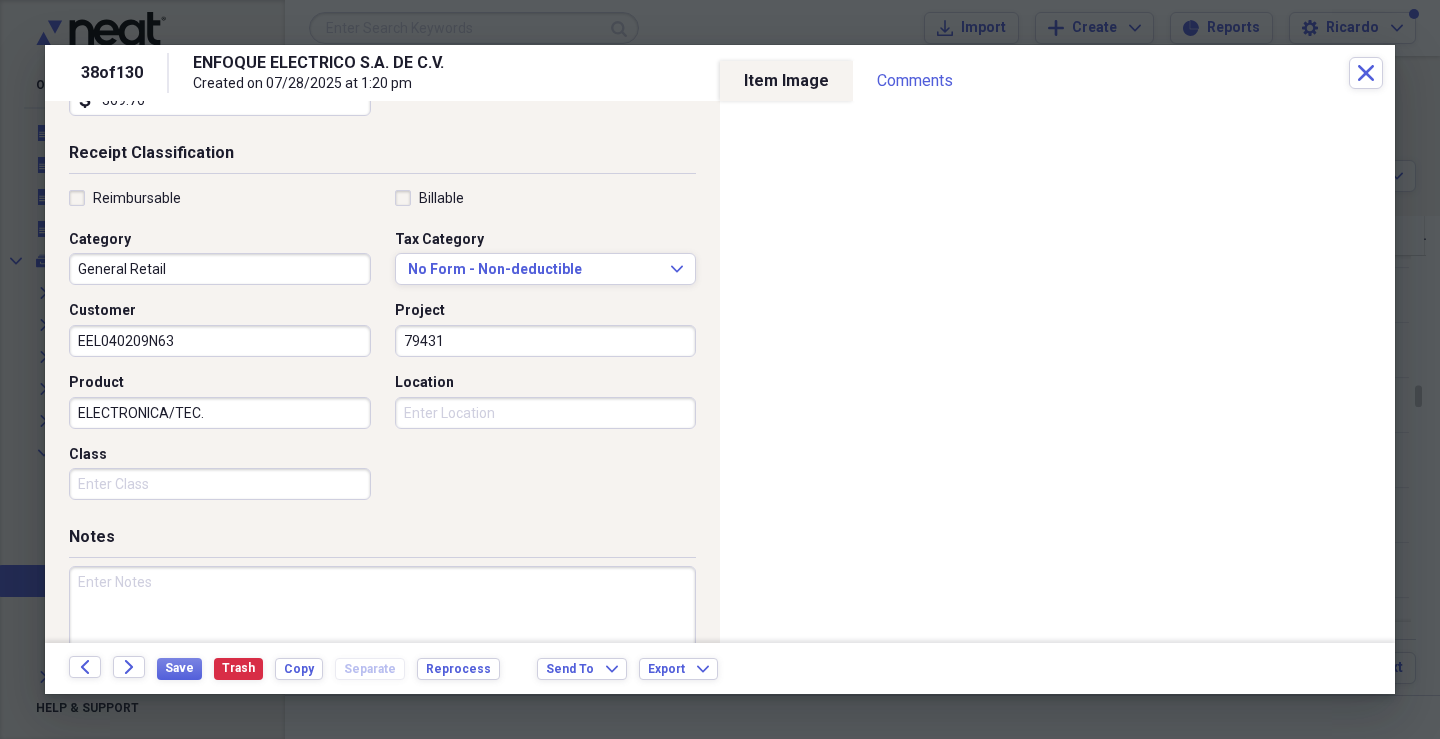 click on "Class" at bounding box center (220, 484) 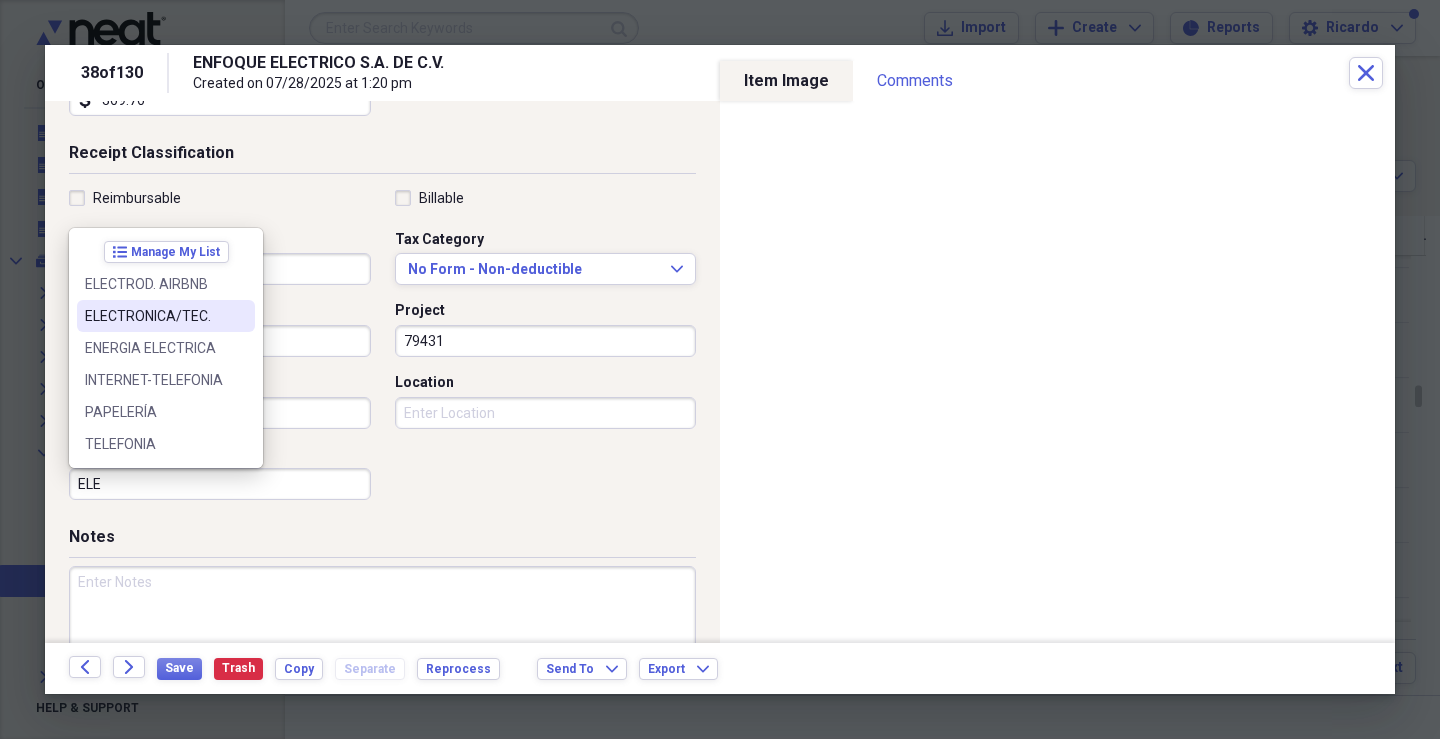 click on "ELECTRONICA/TEC." at bounding box center [154, 316] 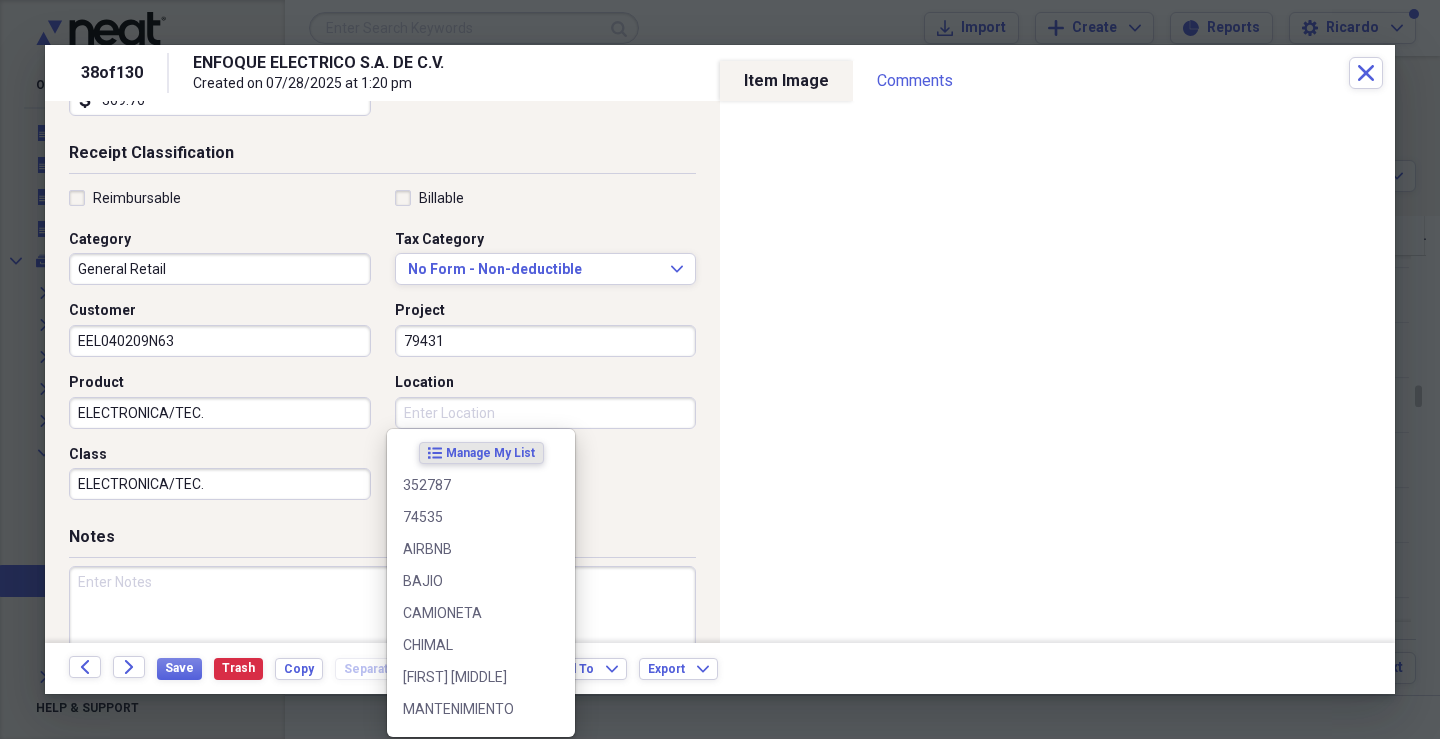 click on "Location" at bounding box center (546, 413) 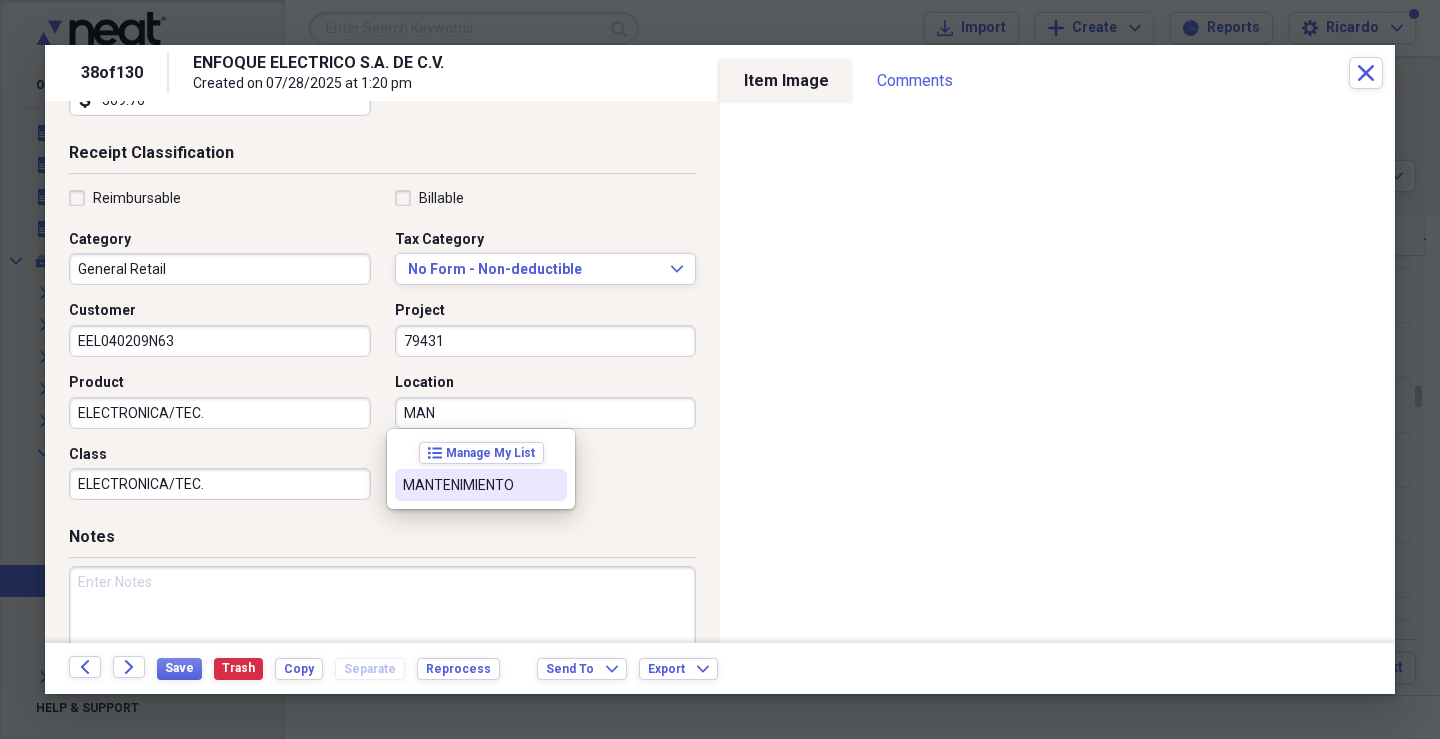 drag, startPoint x: 486, startPoint y: 480, endPoint x: 445, endPoint y: 511, distance: 51.40039 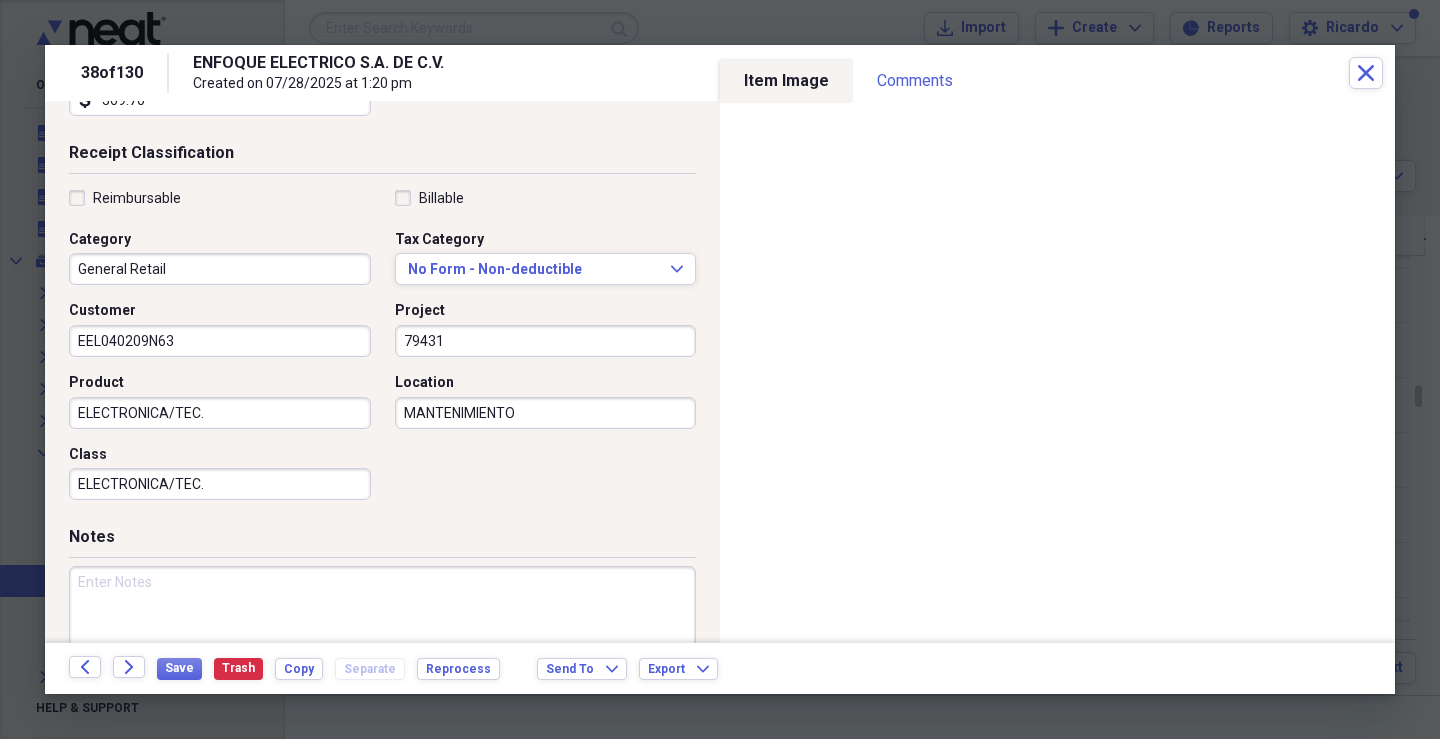 click at bounding box center [382, 631] 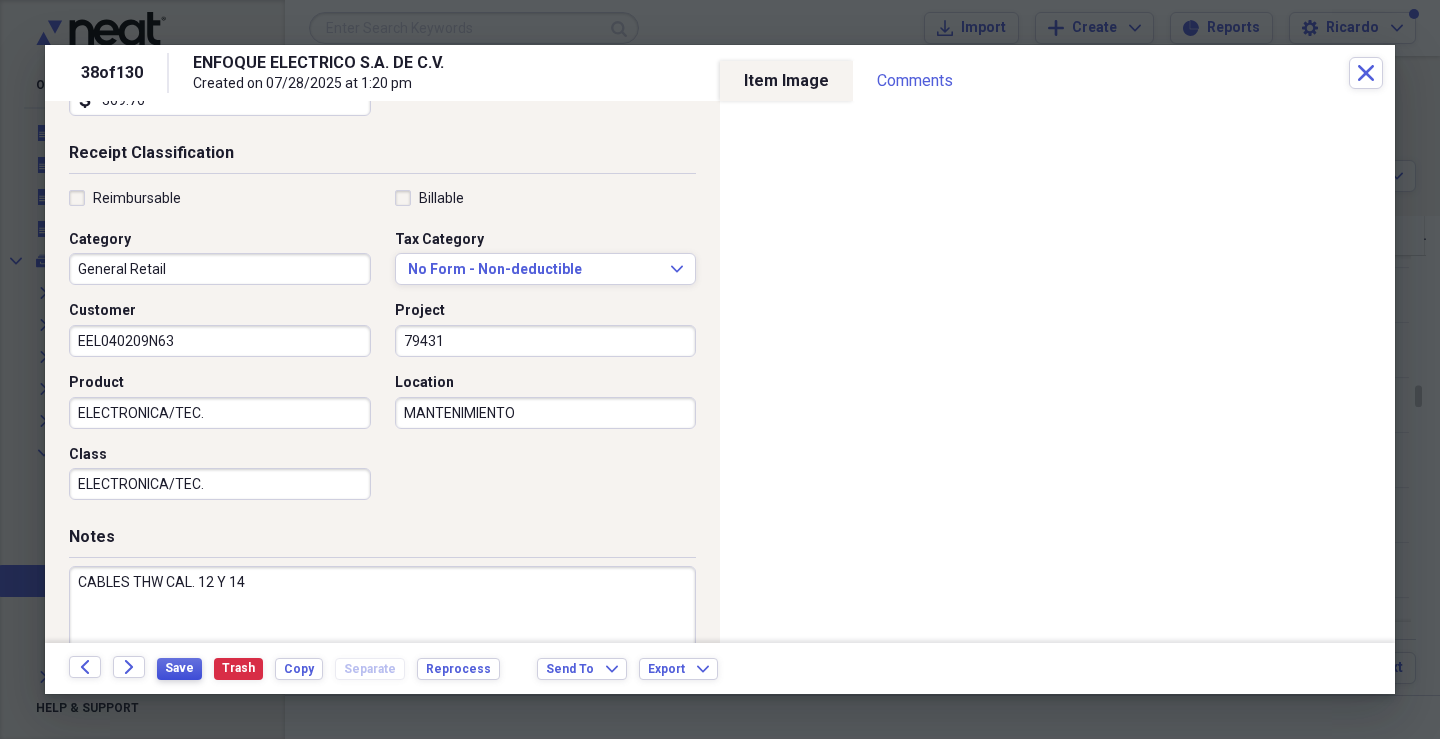 type on "CABLES THW CAL. 12 Y 14" 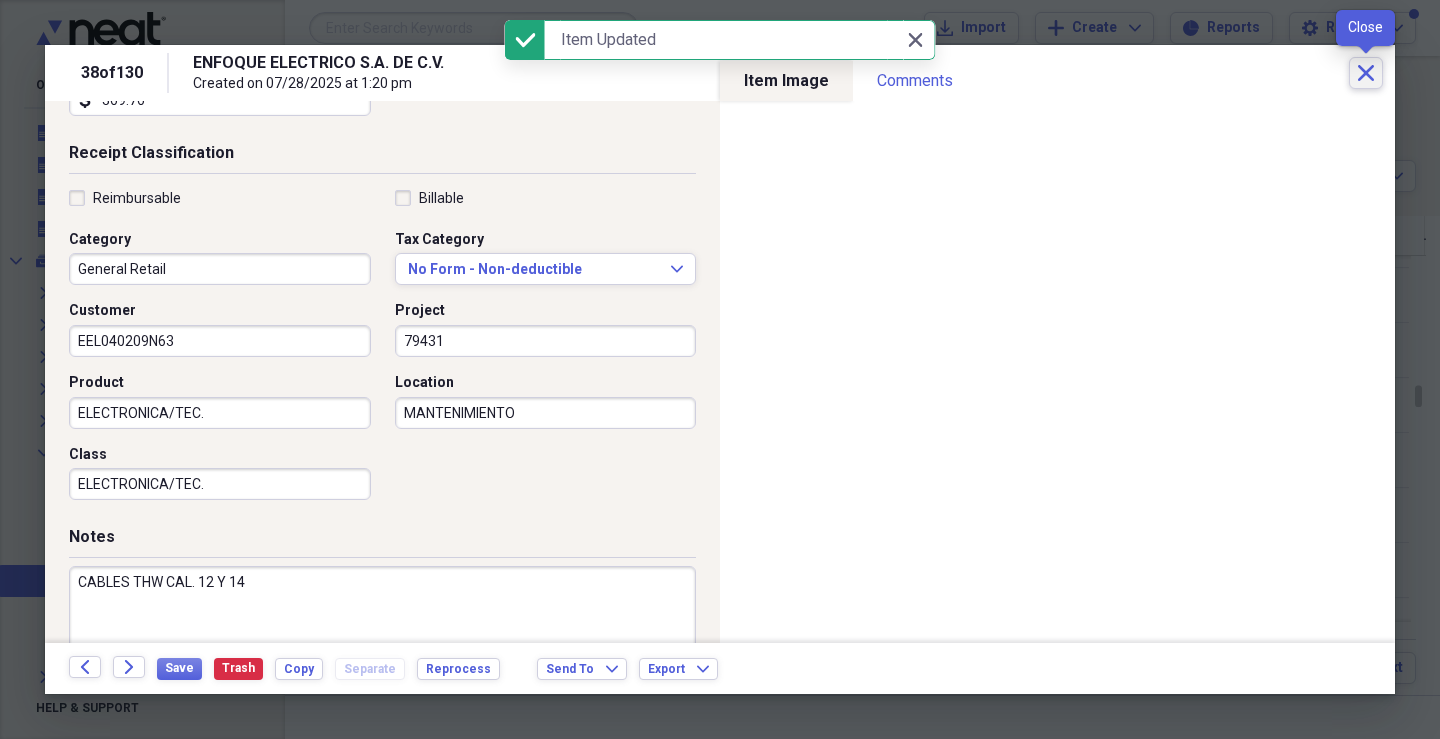 click on "Close" 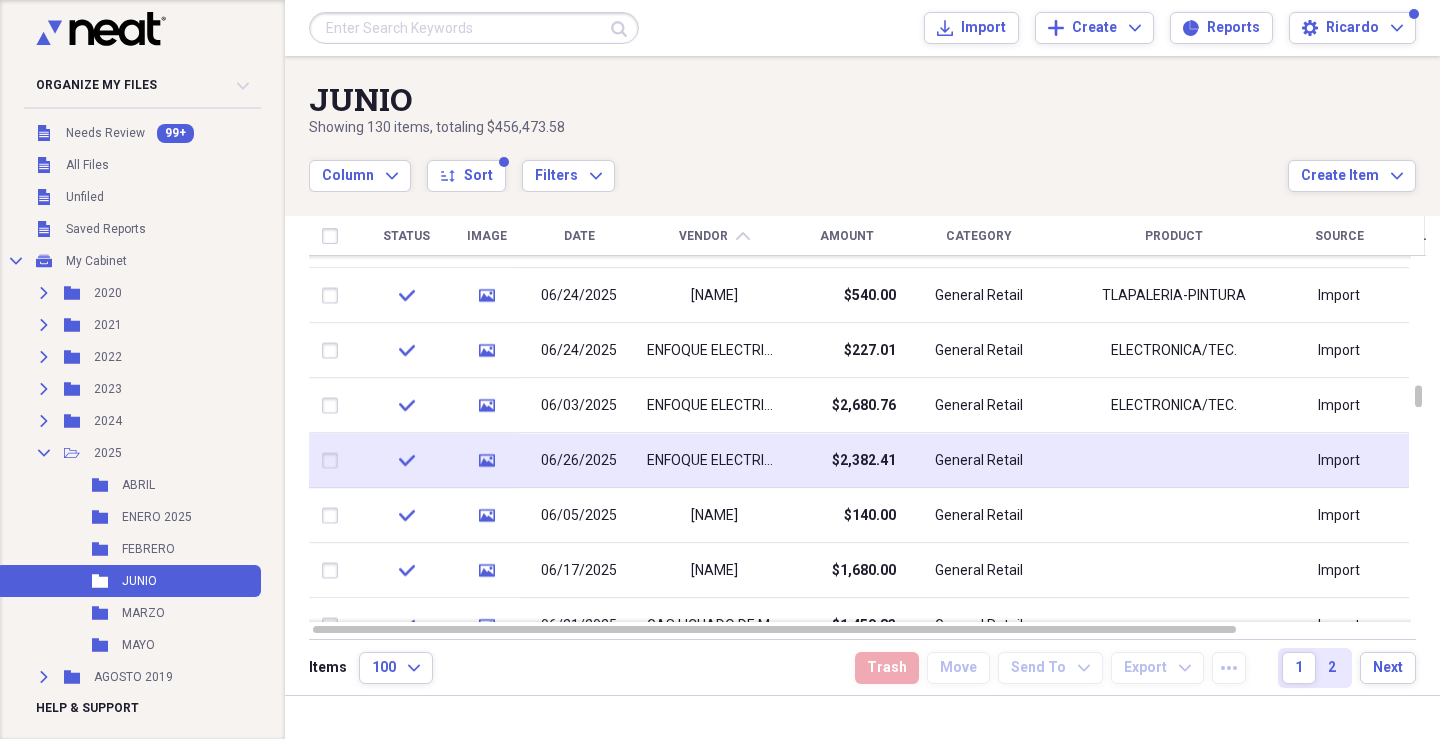 click on "ENFOQUE ELECTRICO S.A. DE C.V." at bounding box center [714, 460] 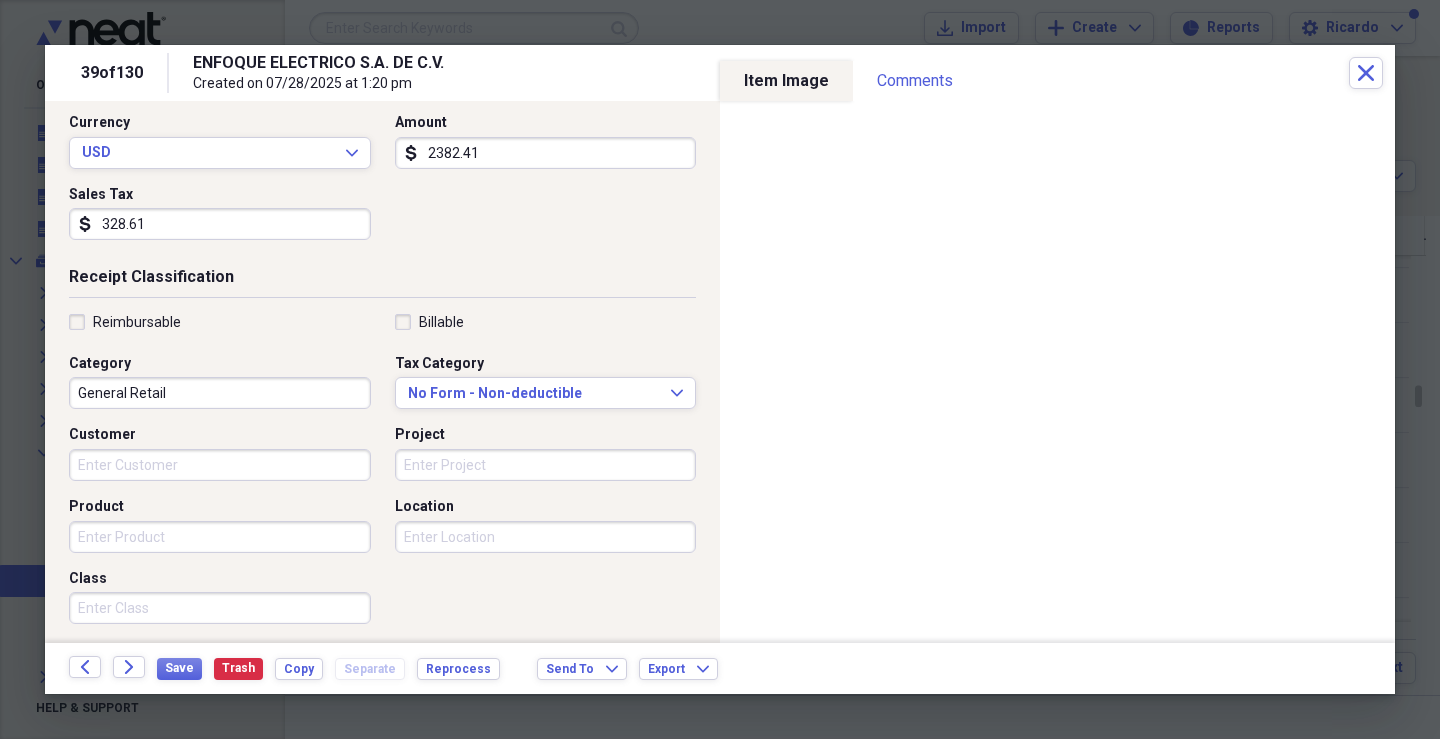 scroll, scrollTop: 400, scrollLeft: 0, axis: vertical 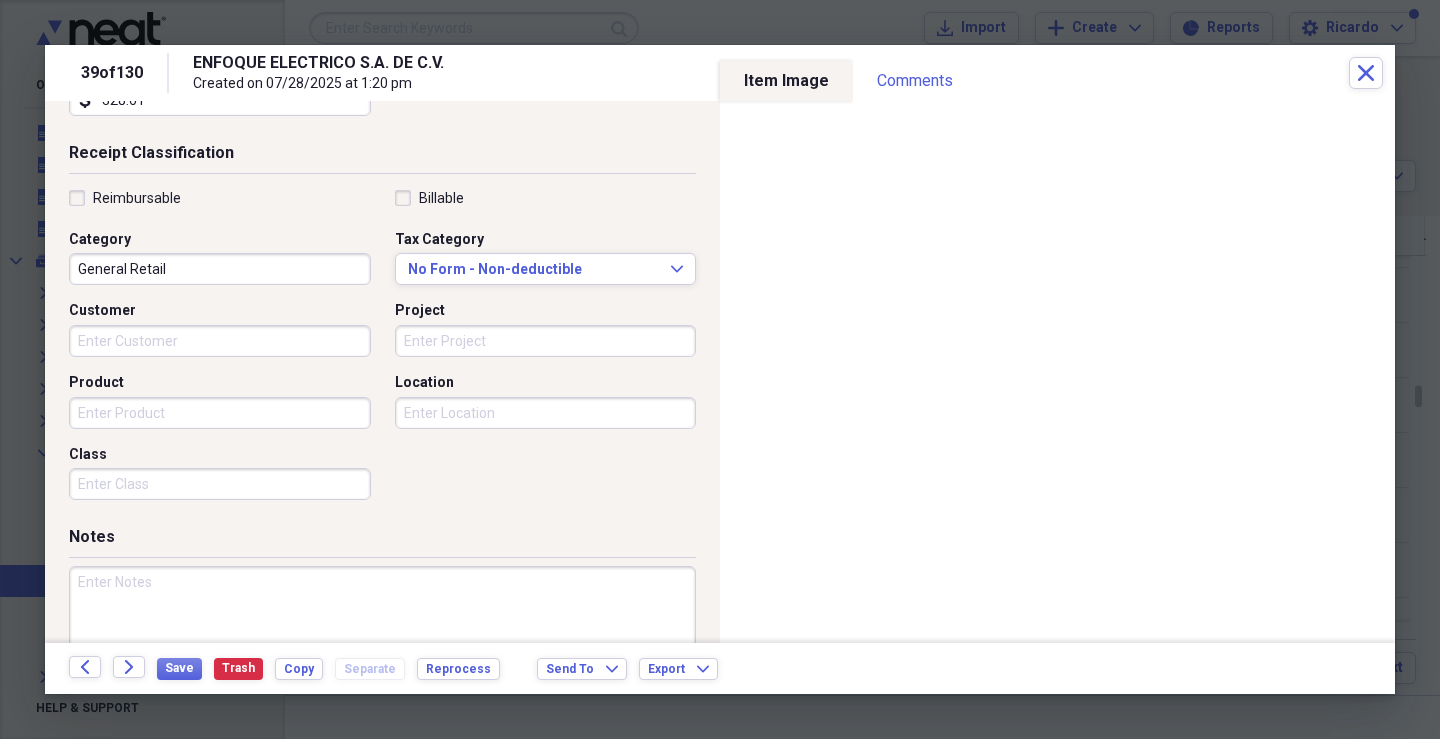 click on "Customer" at bounding box center [220, 341] 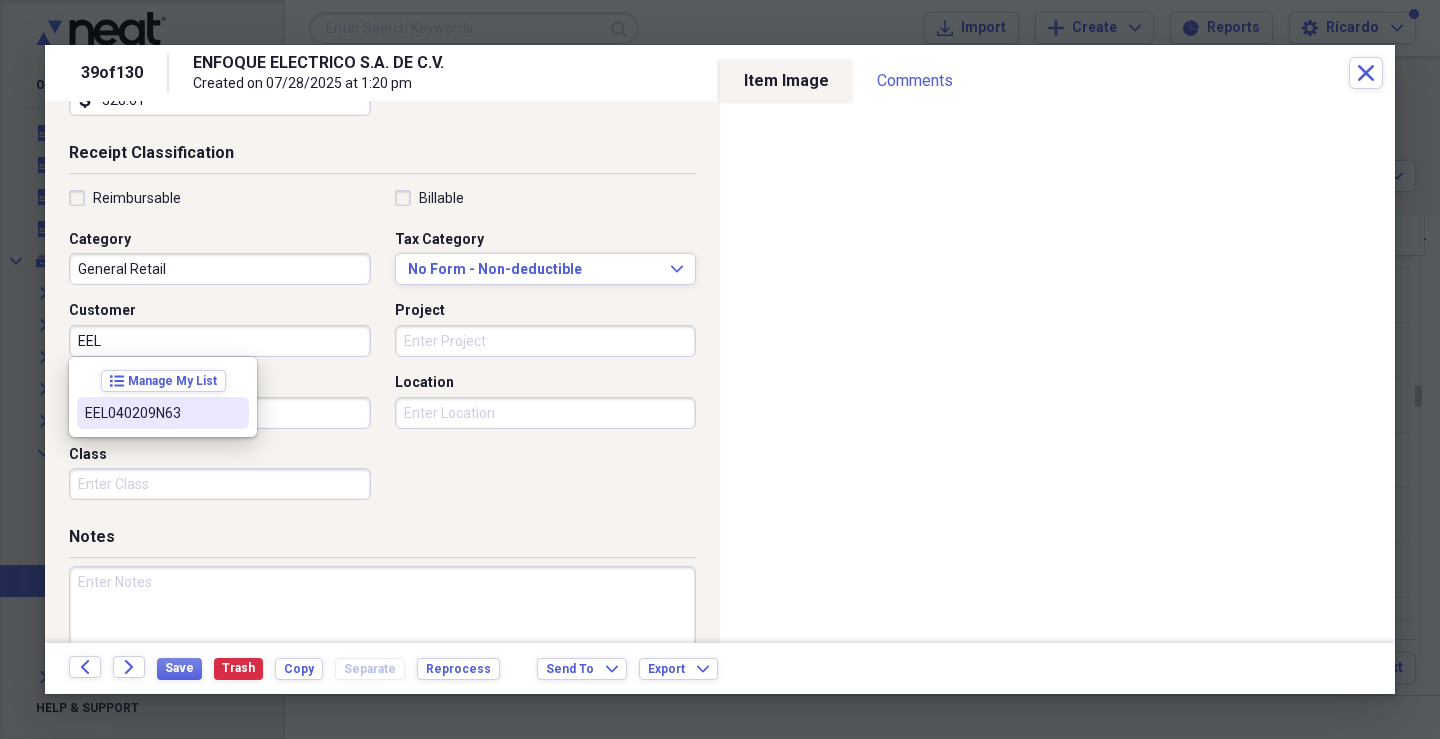 click on "EEL040209N63" at bounding box center (151, 413) 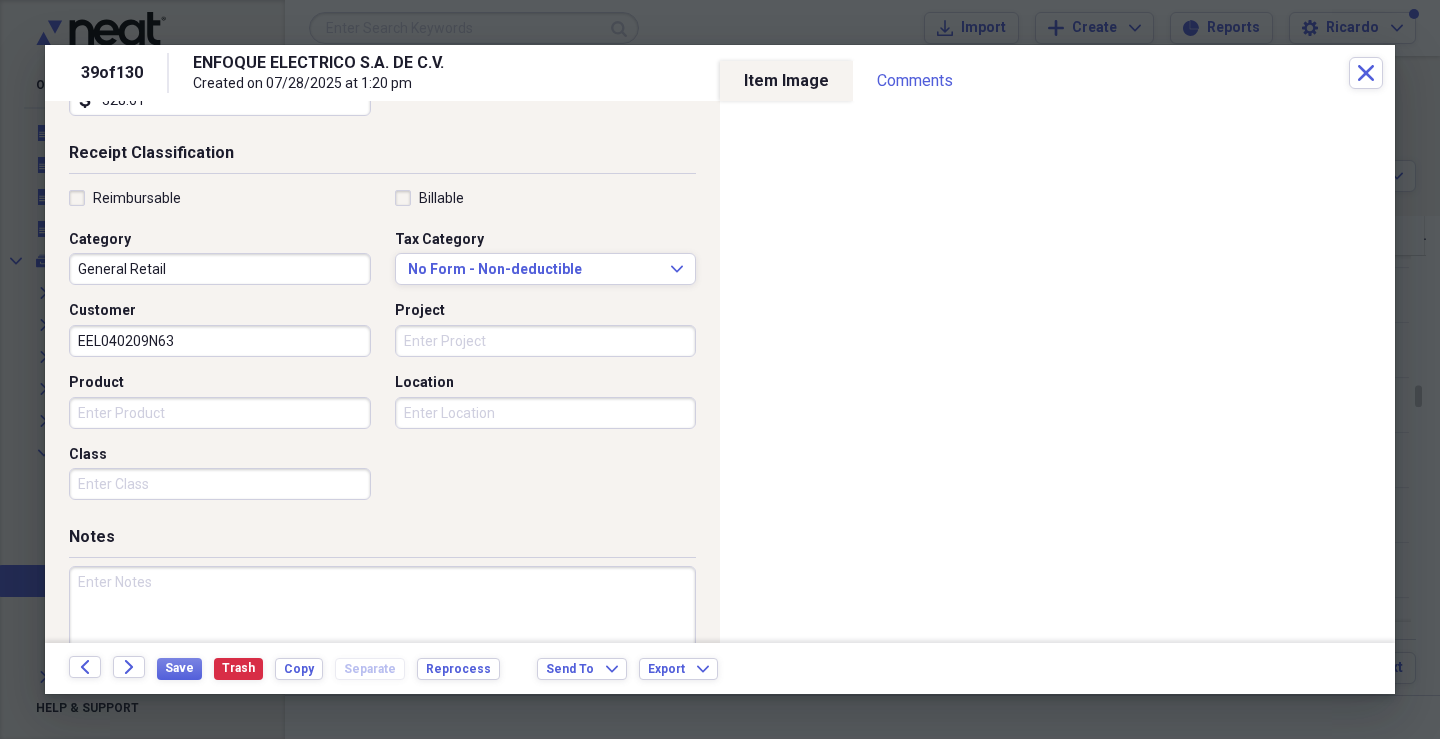 drag, startPoint x: 412, startPoint y: 339, endPoint x: 675, endPoint y: 407, distance: 271.64868 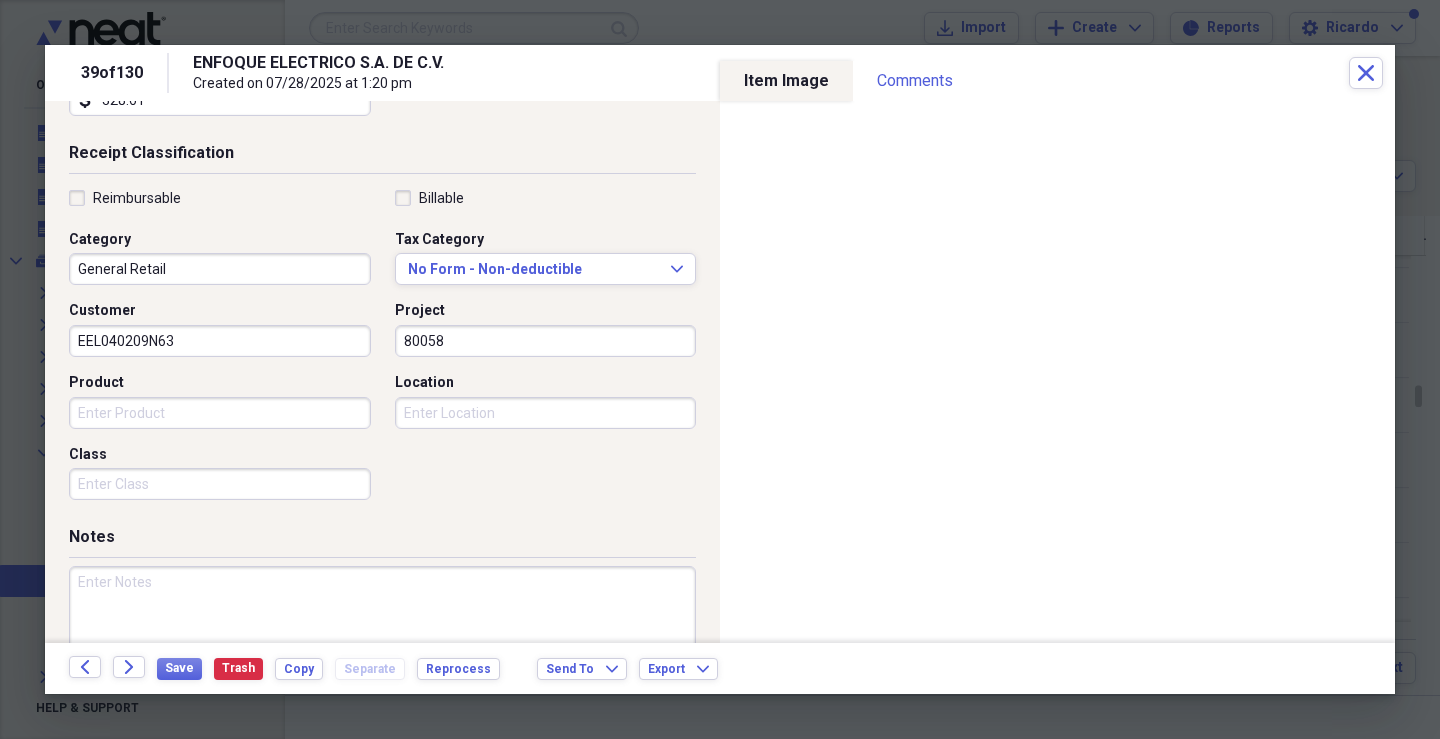 type on "80058" 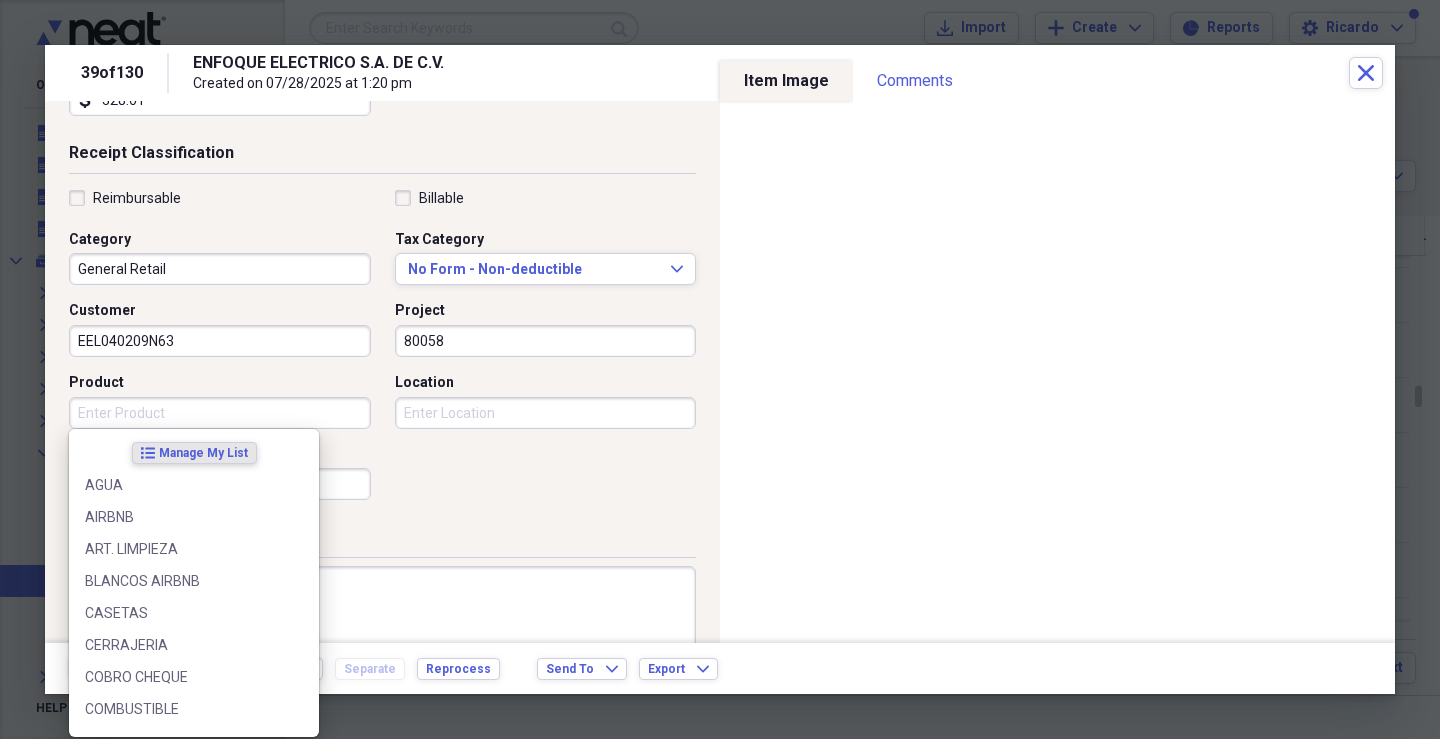 click on "Product" at bounding box center [220, 413] 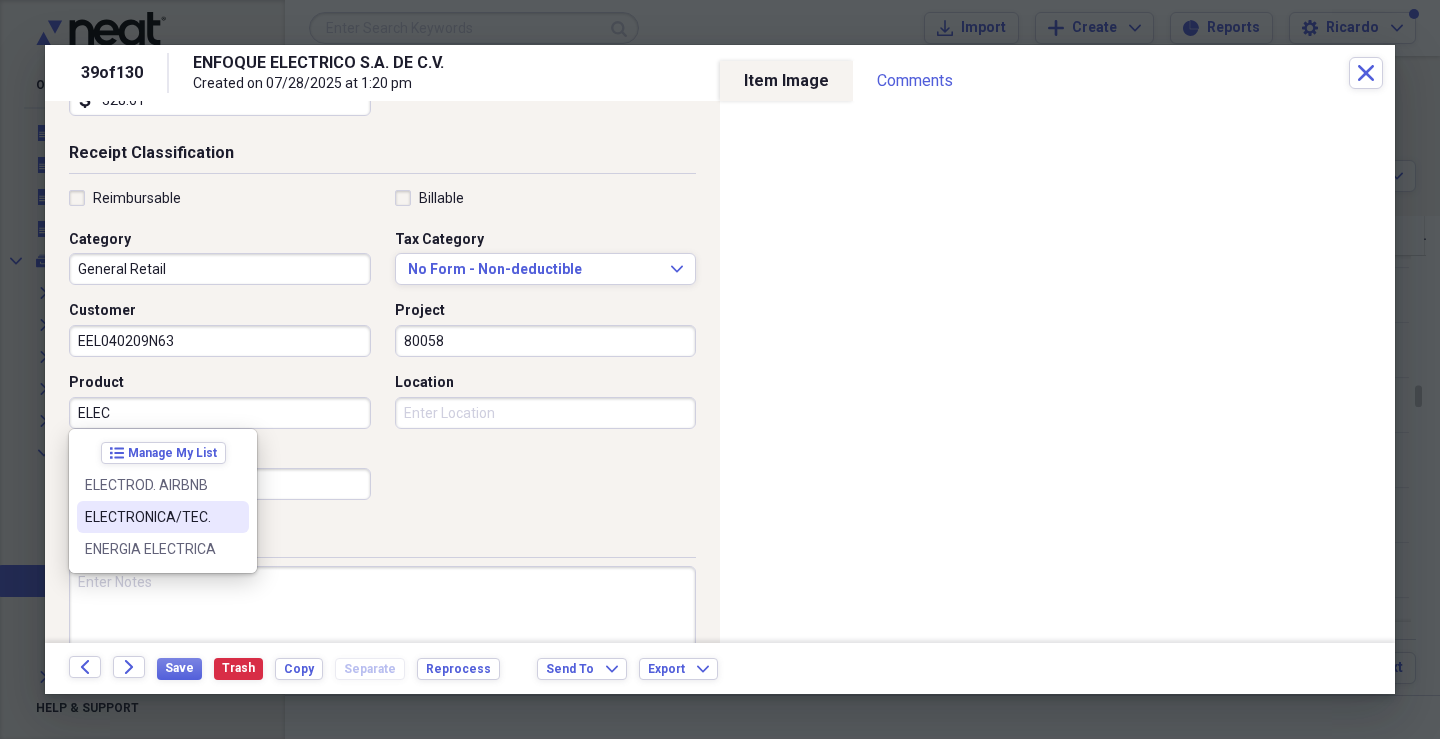 click on "ELECTRONICA/TEC." at bounding box center (163, 517) 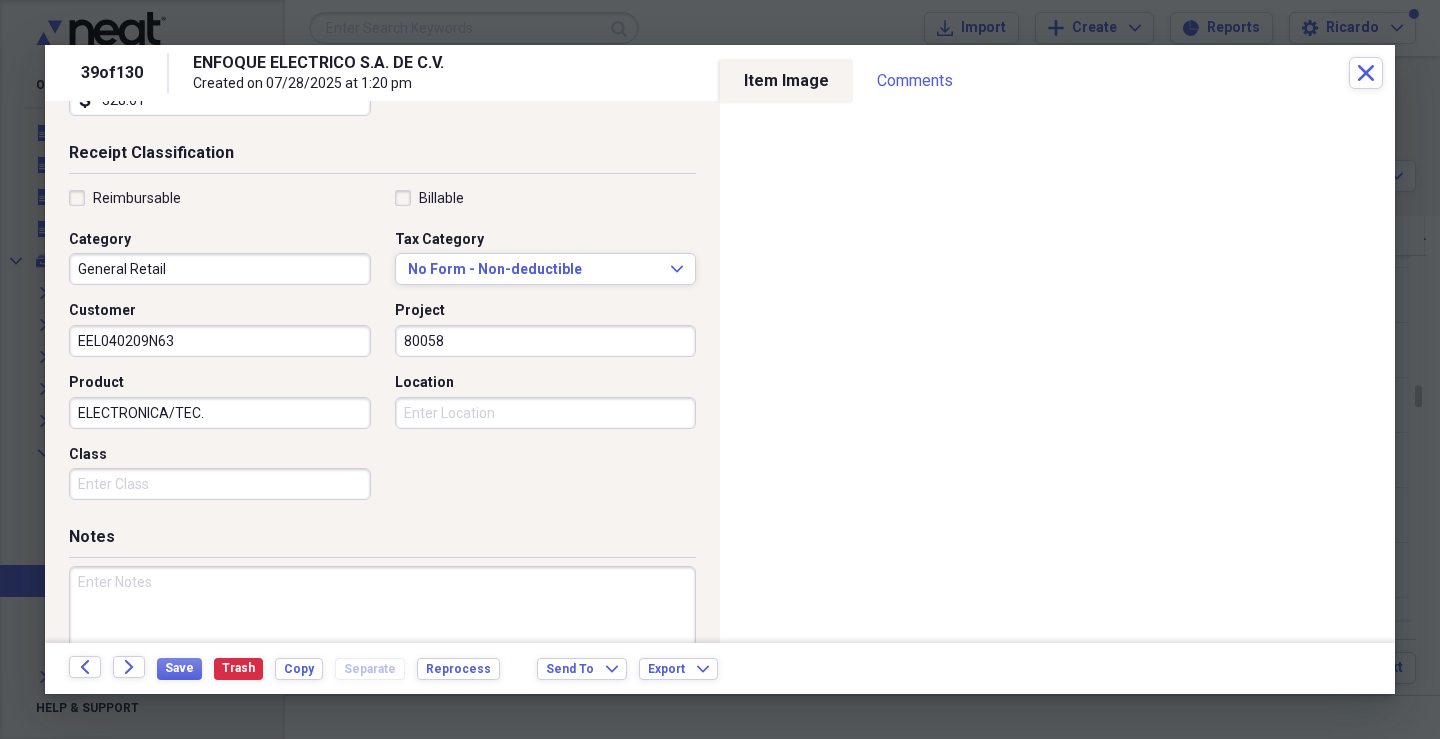 click on "Class" at bounding box center (220, 484) 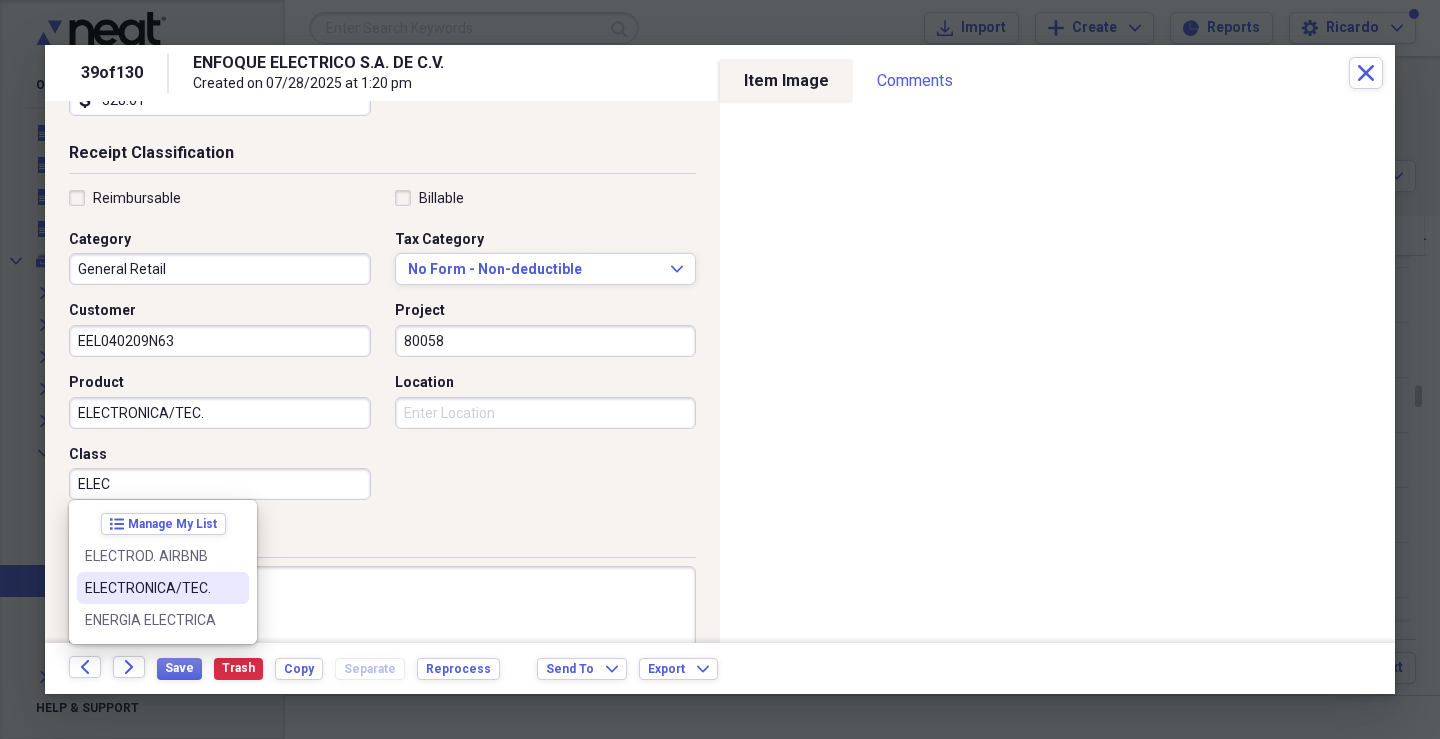 drag, startPoint x: 161, startPoint y: 592, endPoint x: 168, endPoint y: 584, distance: 10.630146 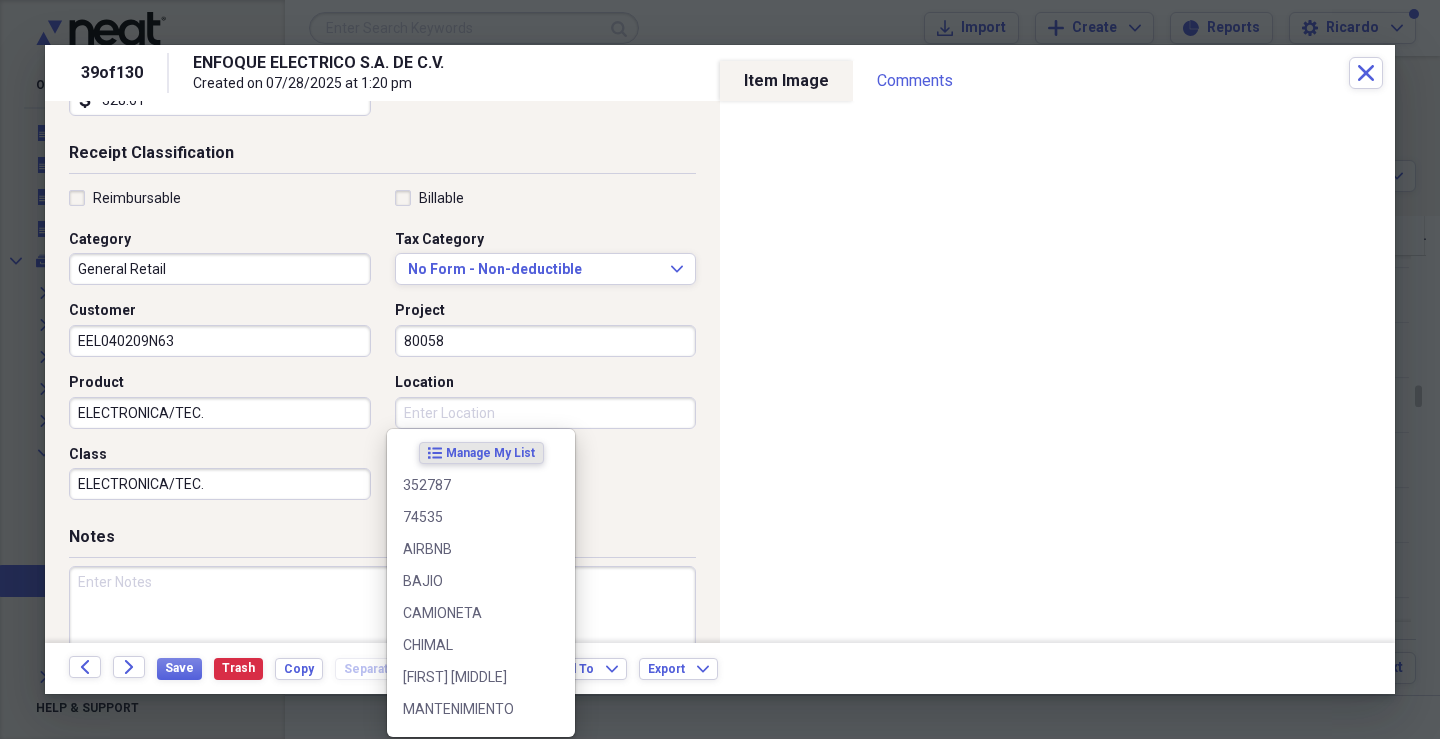 click on "Location" at bounding box center [546, 413] 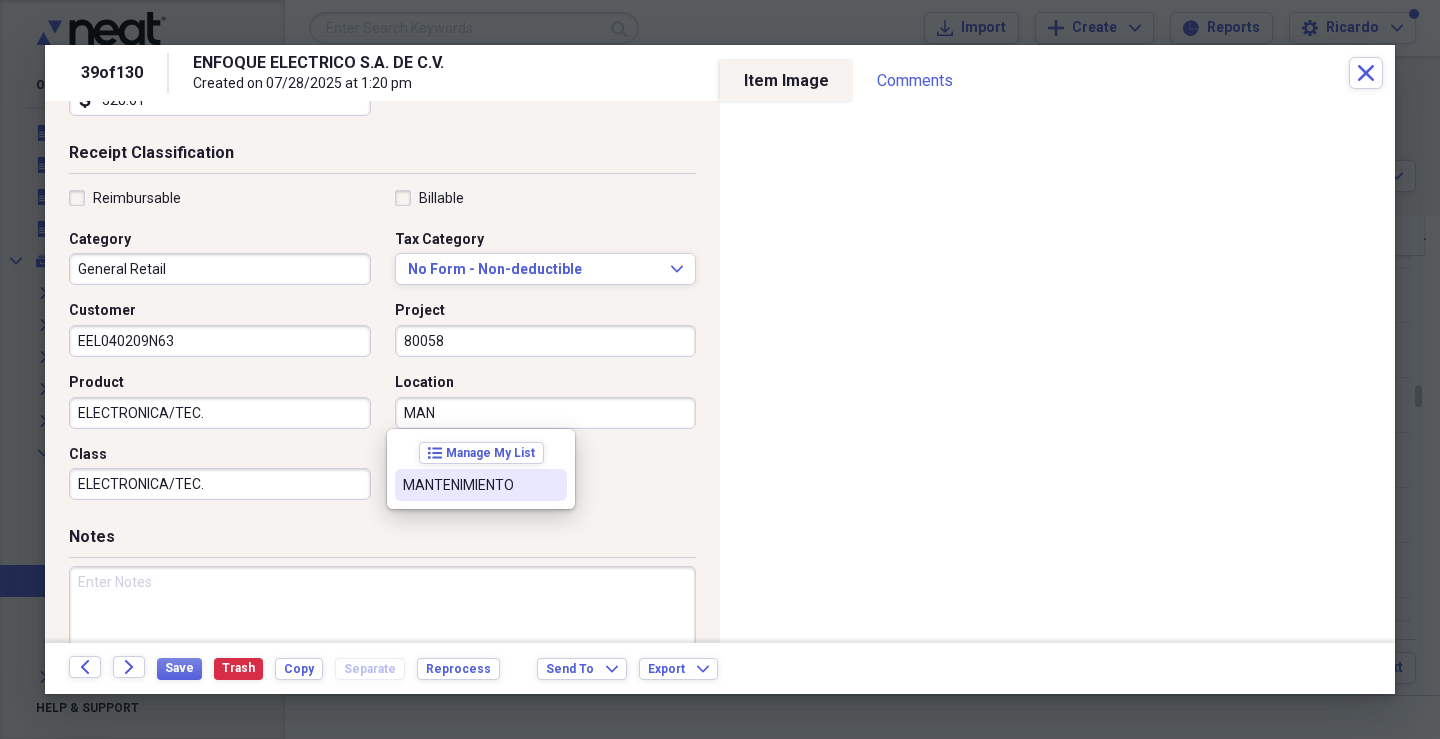 drag, startPoint x: 475, startPoint y: 484, endPoint x: 421, endPoint y: 511, distance: 60.373837 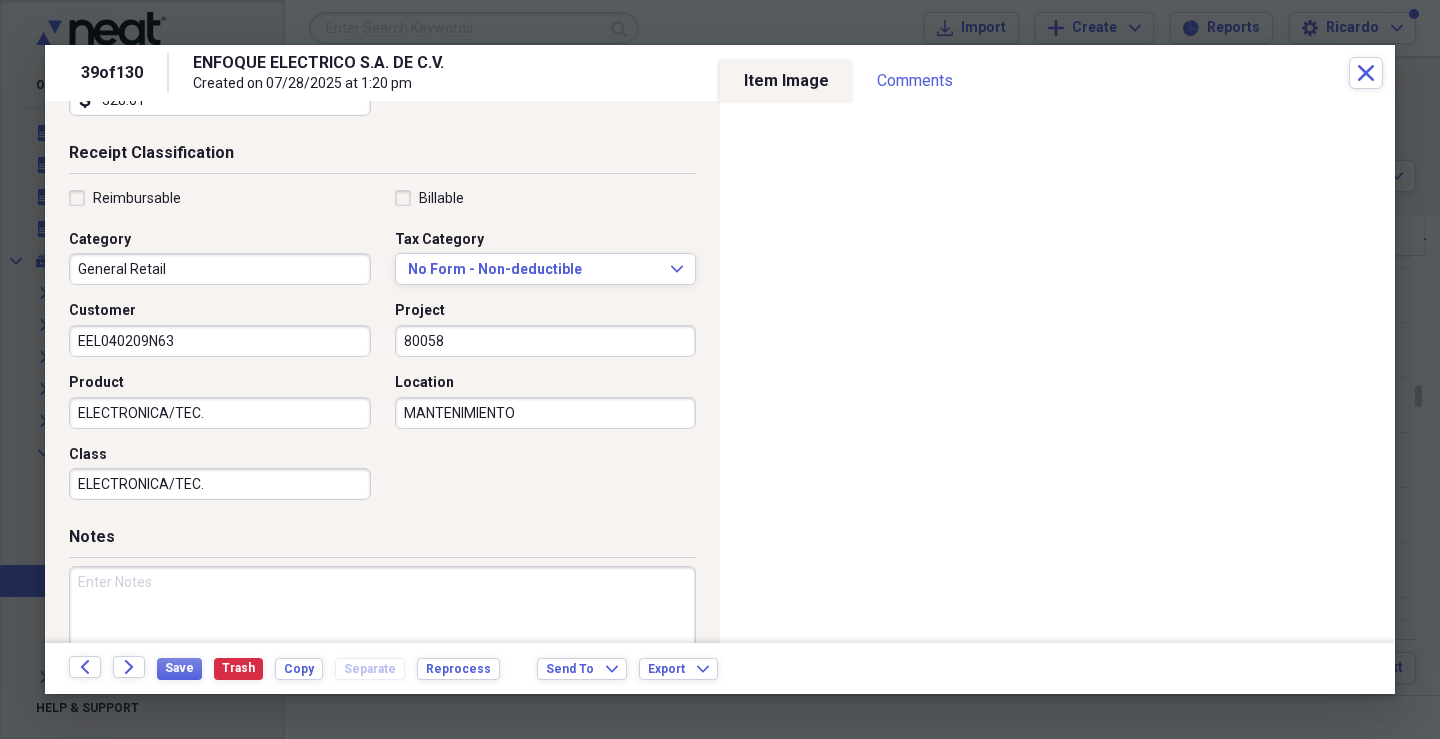click at bounding box center [382, 631] 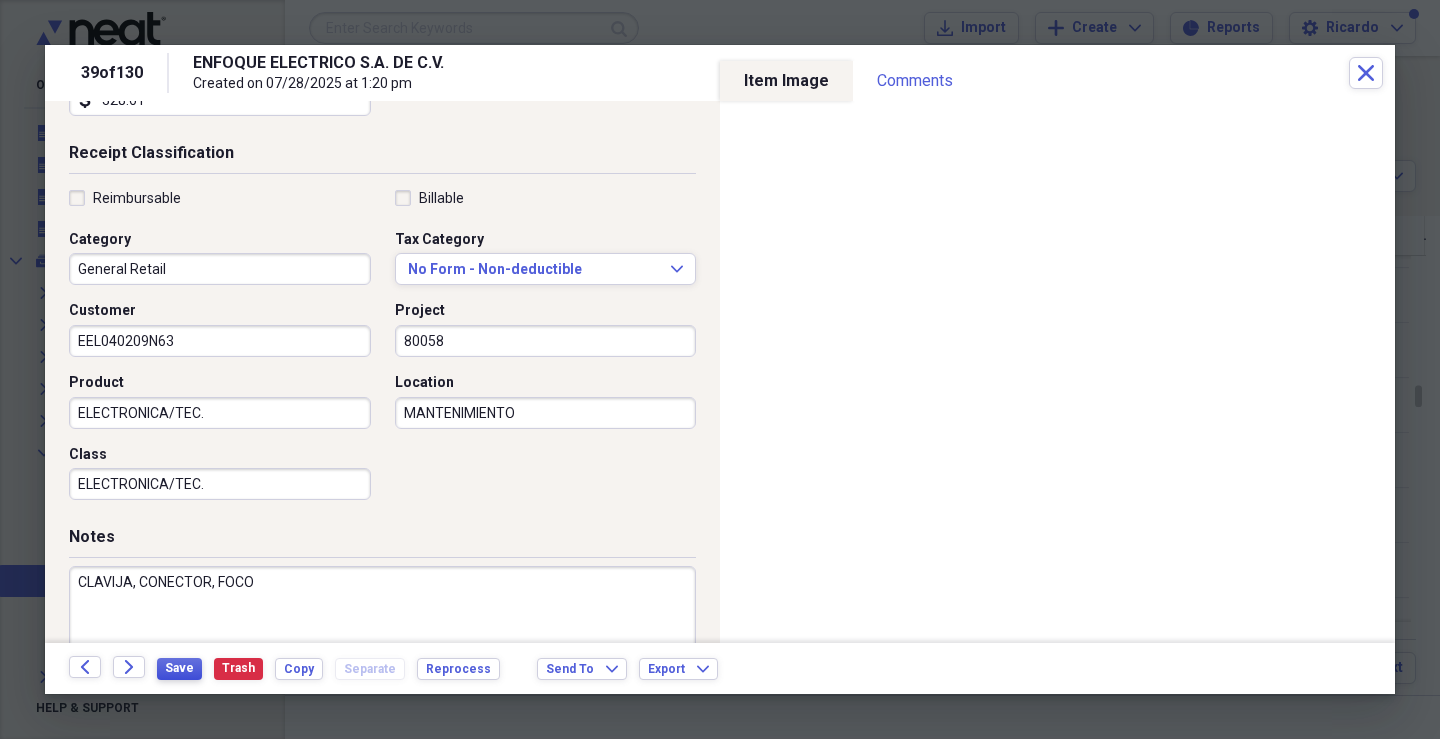 type on "CLAVIJA, CONECTOR, FOCO" 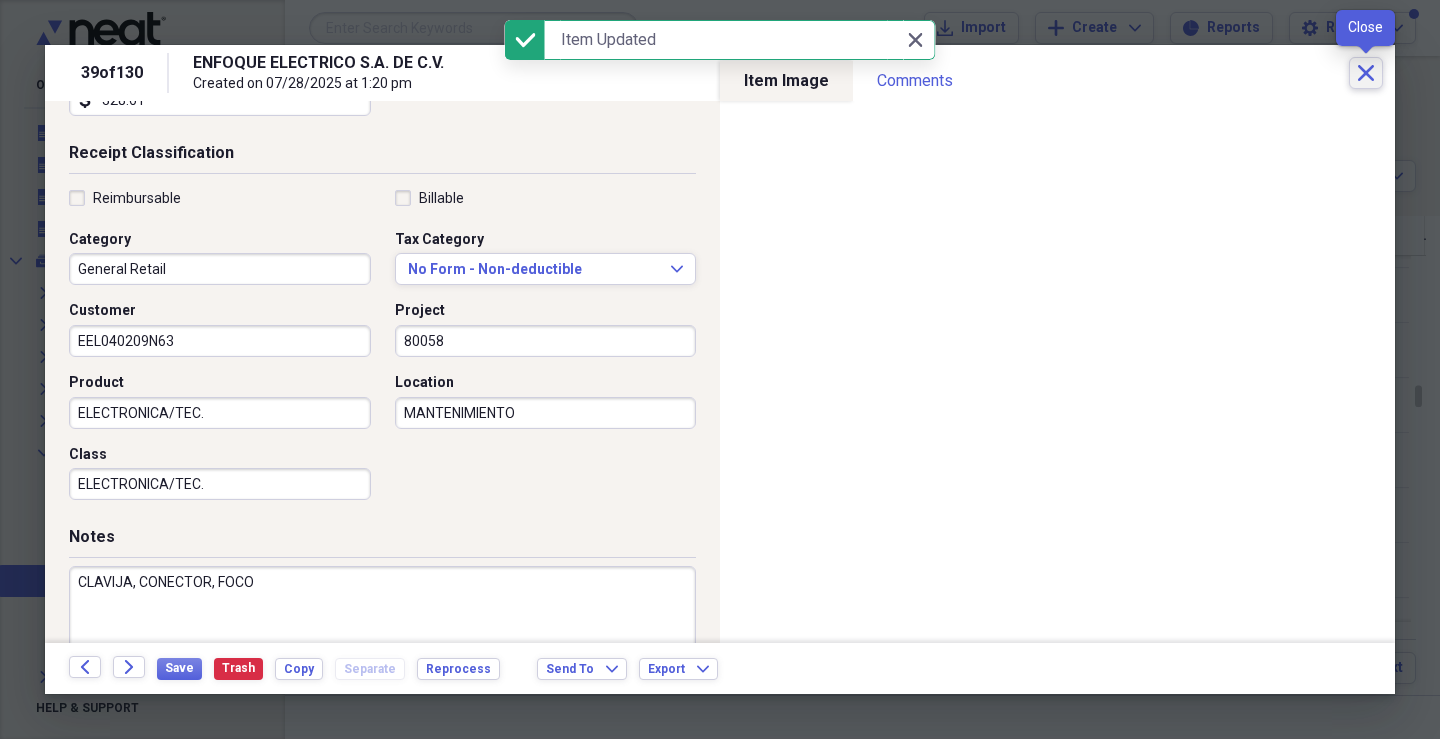click on "Close" 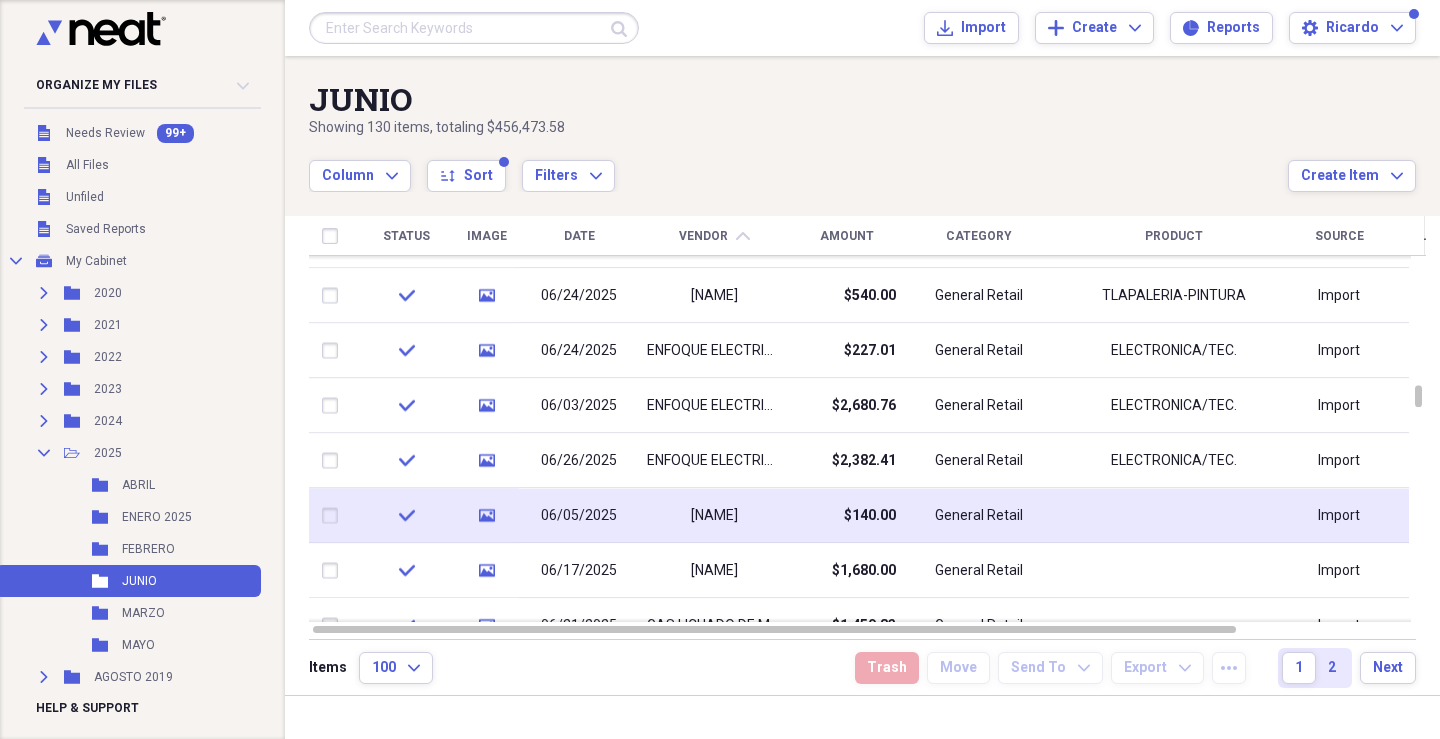 click on "[NAME]" at bounding box center (714, 516) 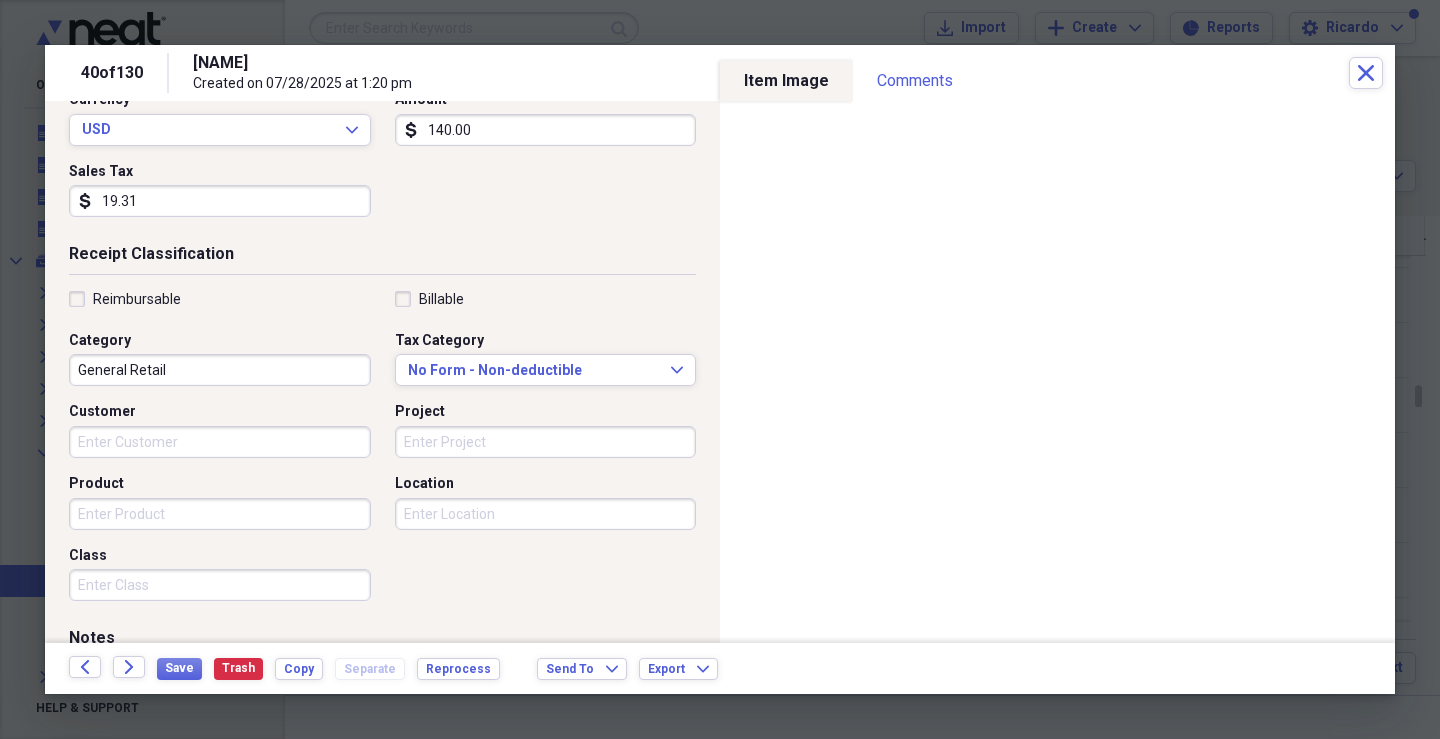 scroll, scrollTop: 300, scrollLeft: 0, axis: vertical 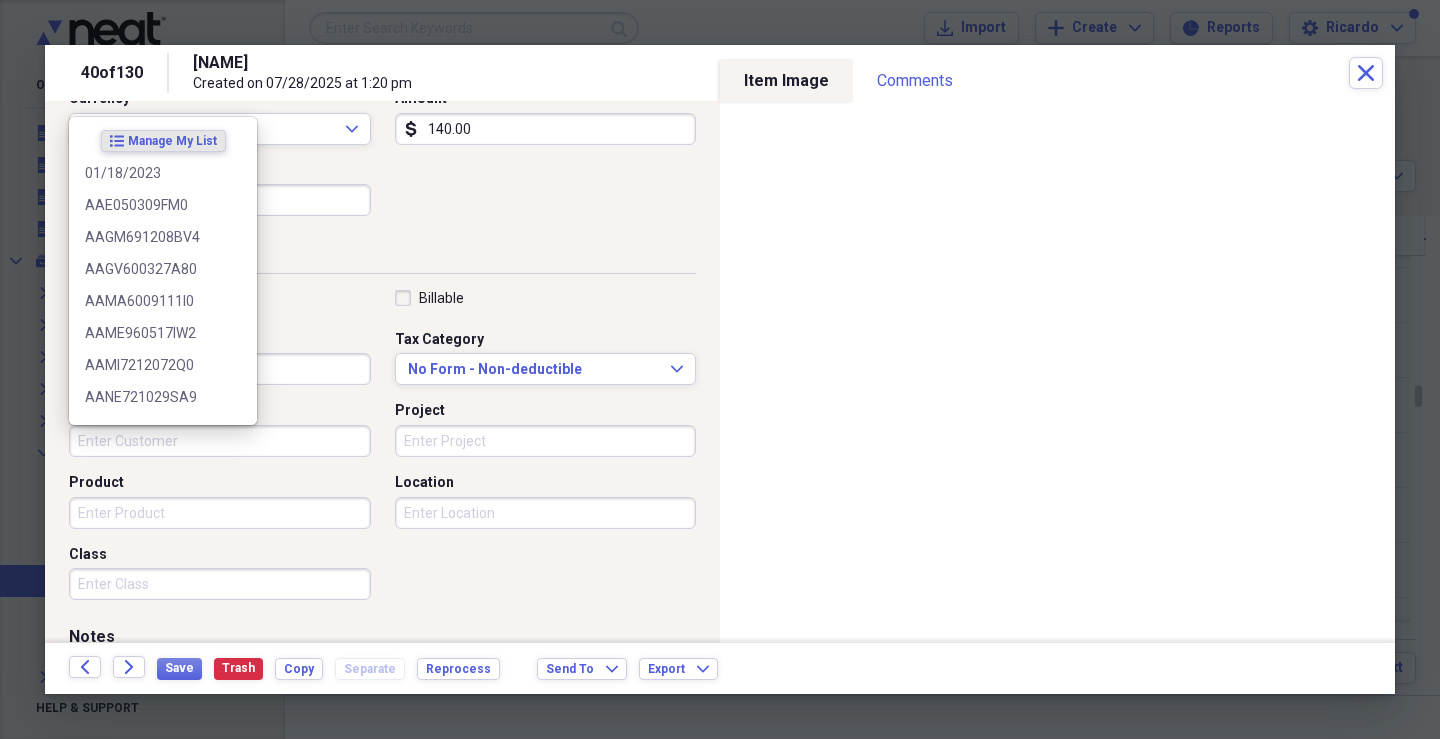 click on "Customer" at bounding box center (220, 441) 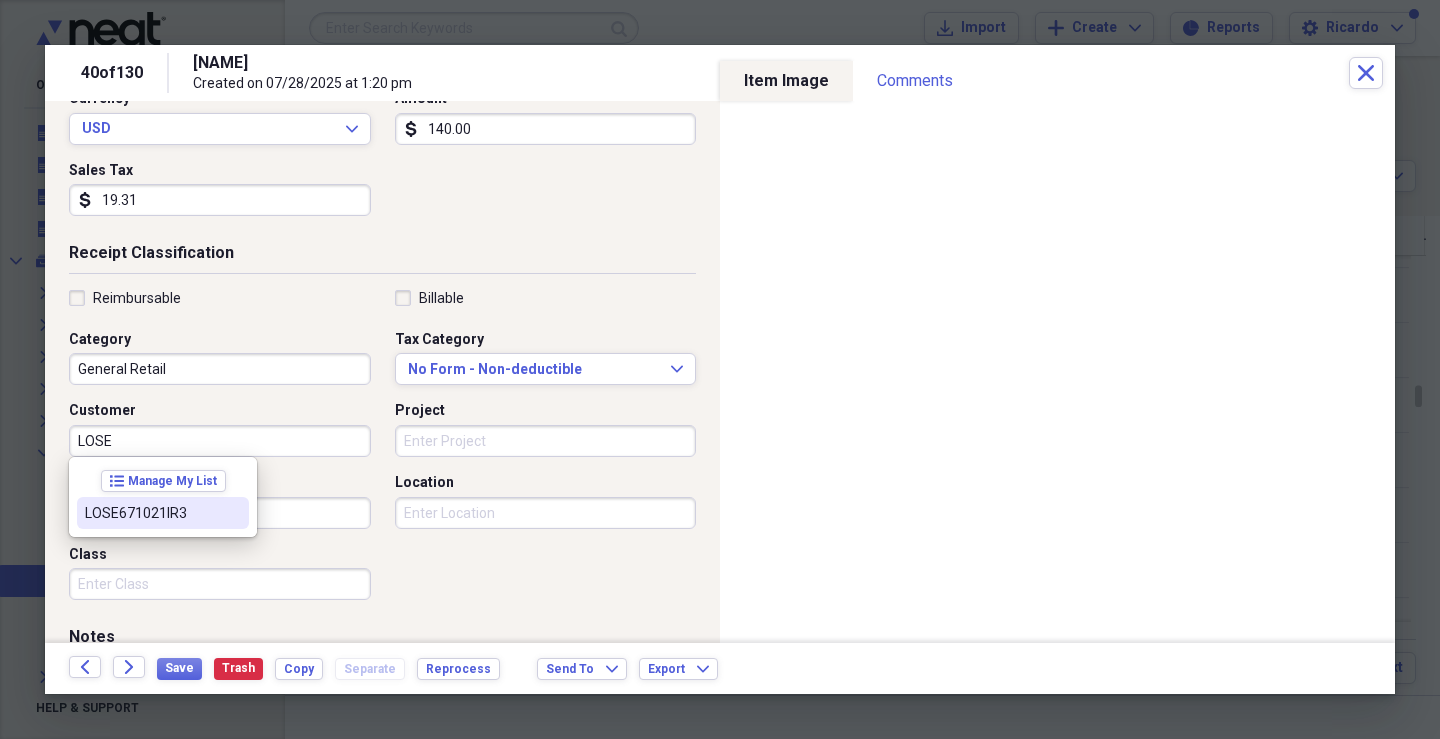 drag, startPoint x: 133, startPoint y: 504, endPoint x: 179, endPoint y: 510, distance: 46.389652 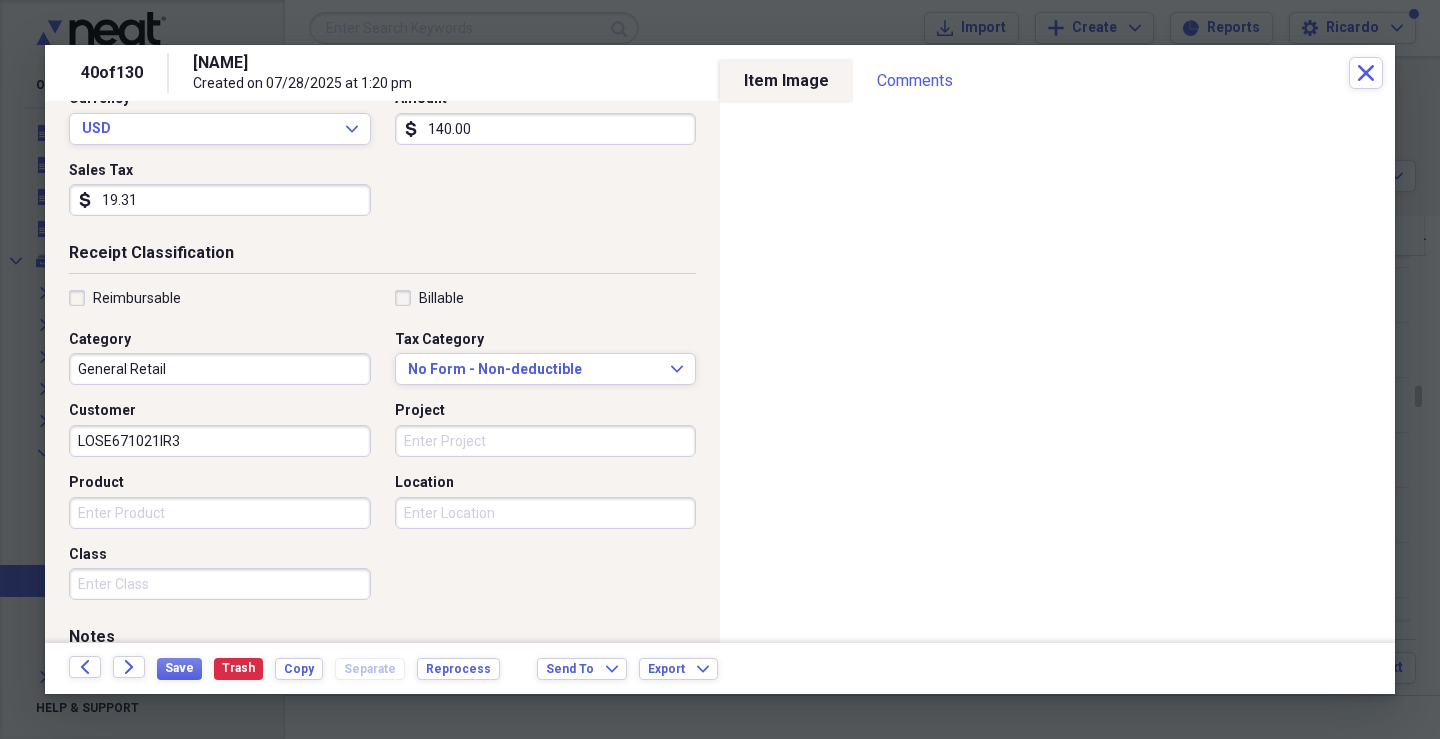 drag, startPoint x: 422, startPoint y: 450, endPoint x: 430, endPoint y: 438, distance: 14.422205 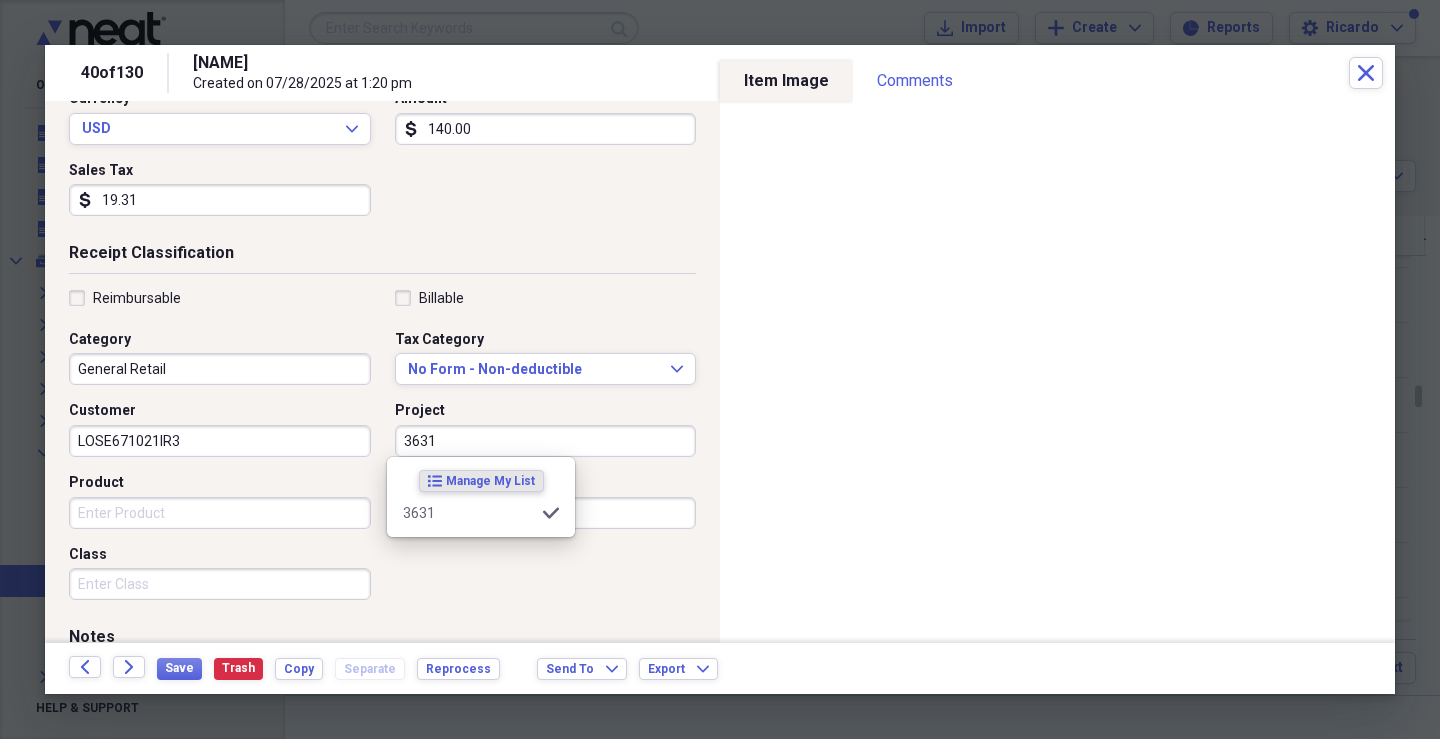 type on "3631" 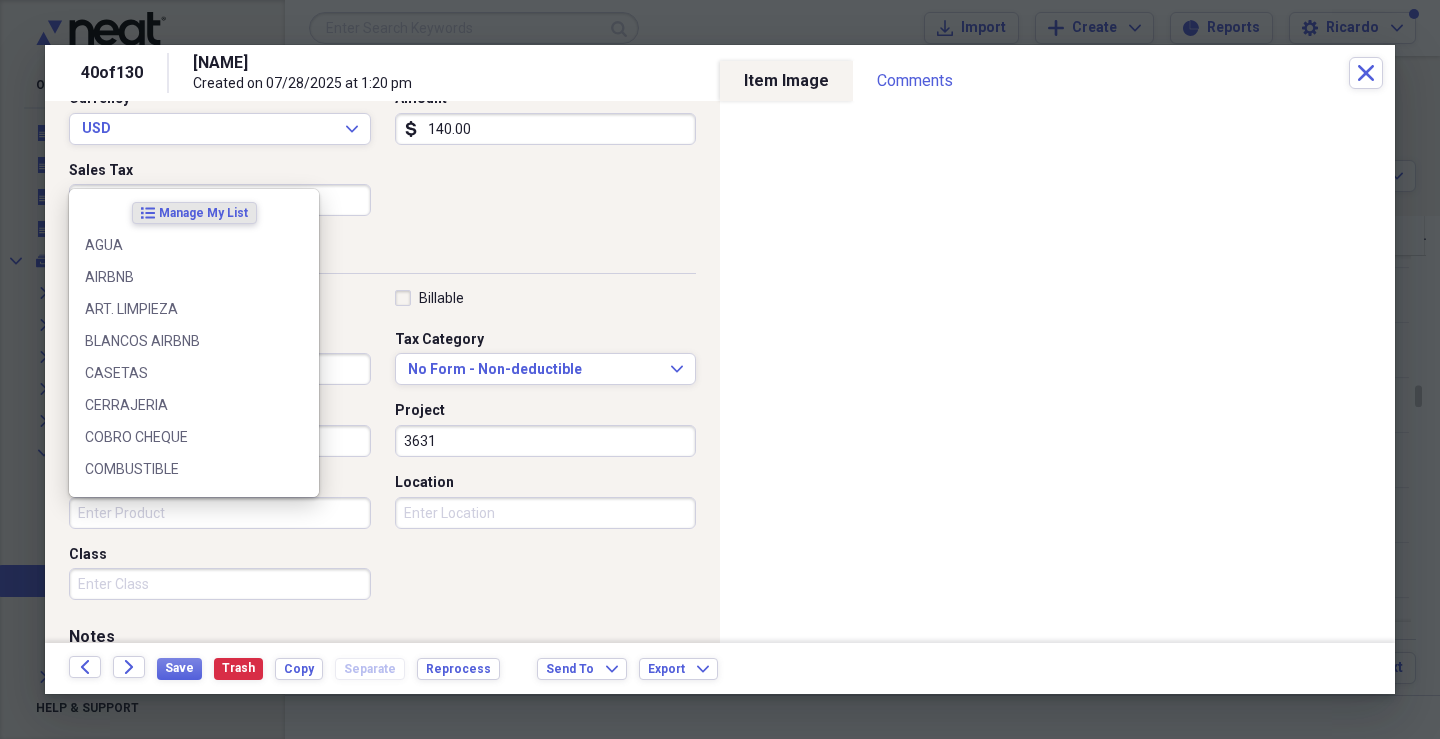 click on "Product" at bounding box center (220, 513) 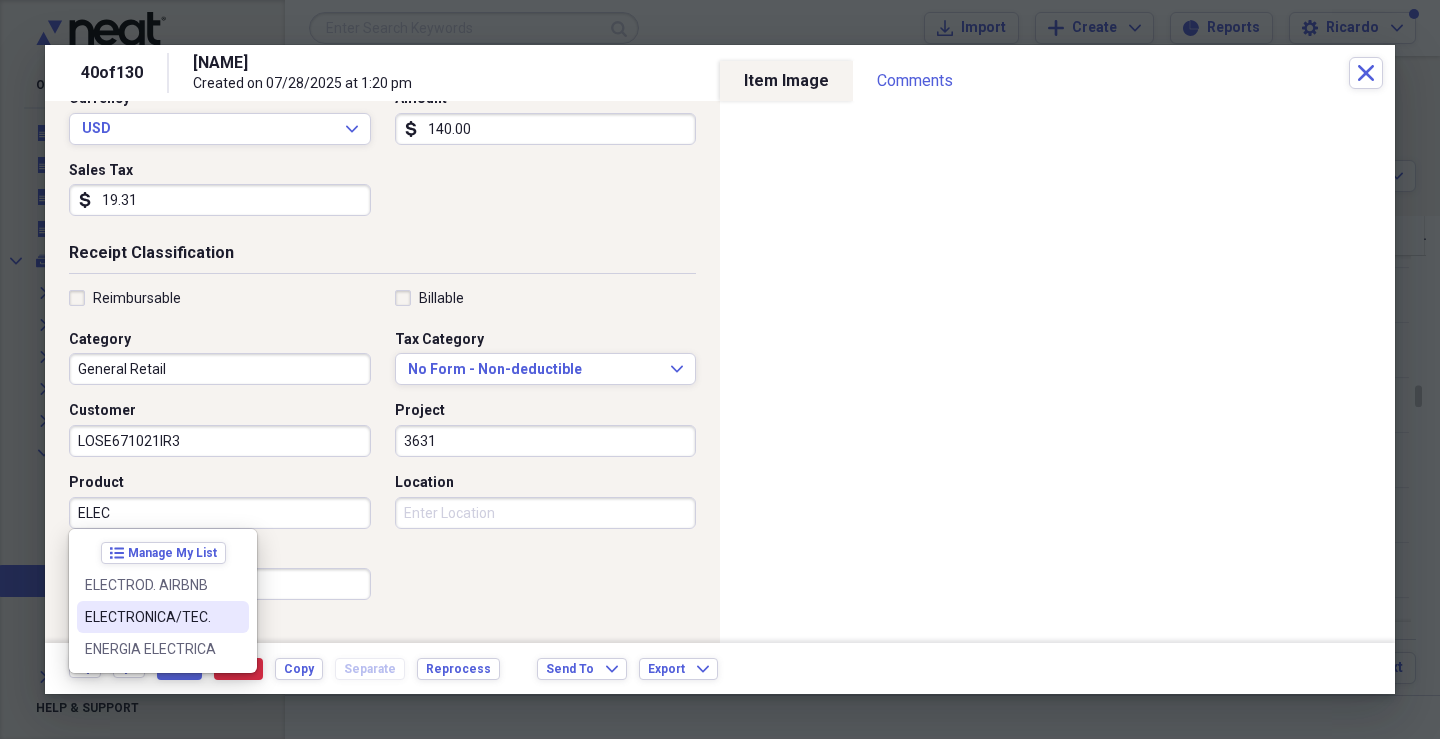 click on "ELECTRONICA/TEC." at bounding box center [151, 617] 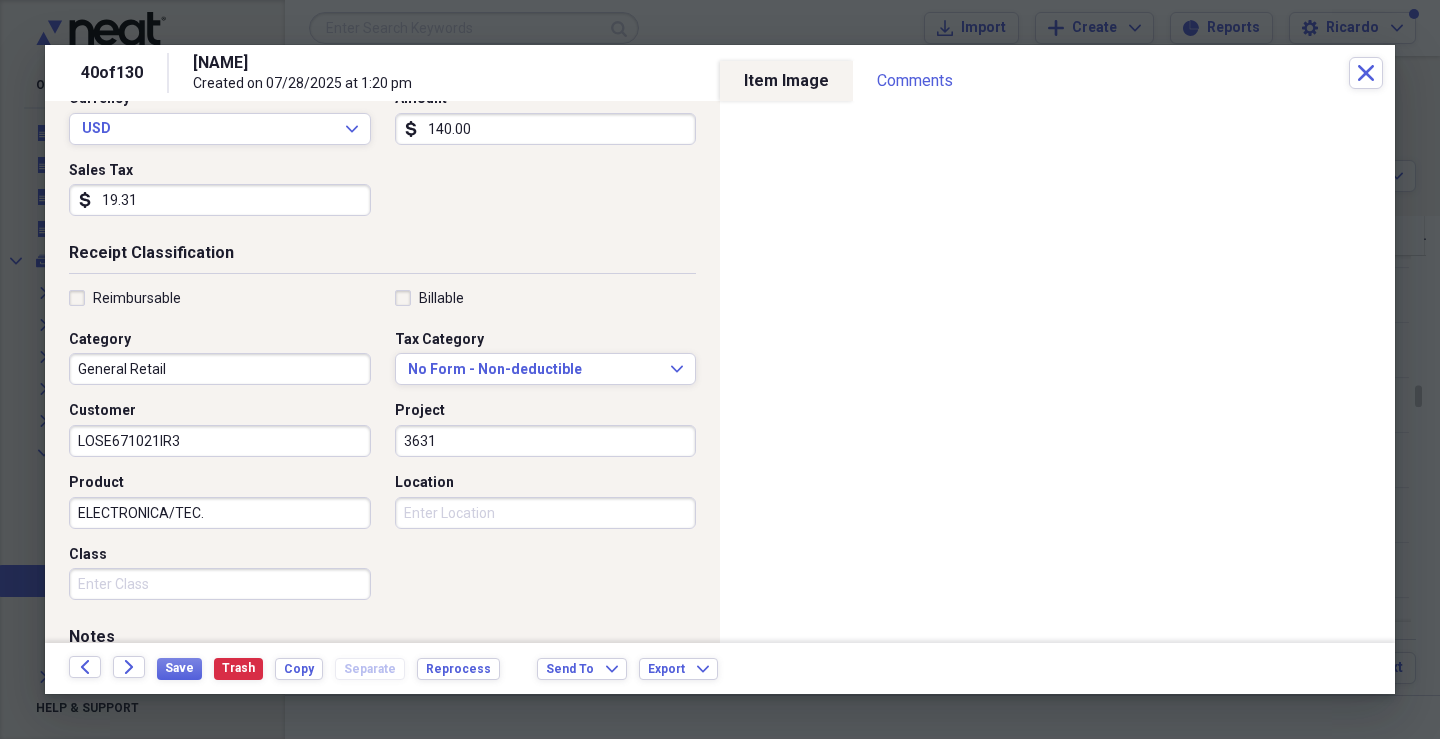 click on "Class" at bounding box center (220, 584) 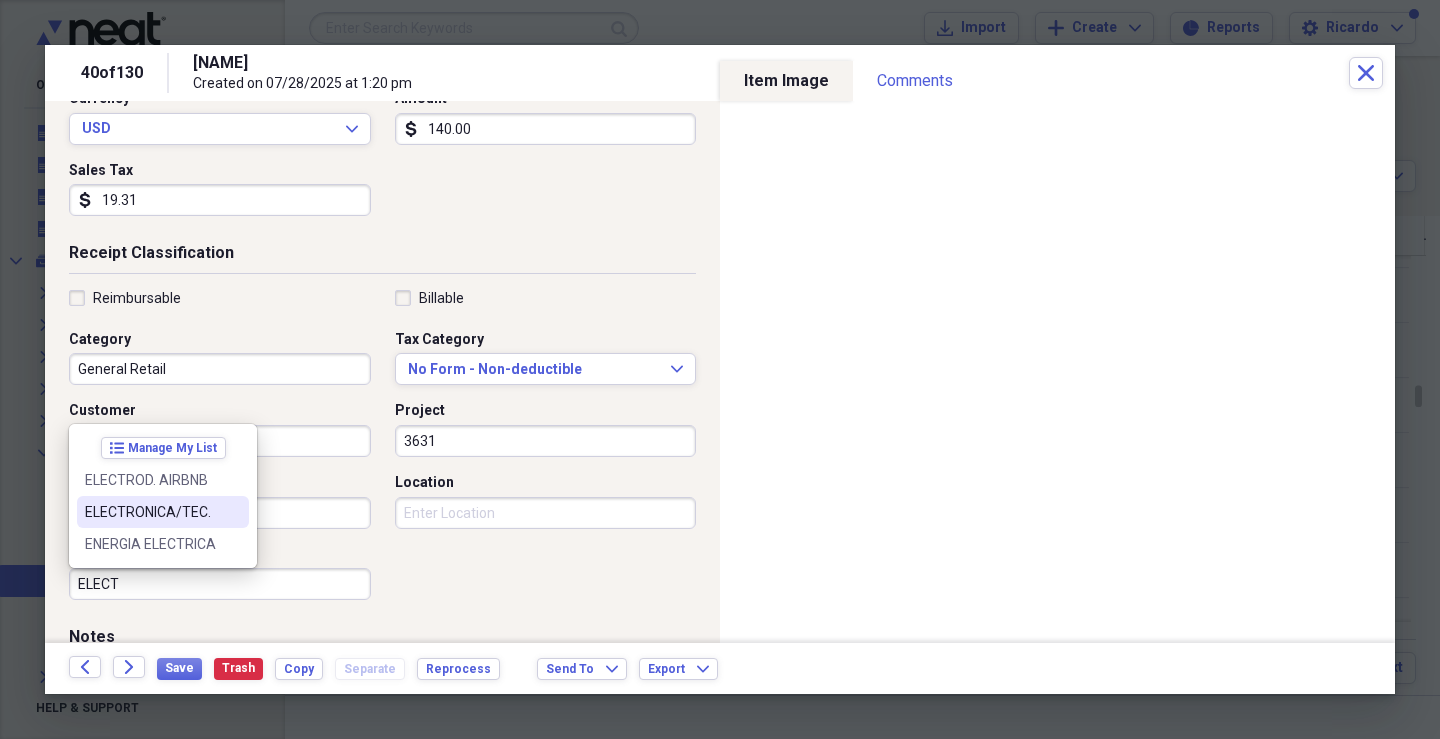 click on "ELECTRONICA/TEC." at bounding box center (151, 512) 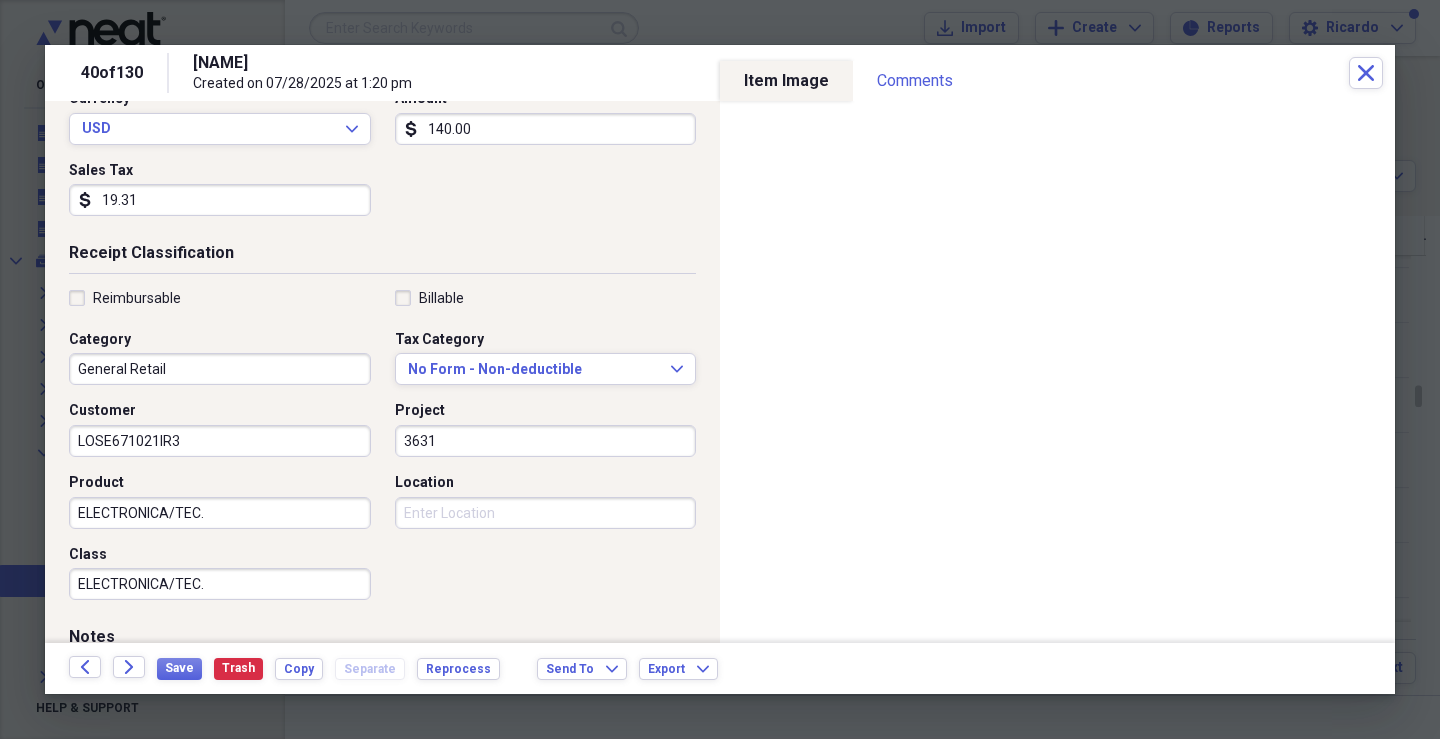 click on "Location" at bounding box center (546, 513) 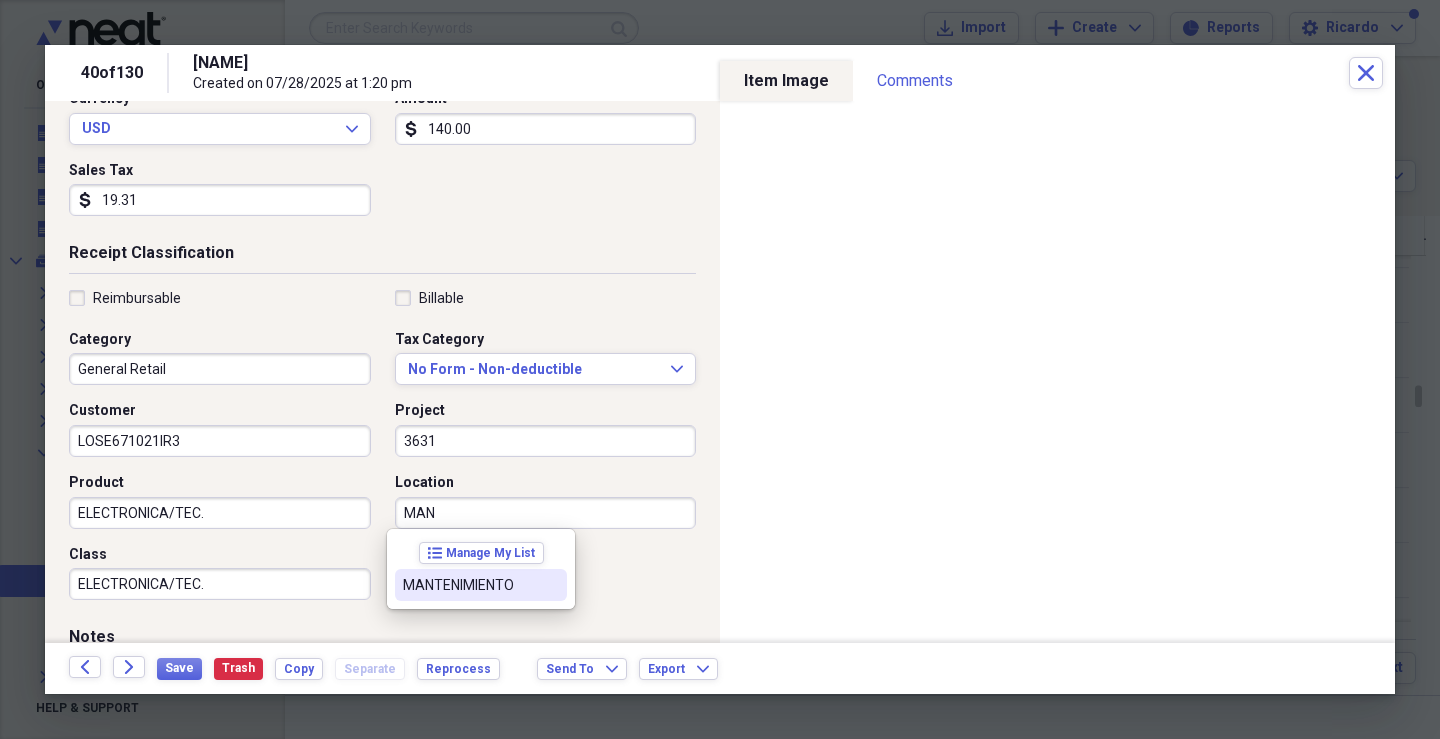 click on "MANTENIMIENTO" at bounding box center [469, 585] 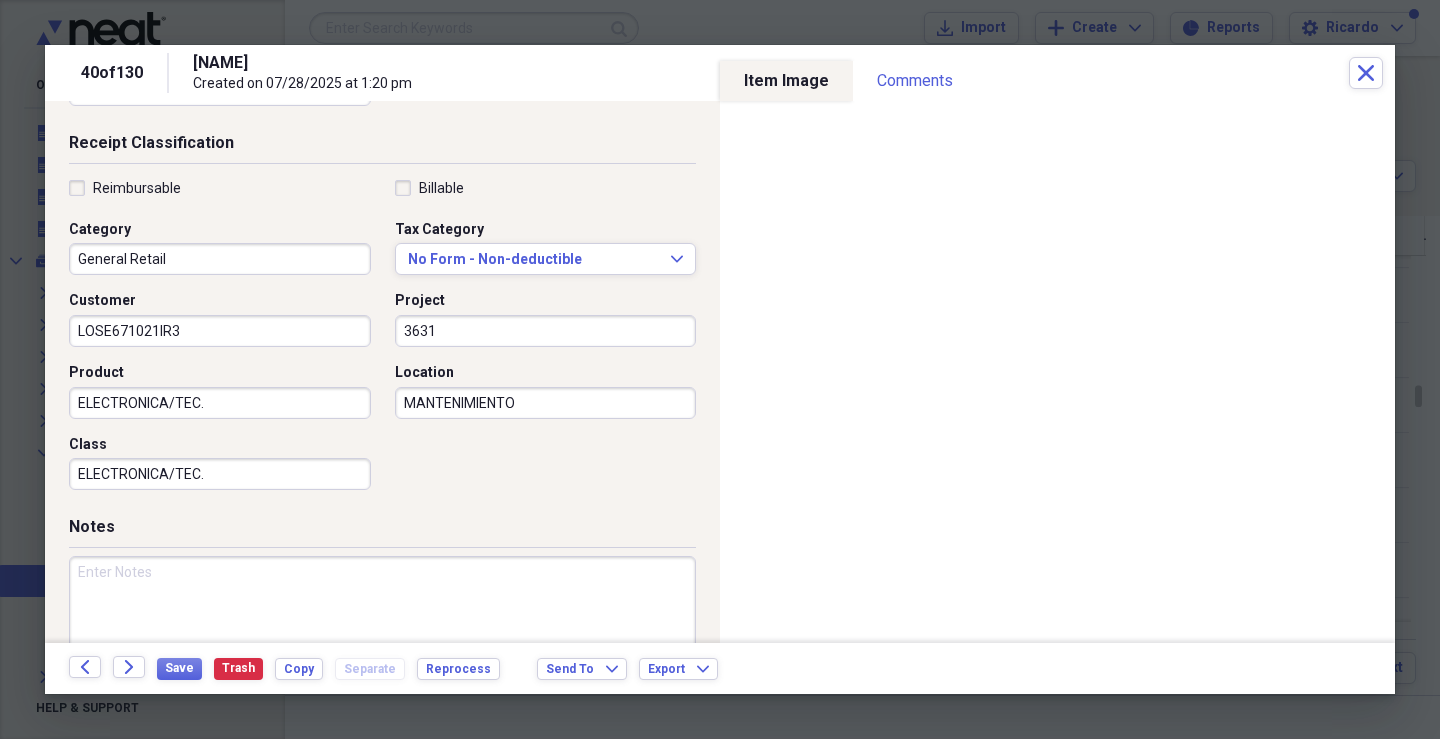 scroll, scrollTop: 479, scrollLeft: 0, axis: vertical 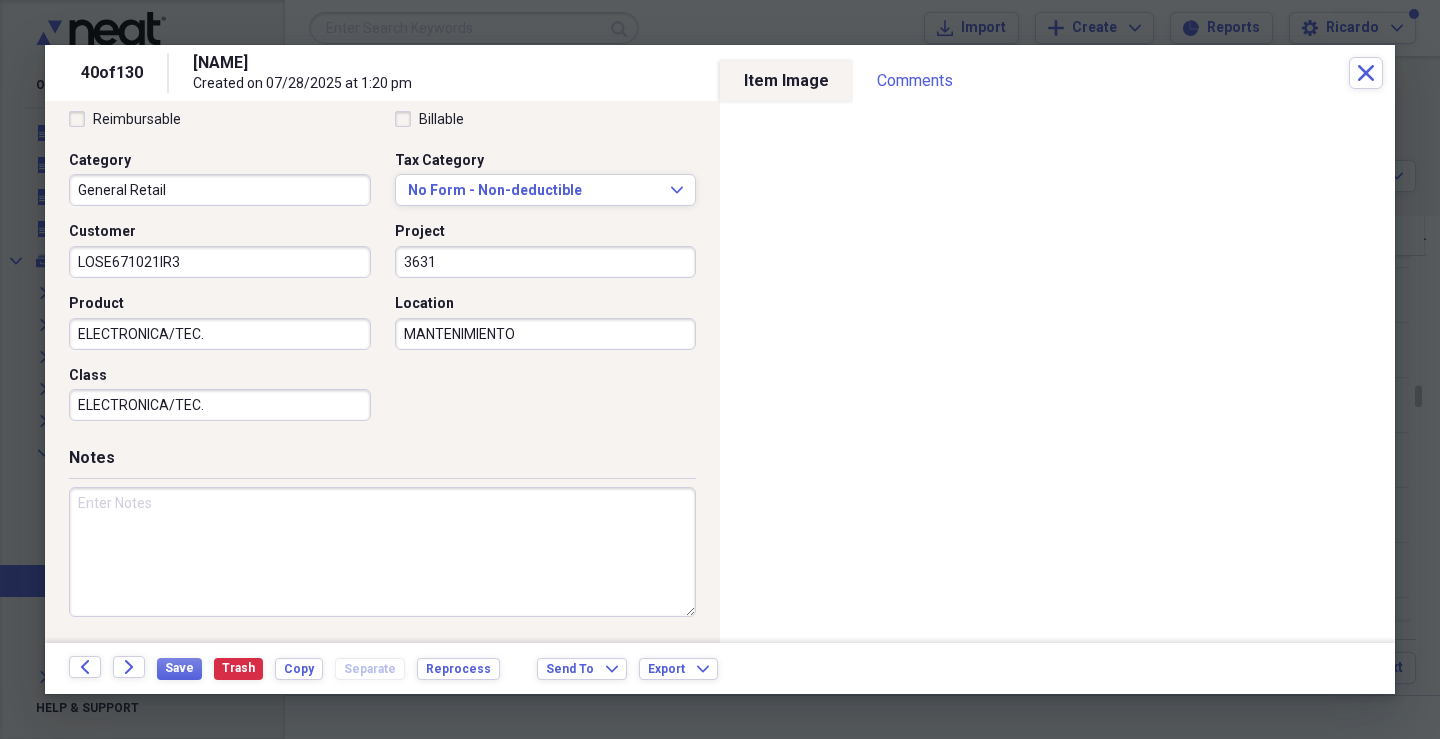click at bounding box center [382, 552] 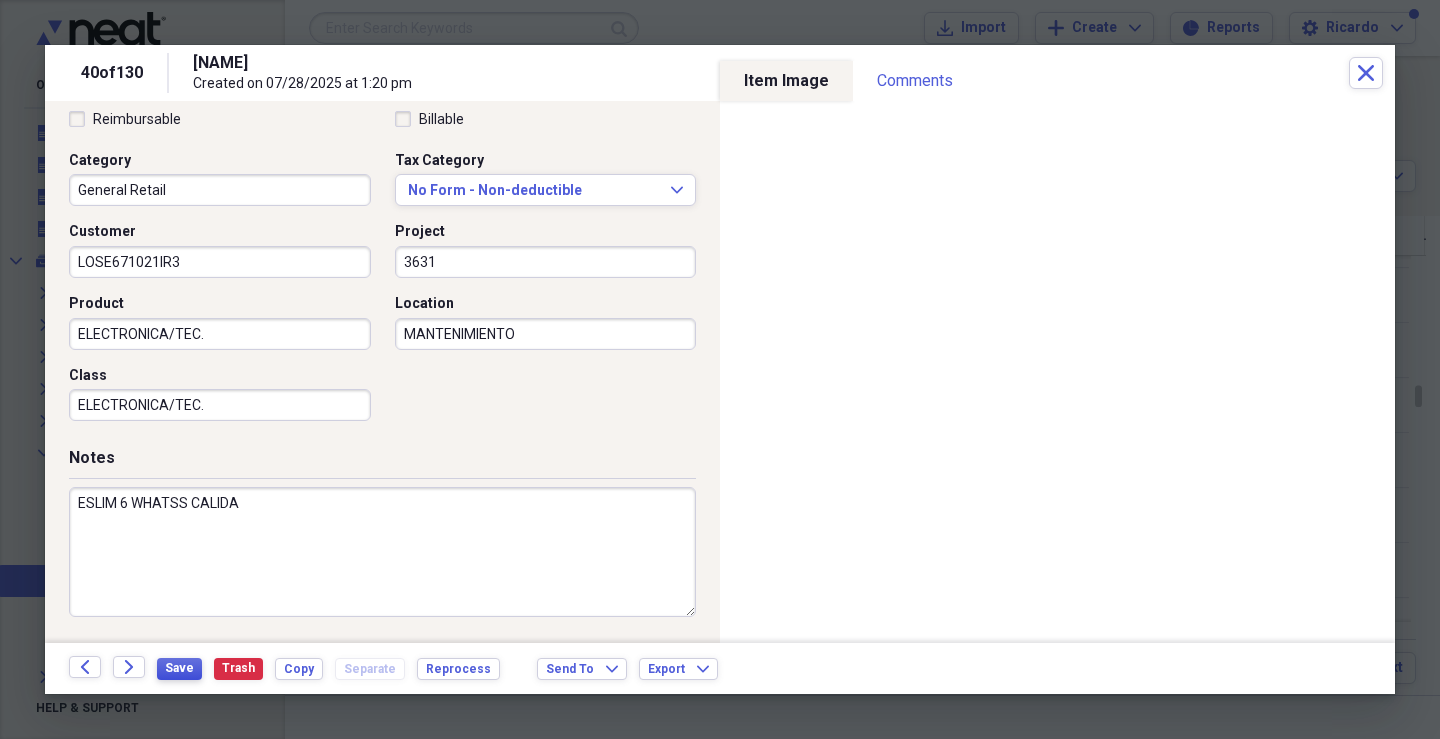 type on "ESLIM 6 WHATSS CALIDA" 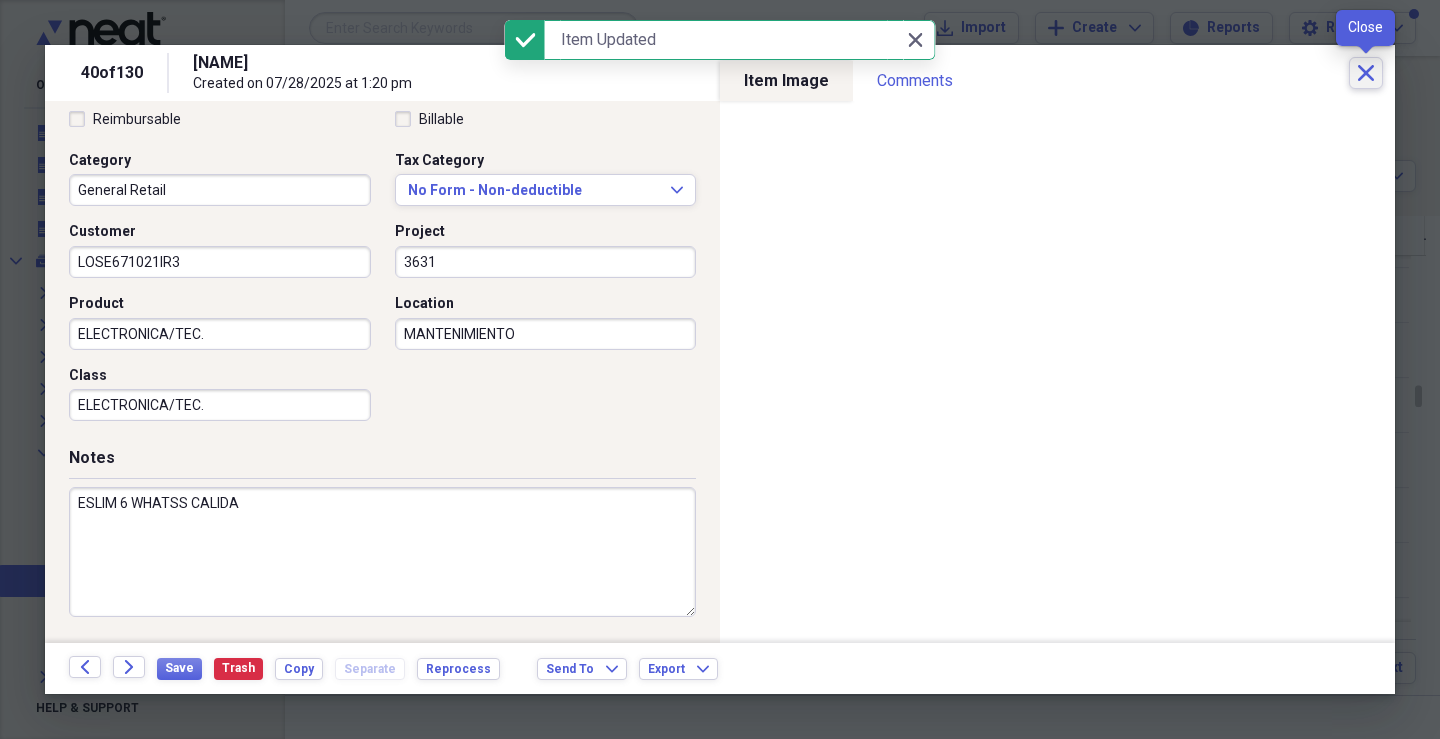 click on "Close" 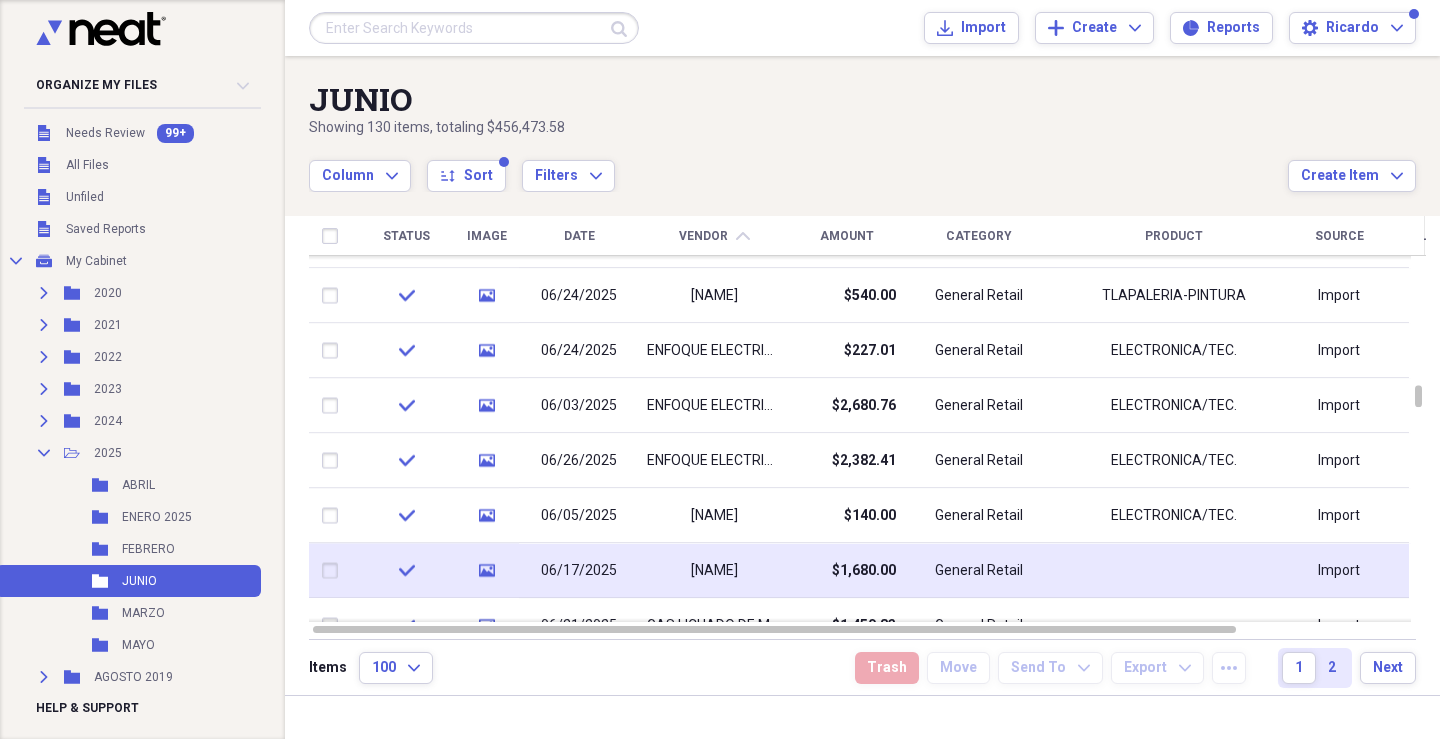 click on "06/17/2025" at bounding box center [579, 571] 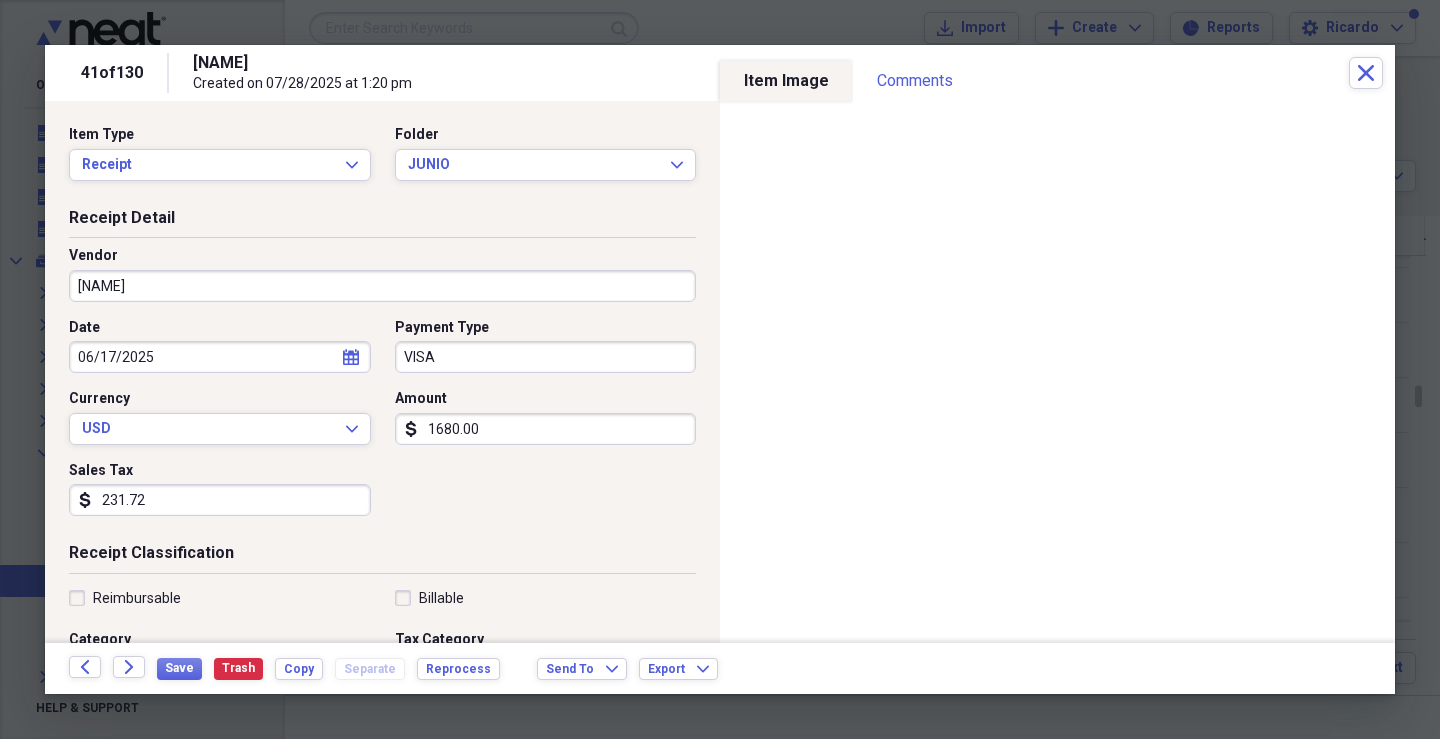 scroll, scrollTop: 200, scrollLeft: 0, axis: vertical 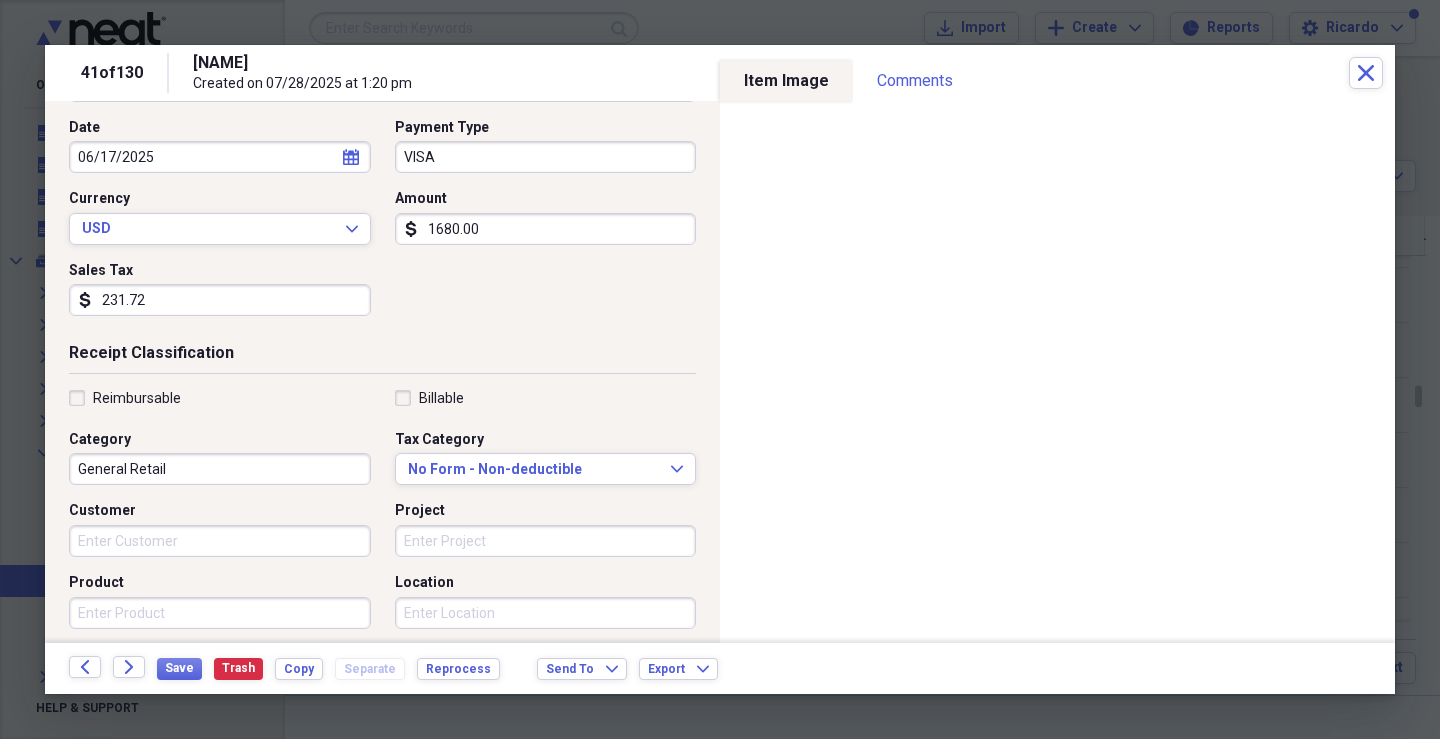 click on "Customer" at bounding box center (220, 541) 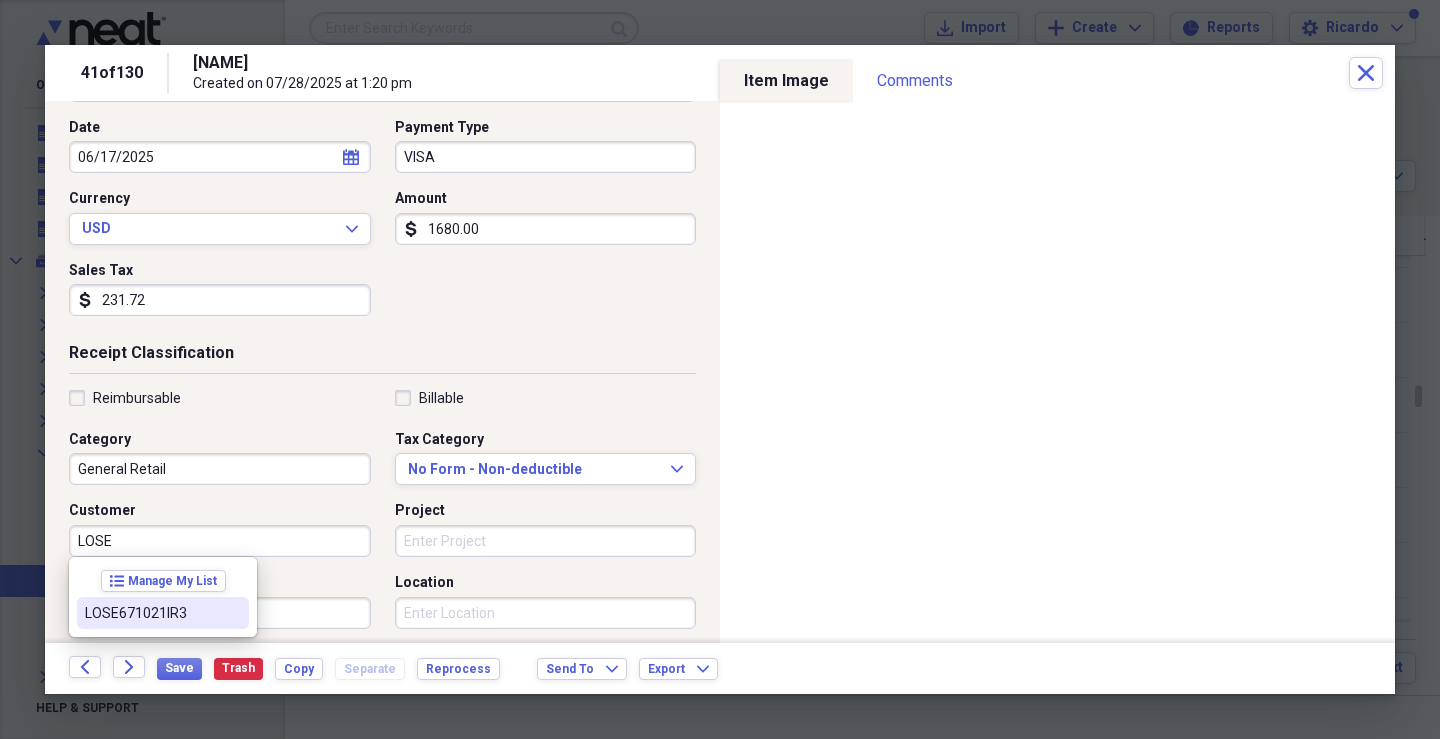 drag, startPoint x: 166, startPoint y: 615, endPoint x: 436, endPoint y: 560, distance: 275.54492 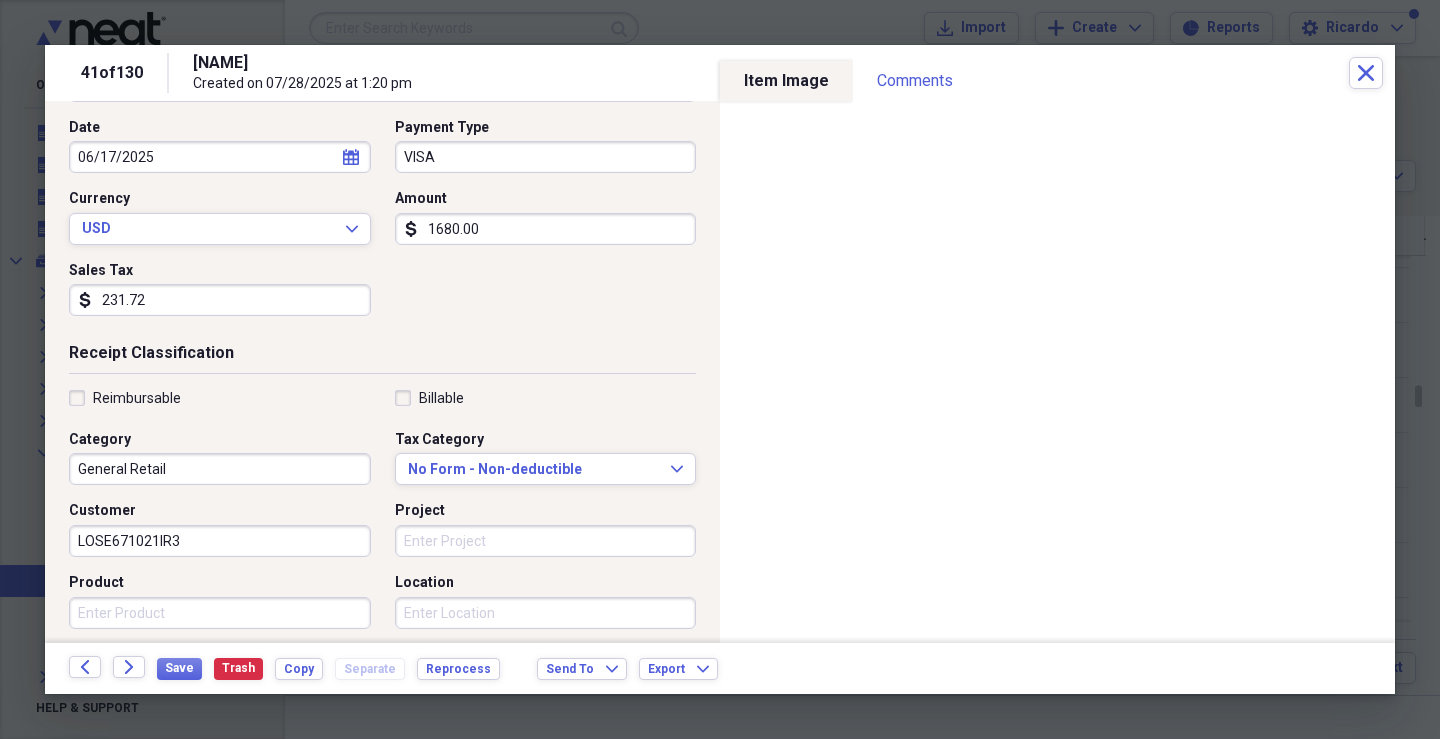 click on "Project" at bounding box center [546, 541] 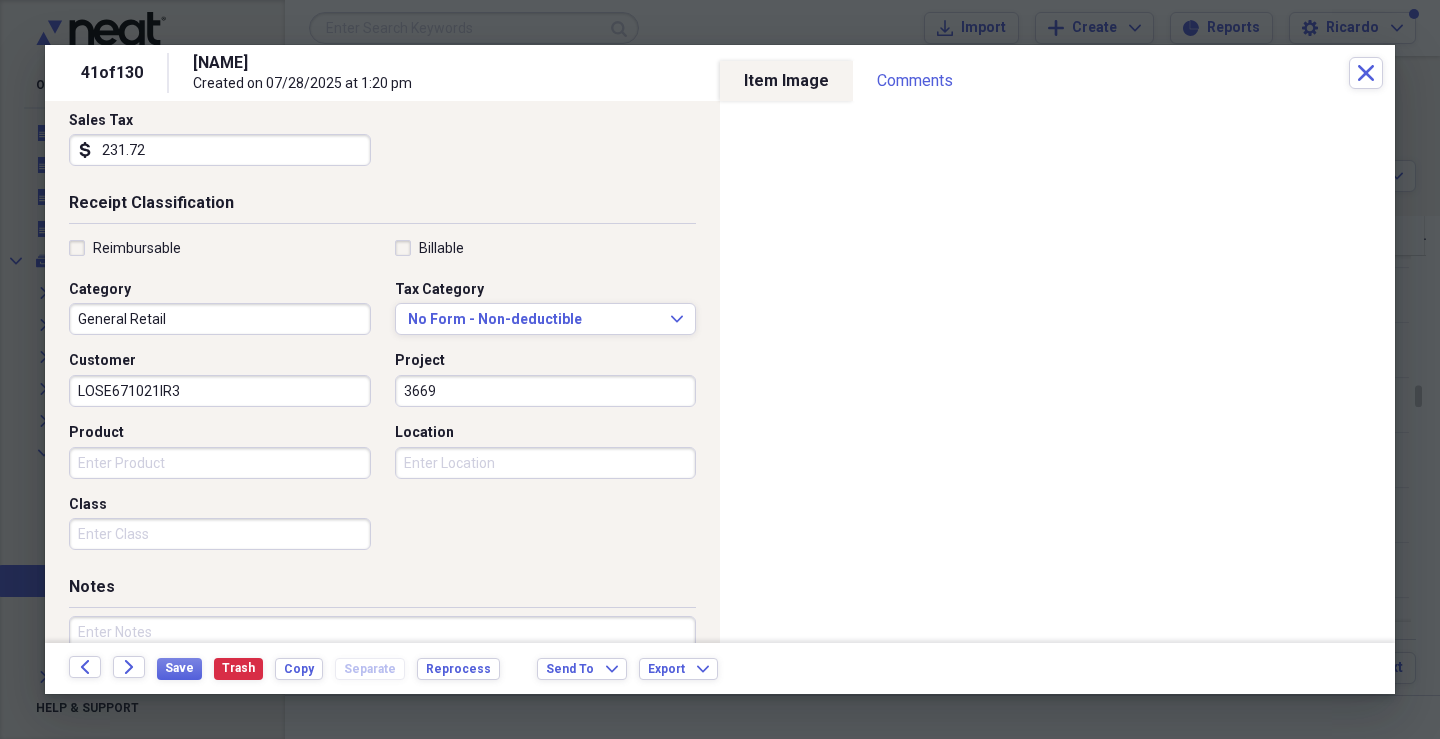 scroll, scrollTop: 479, scrollLeft: 0, axis: vertical 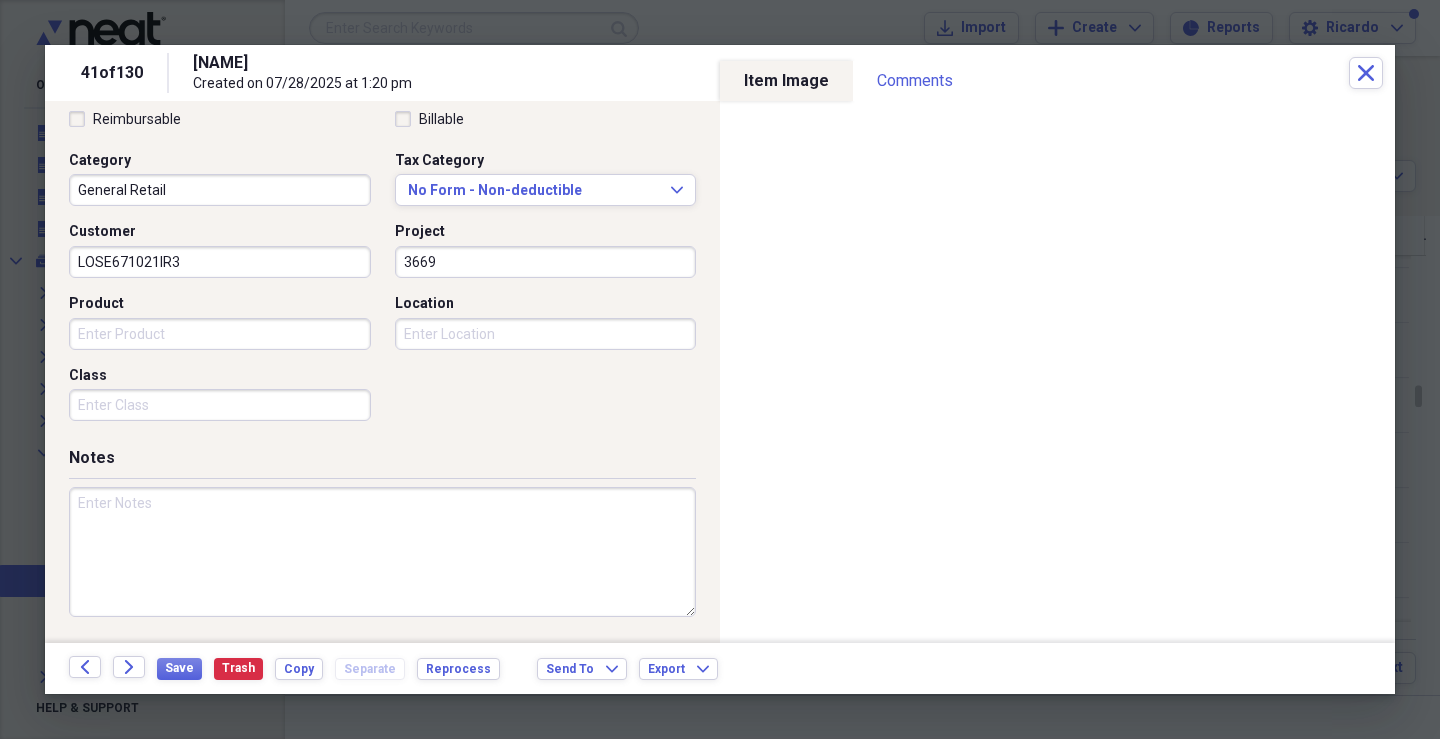 type on "3669" 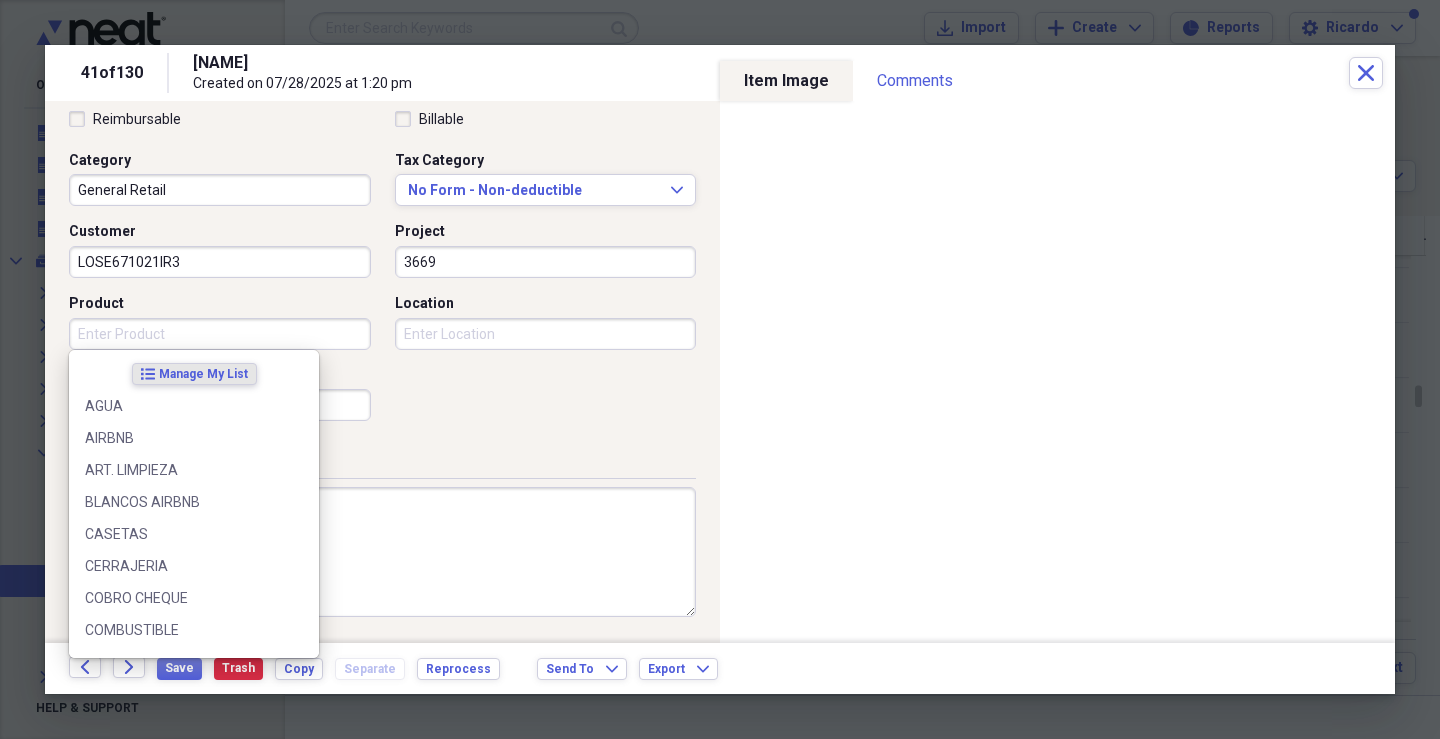 click on "Product" at bounding box center [220, 334] 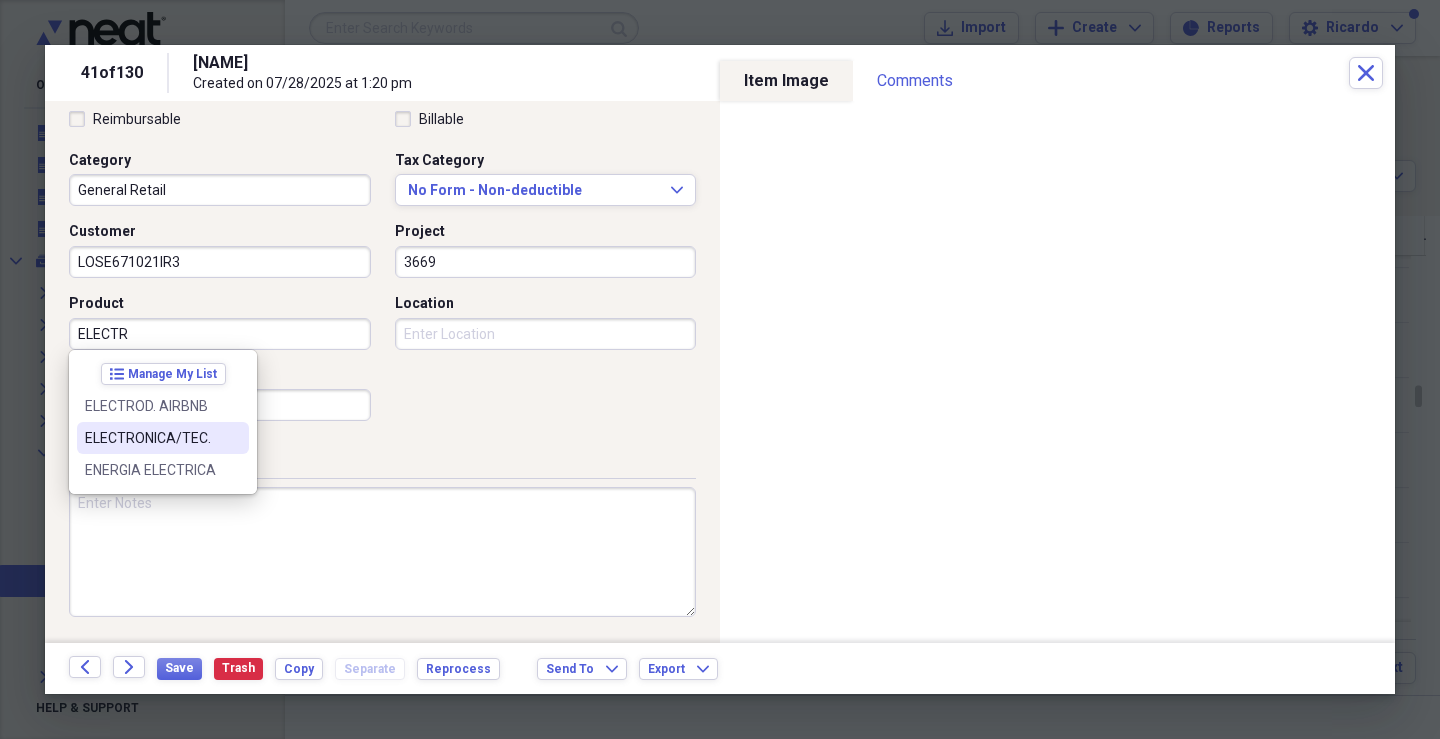 click on "ELECTRONICA/TEC." at bounding box center (151, 438) 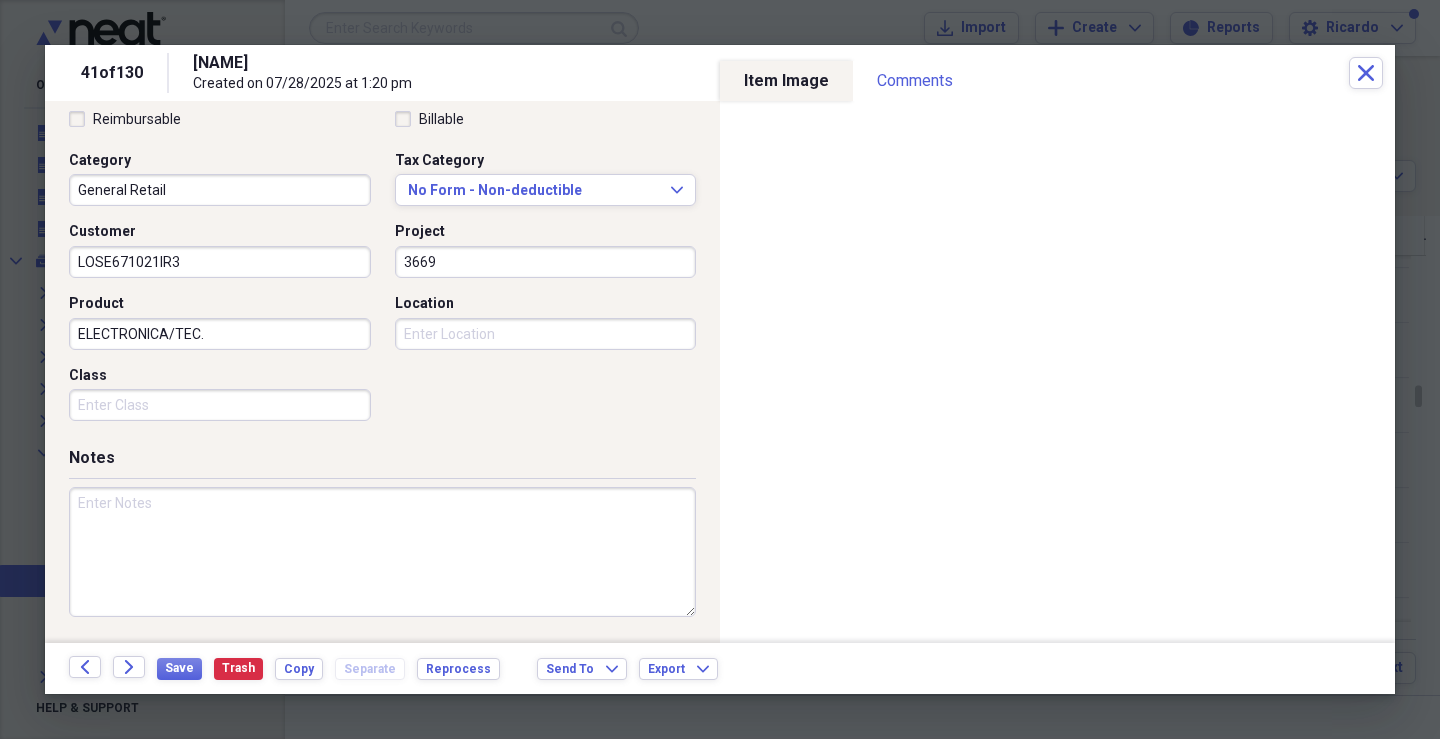 click on "Class" at bounding box center [220, 405] 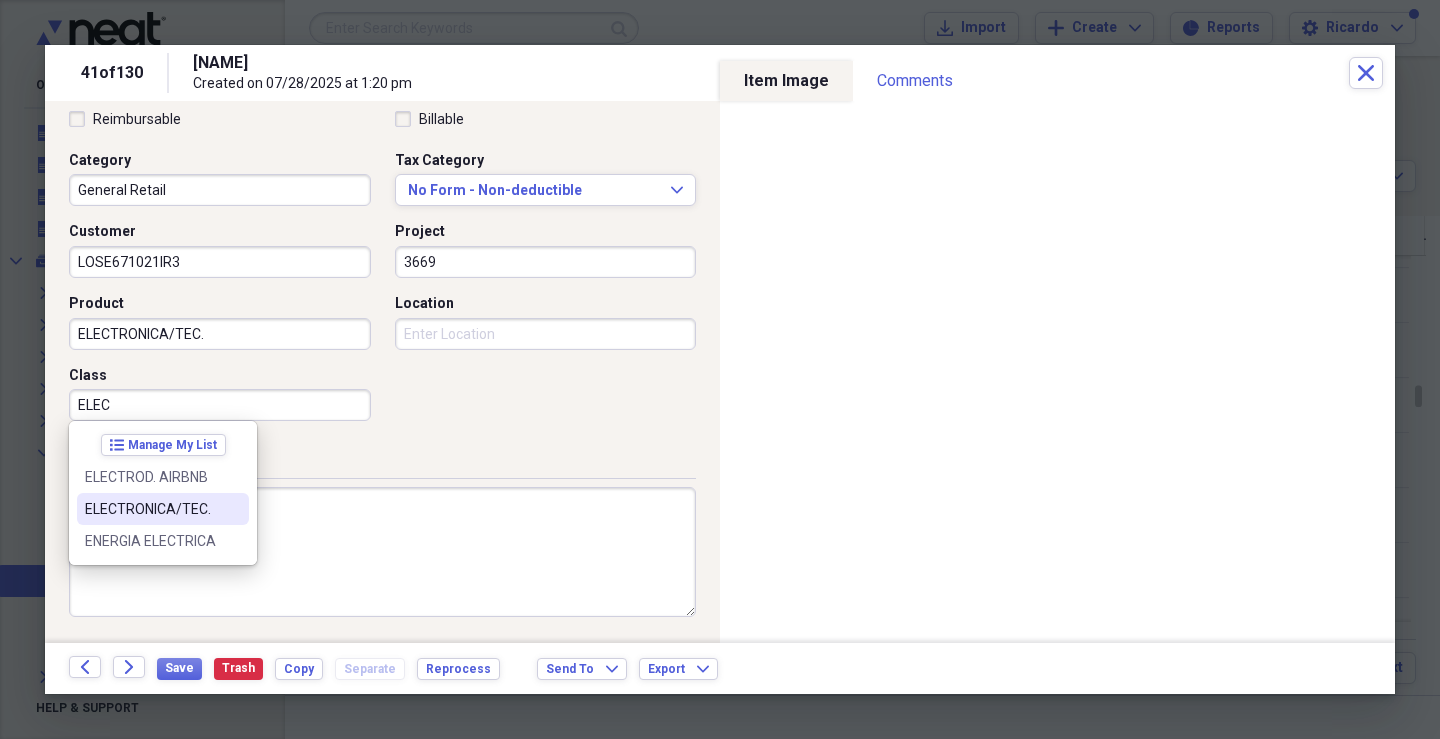 click on "ELECTRONICA/TEC." at bounding box center (163, 509) 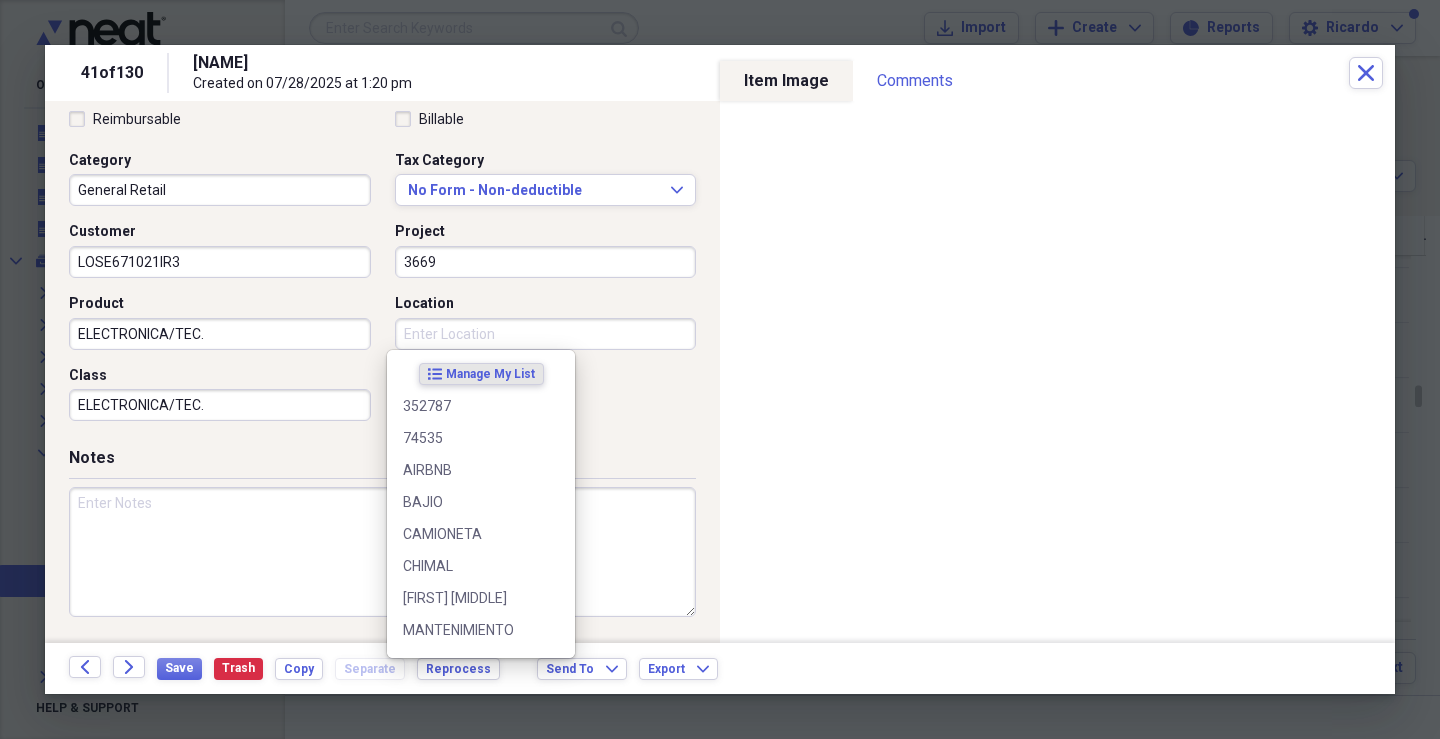 click on "Location" at bounding box center (546, 334) 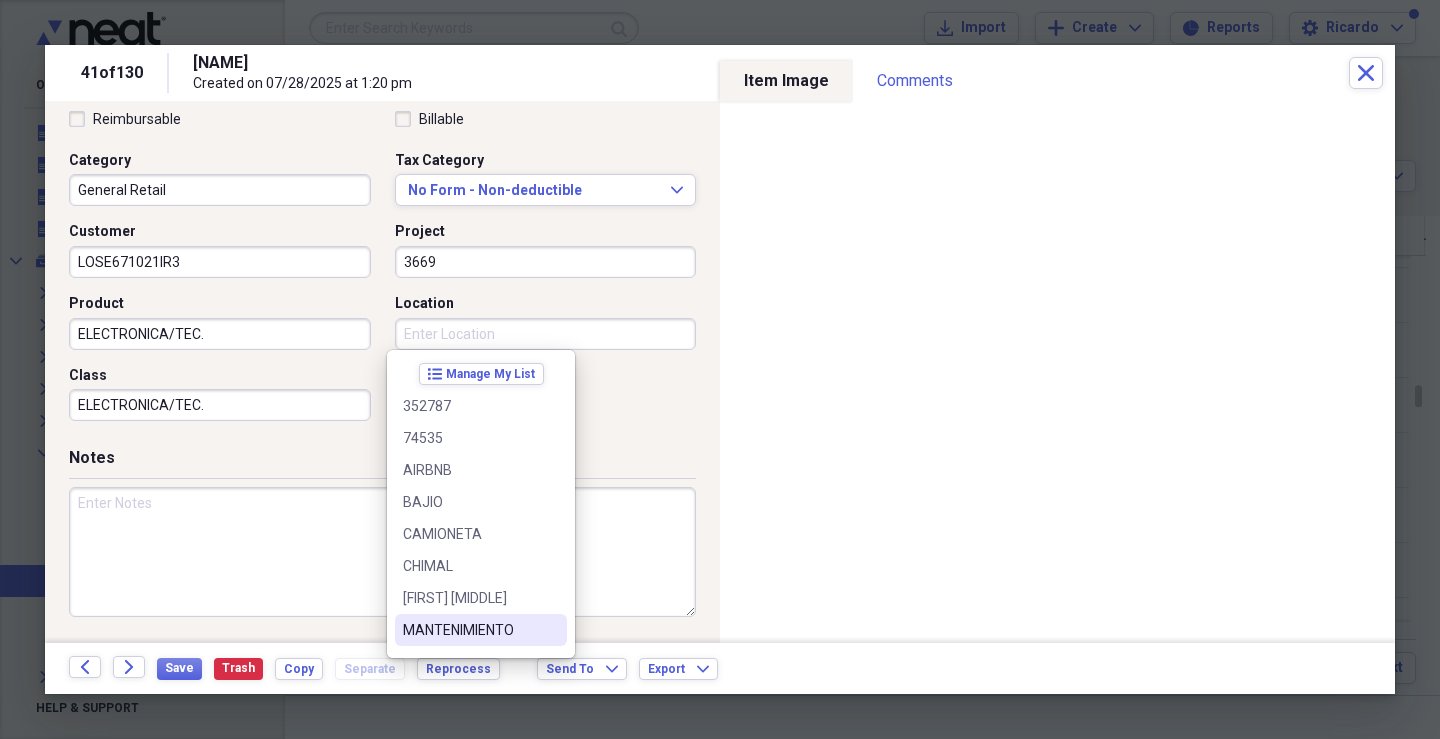 click on "MANTENIMIENTO" at bounding box center [469, 630] 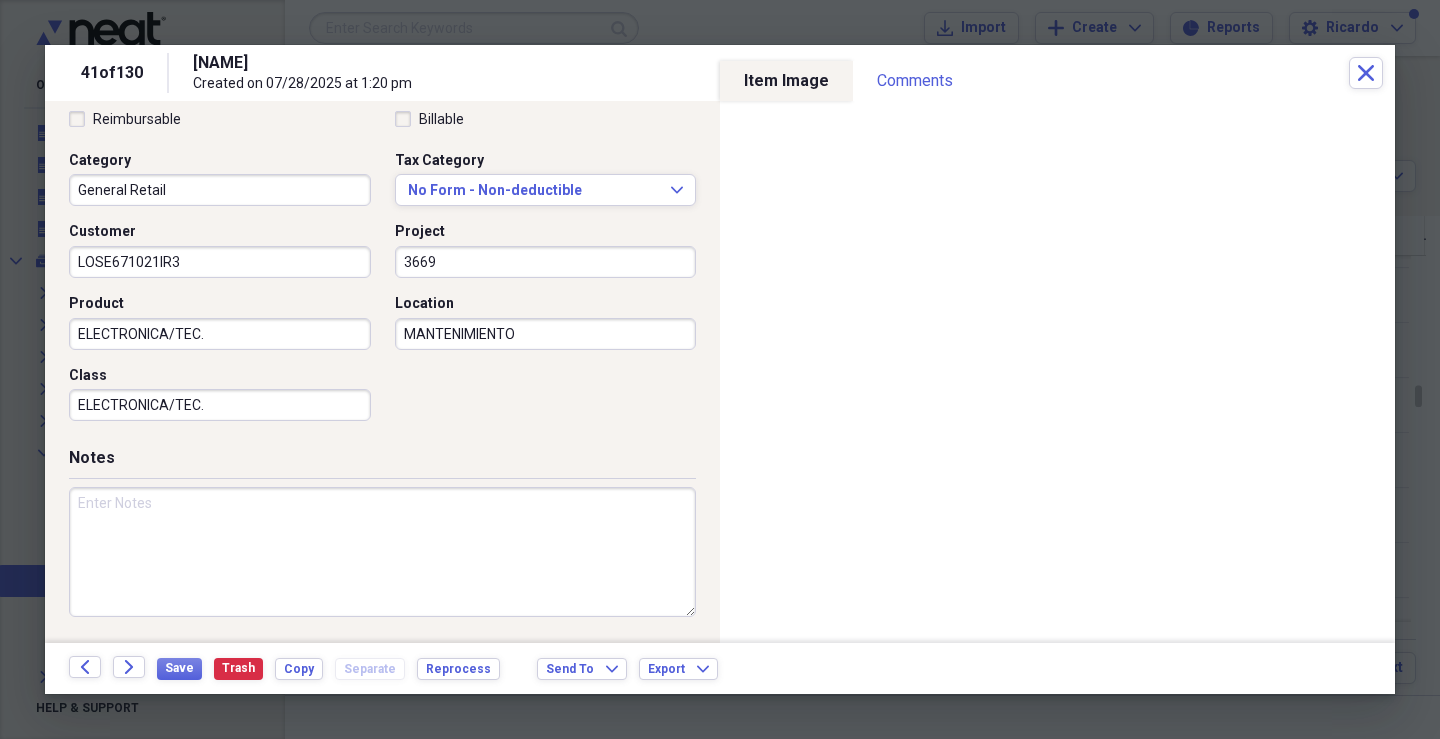 click at bounding box center [382, 552] 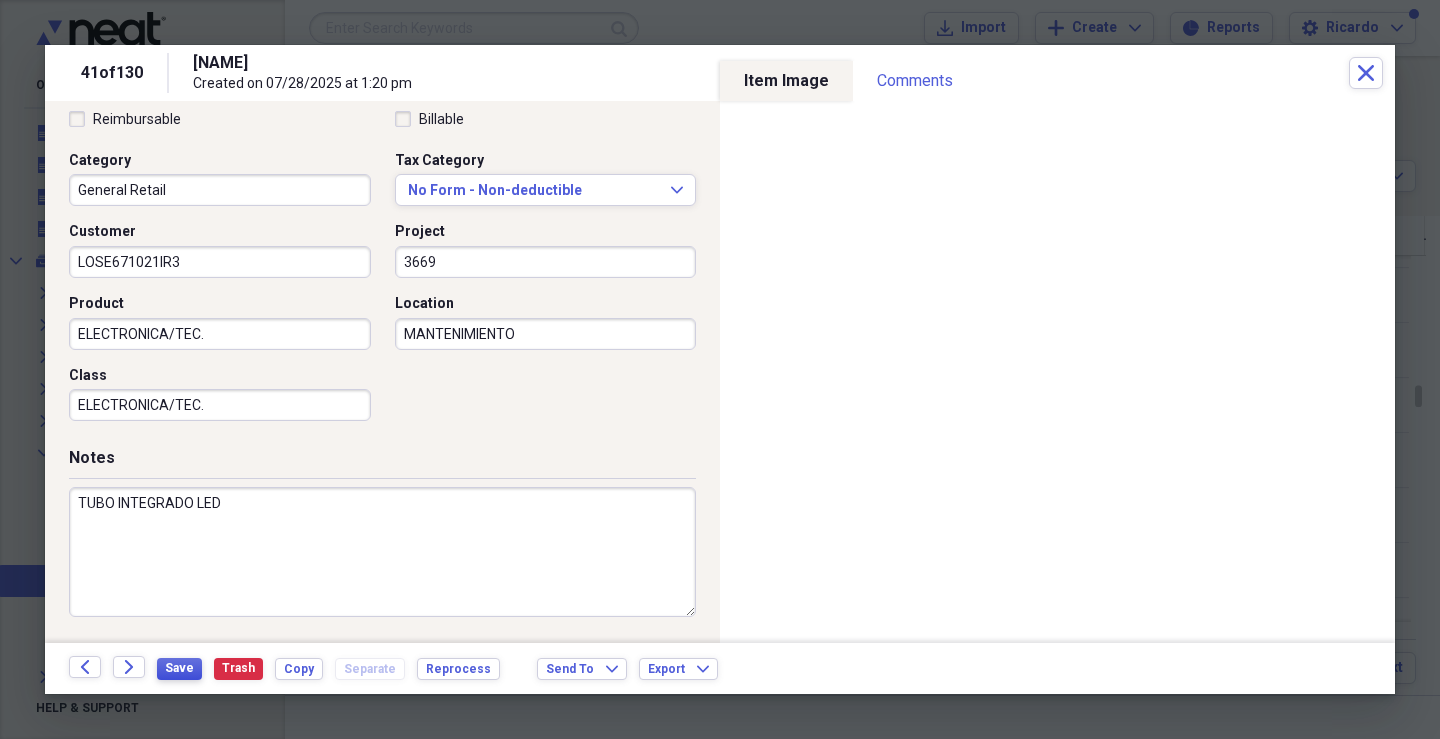 type on "TUBO INTEGRADO LED" 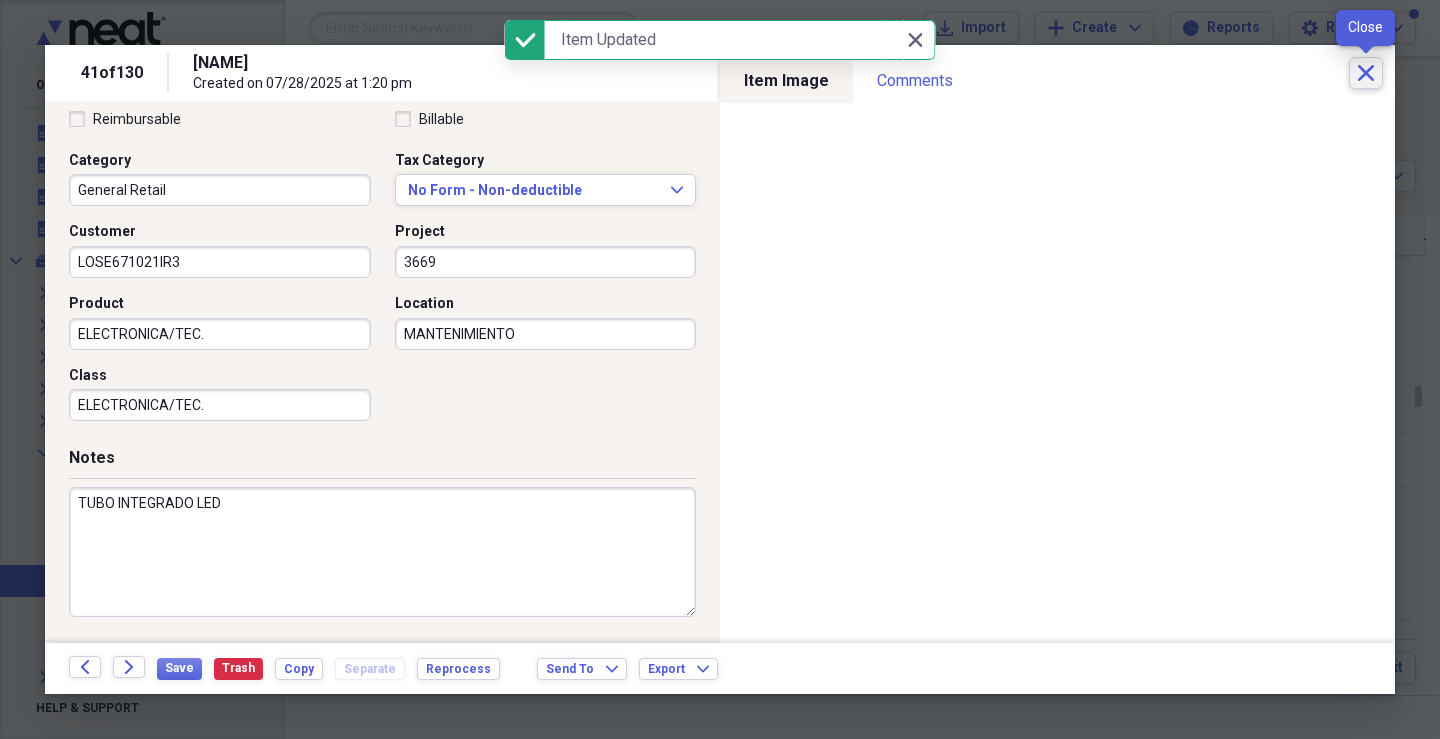 click on "Close" at bounding box center (1366, 73) 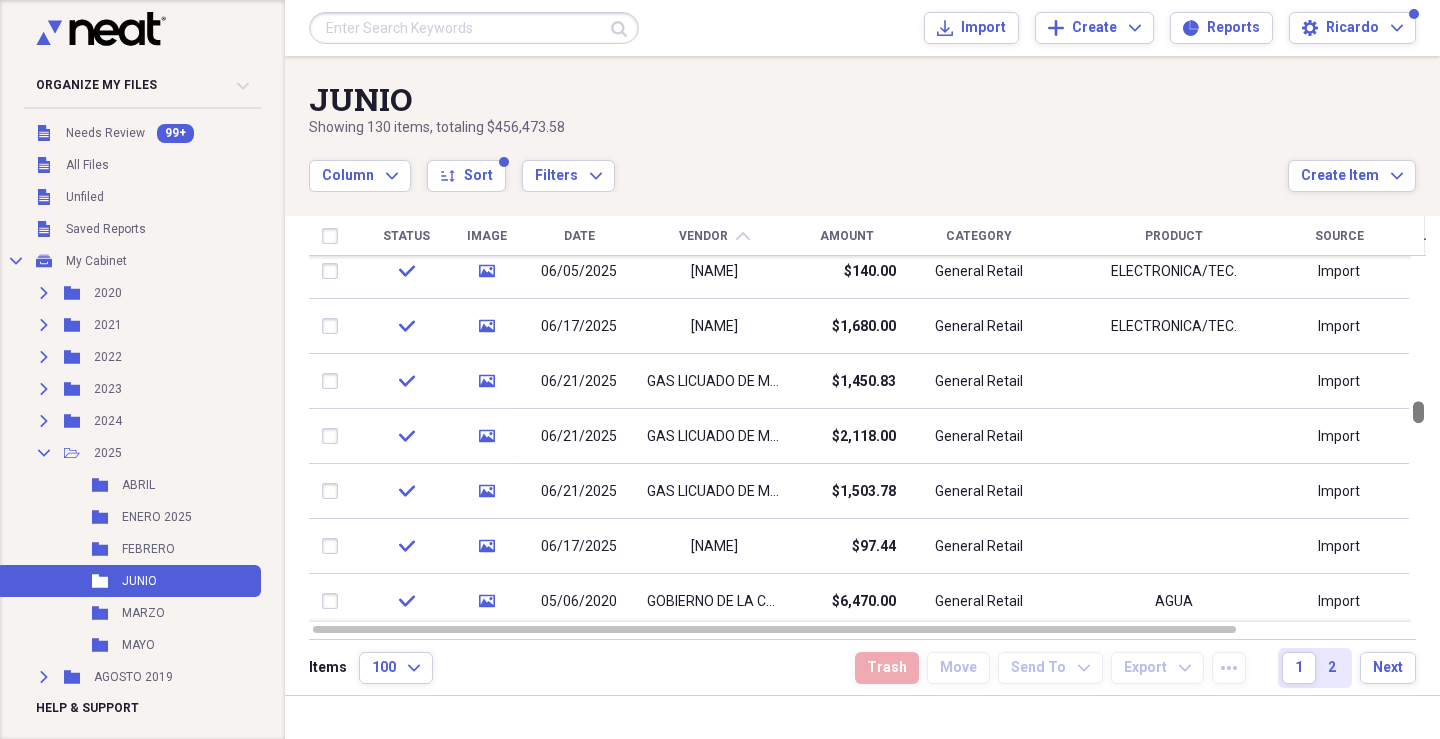 drag, startPoint x: 1433, startPoint y: 392, endPoint x: 1432, endPoint y: 408, distance: 16.03122 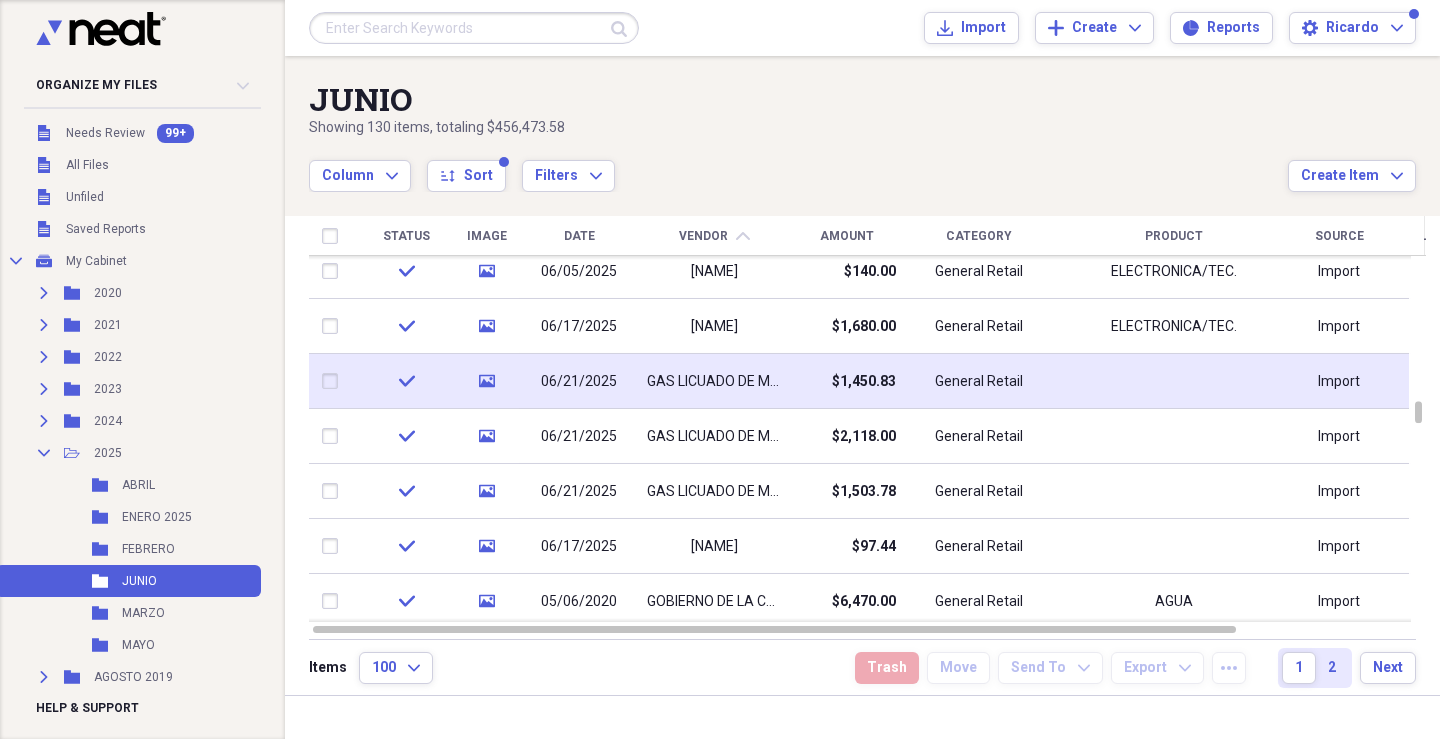 click on "GAS LICUADO DE MEXICO SA DE CV" at bounding box center (714, 382) 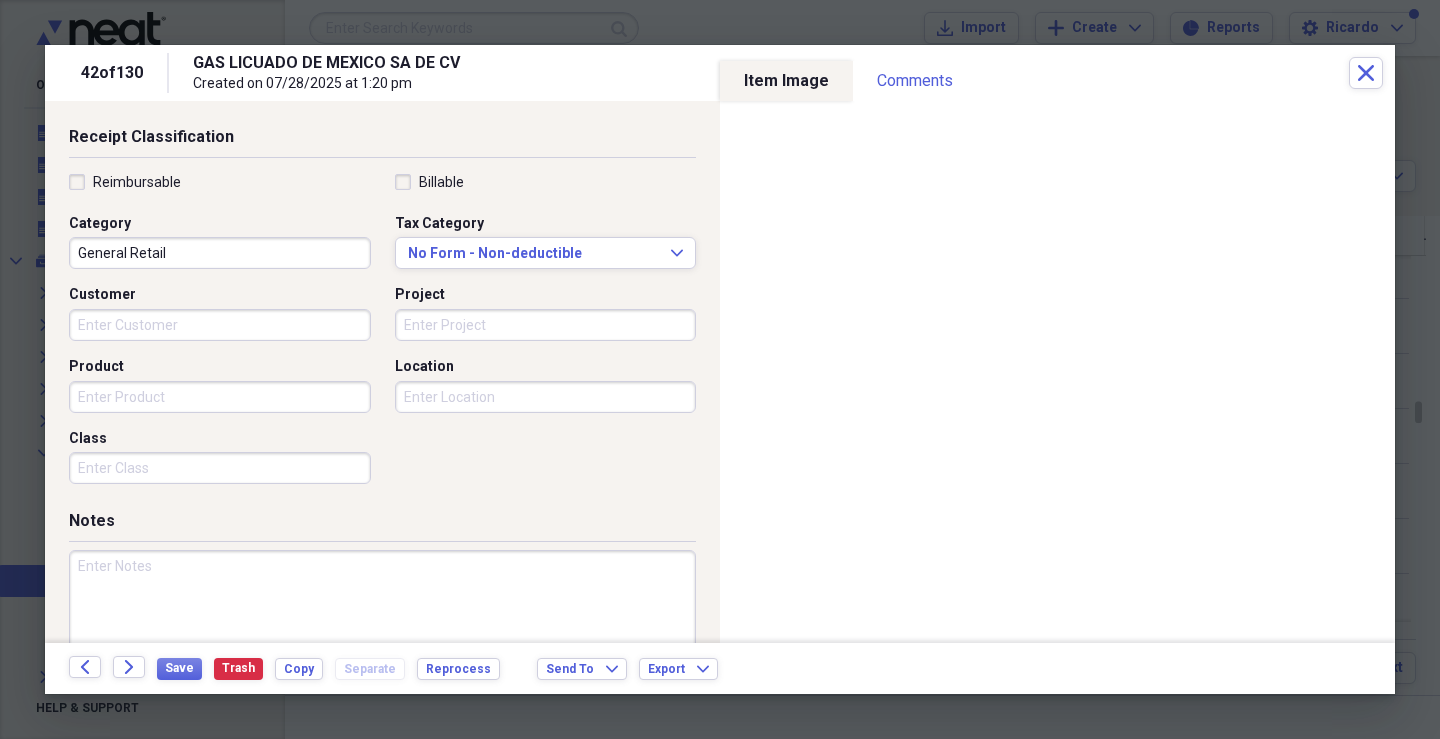 scroll, scrollTop: 418, scrollLeft: 0, axis: vertical 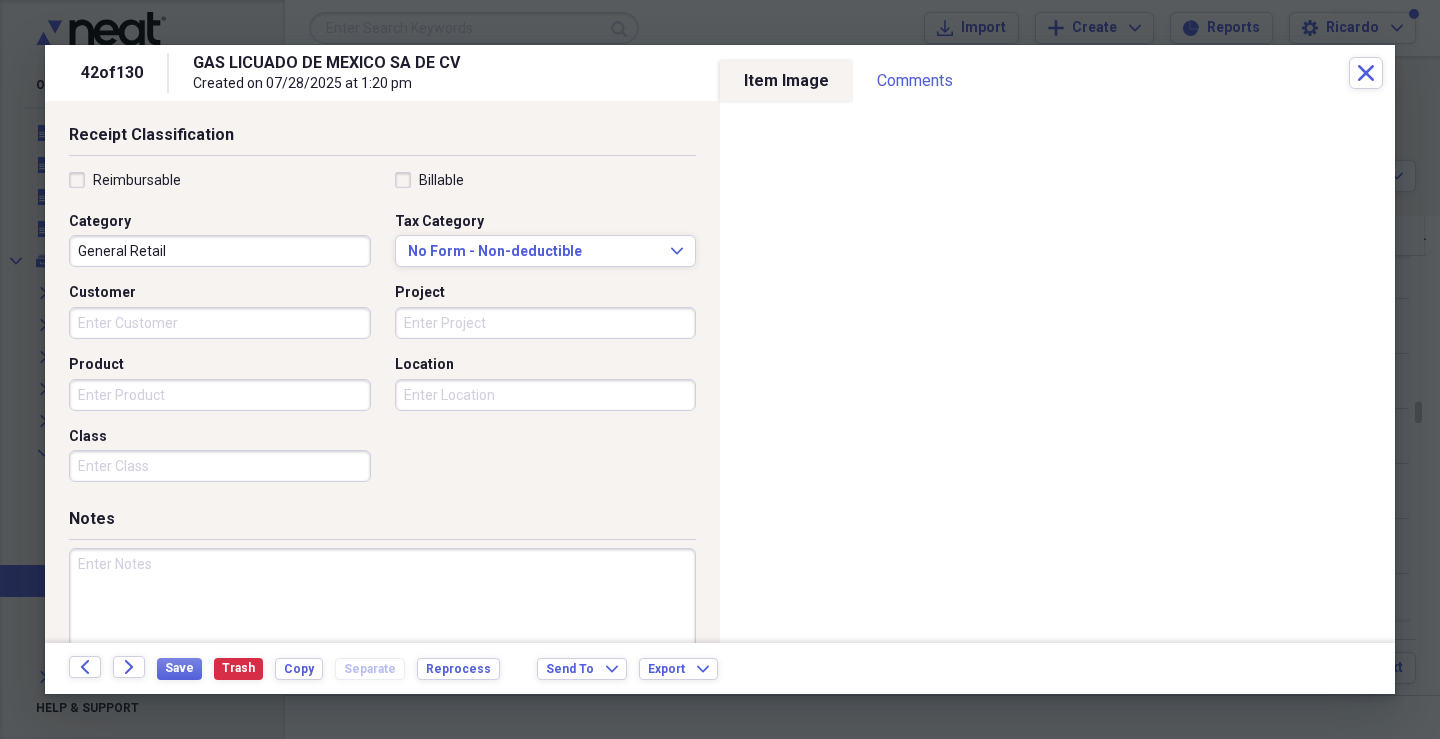 click on "Customer" at bounding box center [220, 323] 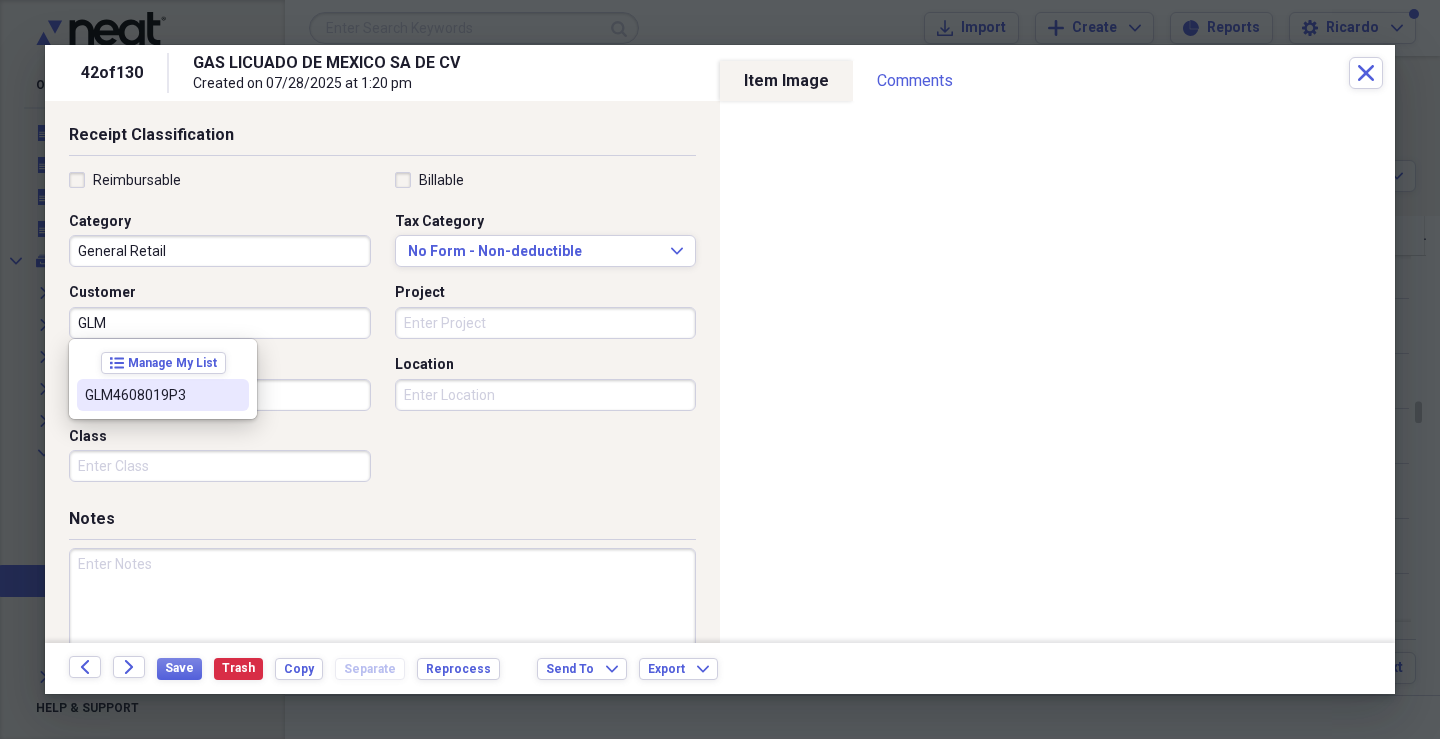 click on "GLM4608019P3" at bounding box center (151, 395) 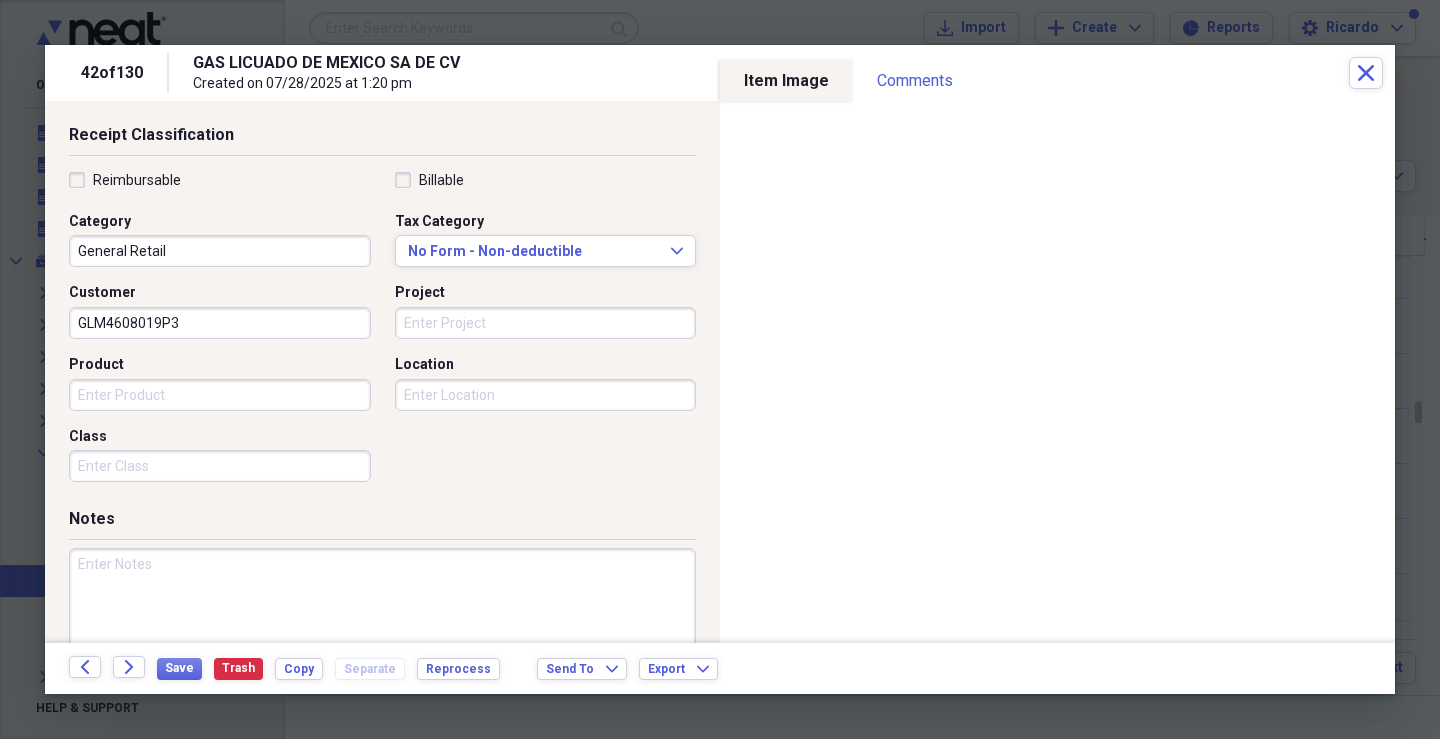 click on "Project" at bounding box center (546, 323) 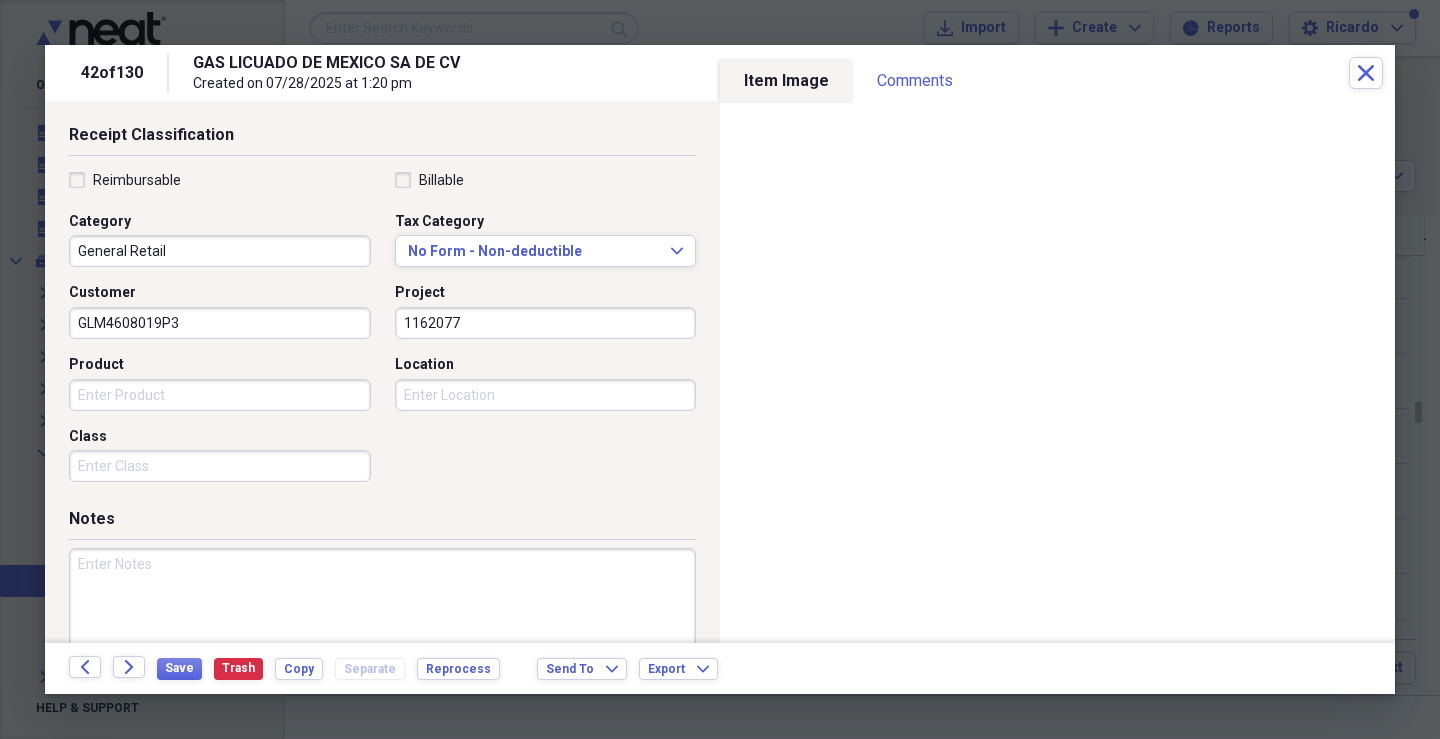type on "1162077" 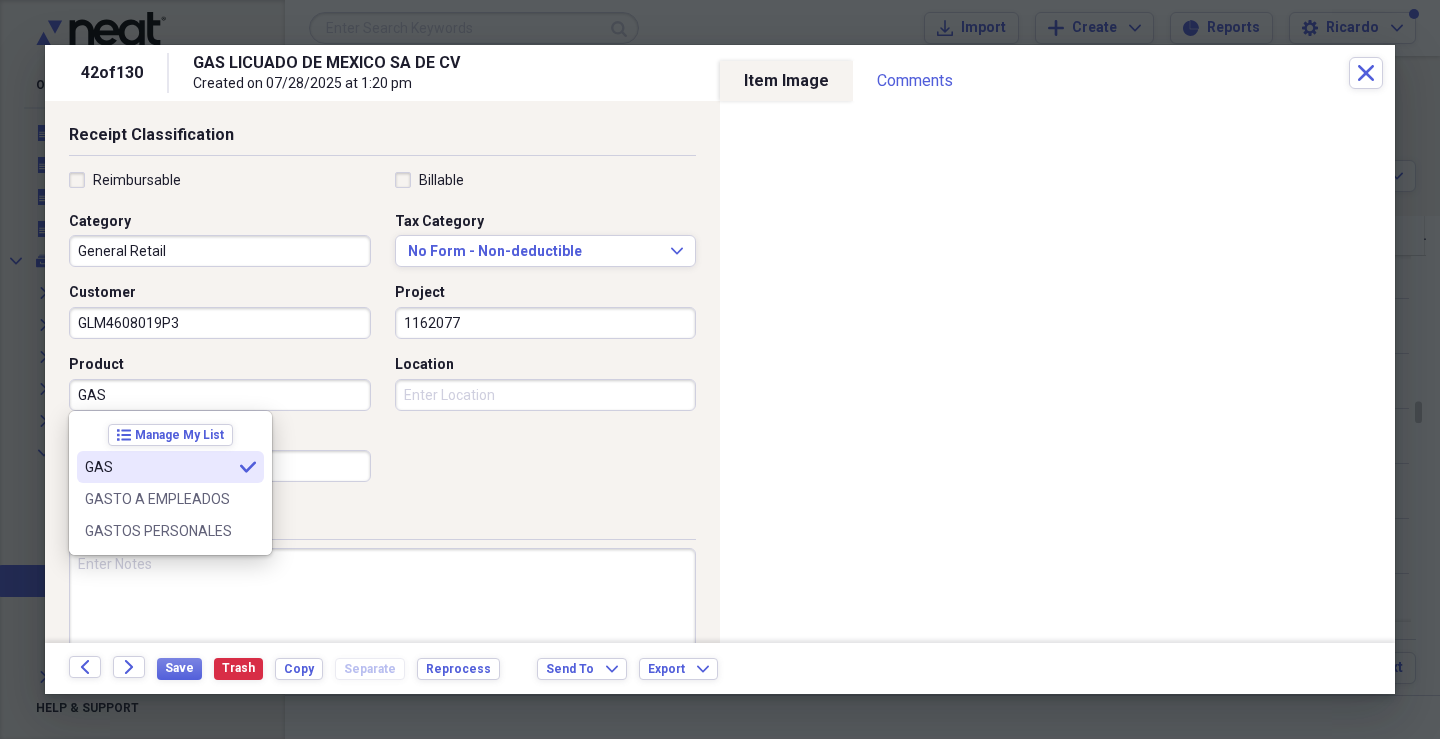 type on "GAS" 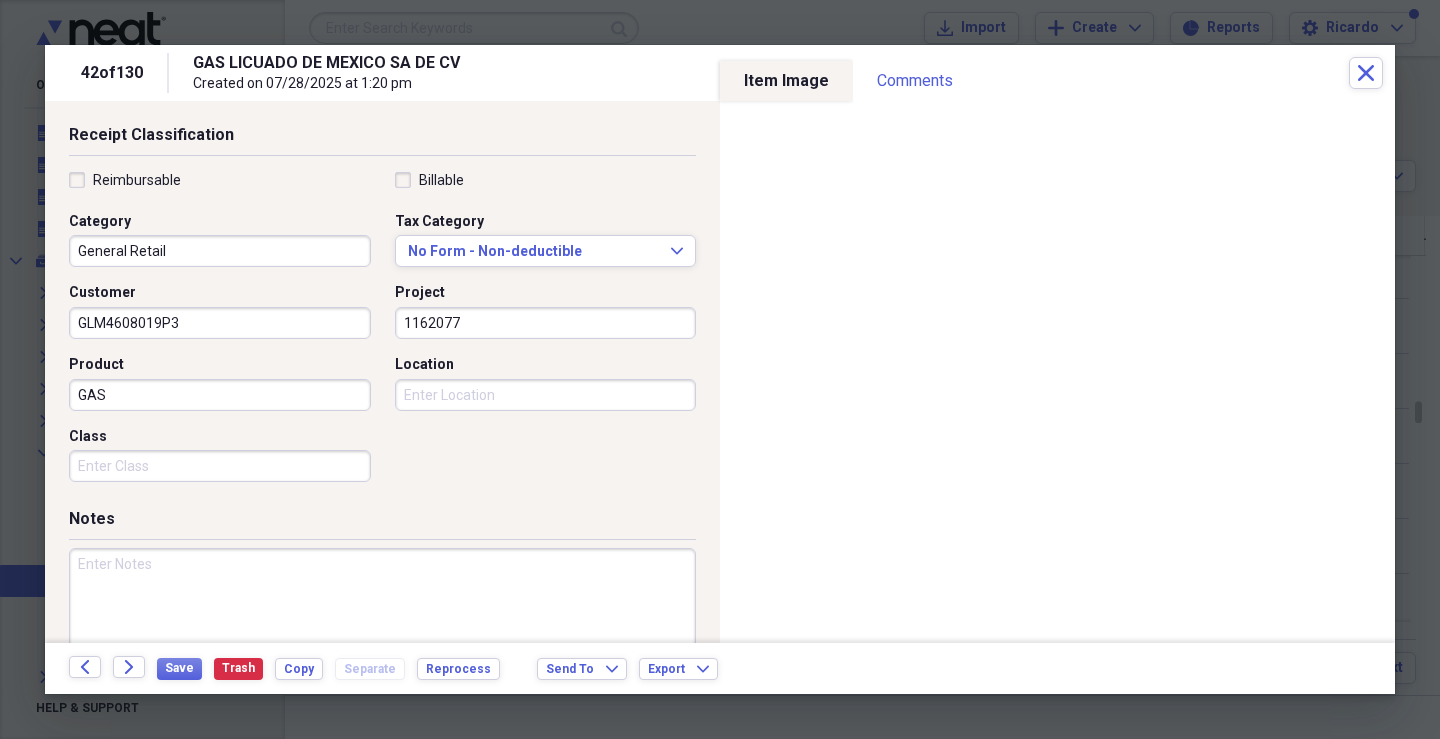 click on "Class" at bounding box center (220, 466) 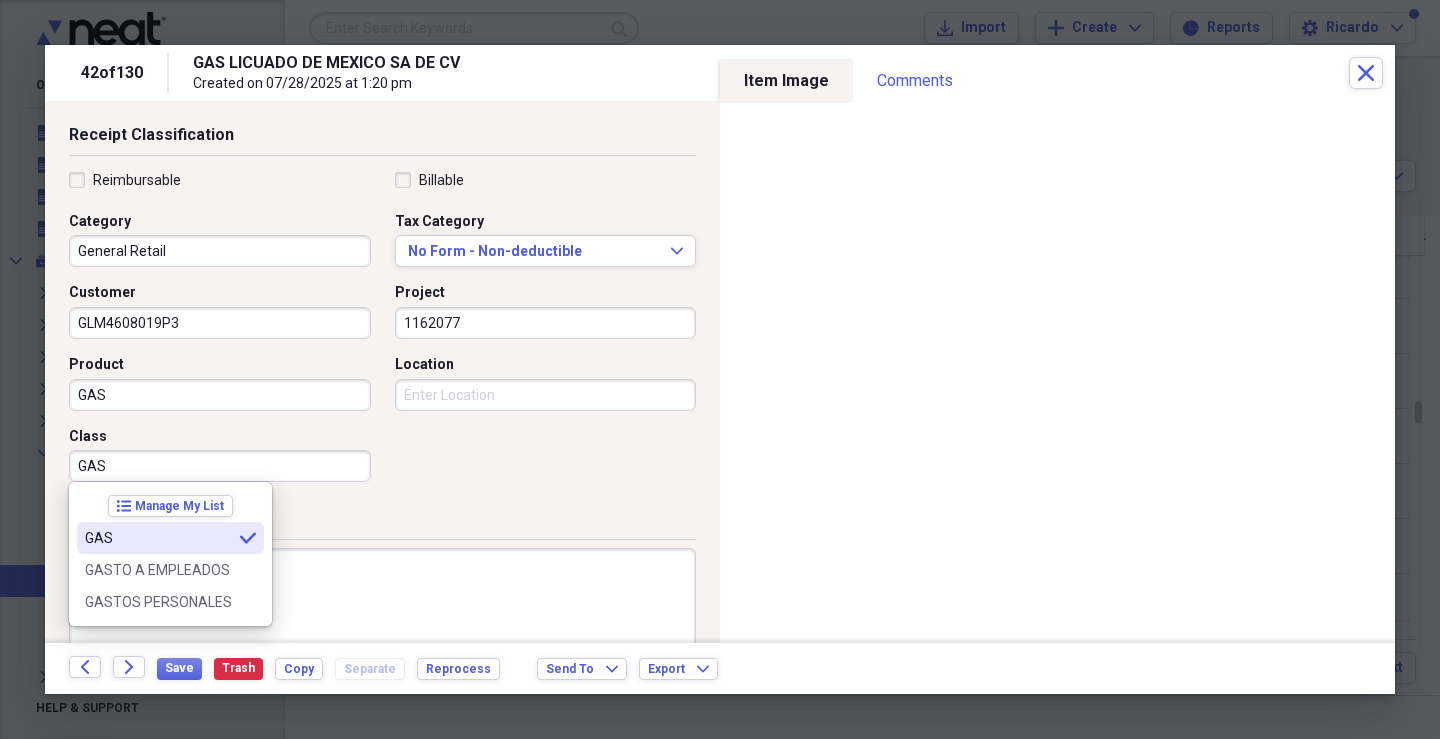 type on "GAS" 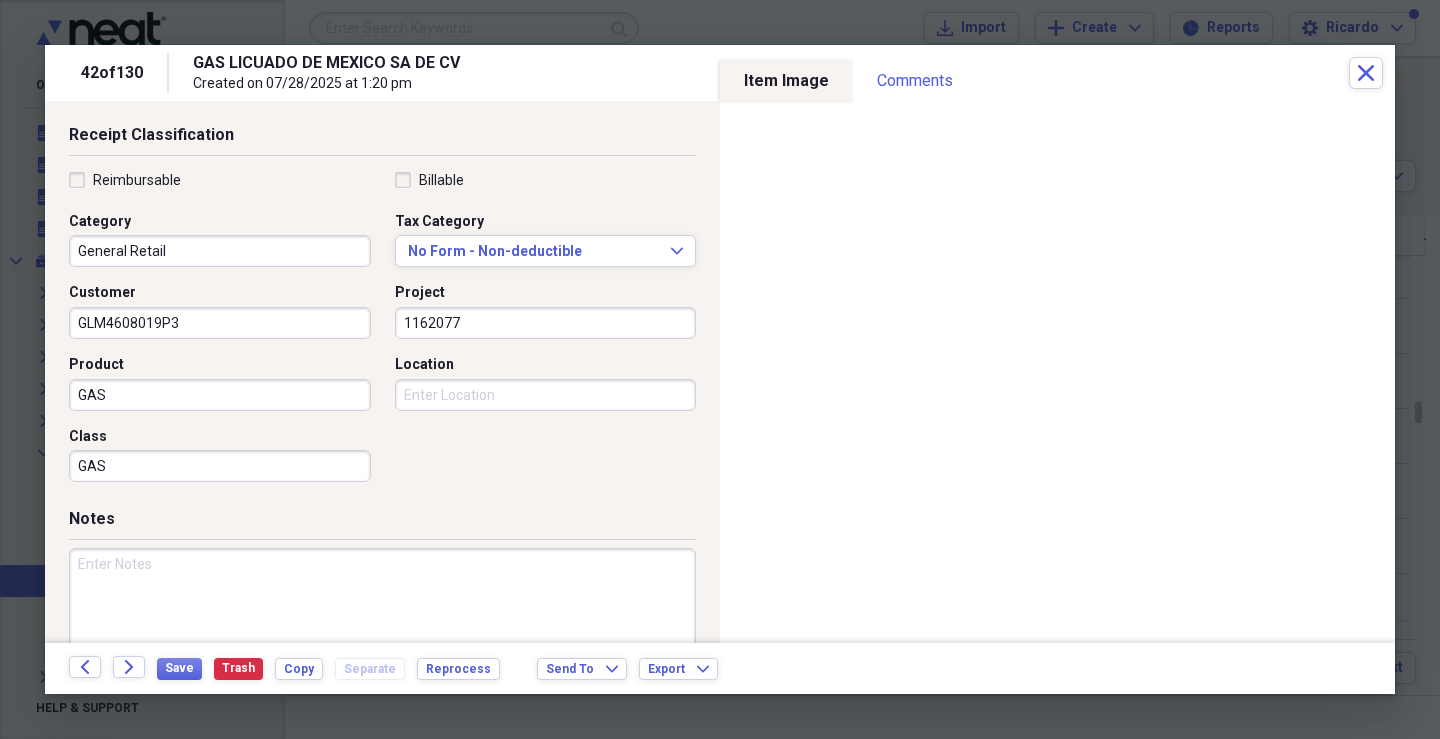 click on "Location" at bounding box center [546, 395] 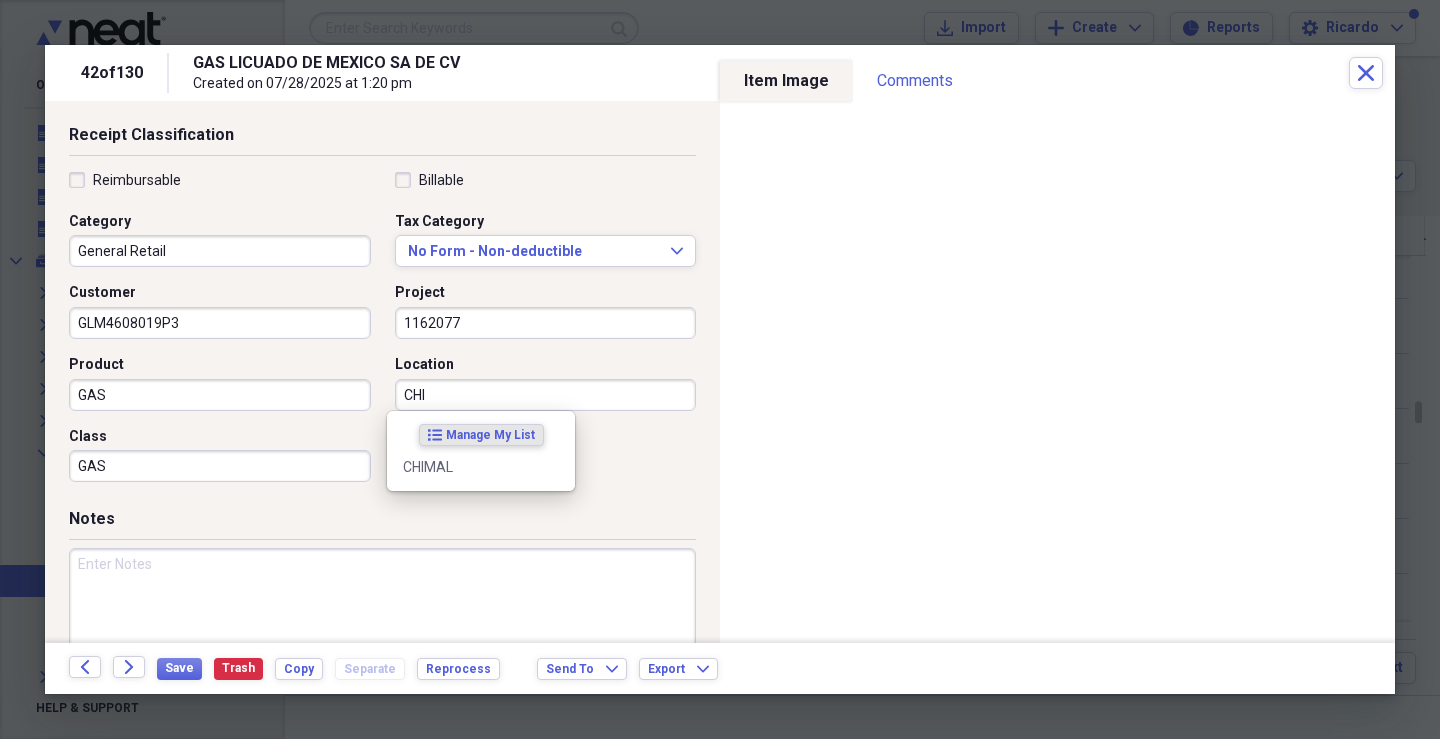 click on "list Manage My List" at bounding box center [481, 435] 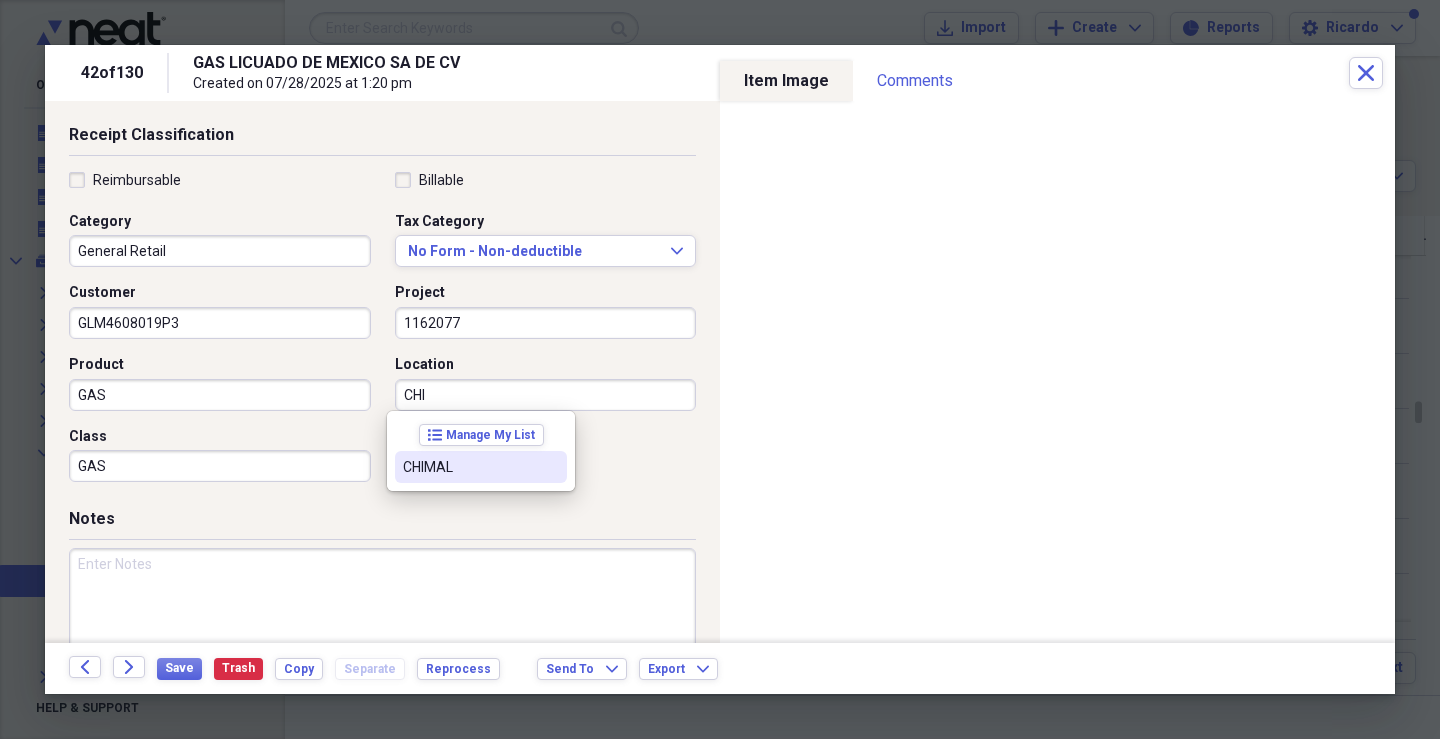 click on "CHIMAL" at bounding box center [469, 467] 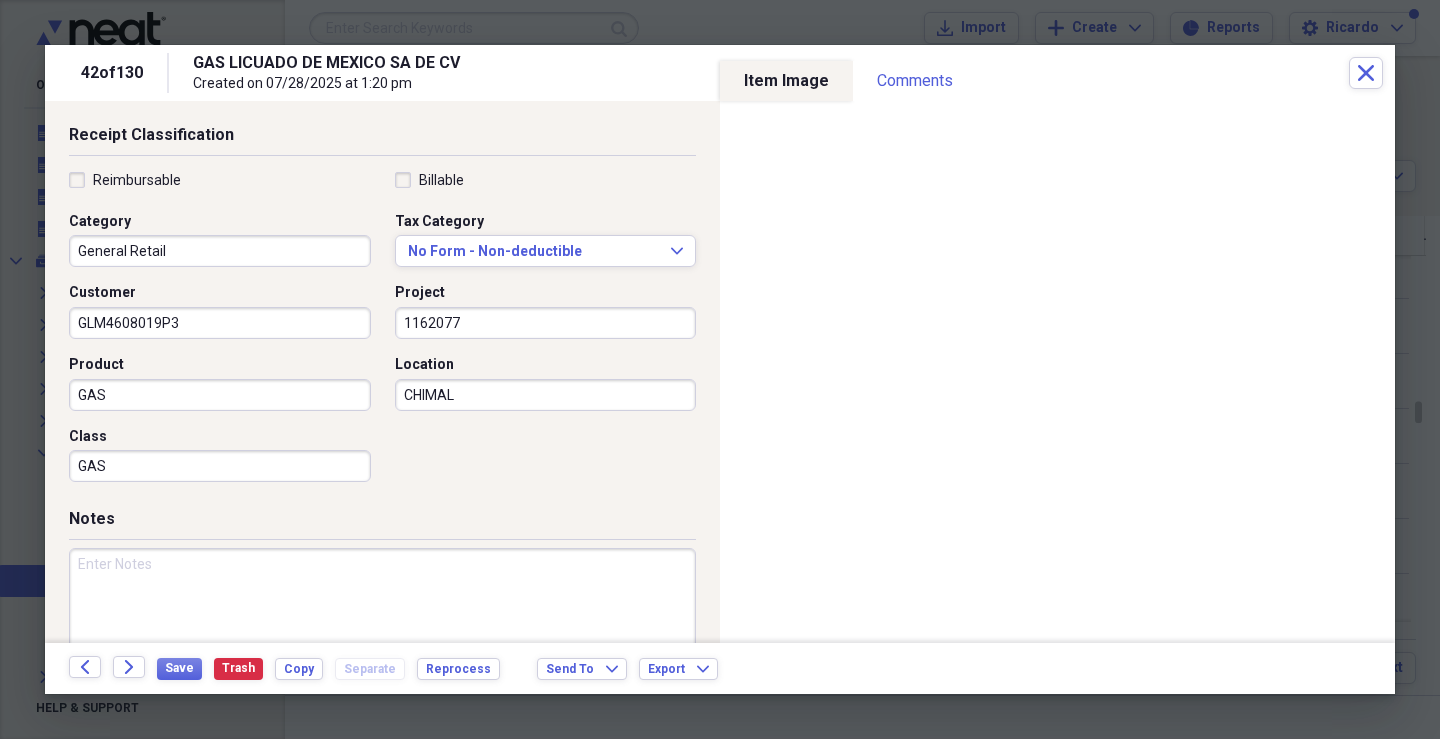 click at bounding box center [382, 613] 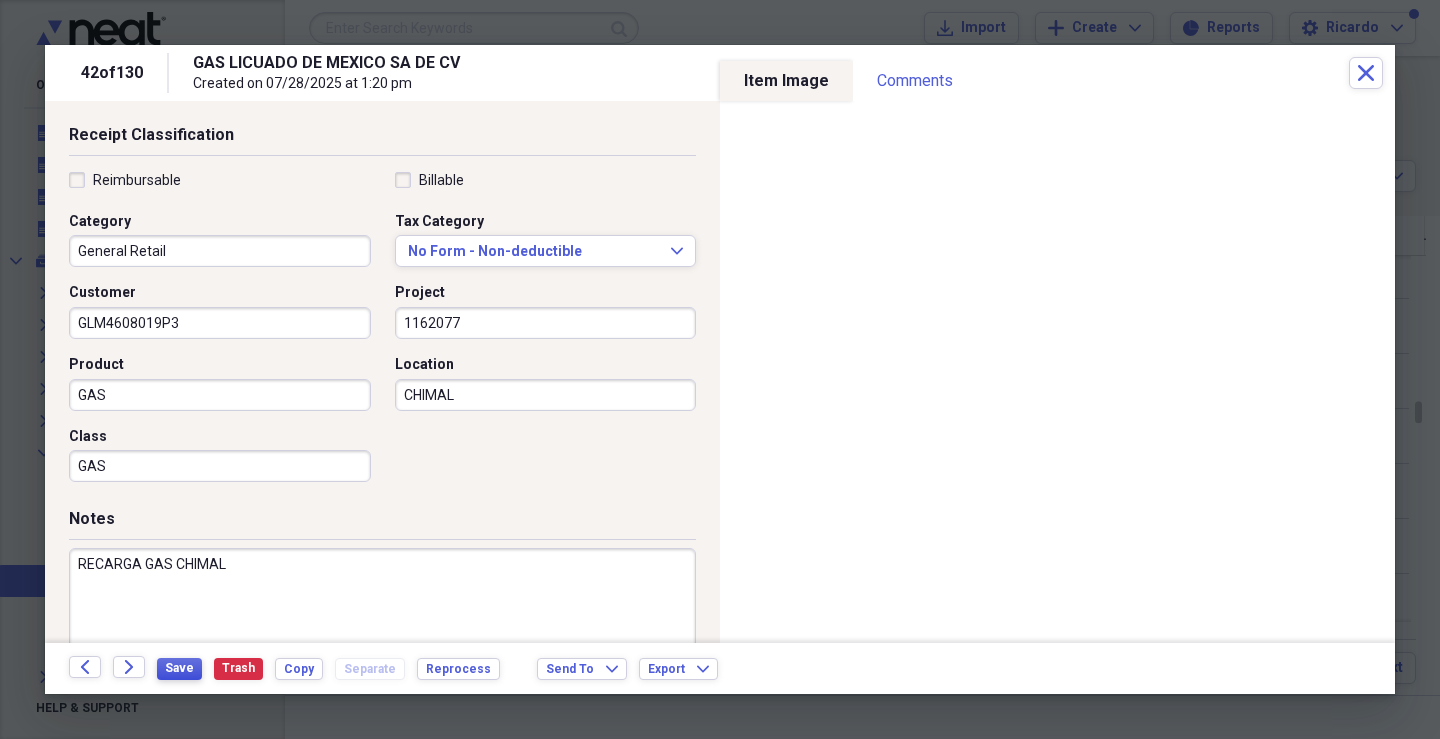 type on "RECARGA GAS CHIMAL" 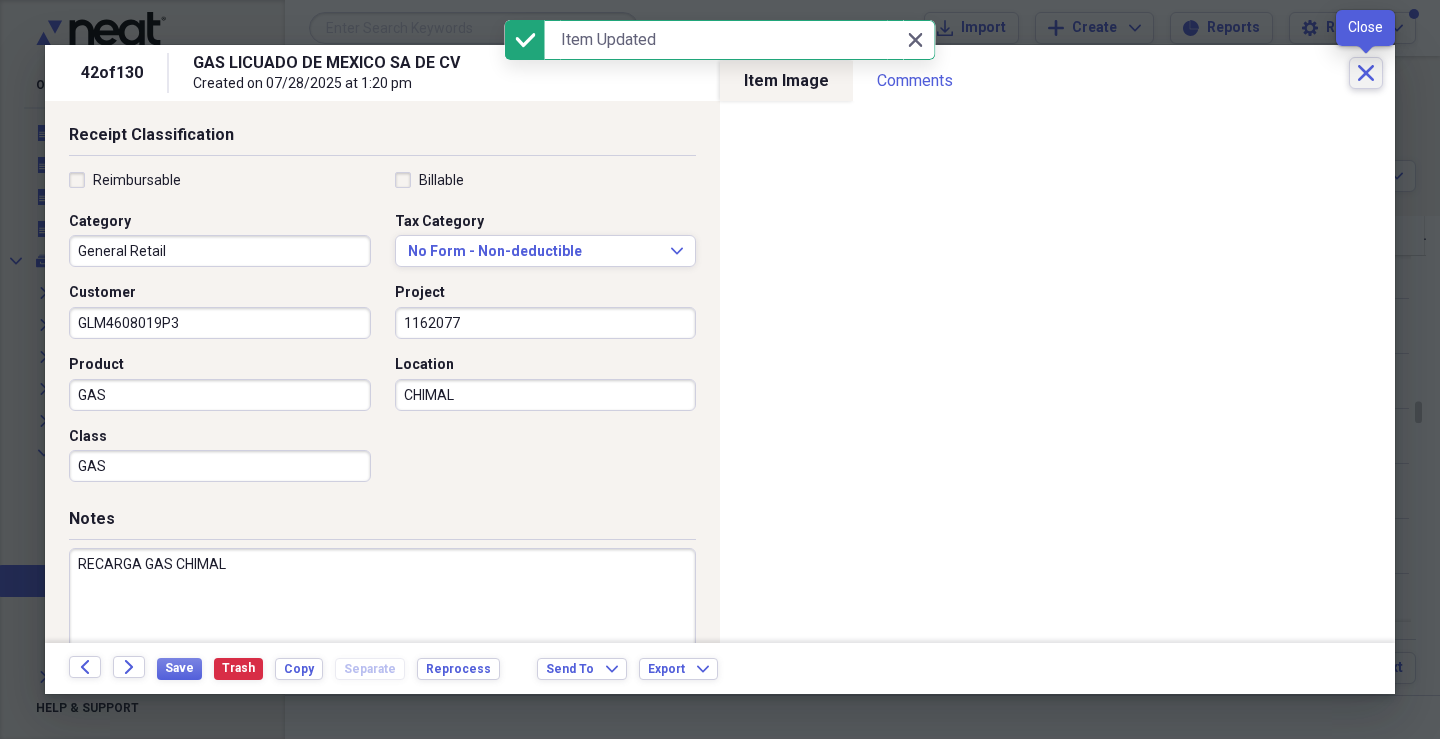 click on "Close" 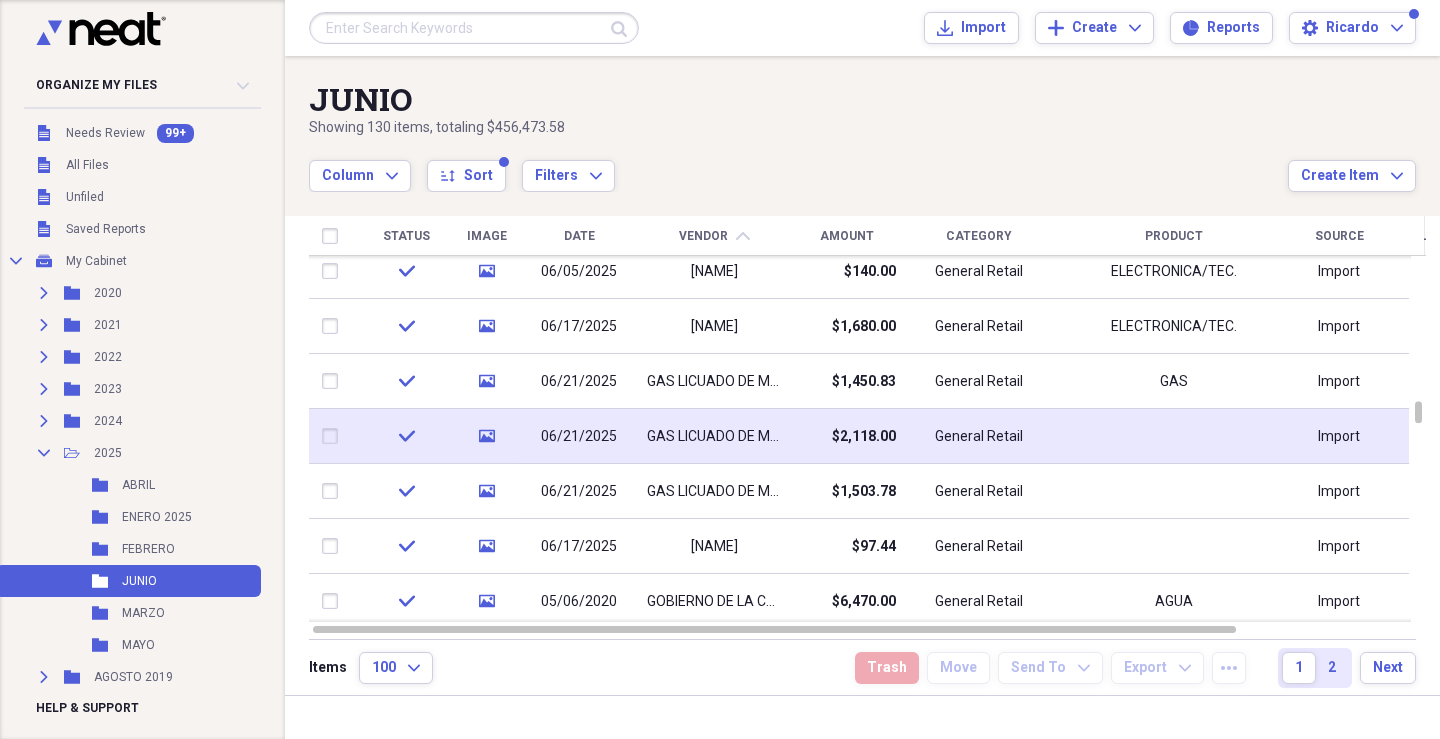 click on "$2,118.00" at bounding box center (846, 436) 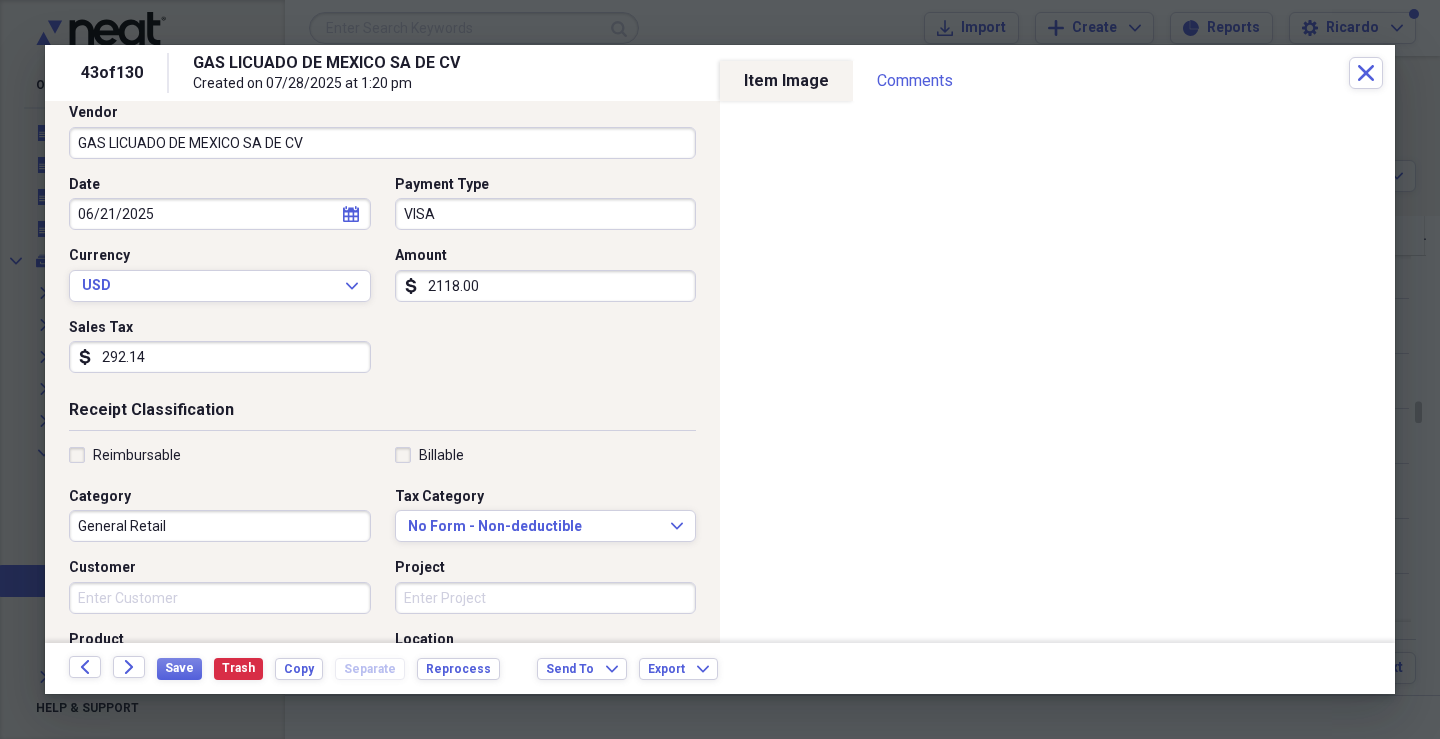 scroll, scrollTop: 479, scrollLeft: 0, axis: vertical 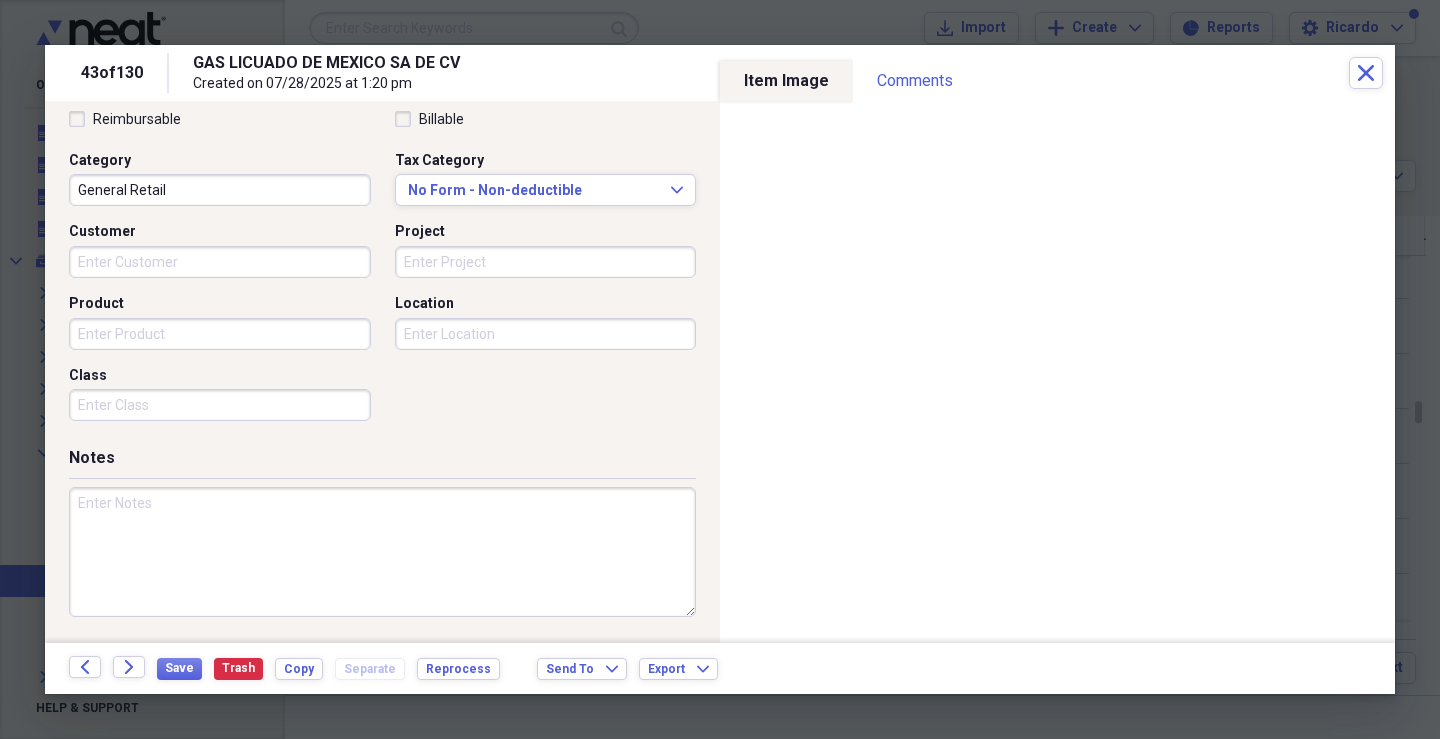 click on "Customer" at bounding box center (220, 262) 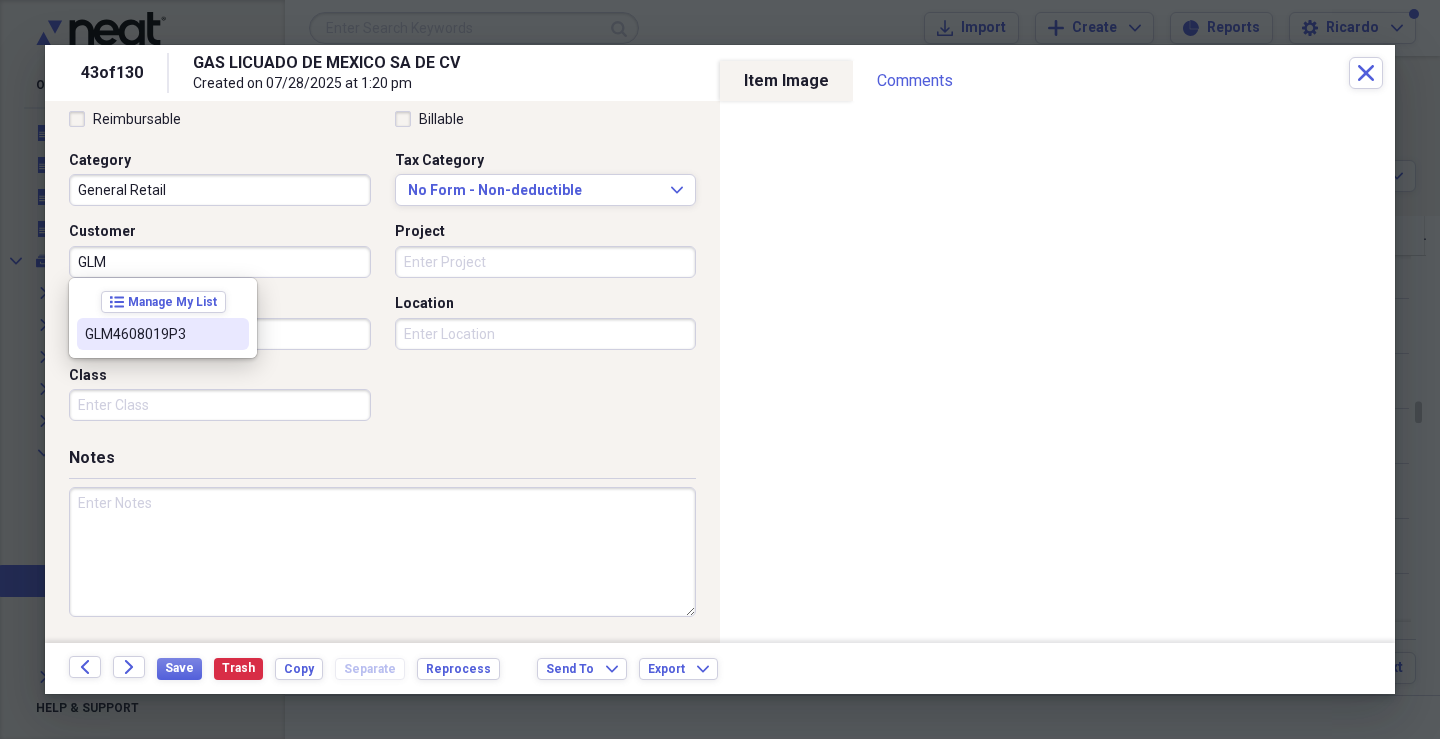drag, startPoint x: 166, startPoint y: 345, endPoint x: 323, endPoint y: 322, distance: 158.67577 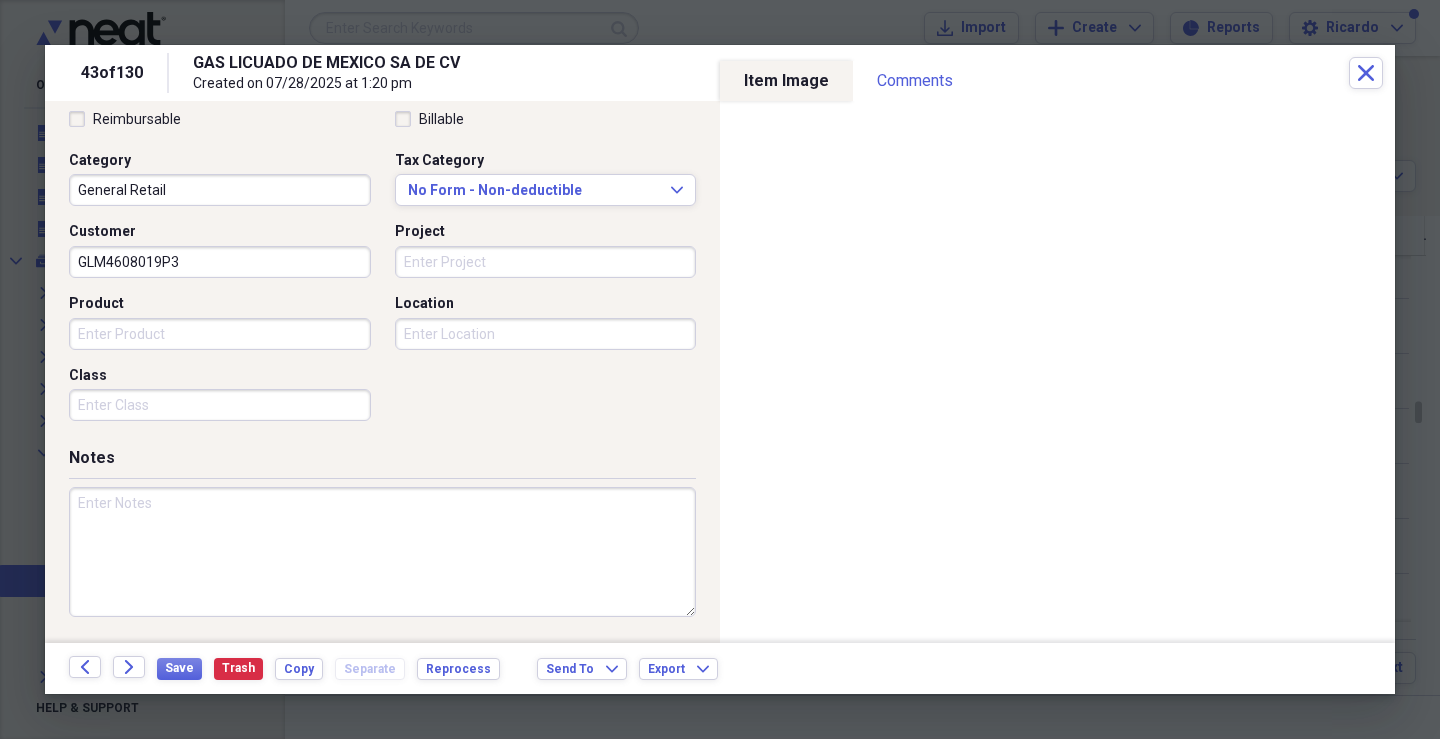 click on "Project" at bounding box center [546, 262] 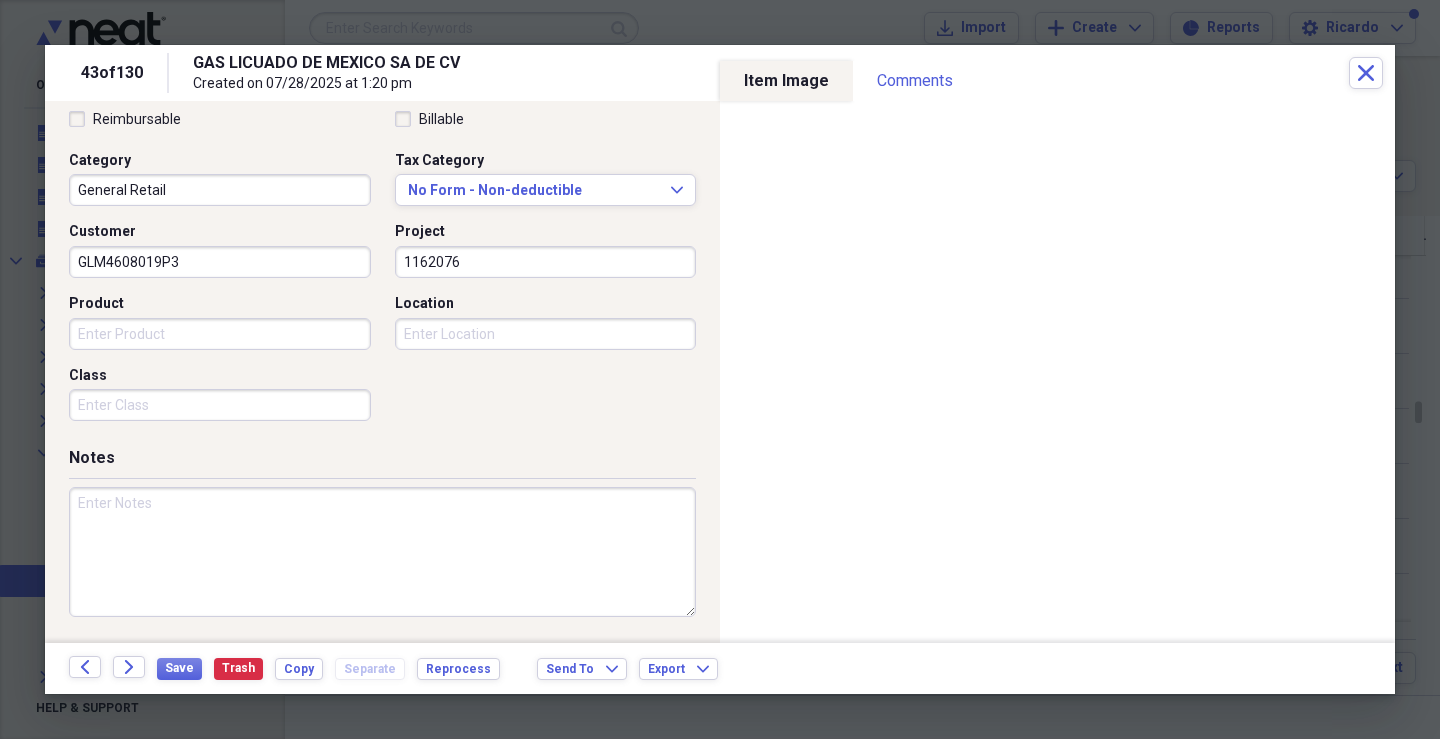 type on "1162076" 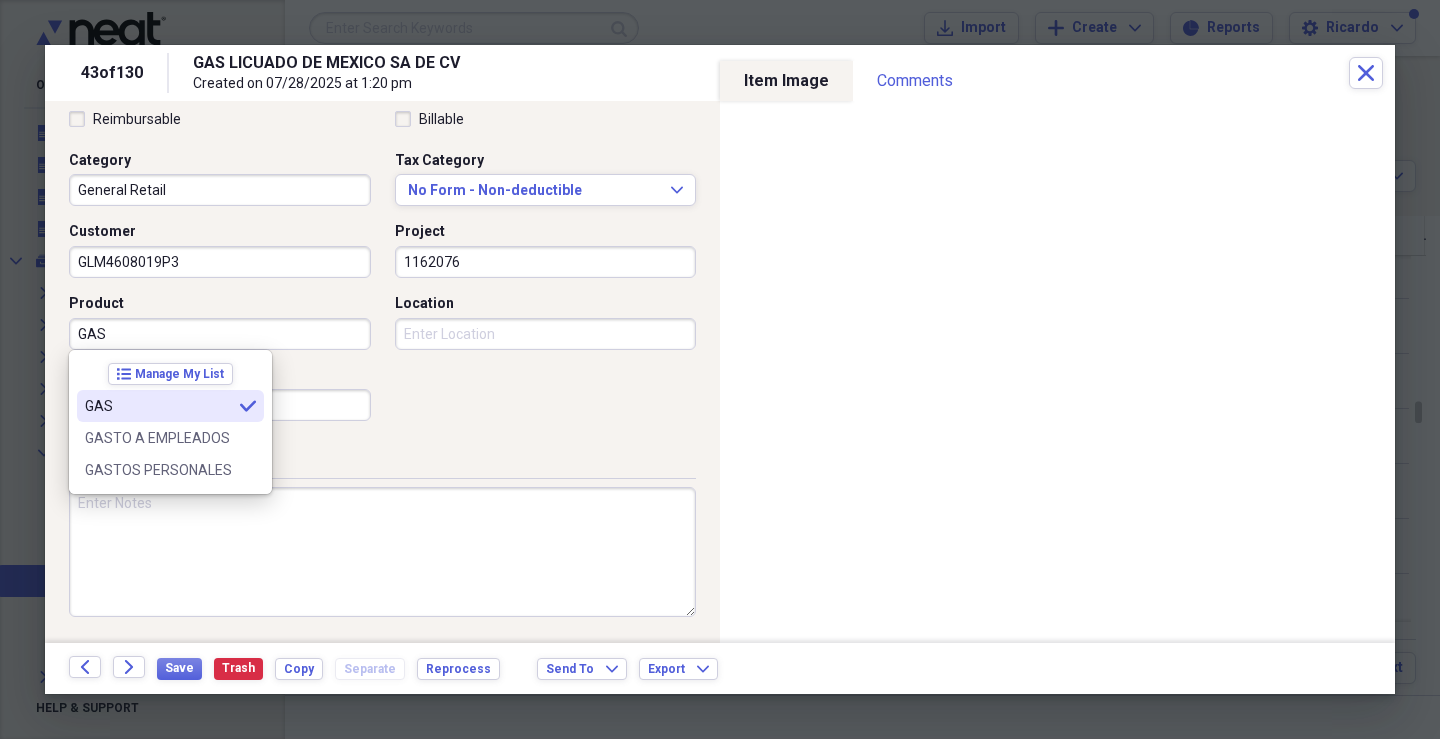 type on "GAS" 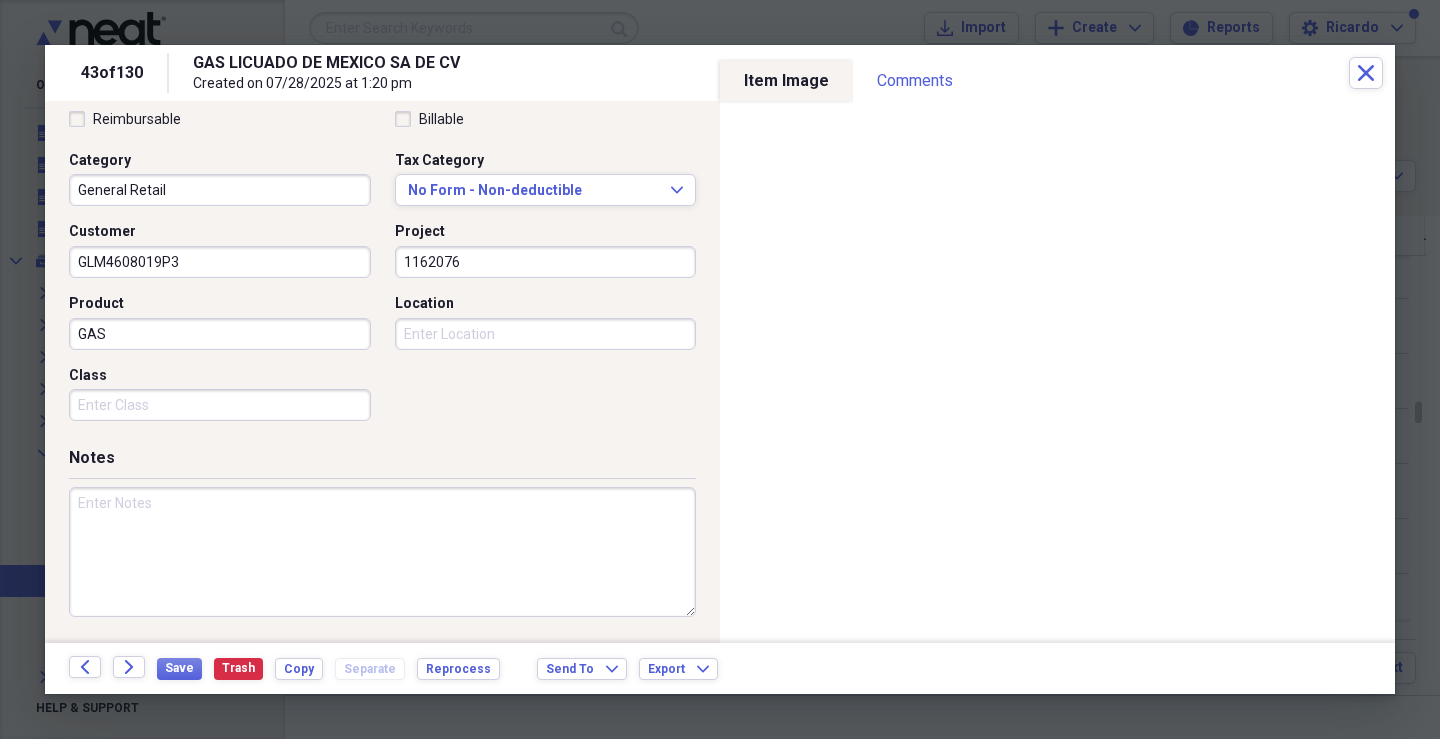 click on "Class" at bounding box center (220, 405) 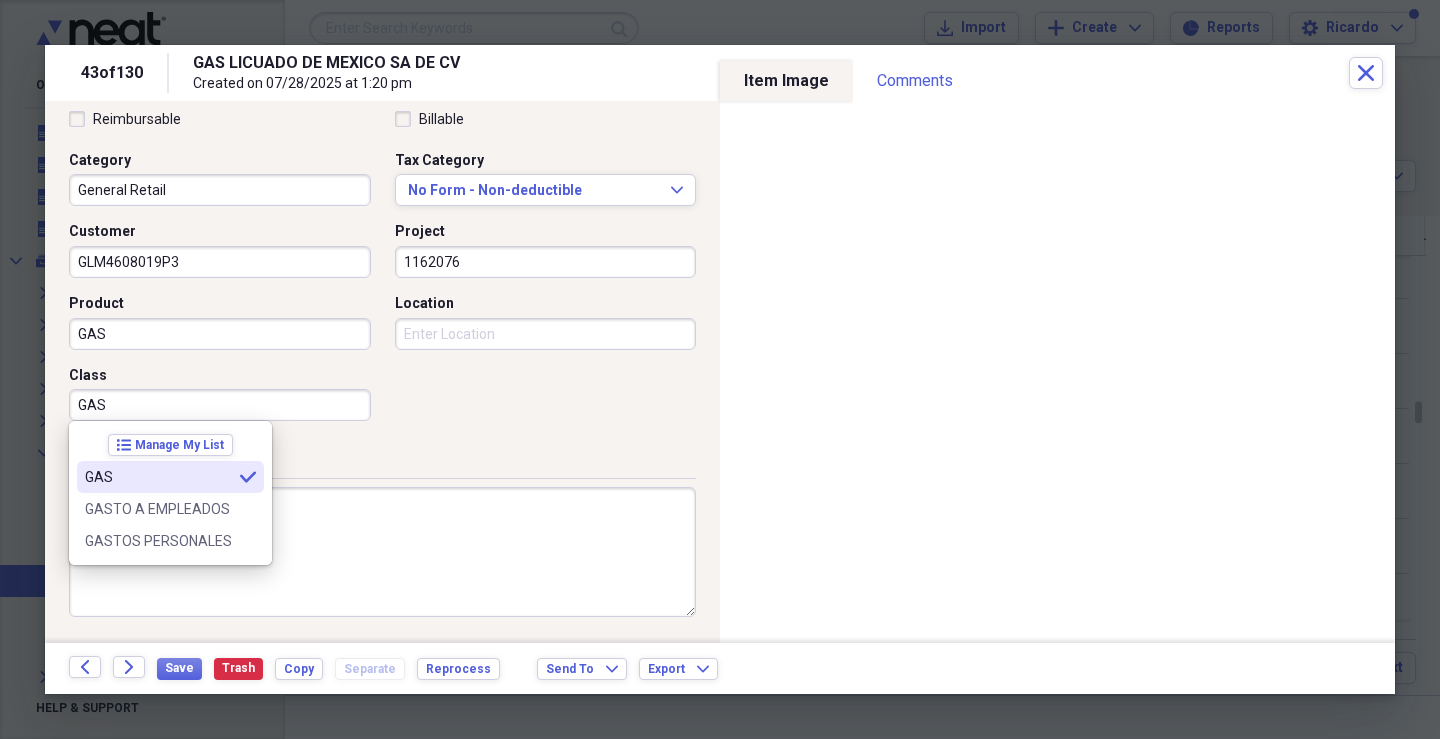 type on "GAS" 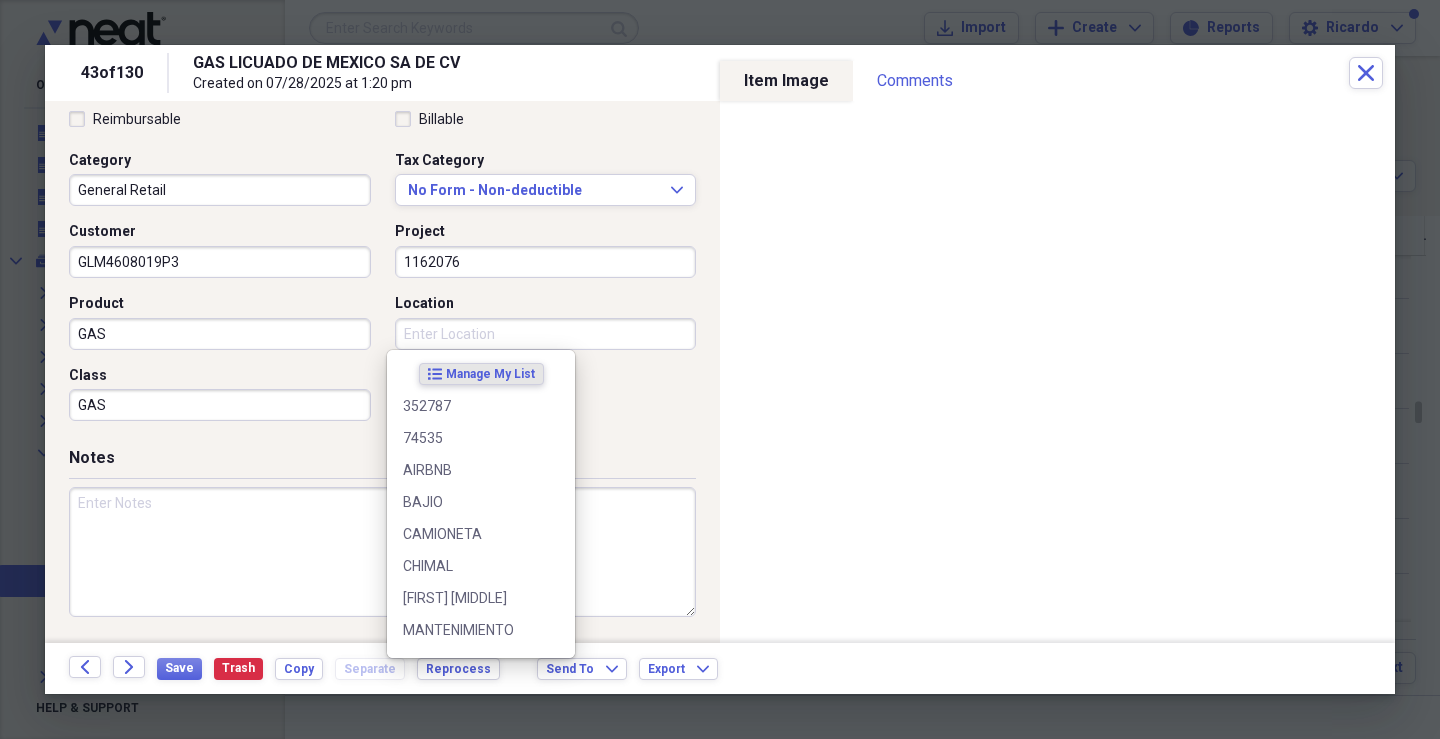 click on "Location" at bounding box center (546, 334) 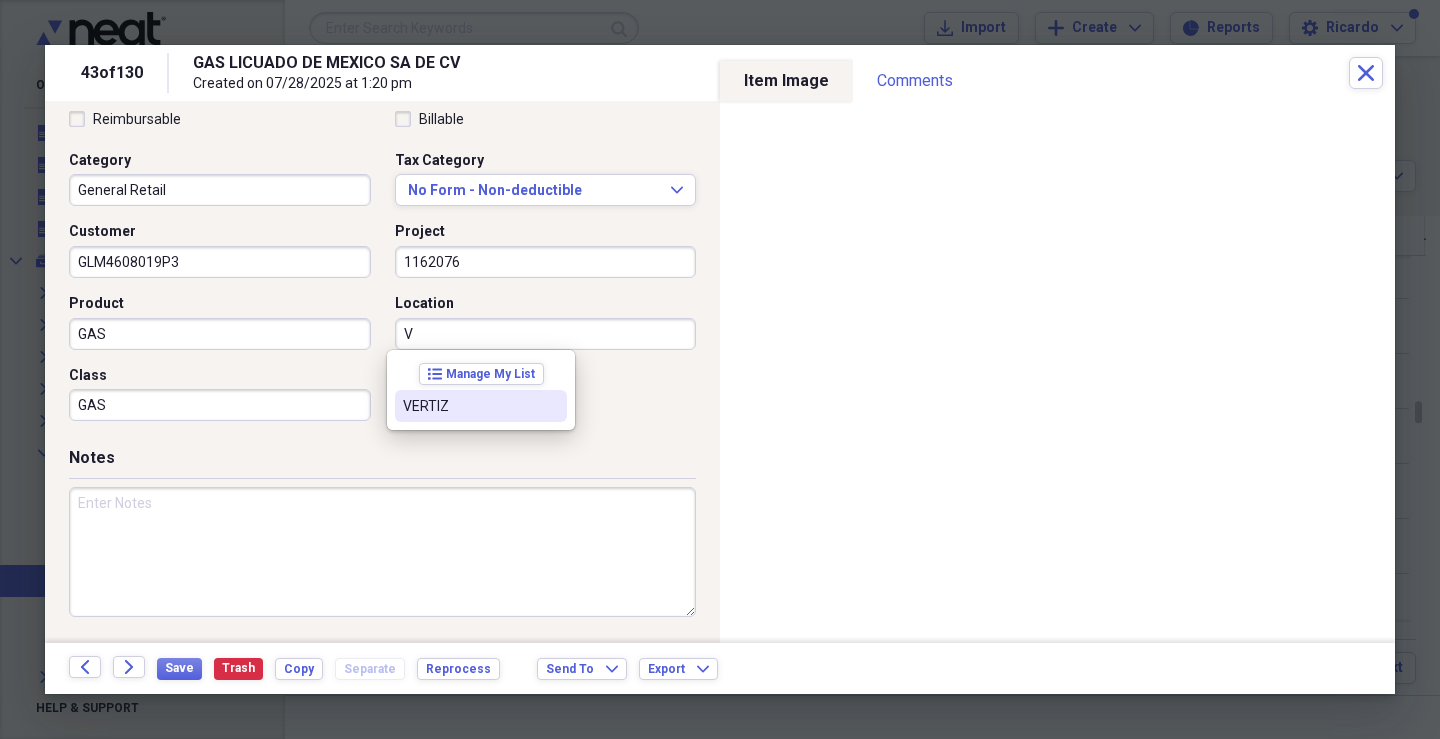 click on "VERTIZ" at bounding box center [469, 406] 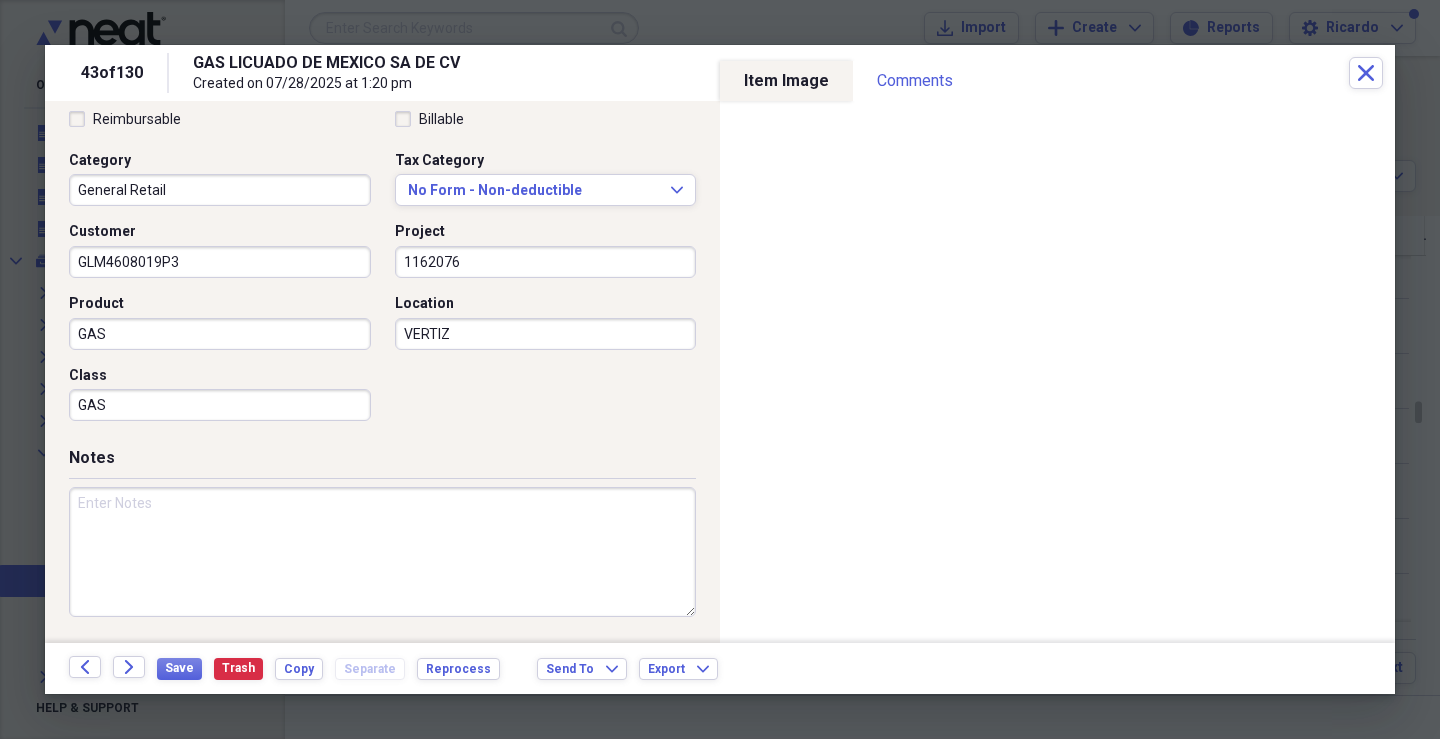 click at bounding box center [382, 552] 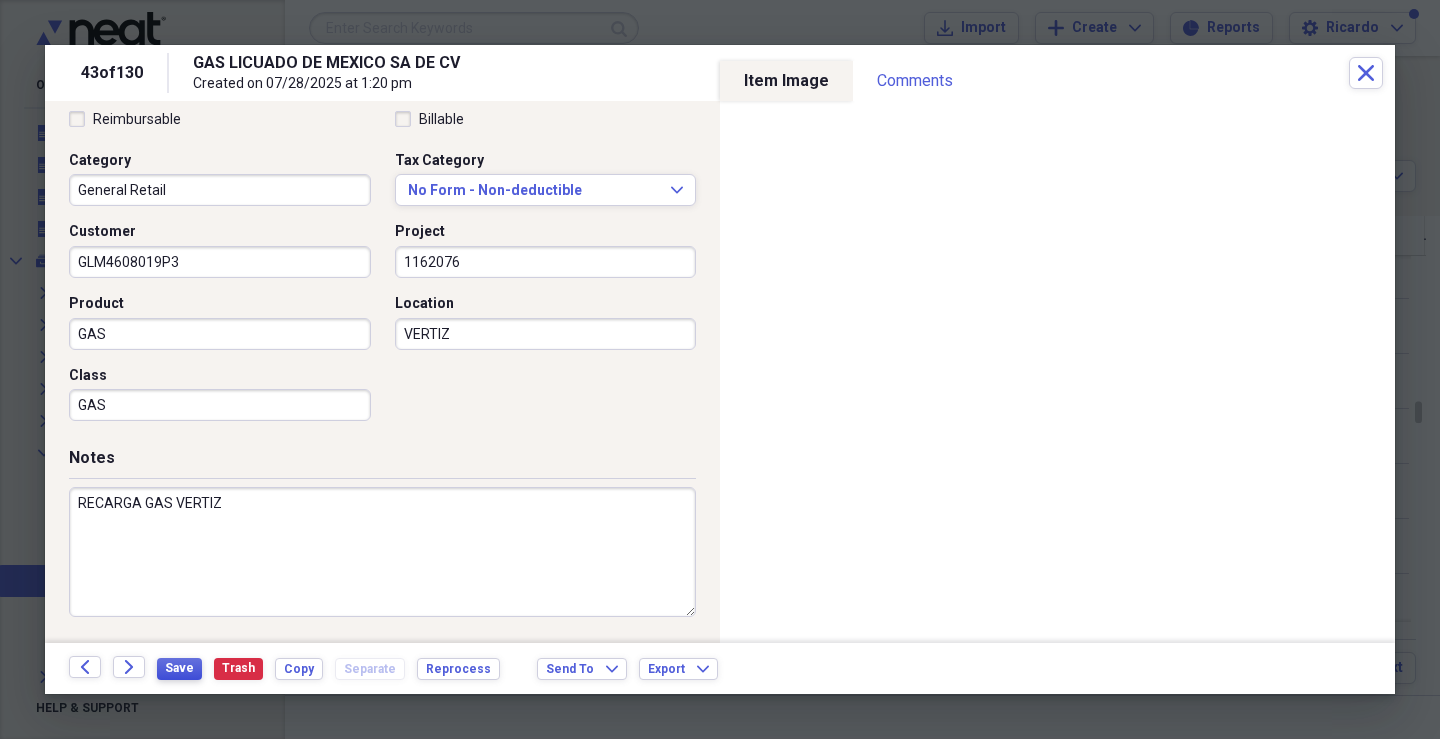 type on "RECARGA GAS VERTIZ" 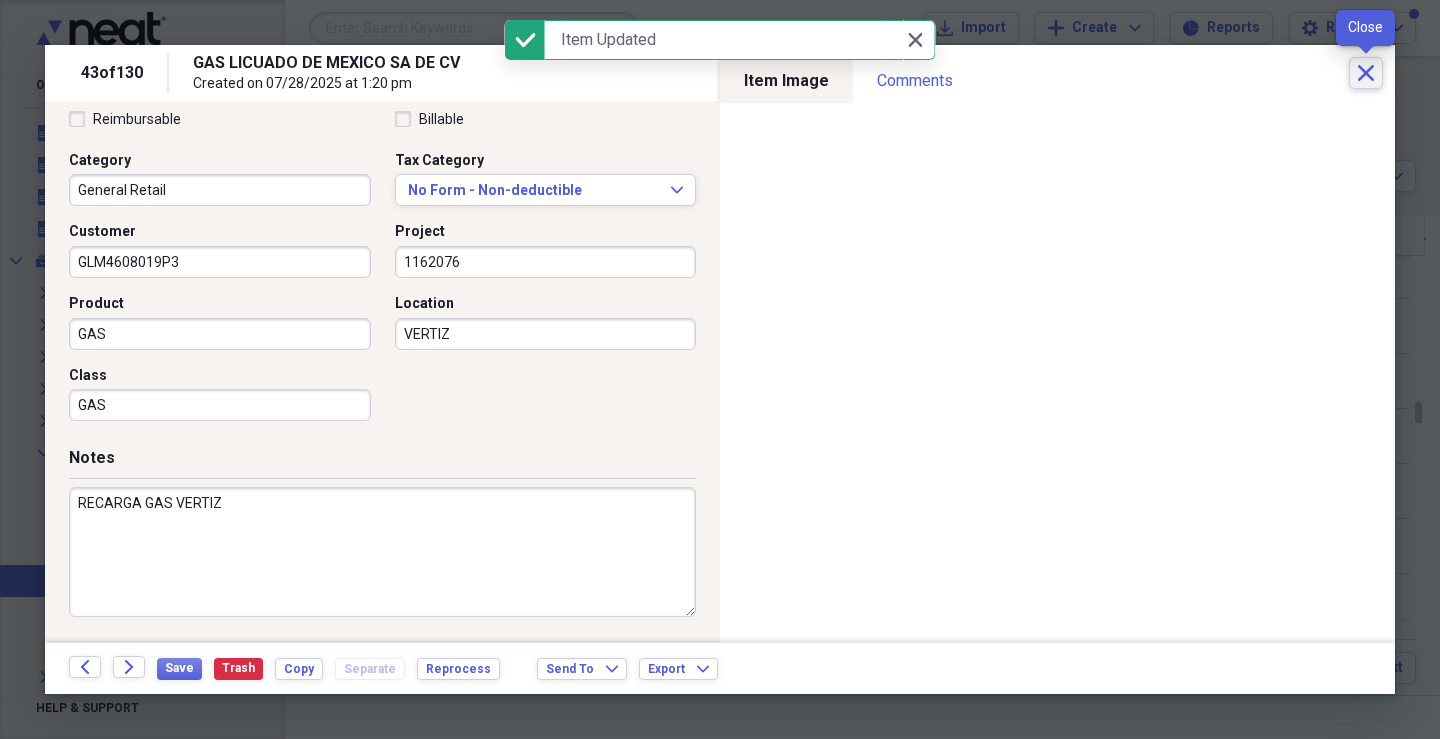click on "Close" 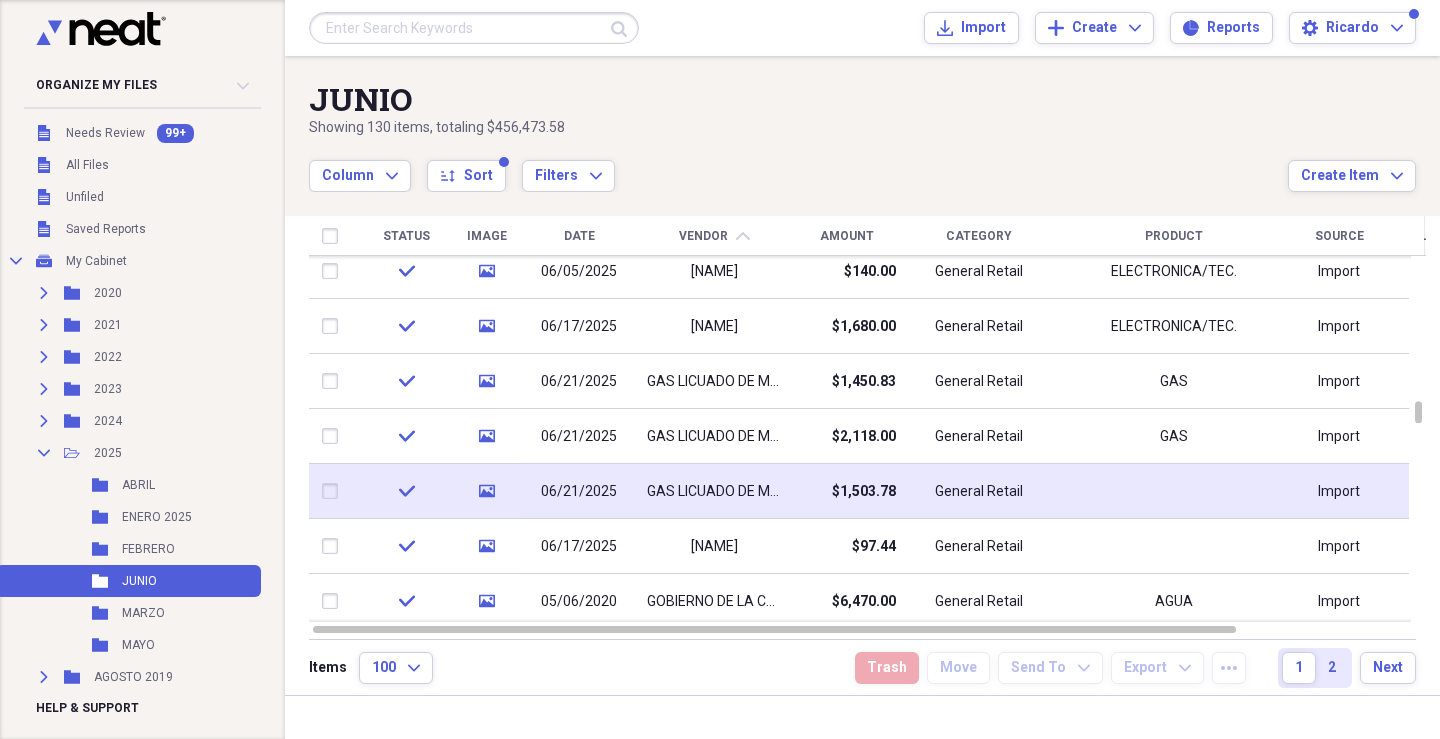 click on "06/21/2025" at bounding box center (579, 491) 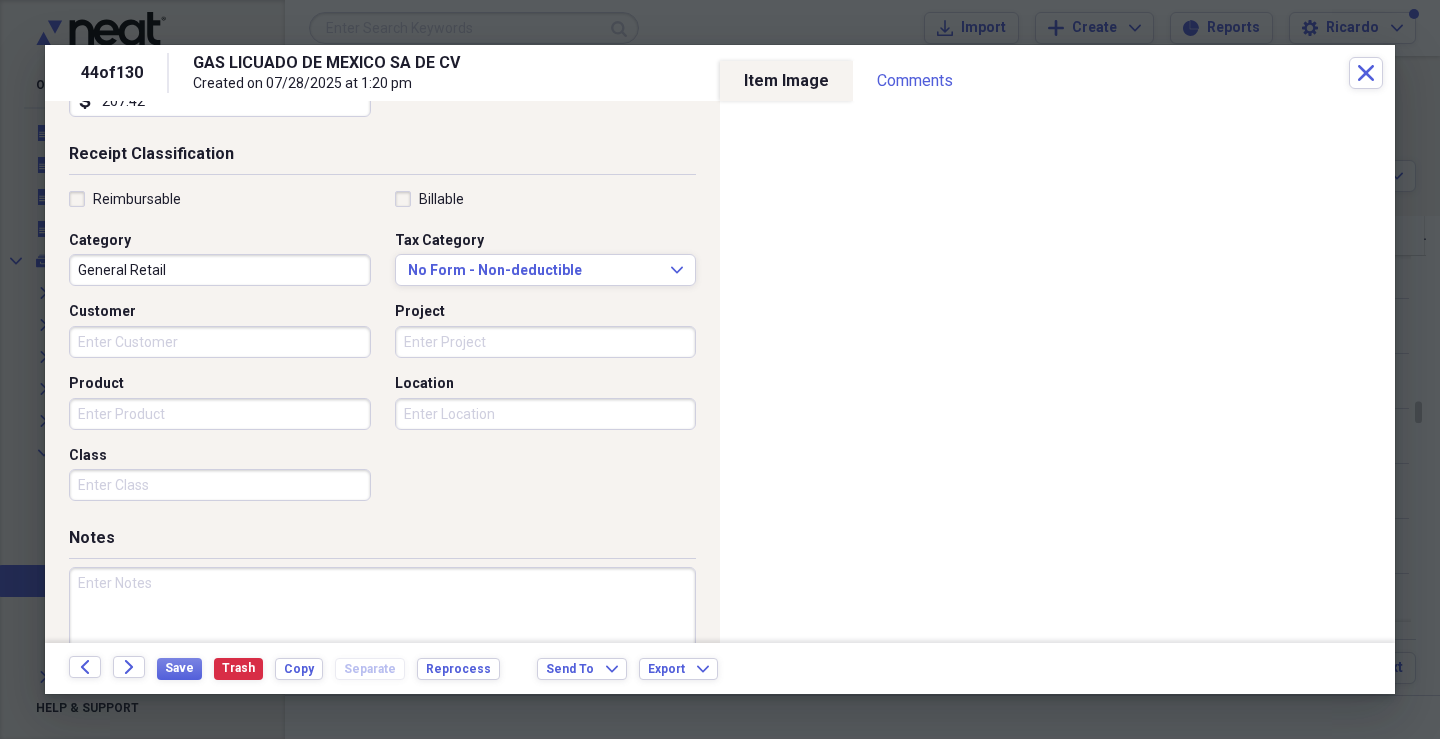 scroll, scrollTop: 416, scrollLeft: 0, axis: vertical 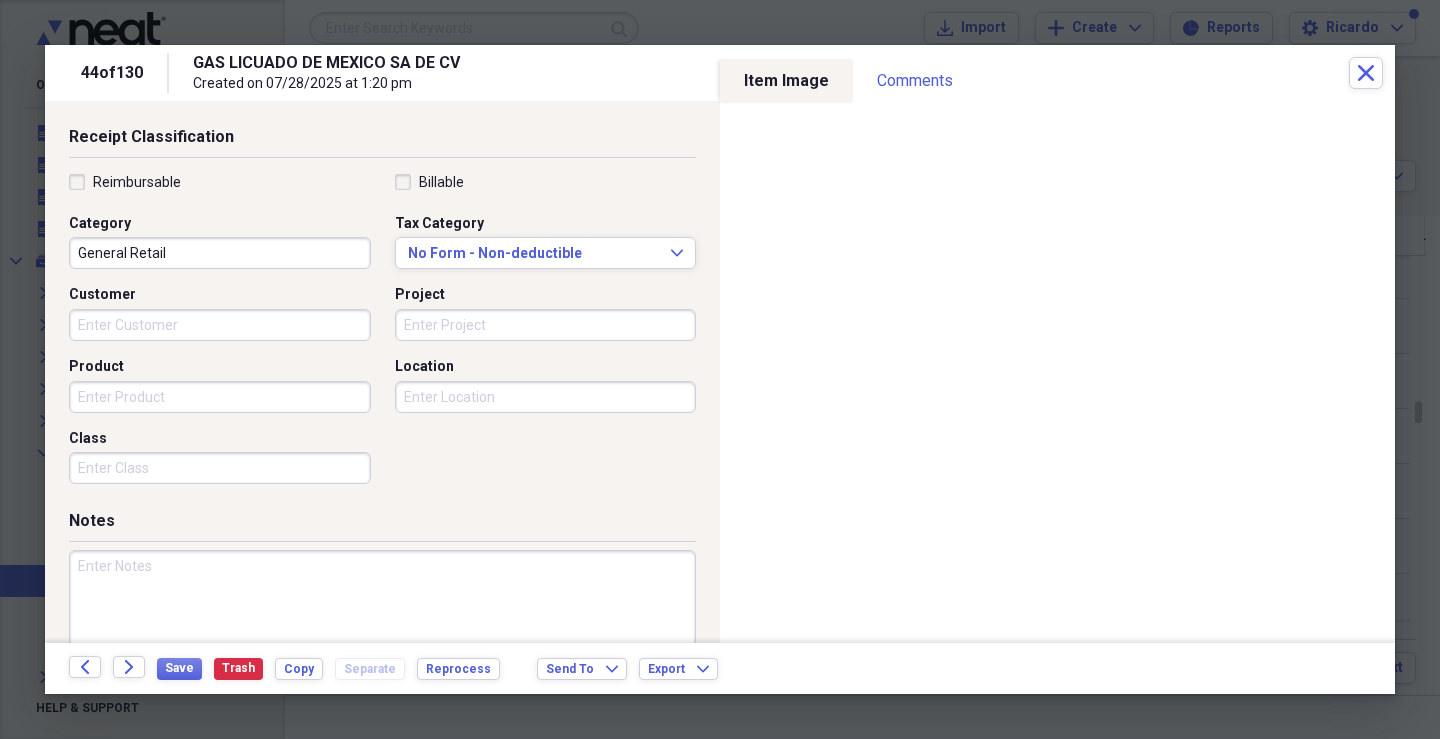 click on "Customer" at bounding box center [220, 325] 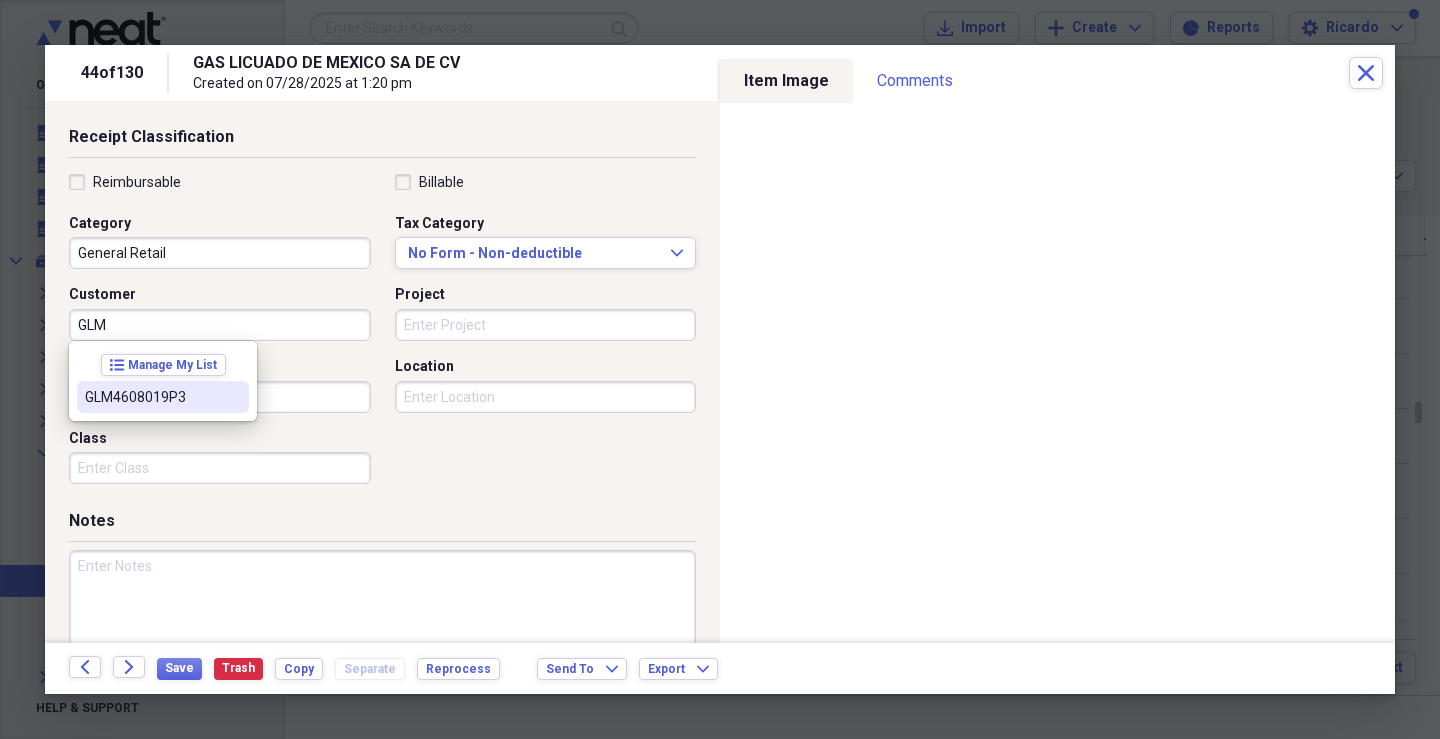 click on "GLM4608019P3" at bounding box center [151, 397] 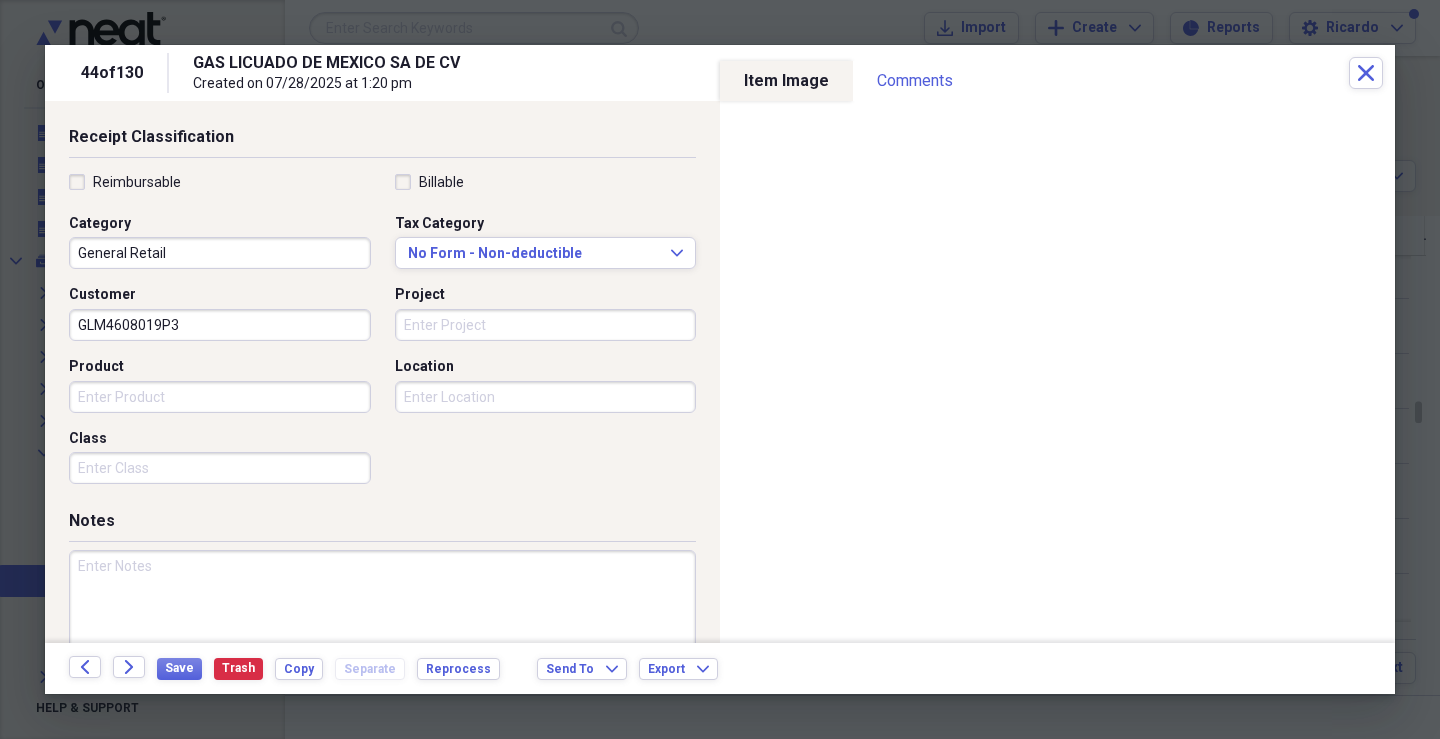 click on "Project" at bounding box center (546, 325) 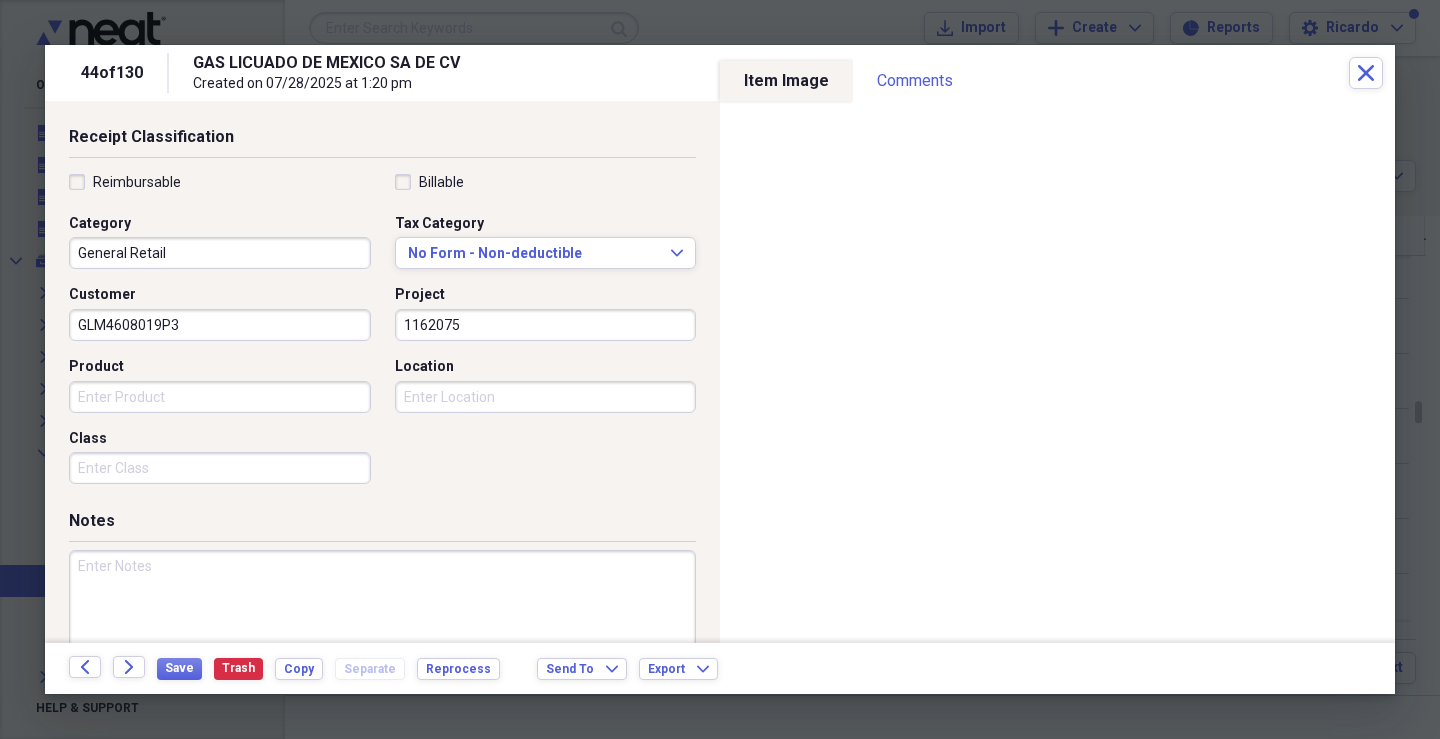 type on "1162075" 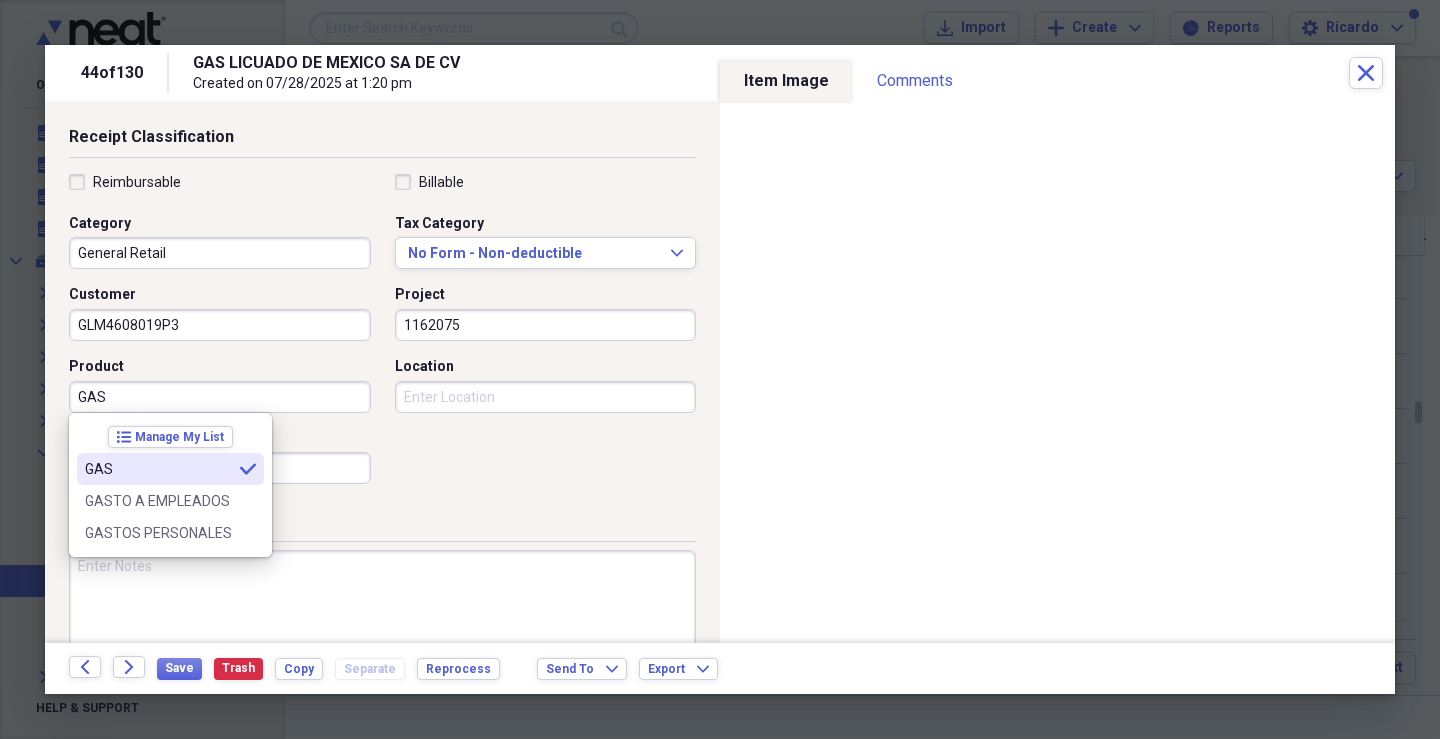 type on "GAS" 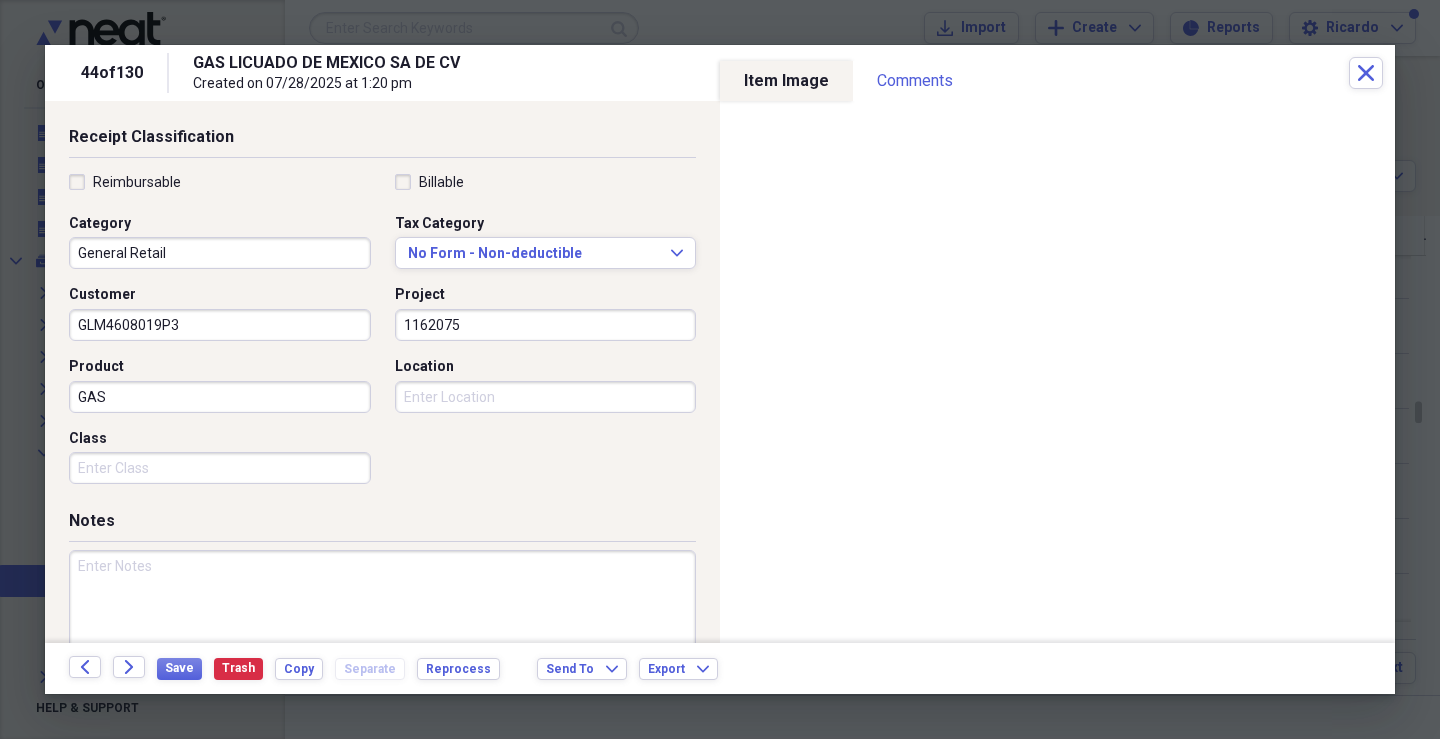 click on "Class" at bounding box center [220, 468] 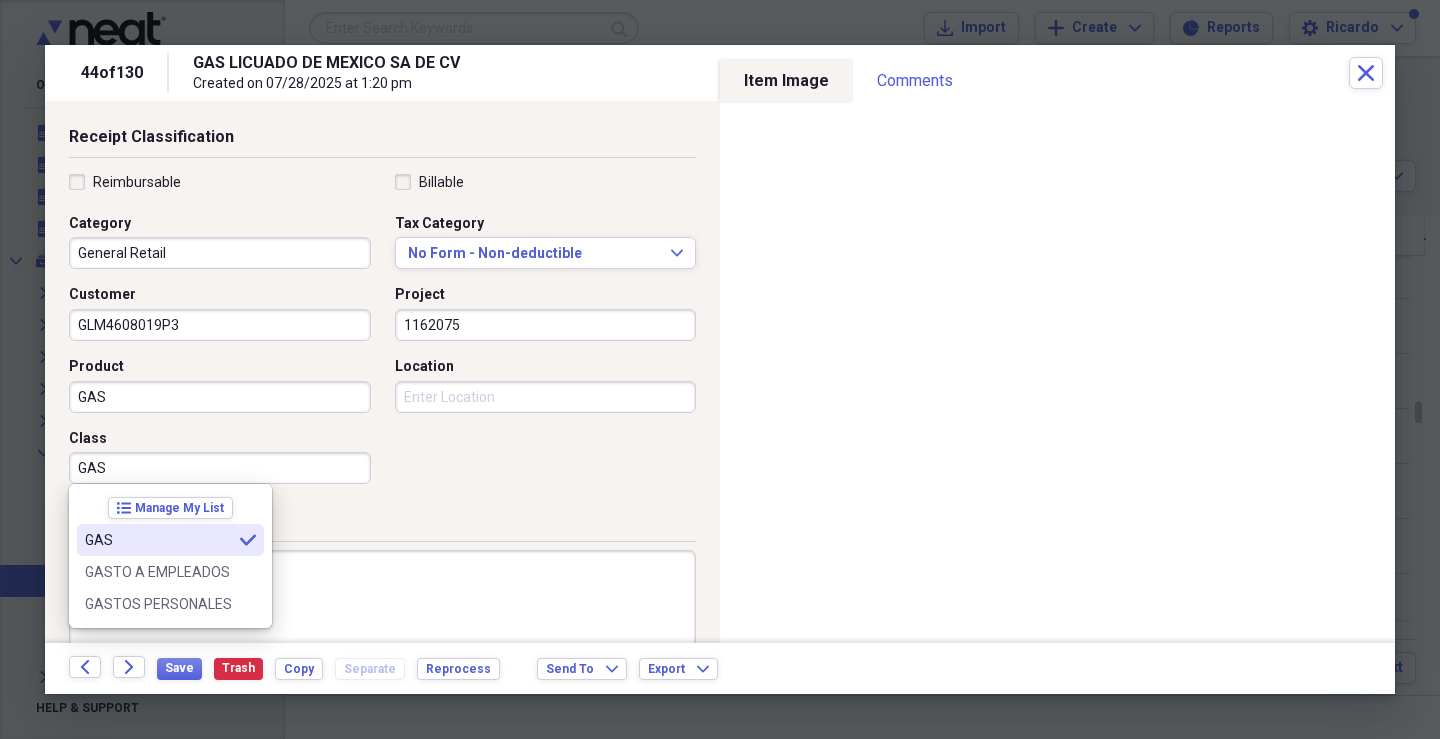 type on "GAS" 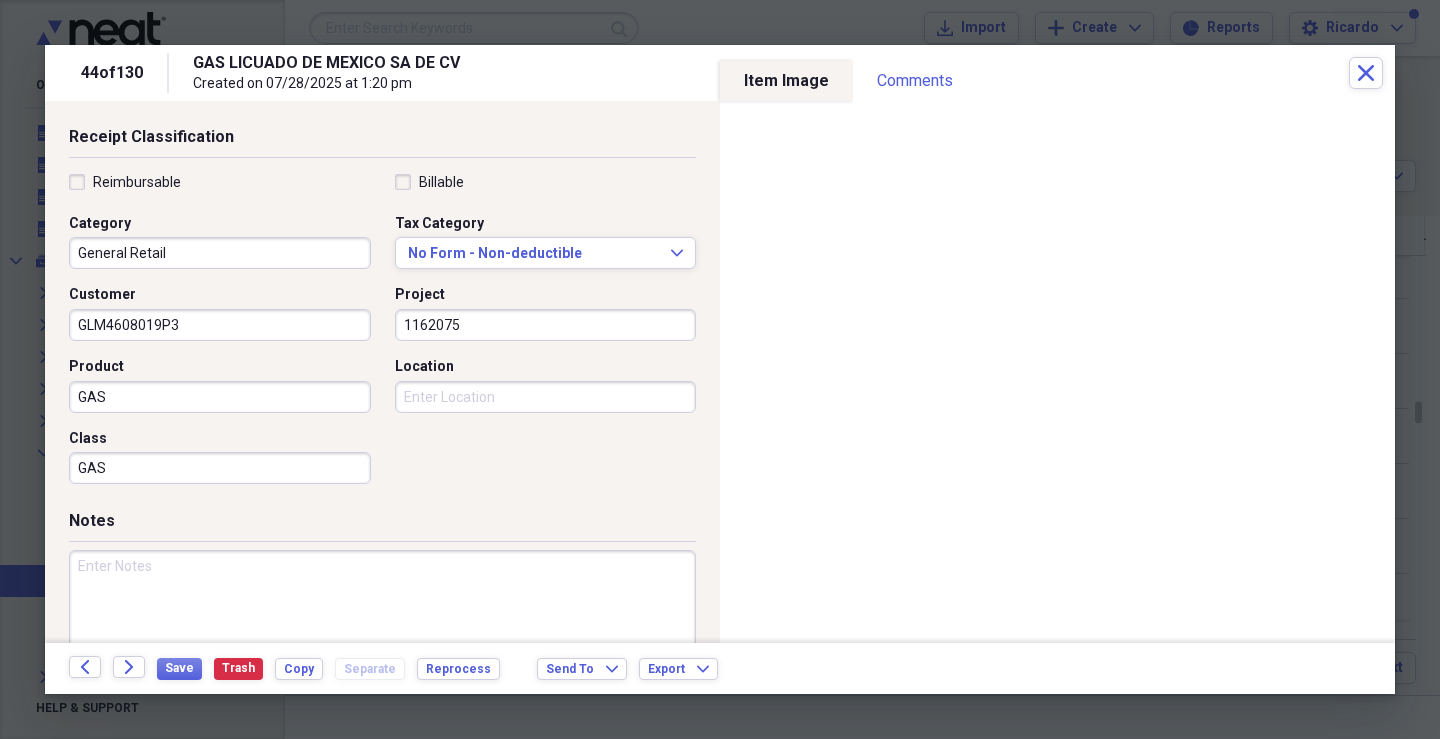 click on "Location" at bounding box center [546, 397] 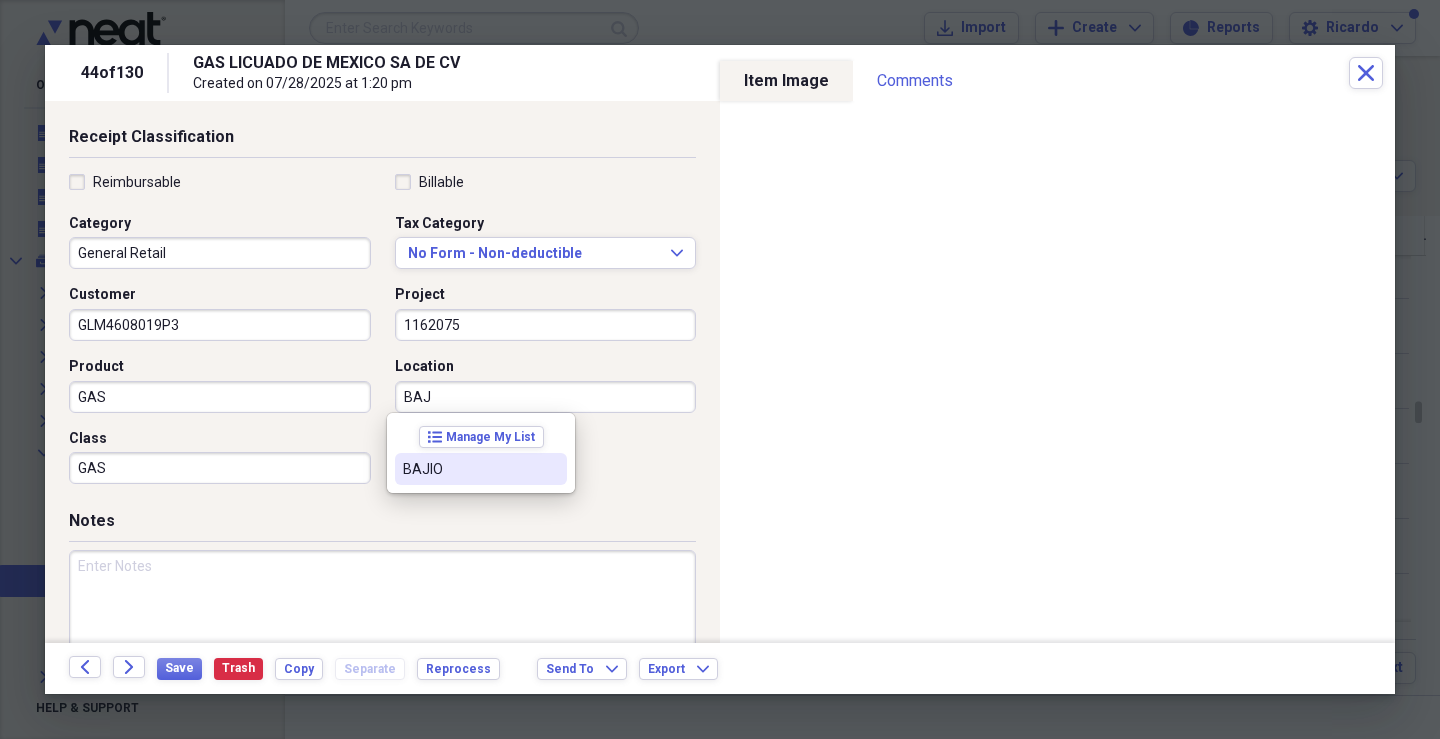 drag, startPoint x: 436, startPoint y: 464, endPoint x: 419, endPoint y: 470, distance: 18.027756 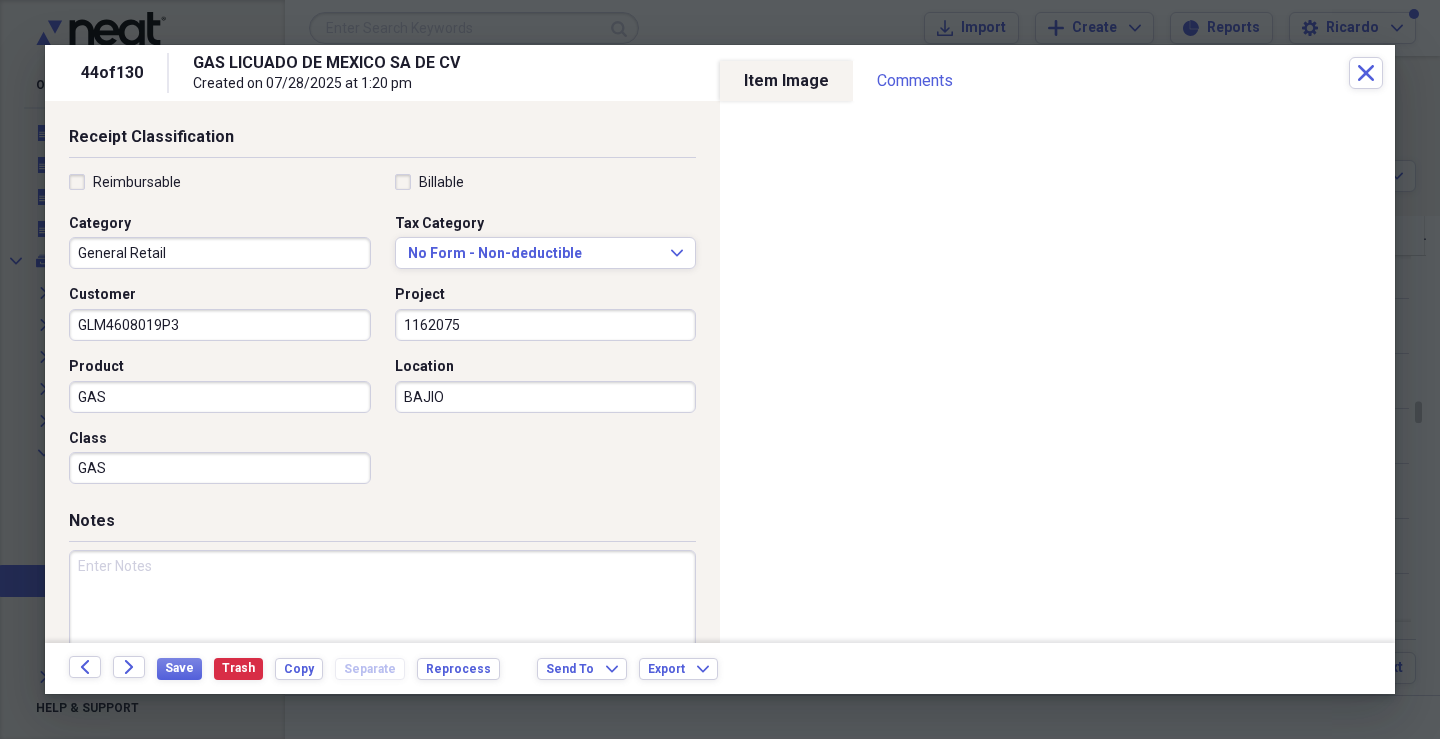 click at bounding box center [382, 615] 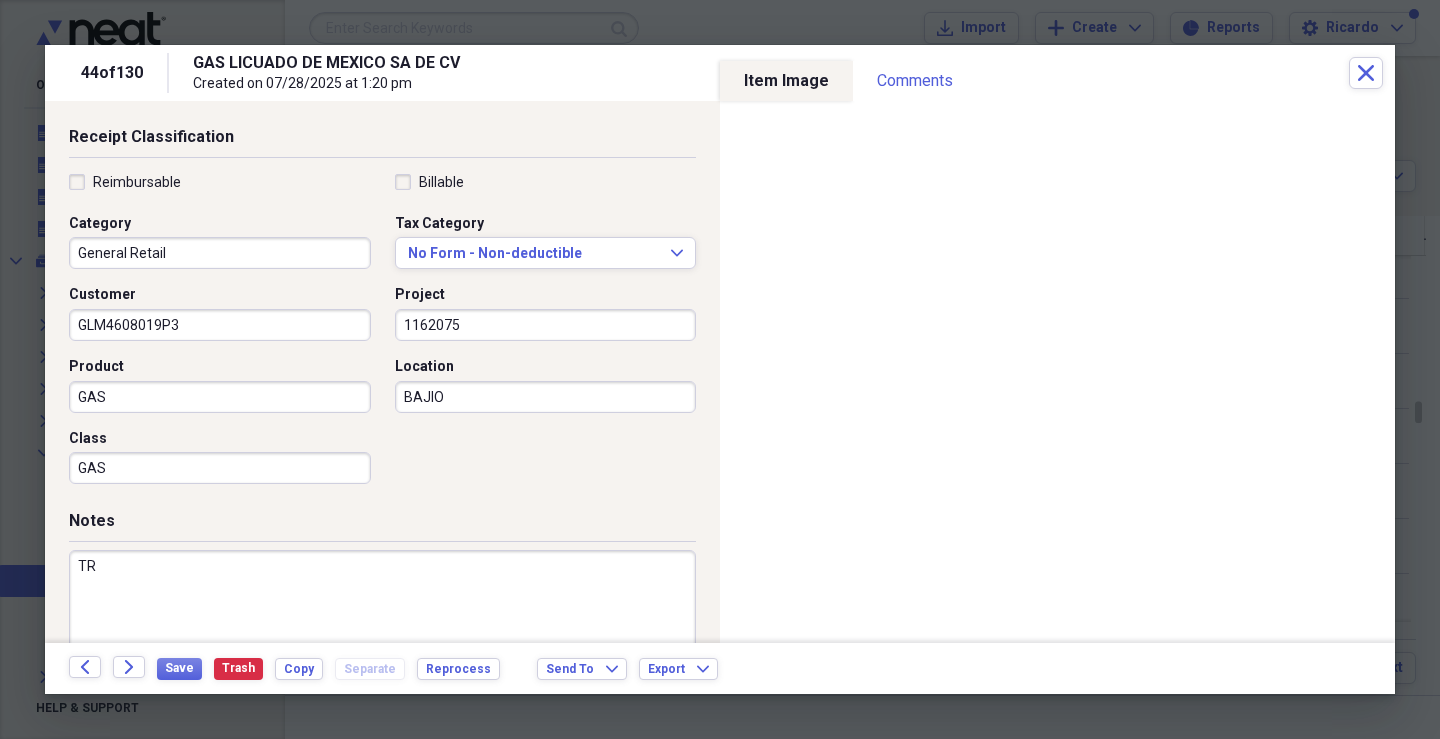 type on "T" 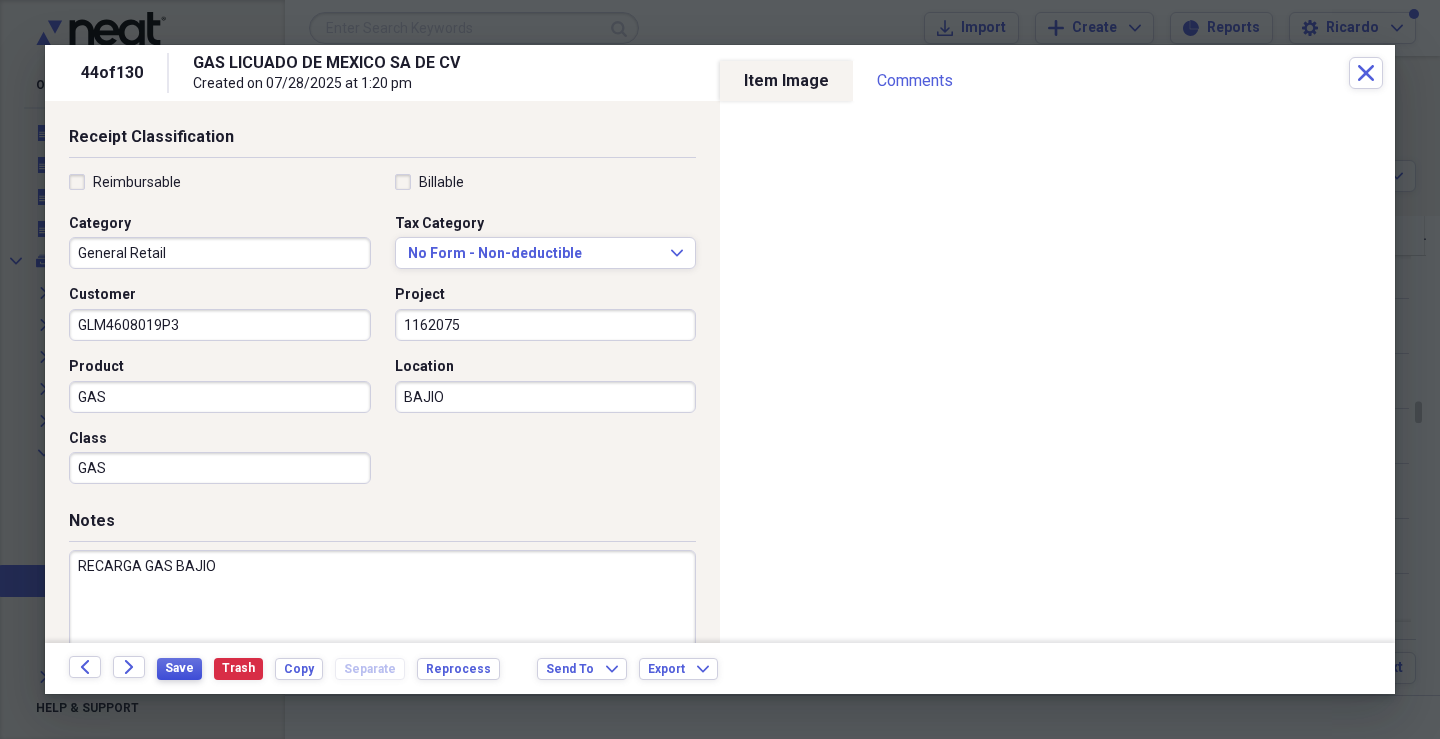 type on "RECARGA GAS BAJIO" 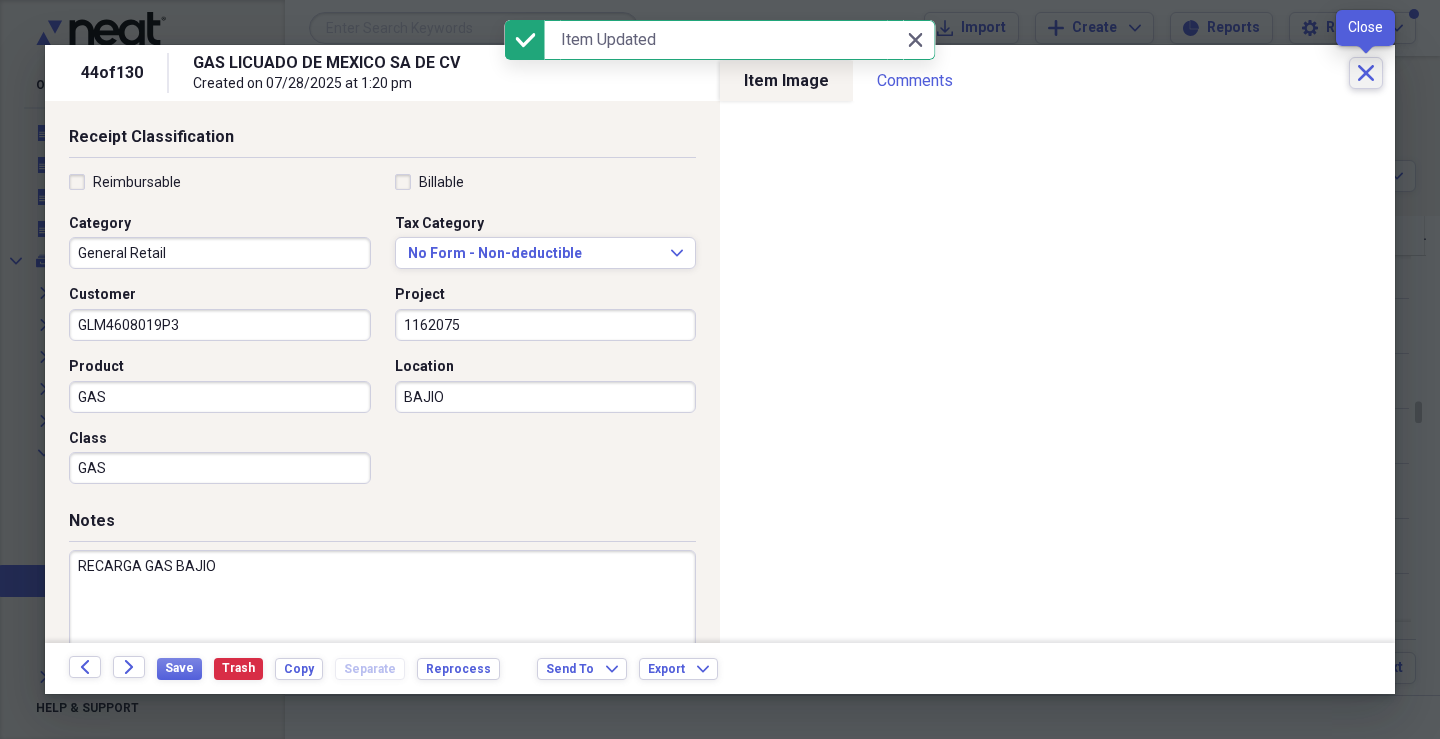 click on "Close" 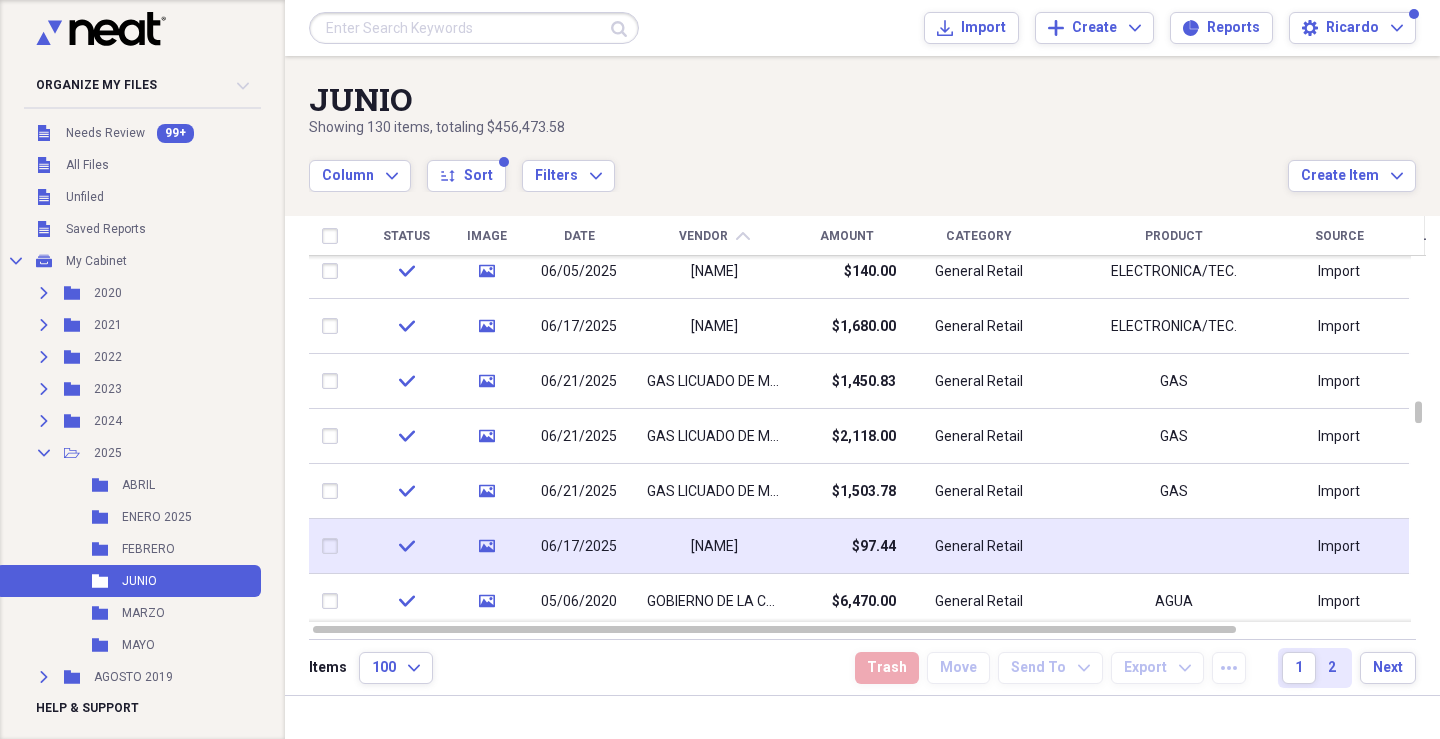 click on "[NAME]" at bounding box center (714, 547) 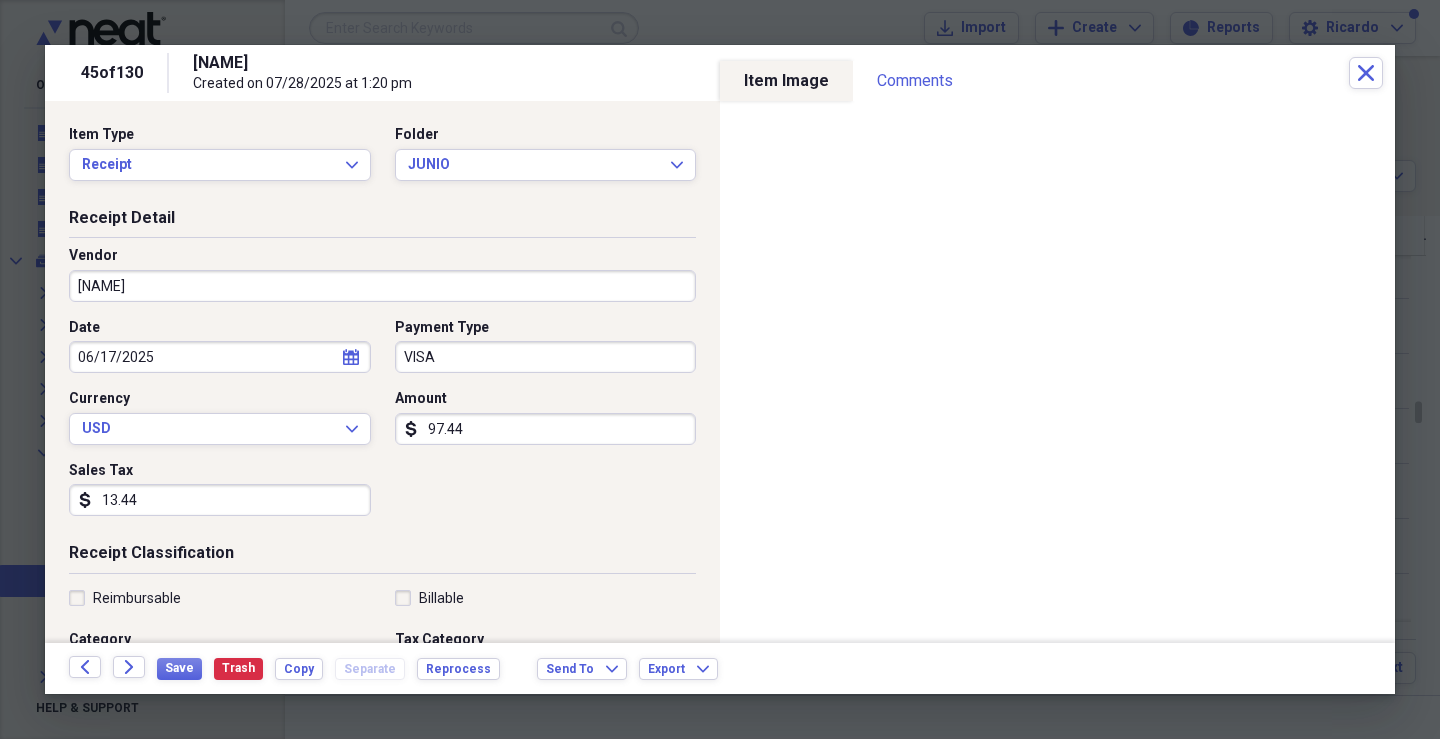 scroll, scrollTop: 200, scrollLeft: 0, axis: vertical 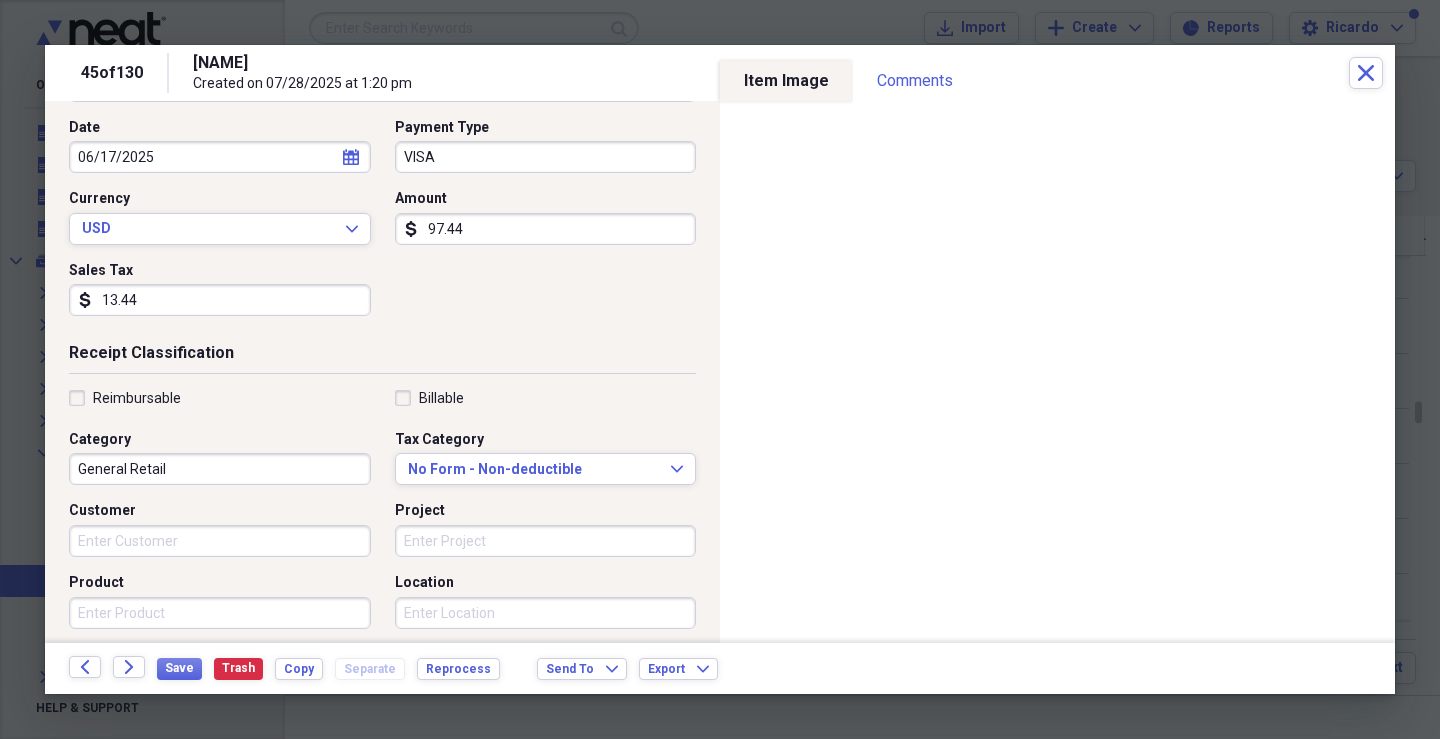 click on "Customer" at bounding box center [220, 541] 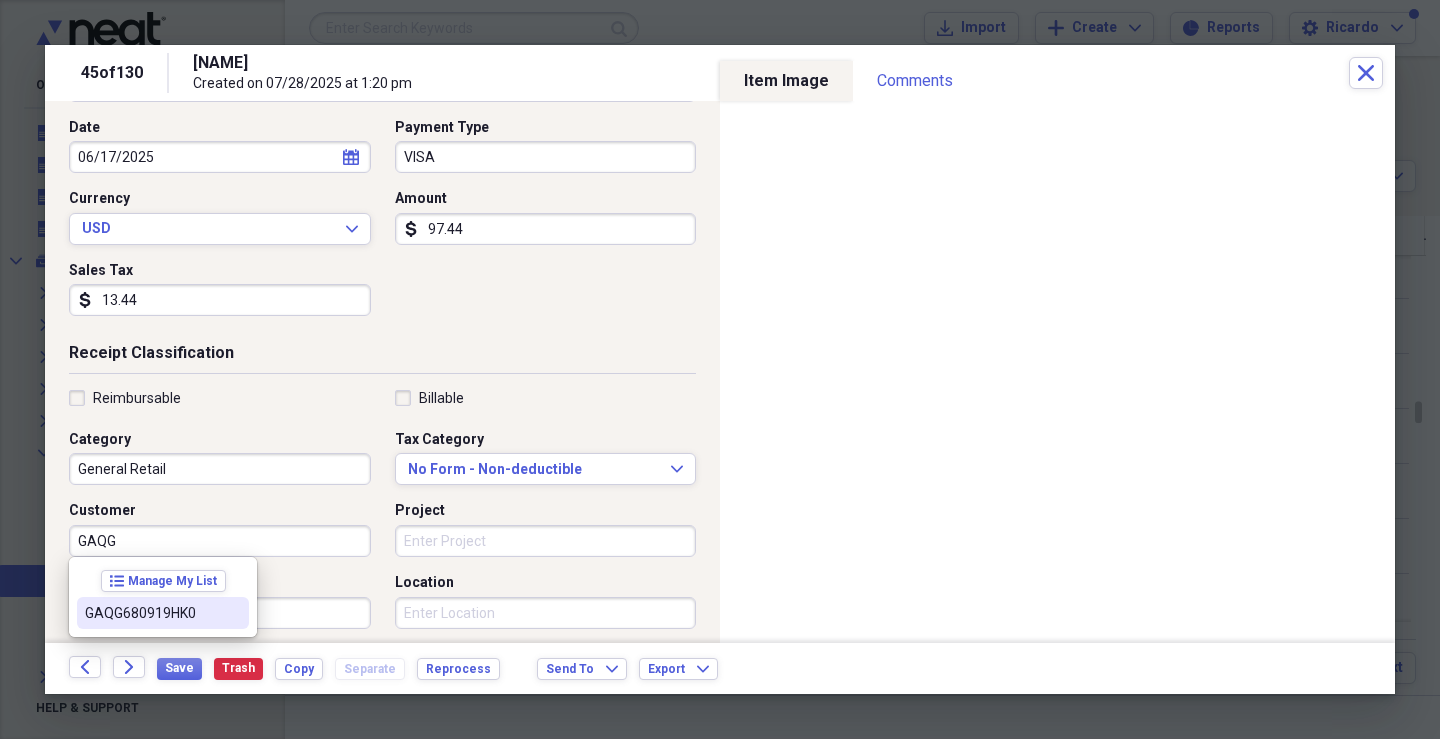 click on "GAQG680919HK0" at bounding box center (151, 613) 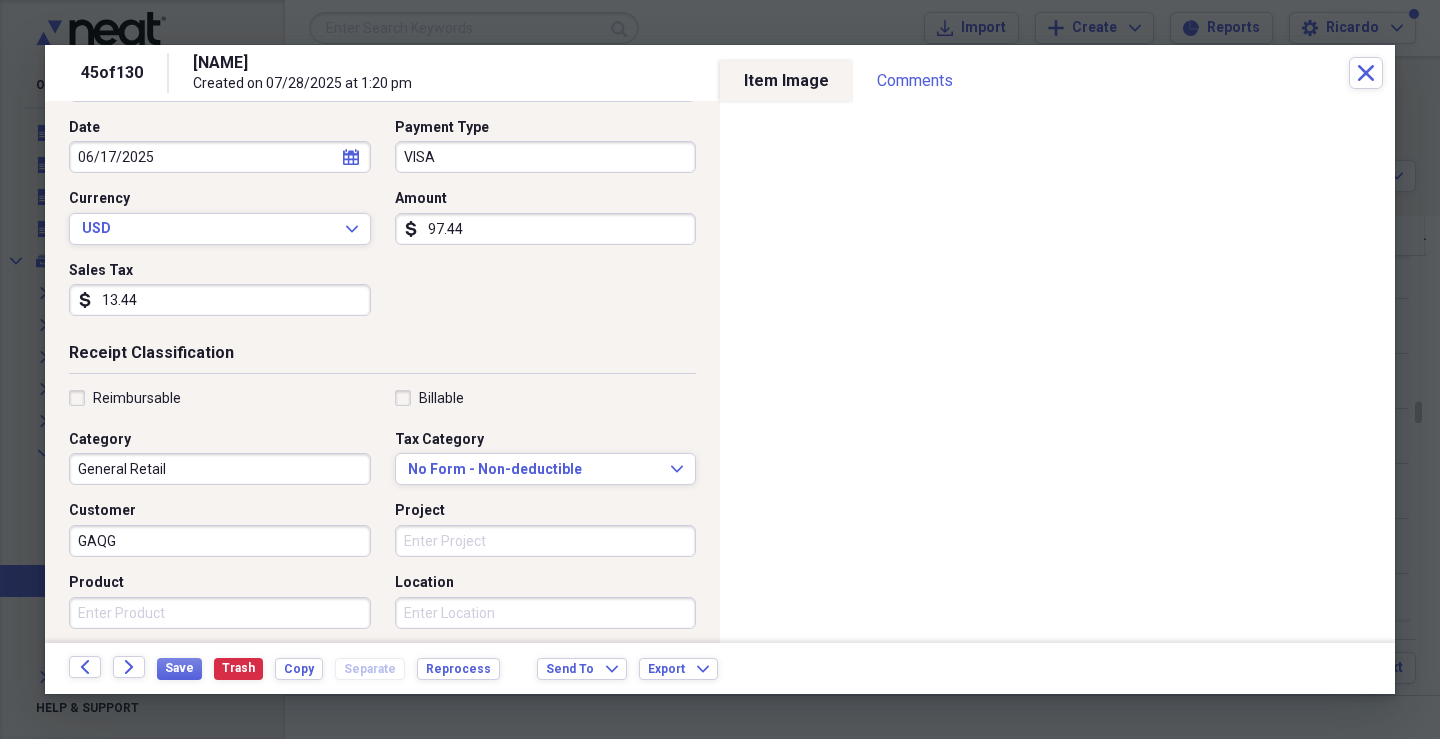 type on "GAQG680919HK0" 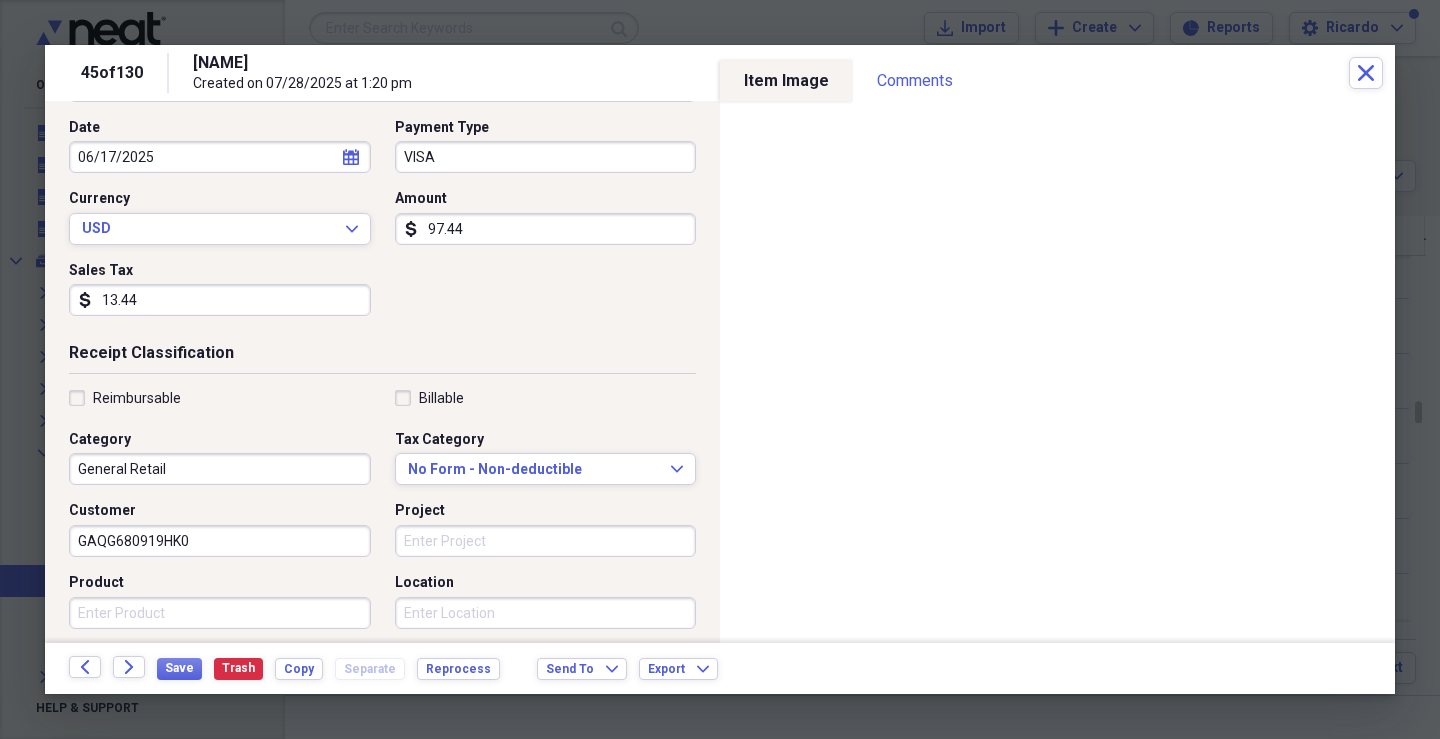 drag, startPoint x: 479, startPoint y: 539, endPoint x: 469, endPoint y: 537, distance: 10.198039 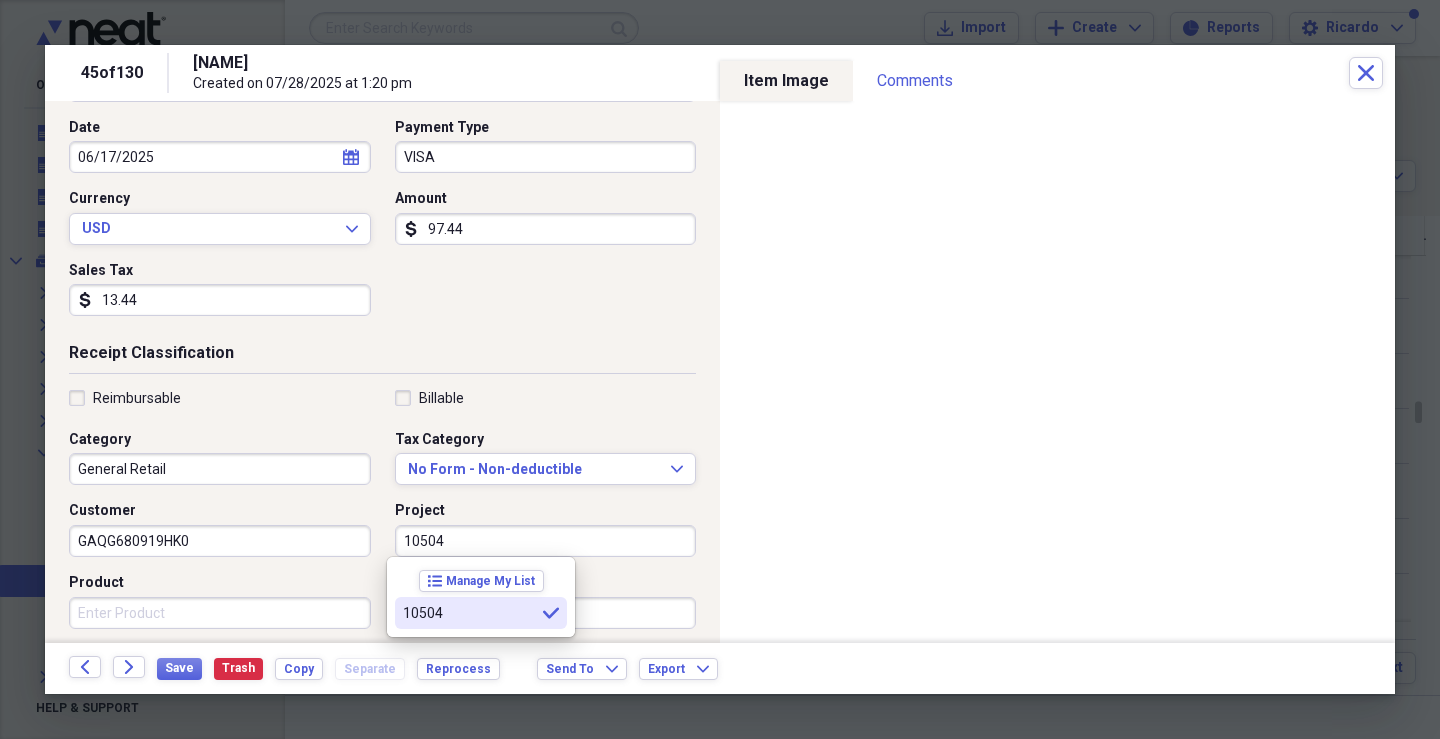 type on "10504" 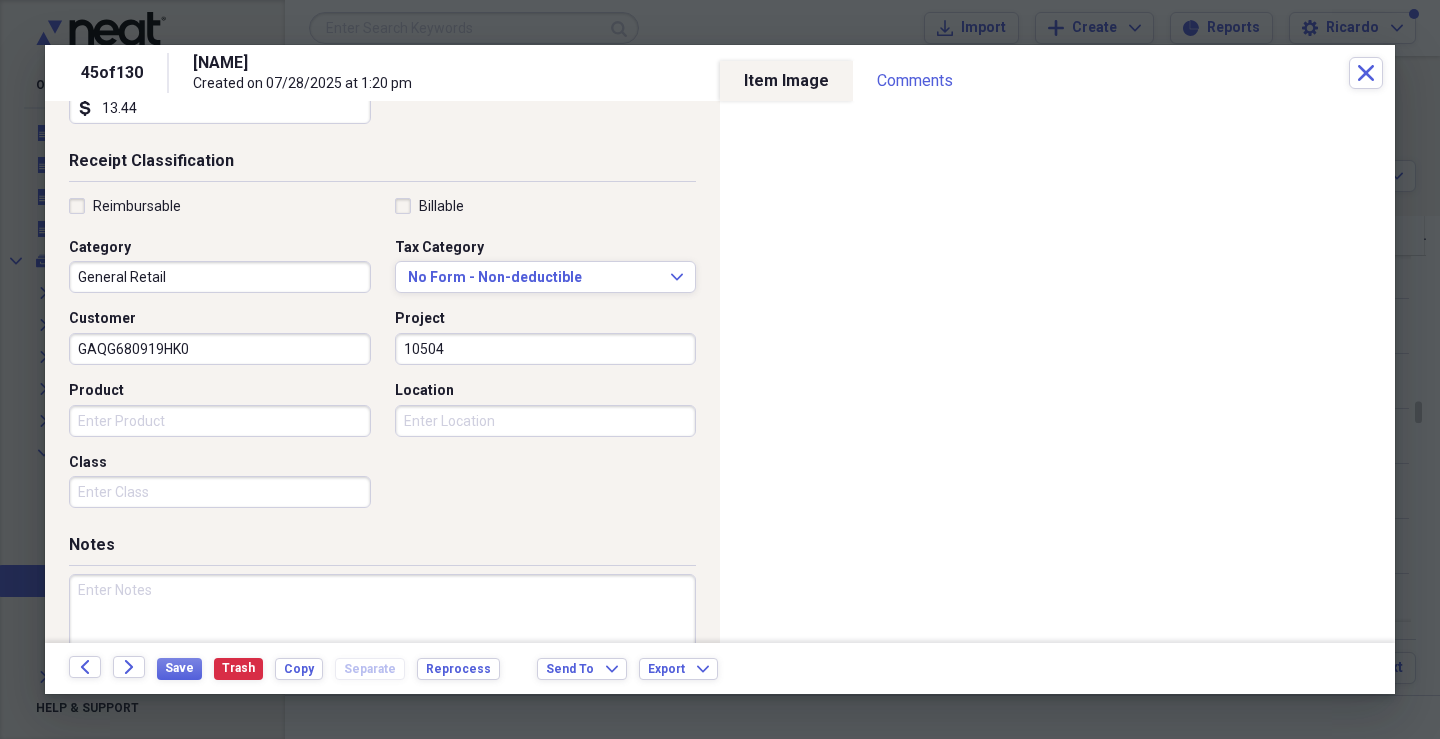 scroll, scrollTop: 400, scrollLeft: 0, axis: vertical 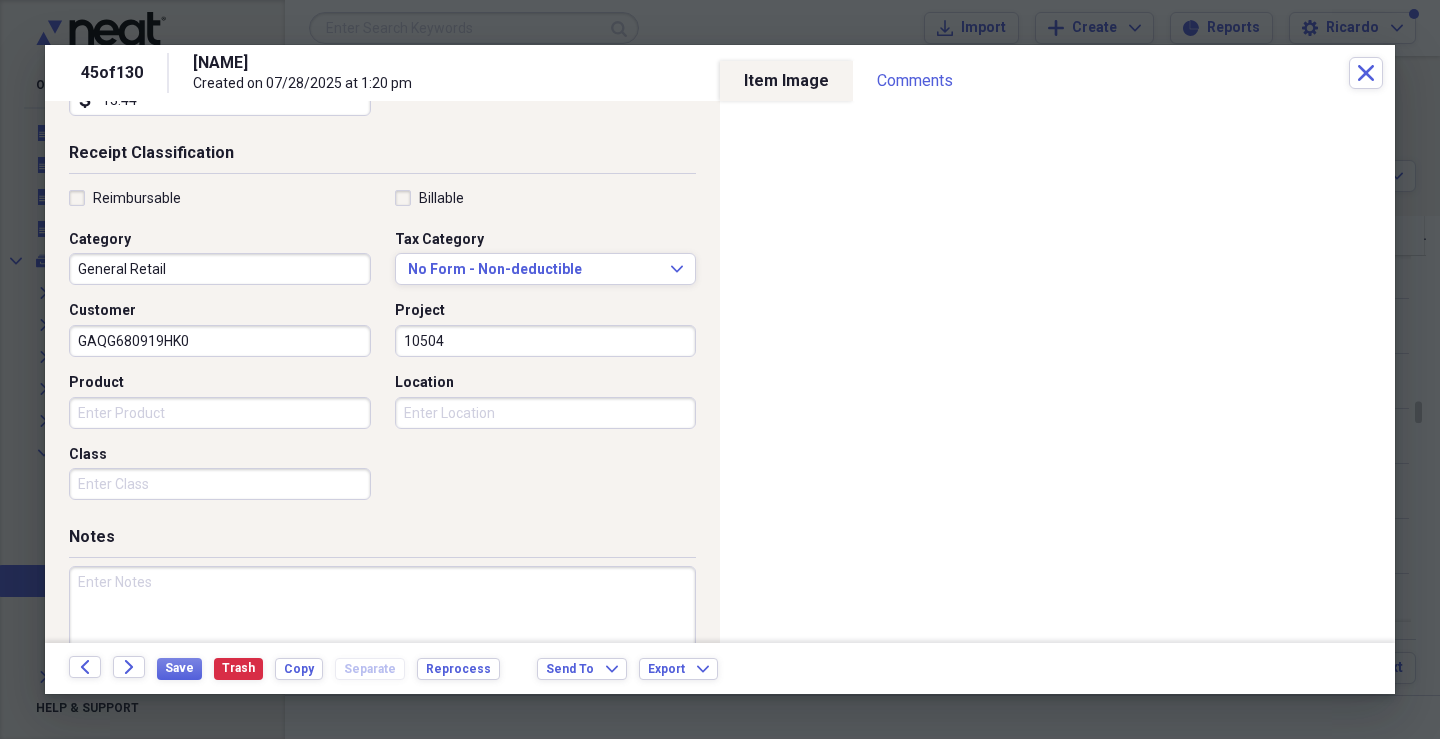 click on "Product" at bounding box center [220, 413] 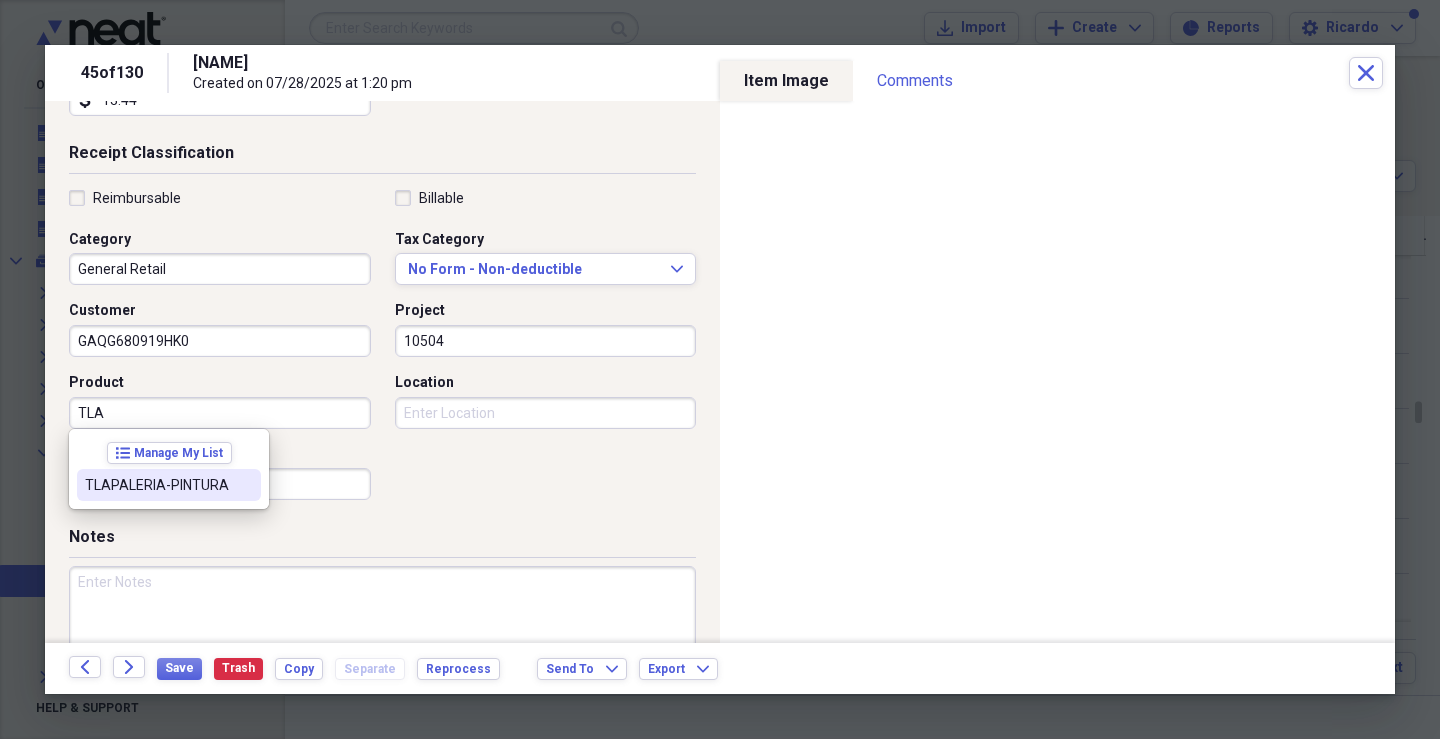 click on "TLAPALERIA-PINTURA" at bounding box center [157, 485] 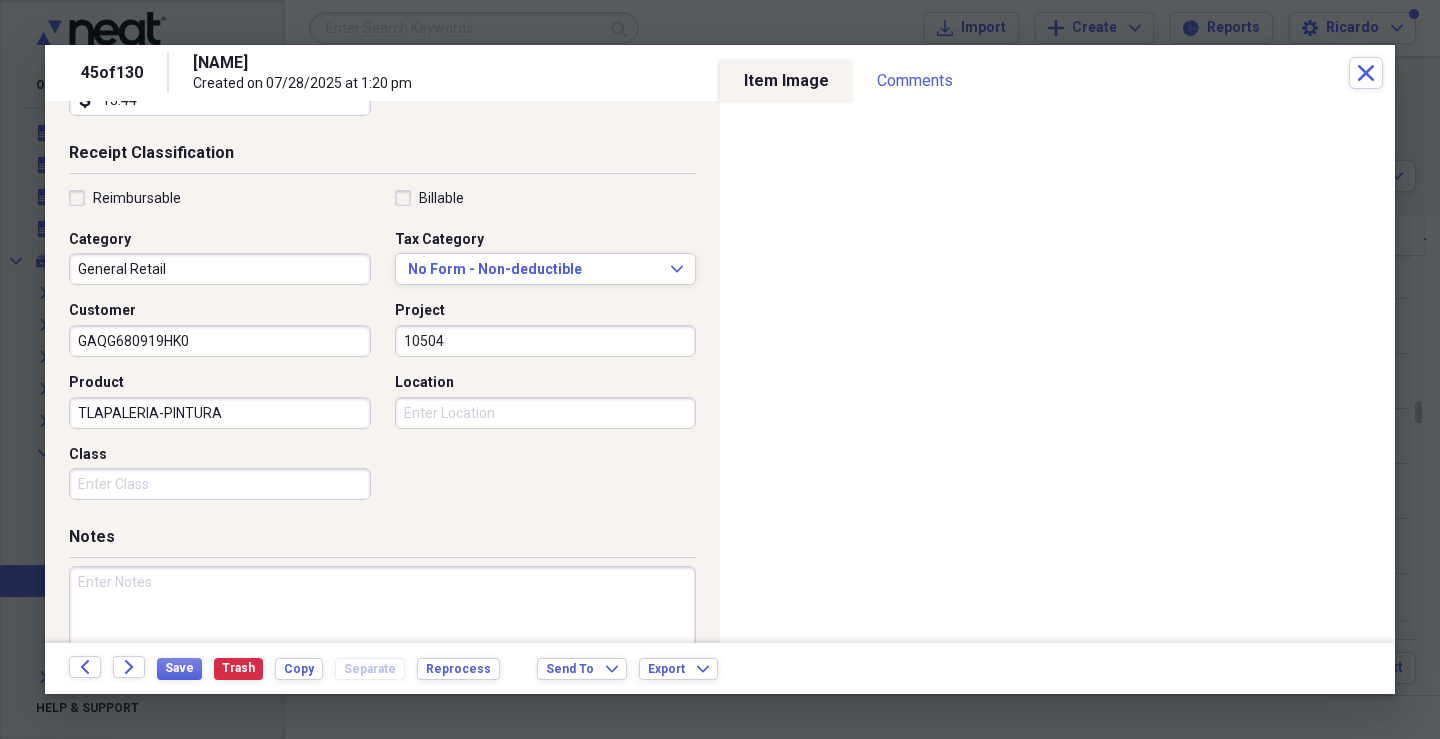 click on "Class" at bounding box center [220, 484] 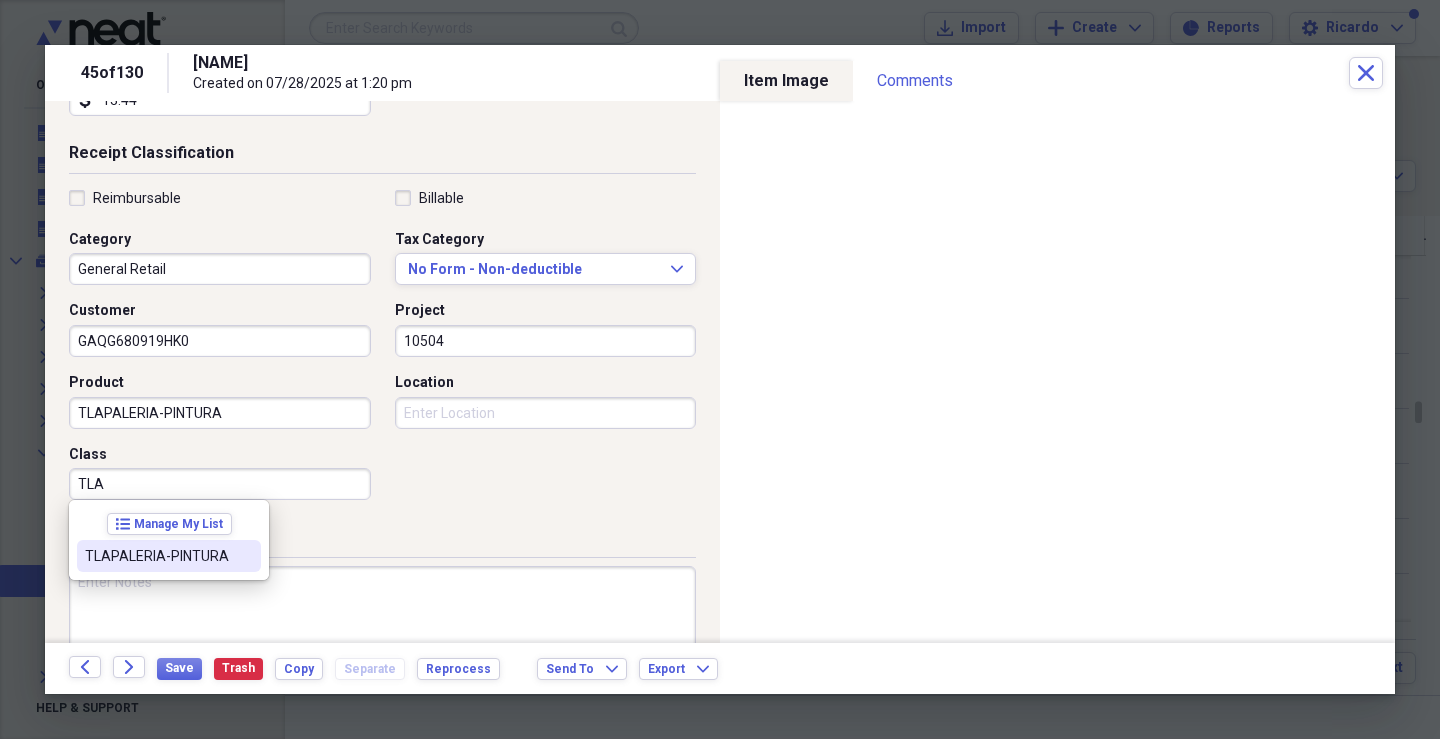 click on "TLAPALERIA-PINTURA" at bounding box center (169, 556) 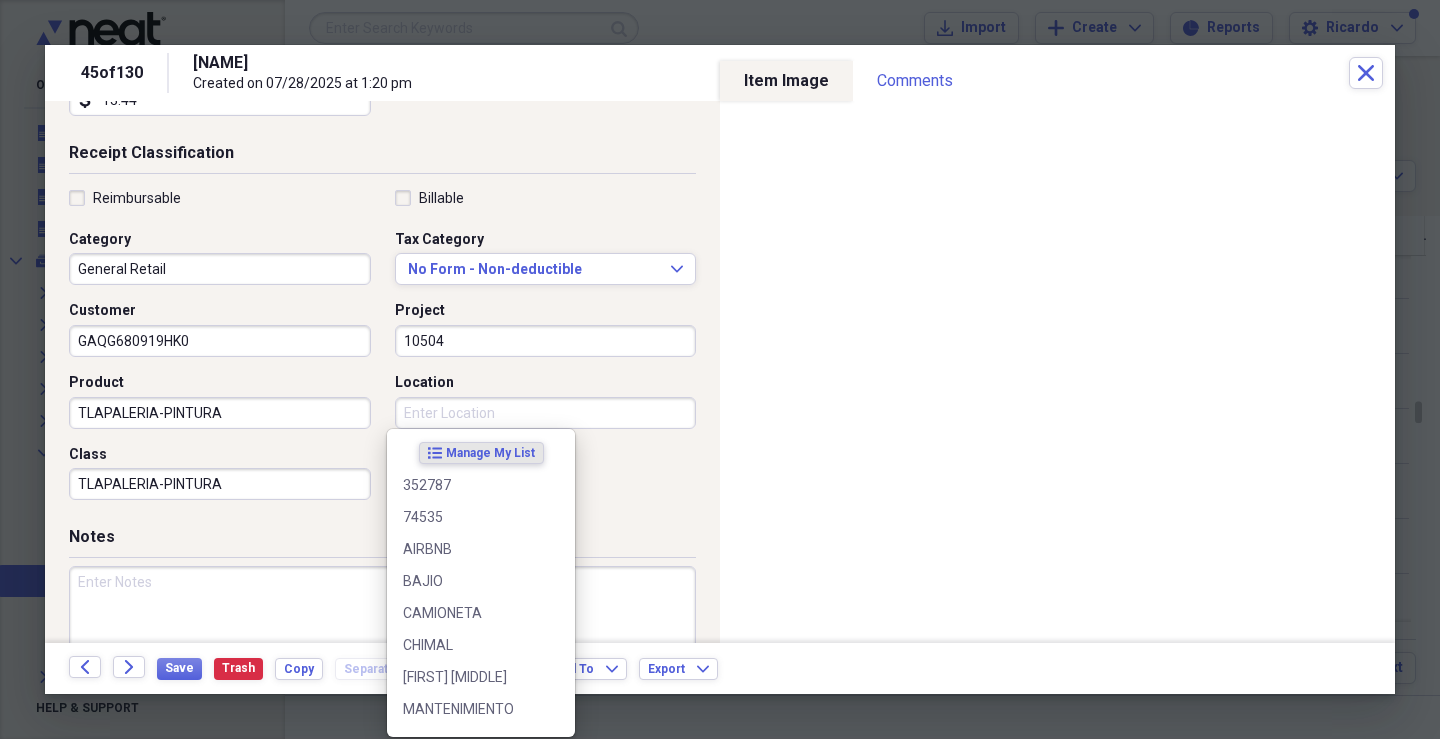 click on "Location" at bounding box center [546, 413] 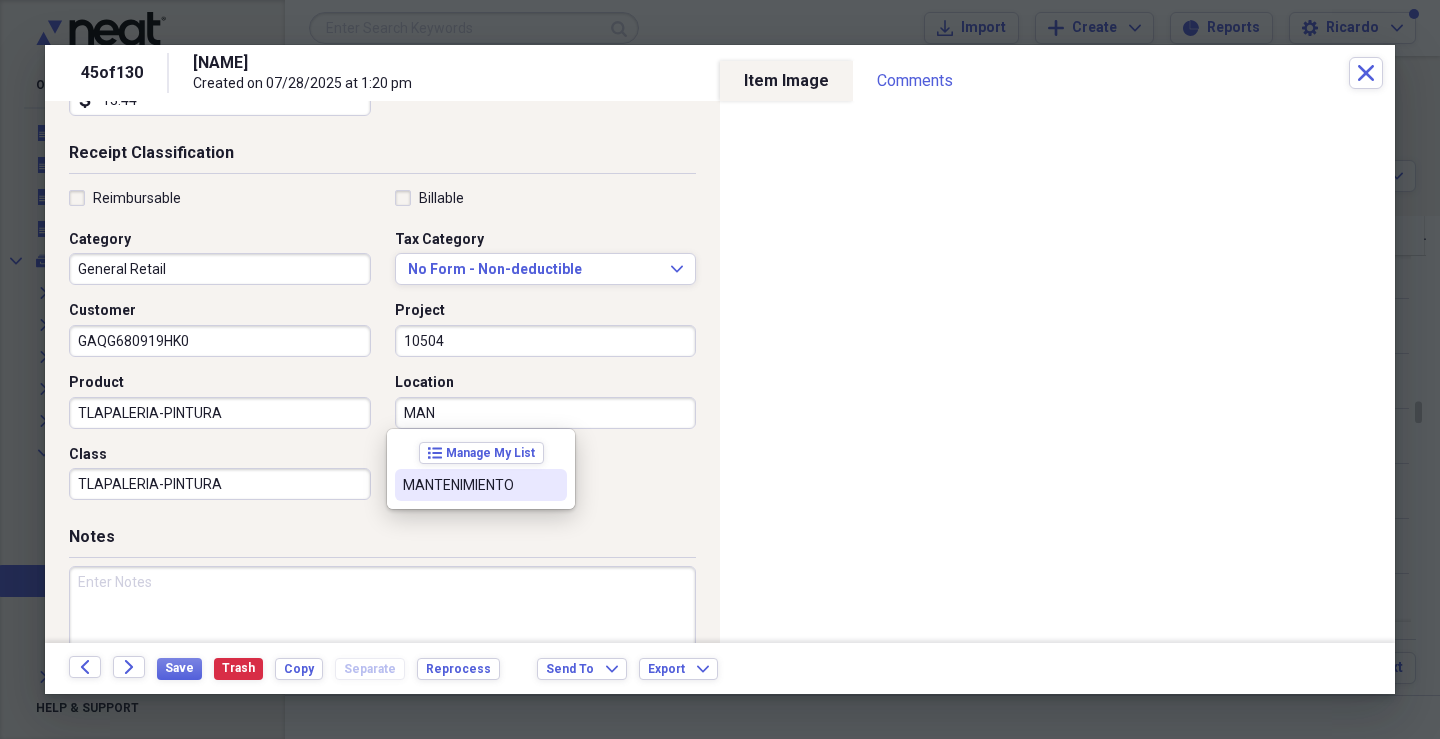 click on "MANTENIMIENTO" at bounding box center (469, 485) 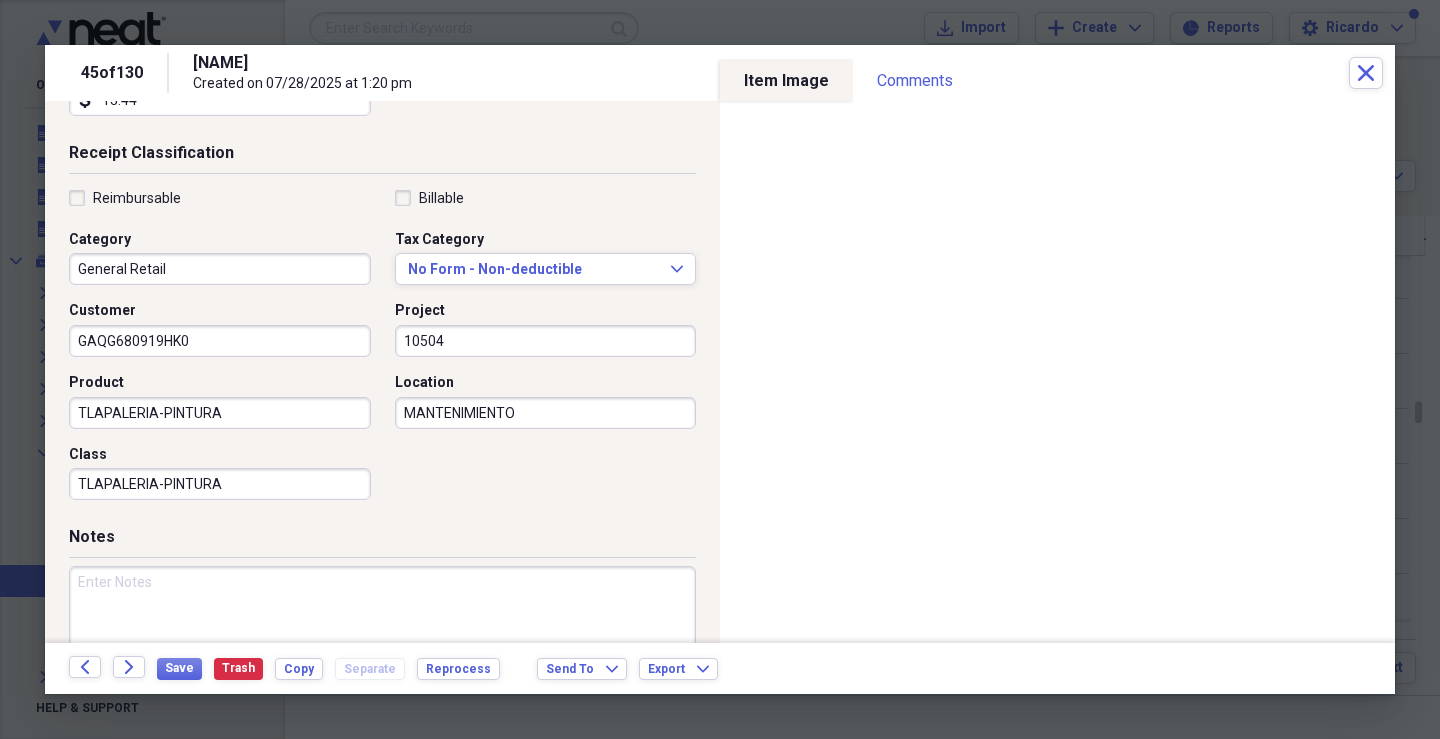 click at bounding box center [382, 631] 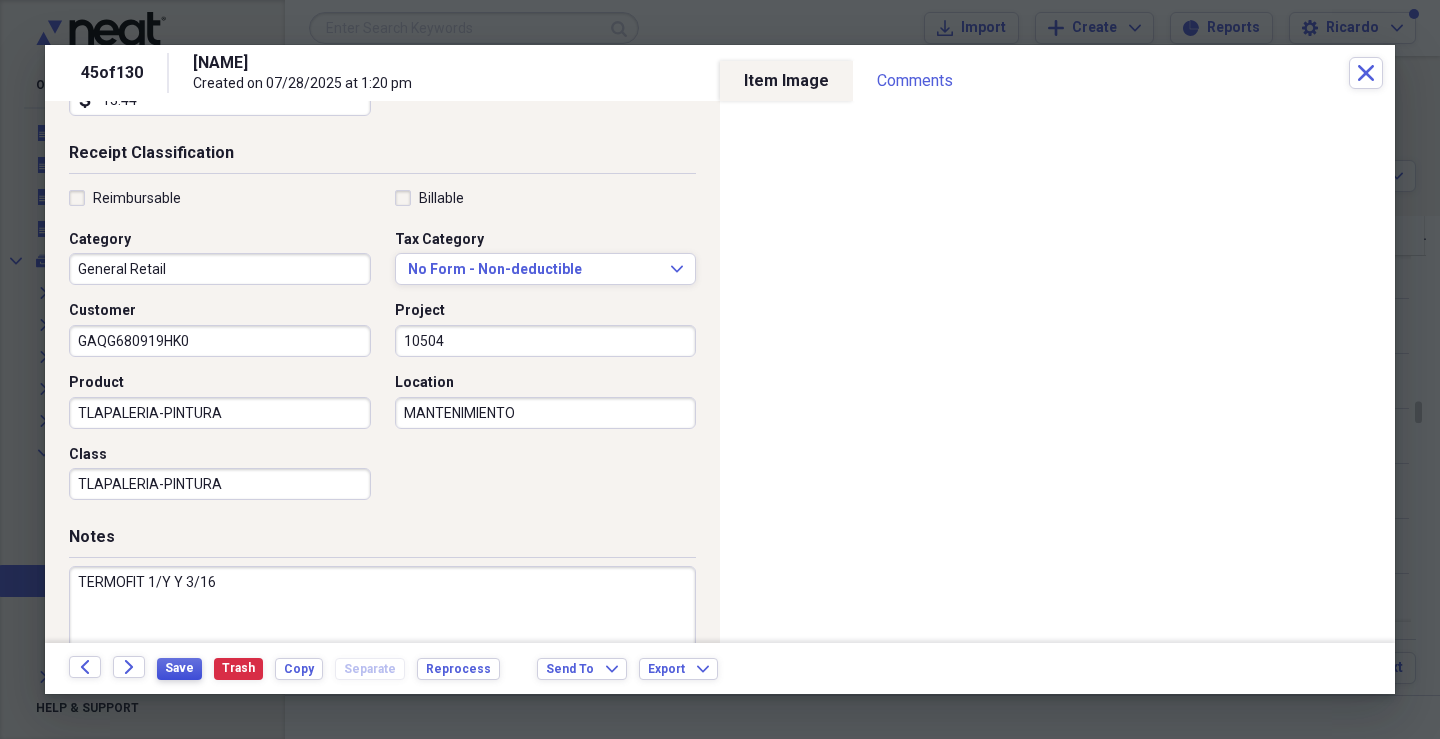 type on "TERMOFIT 1/Y Y 3/16" 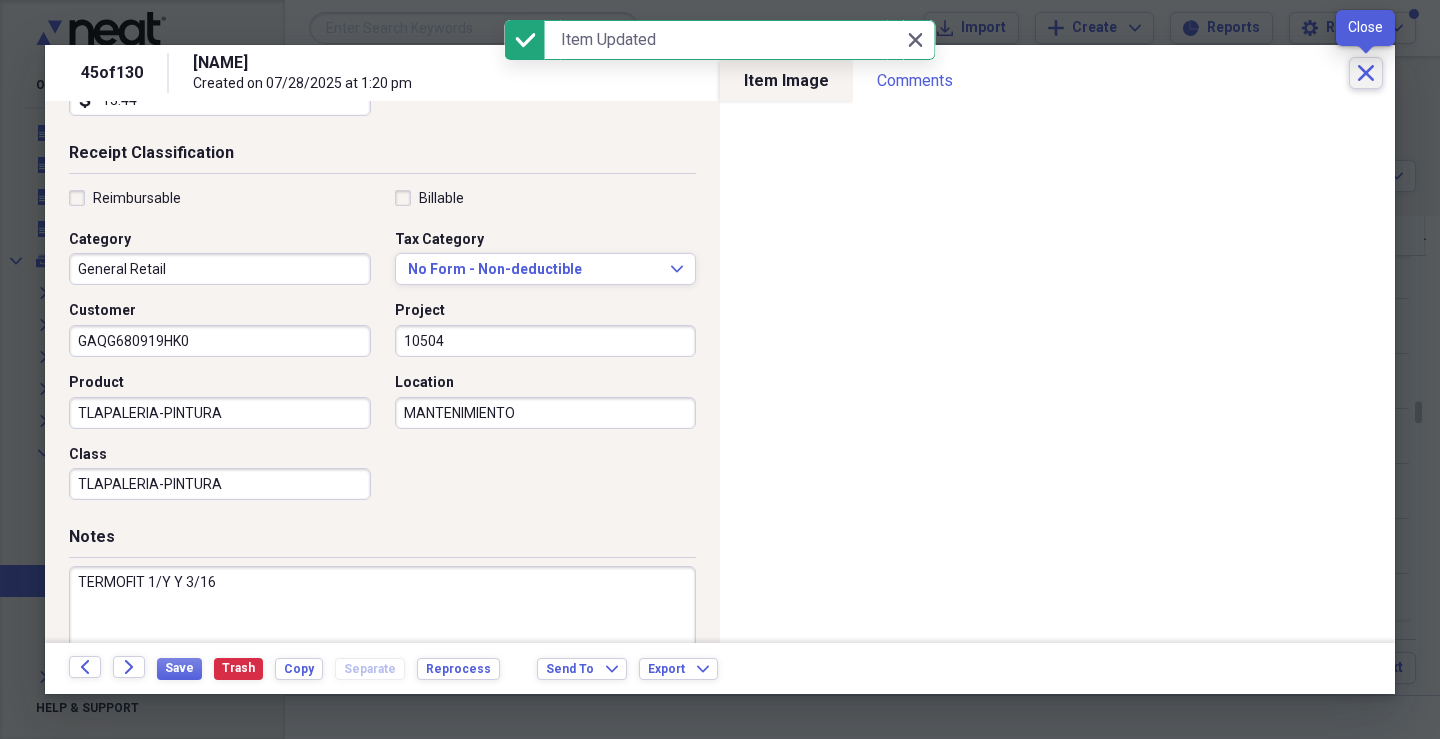click on "Close" 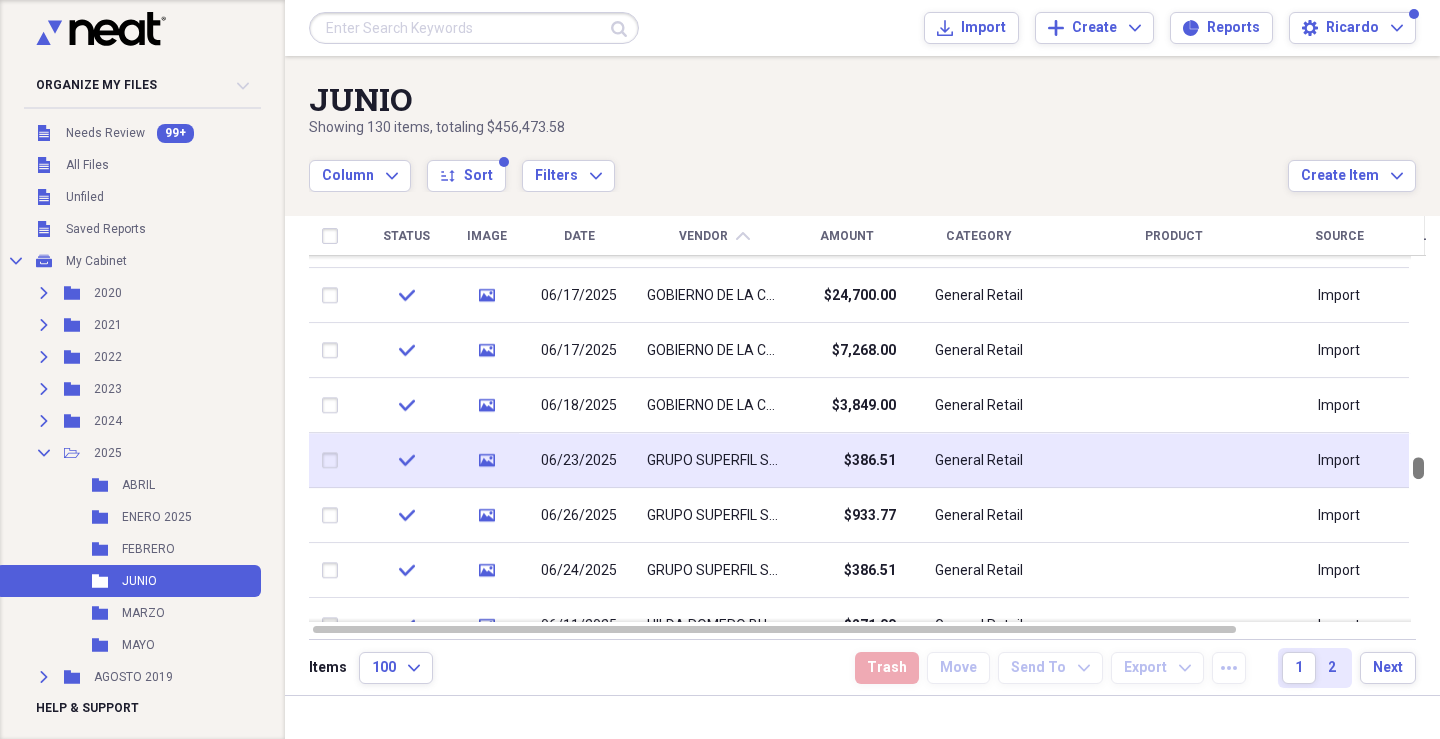 drag, startPoint x: 1427, startPoint y: 409, endPoint x: 1424, endPoint y: 465, distance: 56.0803 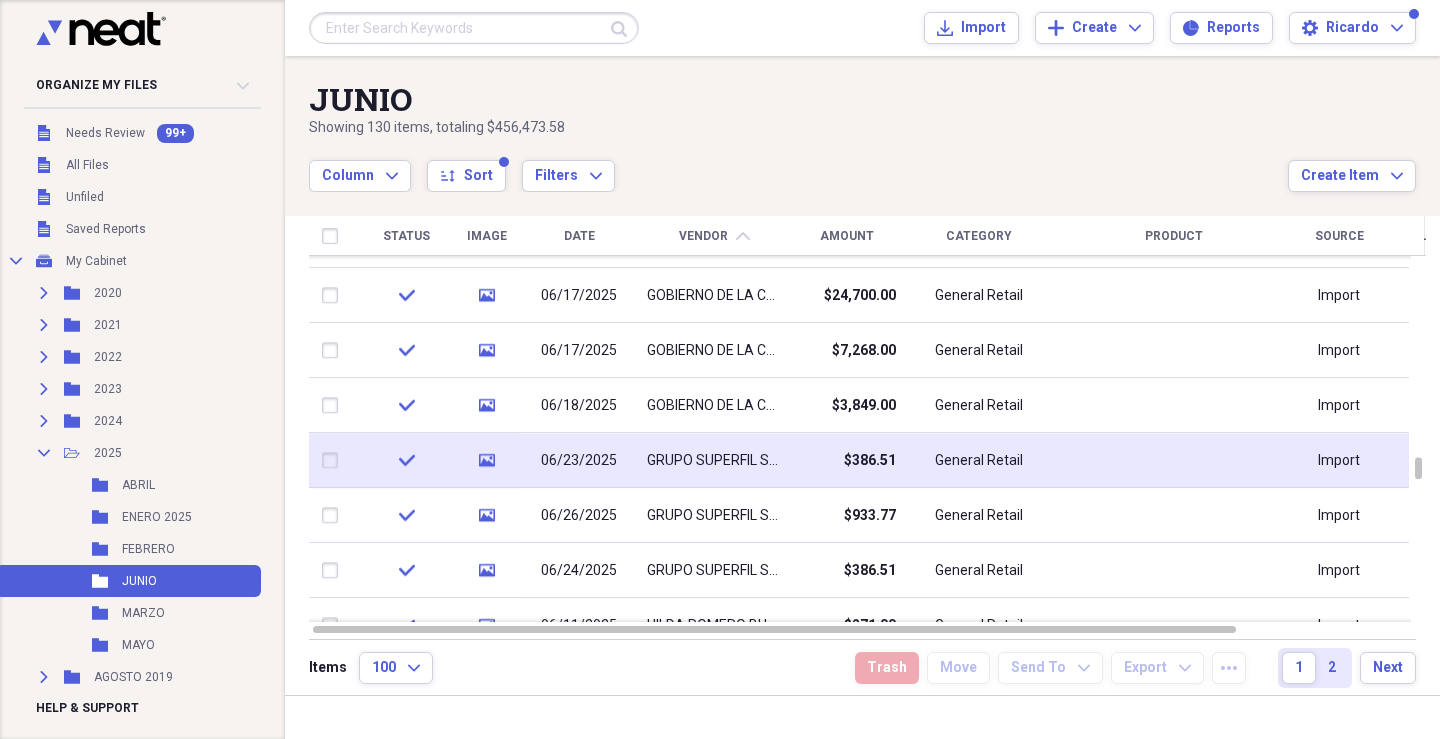 click on "GRUPO SUPERFIL SA DE CV" at bounding box center [714, 461] 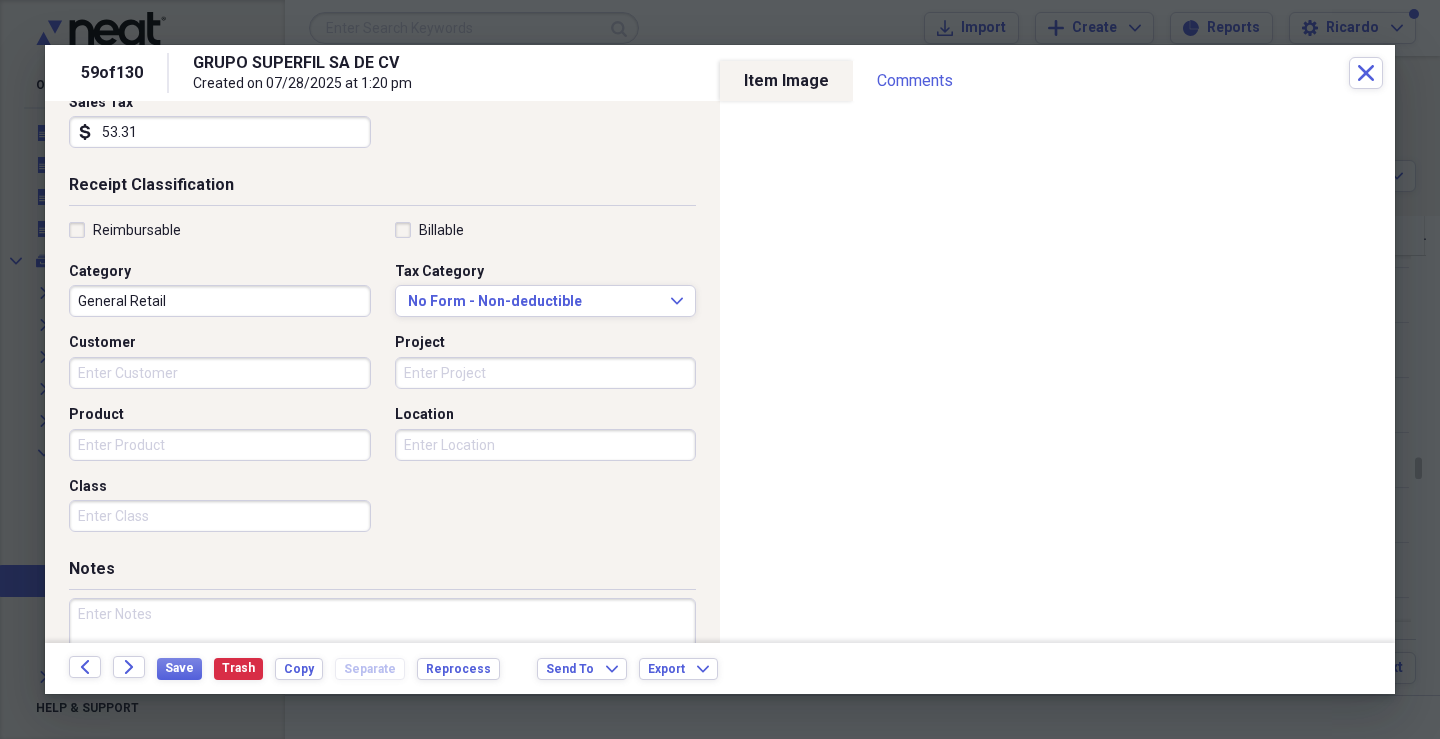 scroll, scrollTop: 400, scrollLeft: 0, axis: vertical 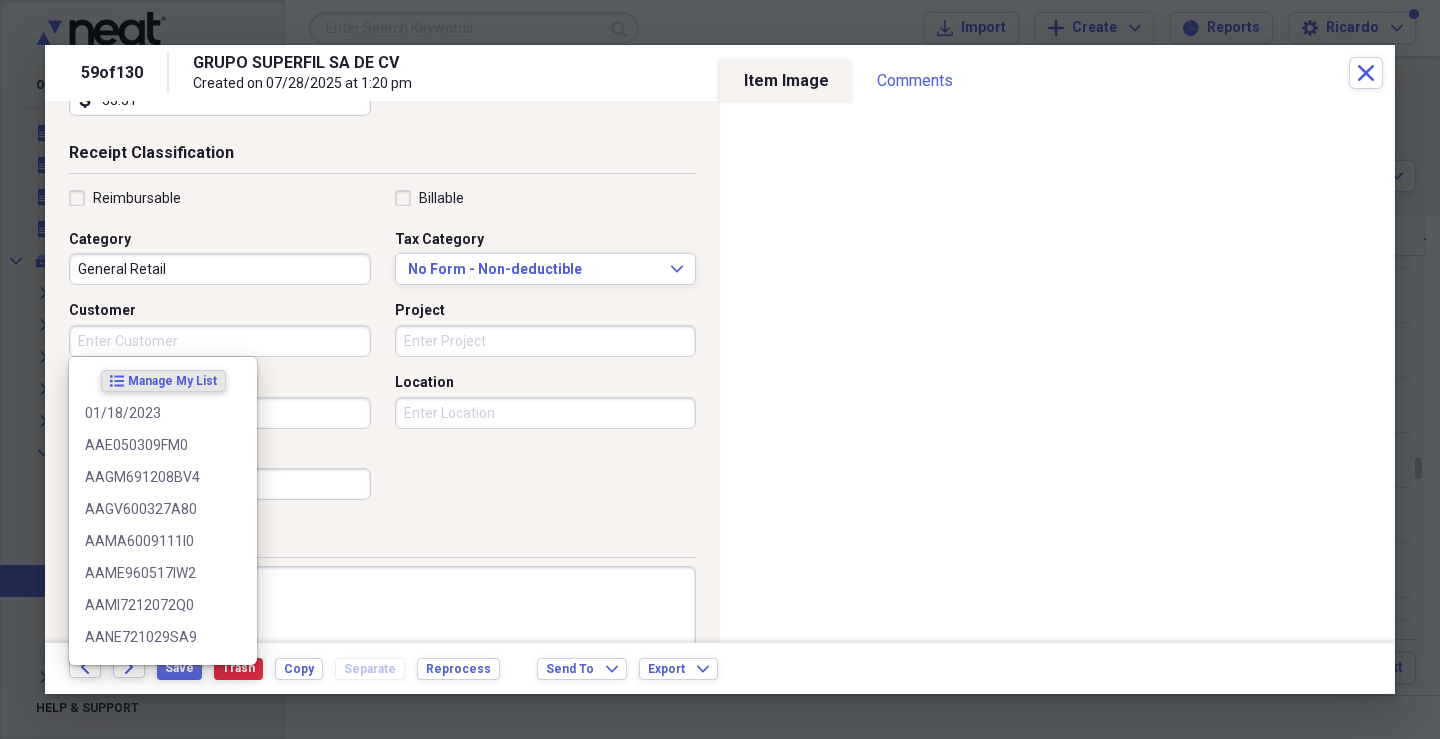 click on "Customer" at bounding box center (220, 341) 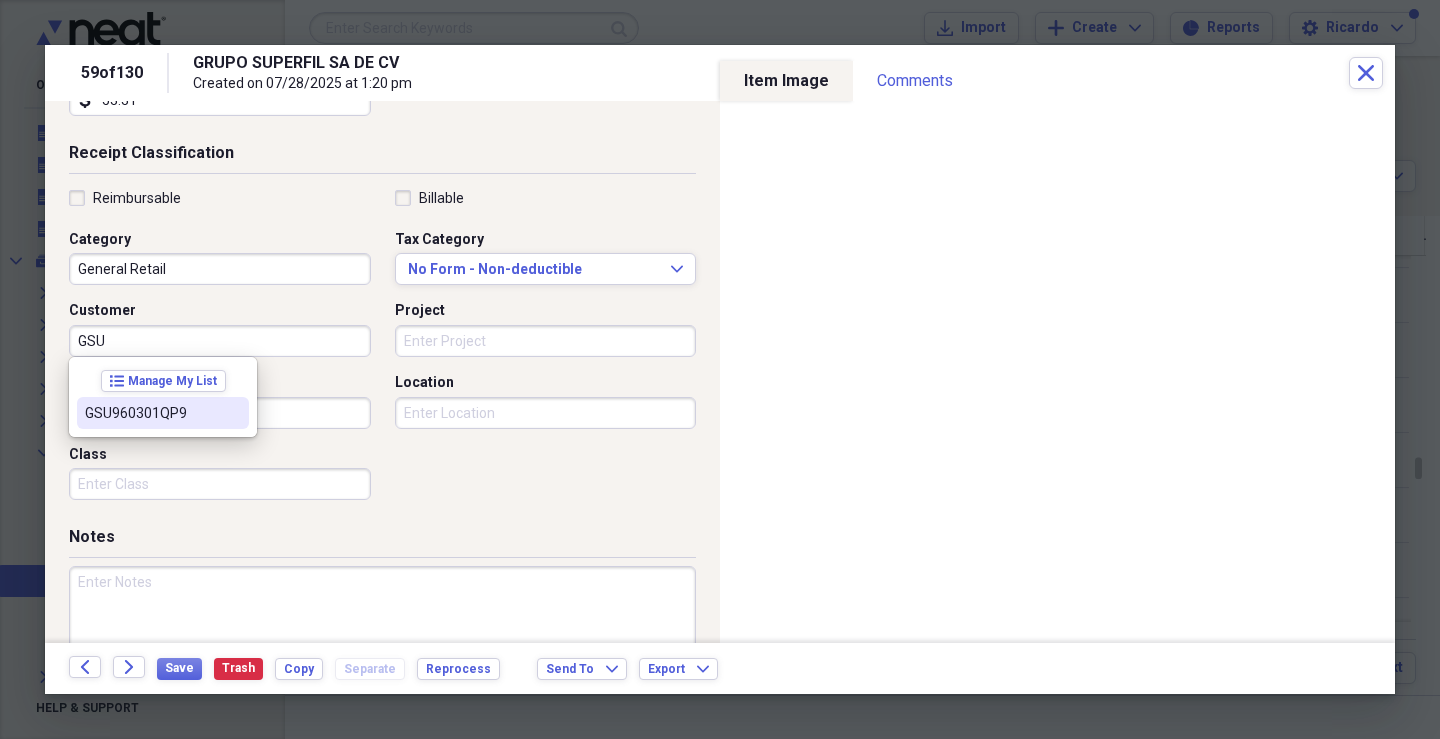 click on "GSU960301QP9" at bounding box center (151, 413) 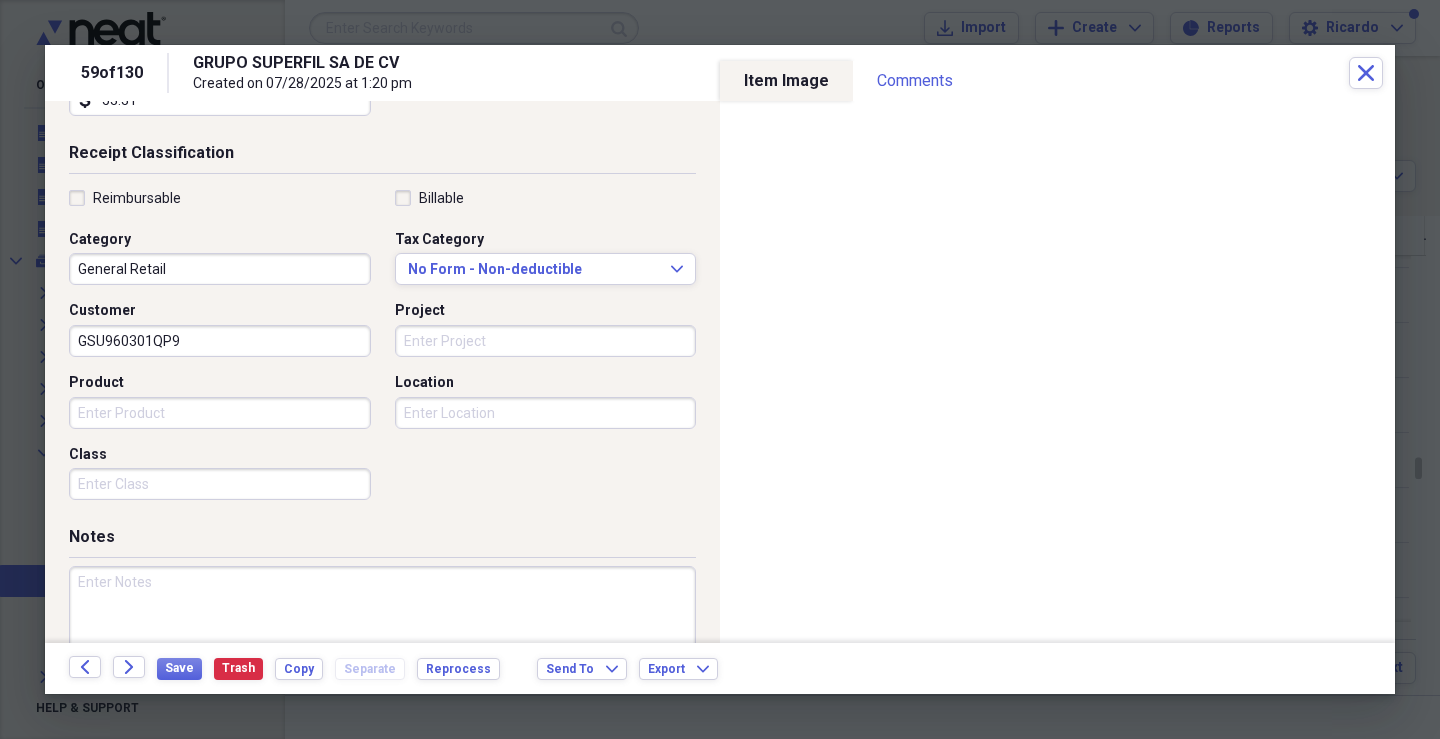 click on "Project" at bounding box center [546, 341] 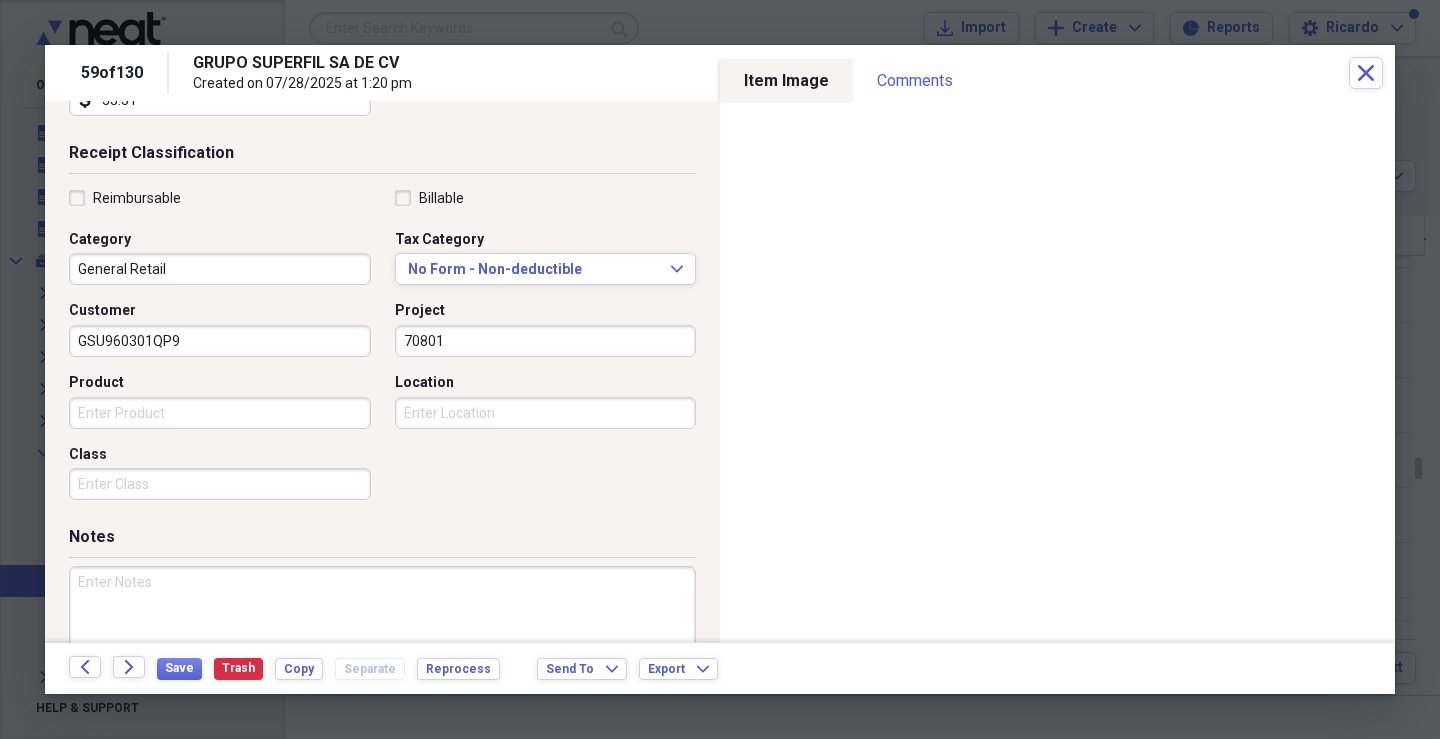 type on "70801" 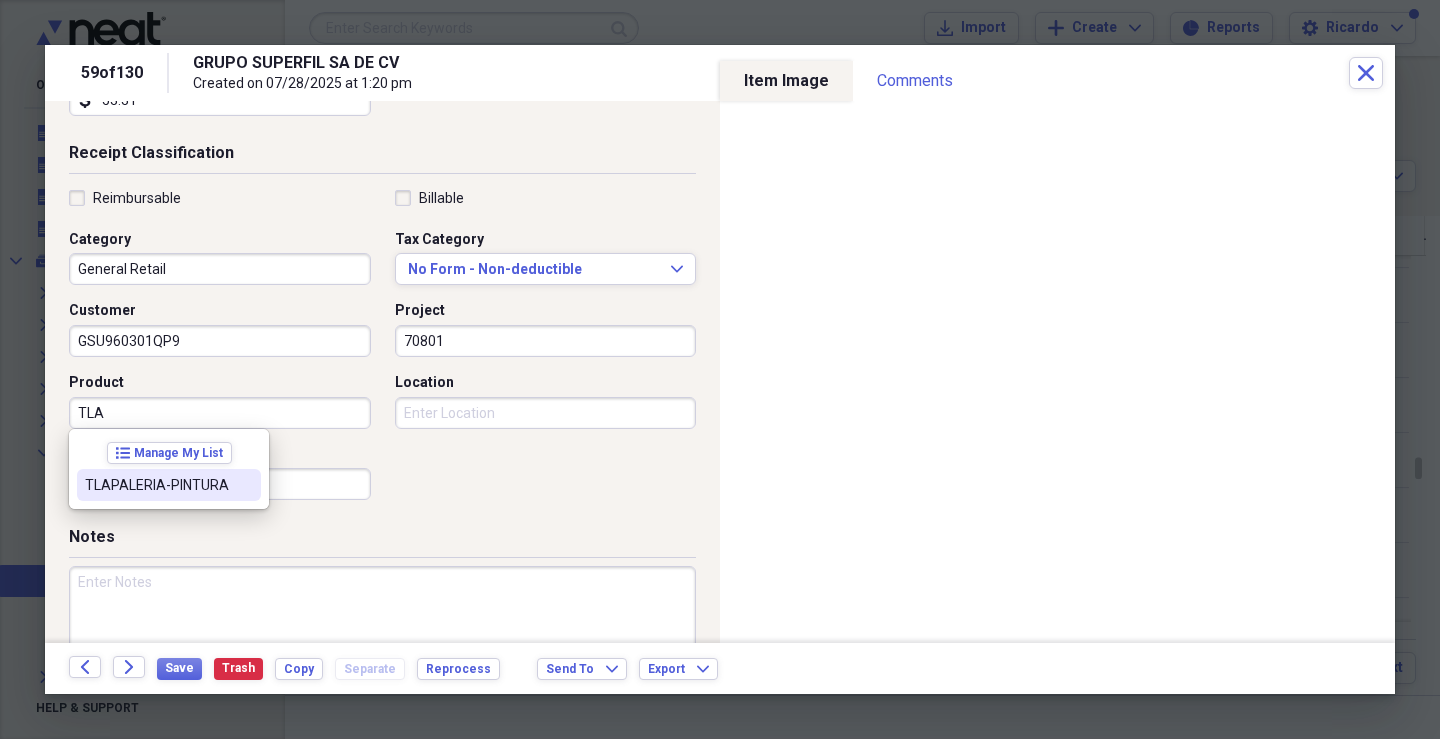 click on "TLAPALERIA-PINTURA" at bounding box center [157, 485] 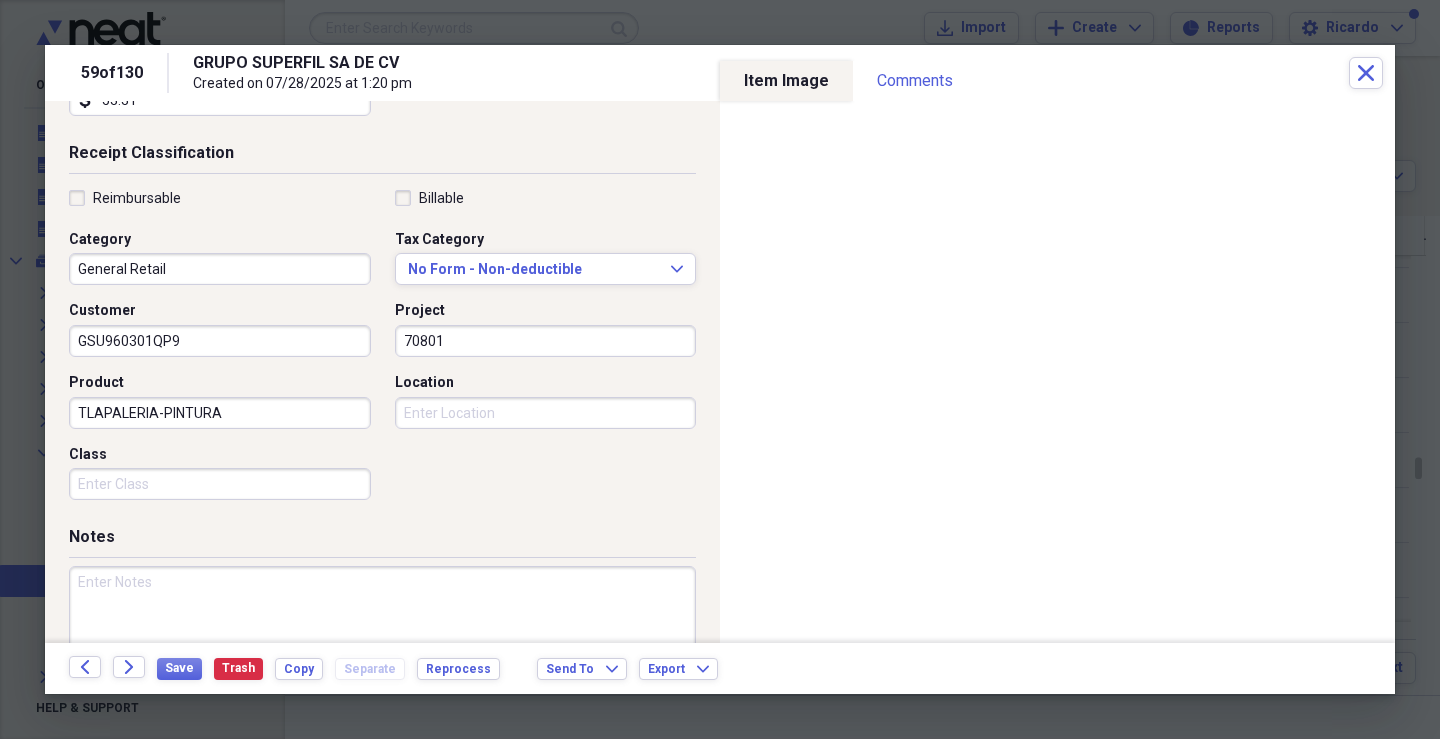 click on "Class" at bounding box center [220, 484] 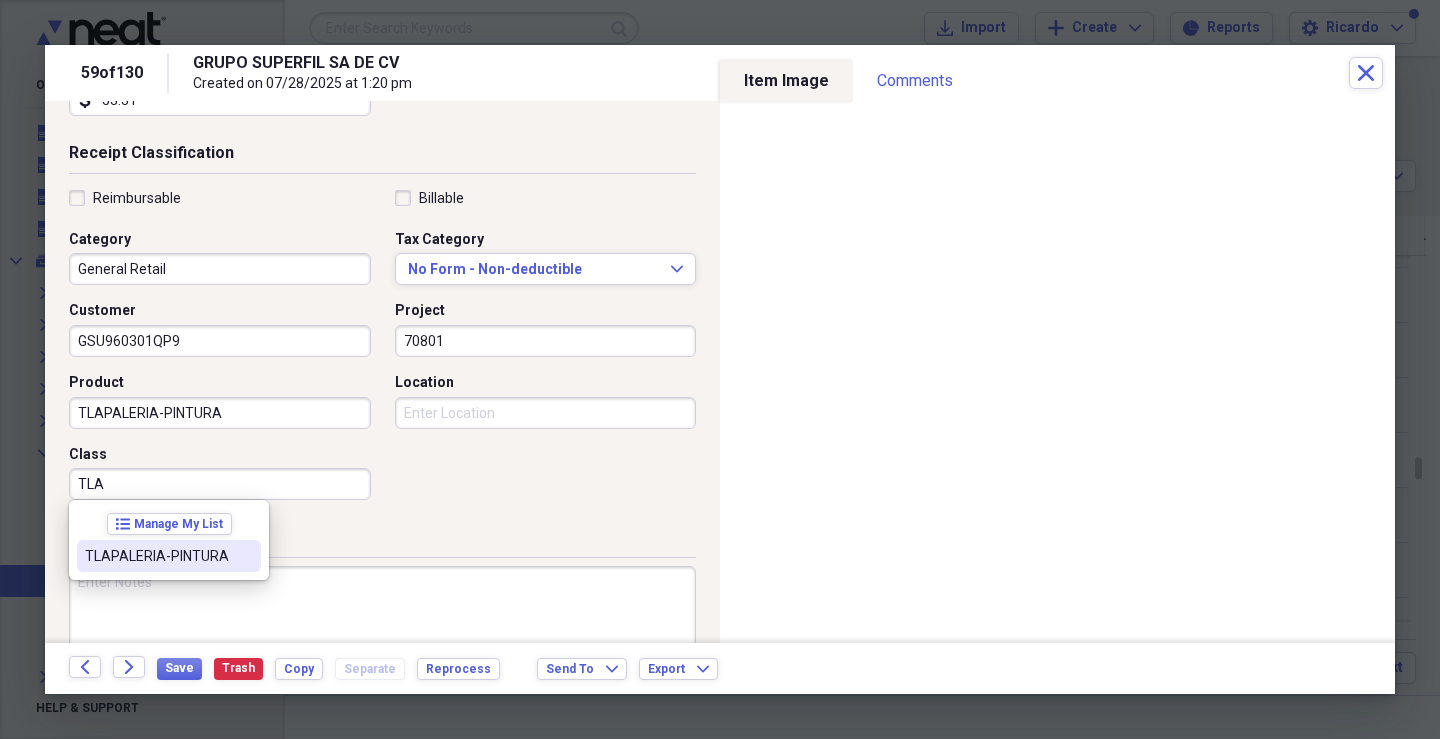 click on "TLAPALERIA-PINTURA" at bounding box center (169, 556) 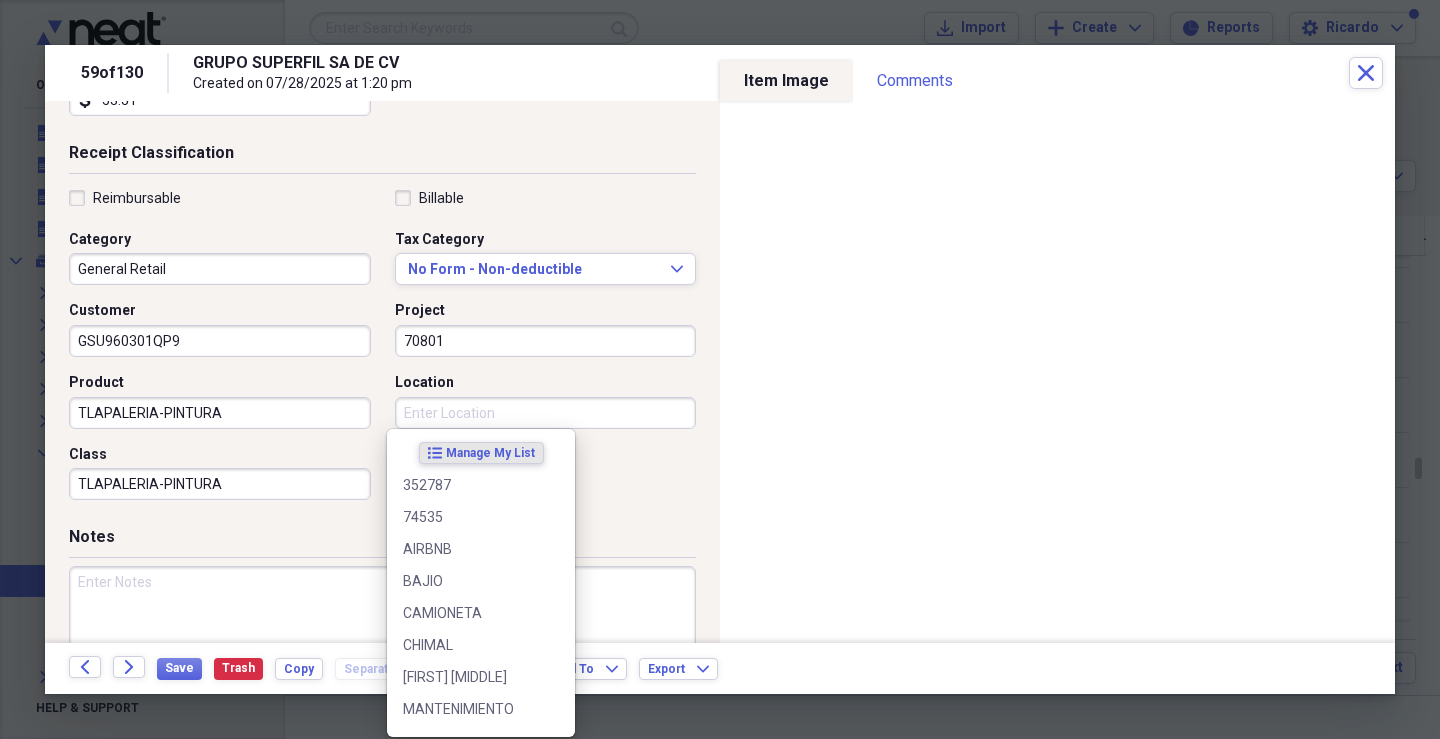 click on "Location" at bounding box center (546, 413) 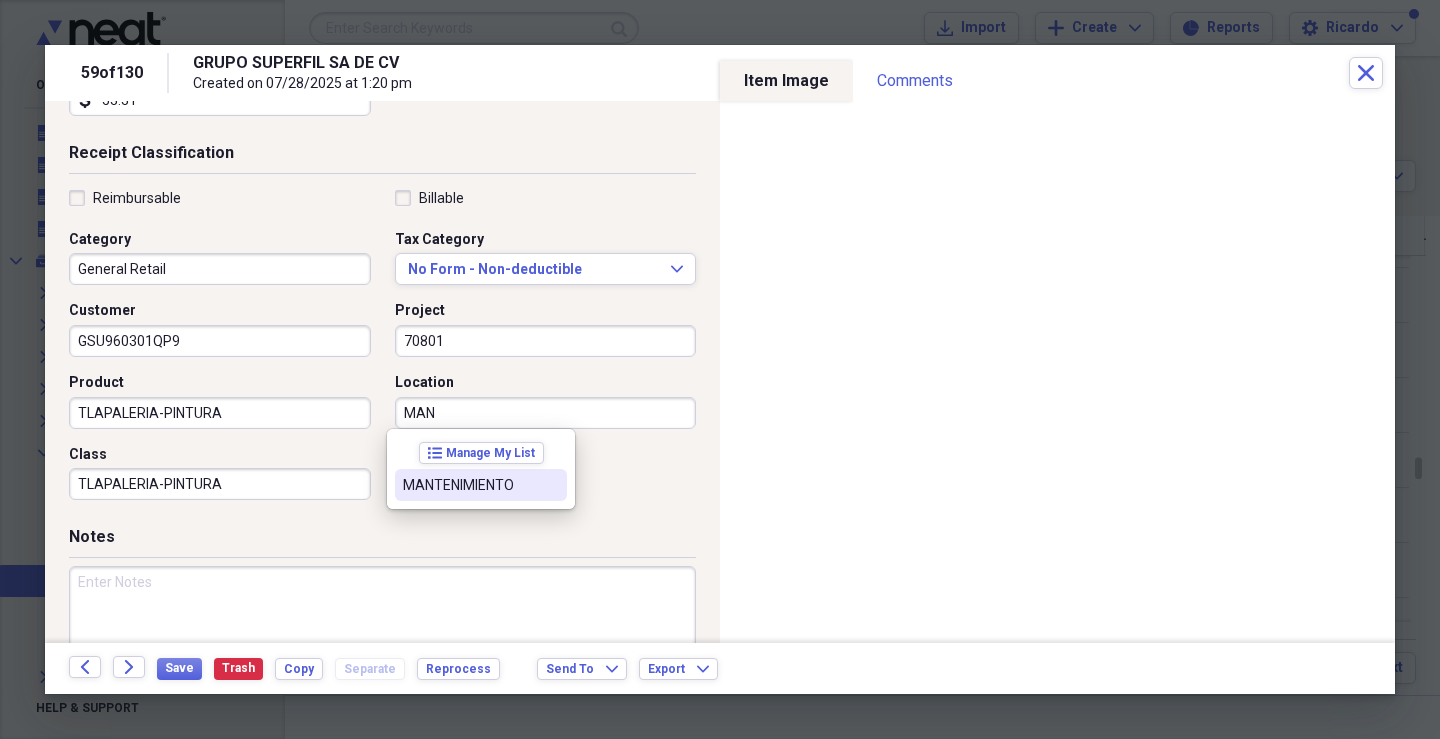 click on "MANTENIMIENTO" at bounding box center (469, 485) 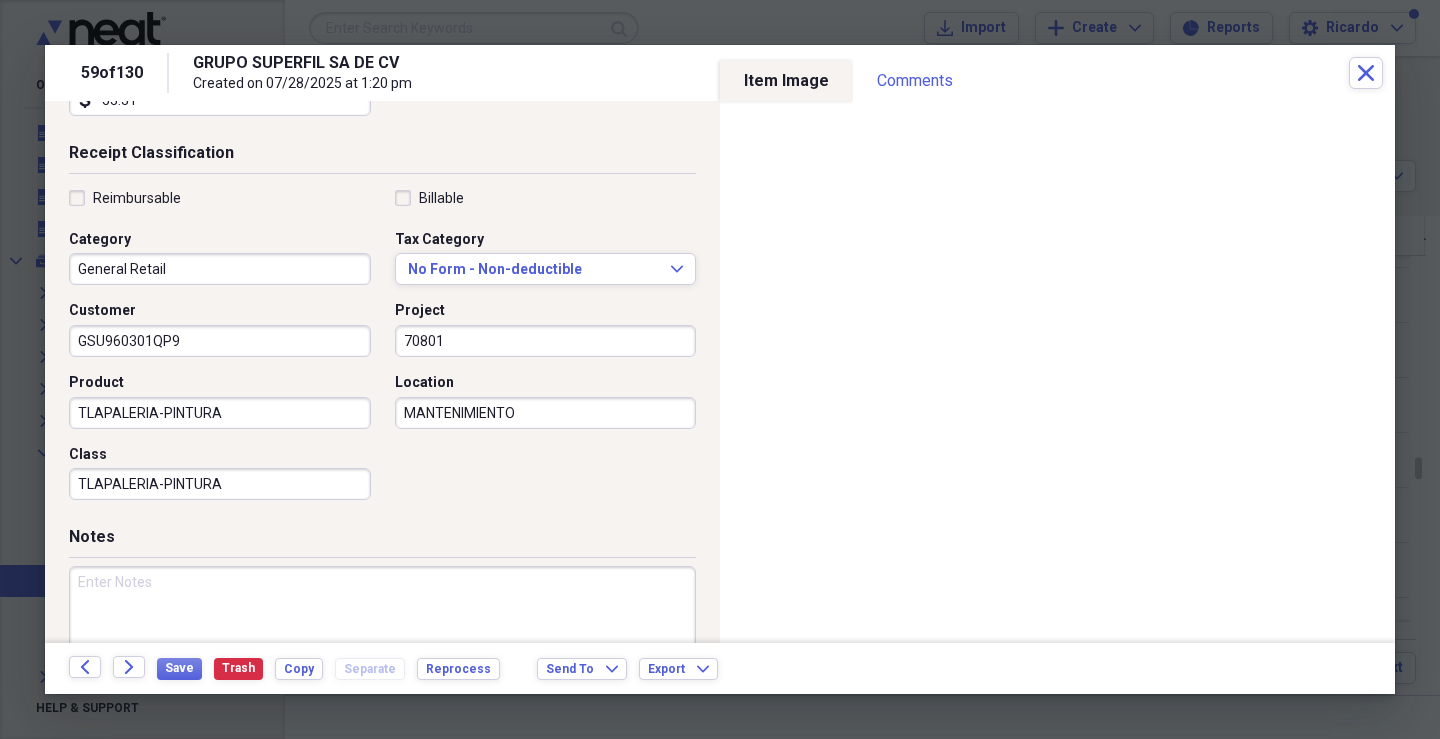 click at bounding box center (382, 631) 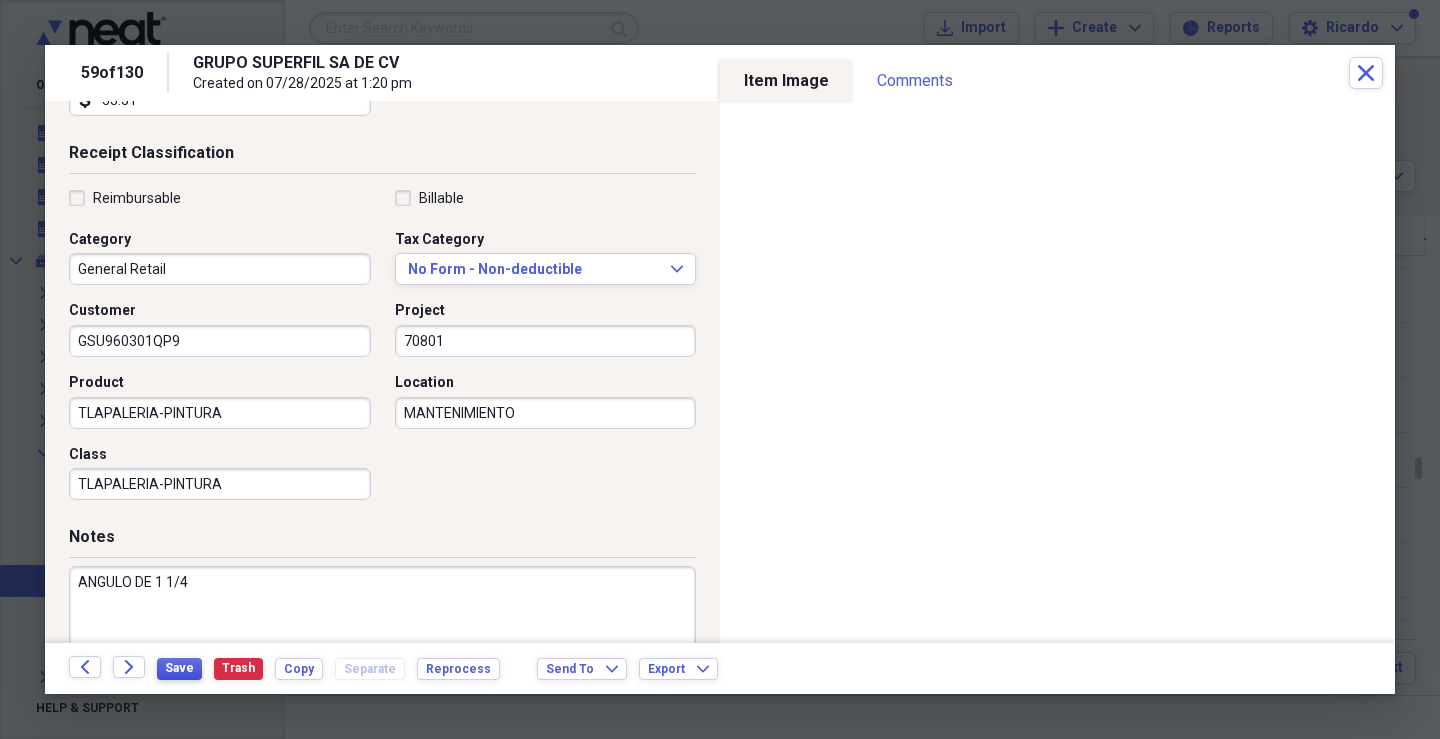 type on "ANGULO DE 1 1/4" 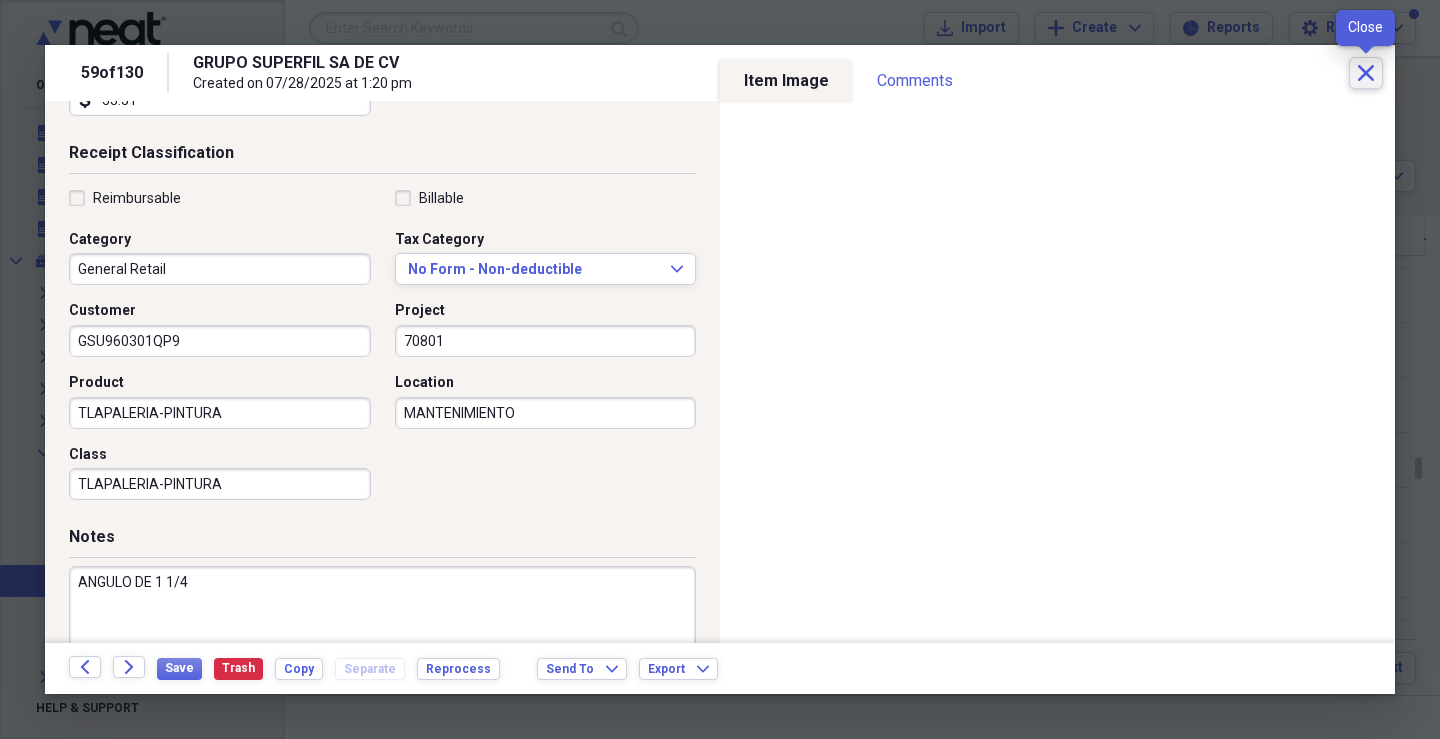 click on "Close" at bounding box center (1366, 73) 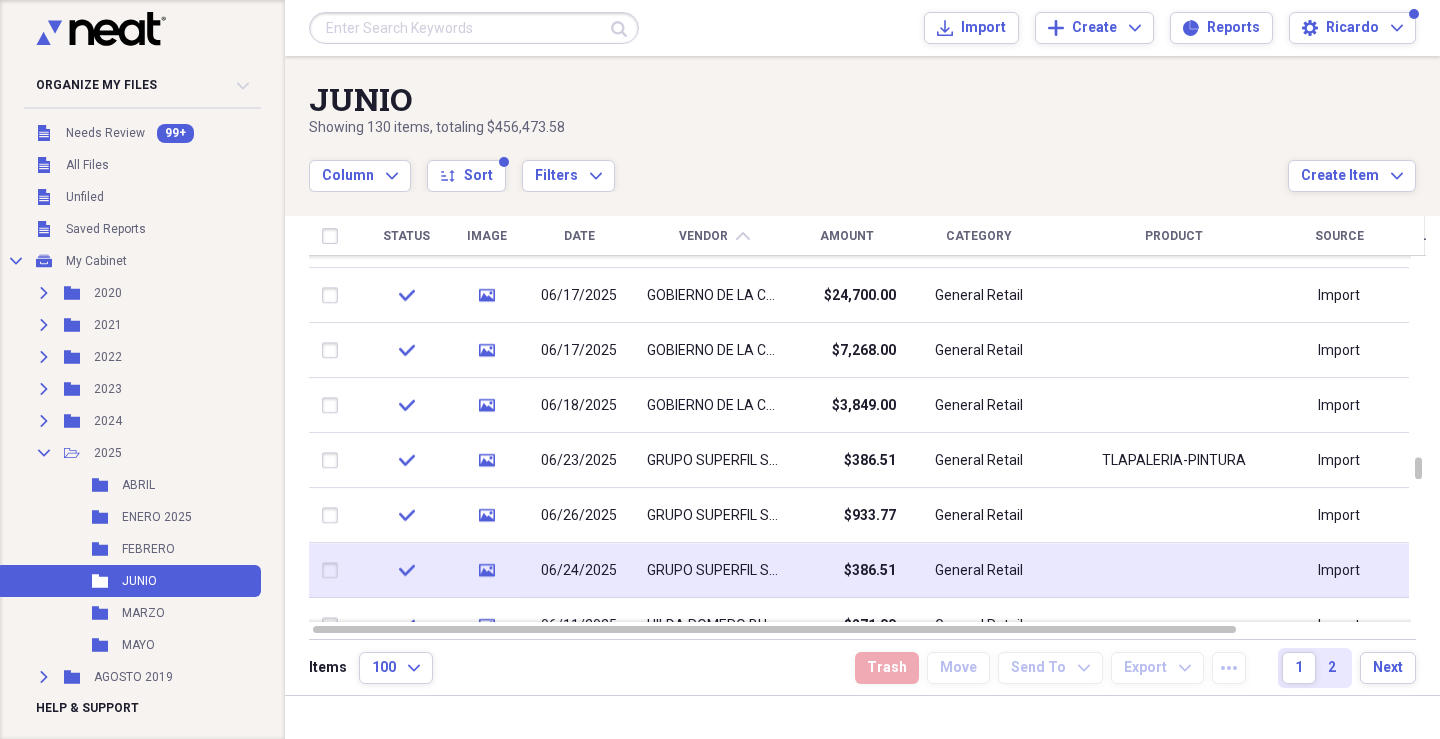 click on "GRUPO SUPERFIL SA DE CV" at bounding box center (714, 571) 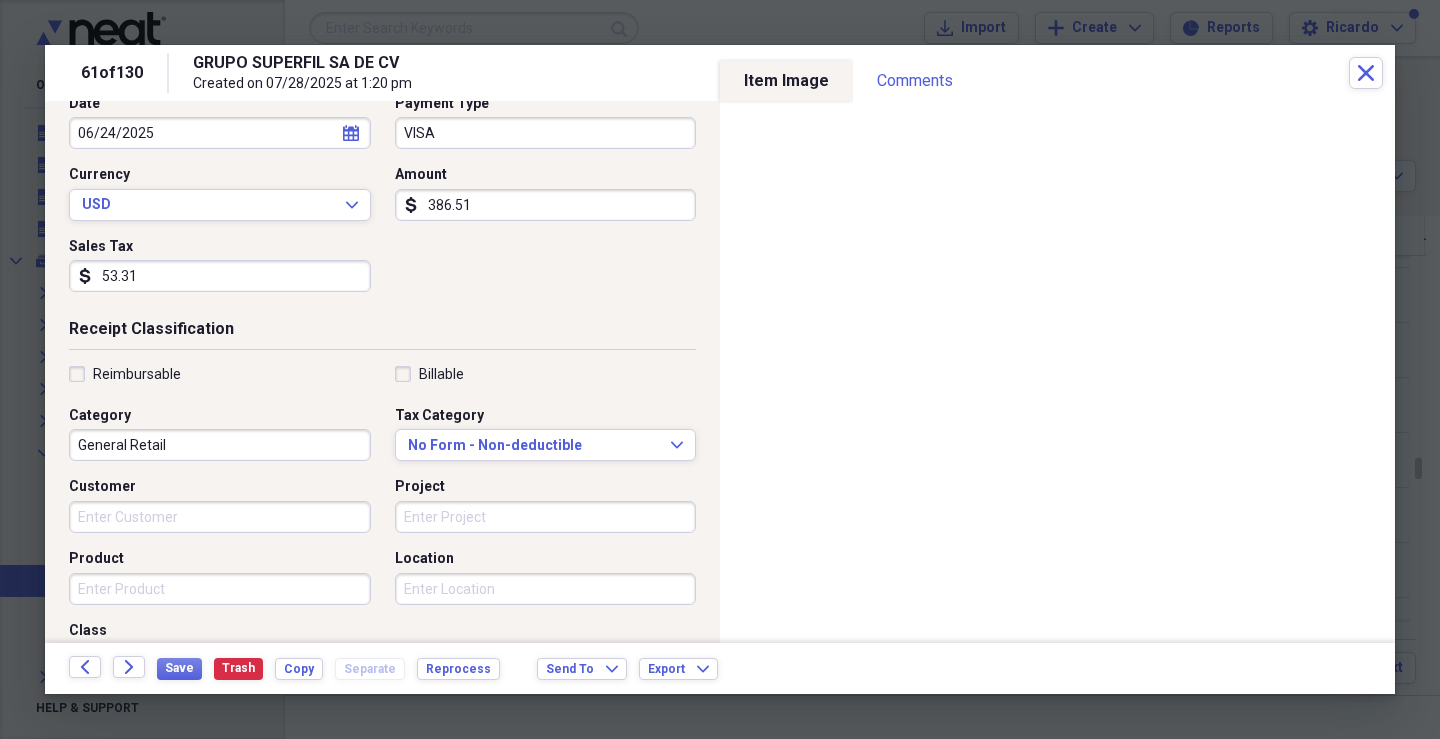 scroll, scrollTop: 228, scrollLeft: 0, axis: vertical 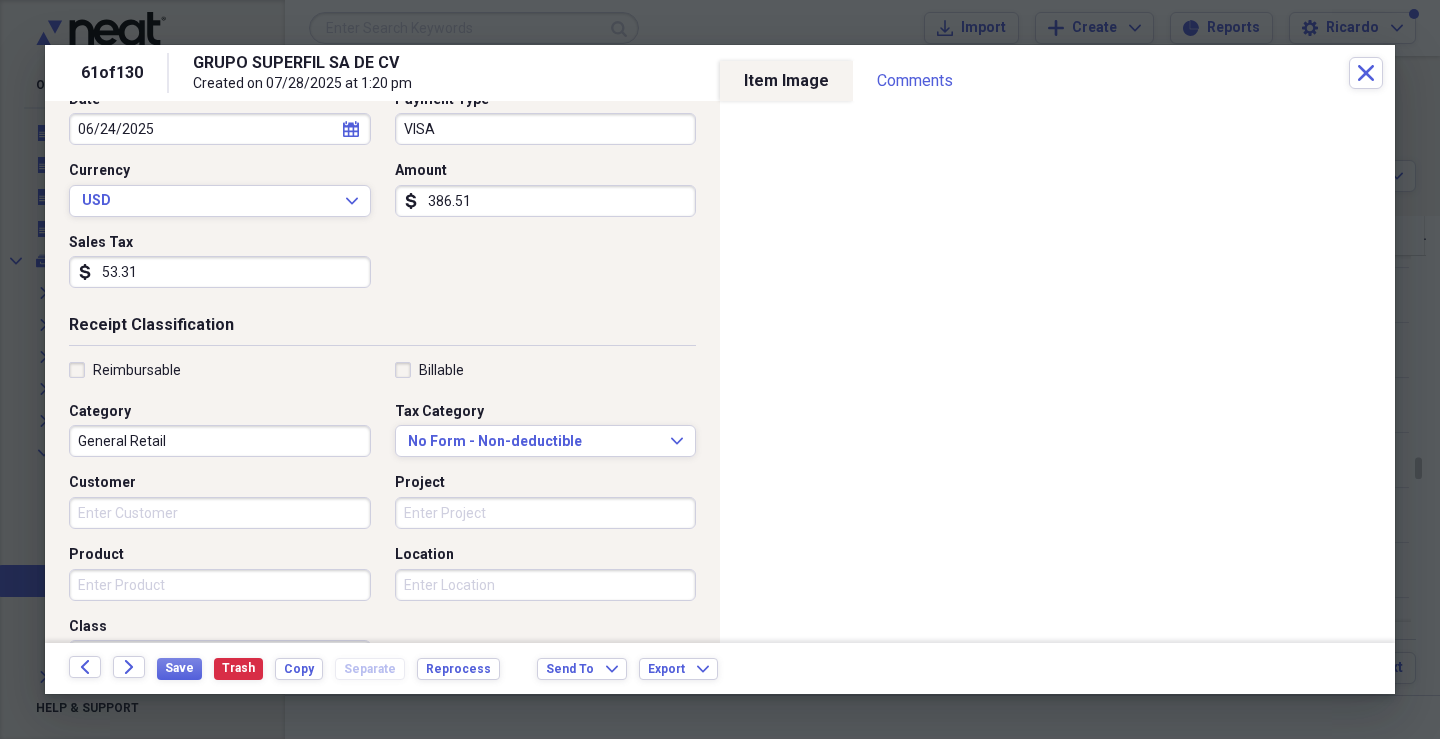 click on "Customer" at bounding box center (220, 513) 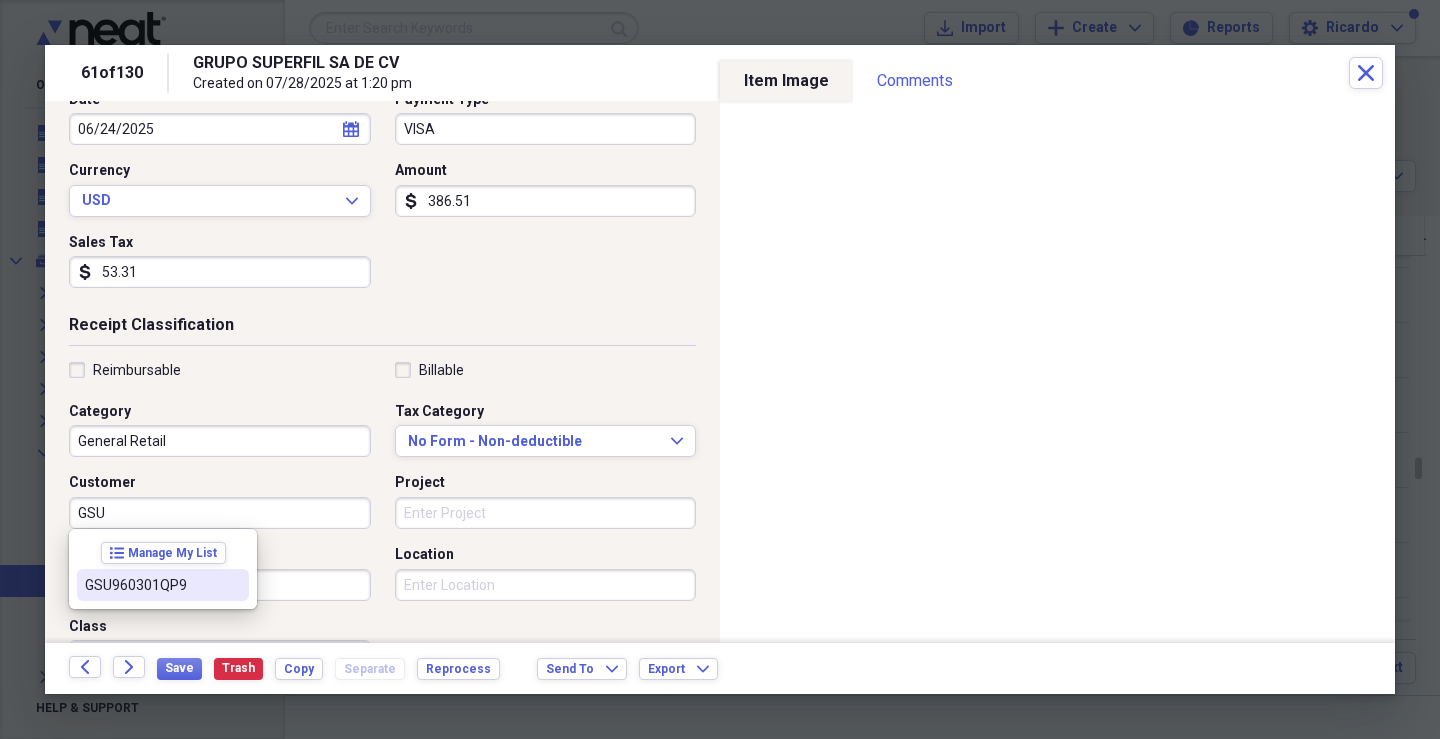 click on "GSU960301QP9" at bounding box center (151, 585) 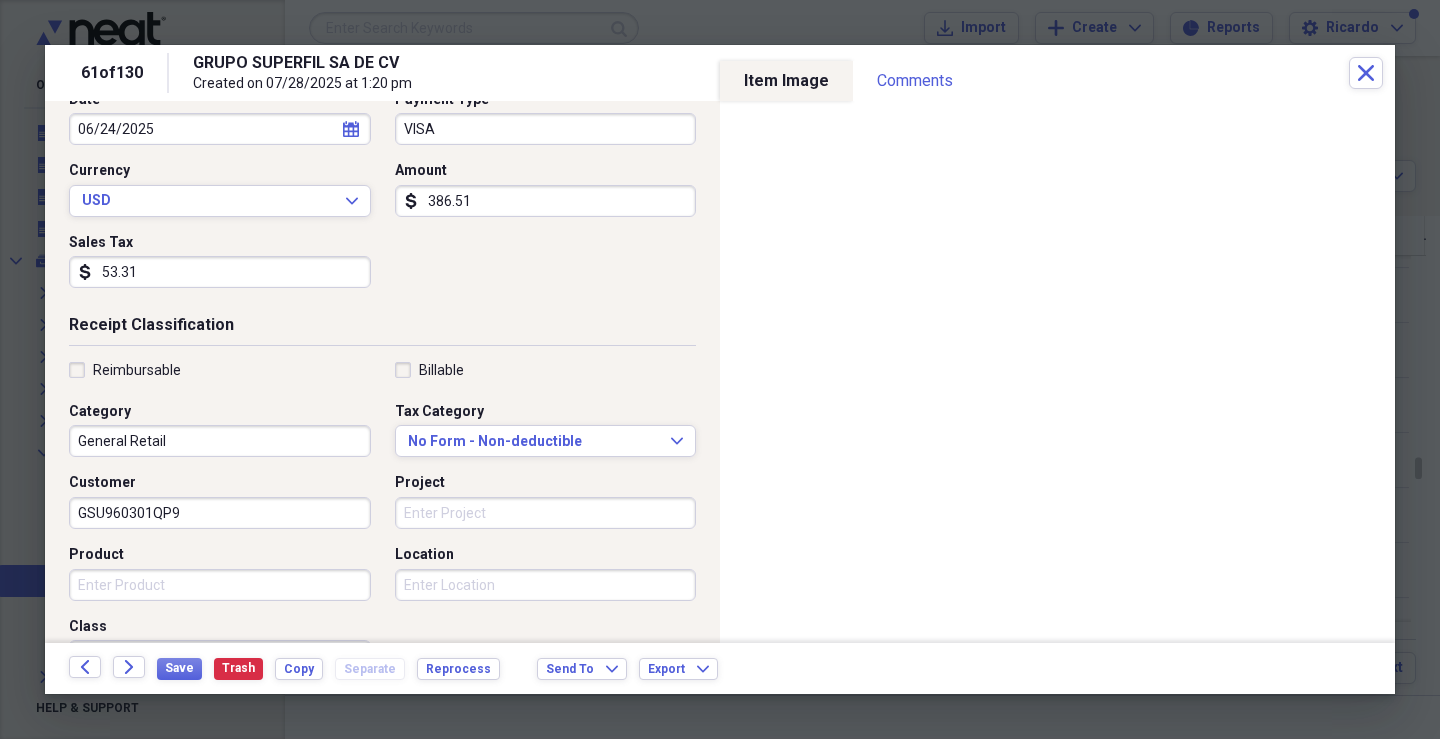 click on "Project" at bounding box center [546, 513] 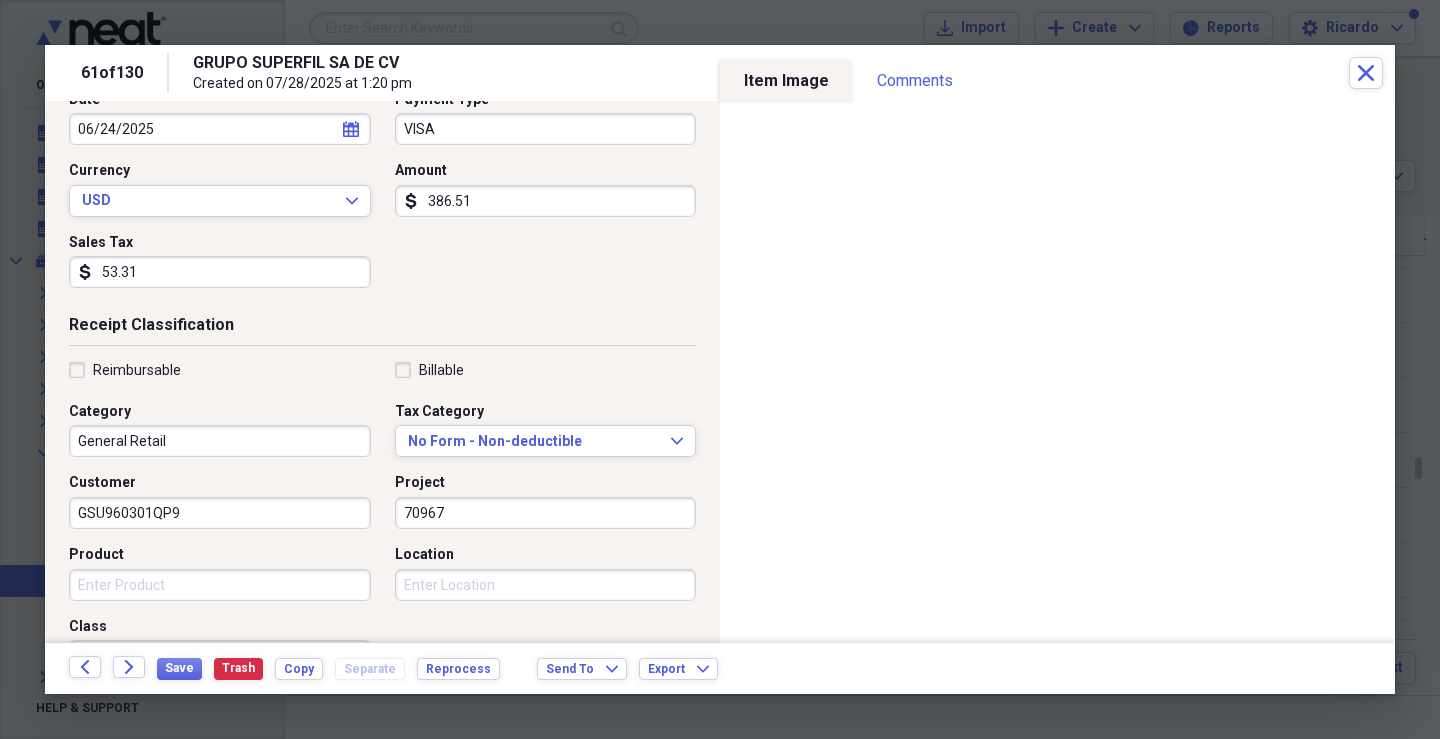 type on "70967" 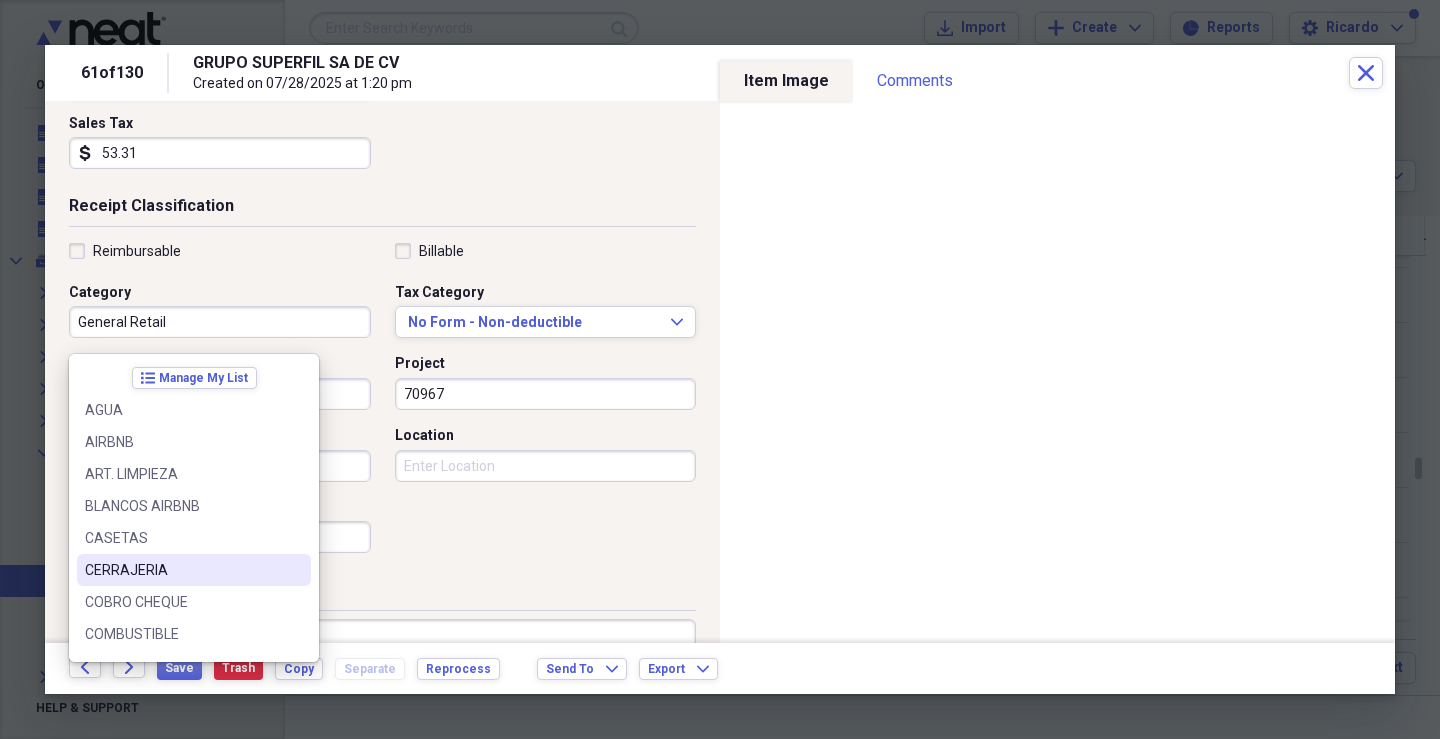scroll, scrollTop: 479, scrollLeft: 0, axis: vertical 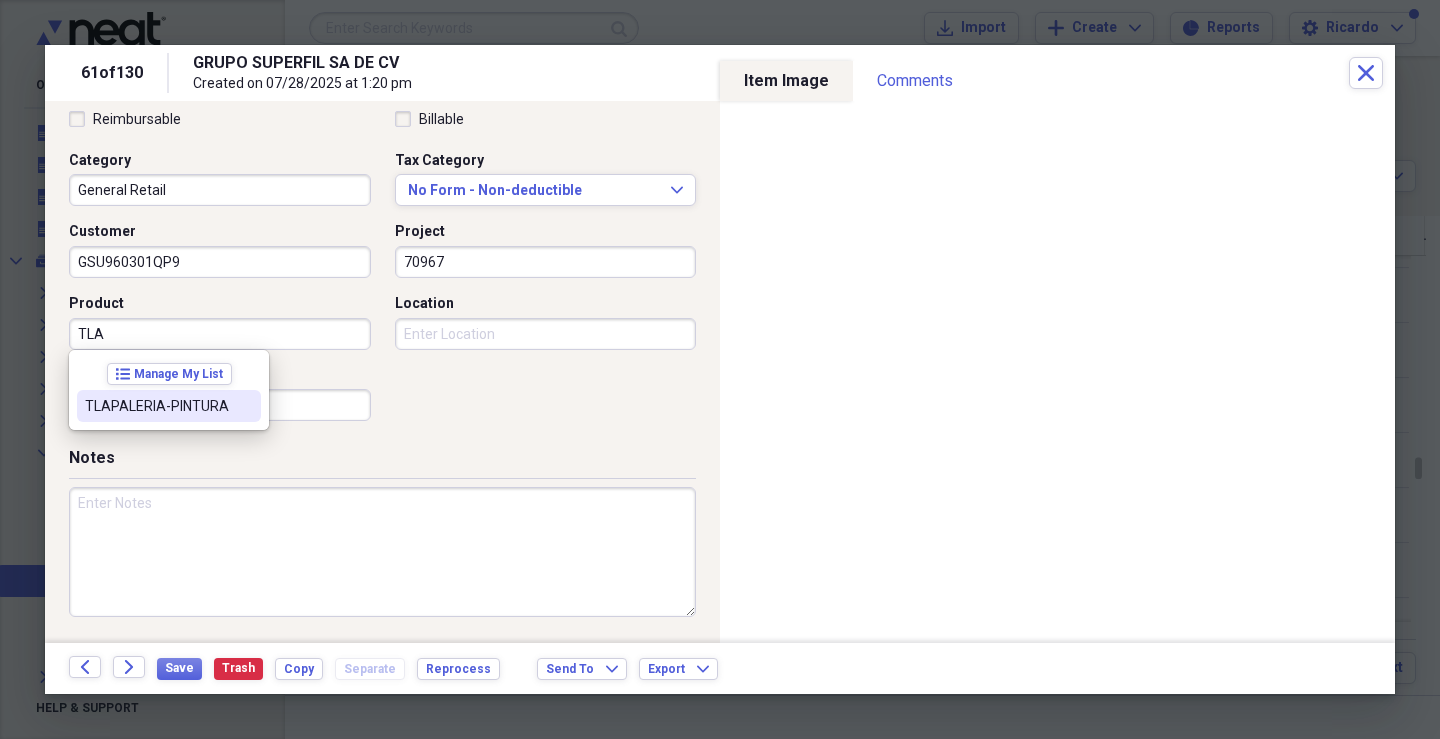click on "TLAPALERIA-PINTURA" at bounding box center (169, 406) 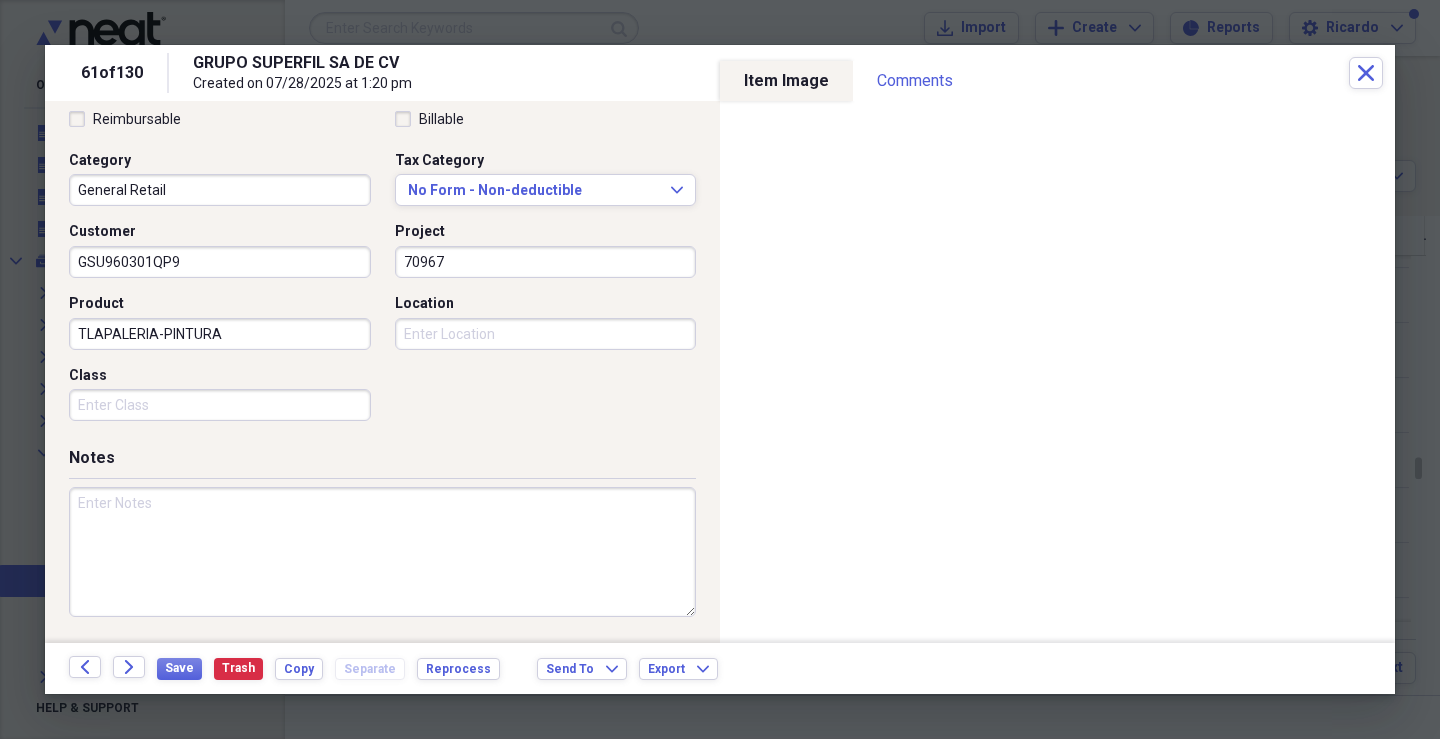 click on "Class" at bounding box center [220, 405] 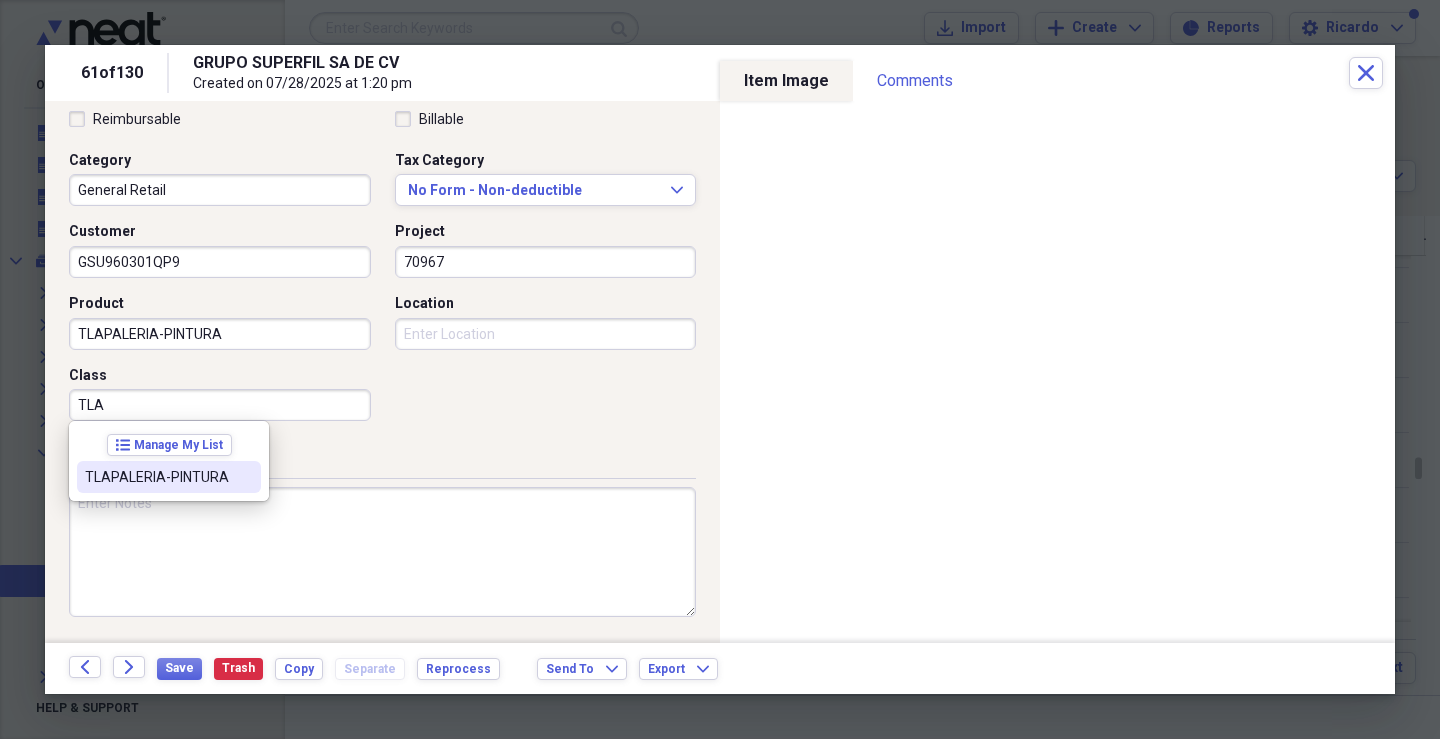 click on "TLAPALERIA-PINTURA" at bounding box center [157, 477] 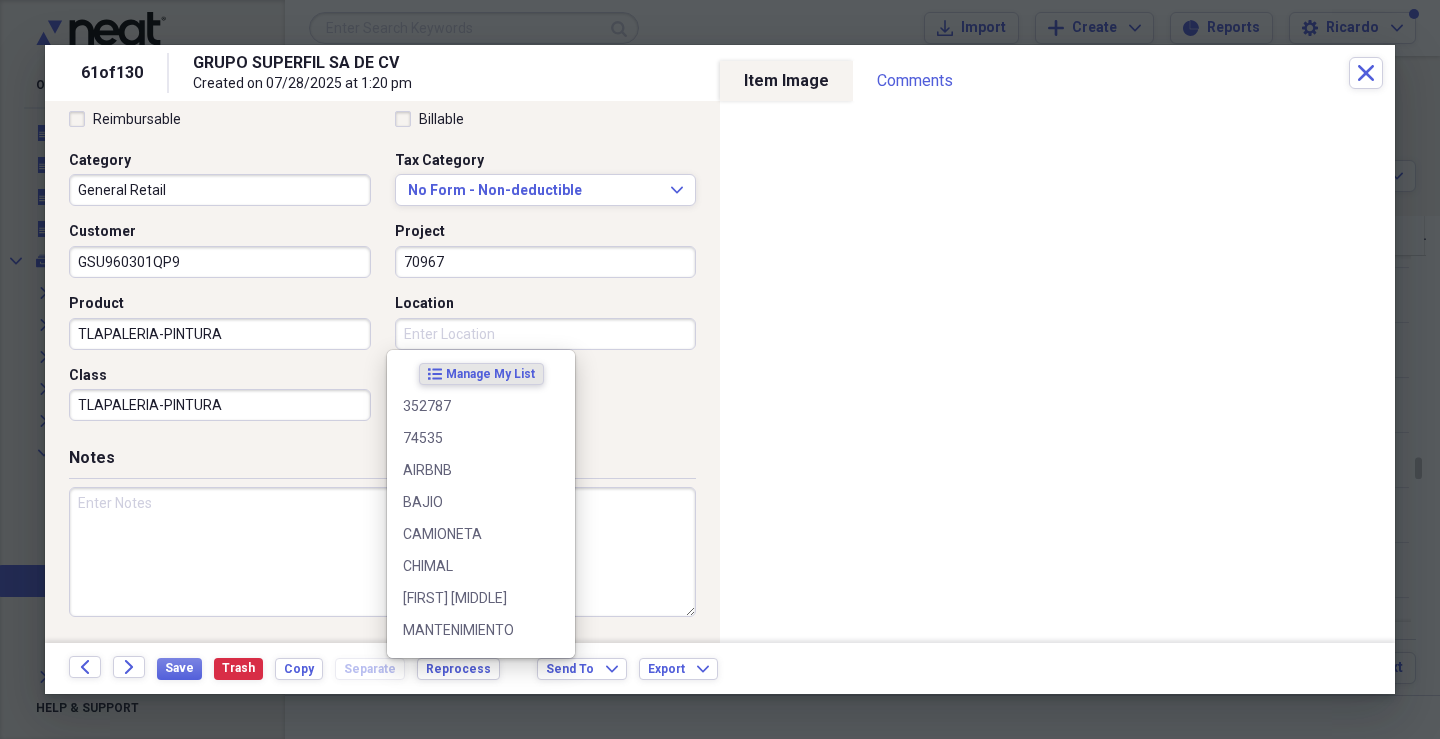 click on "Location" at bounding box center [546, 334] 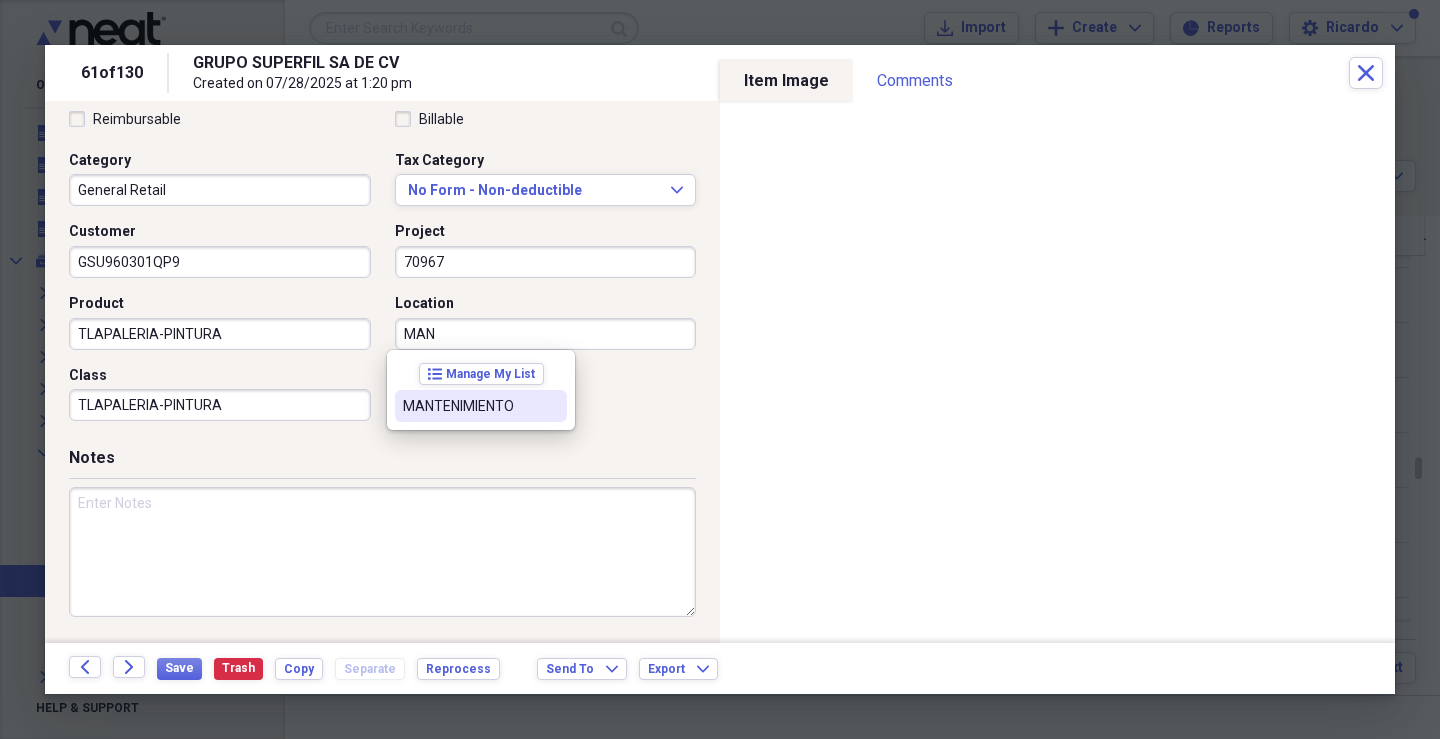 click on "MANTENIMIENTO" at bounding box center (469, 406) 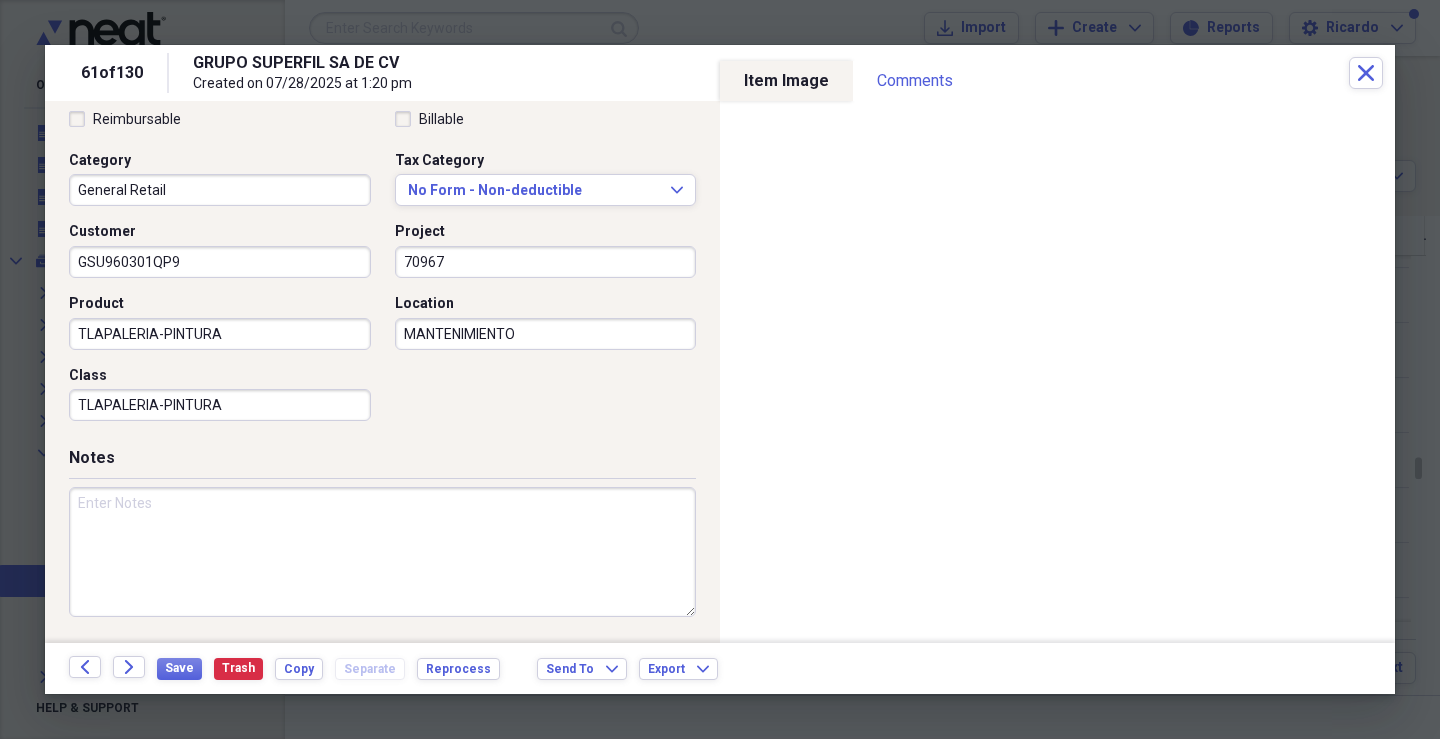 click at bounding box center [382, 552] 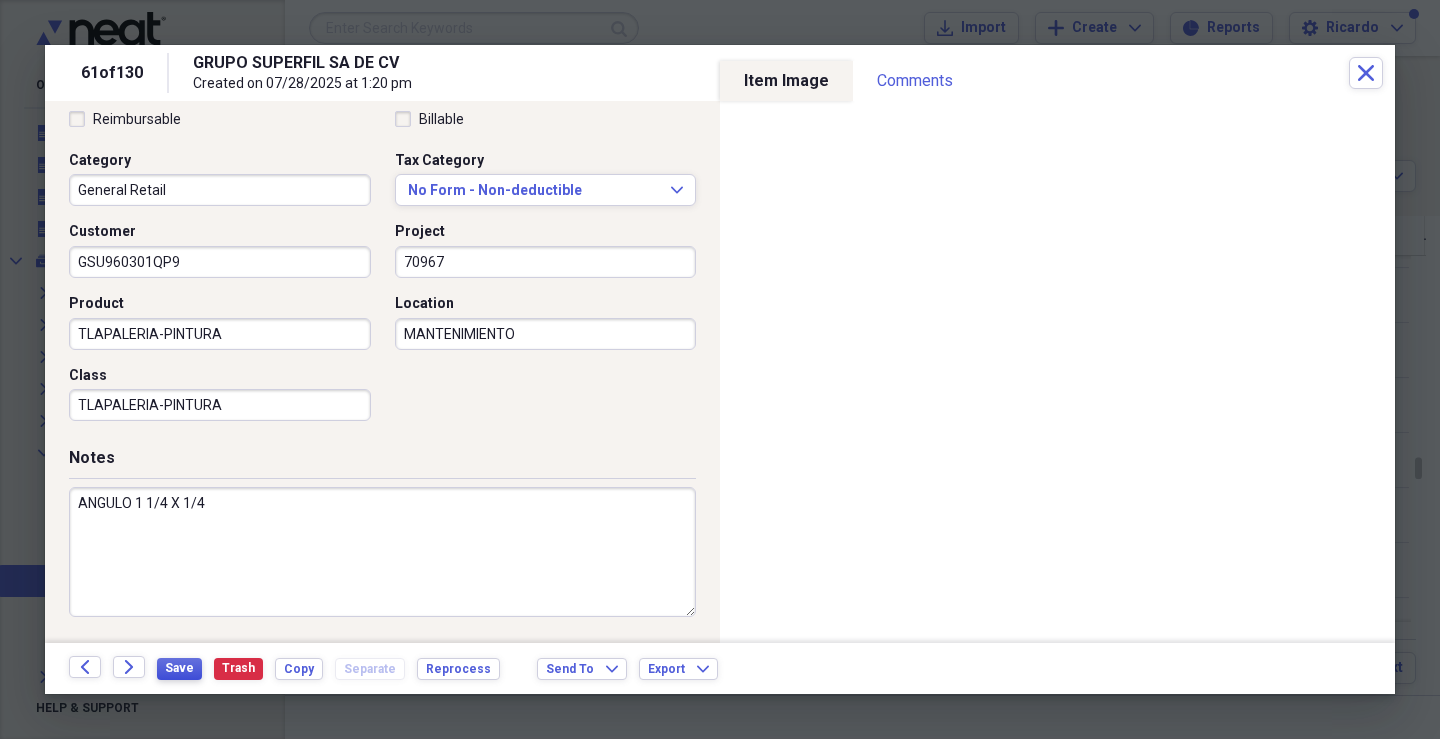 type on "ANGULO 1 1/4 X 1/4" 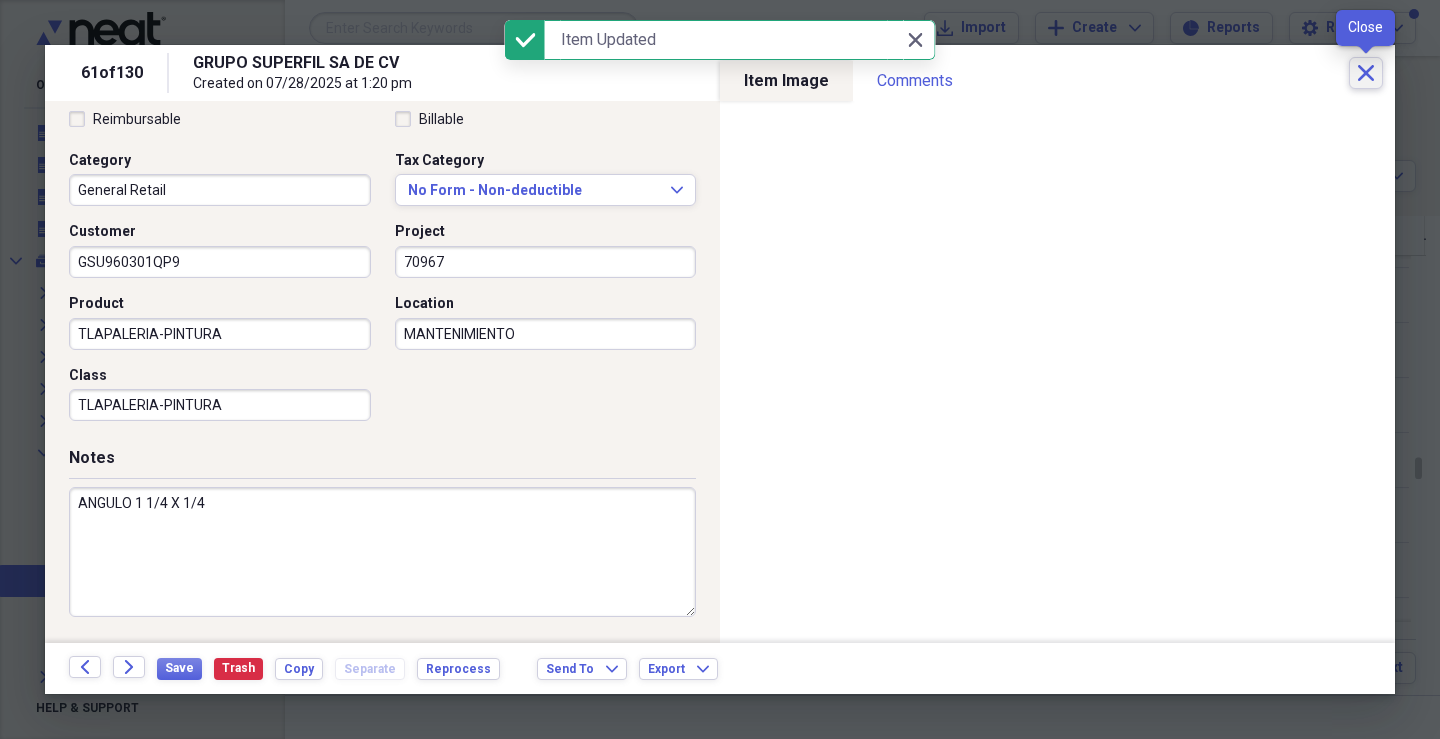 click on "Close" at bounding box center [1366, 73] 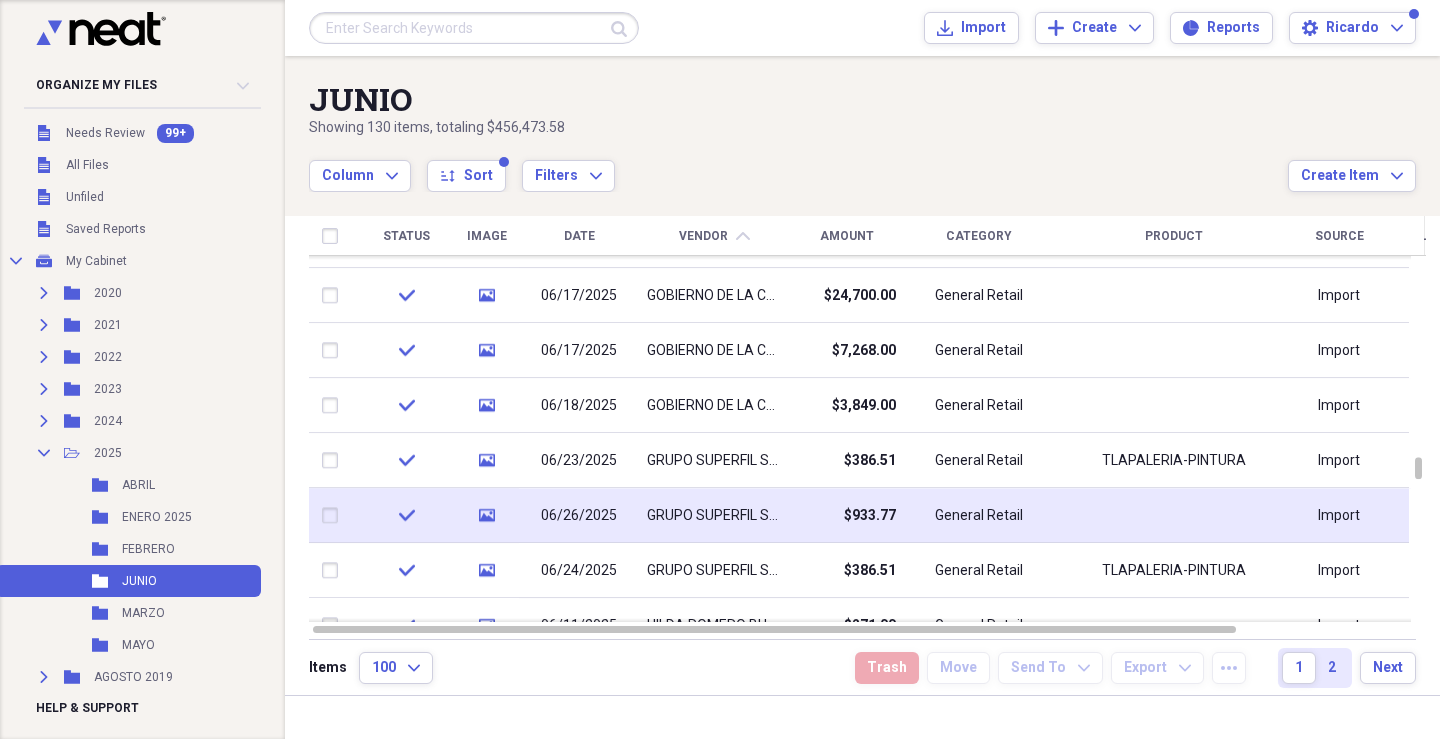 click on "GRUPO SUPERFIL SA DE CV" at bounding box center [714, 516] 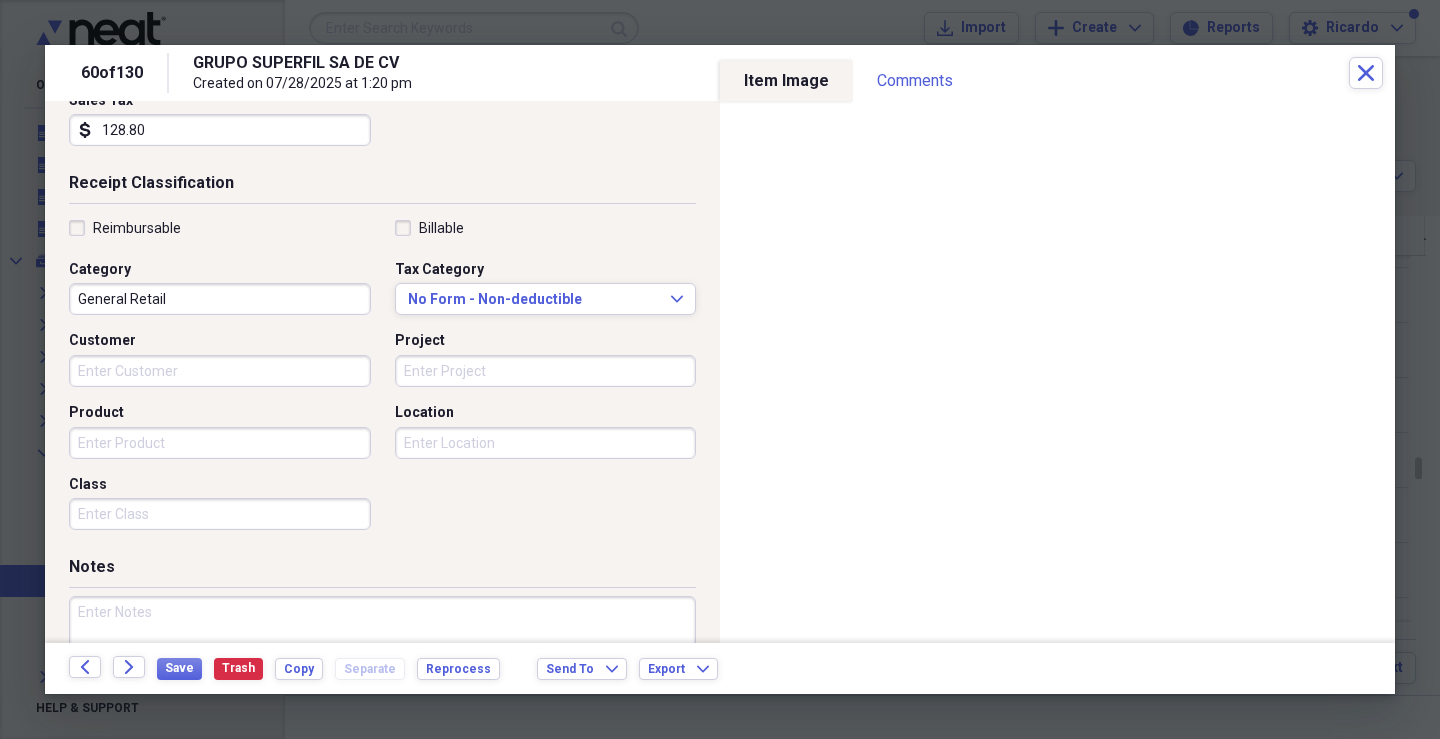 scroll, scrollTop: 374, scrollLeft: 0, axis: vertical 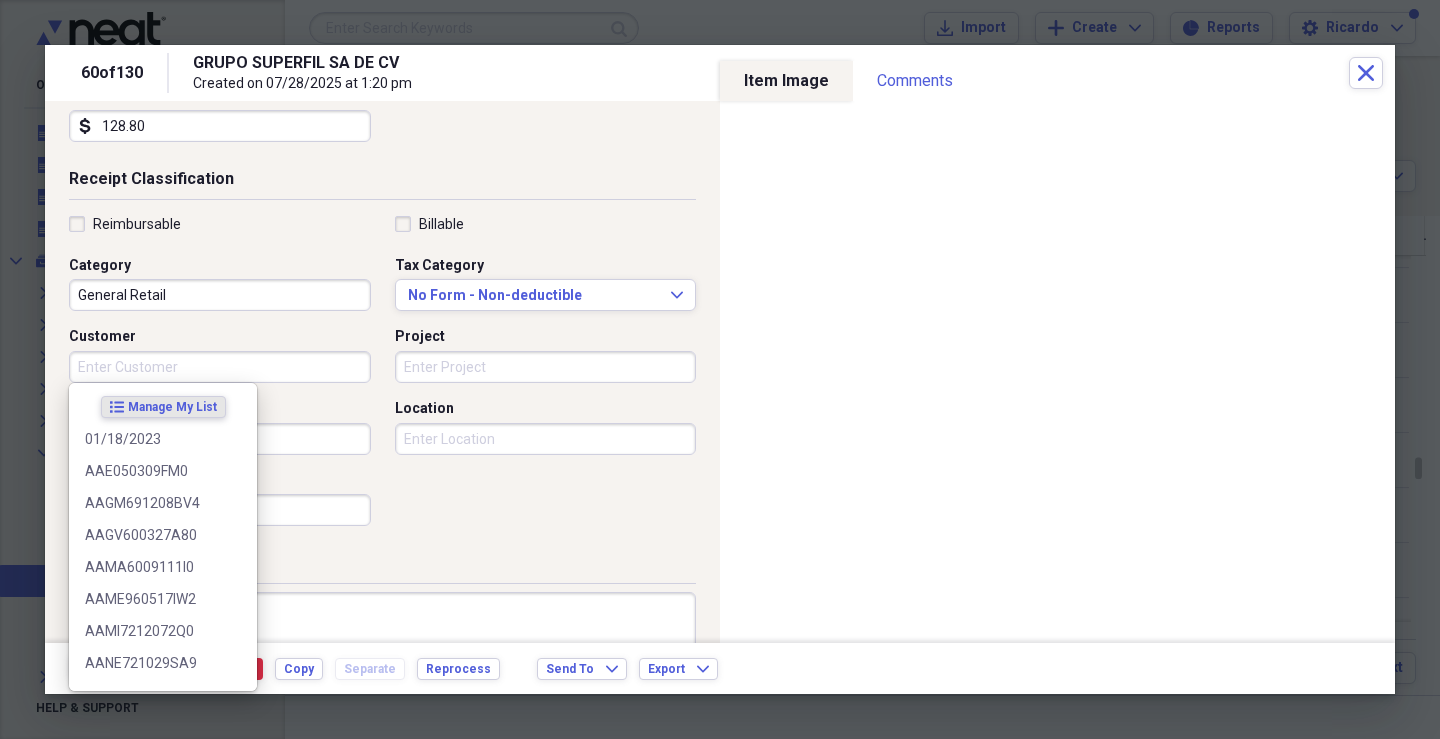 click on "Customer" at bounding box center [220, 367] 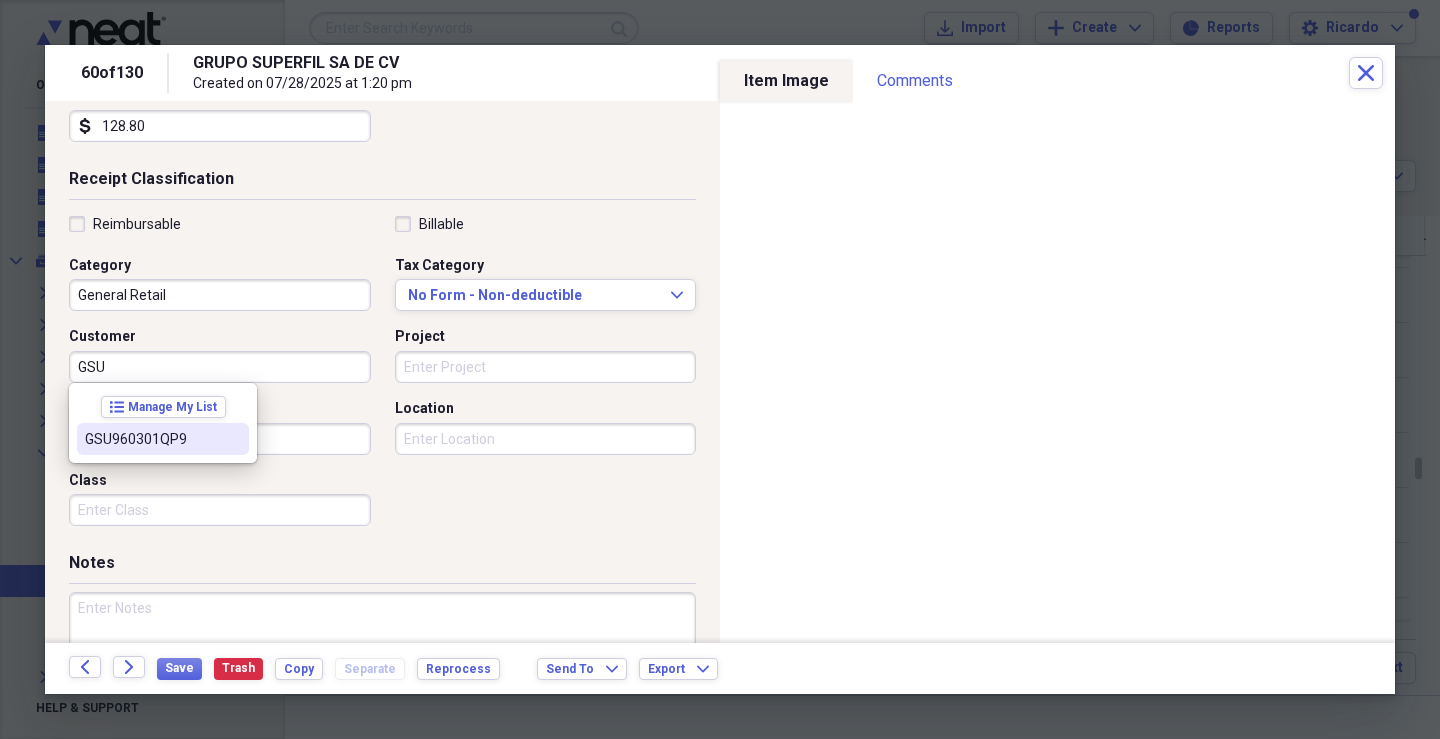 click on "GSU960301QP9" at bounding box center [151, 439] 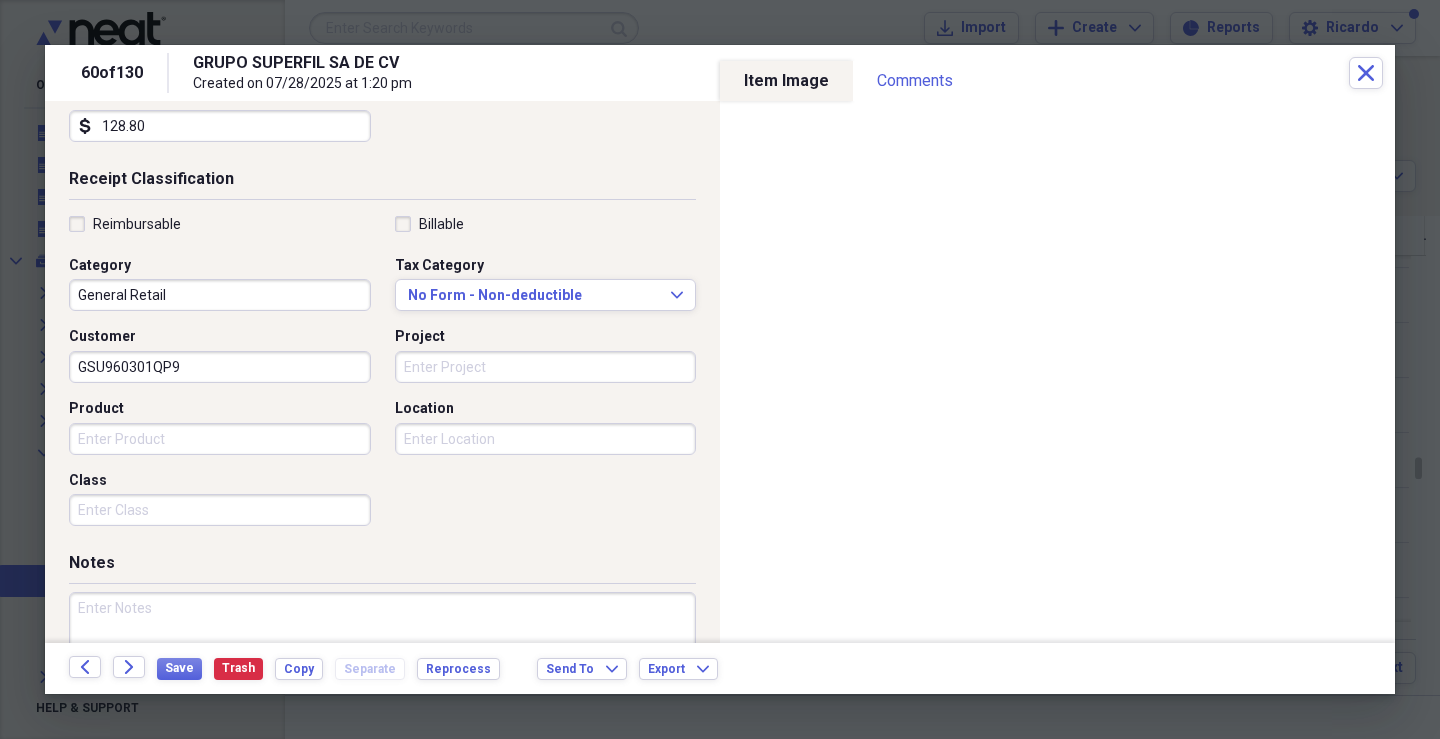 click on "Project" at bounding box center [546, 367] 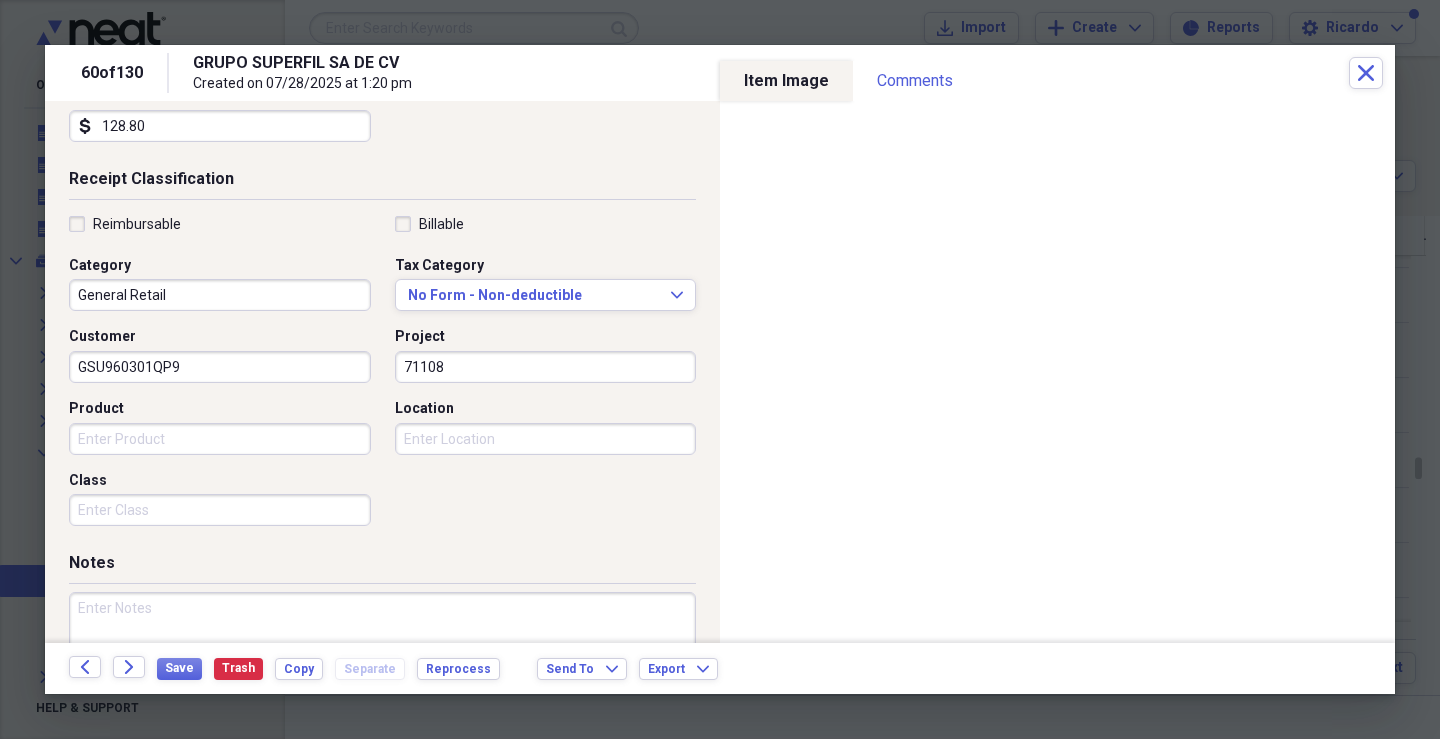 type on "71108" 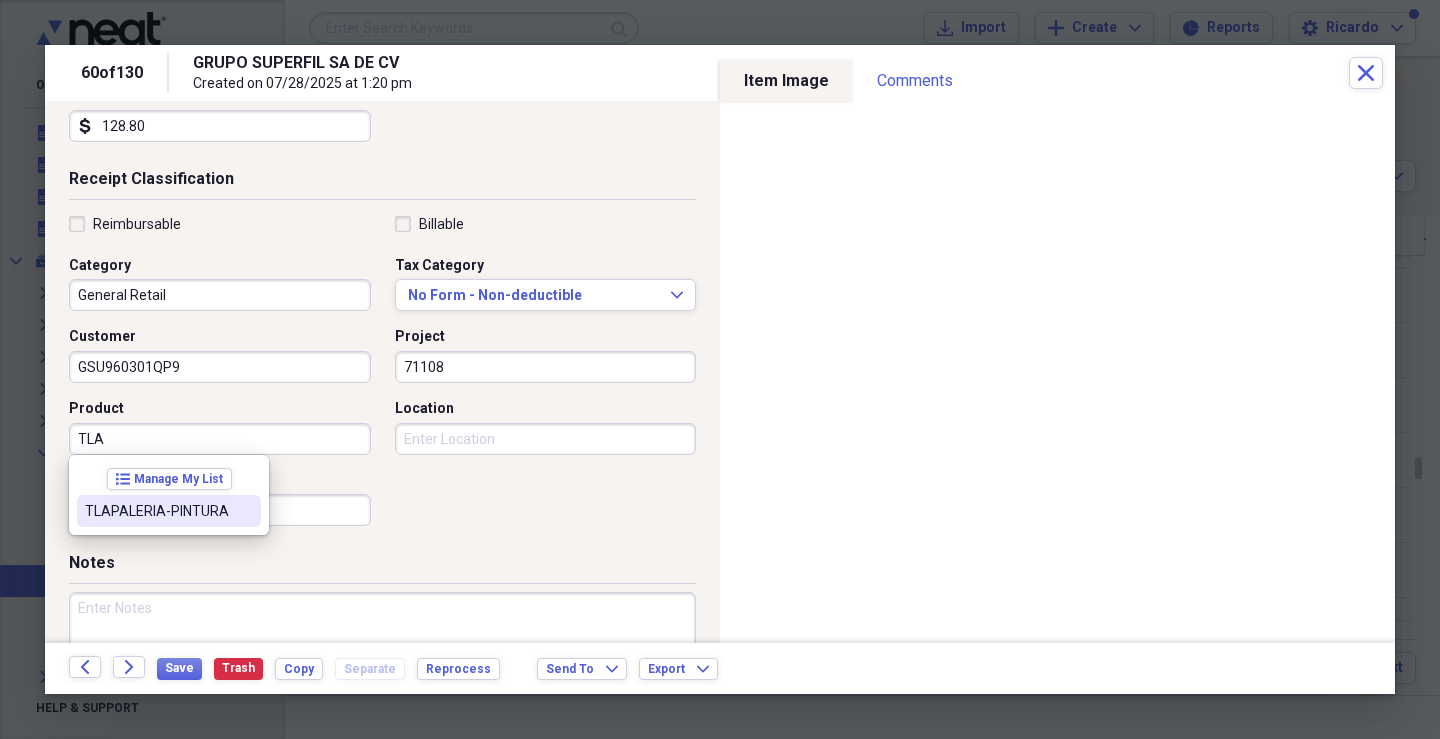 click on "TLAPALERIA-PINTURA" at bounding box center [157, 511] 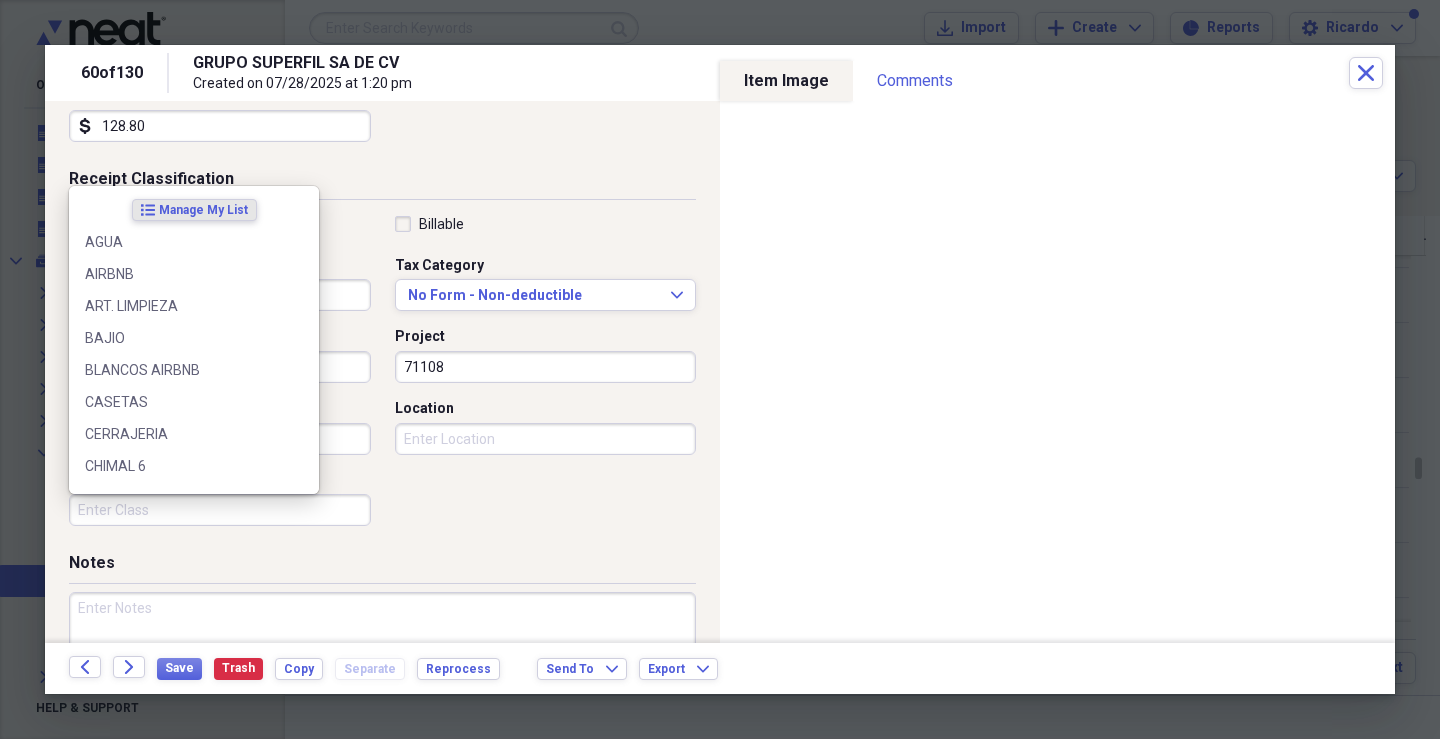 click on "Class" at bounding box center [220, 510] 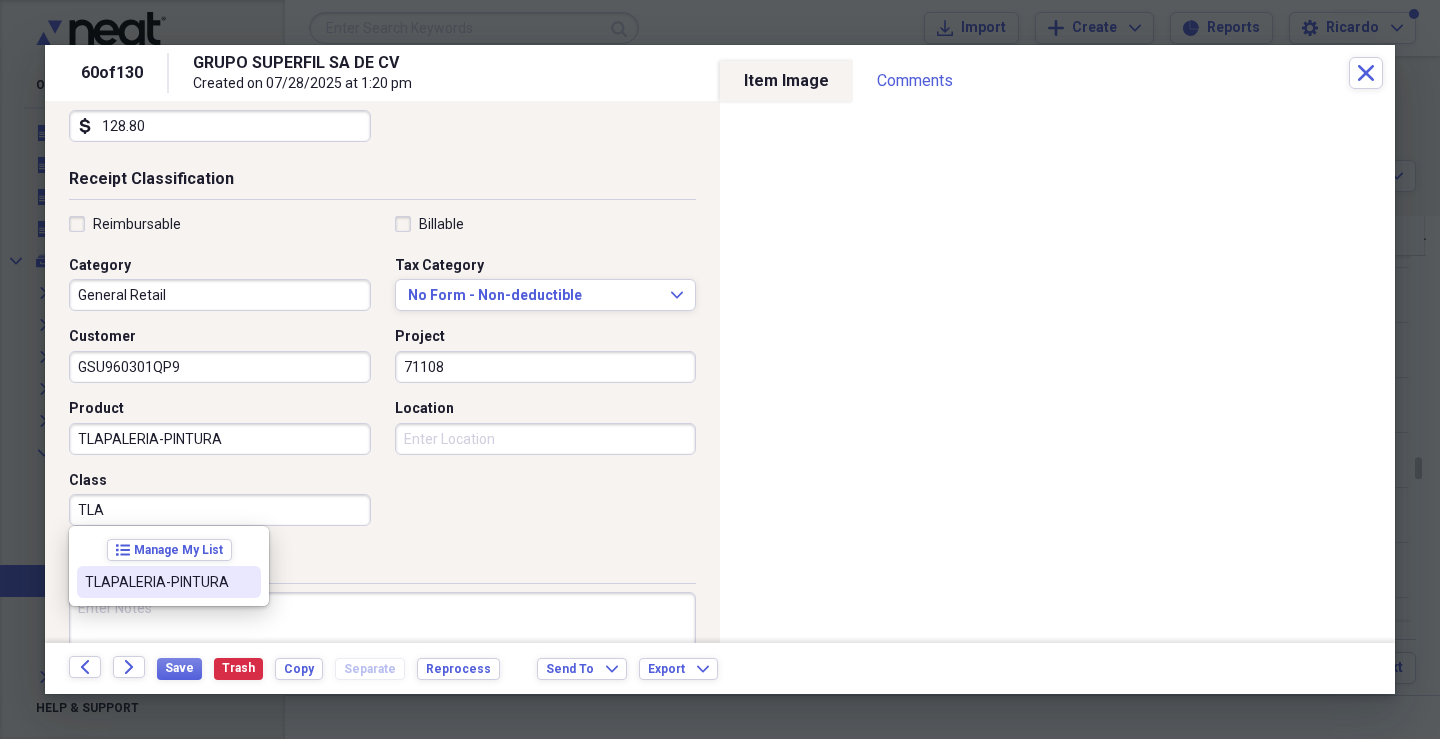 click on "TLAPALERIA-PINTURA" at bounding box center [157, 582] 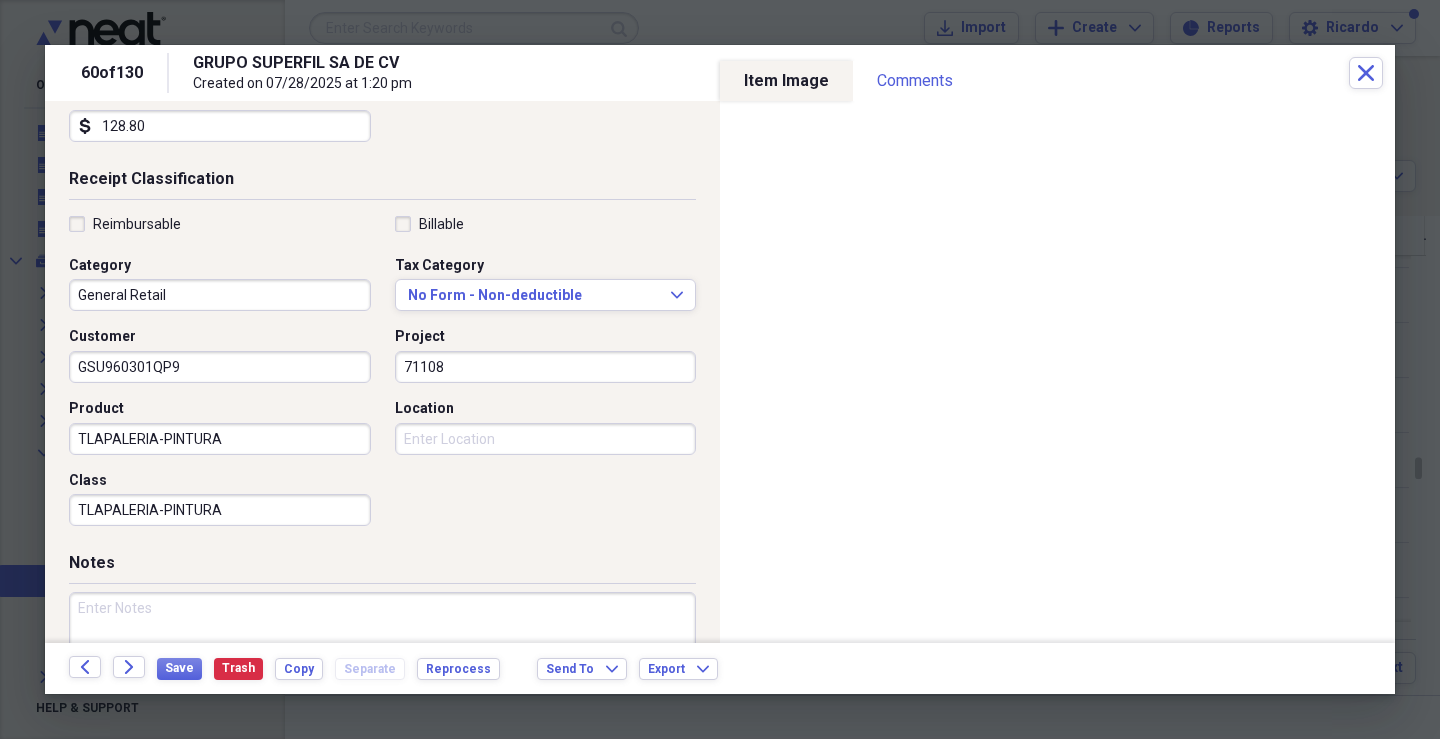 click on "Location" at bounding box center (546, 439) 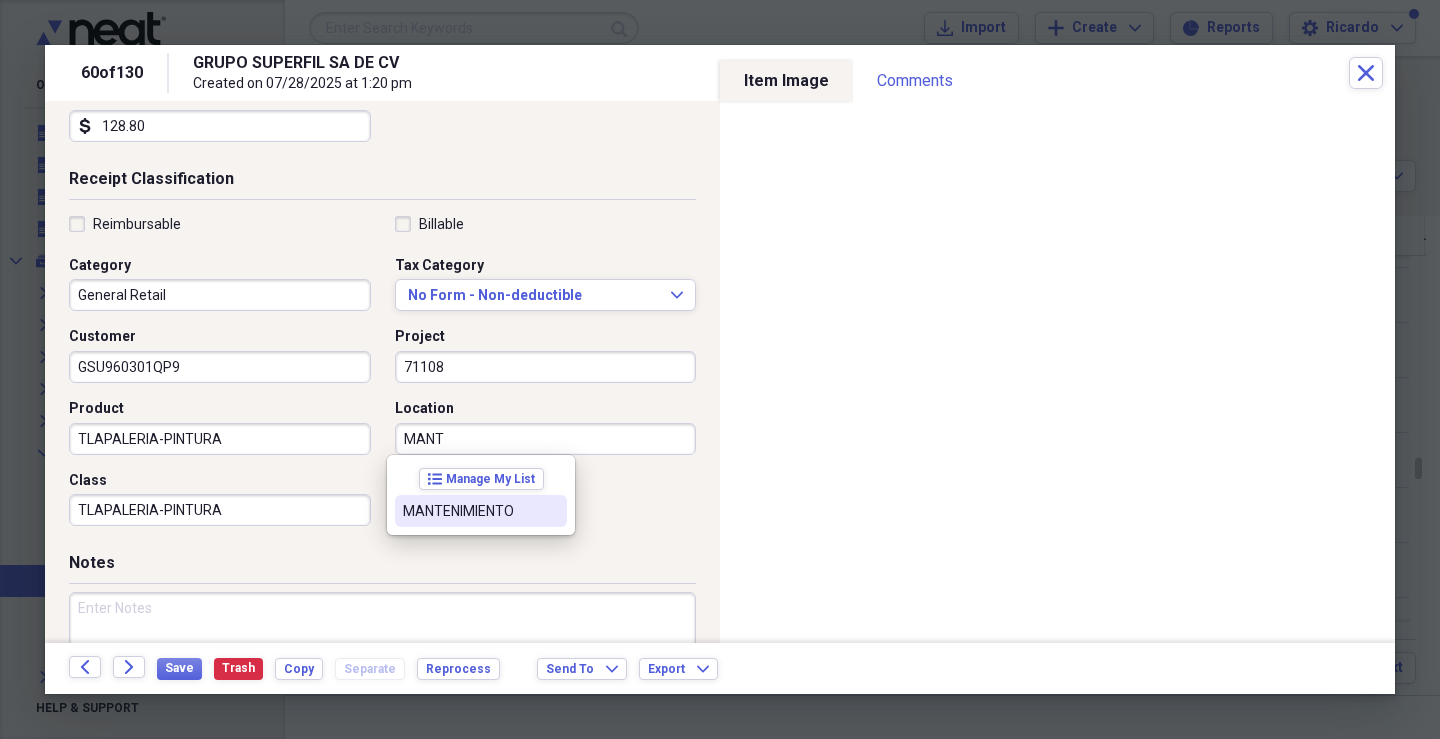 click on "MANTENIMIENTO" at bounding box center (469, 511) 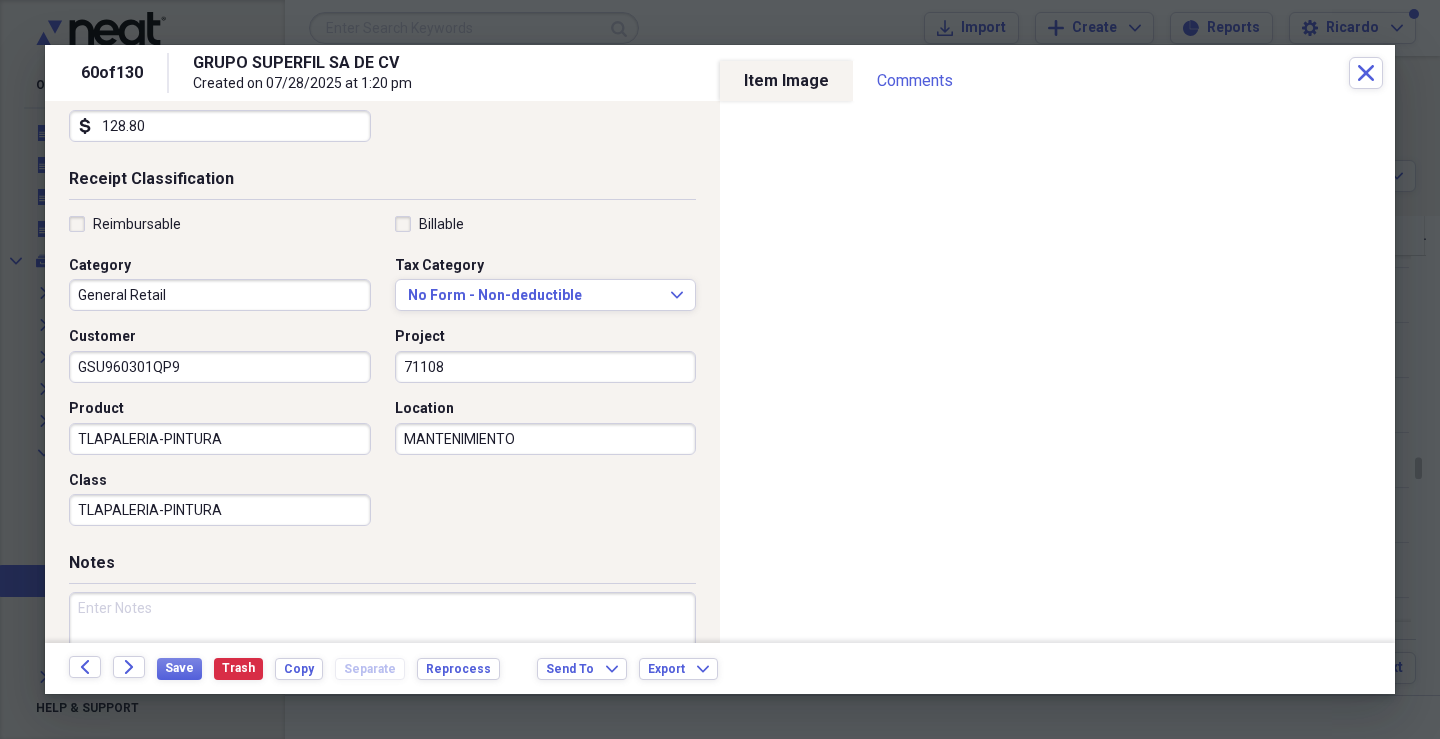 click at bounding box center [382, 657] 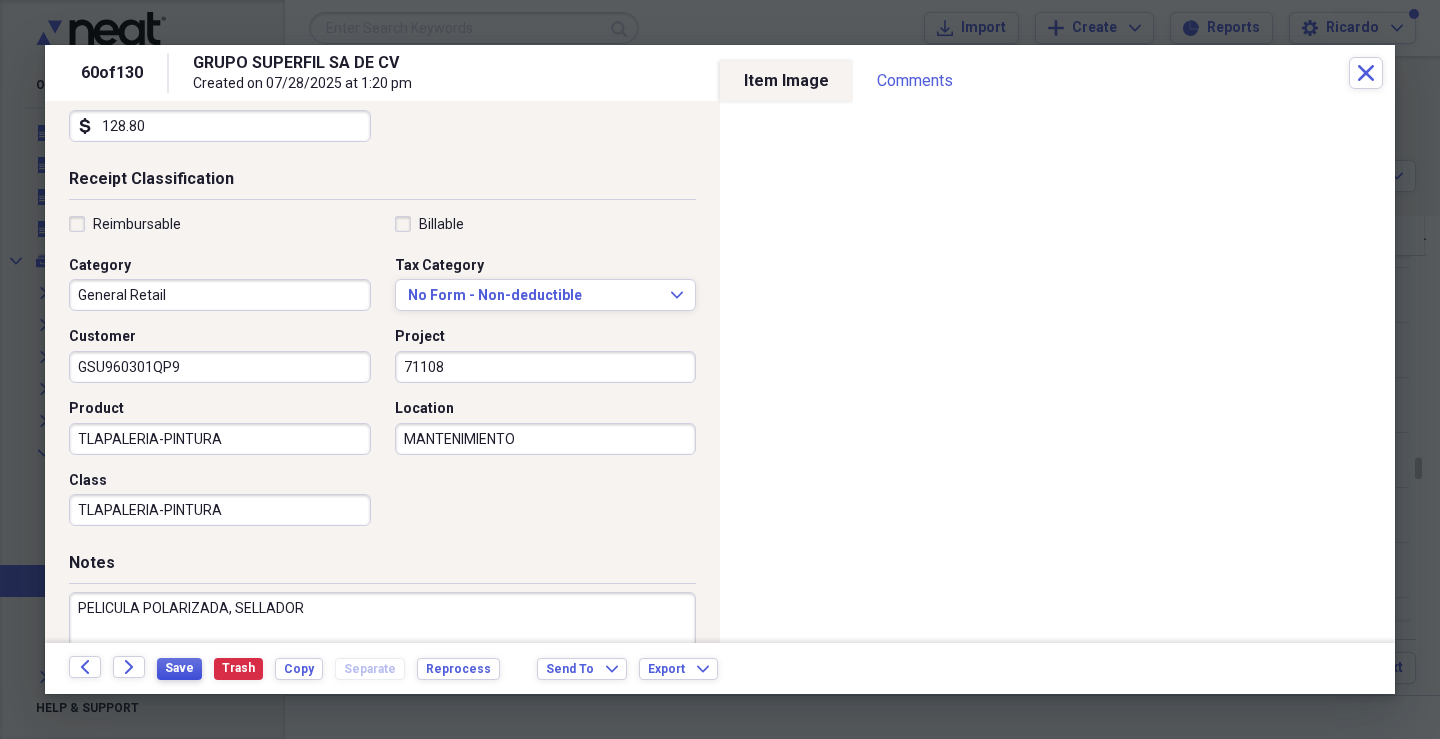 type on "PELICULA POLARIZADA, SELLADOR" 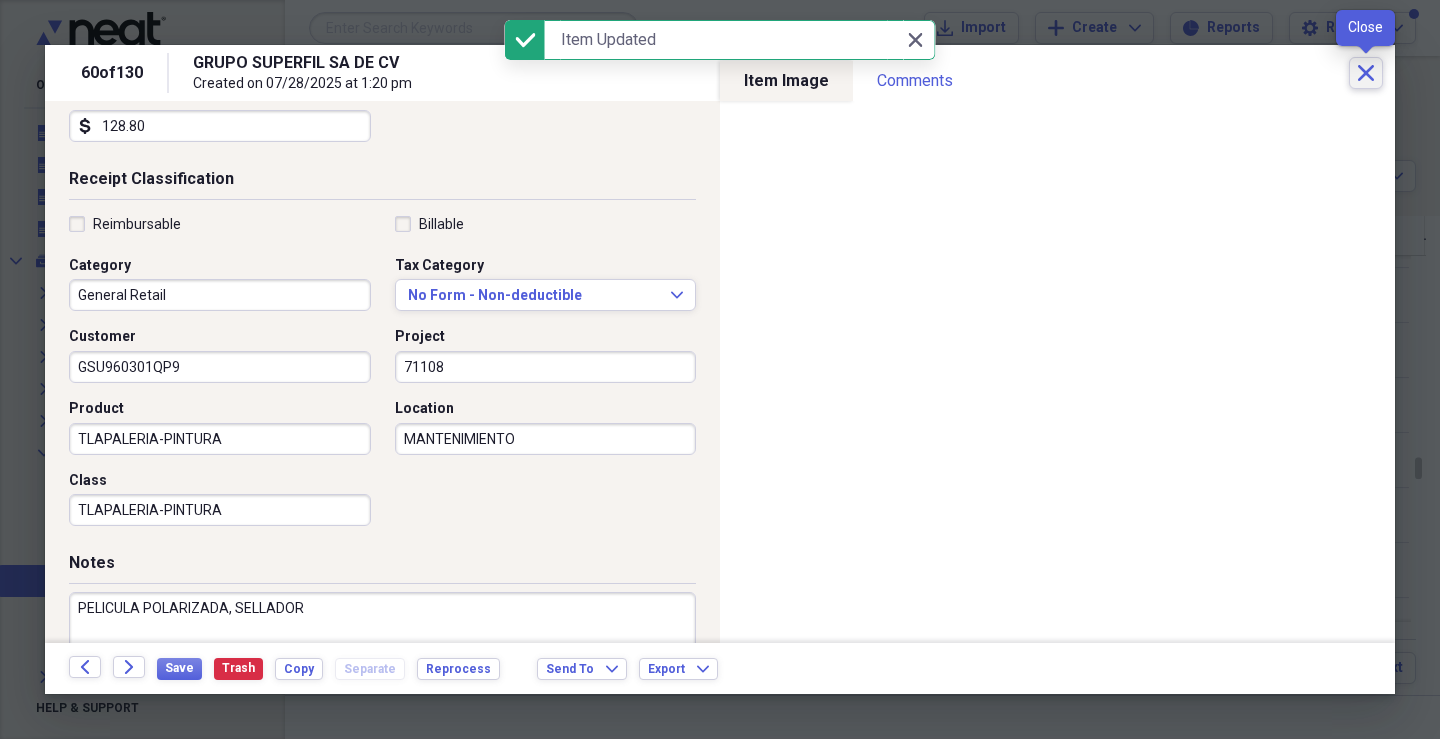 click on "Close" at bounding box center (1366, 73) 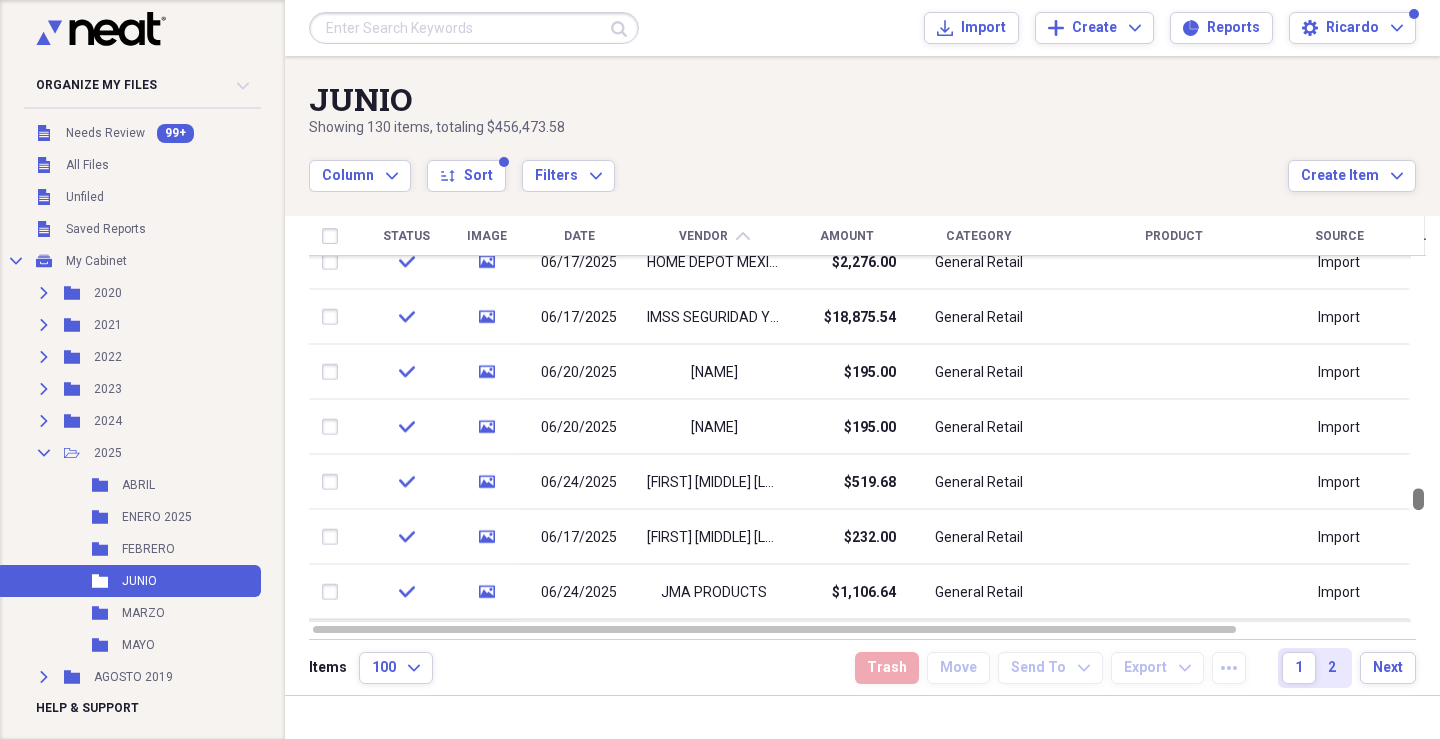 drag, startPoint x: 1428, startPoint y: 472, endPoint x: 1428, endPoint y: 503, distance: 31 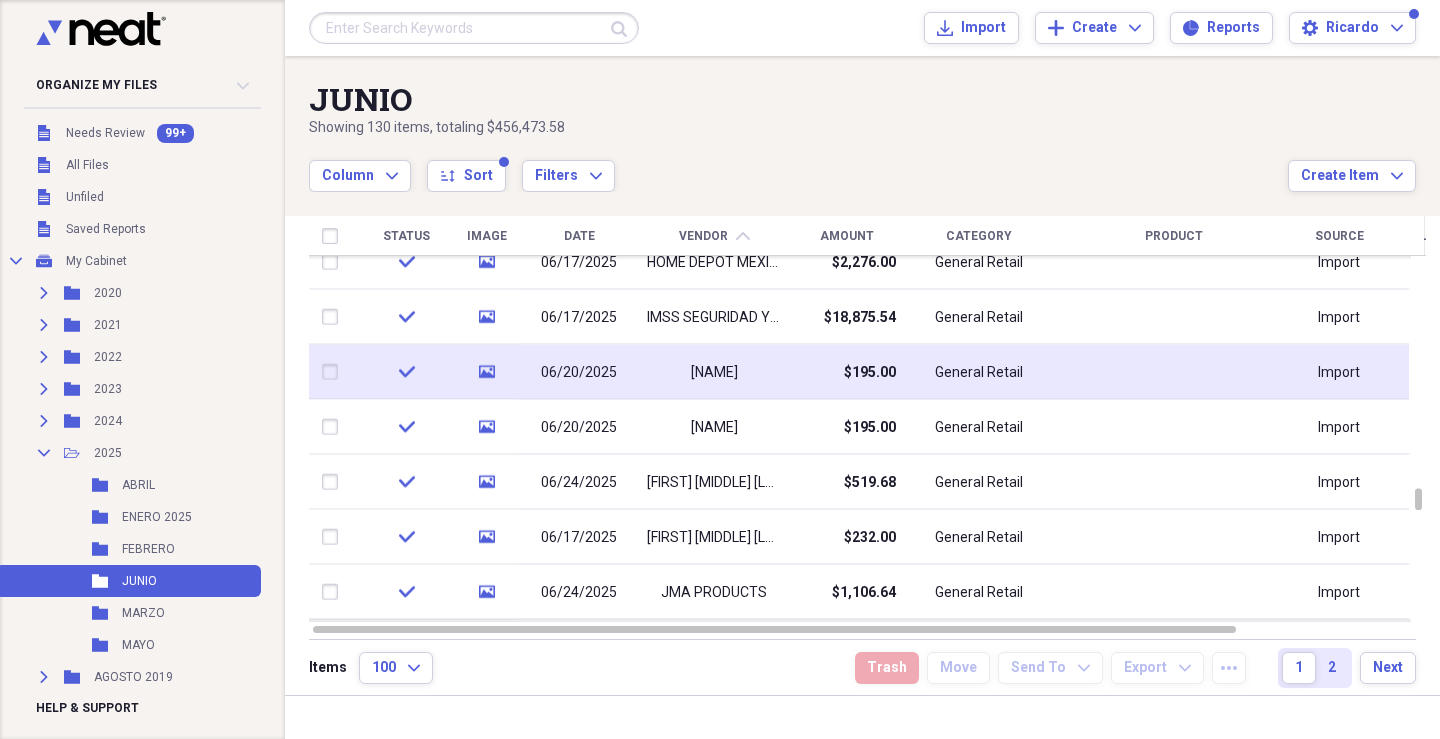 click on "[NAME]" at bounding box center (714, 372) 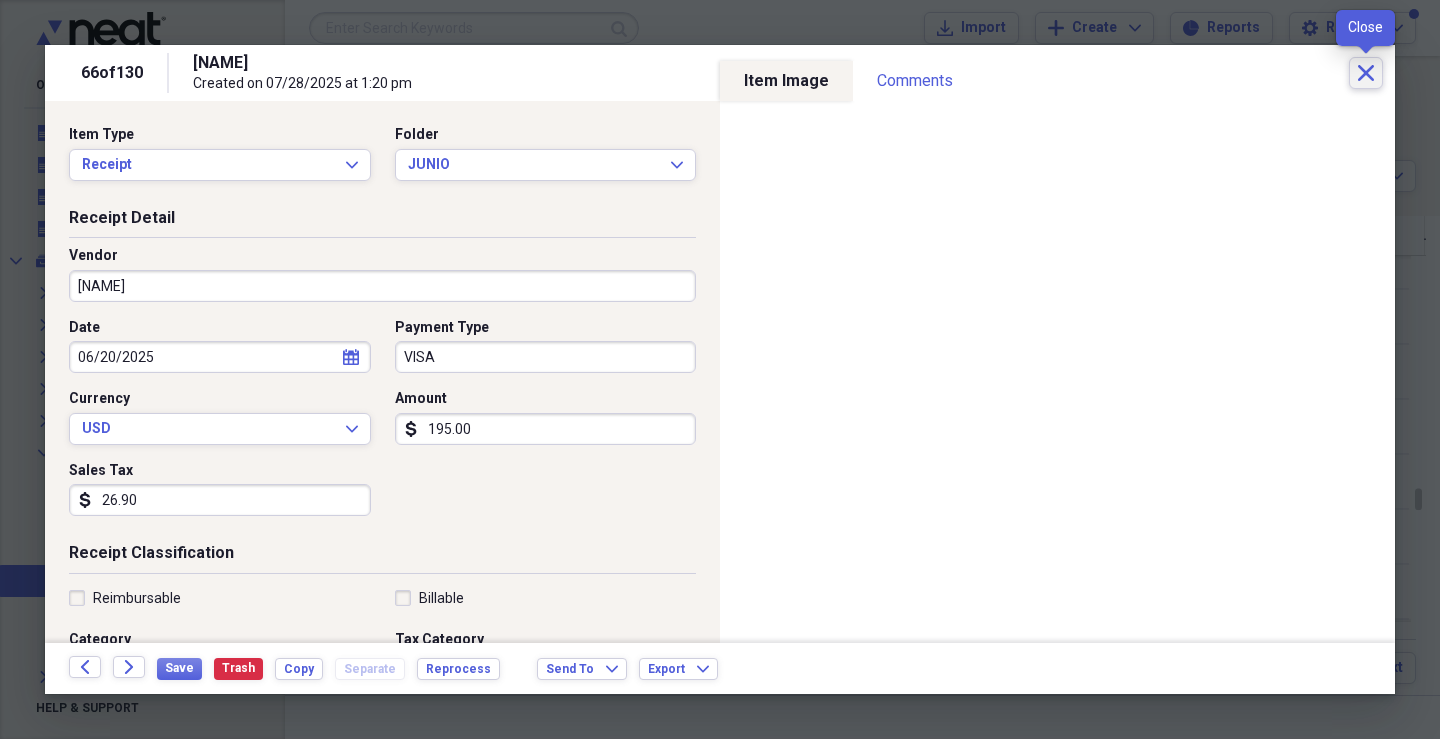 click on "Close" 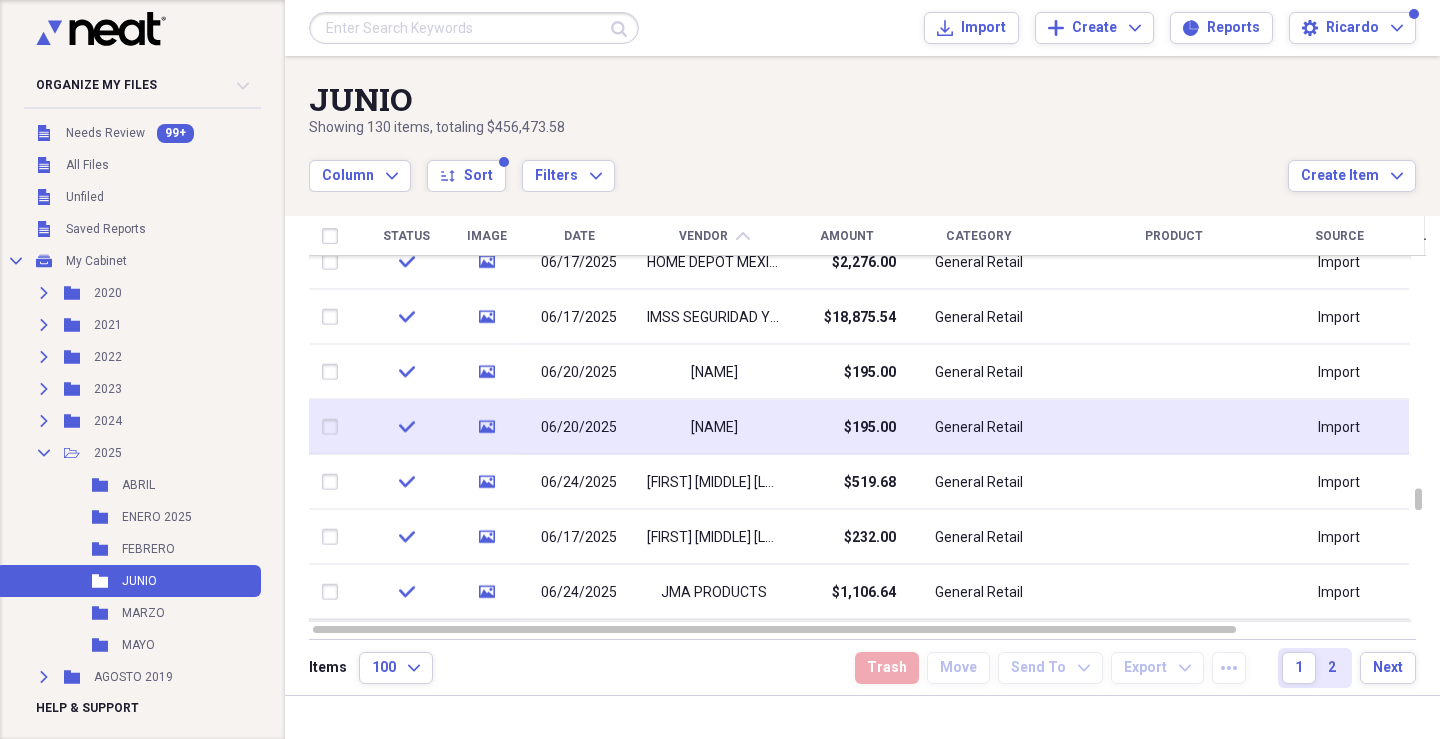 click on "[NAME]" at bounding box center (714, 427) 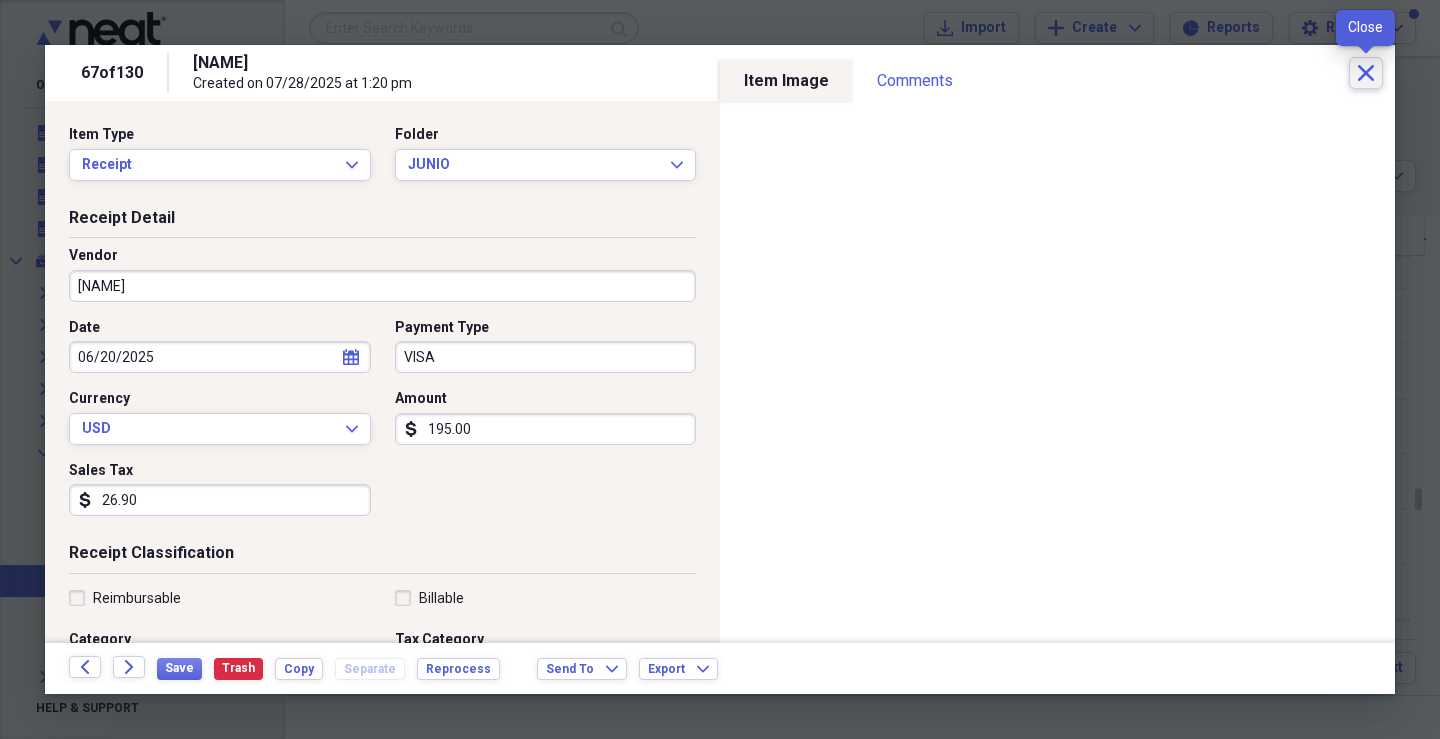 click on "Close" 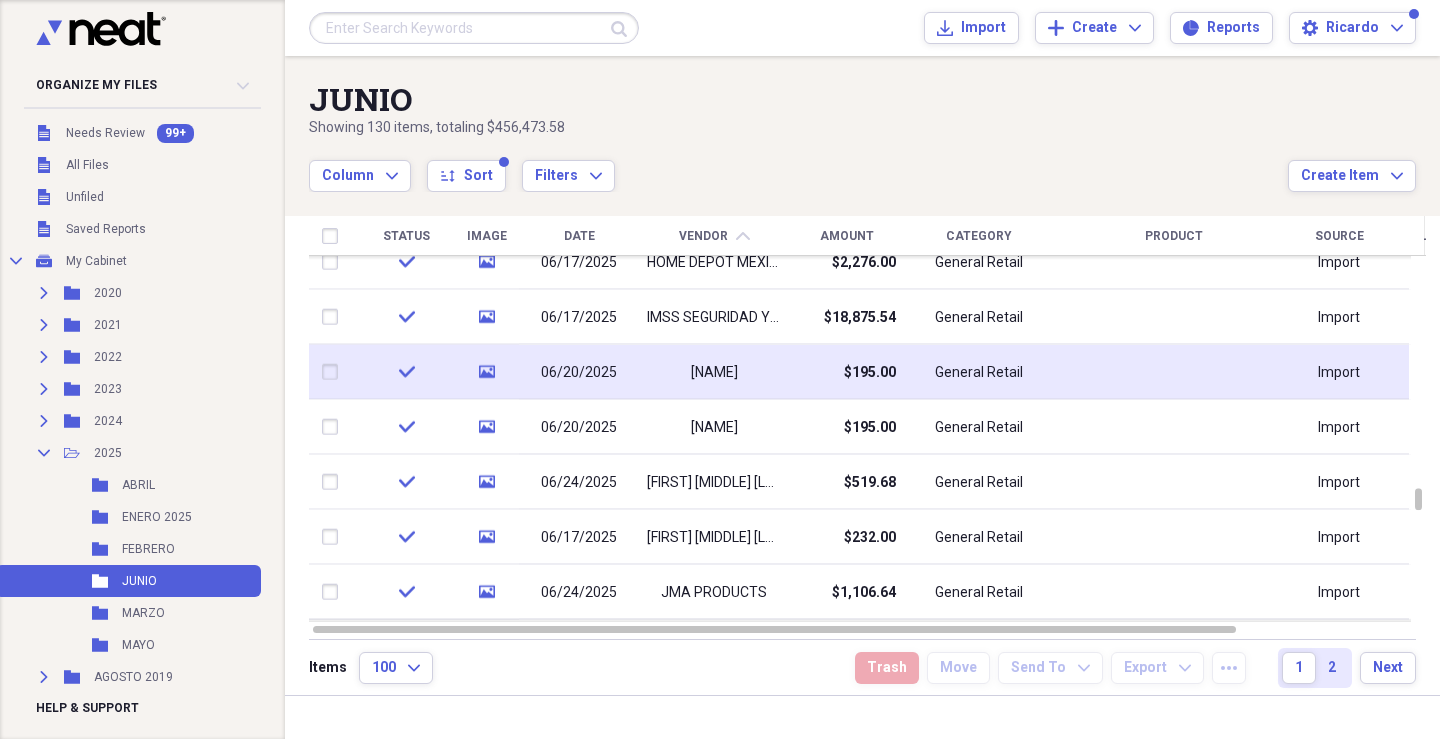 click at bounding box center [334, 372] 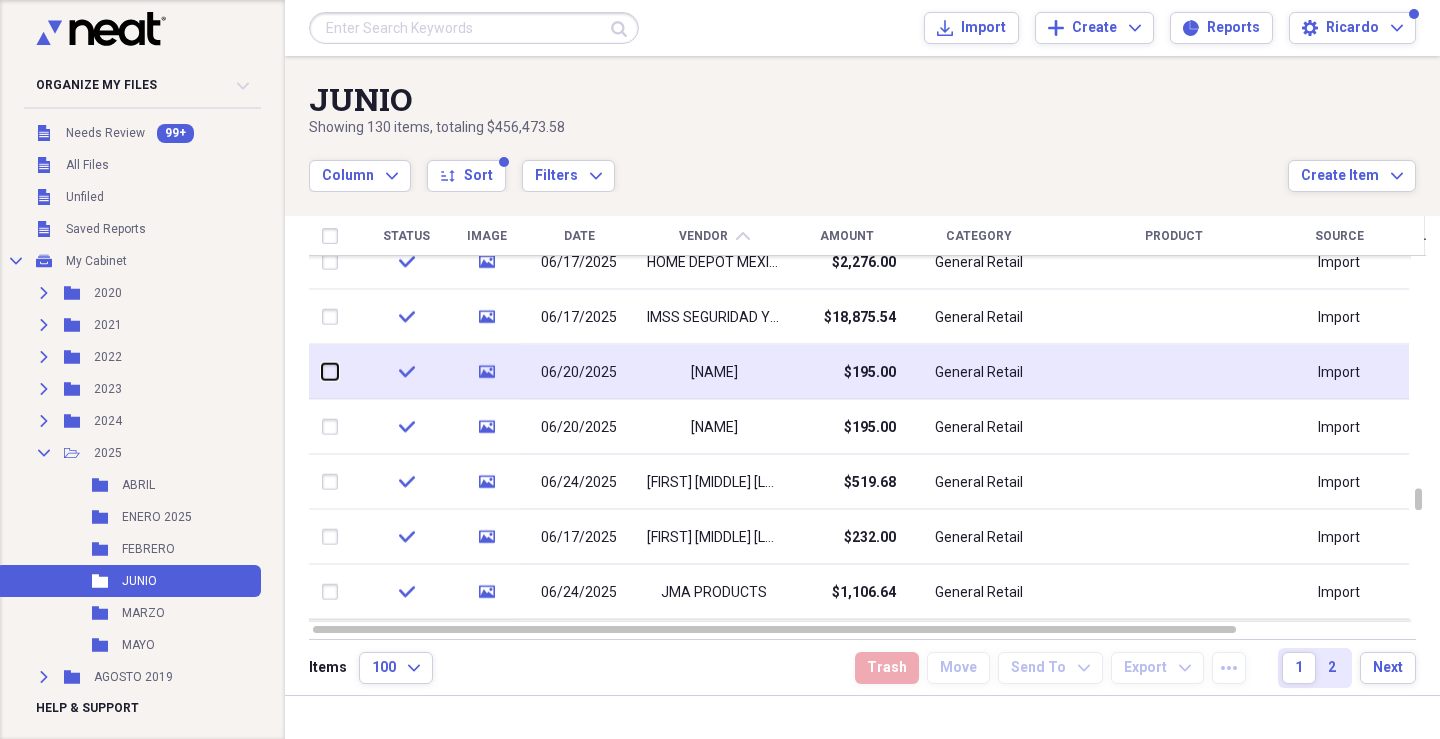 click at bounding box center (322, 372) 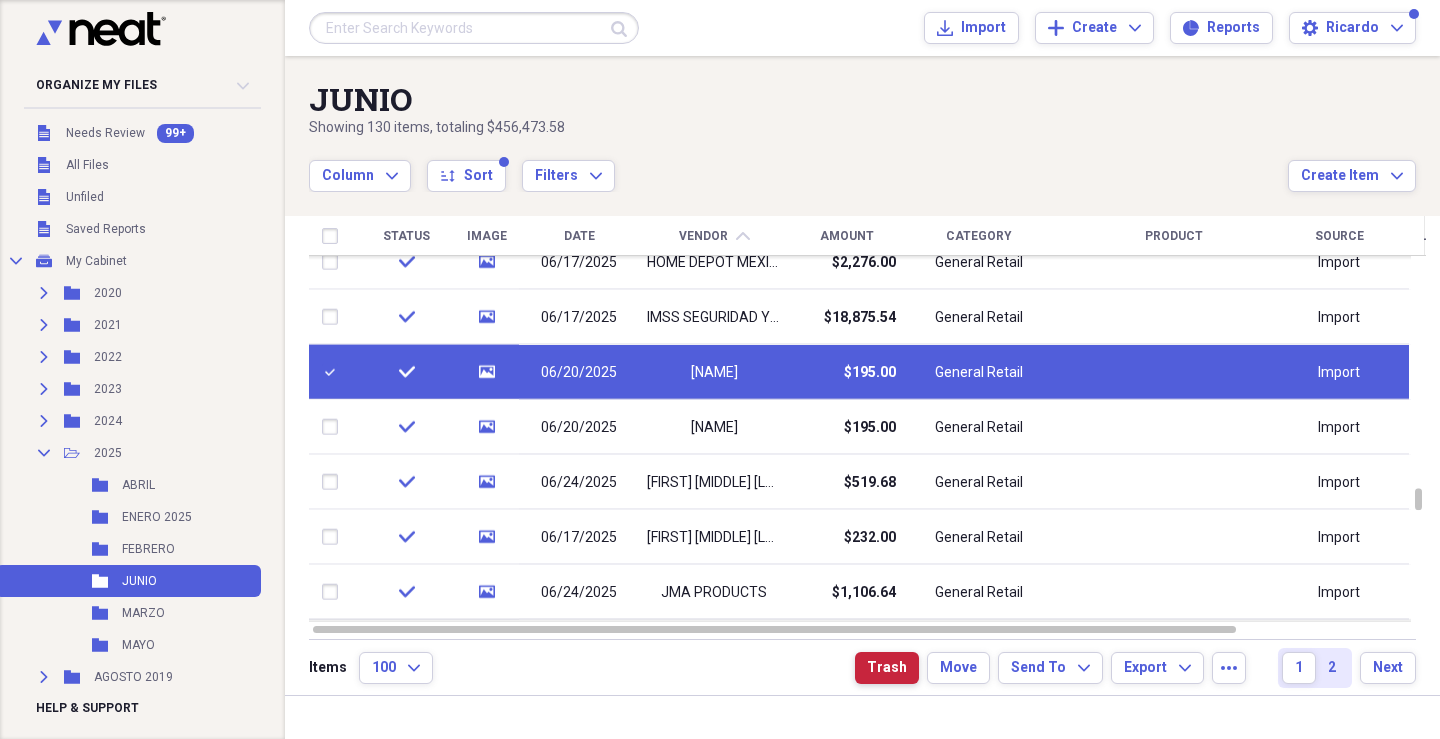 click on "Trash" at bounding box center [887, 668] 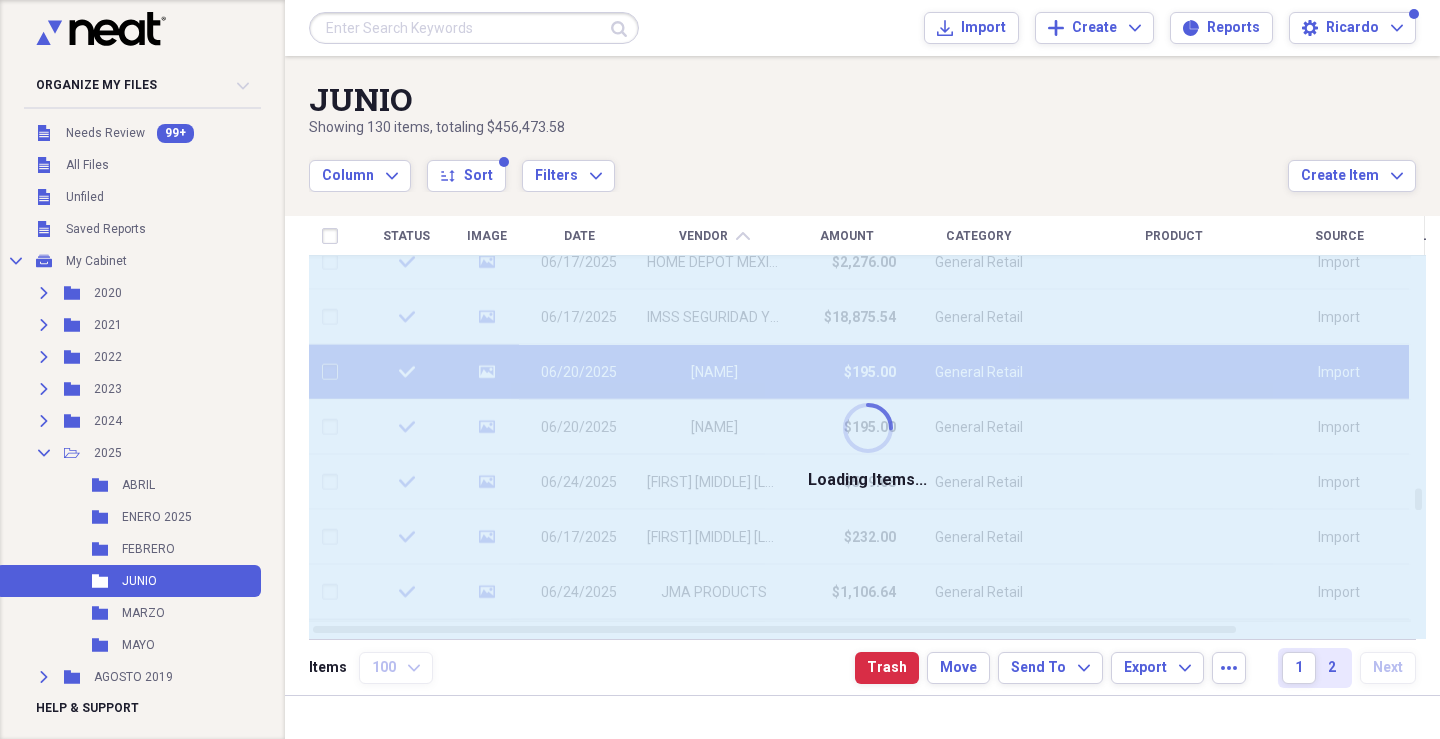 checkbox on "false" 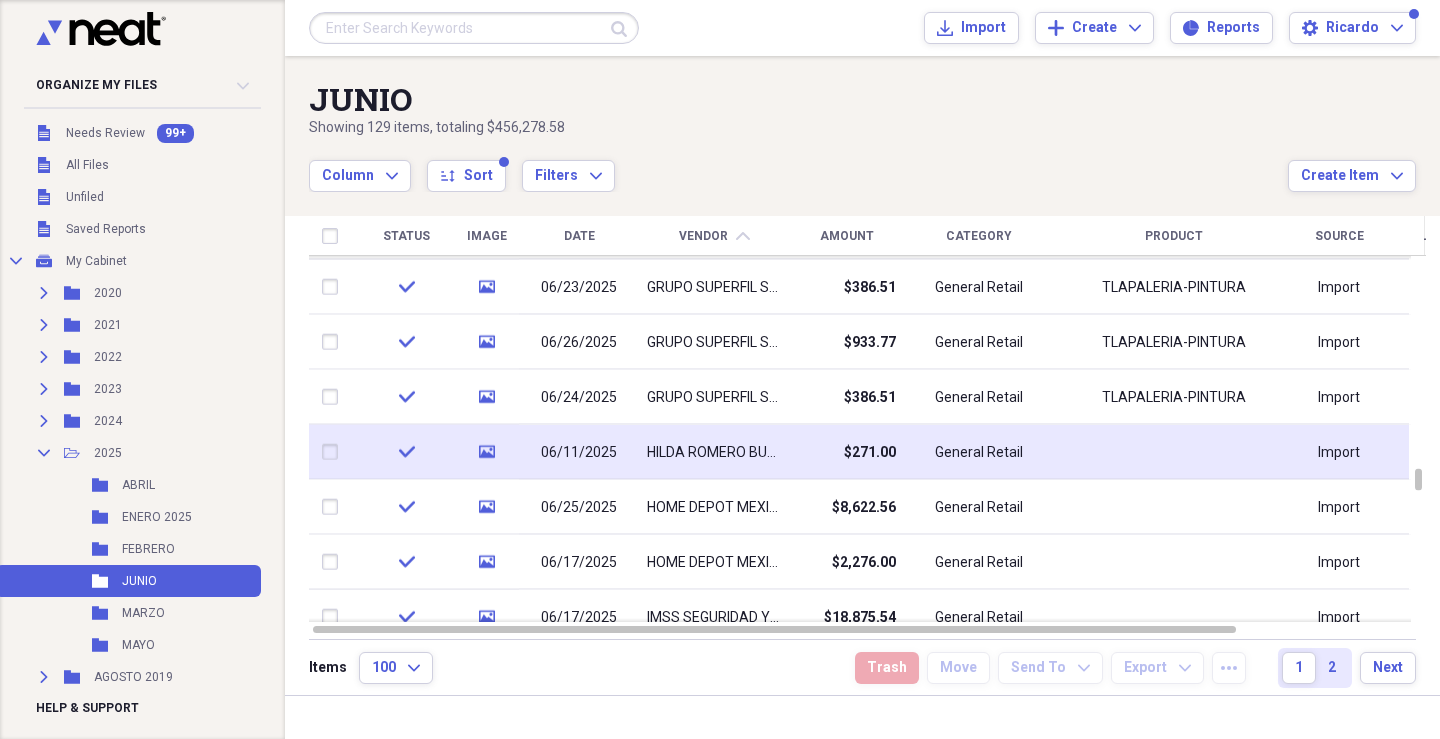 click on "HILDA ROMERO BURGOS" at bounding box center (714, 452) 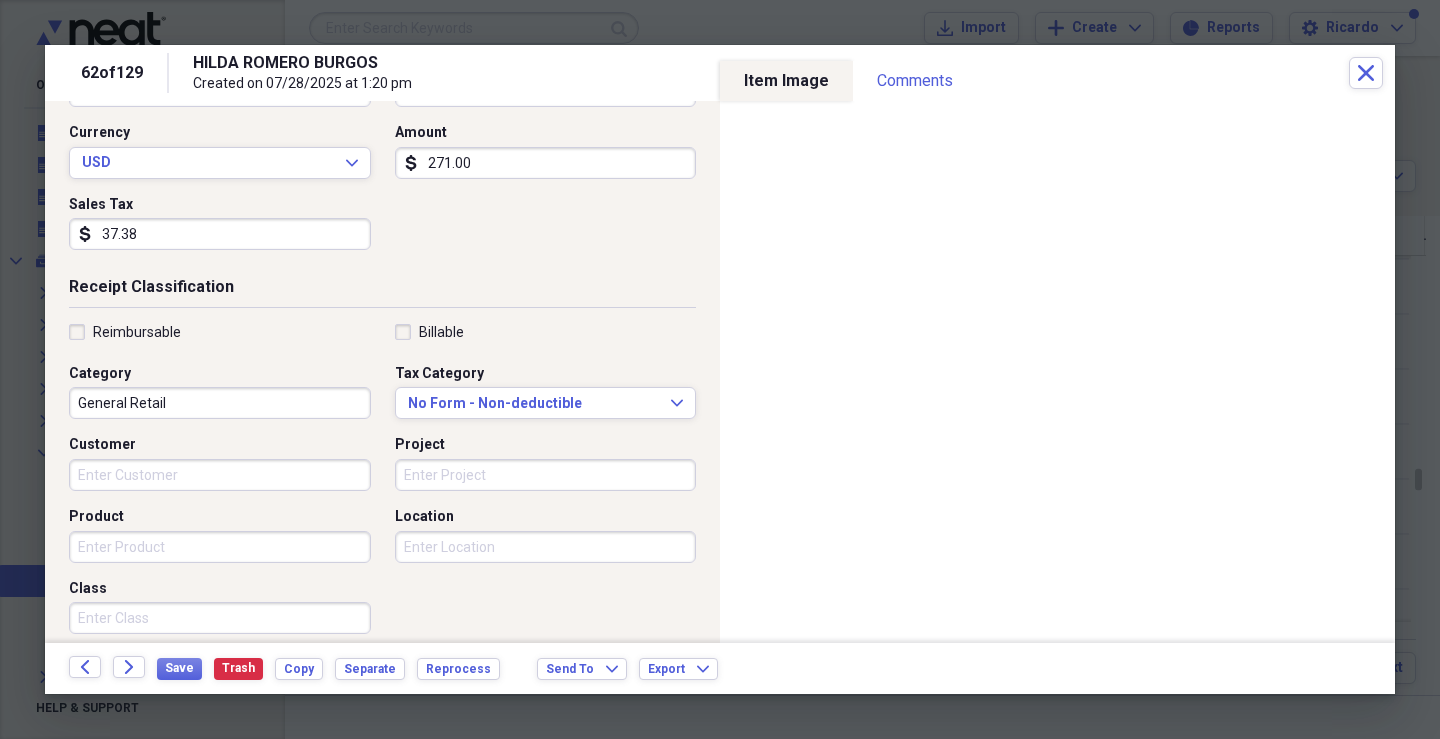 scroll, scrollTop: 300, scrollLeft: 0, axis: vertical 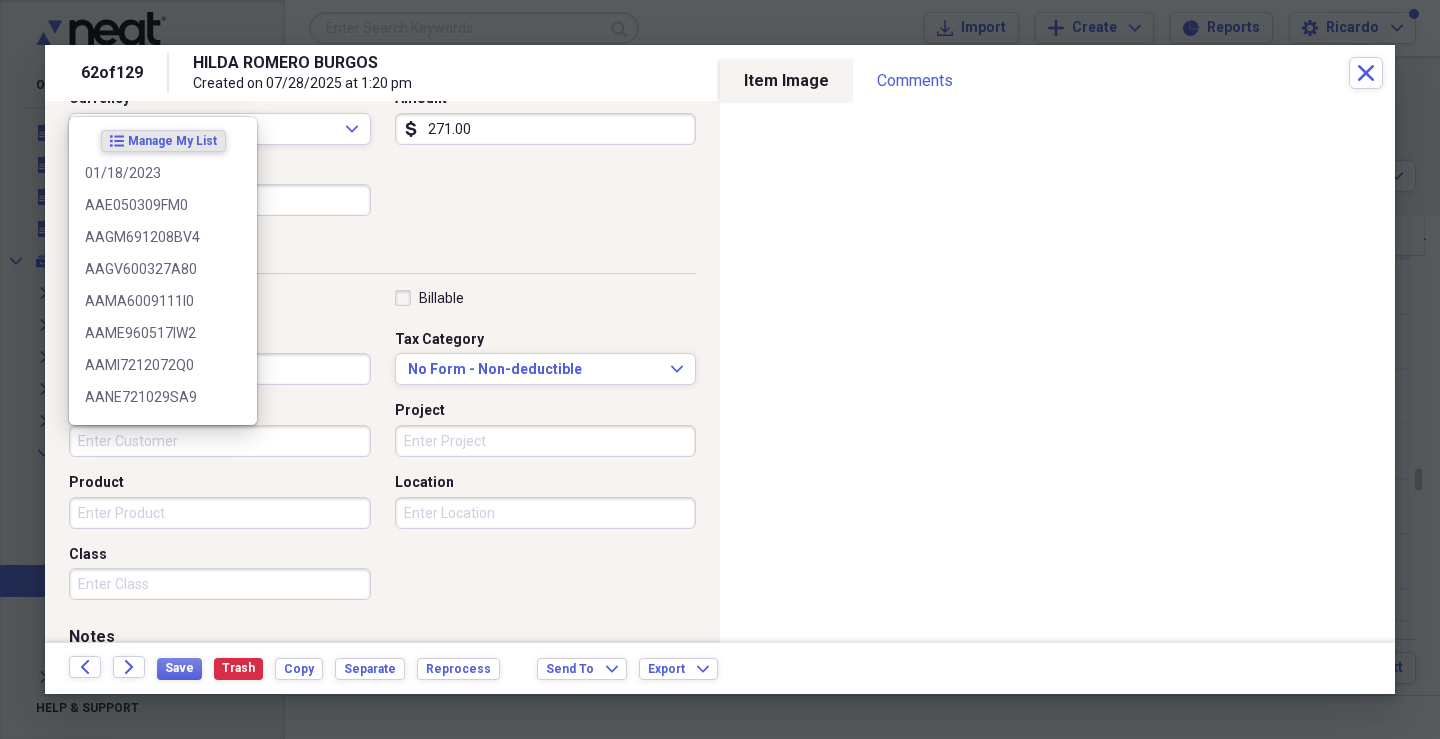 click on "Customer" at bounding box center (220, 441) 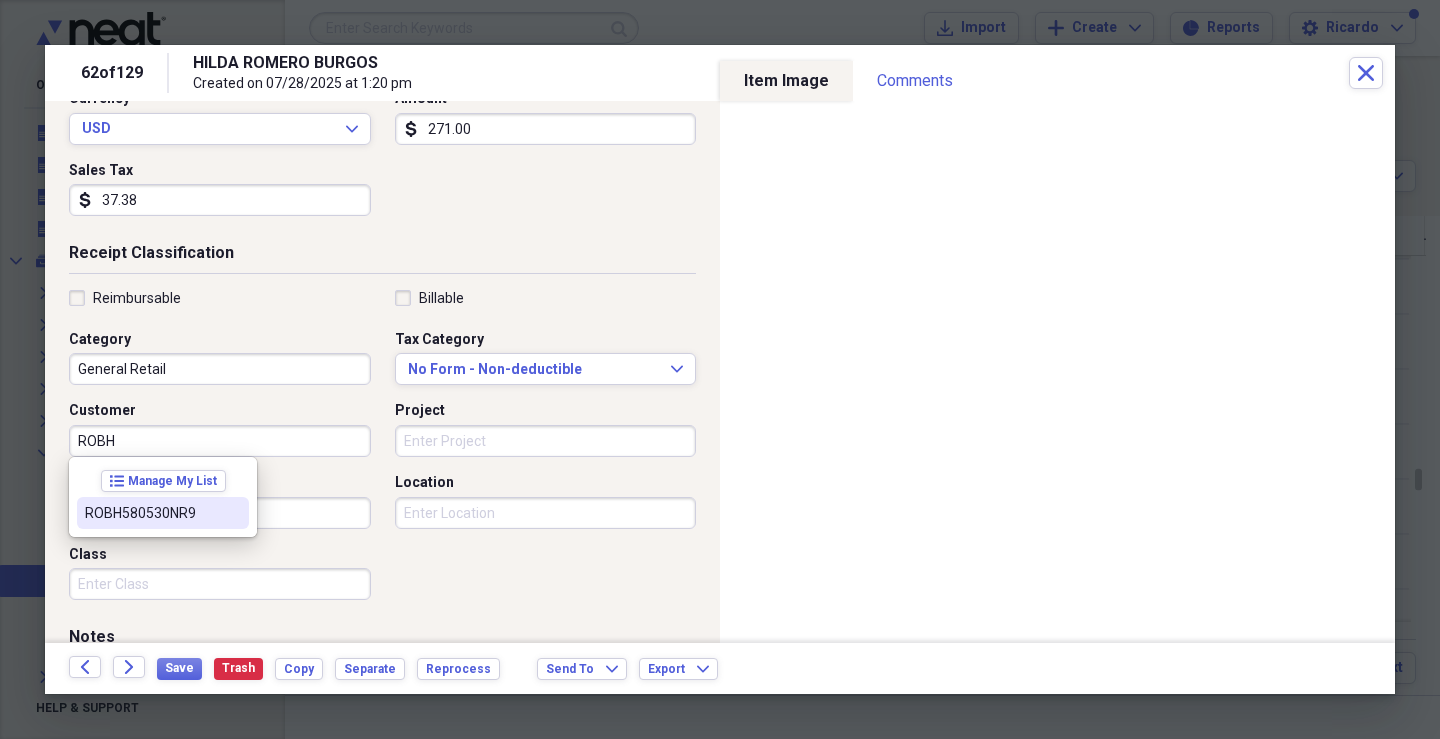 click on "ROBH580530NR9" at bounding box center (163, 513) 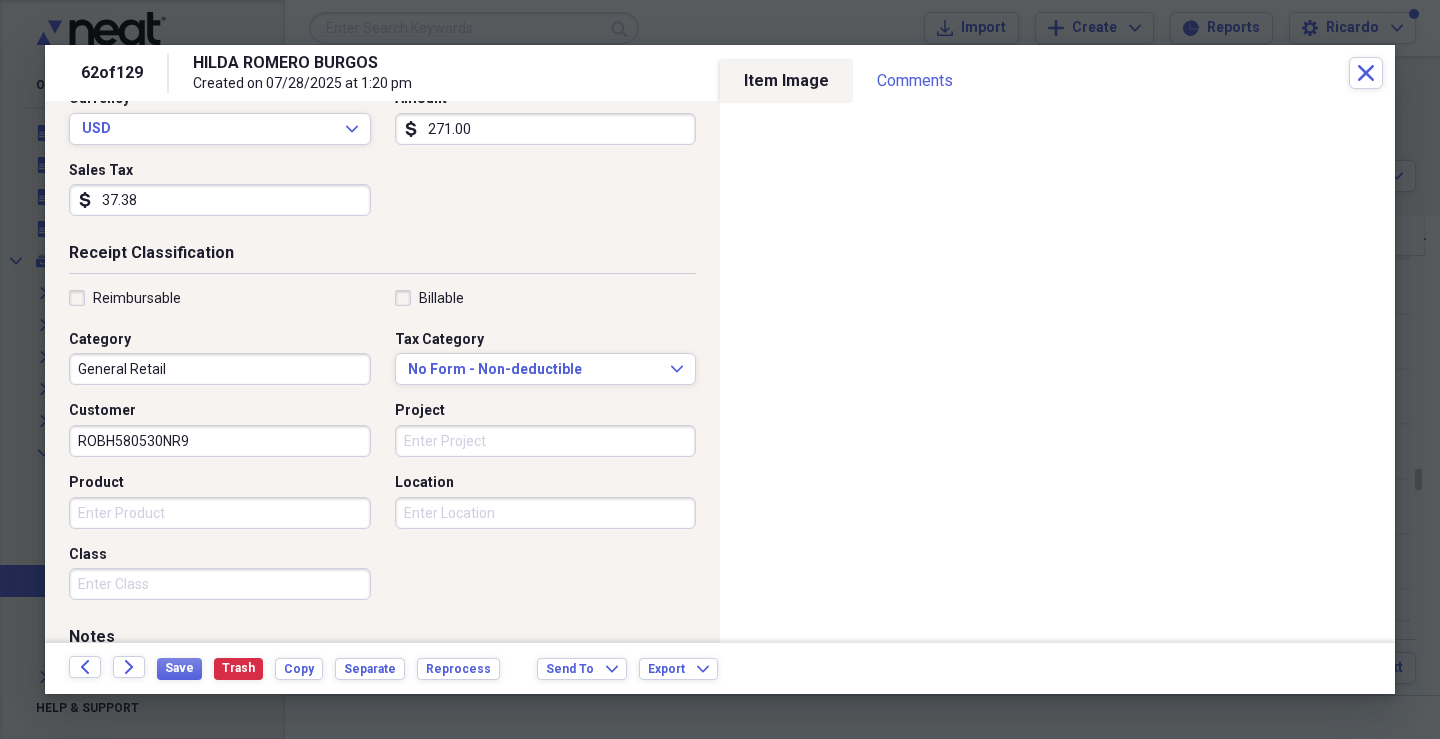 click on "Project" at bounding box center (546, 441) 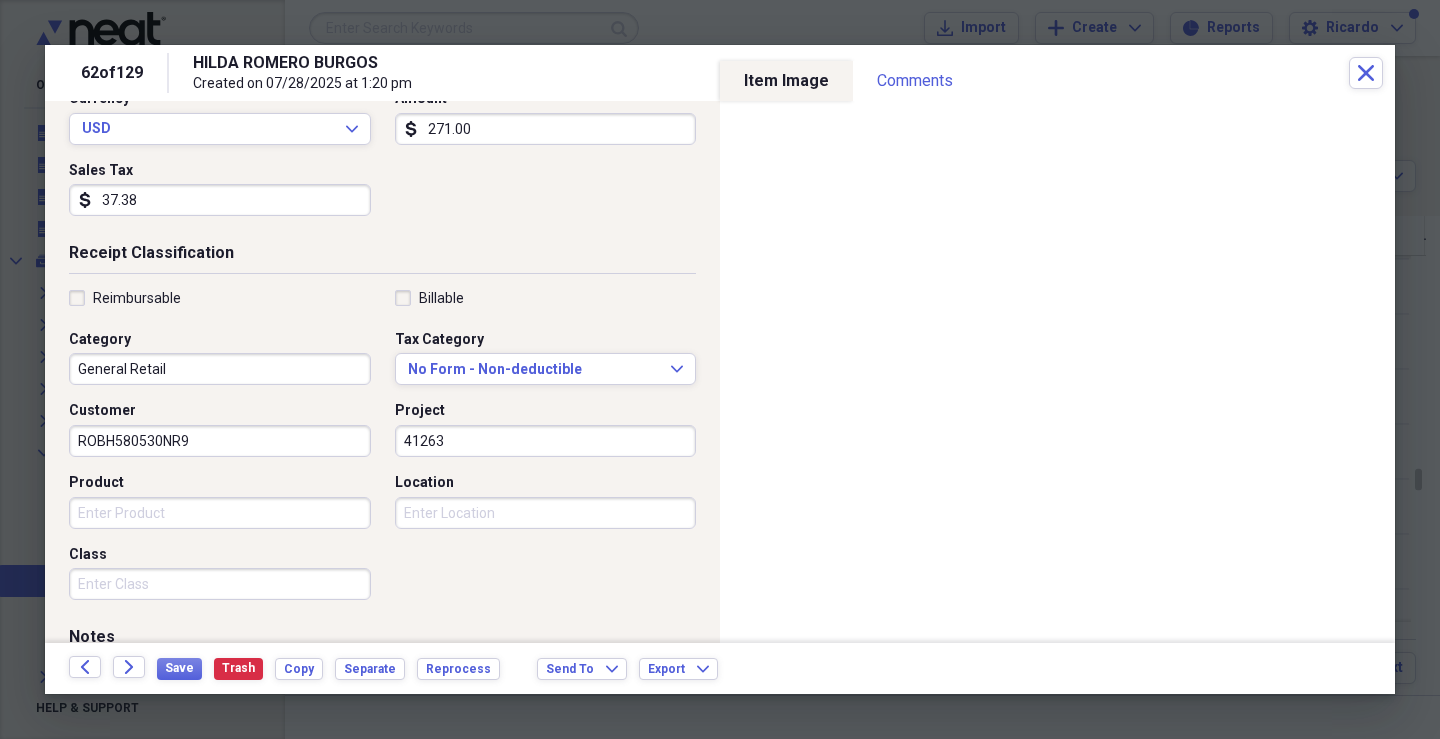 type on "41263" 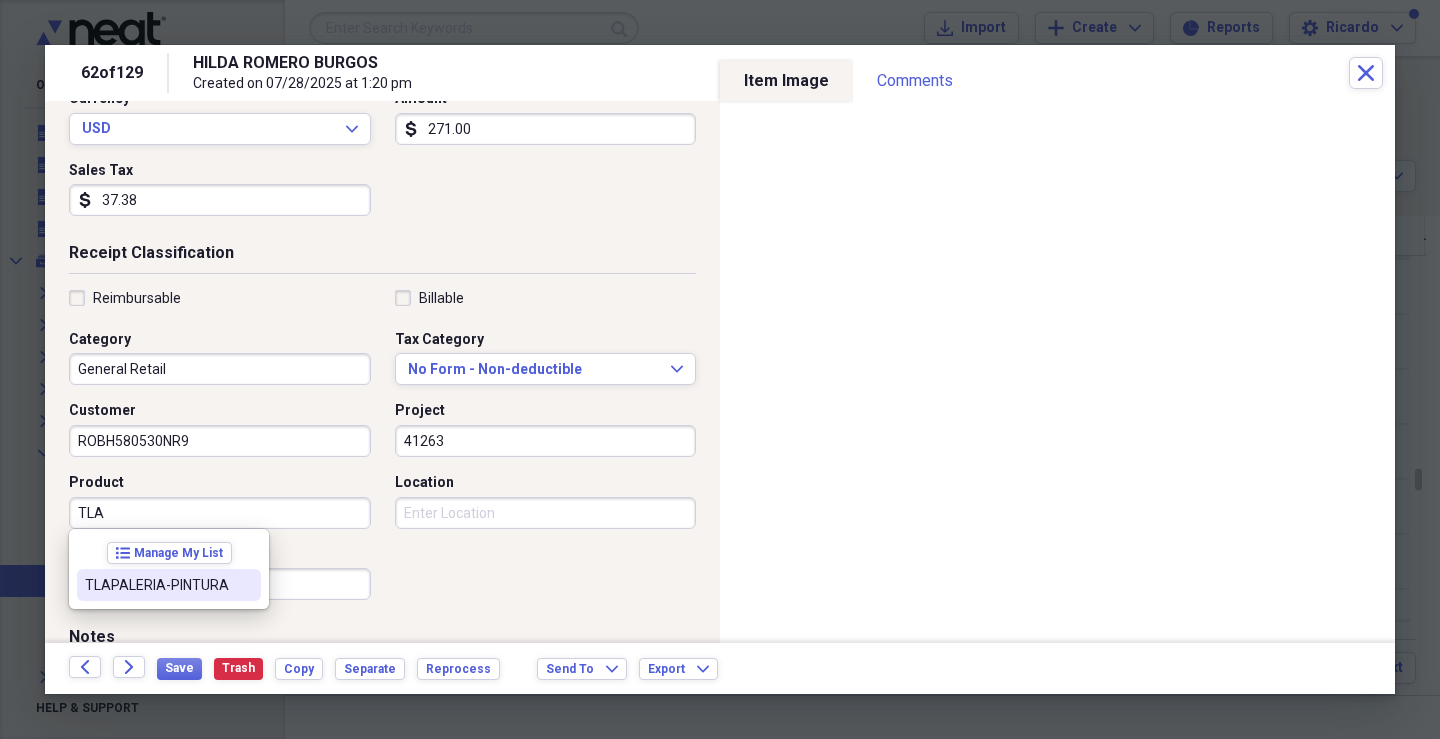 click on "TLAPALERIA-PINTURA" at bounding box center [169, 585] 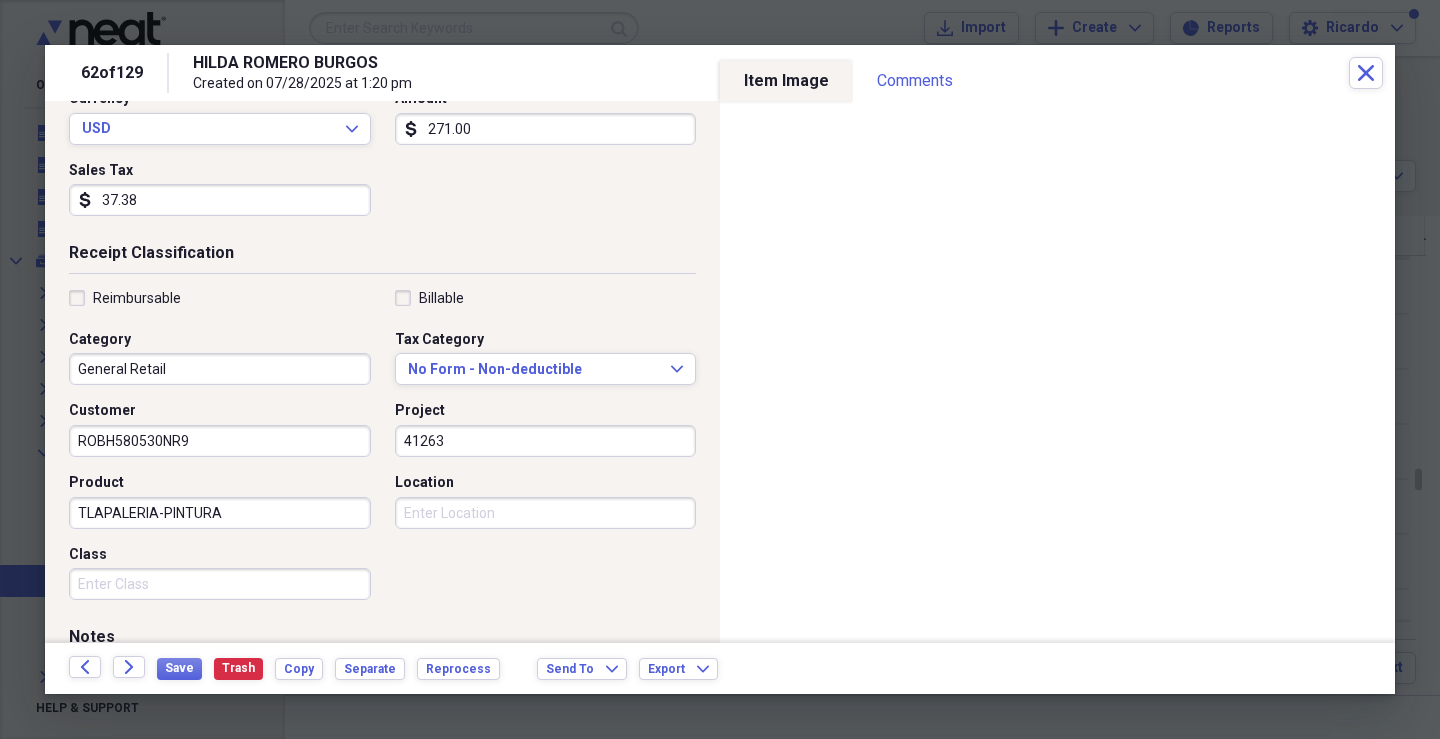 click on "Class" at bounding box center [220, 584] 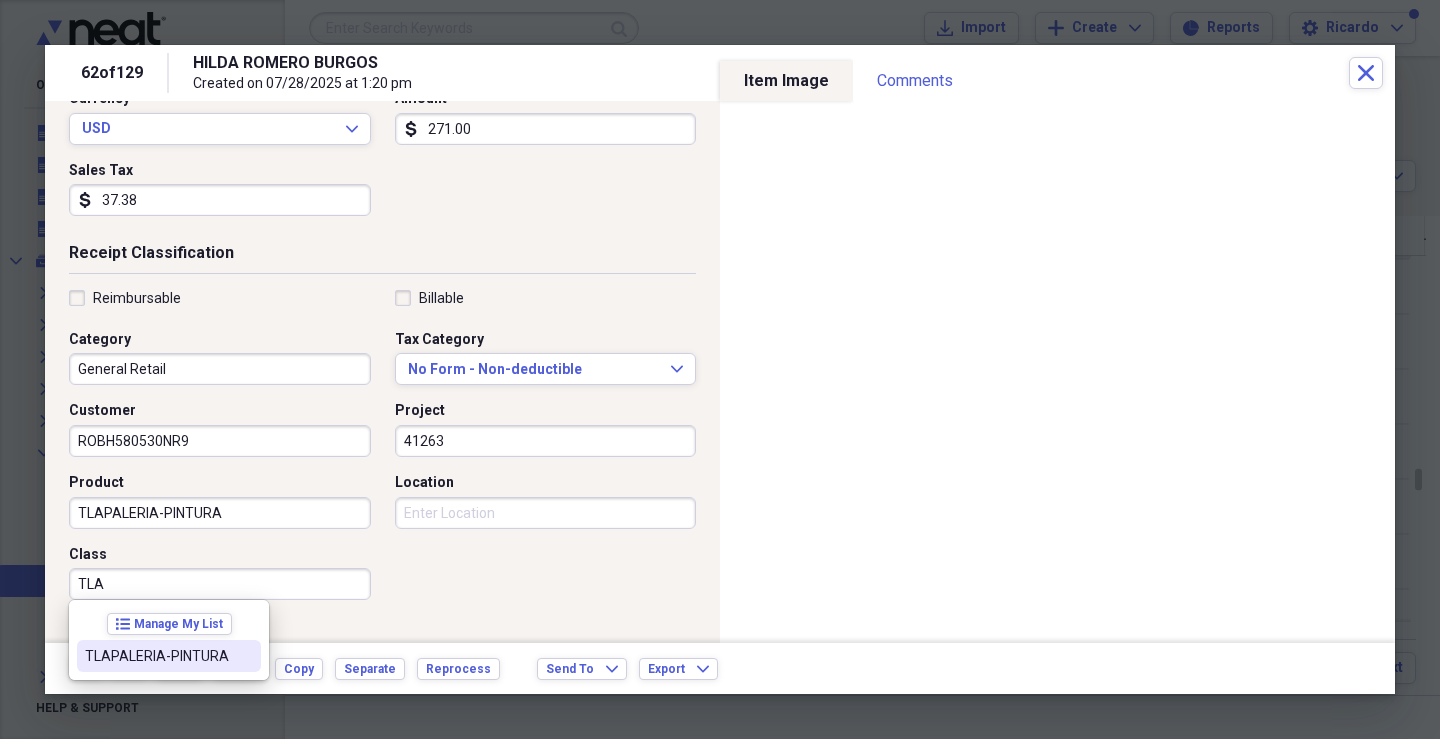 click on "TLAPALERIA-PINTURA" at bounding box center [157, 656] 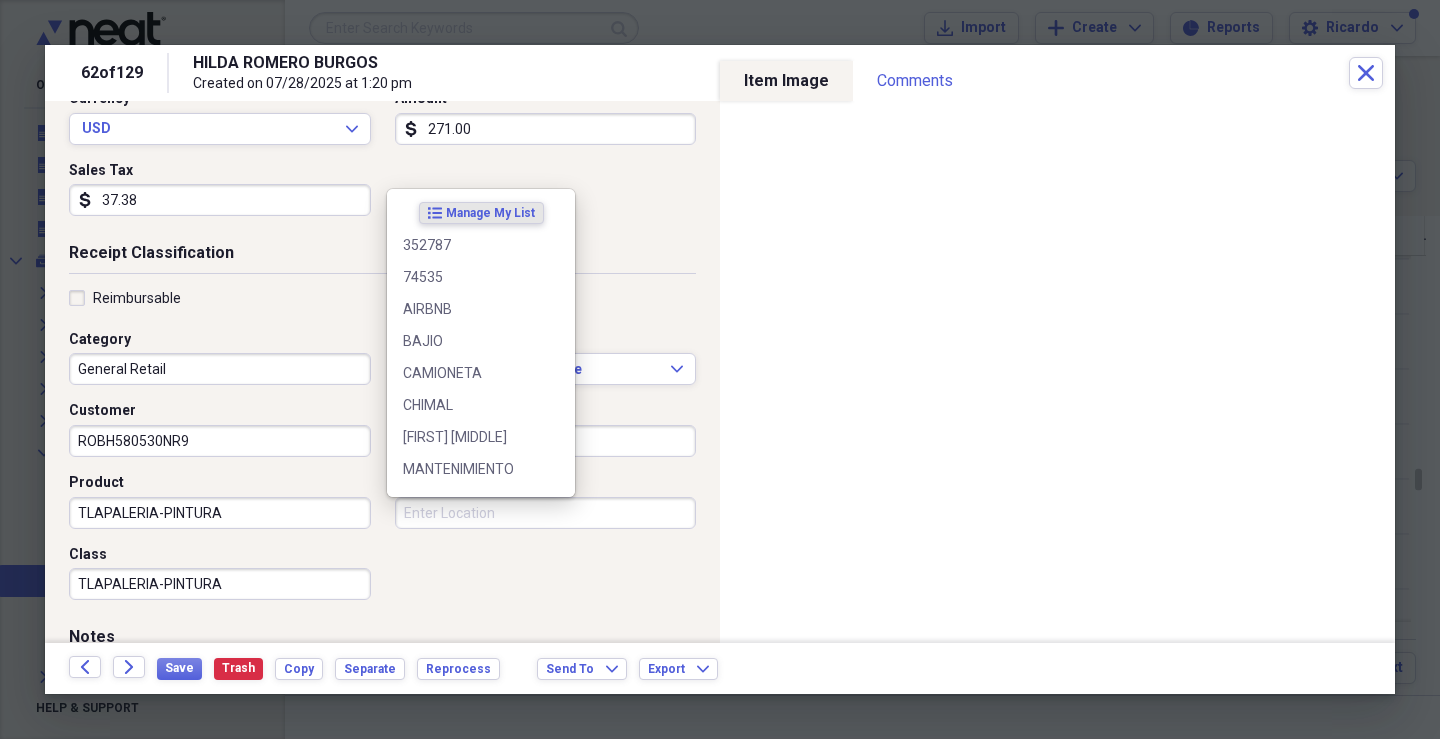 click on "Location" at bounding box center [546, 513] 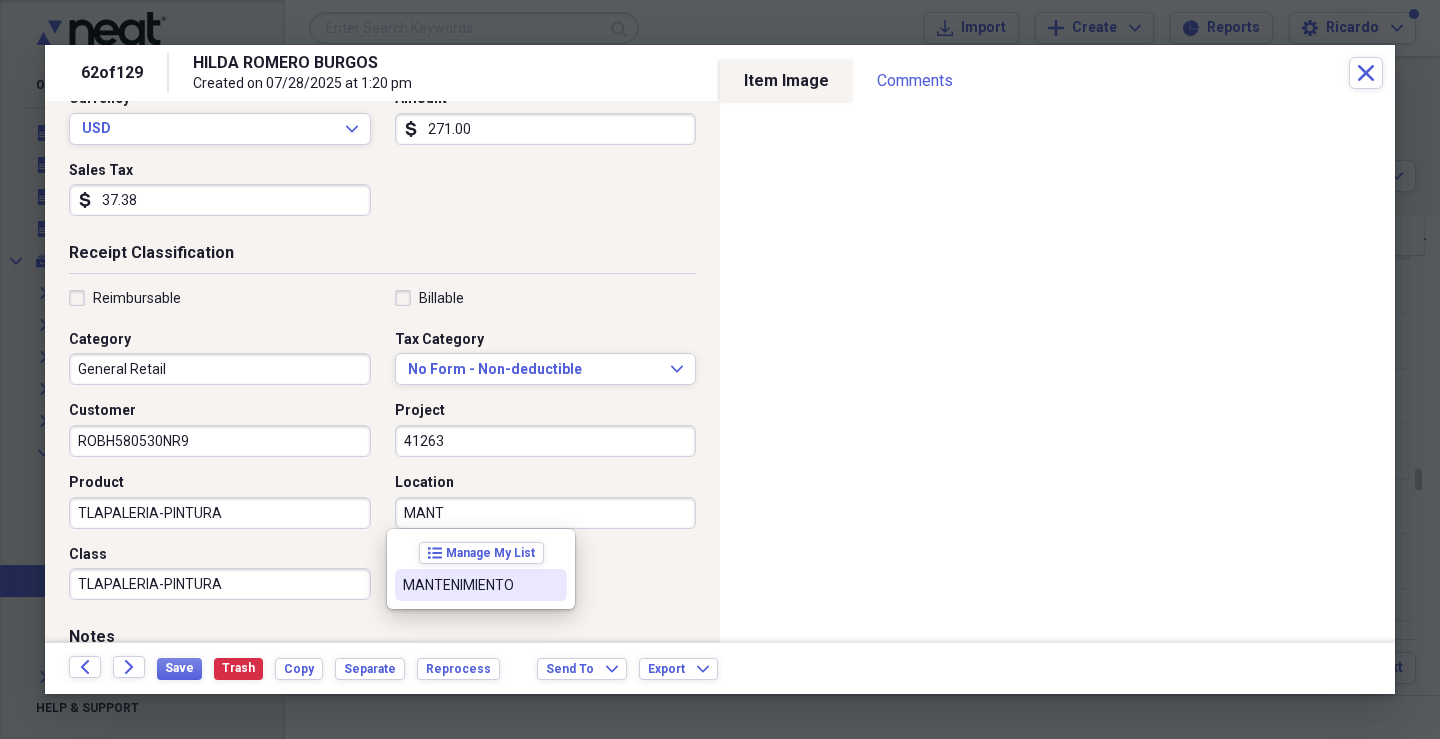 drag, startPoint x: 462, startPoint y: 594, endPoint x: 530, endPoint y: 542, distance: 85.60374 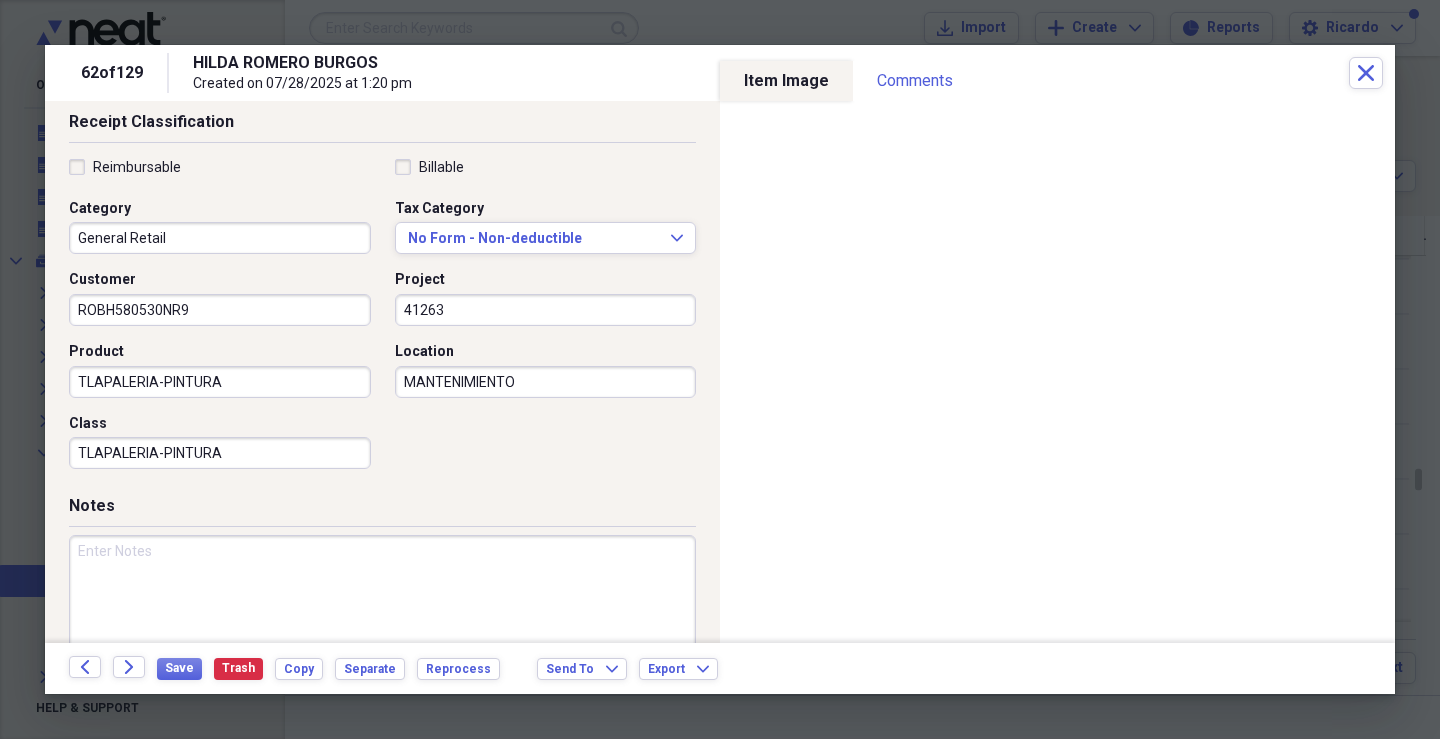 scroll, scrollTop: 479, scrollLeft: 0, axis: vertical 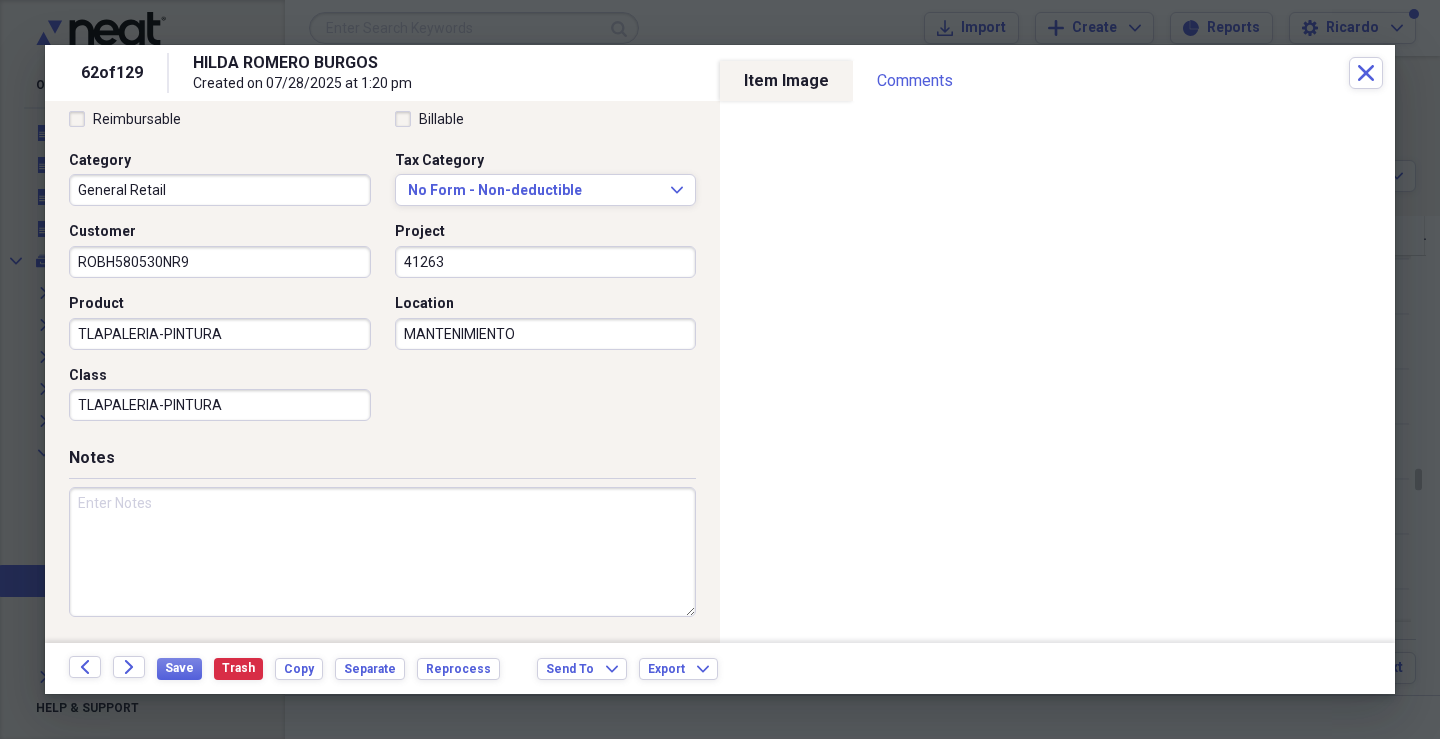 click at bounding box center [382, 552] 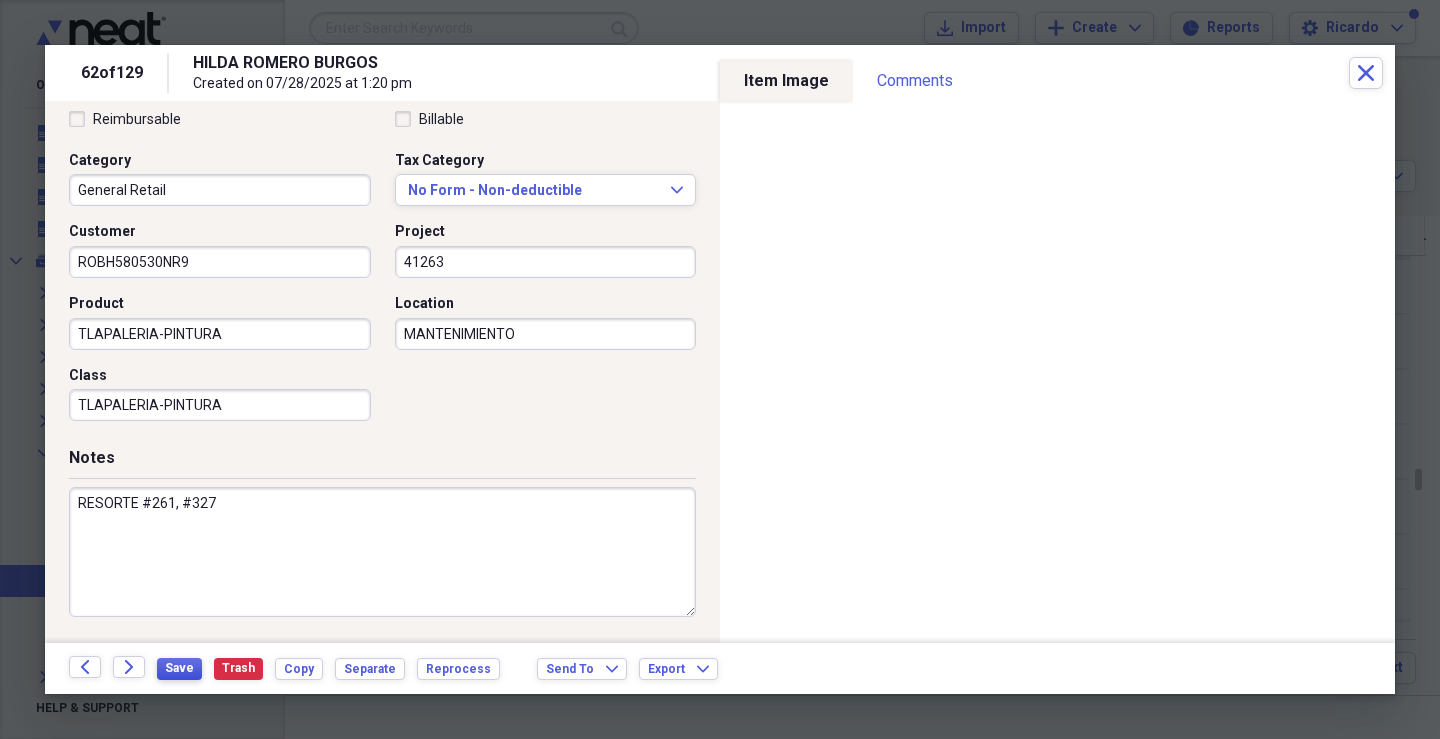 type on "RESORTE #261, #327" 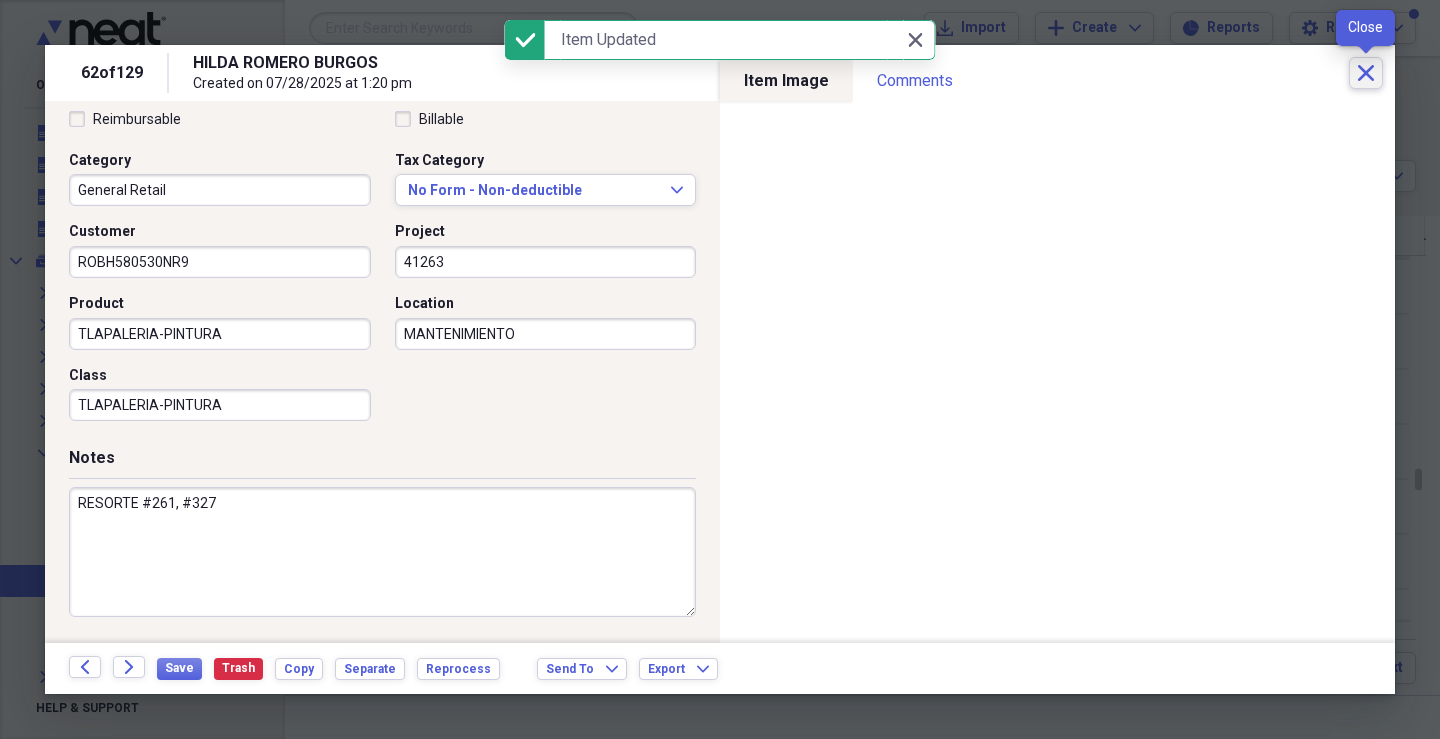 click on "Close" at bounding box center [1366, 73] 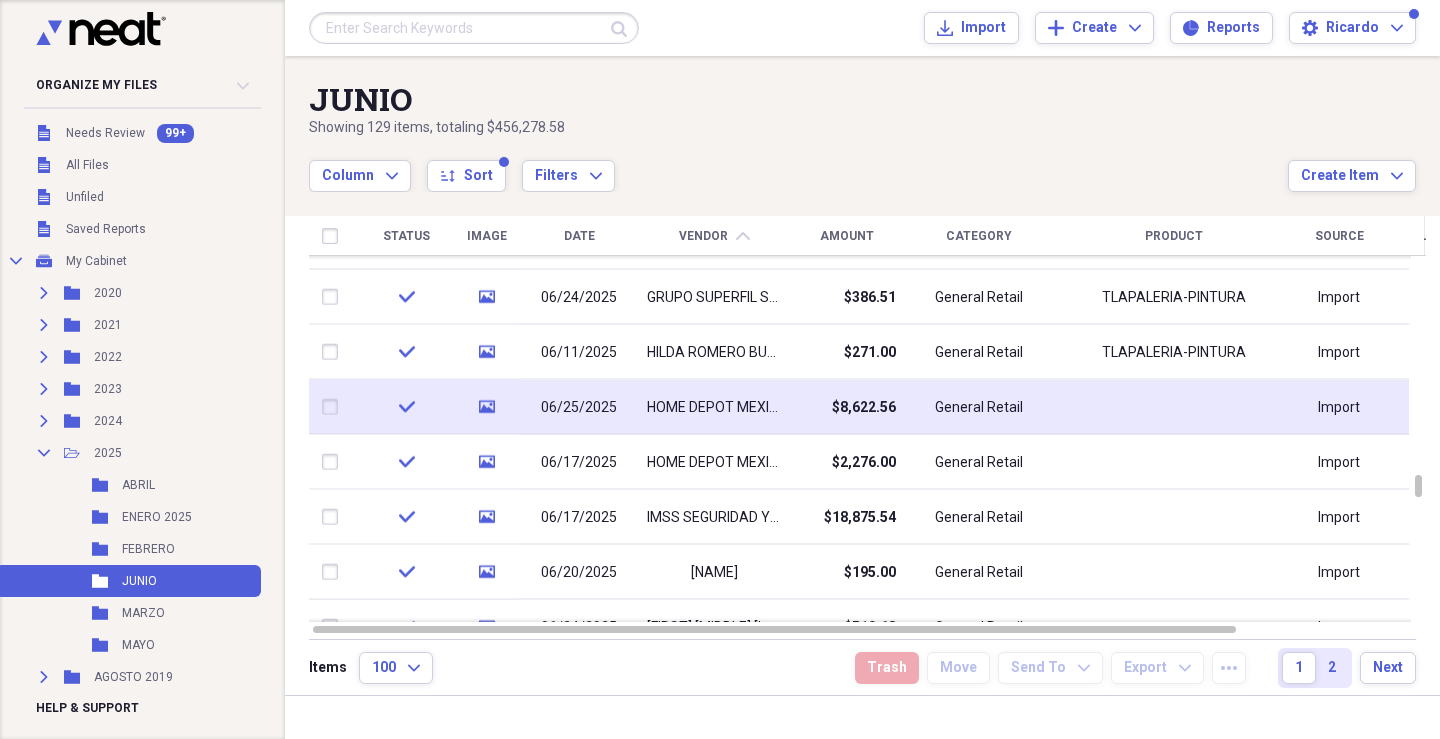 click on "HOME DEPOT MEXICO" at bounding box center (714, 407) 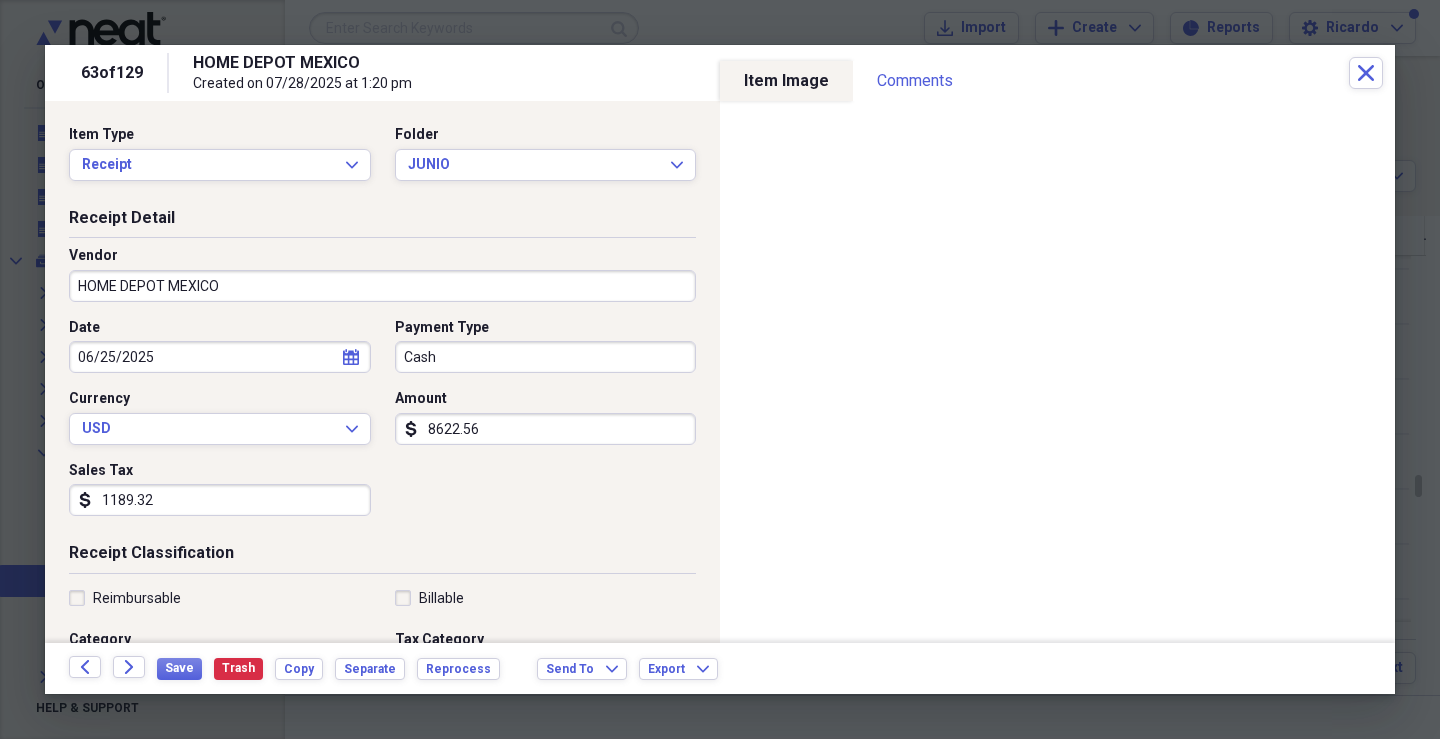 click on "Cash" at bounding box center [546, 357] 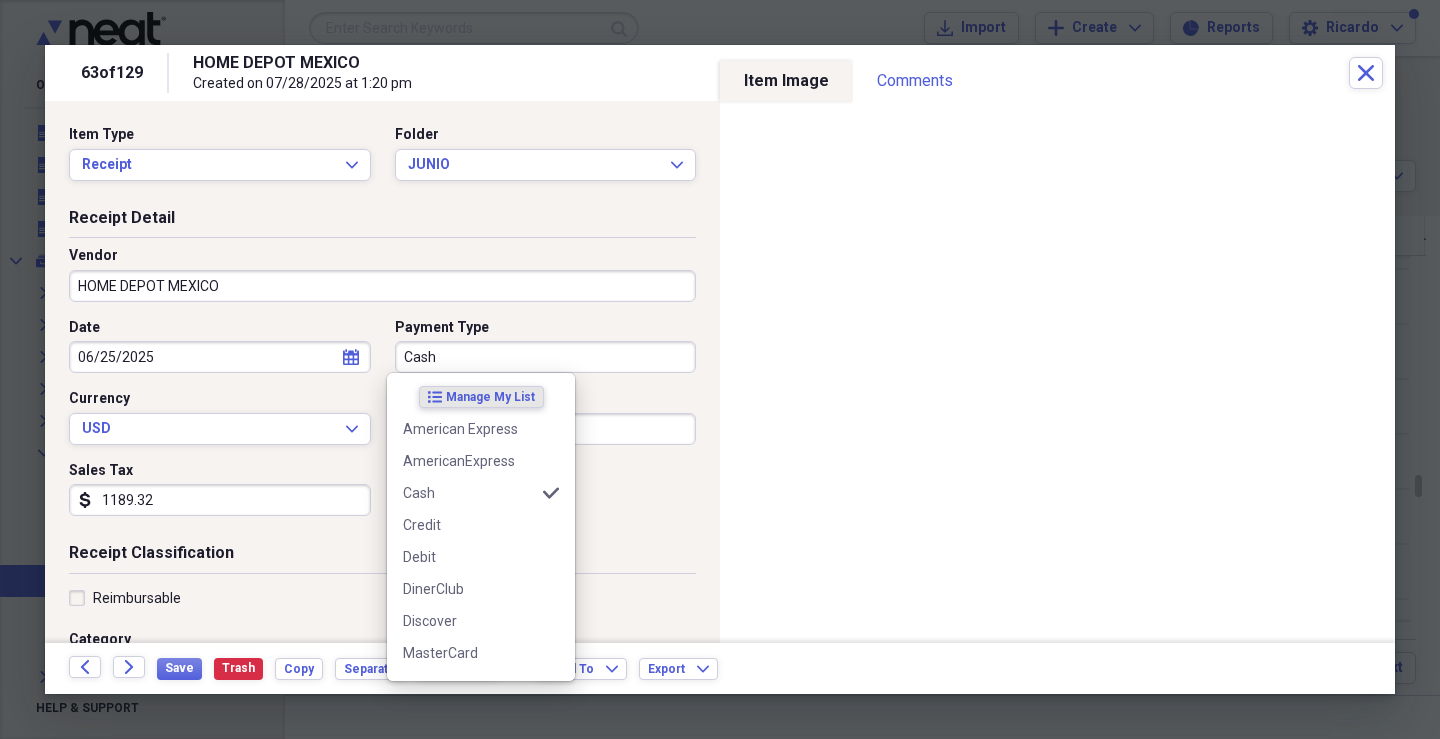 scroll, scrollTop: 124, scrollLeft: 0, axis: vertical 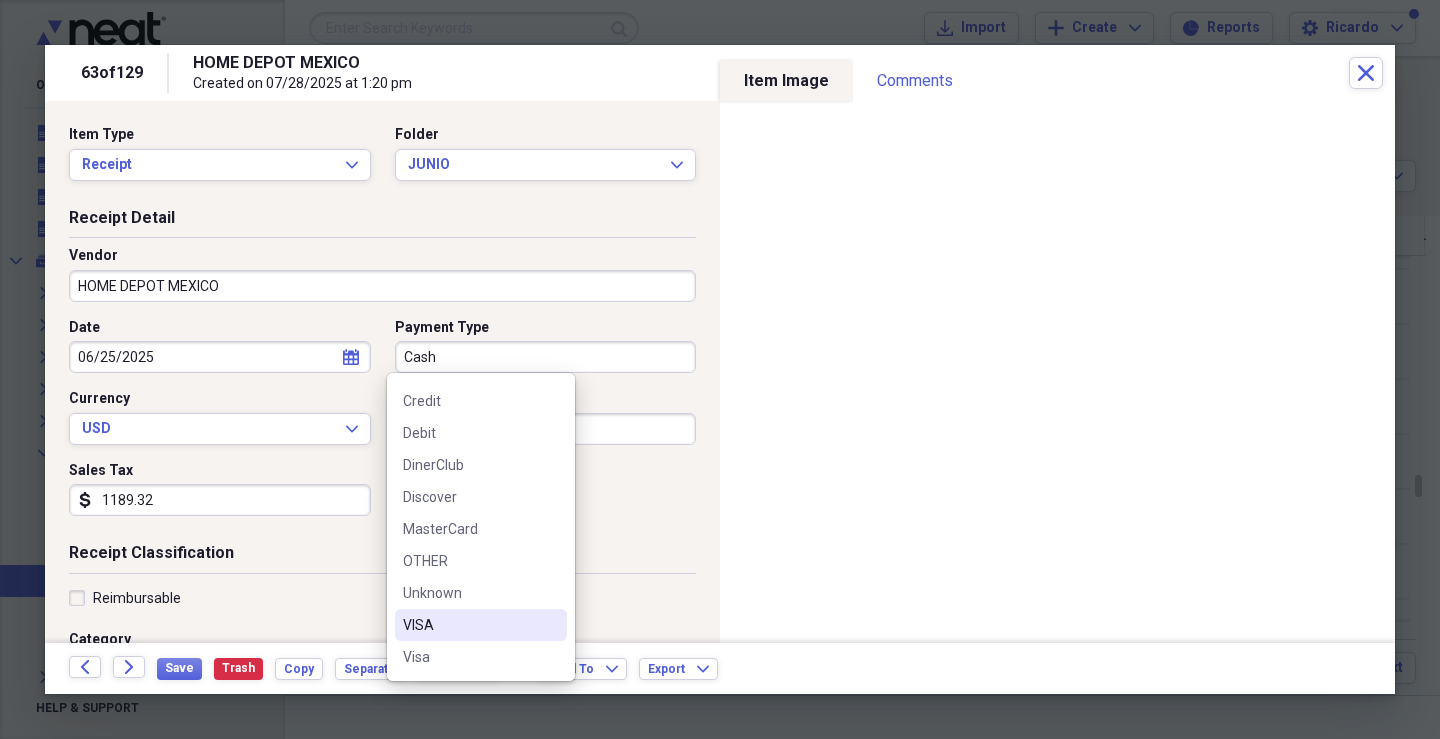 click on "VISA" at bounding box center (469, 625) 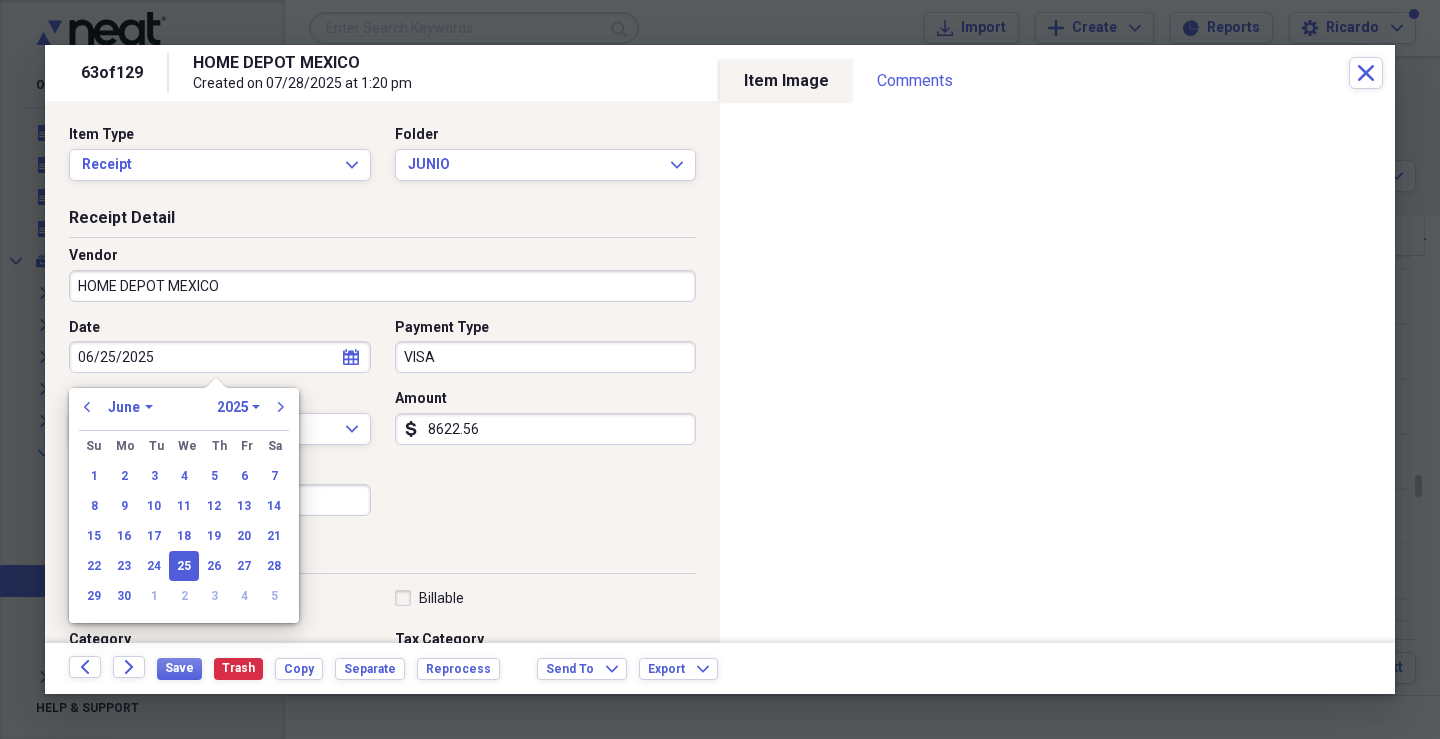 click on "06/25/2025" at bounding box center (220, 357) 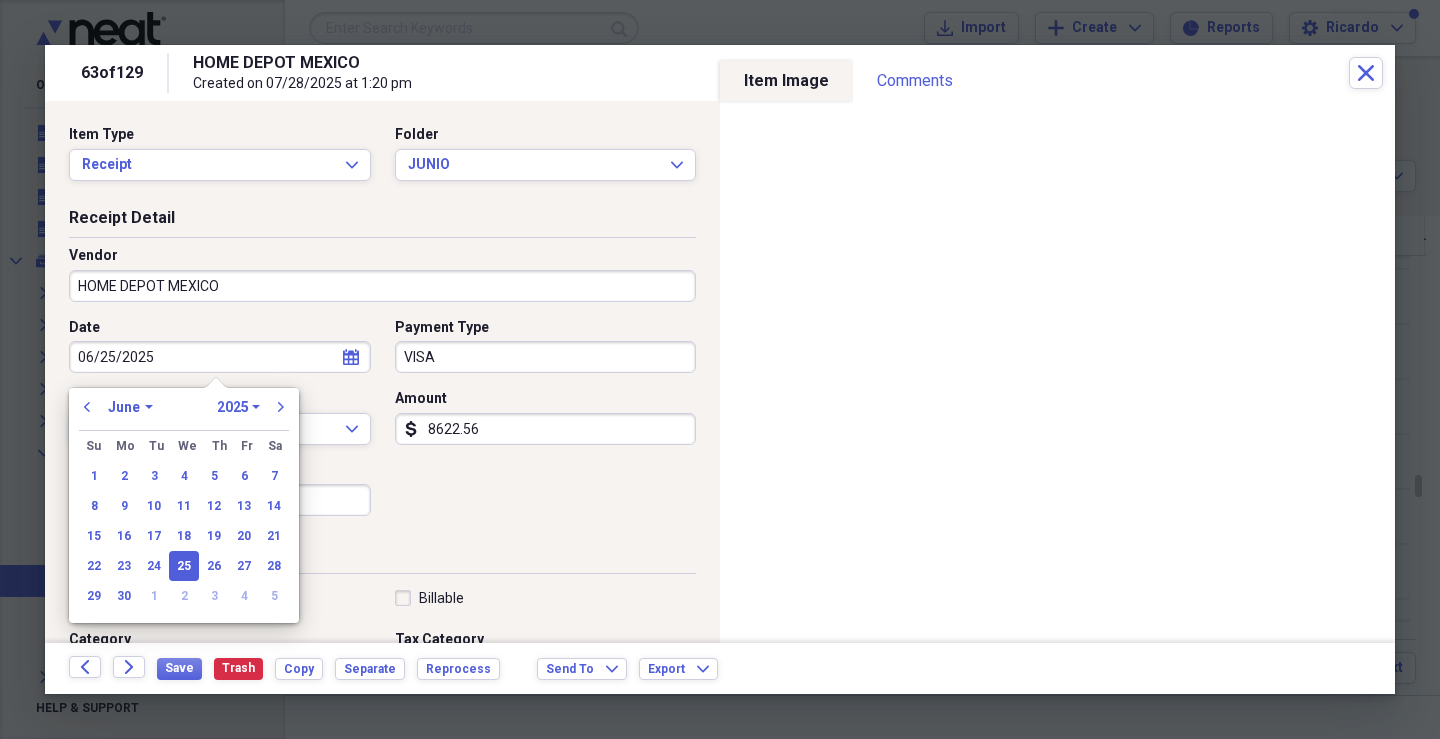 click on "25" at bounding box center (184, 566) 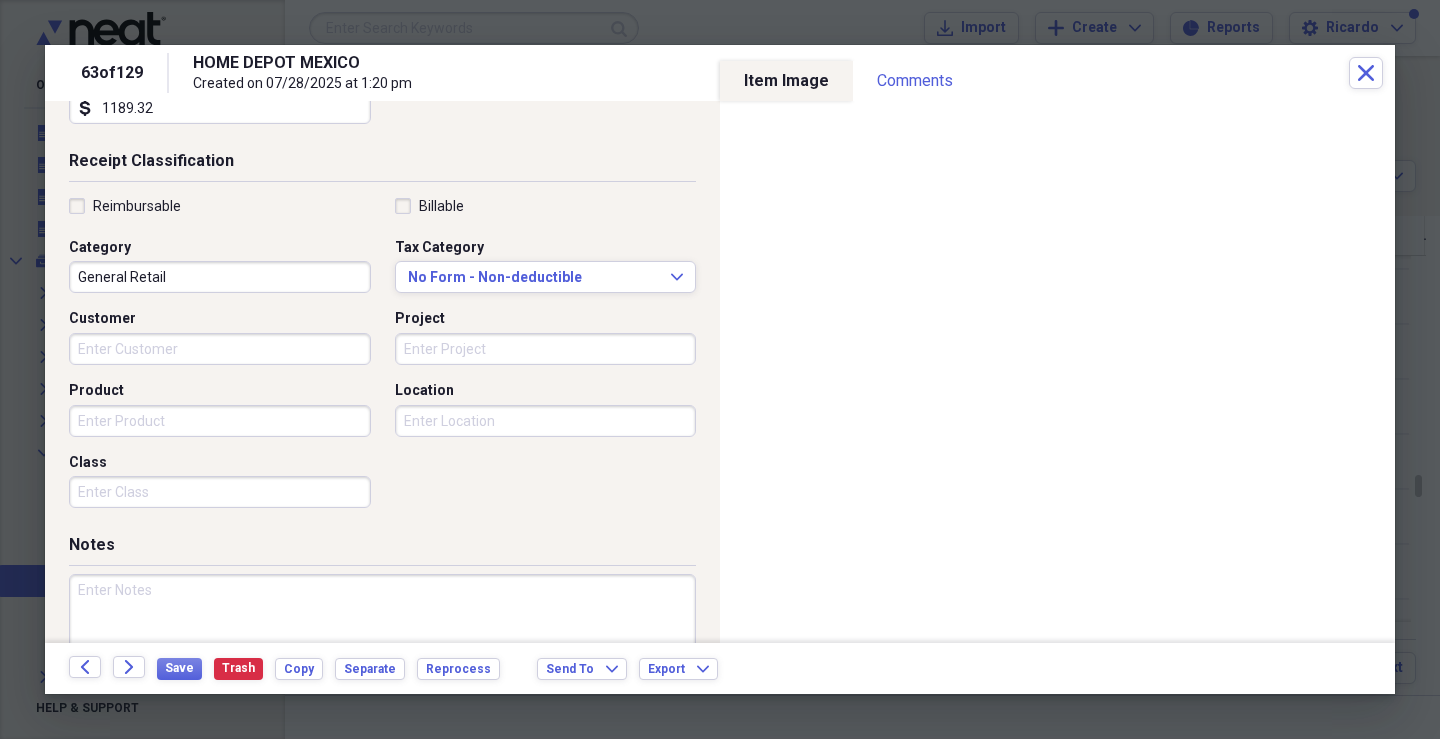 scroll, scrollTop: 400, scrollLeft: 0, axis: vertical 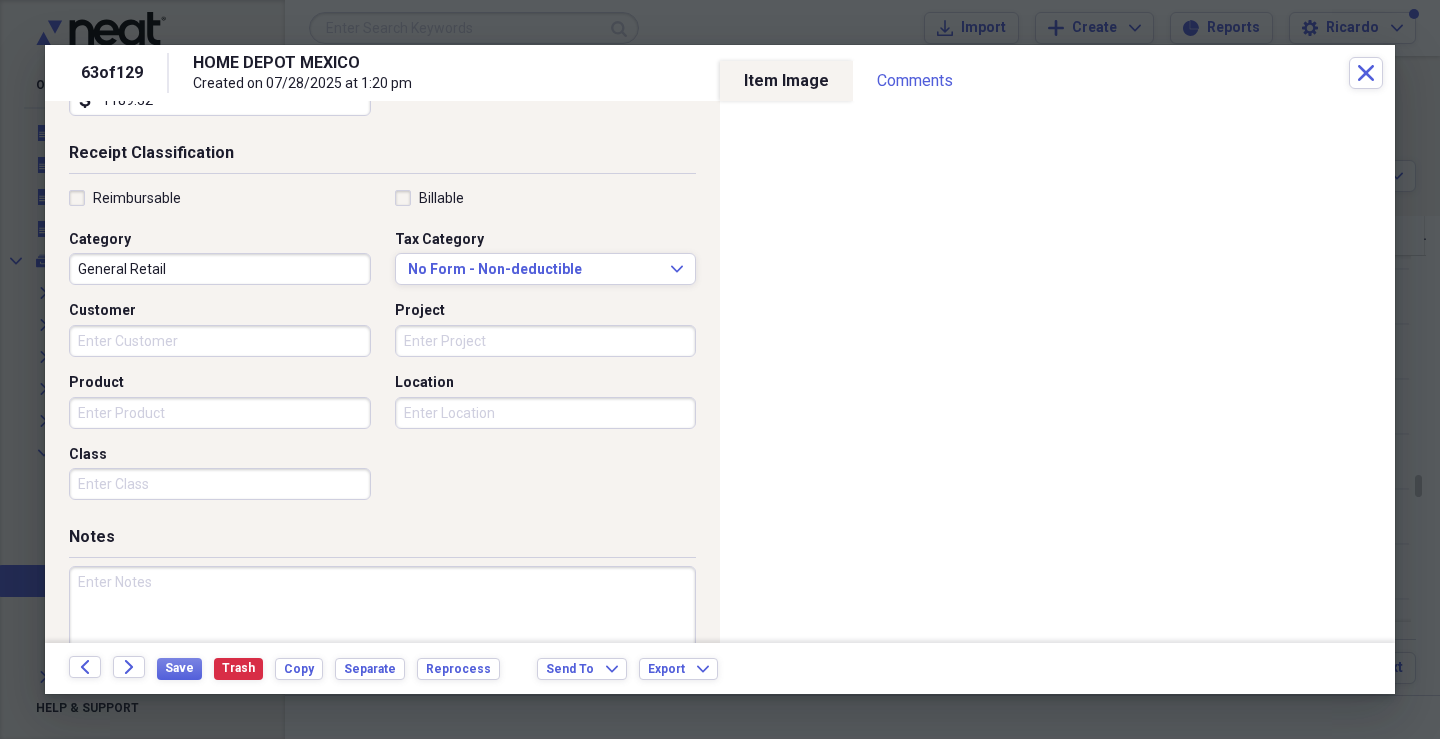 click on "Customer" at bounding box center [220, 341] 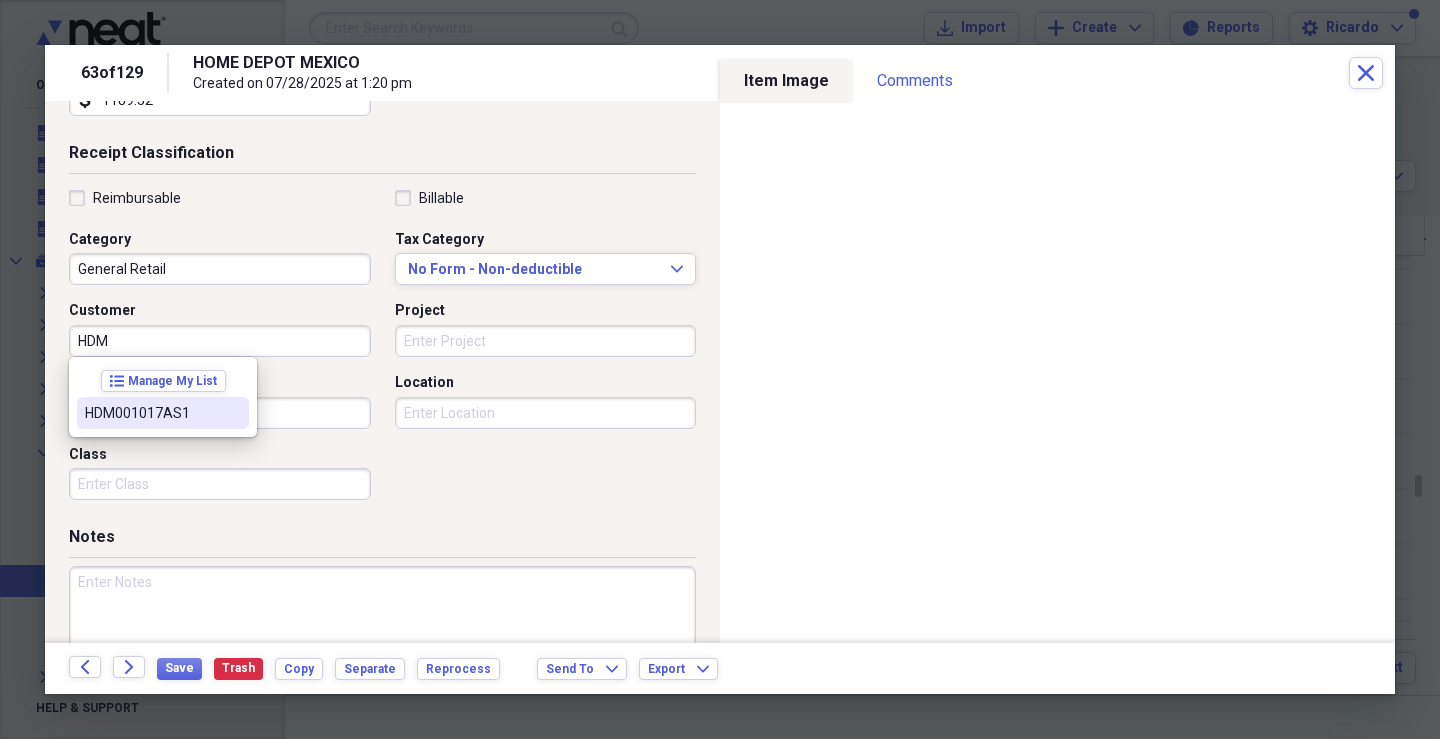 click on "HDM001017AS1" at bounding box center [151, 413] 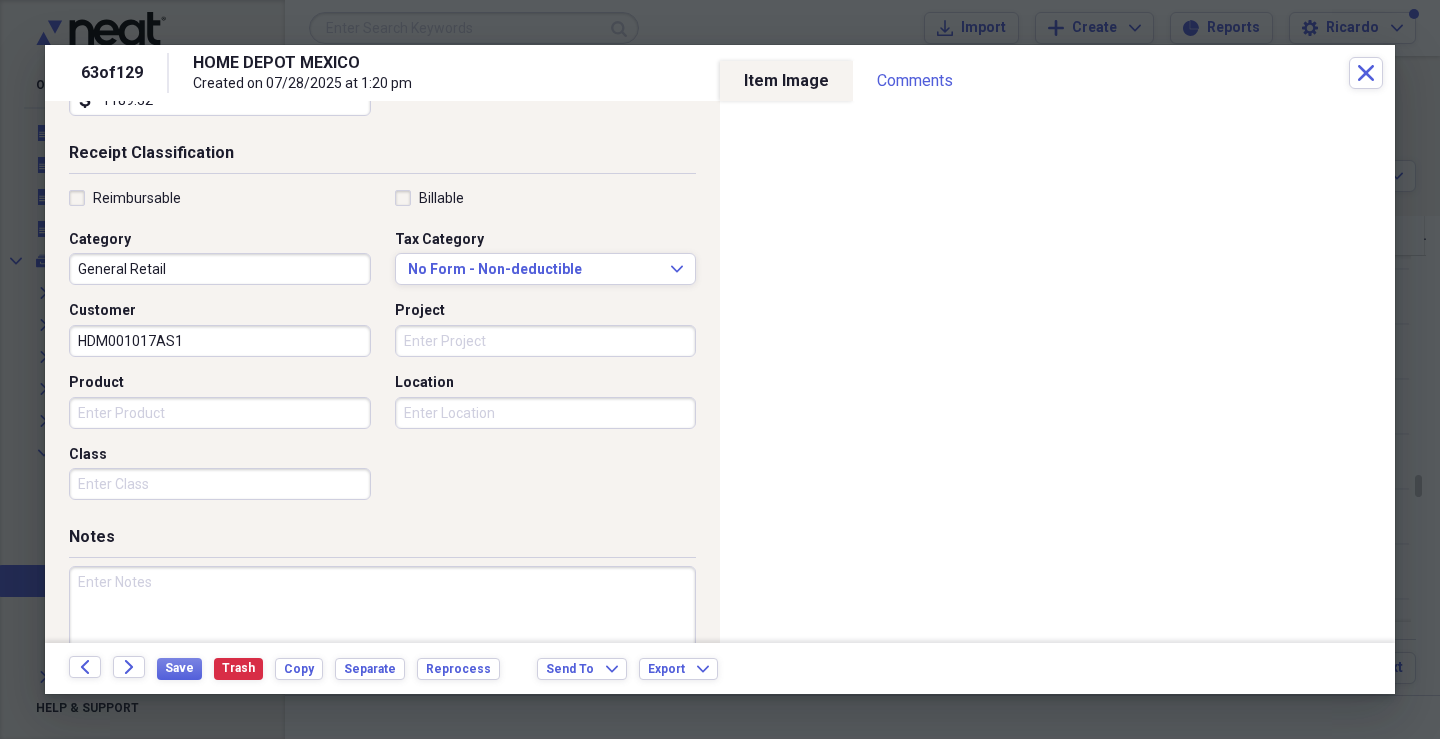 click on "Project" at bounding box center (546, 341) 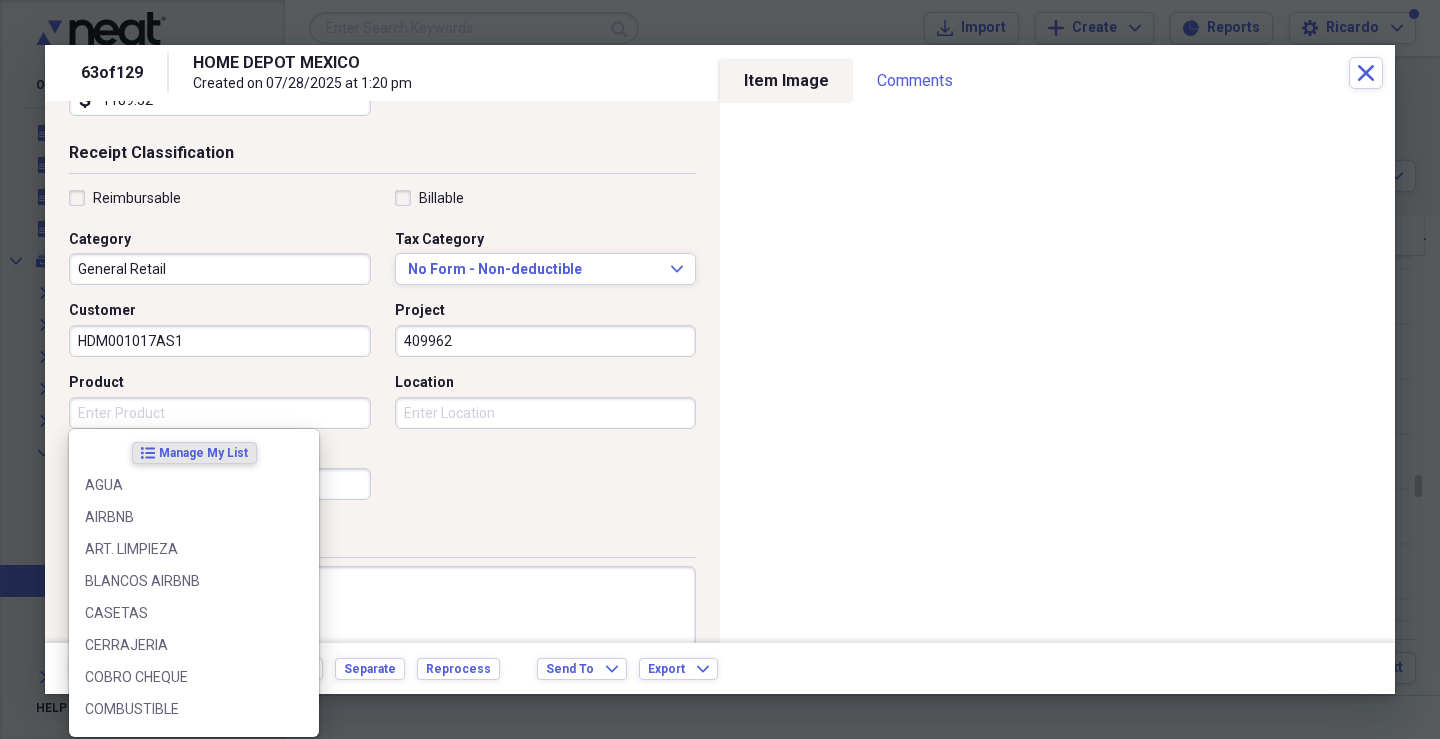 click on "Product" at bounding box center (220, 413) 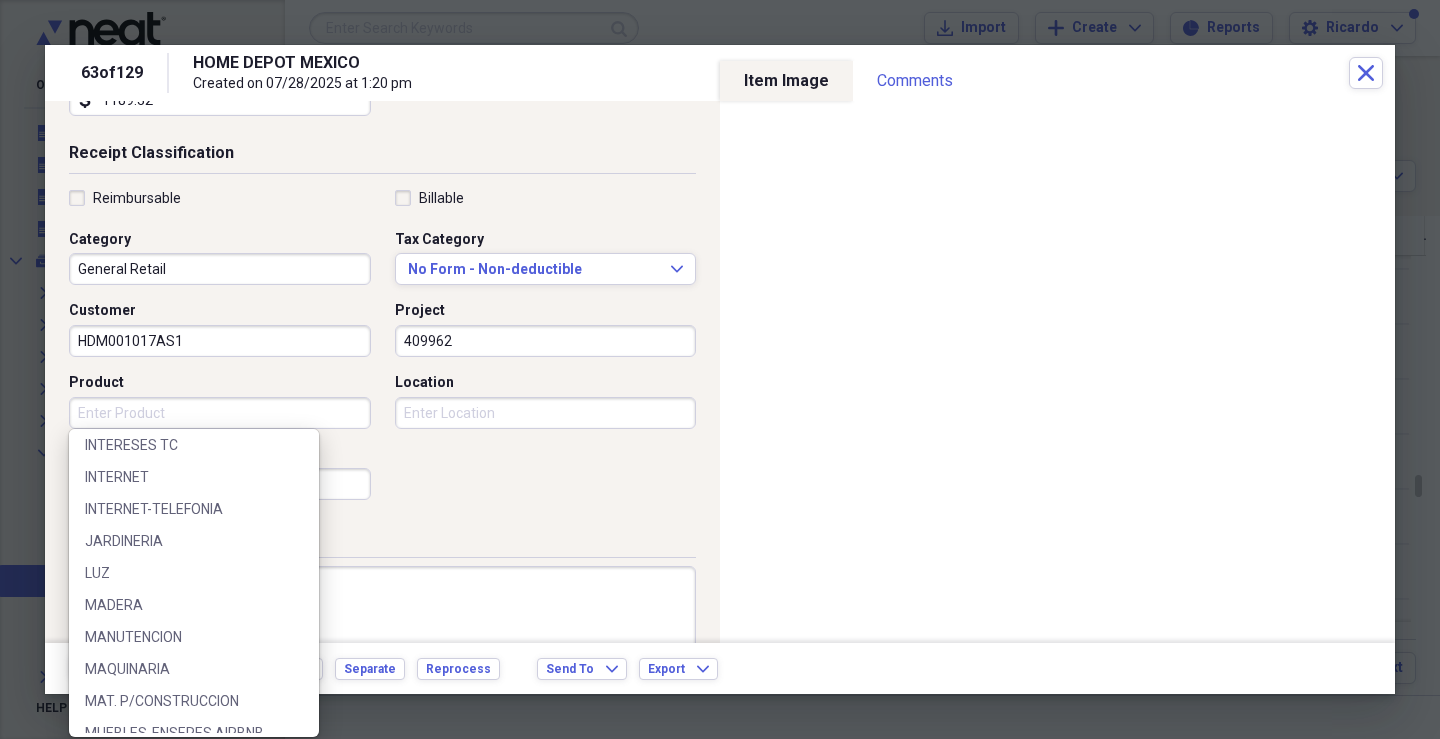 scroll, scrollTop: 1100, scrollLeft: 0, axis: vertical 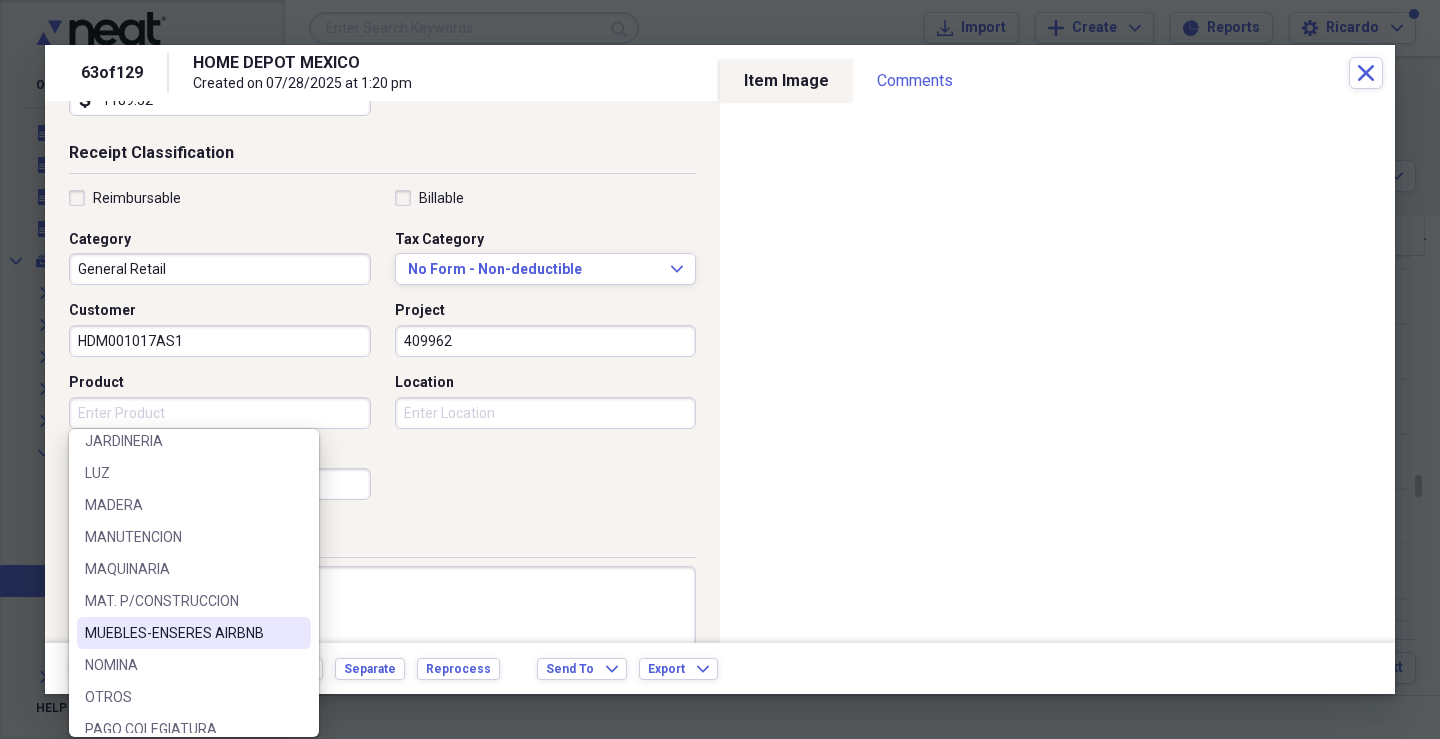 click on "MUEBLES-ENSERES AIRBNB" at bounding box center (182, 633) 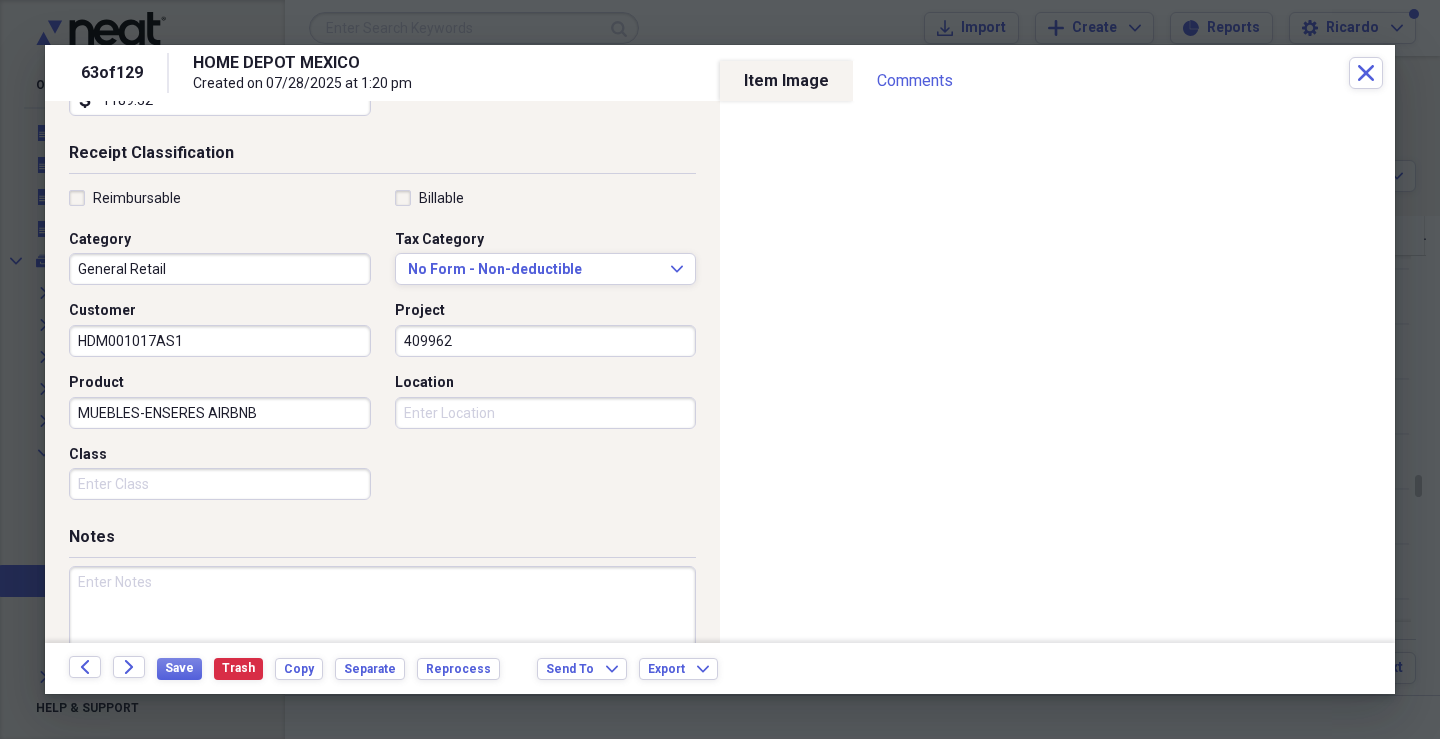 click on "Class" at bounding box center [220, 484] 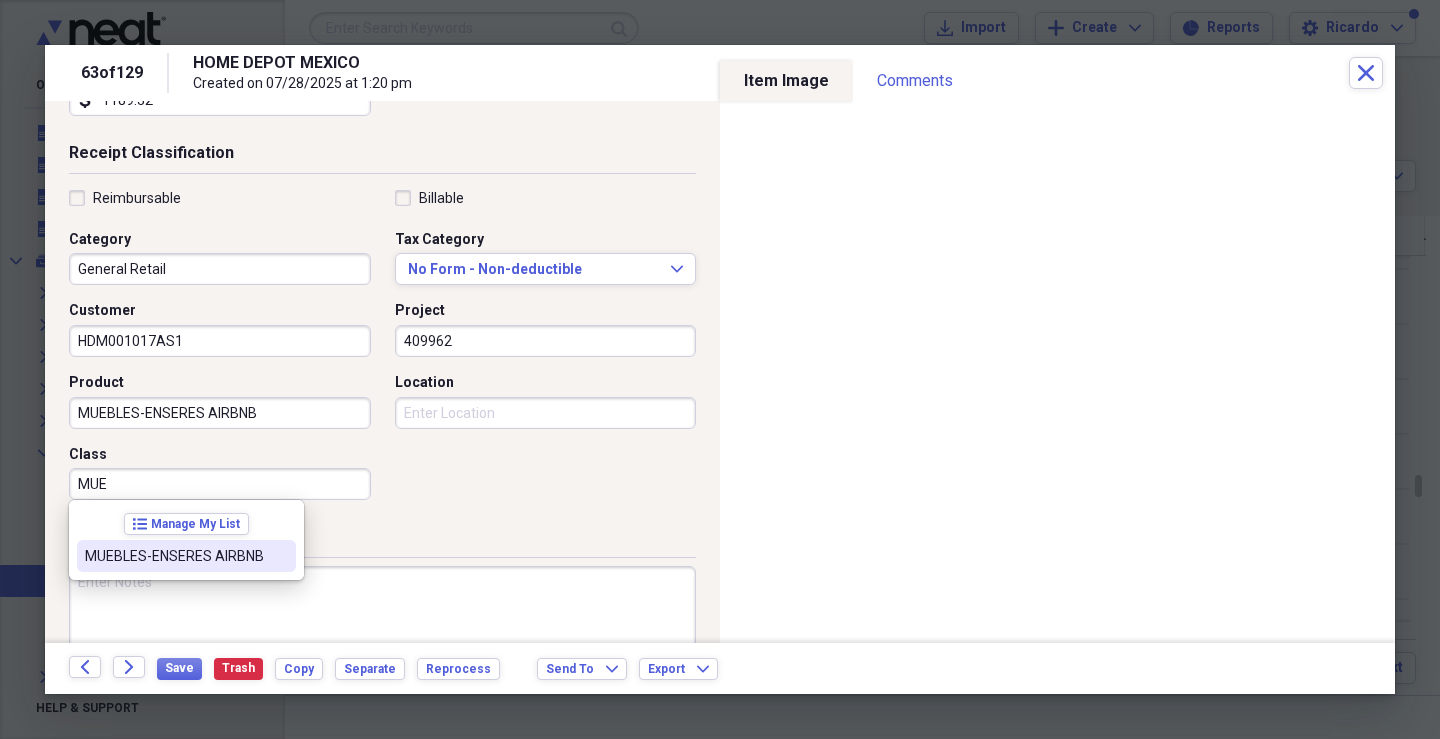 drag, startPoint x: 158, startPoint y: 562, endPoint x: 232, endPoint y: 528, distance: 81.437096 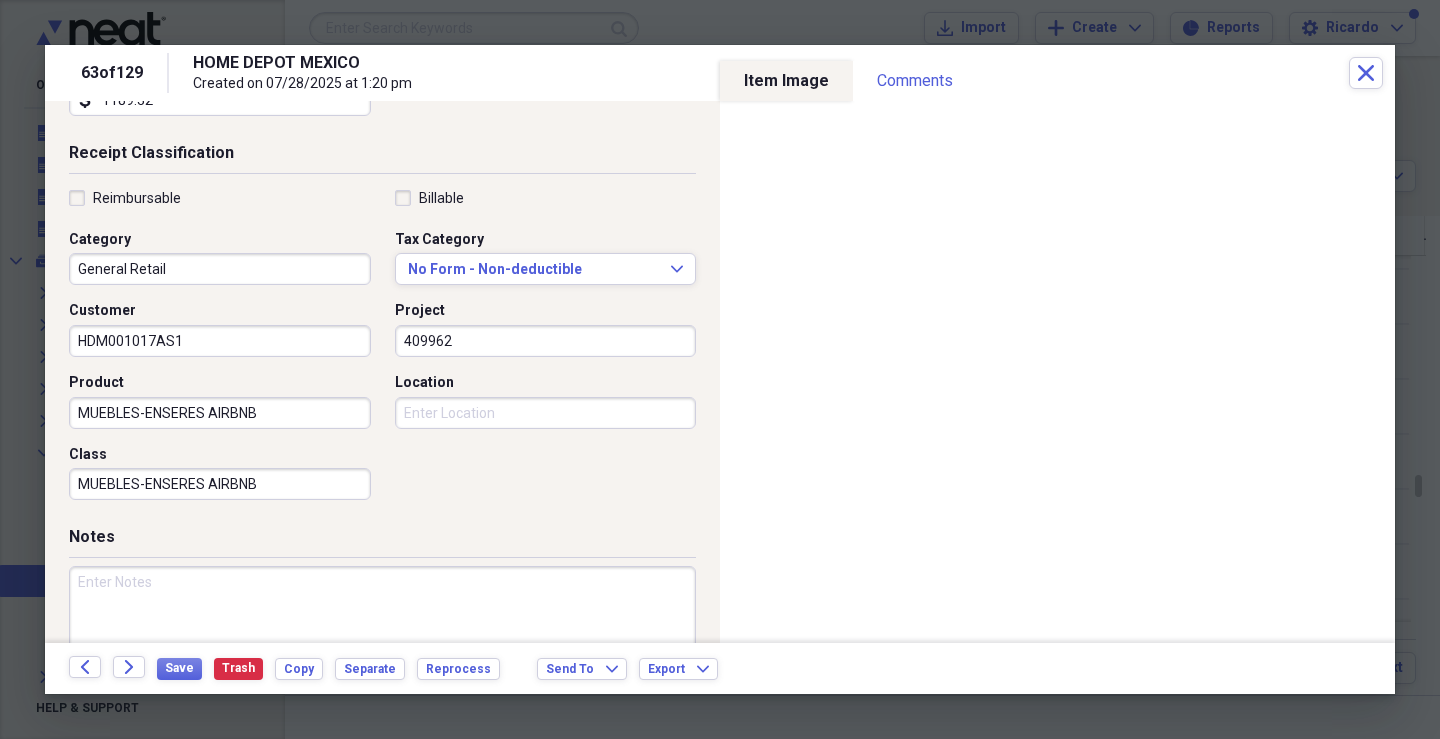 click on "Location" at bounding box center [546, 413] 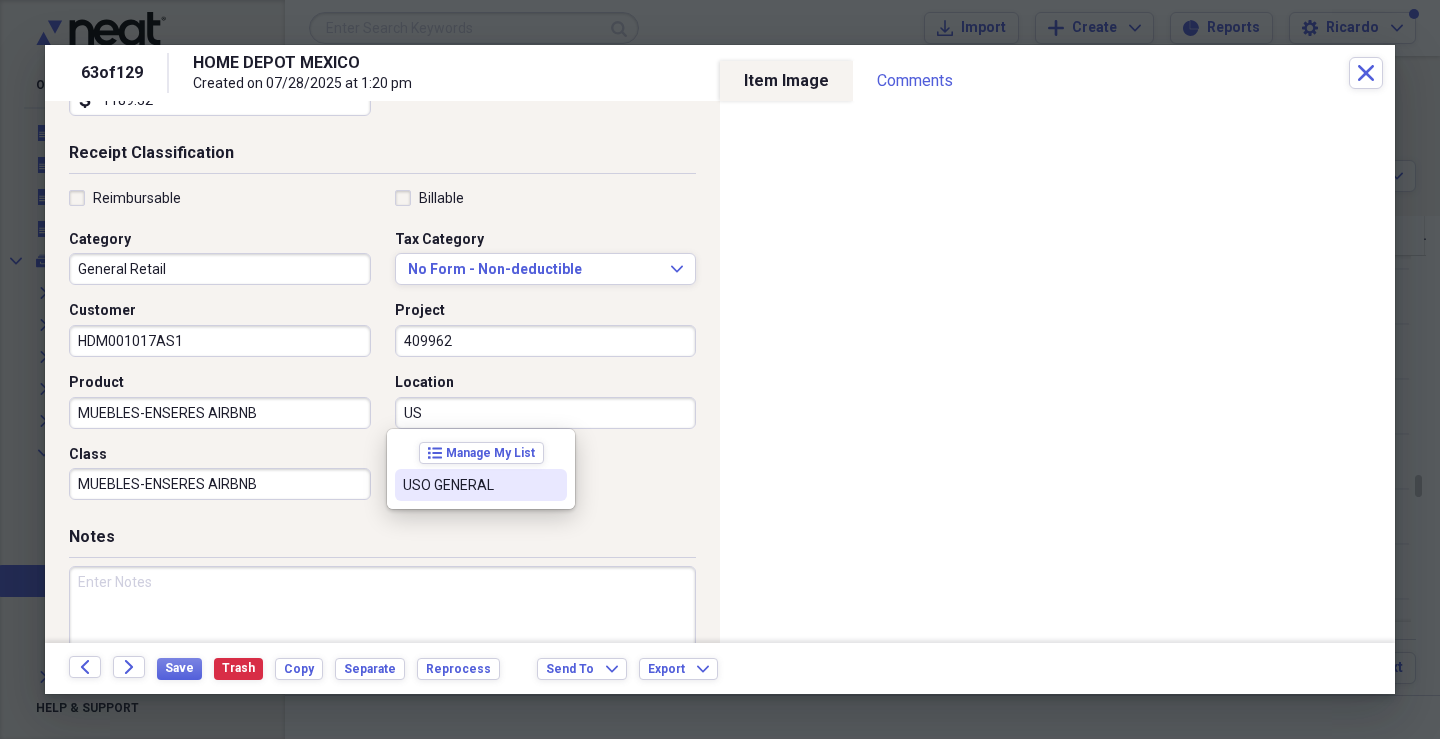 click on "USO GENERAL" at bounding box center [481, 485] 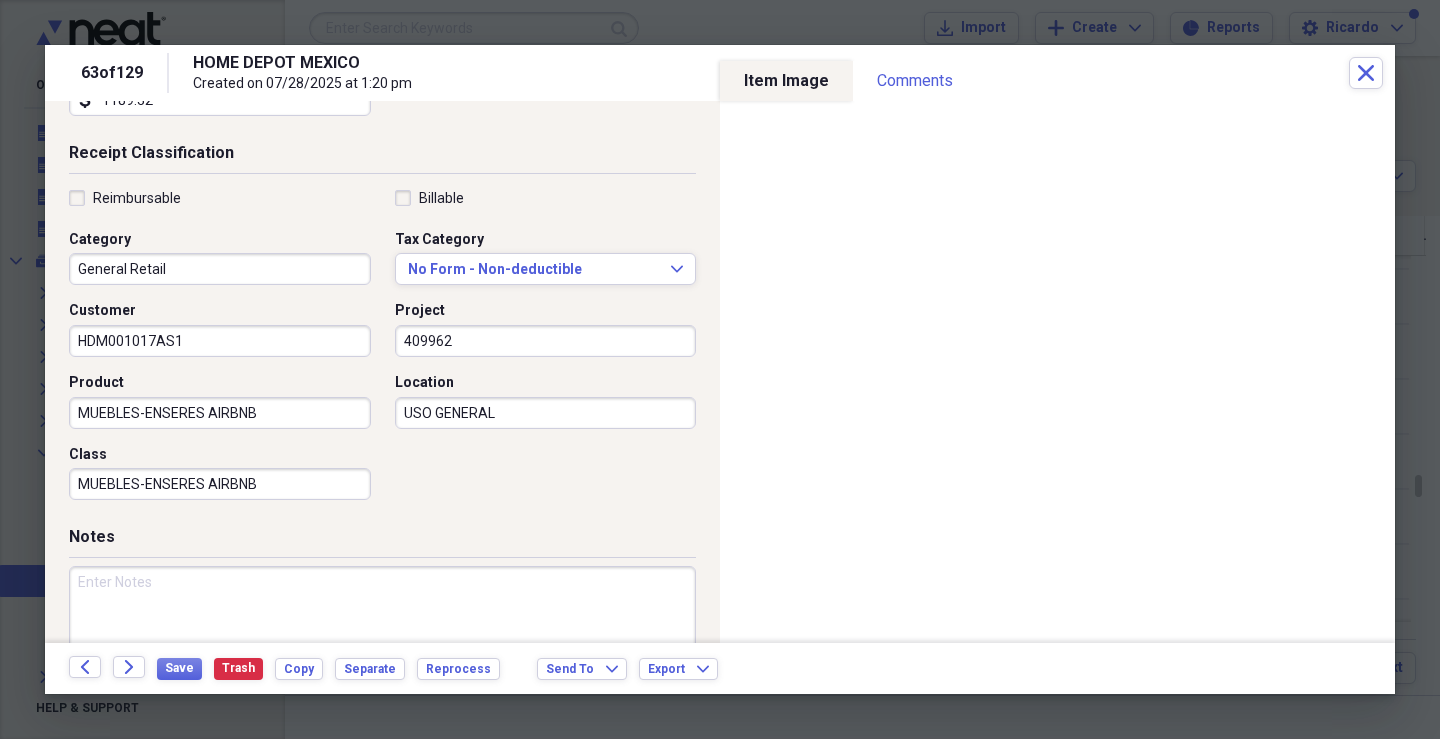 click at bounding box center (382, 631) 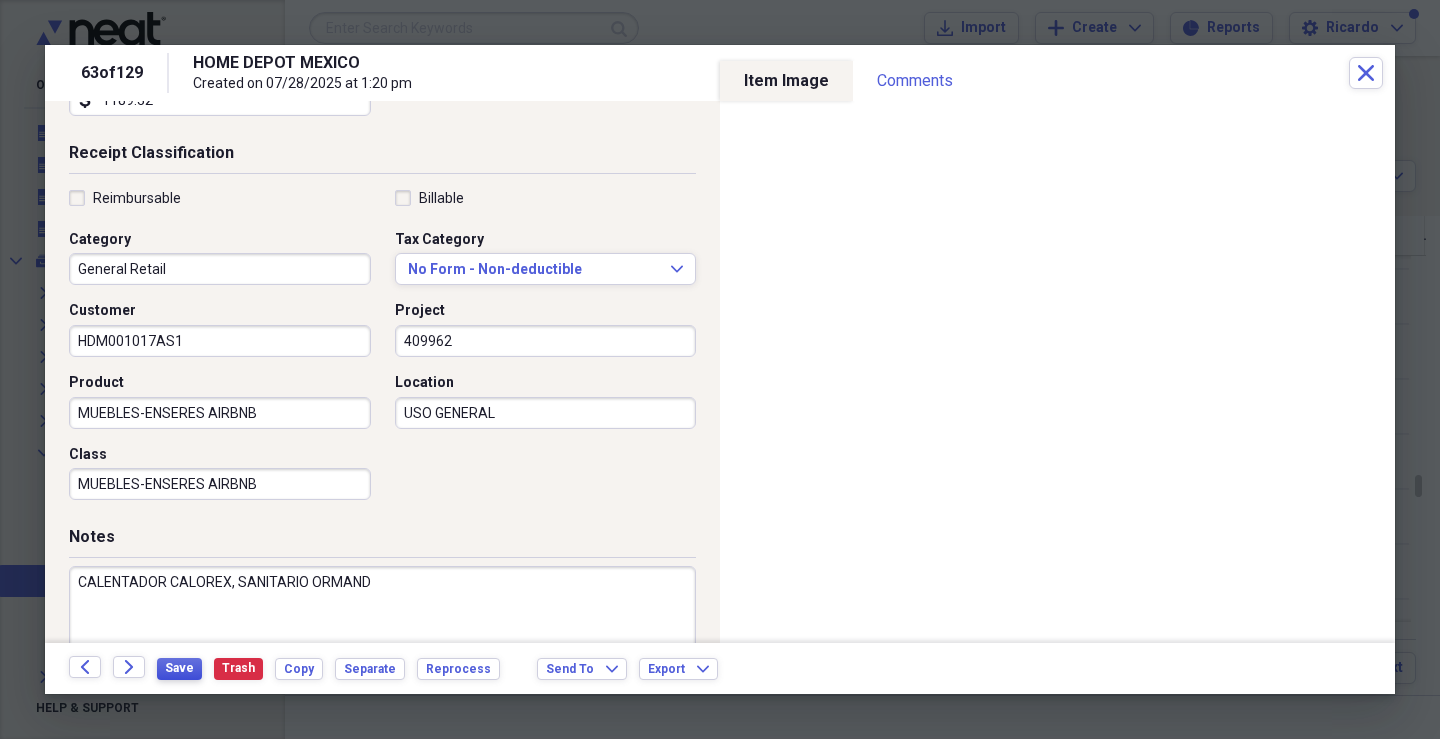 click on "Save" at bounding box center [179, 668] 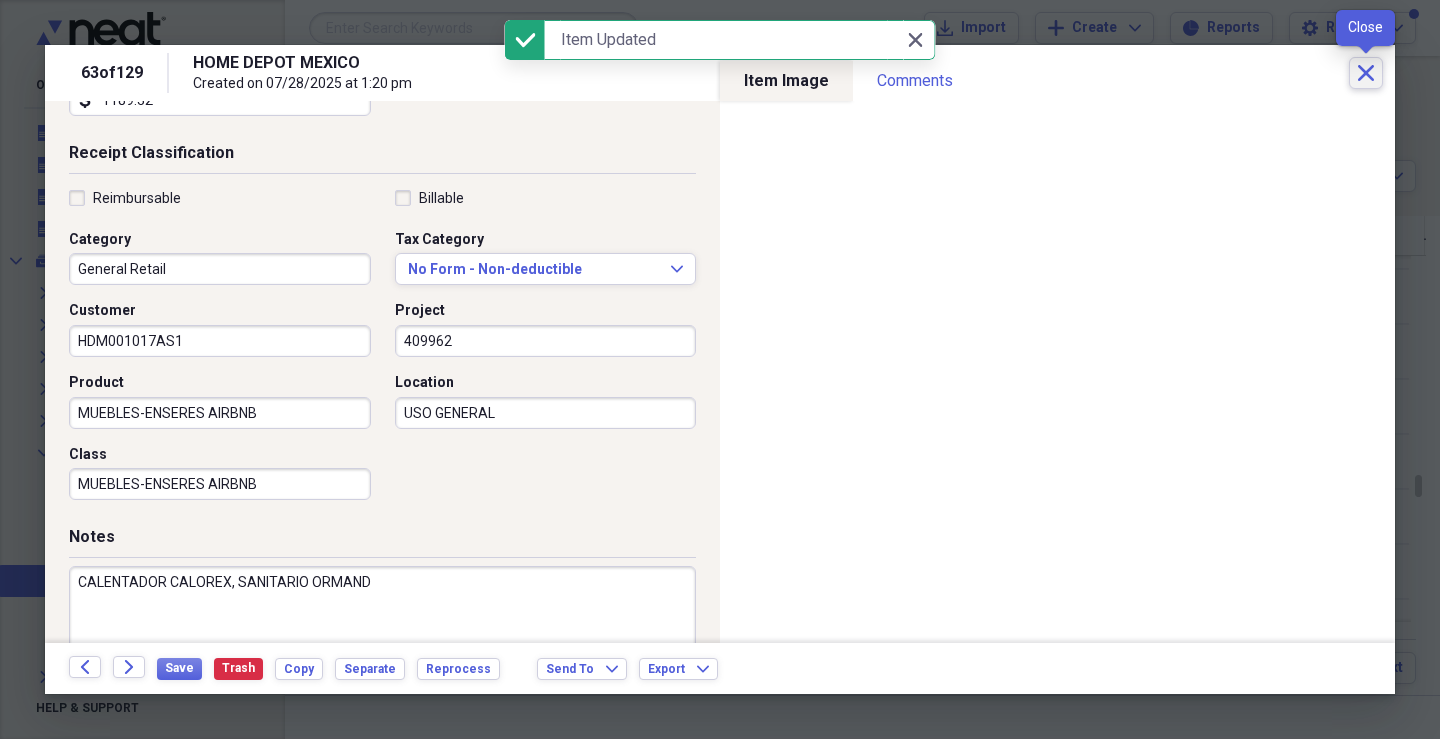 click 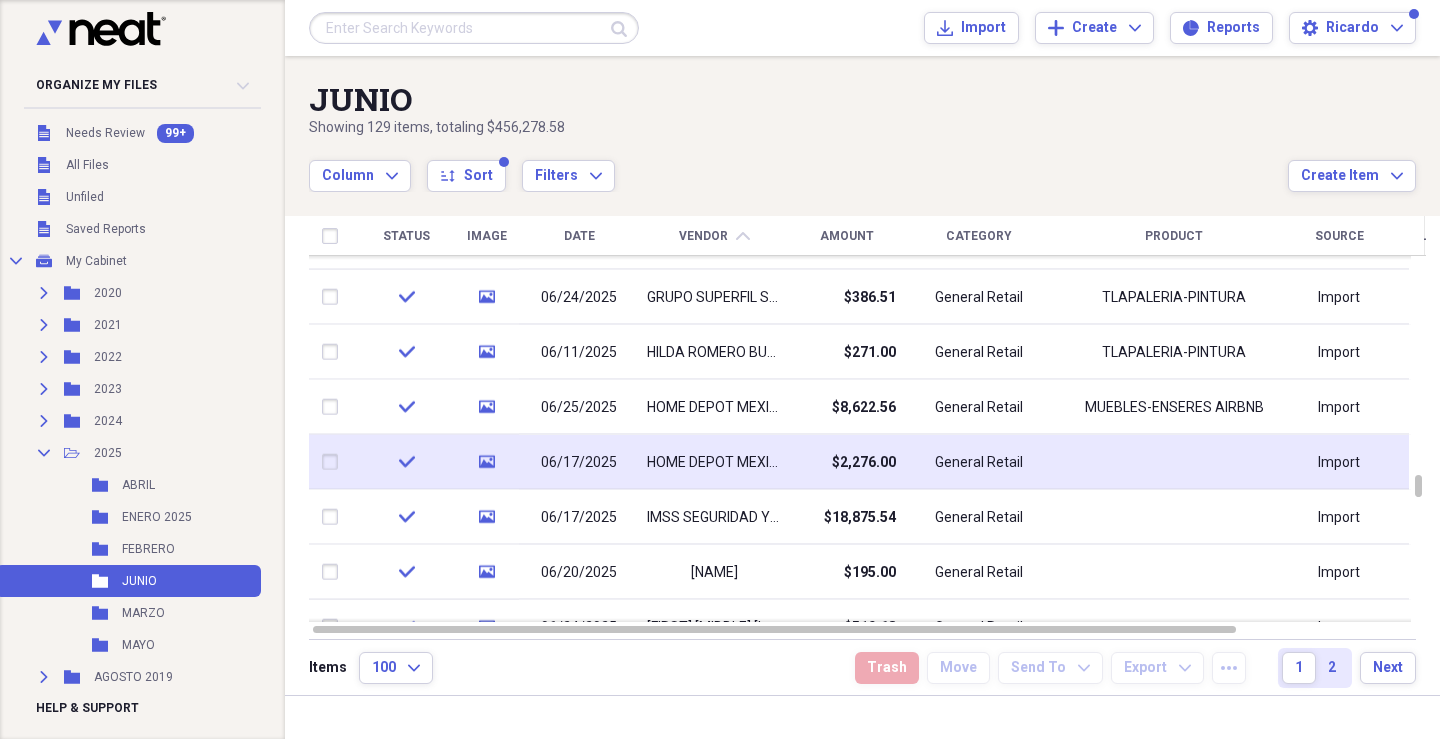 click on "HOME DEPOT MEXICO" at bounding box center (714, 462) 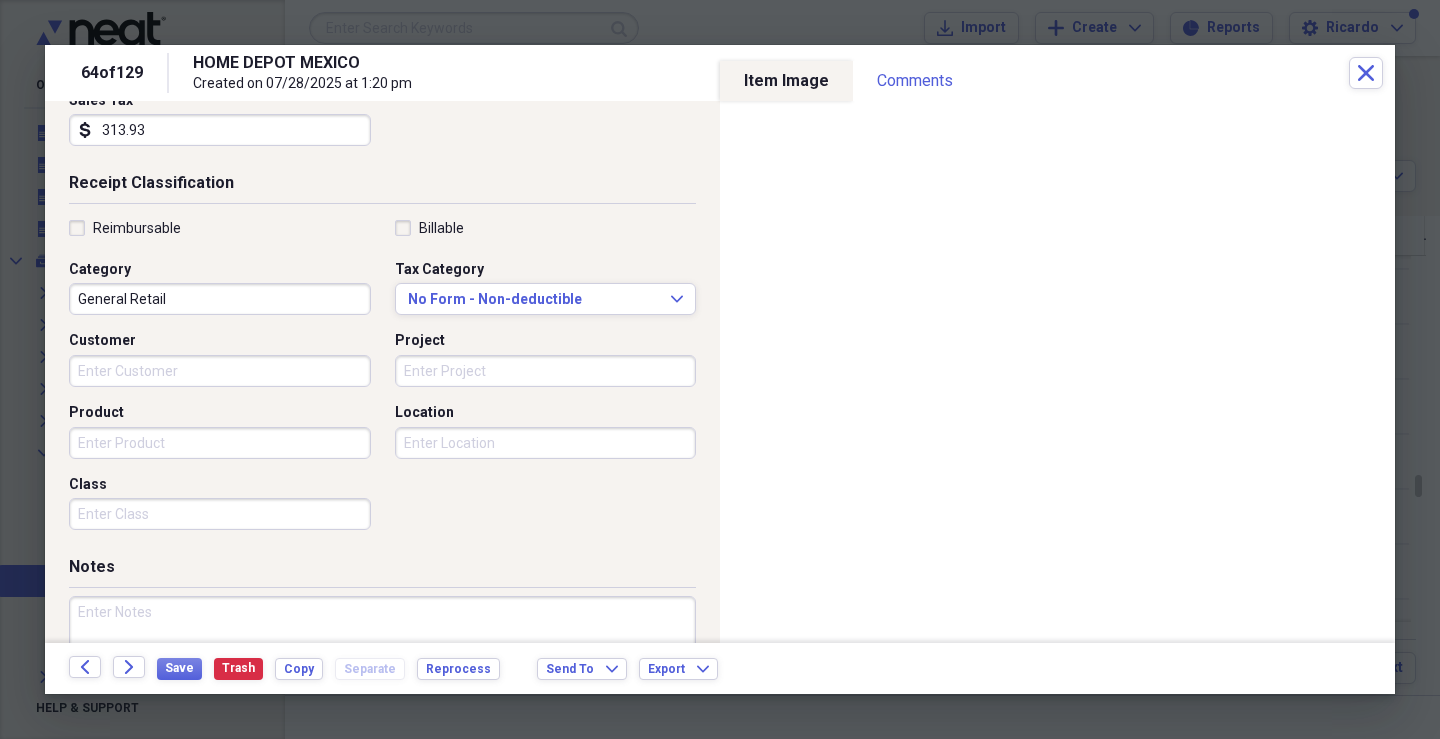 scroll, scrollTop: 350, scrollLeft: 0, axis: vertical 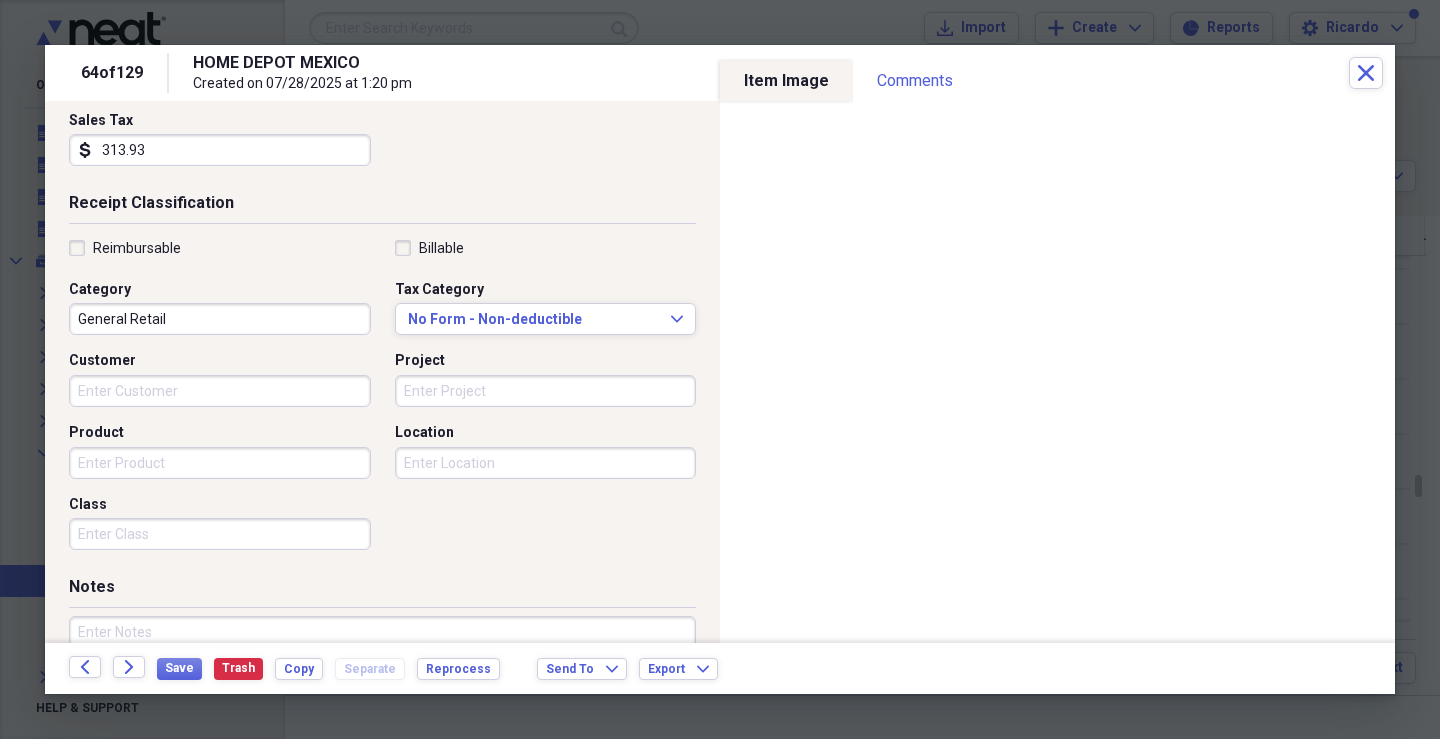 click on "Customer" at bounding box center [220, 391] 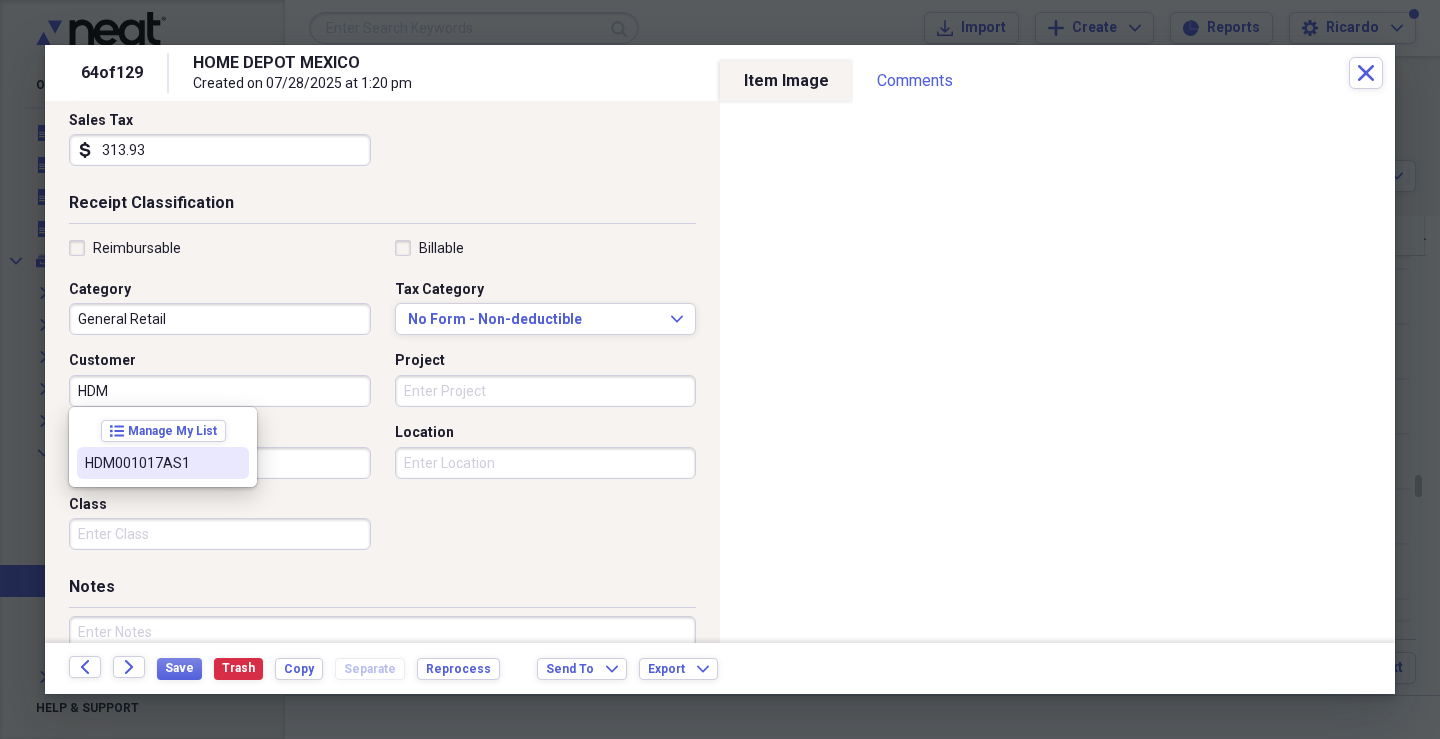 drag, startPoint x: 151, startPoint y: 470, endPoint x: 427, endPoint y: 470, distance: 276 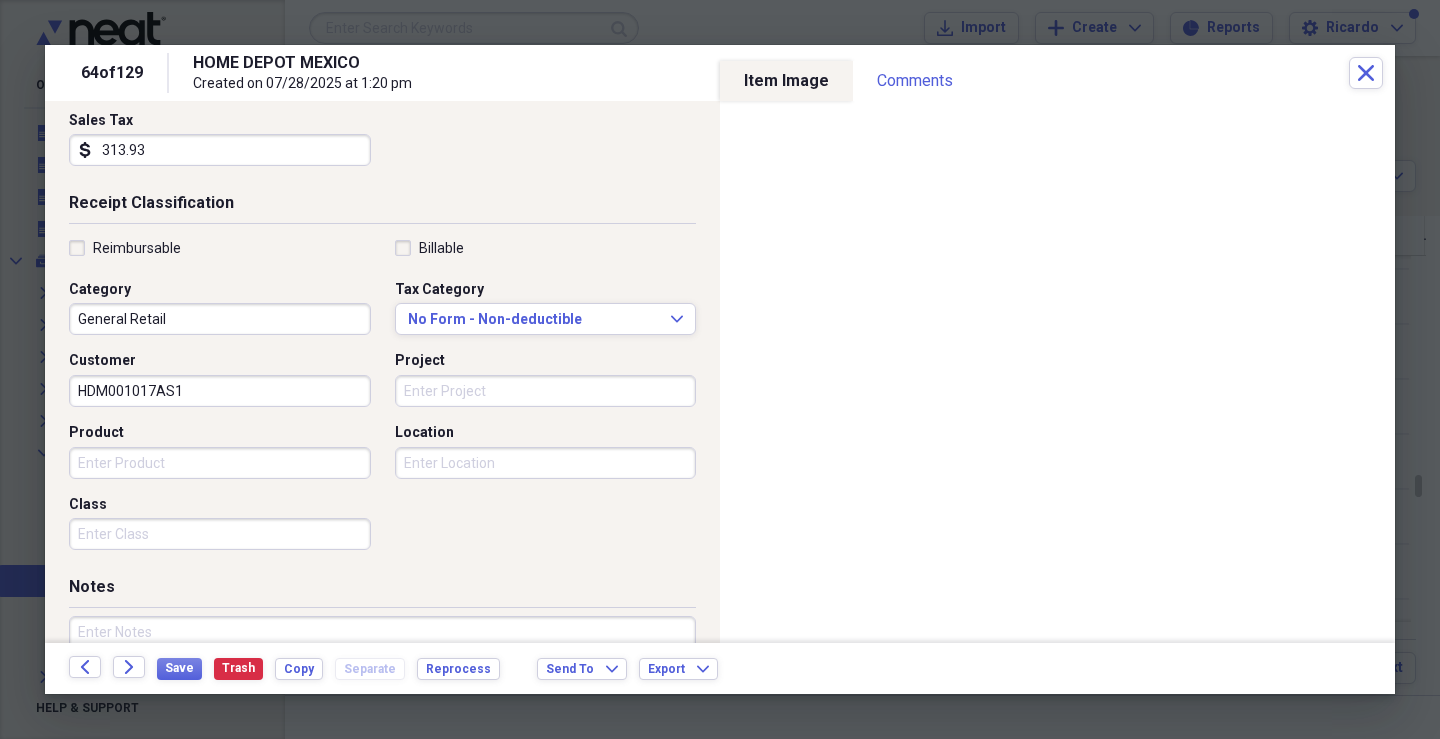 click on "Project" at bounding box center (546, 391) 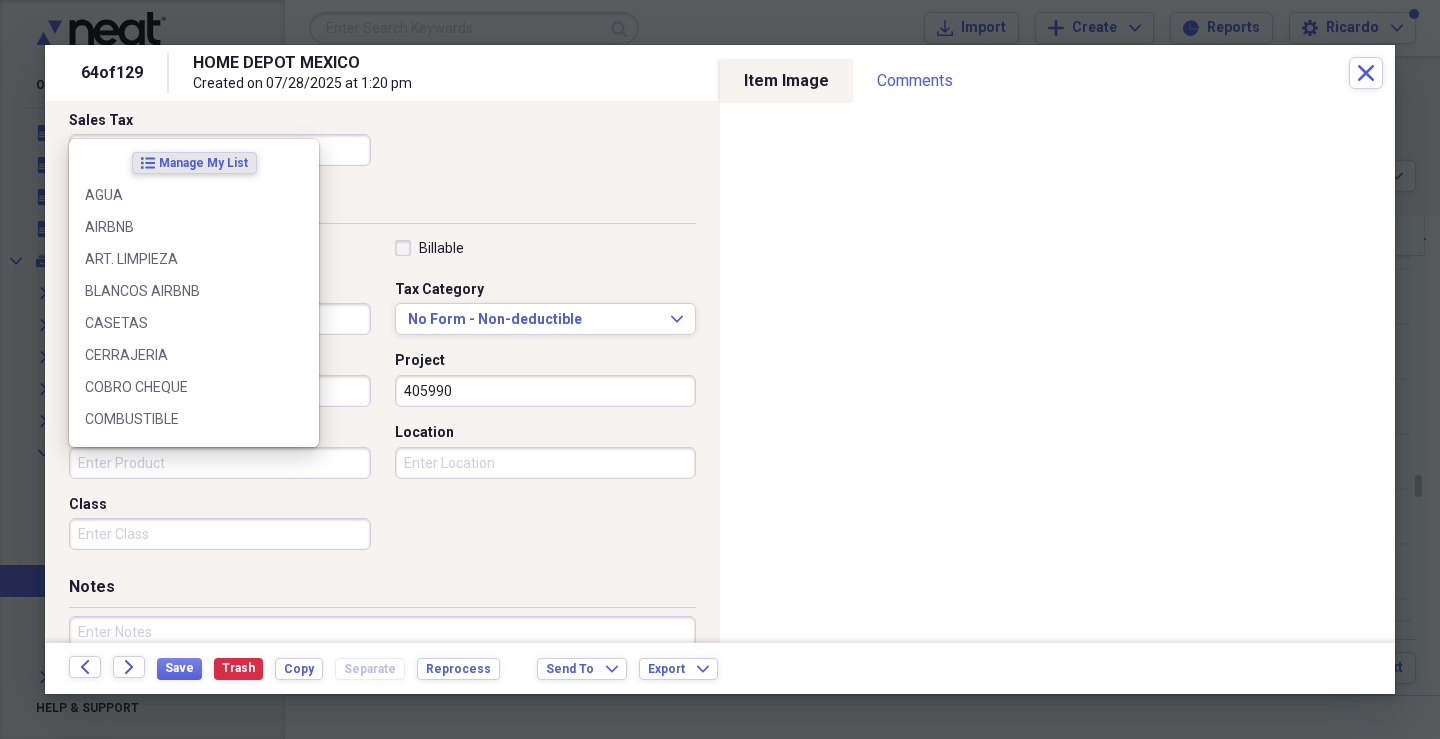 click on "Product" at bounding box center [220, 463] 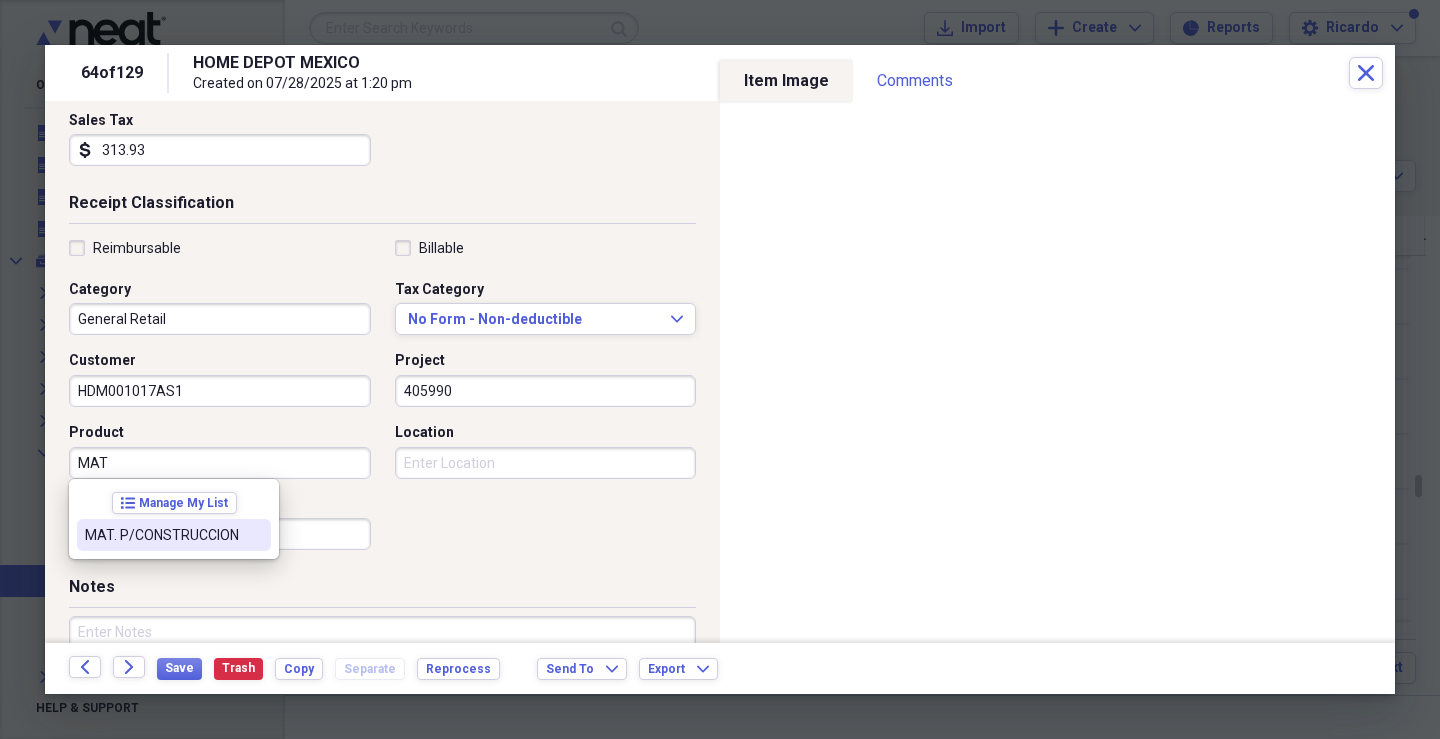 click on "MAT. P/CONSTRUCCION" at bounding box center [162, 535] 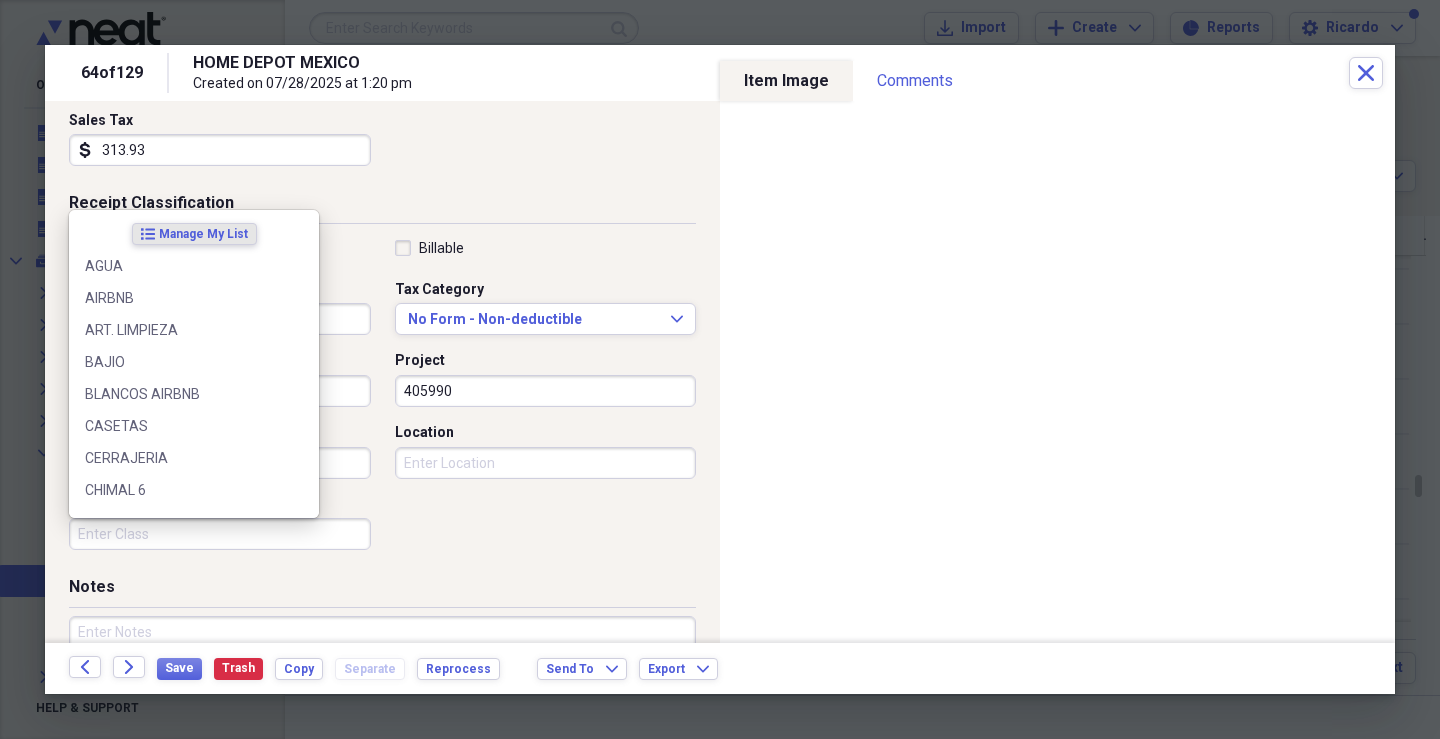 click on "Class" at bounding box center [220, 534] 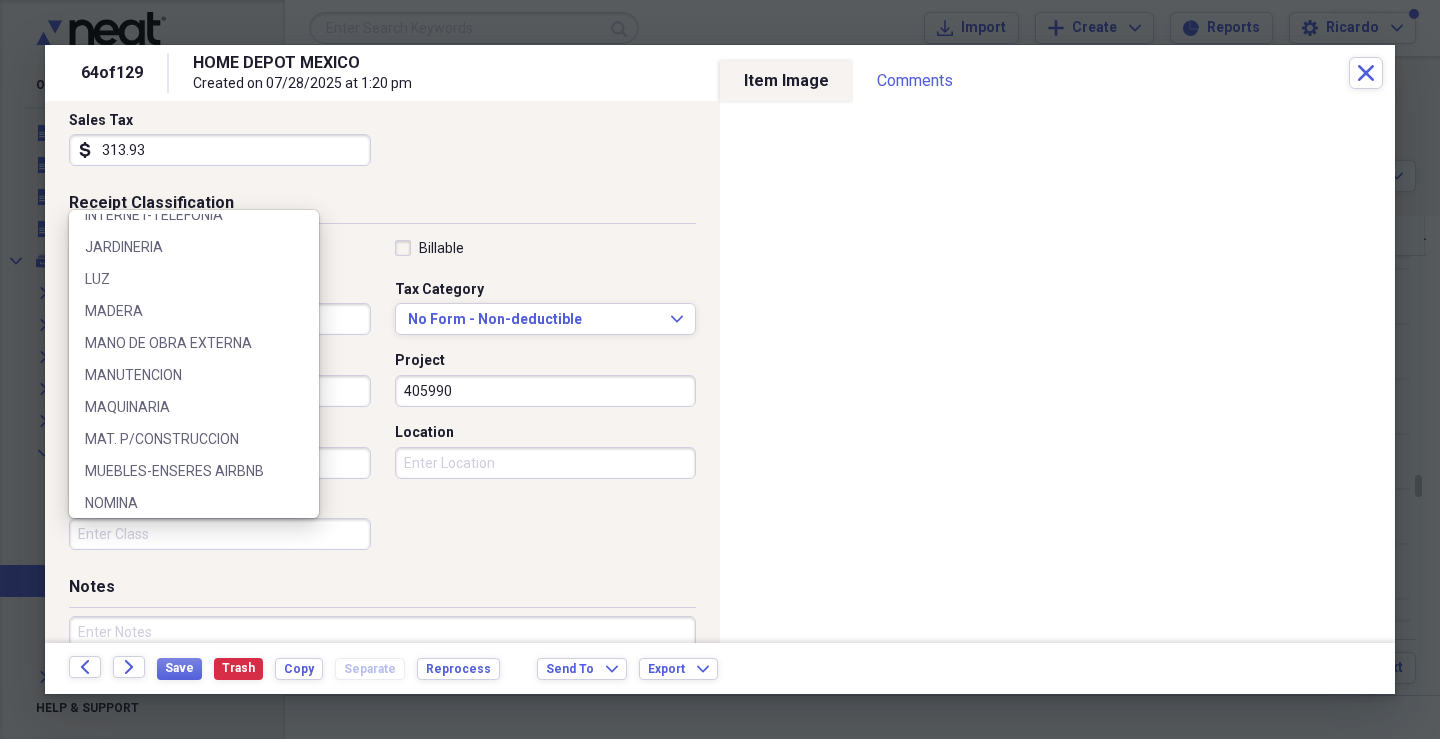 scroll, scrollTop: 1147, scrollLeft: 0, axis: vertical 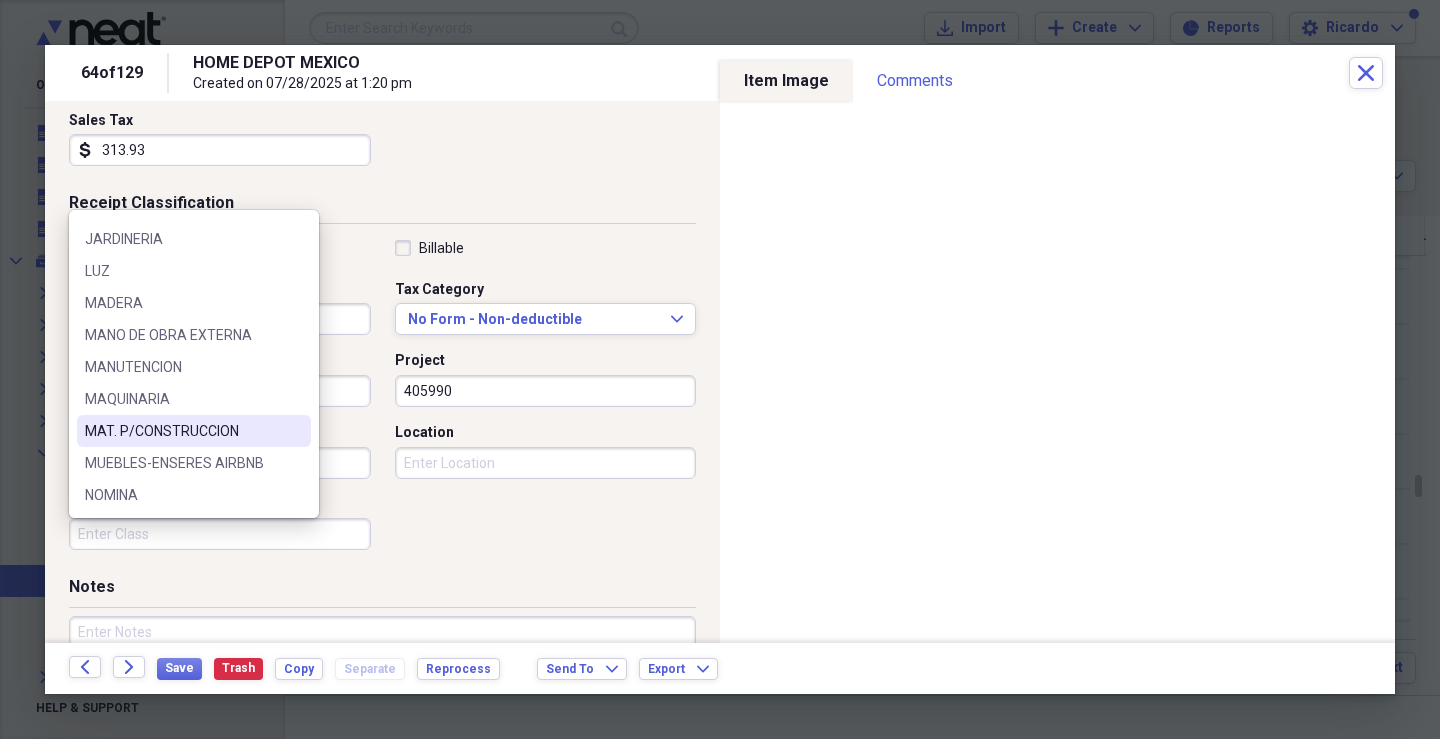 click on "MAT. P/CONSTRUCCION" at bounding box center (194, 431) 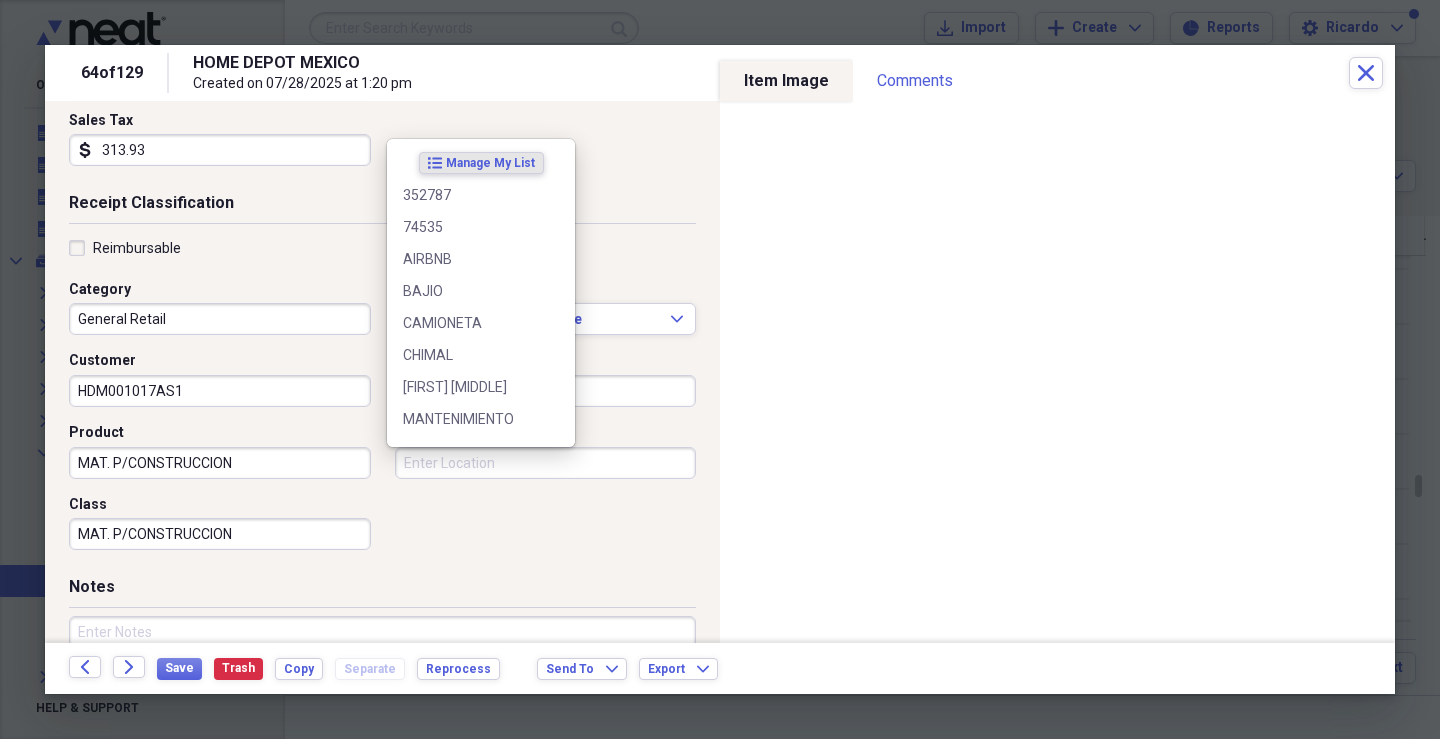 click on "Location" at bounding box center (546, 463) 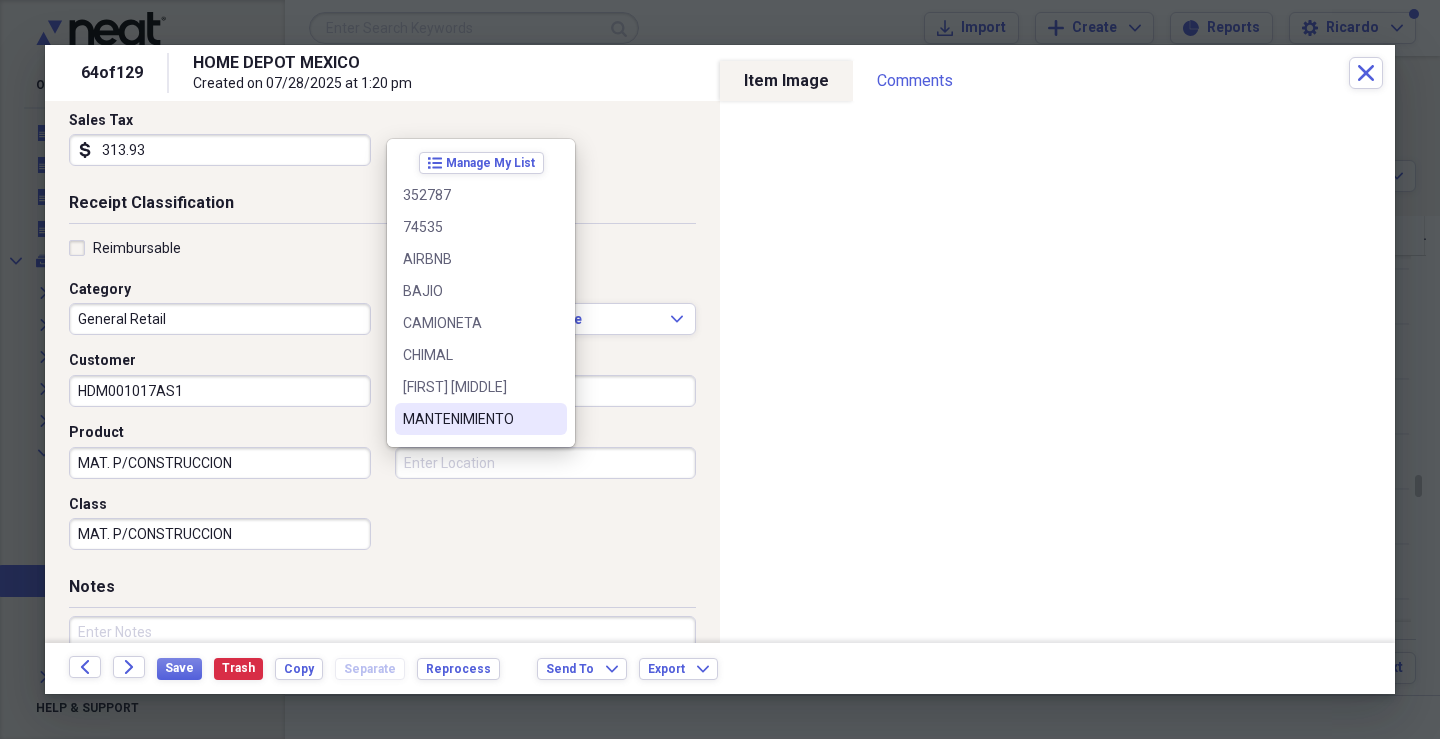 click on "MANTENIMIENTO" at bounding box center [469, 419] 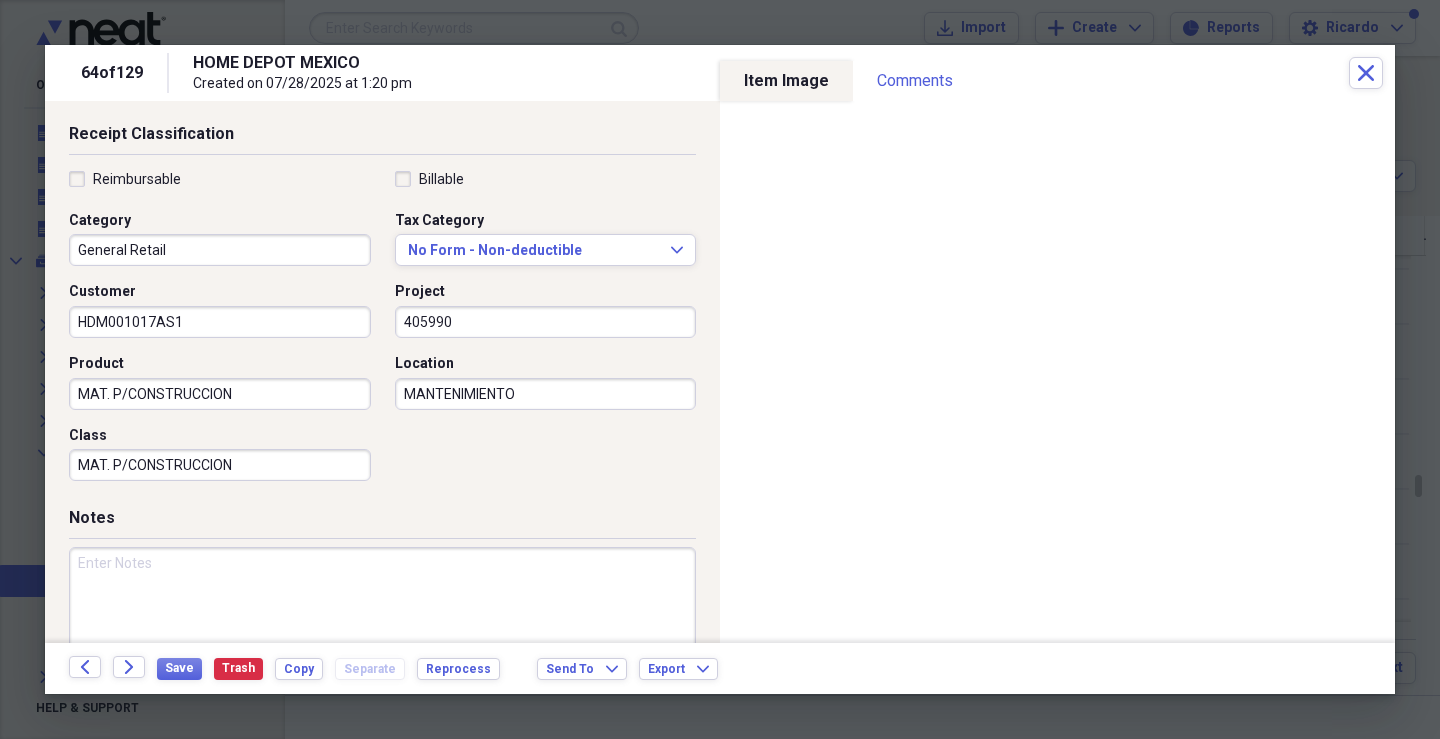scroll, scrollTop: 450, scrollLeft: 0, axis: vertical 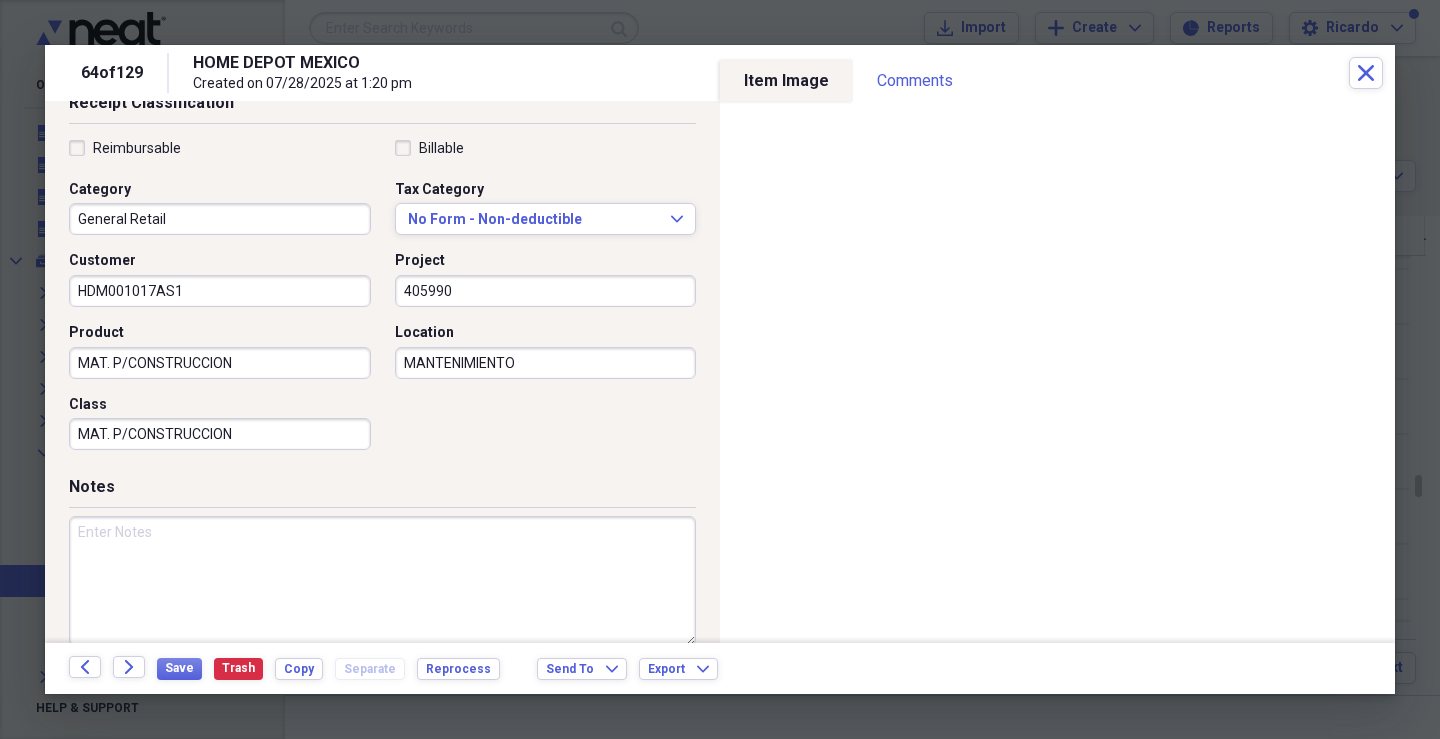 click at bounding box center (382, 581) 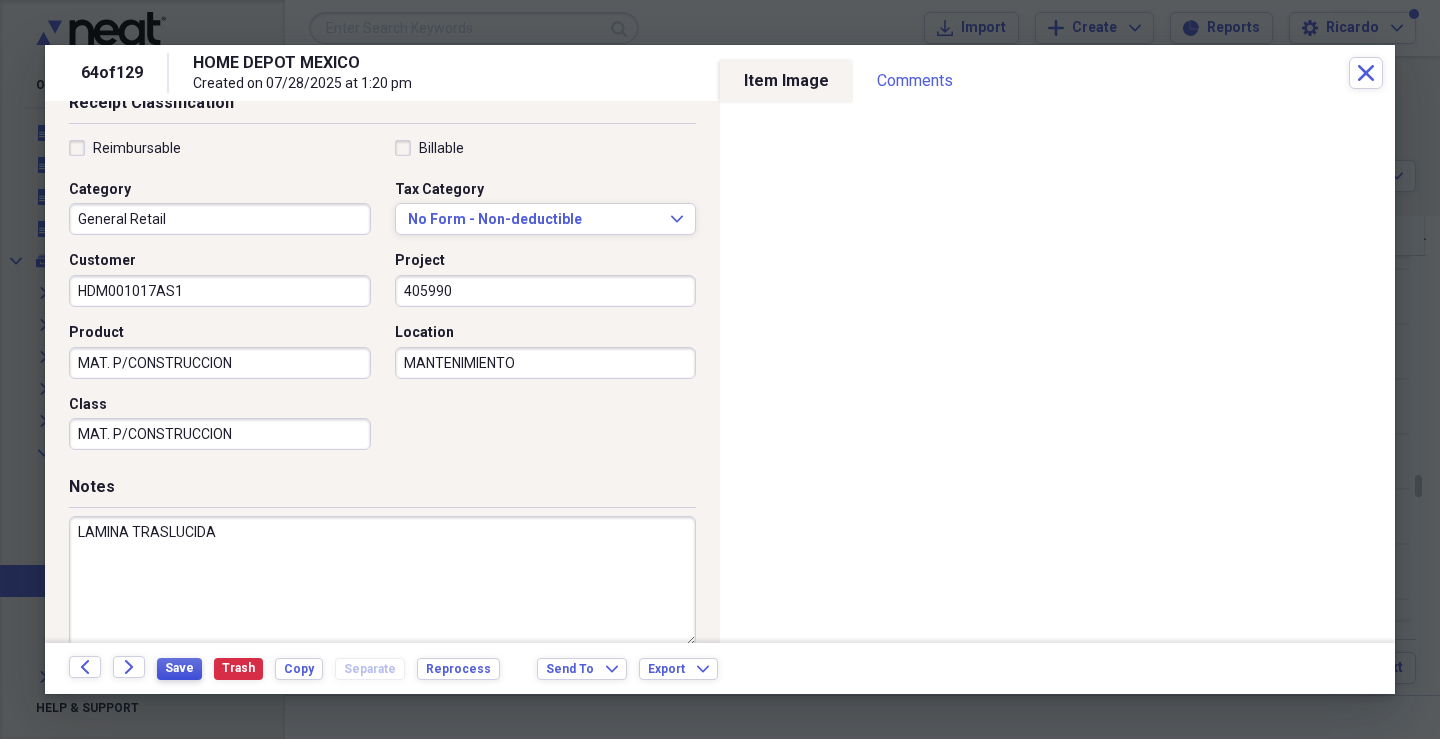 click on "Save" at bounding box center (179, 668) 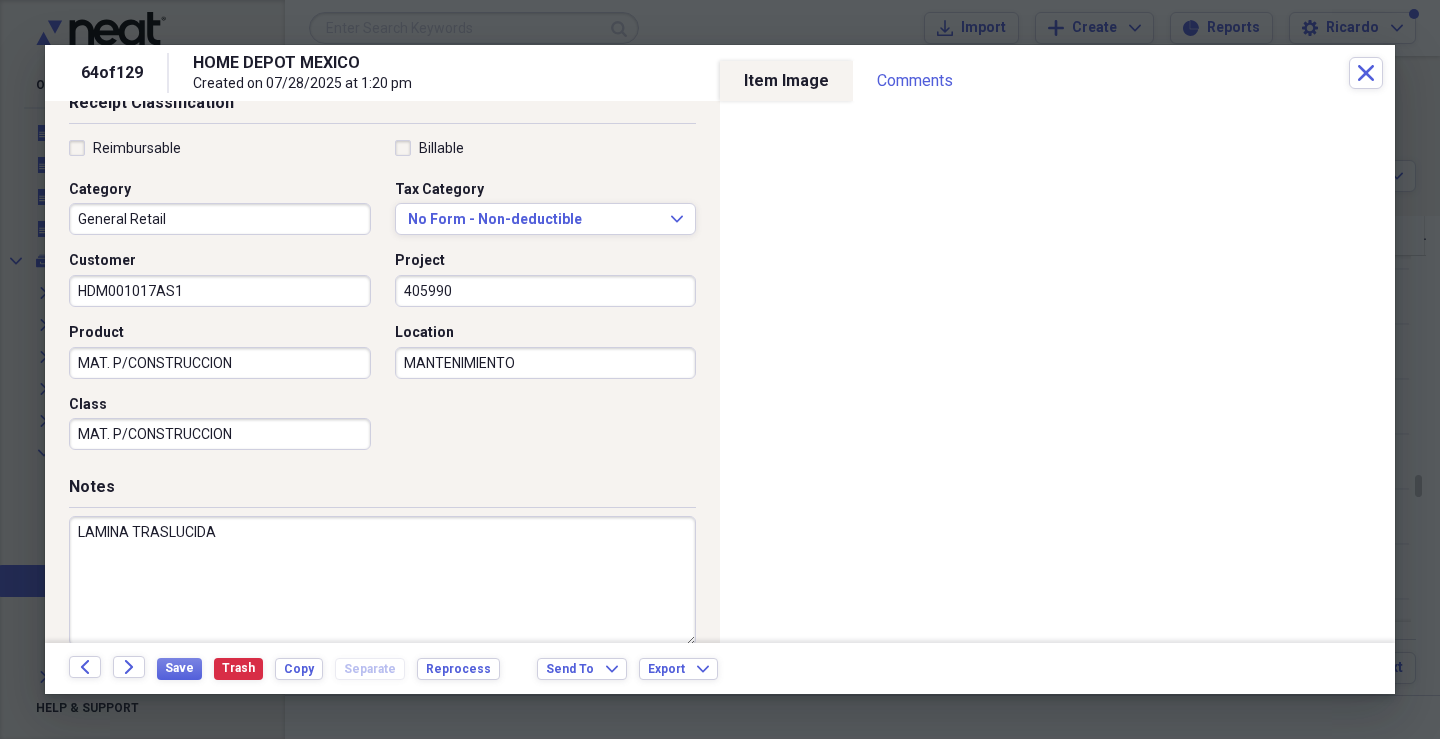 click on "MAT. P/CONSTRUCCION" at bounding box center [220, 363] 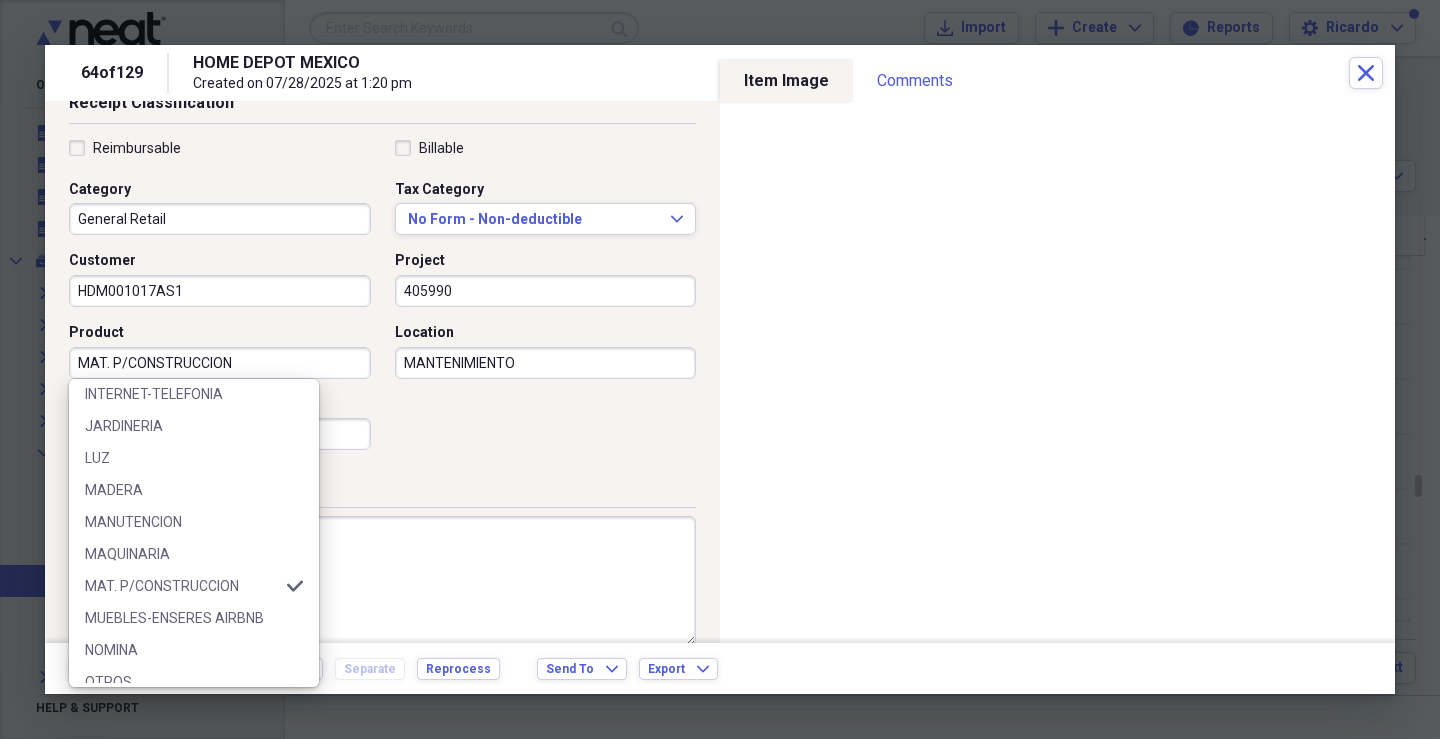 scroll, scrollTop: 1216, scrollLeft: 0, axis: vertical 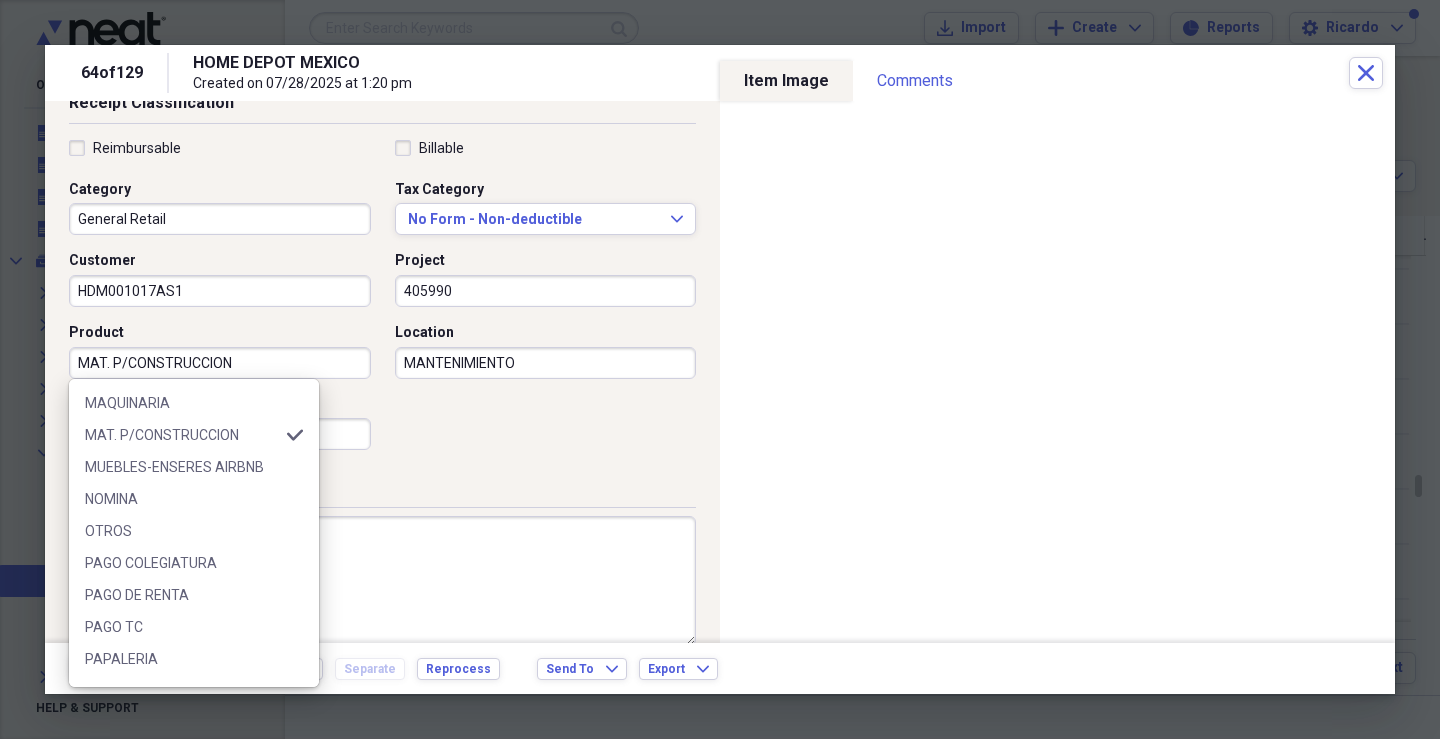 click on "Notes" at bounding box center (382, 491) 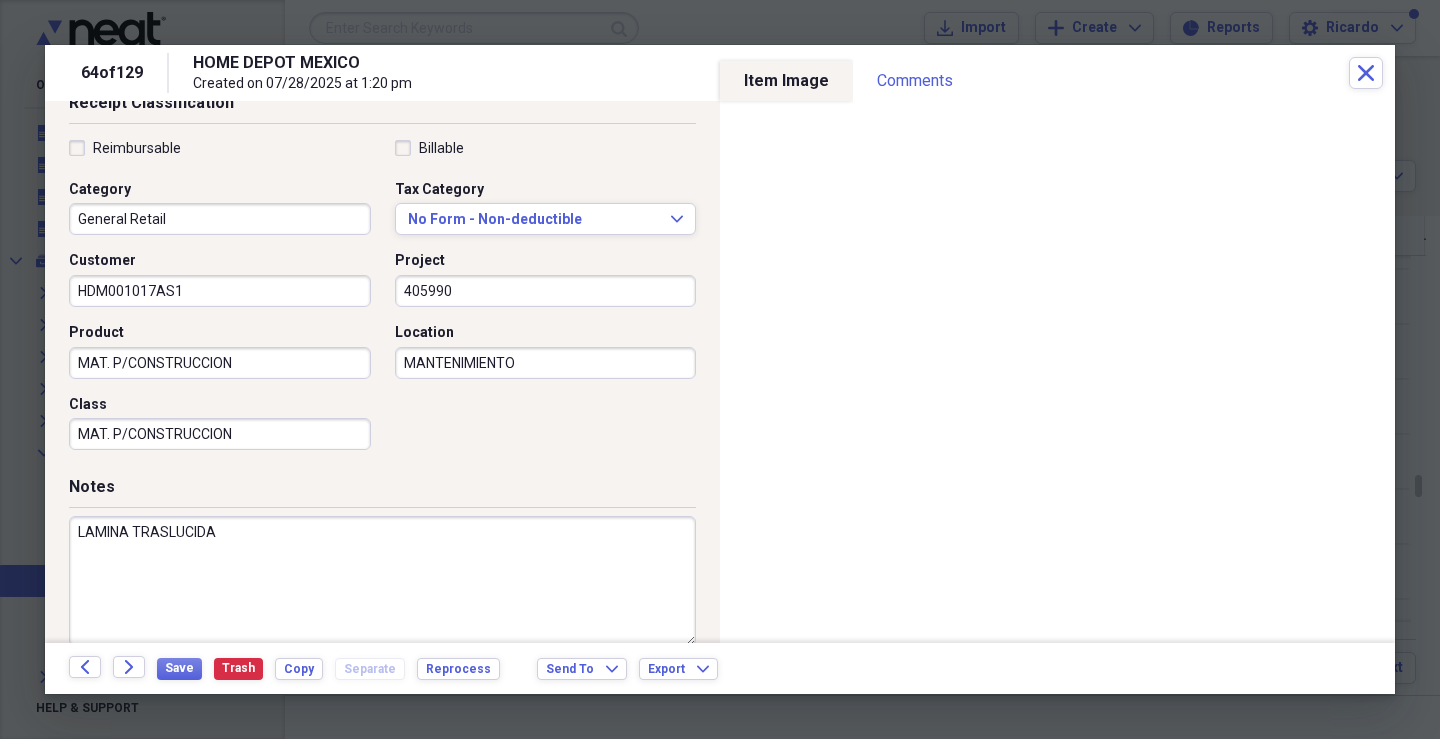 click on "MAT. P/CONSTRUCCION" at bounding box center (220, 363) 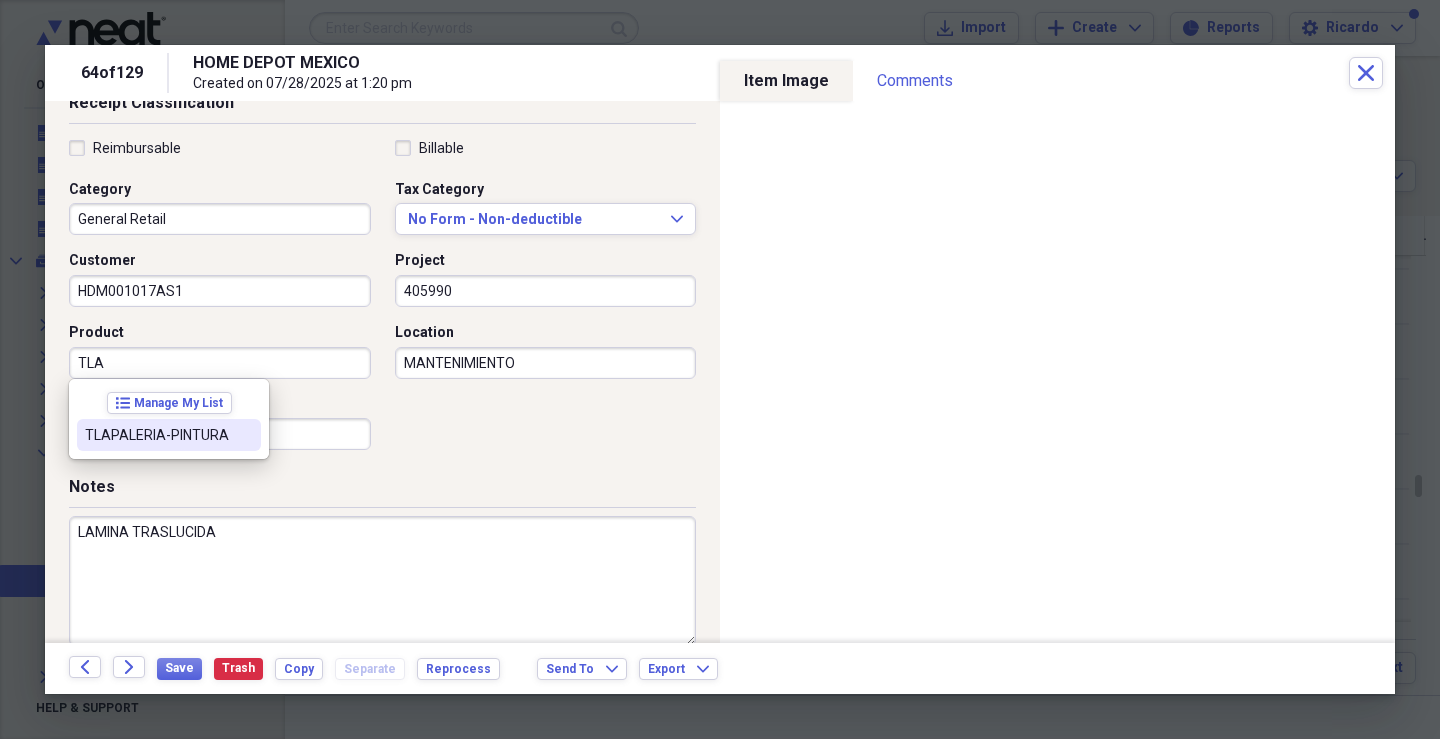 click on "list Manage My List TLAPALERIA-PINTURA" at bounding box center (169, 419) 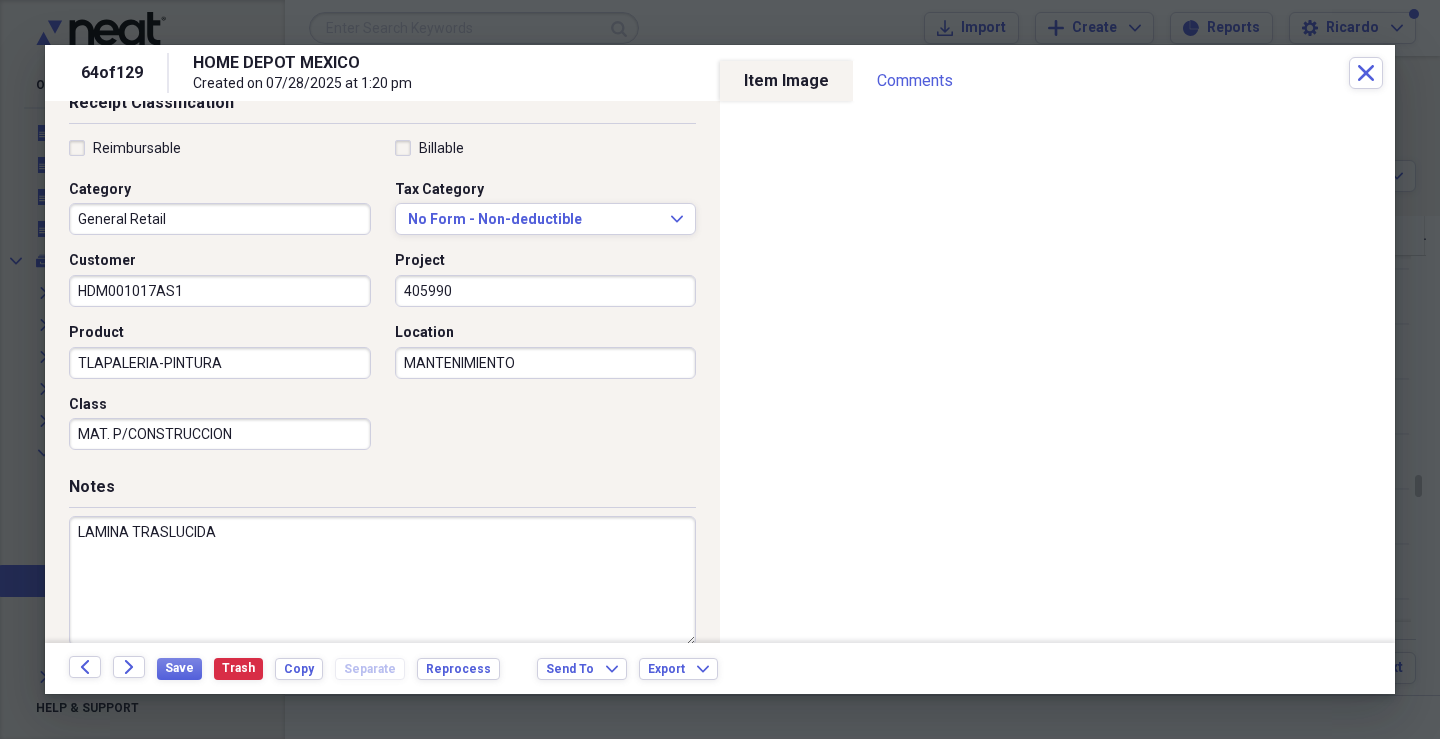 click on "MAT. P/CONSTRUCCION" at bounding box center [220, 434] 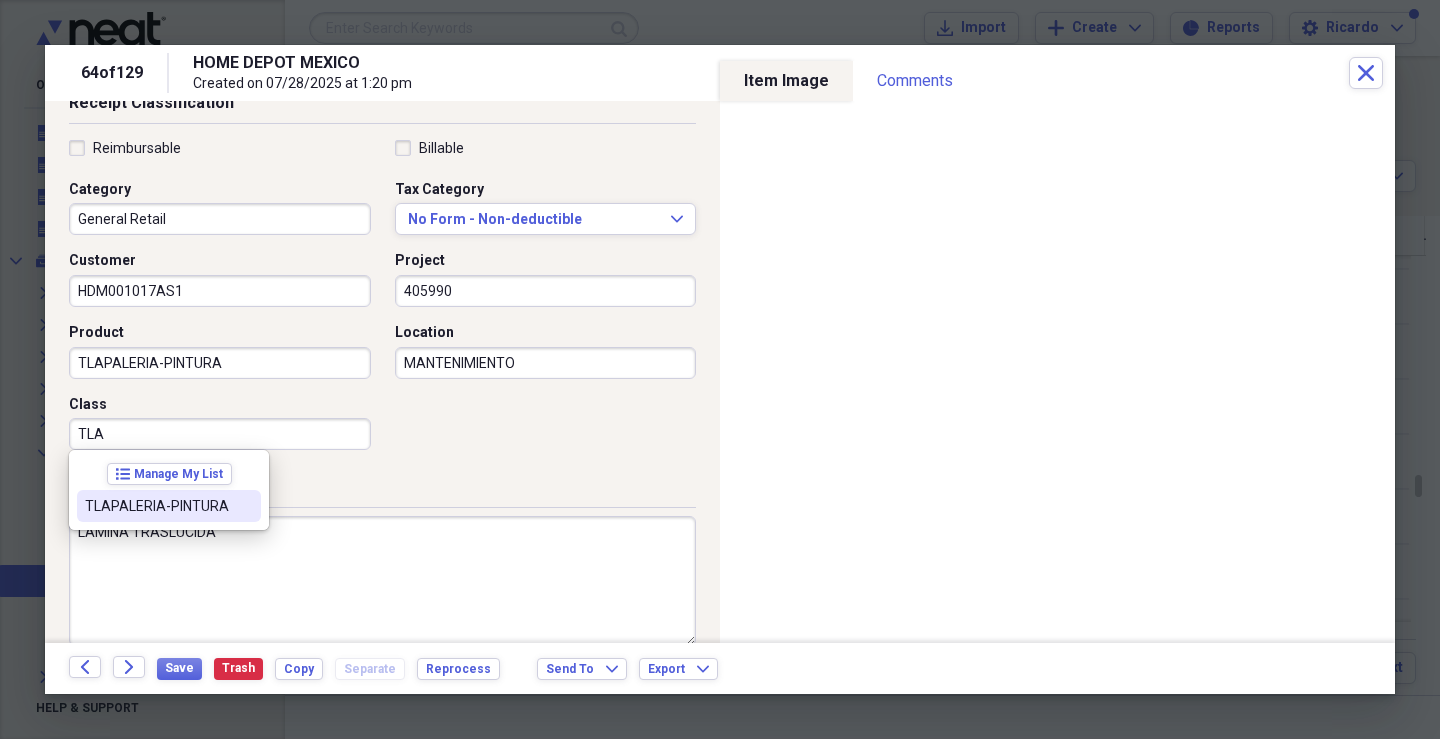 click on "TLAPALERIA-PINTURA" at bounding box center (169, 506) 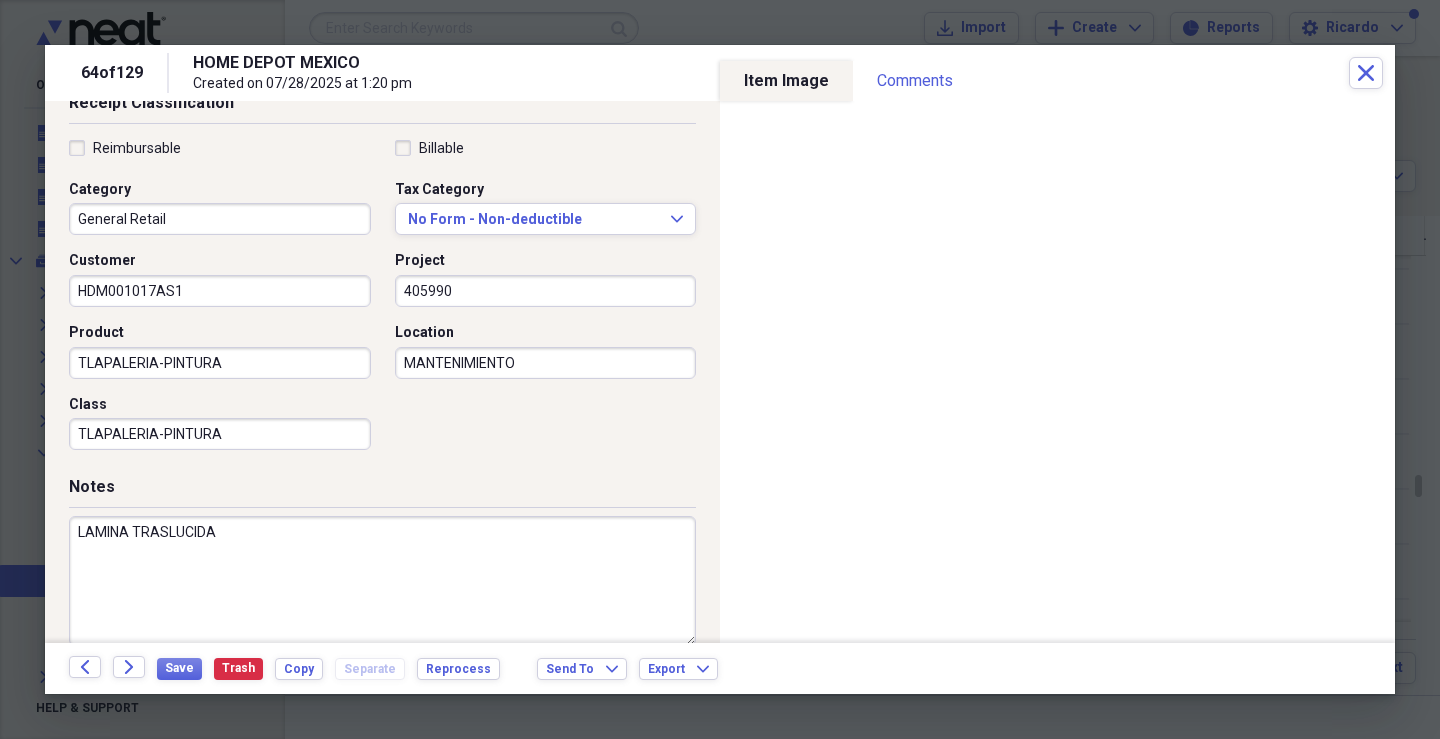 click on "LAMINA TRASLUCIDA" at bounding box center (382, 581) 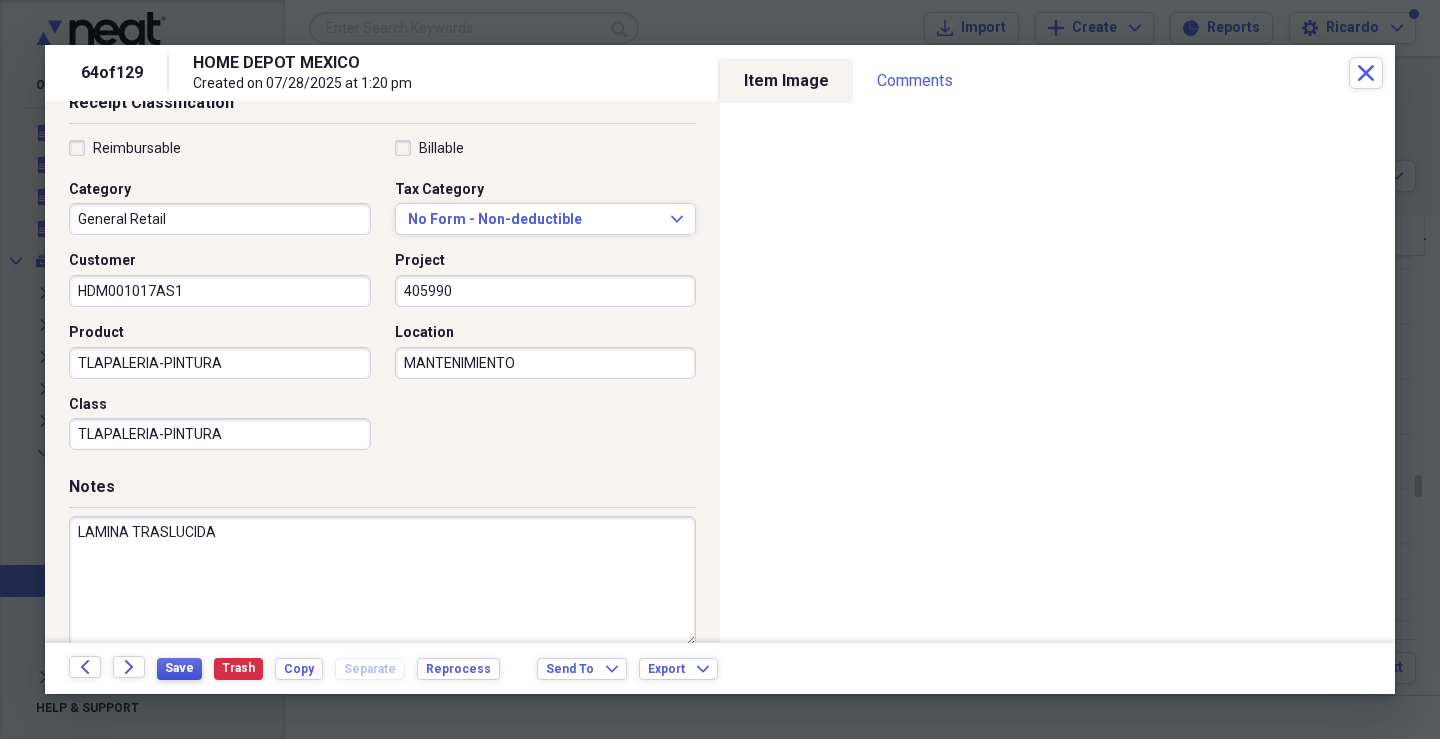 click on "Save Trash Copy Separate Reprocess" at bounding box center [334, 668] 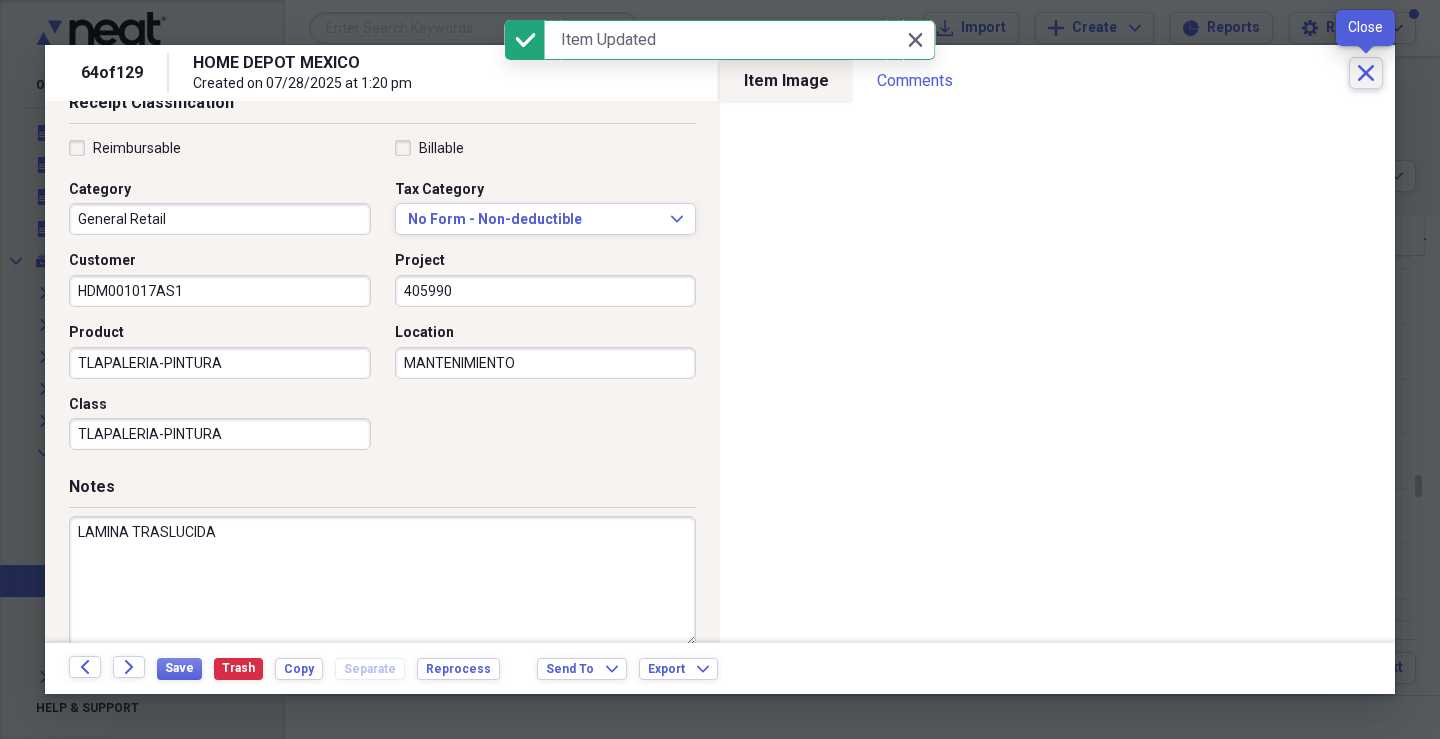 click on "Close" at bounding box center (1366, 73) 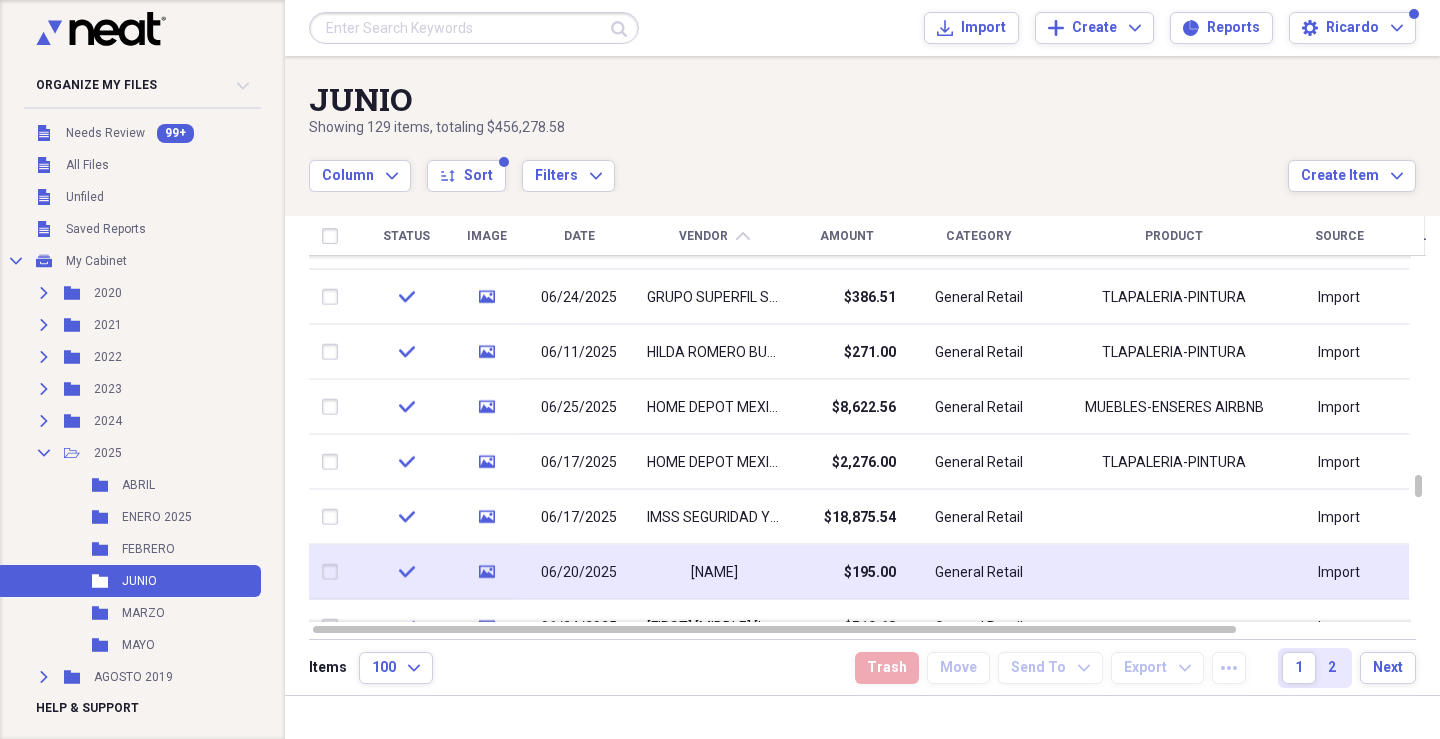 click on "[NAME]" at bounding box center [714, 572] 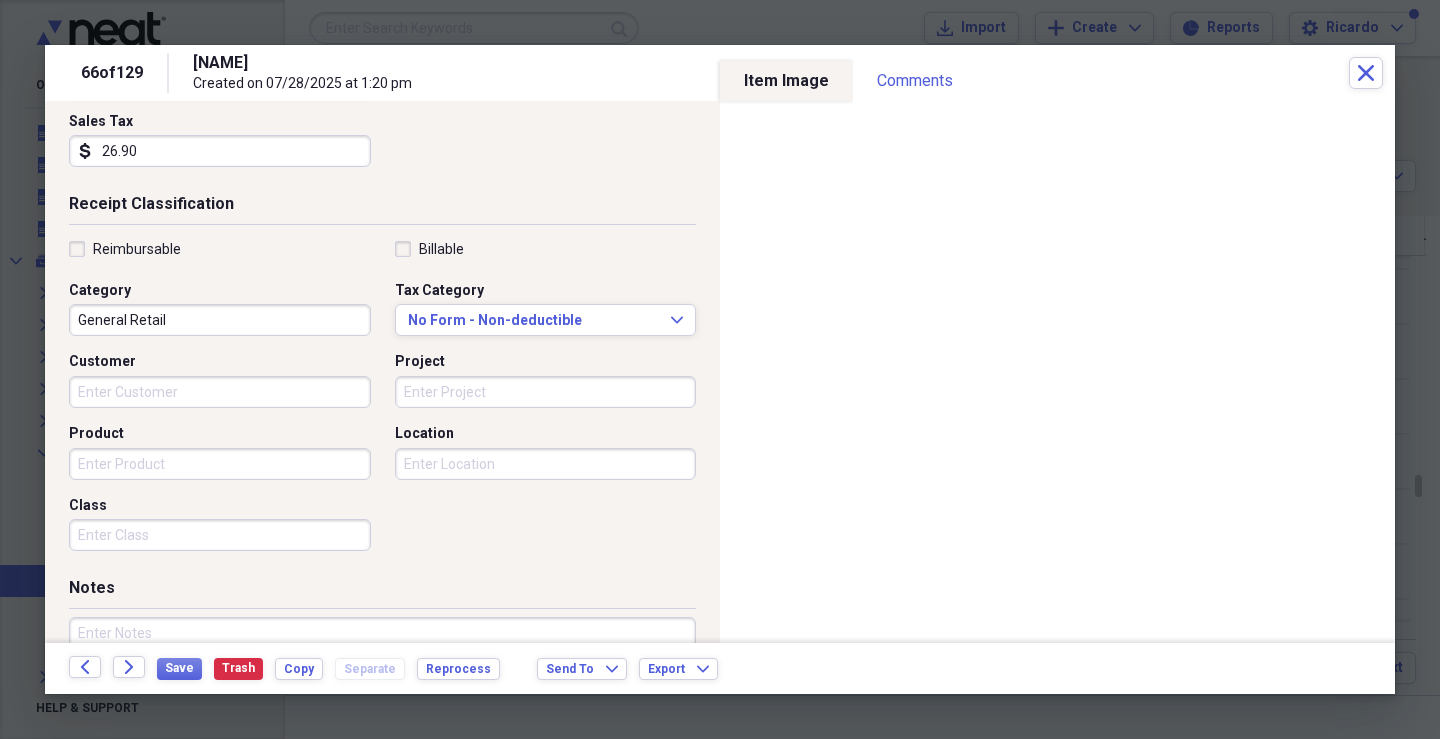 scroll, scrollTop: 400, scrollLeft: 0, axis: vertical 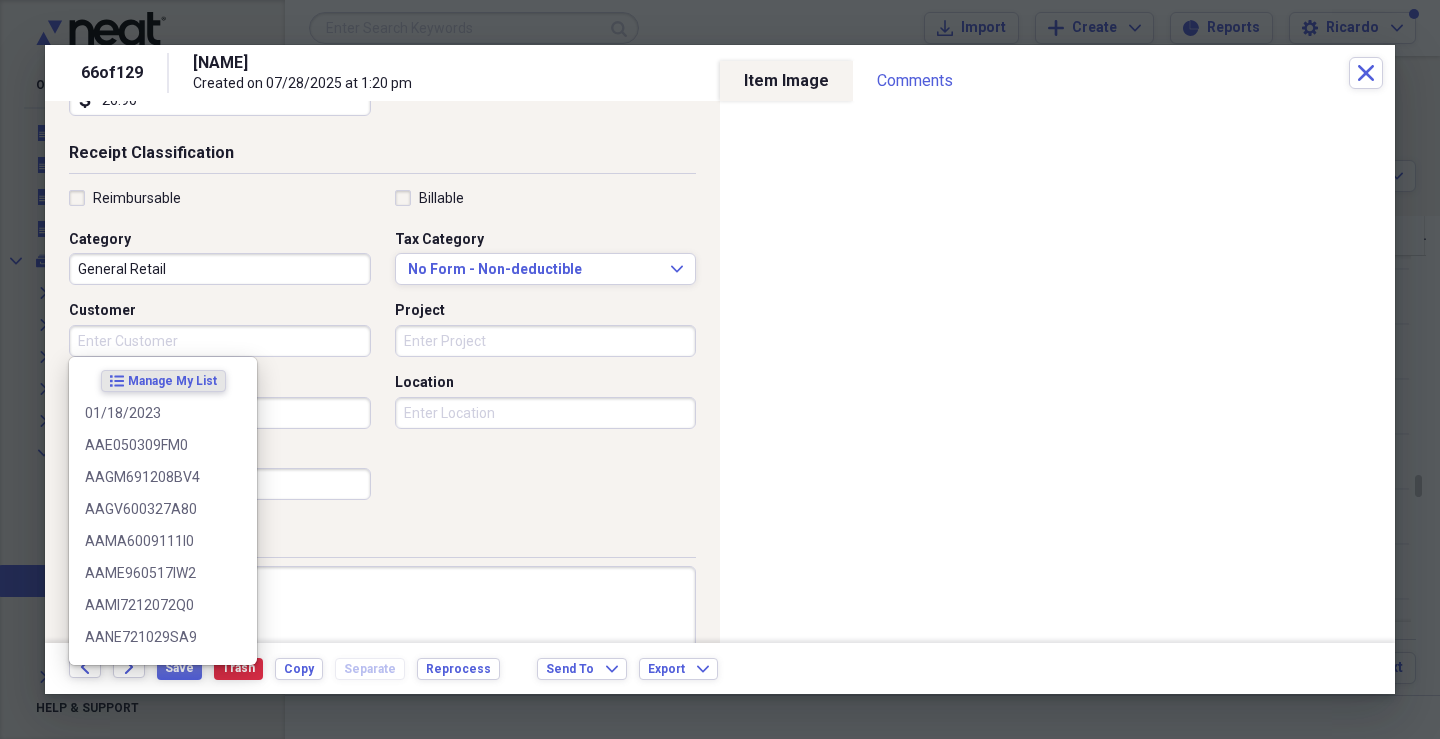 click on "Customer" at bounding box center (220, 341) 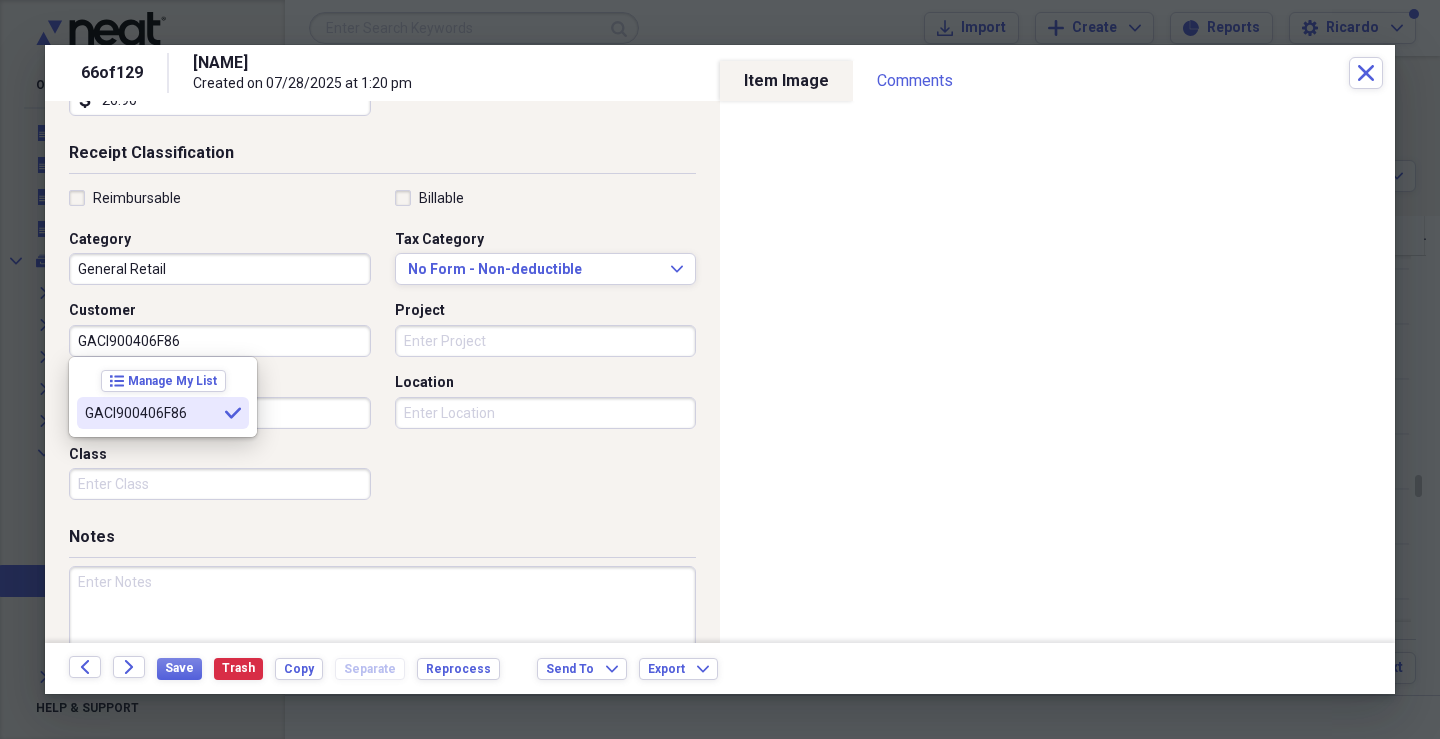 drag, startPoint x: 89, startPoint y: 420, endPoint x: 140, endPoint y: 409, distance: 52.17279 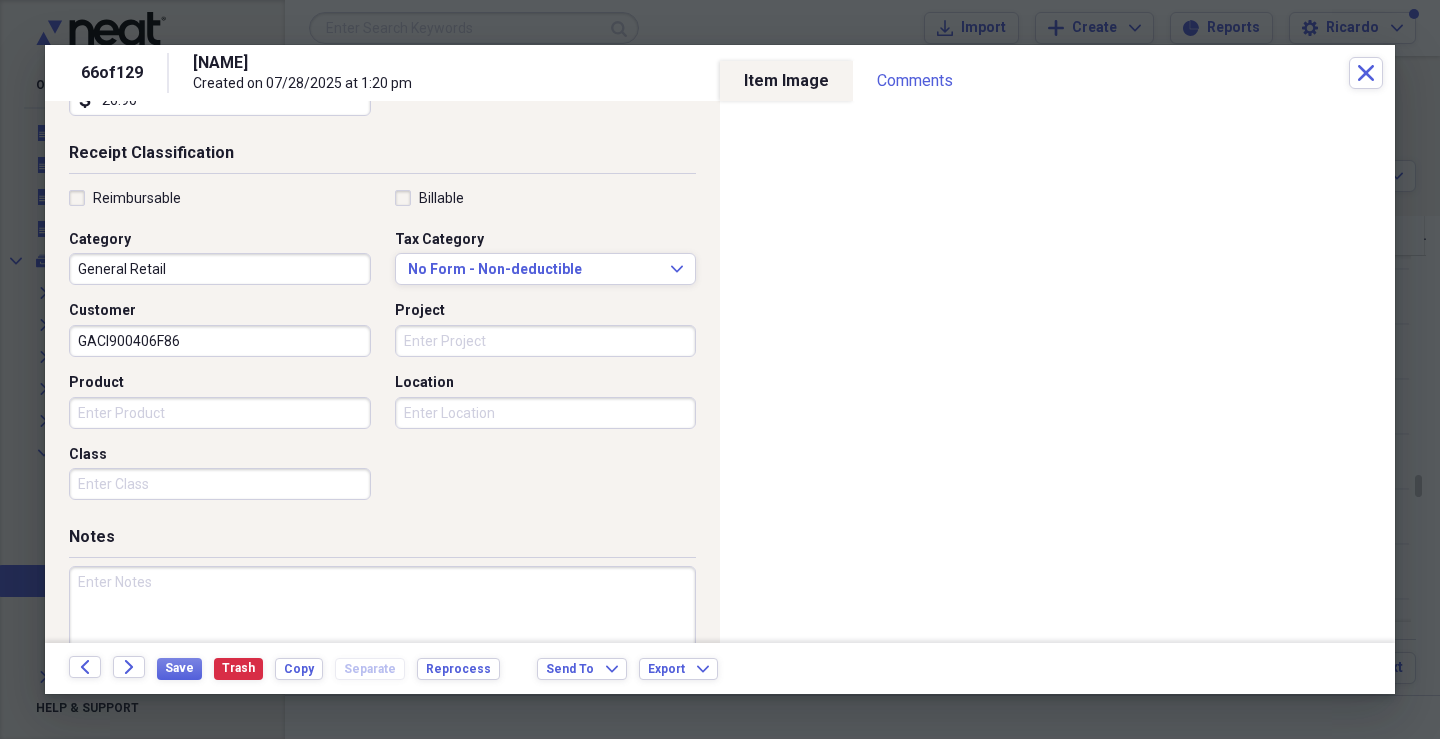 click on "Project" at bounding box center (546, 341) 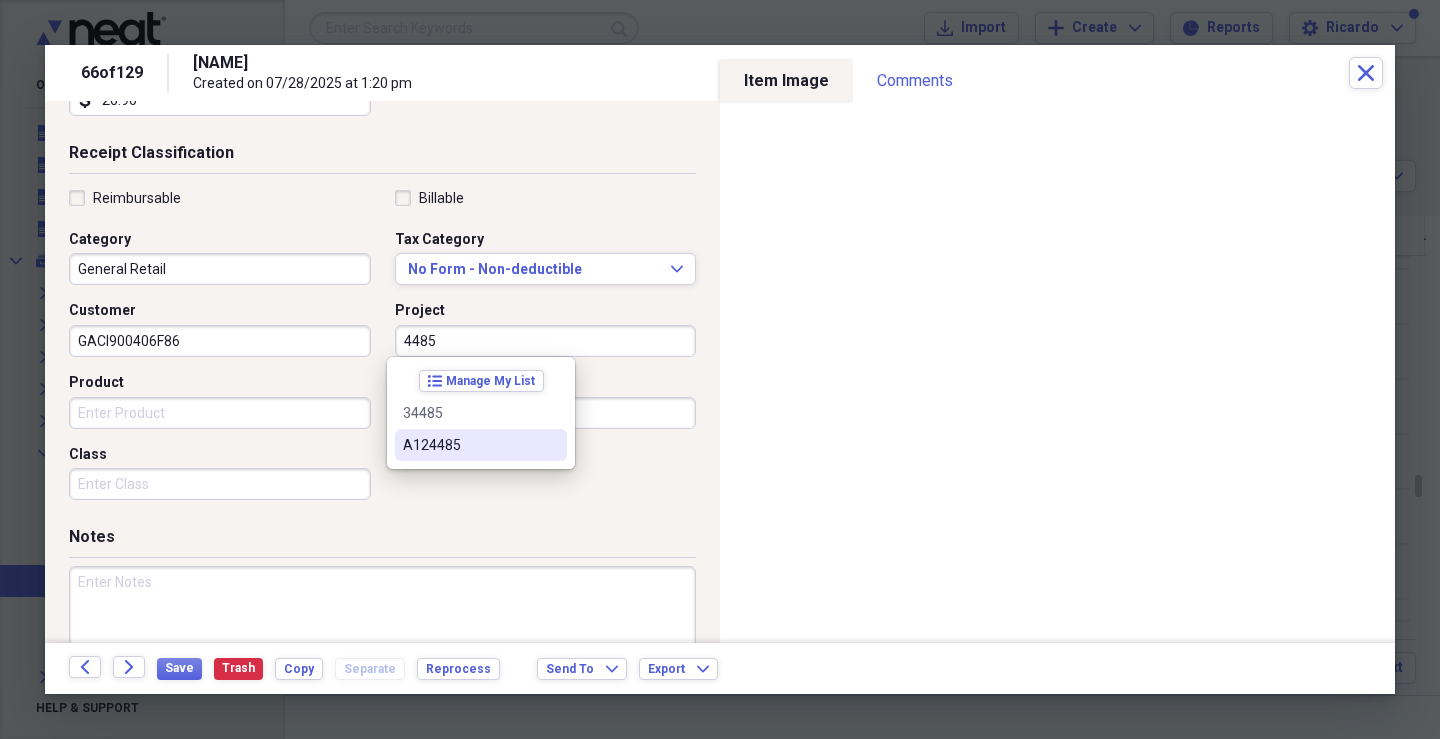 click on "Product" at bounding box center [220, 413] 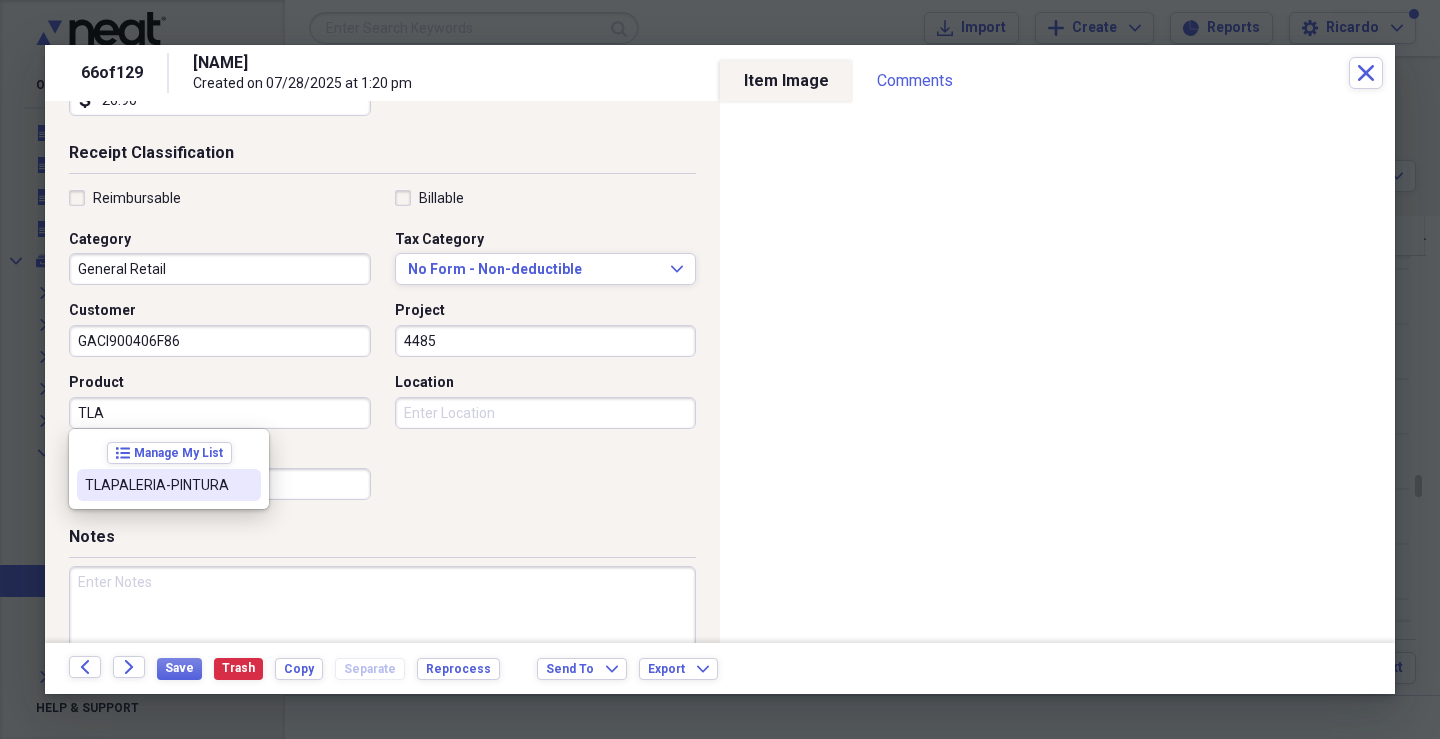 click at bounding box center [245, 485] 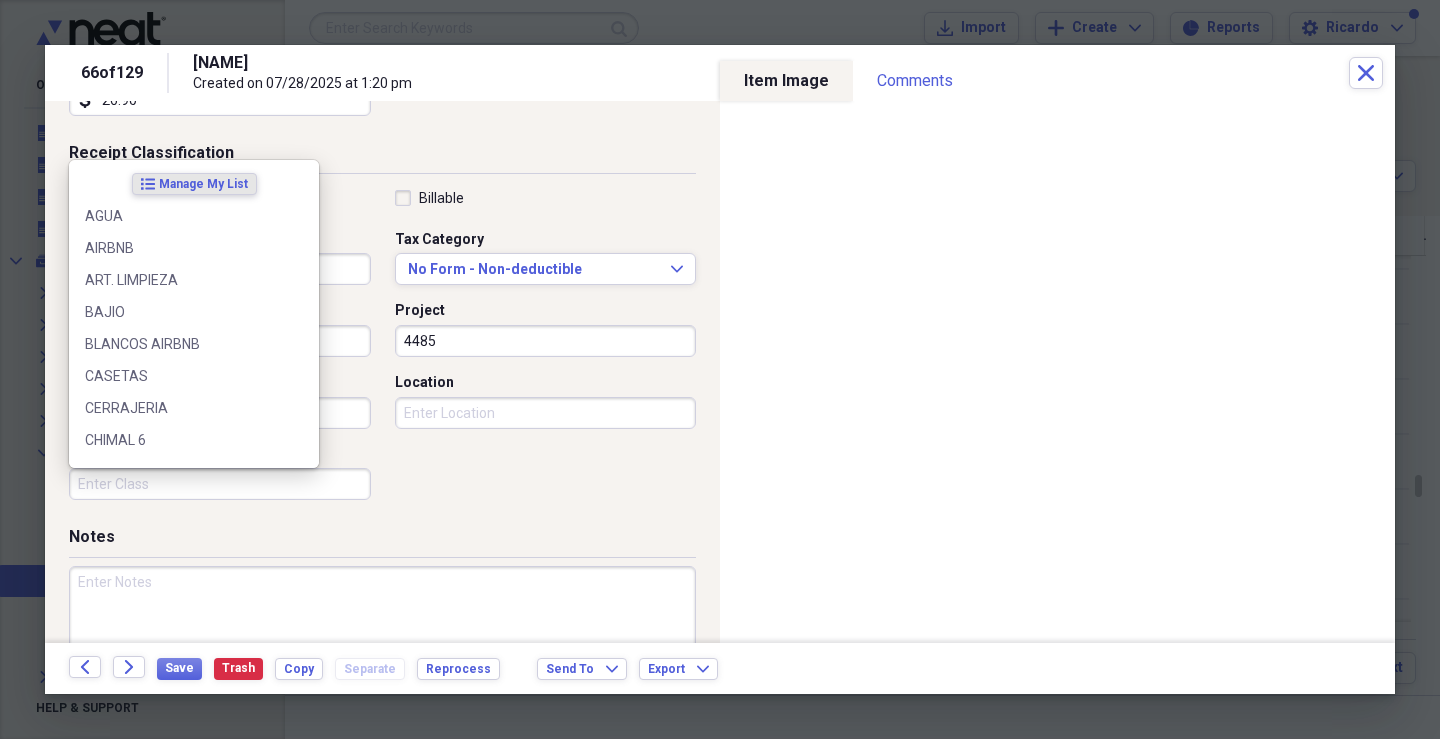 click on "Class" at bounding box center (220, 484) 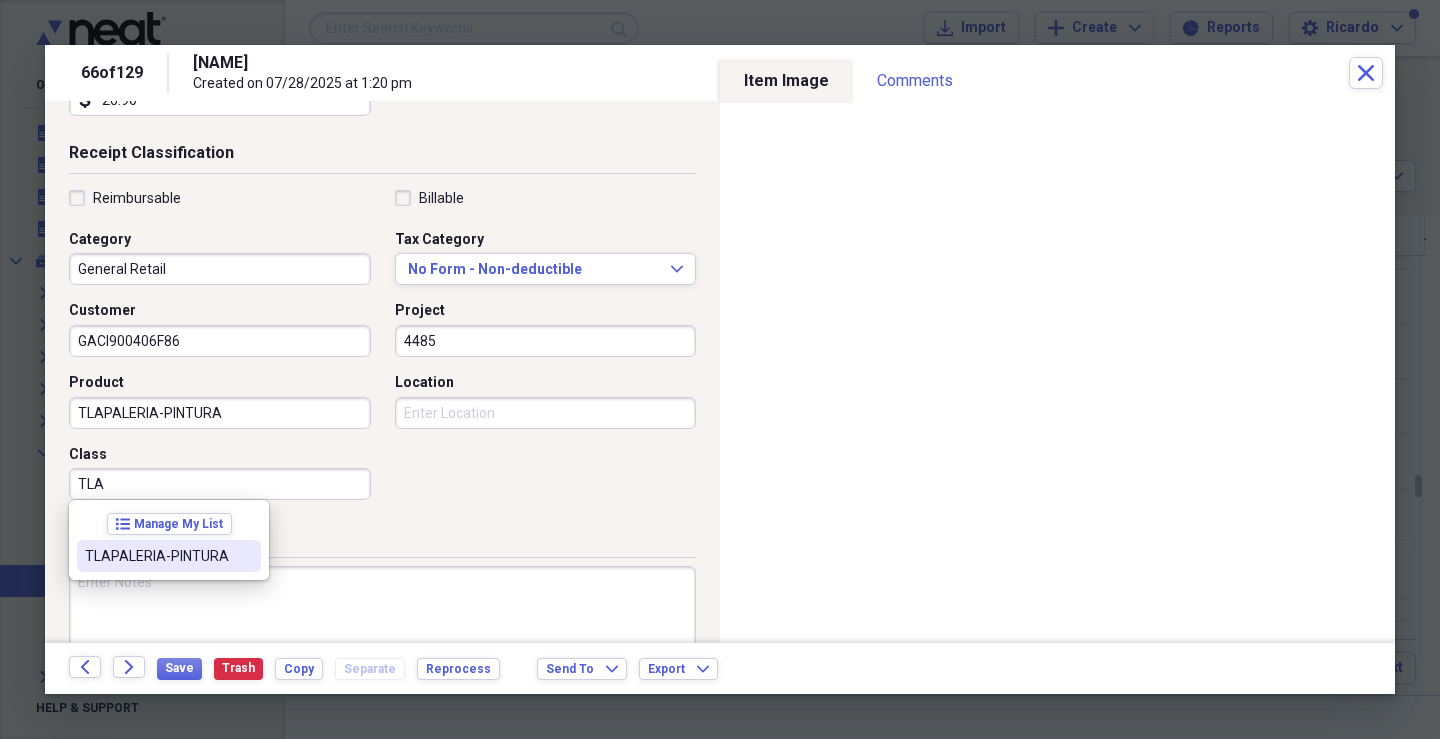 click on "TLAPALERIA-PINTURA" at bounding box center [157, 556] 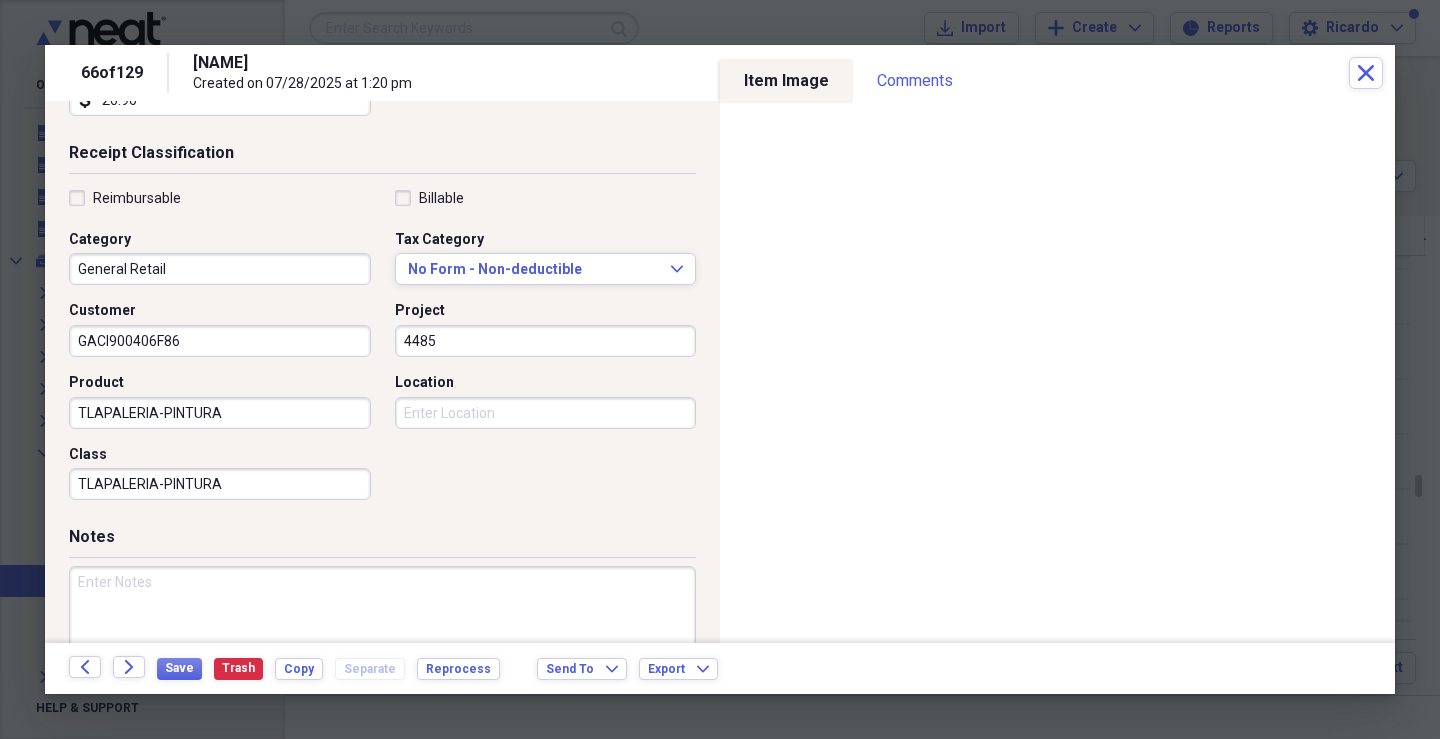 click on "Location" at bounding box center (546, 413) 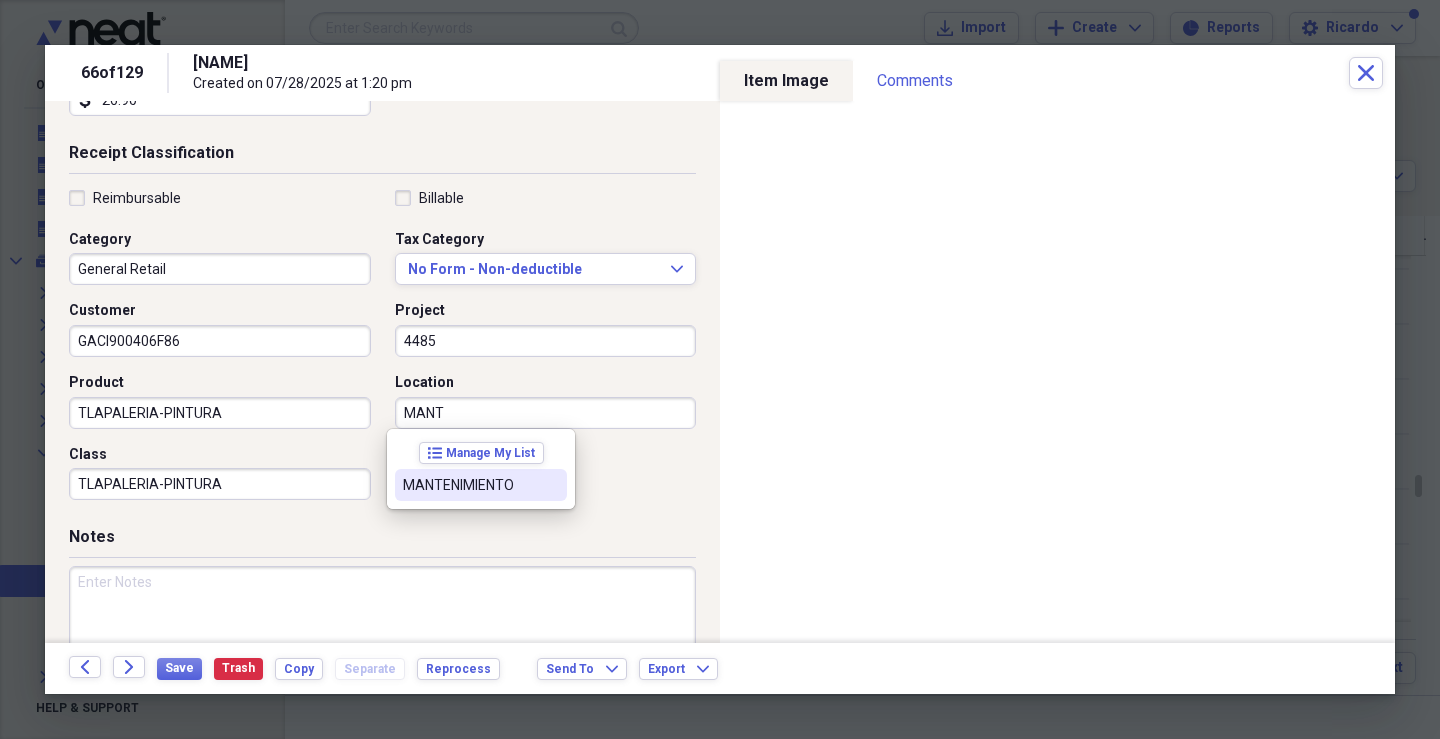 click on "MANTENIMIENTO" at bounding box center (481, 485) 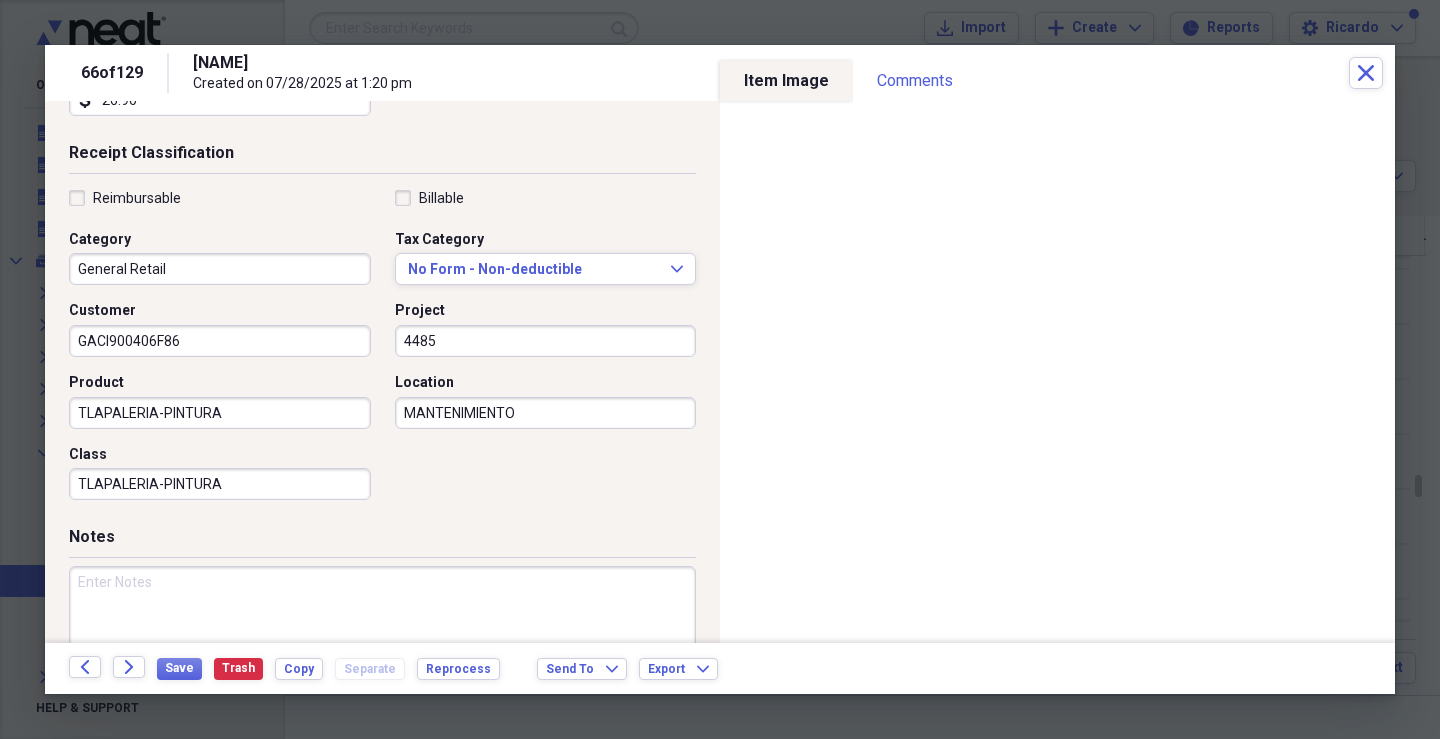 click at bounding box center (382, 631) 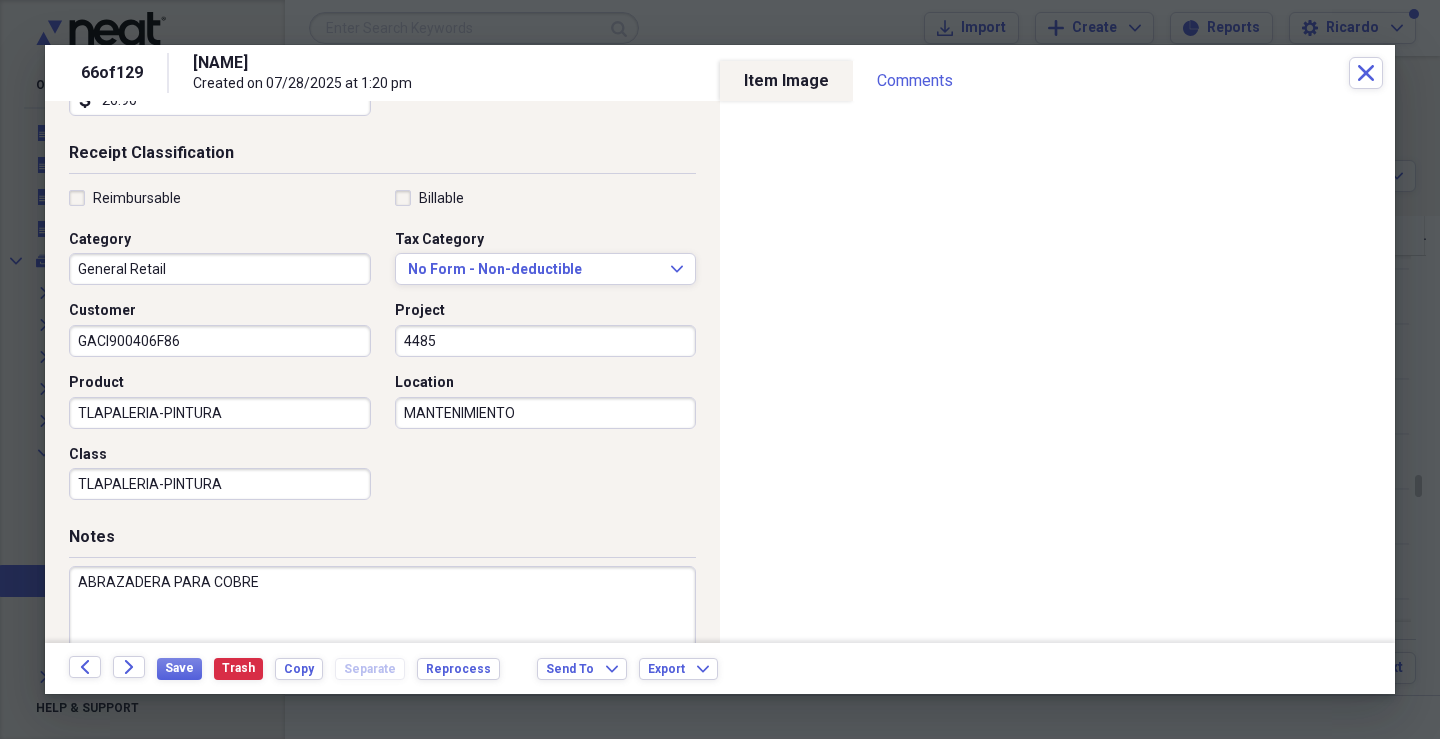 click on "TLAPALERIA-PINTURA" at bounding box center [220, 413] 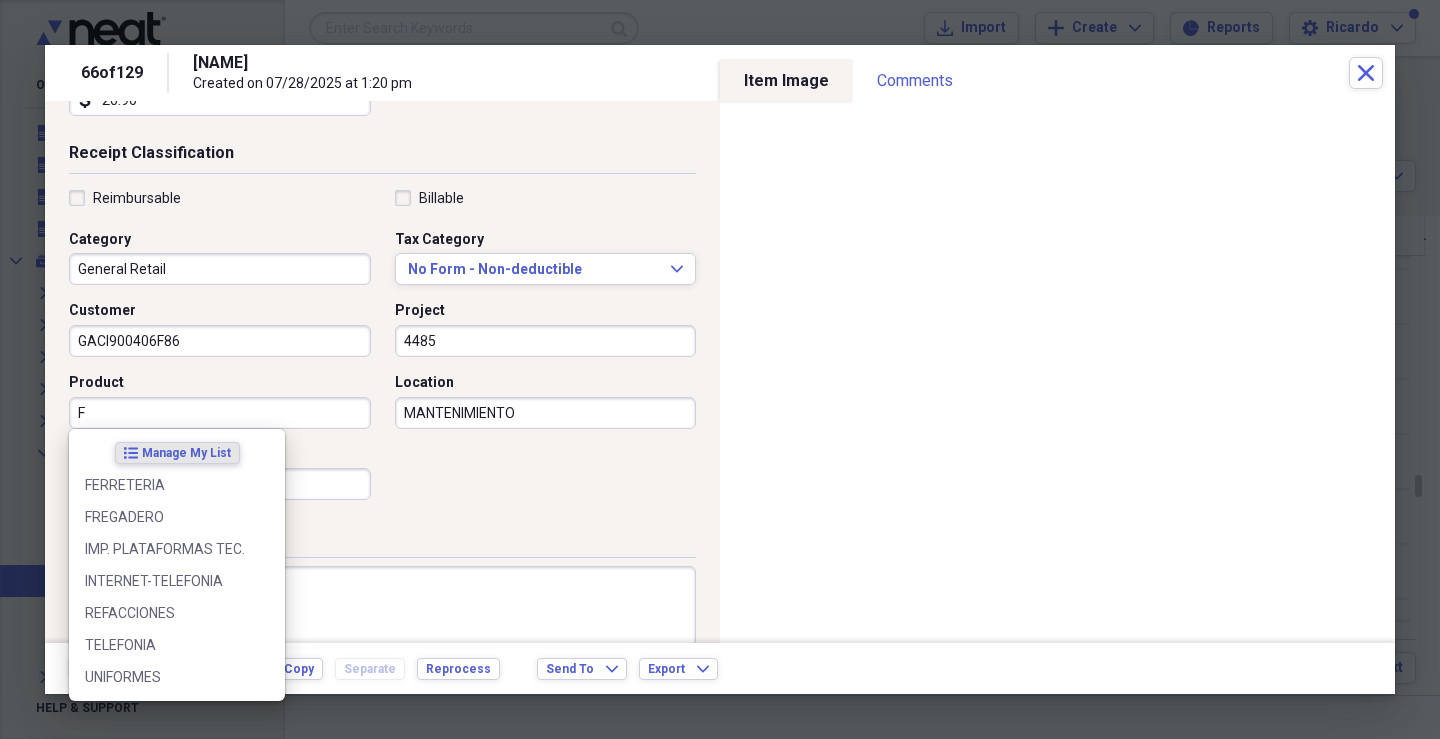 scroll, scrollTop: 0, scrollLeft: 0, axis: both 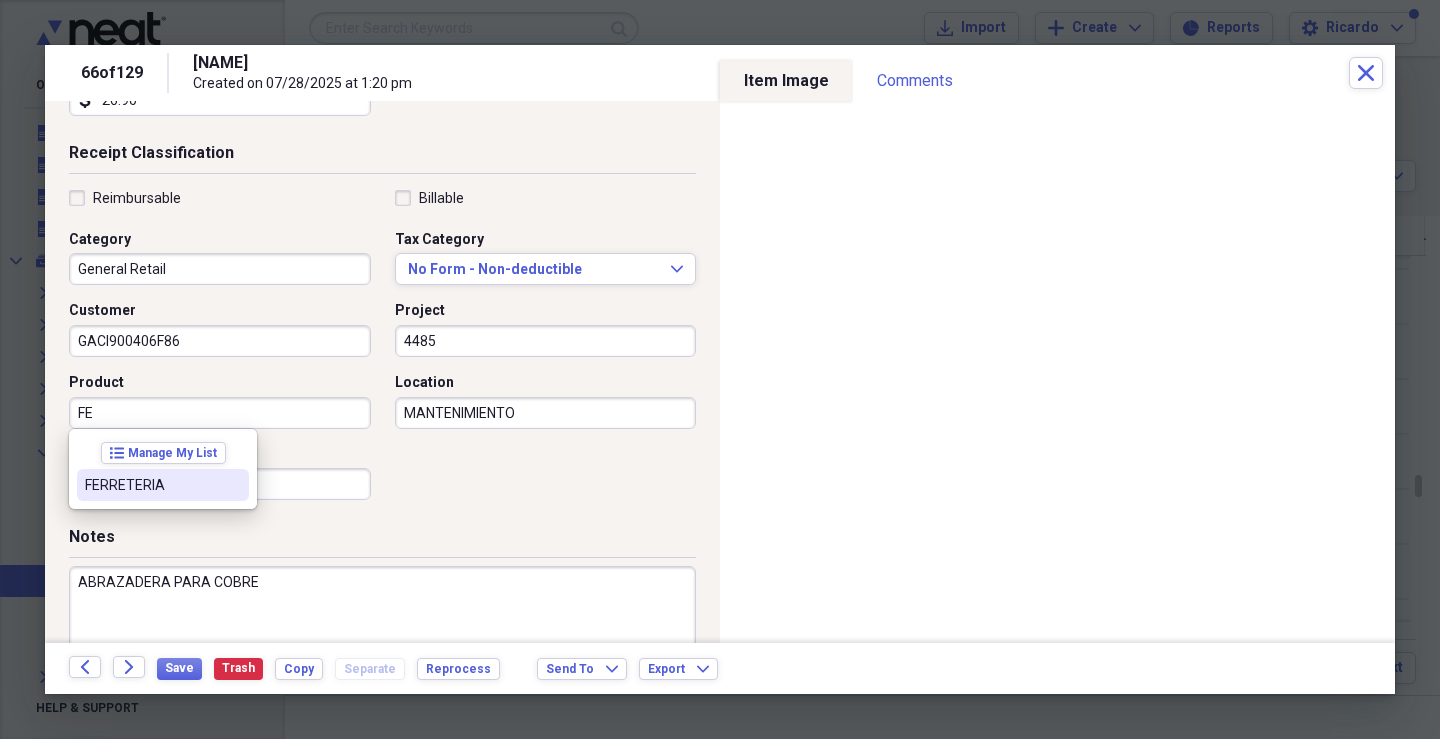 click on "FERRETERIA" at bounding box center (163, 485) 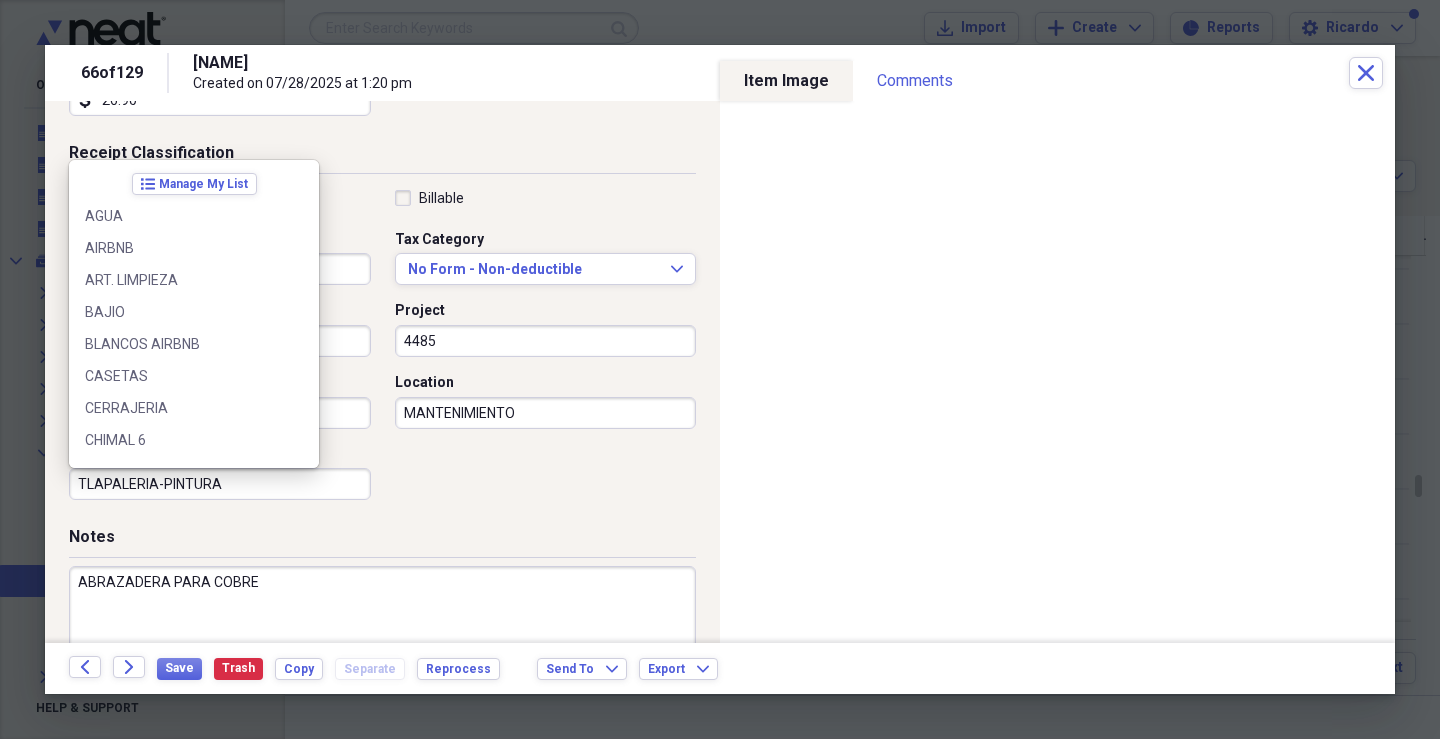 click on "TLAPALERIA-PINTURA" at bounding box center (220, 484) 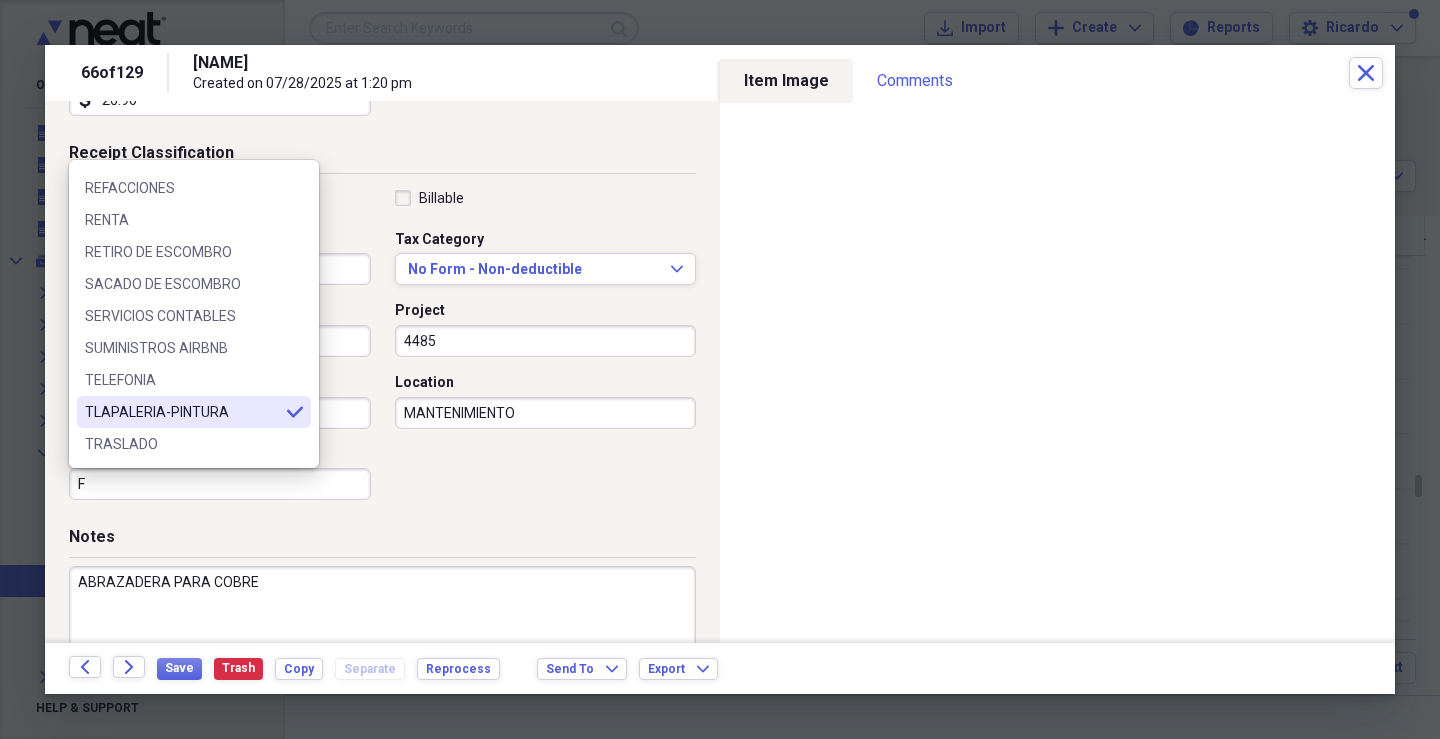 scroll, scrollTop: 0, scrollLeft: 0, axis: both 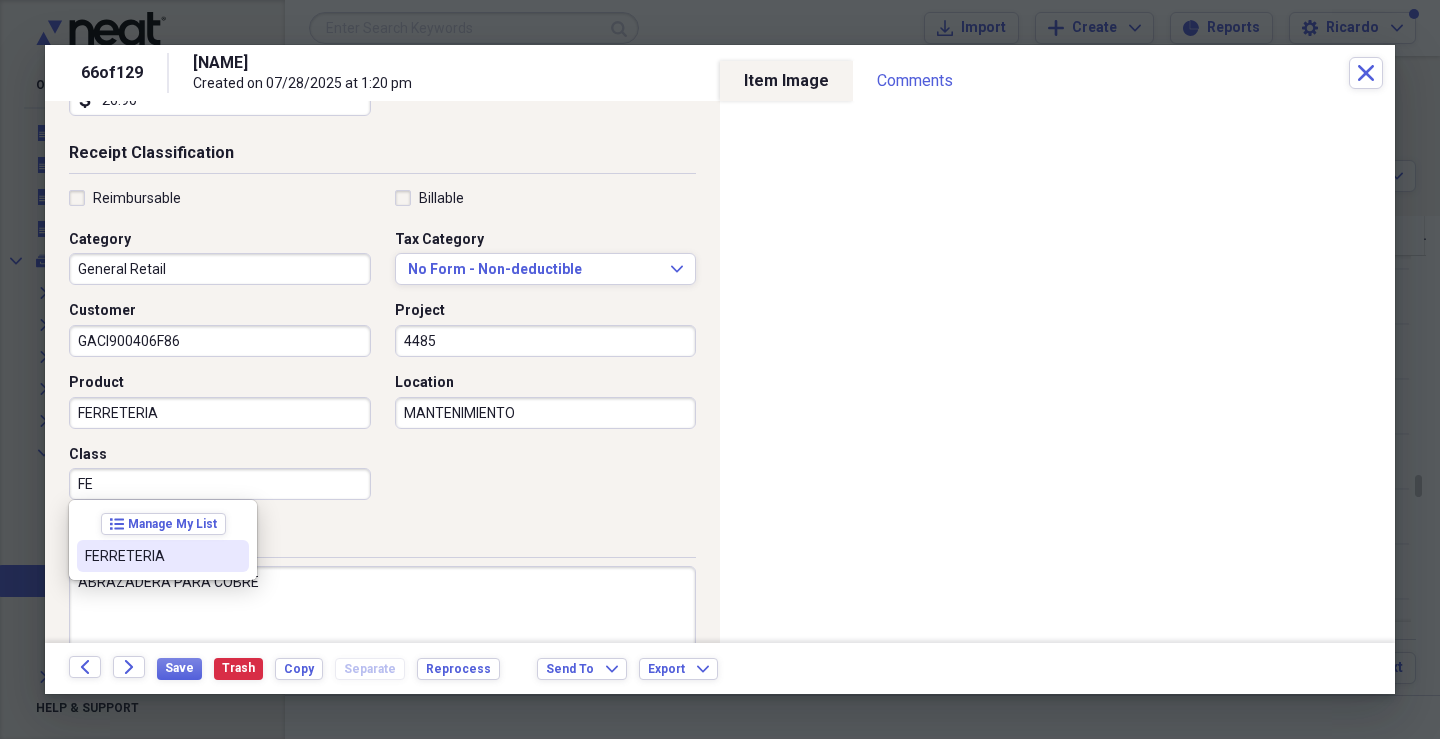 click on "FERRETERIA" at bounding box center [151, 556] 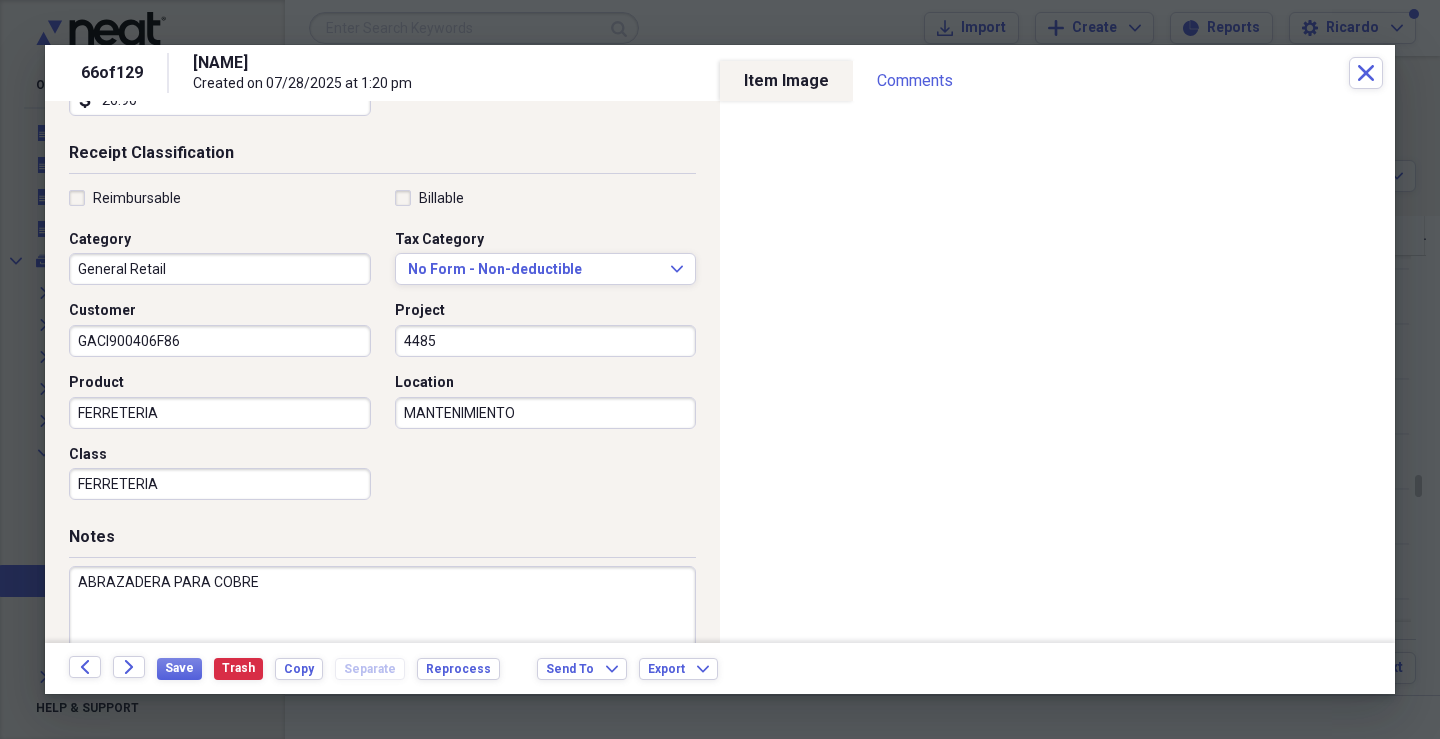 click on "ABRAZADERA PARA COBRE" at bounding box center [382, 631] 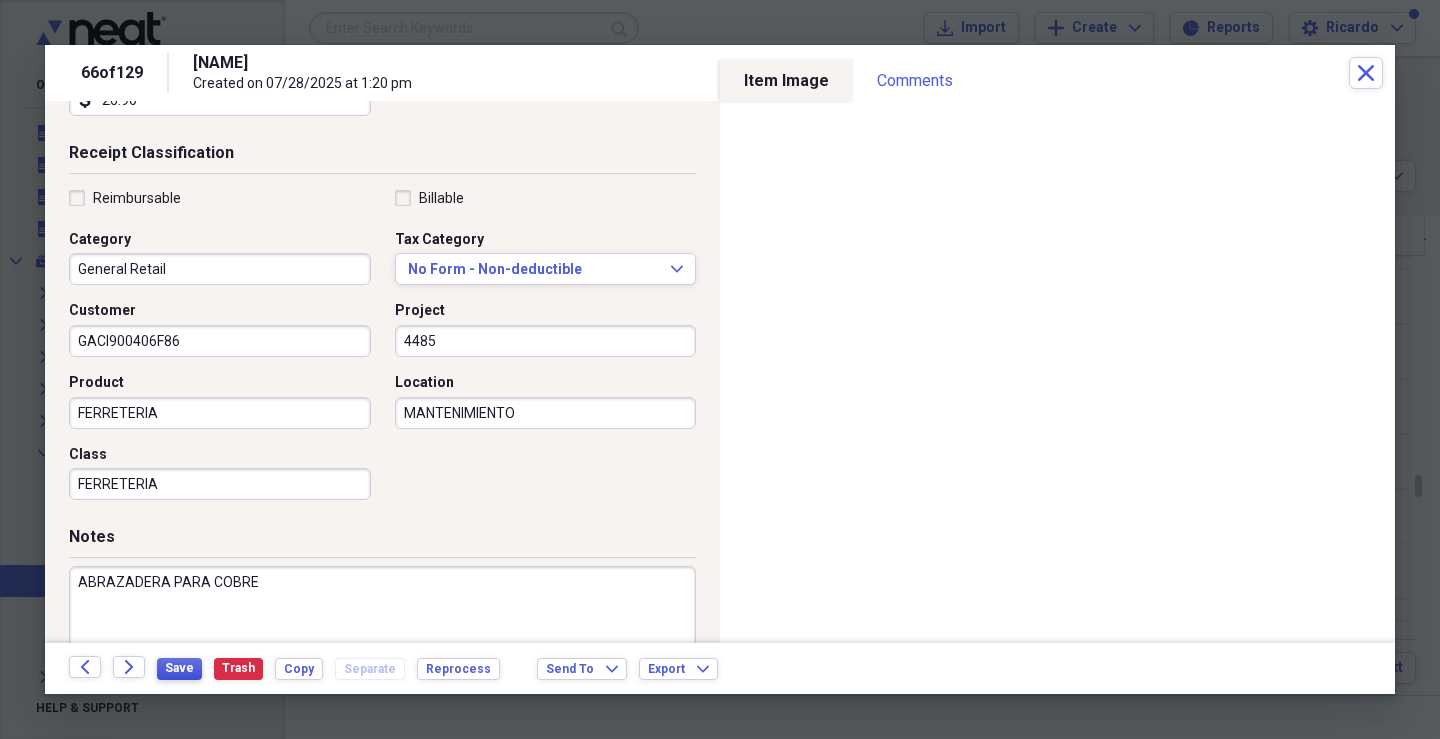click on "Save" at bounding box center [179, 668] 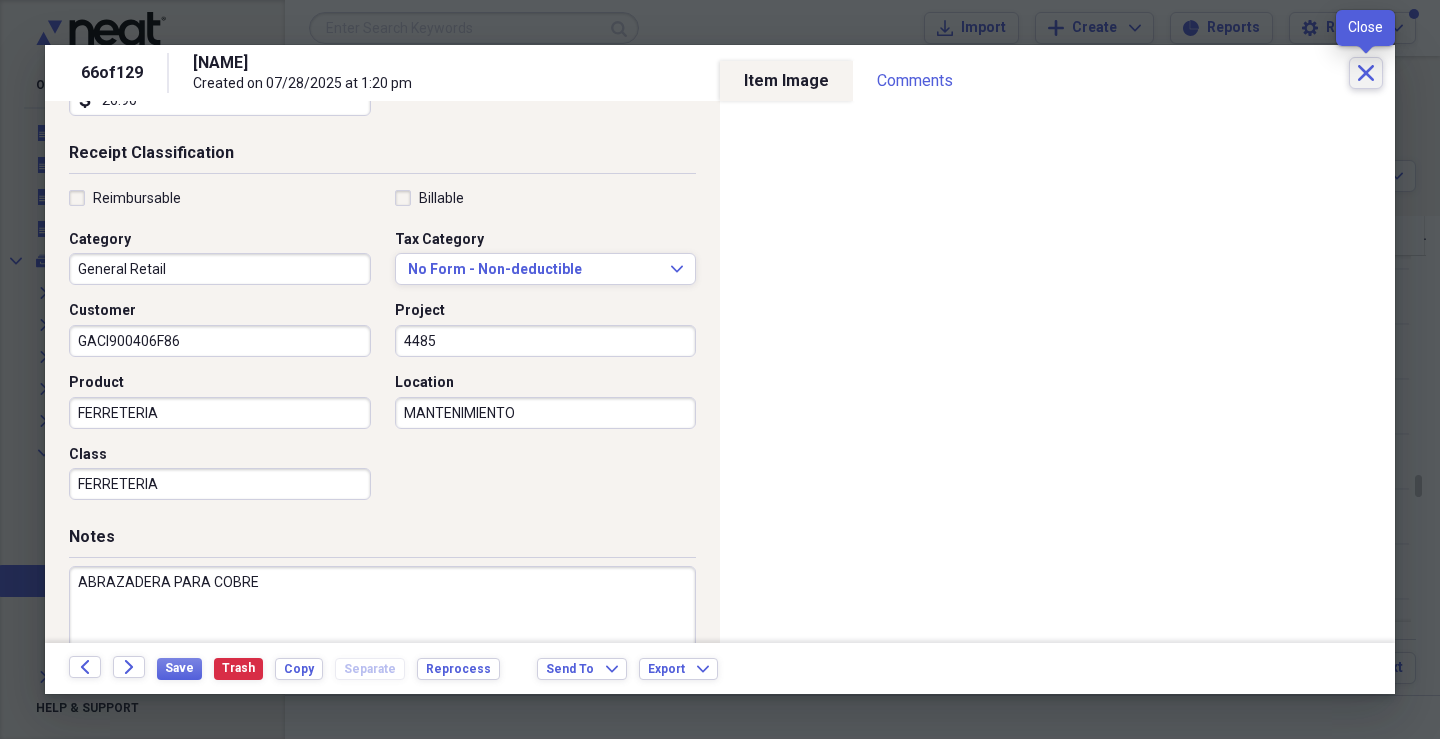 click on "Close" at bounding box center (1366, 73) 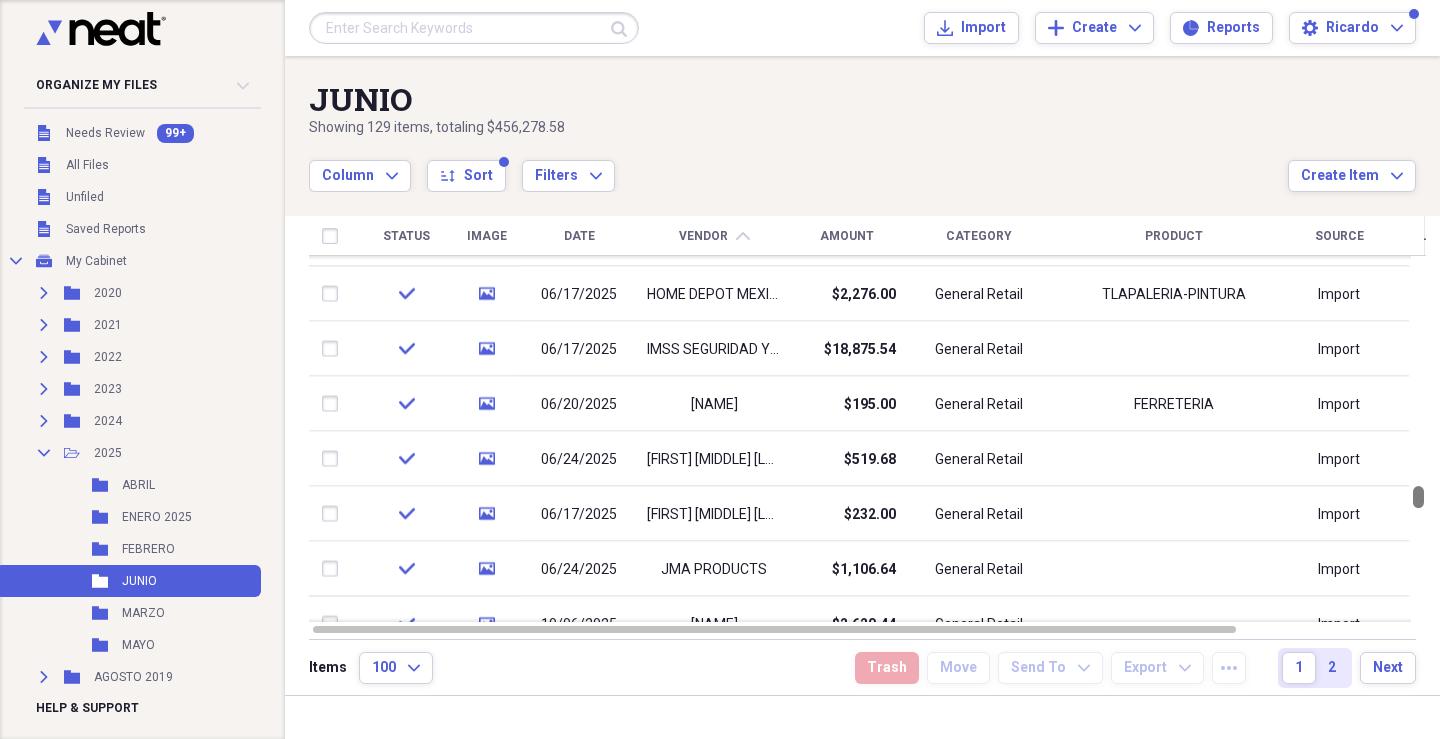 drag, startPoint x: 1432, startPoint y: 480, endPoint x: 1432, endPoint y: 493, distance: 13 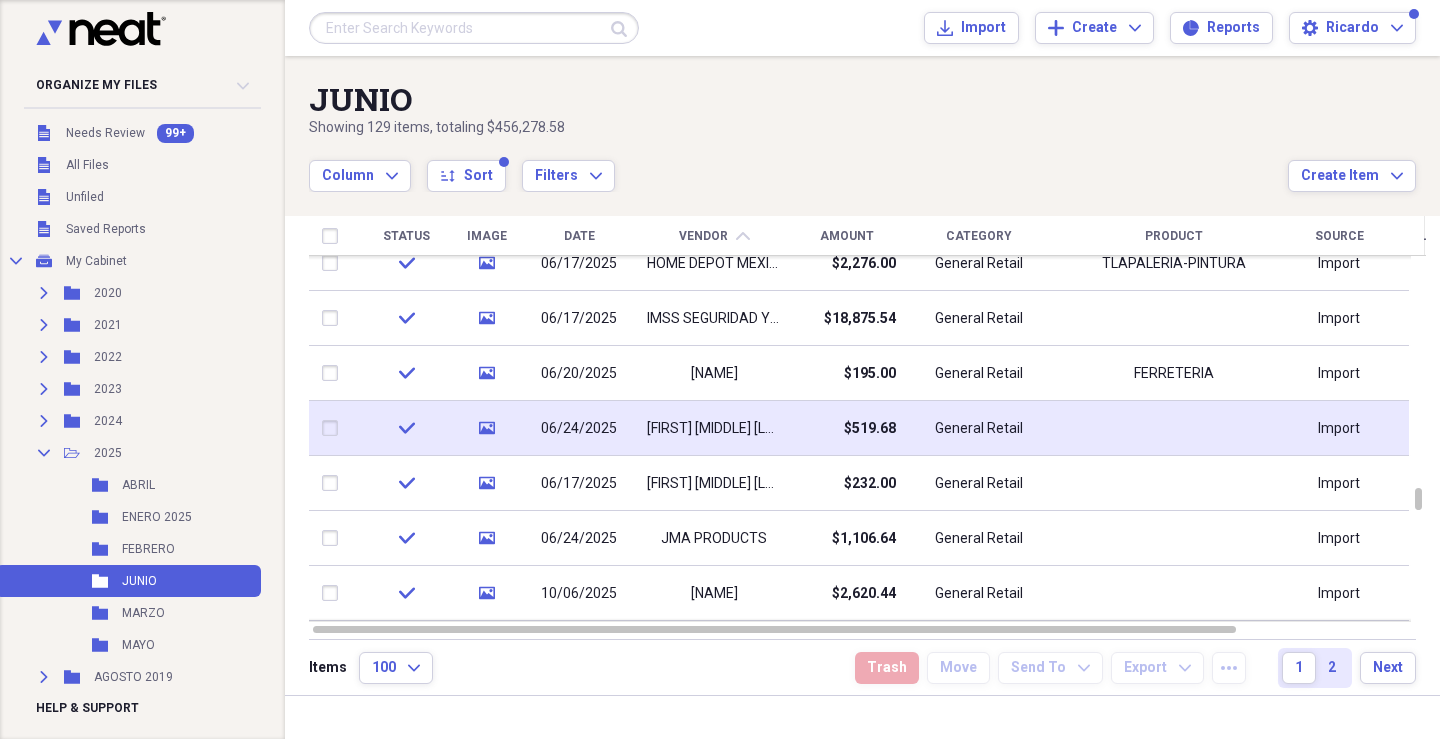 click on "[FIRST] [MIDDLE] [LAST]" at bounding box center (714, 429) 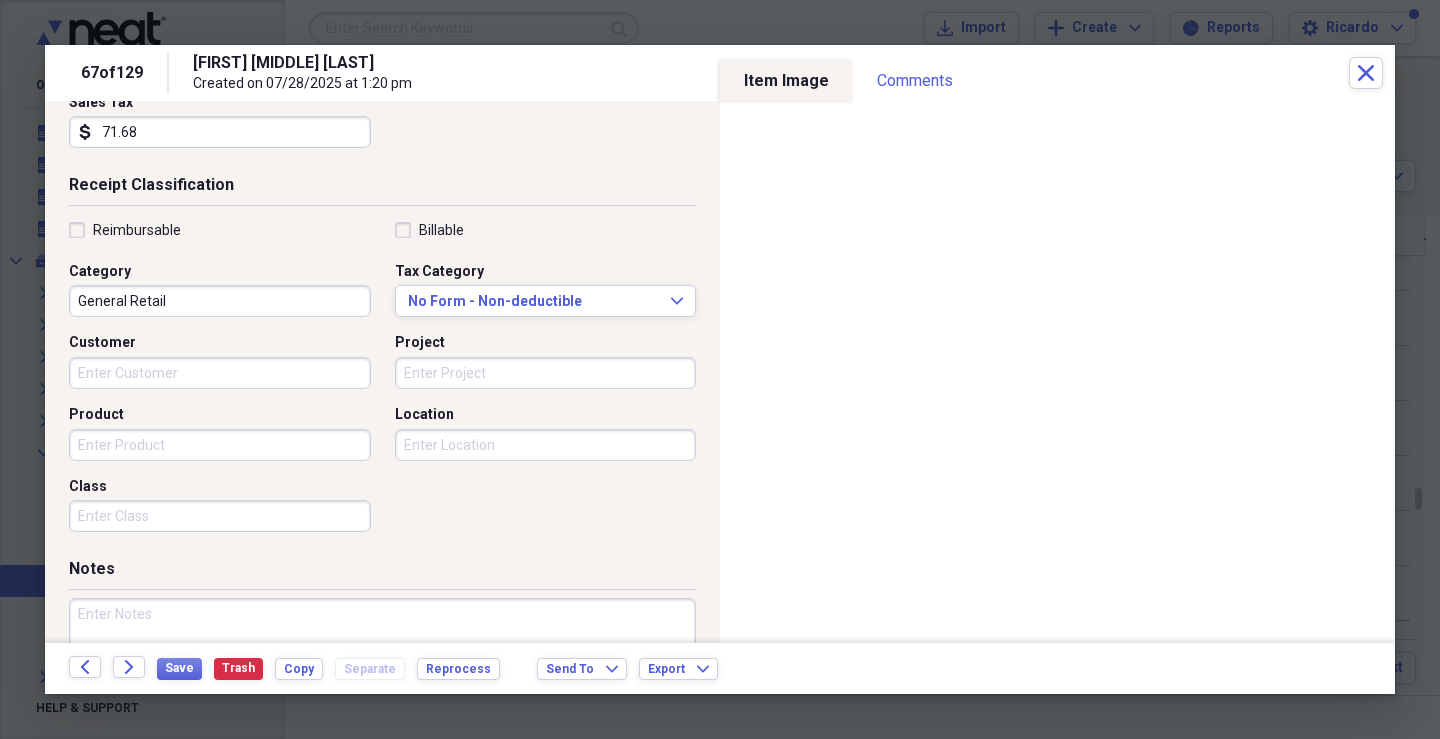 scroll, scrollTop: 370, scrollLeft: 0, axis: vertical 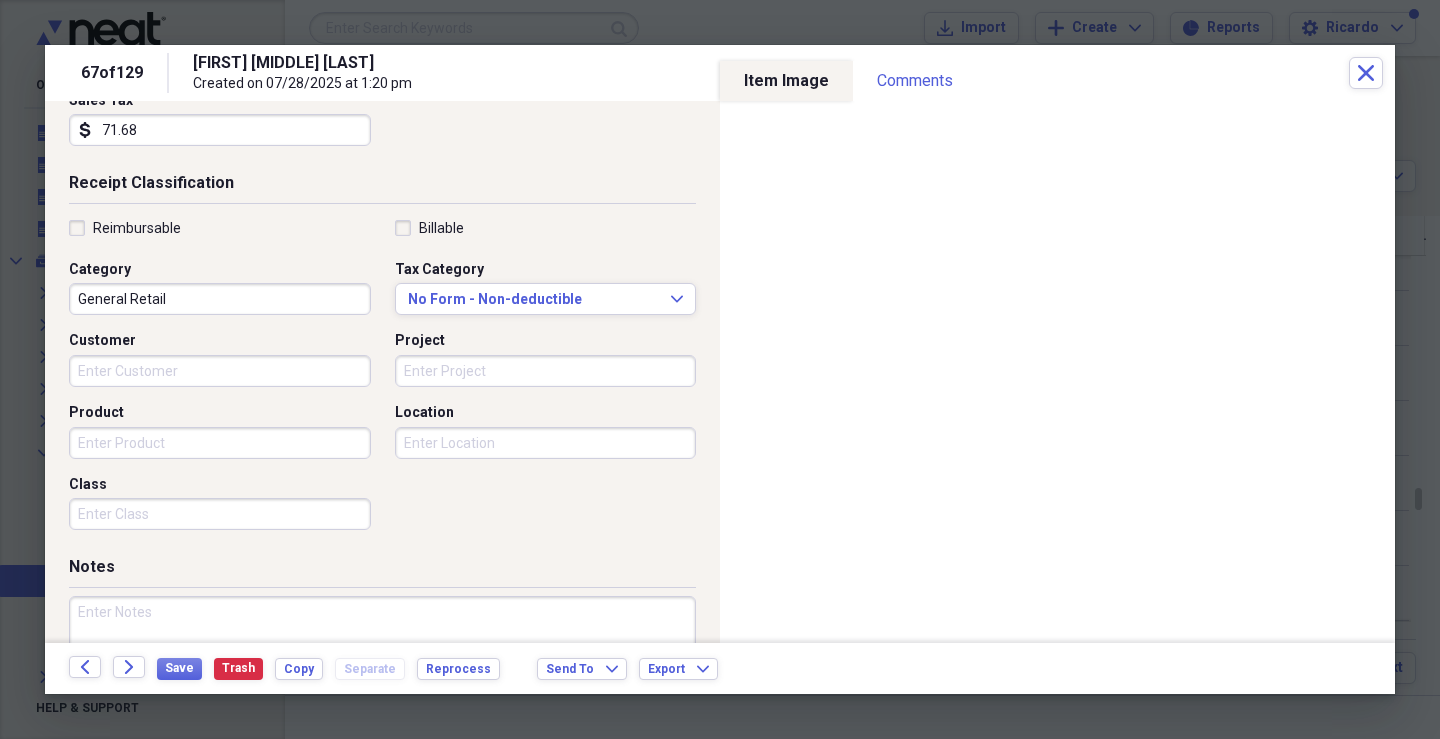 click on "Customer" at bounding box center (220, 371) 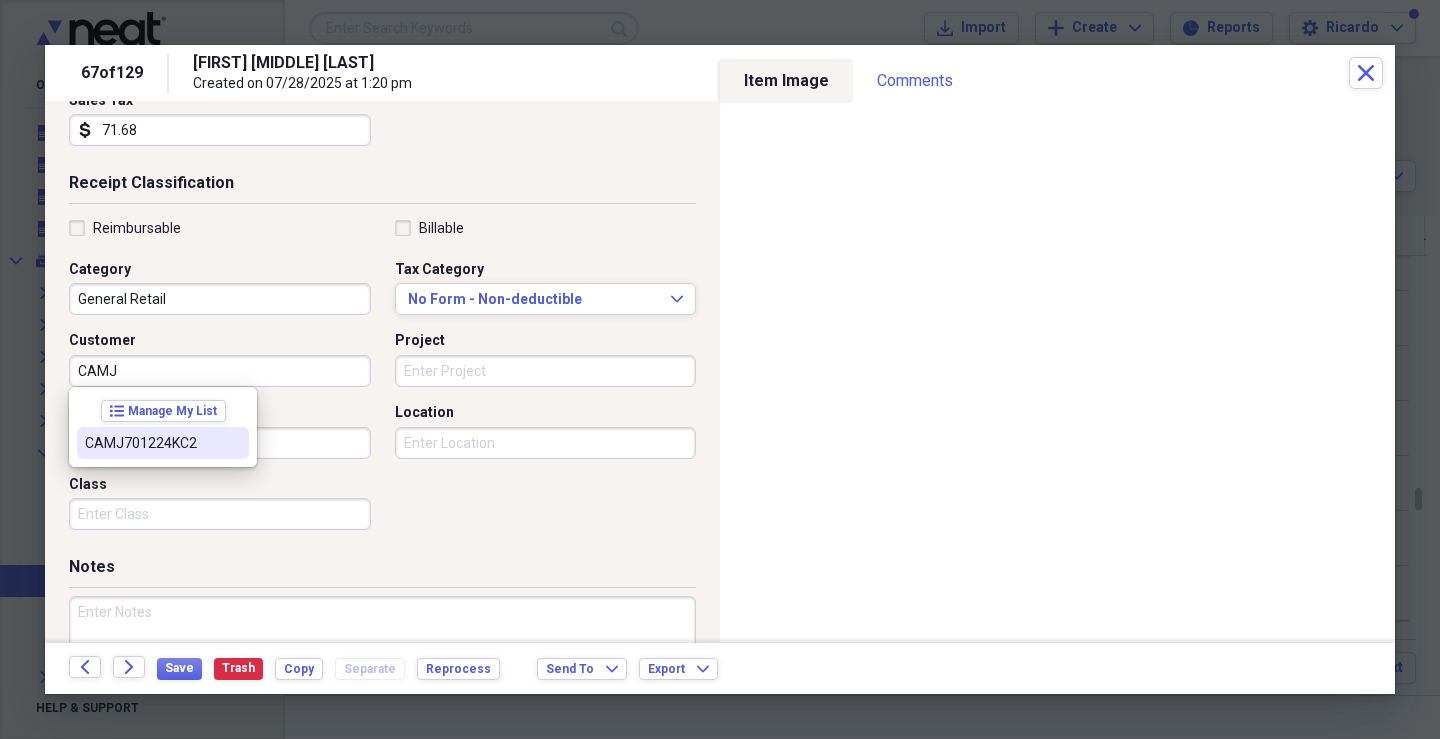 drag, startPoint x: 118, startPoint y: 441, endPoint x: 280, endPoint y: 429, distance: 162.44383 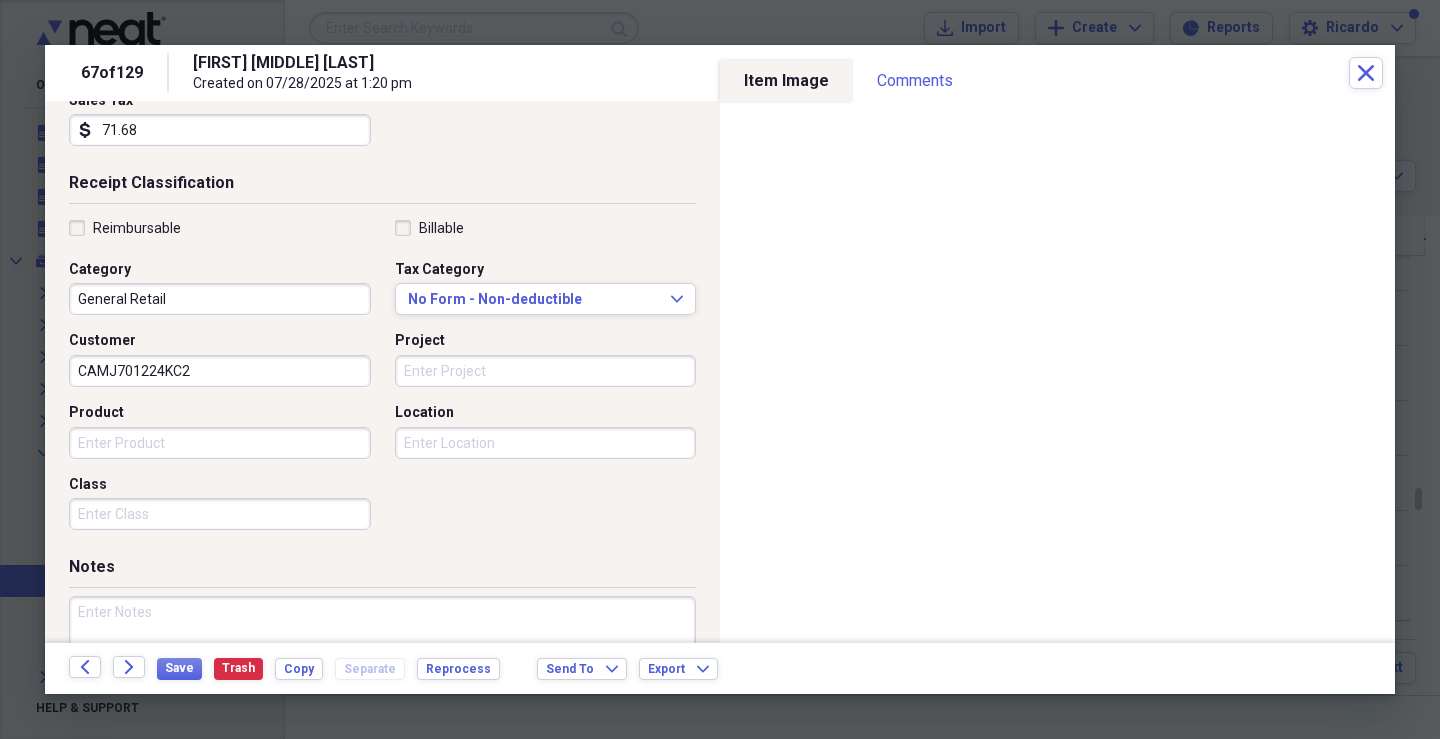 click on "Project" at bounding box center [546, 371] 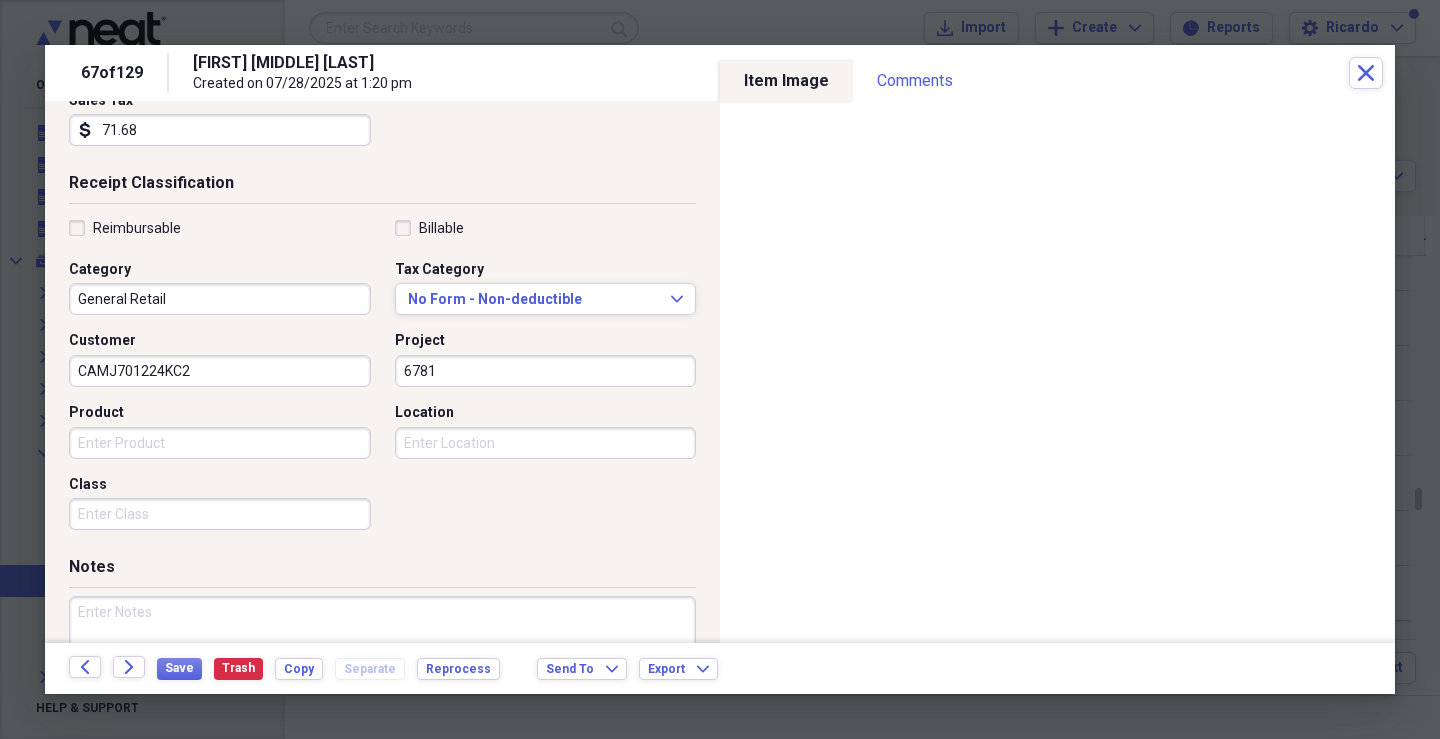 click on "Product" at bounding box center [220, 443] 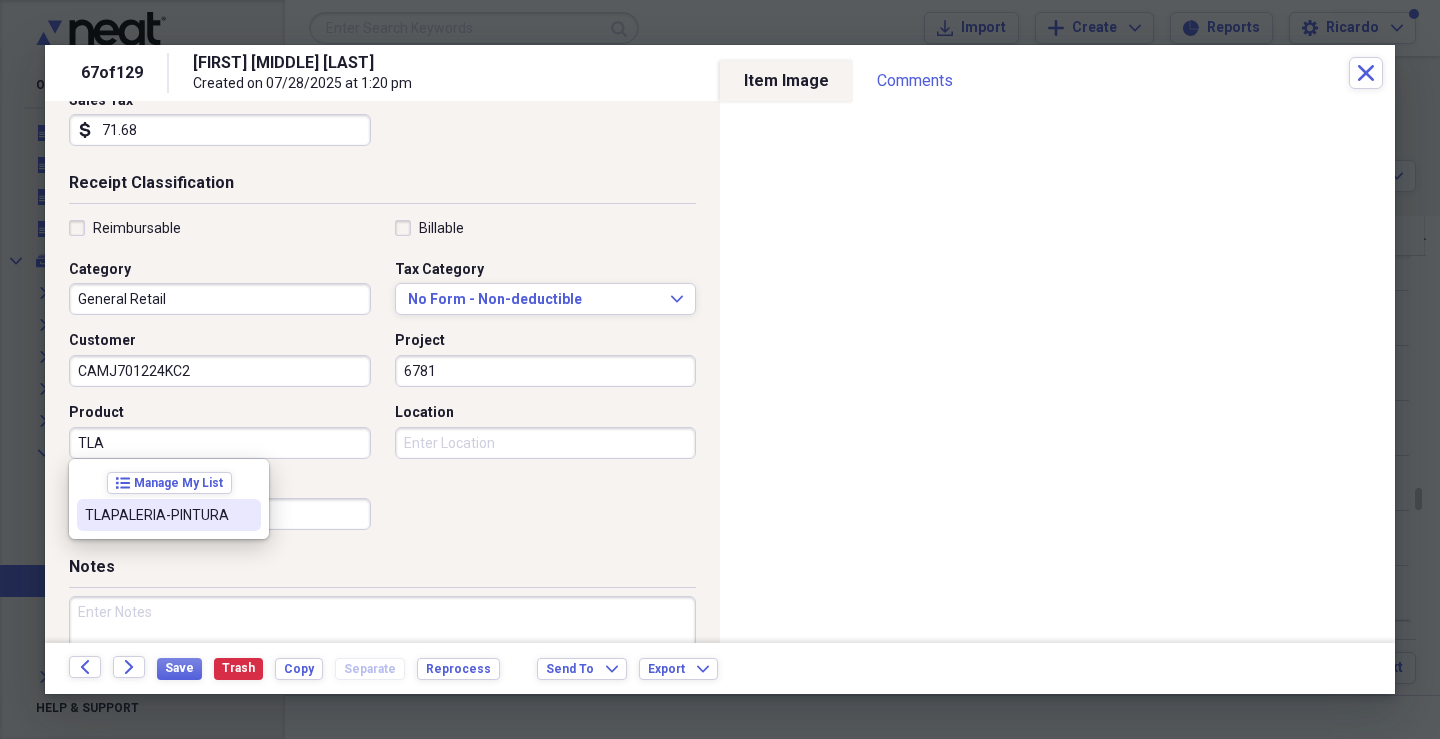 click on "TLAPALERIA-PINTURA" at bounding box center (169, 515) 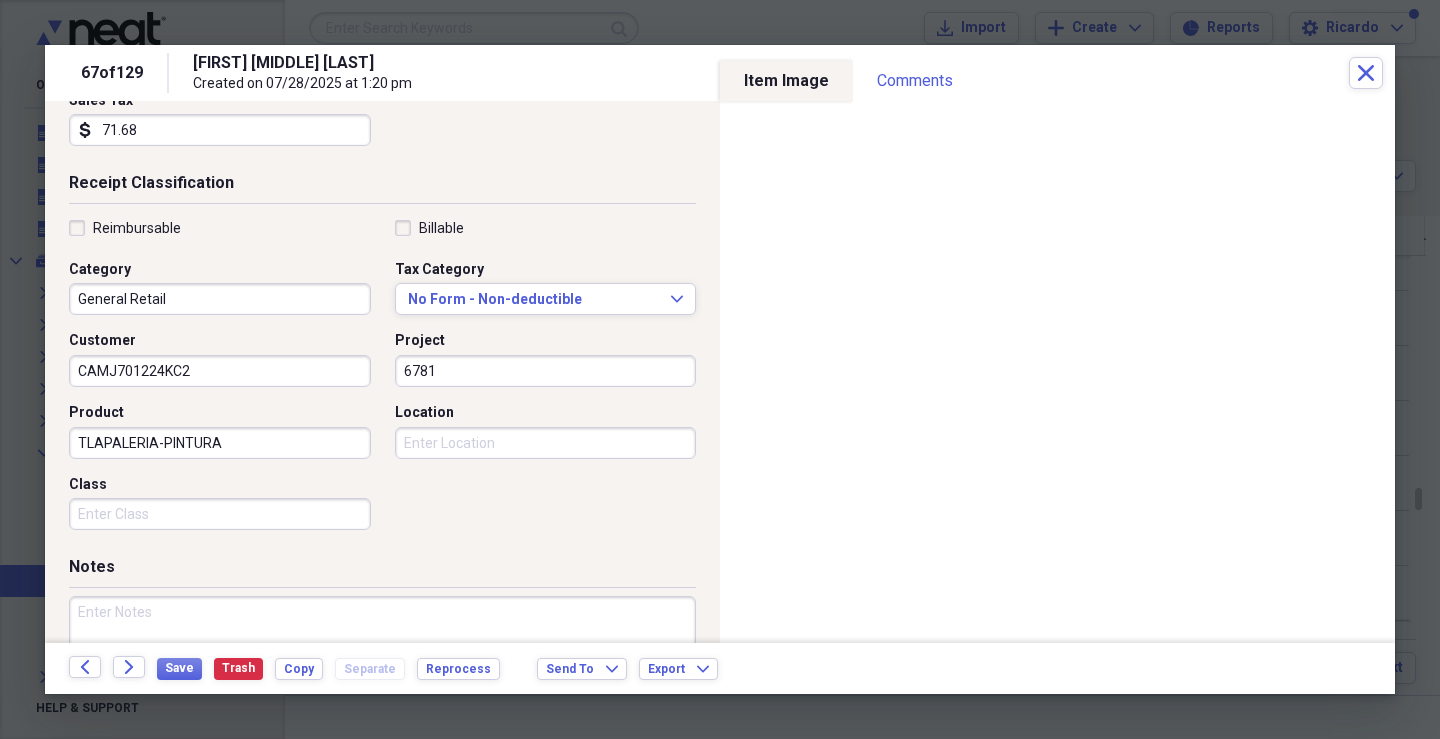click on "Class" at bounding box center (220, 514) 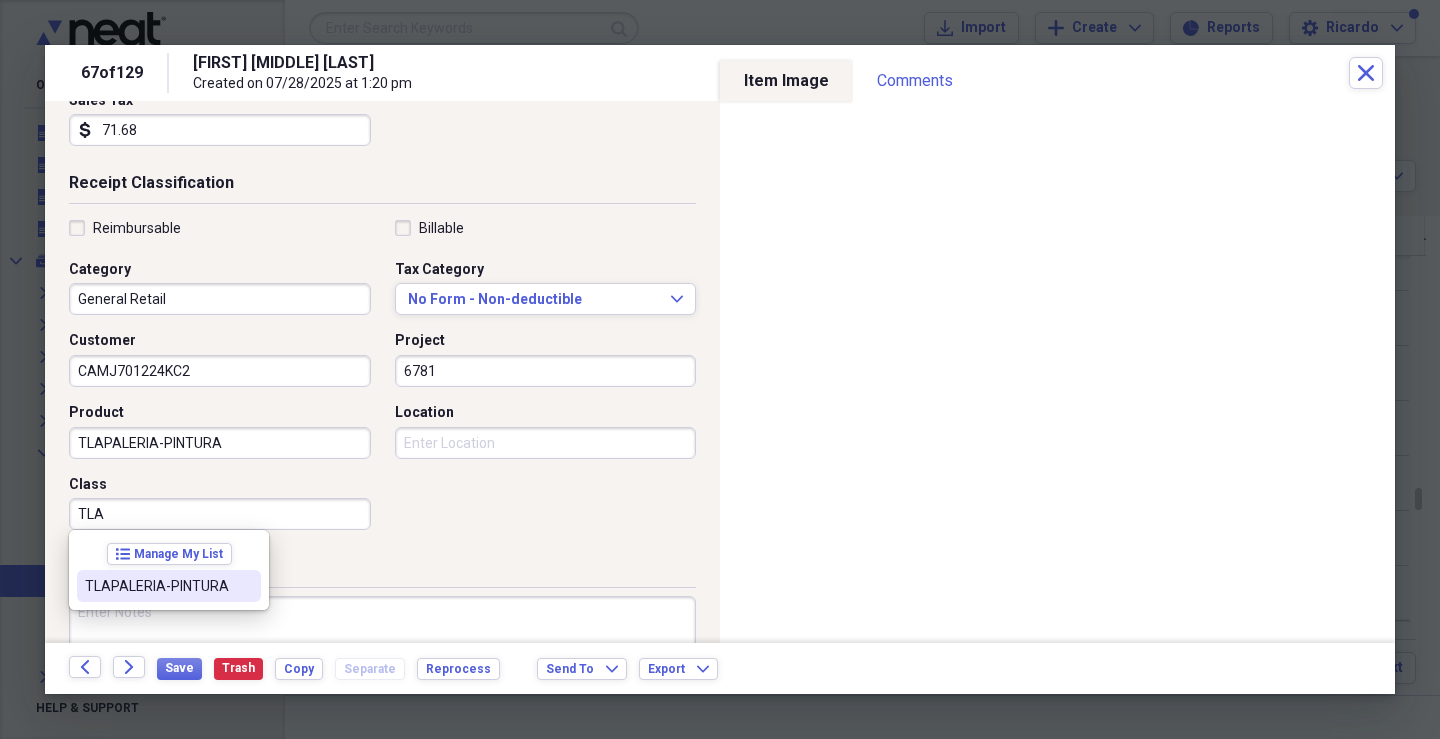 click on "TLAPALERIA-PINTURA" at bounding box center [157, 586] 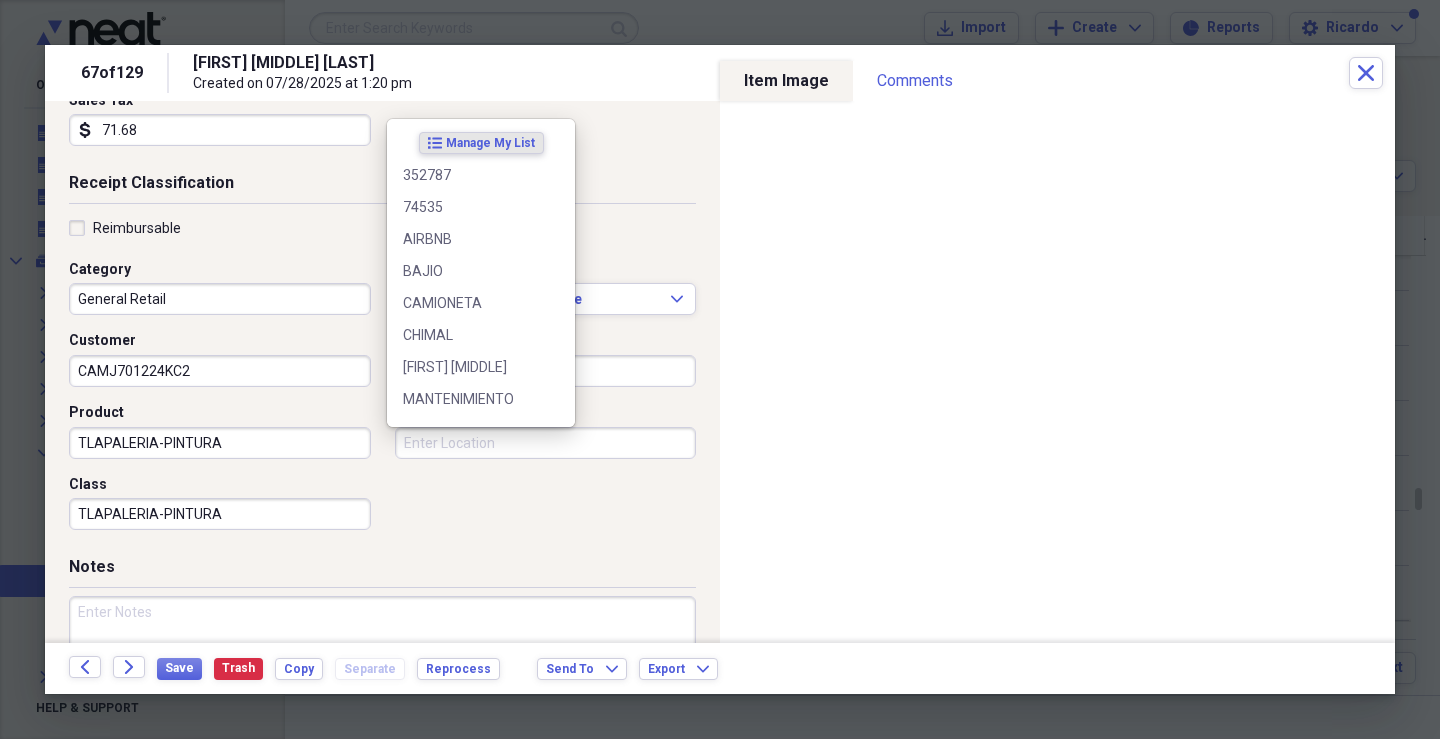 click on "Location" at bounding box center [546, 443] 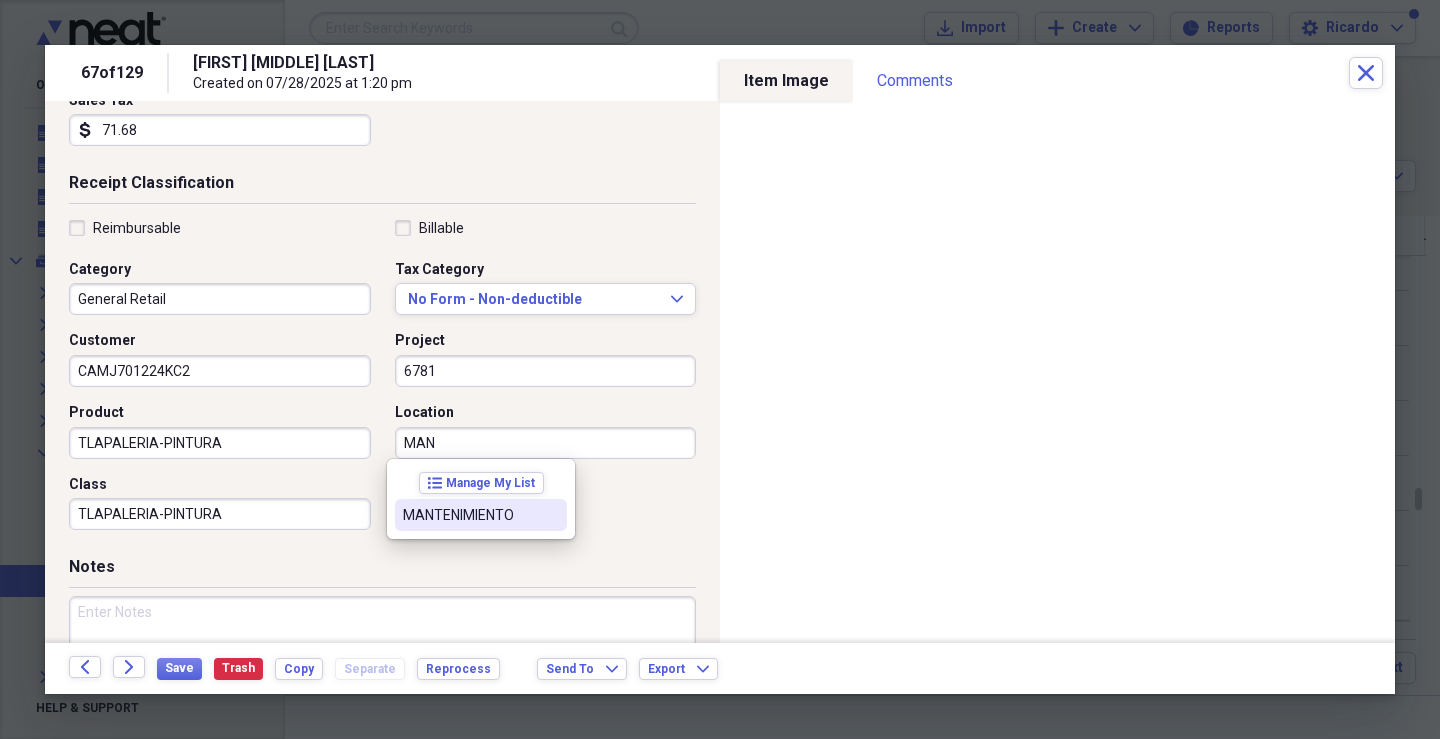click on "MANTENIMIENTO" at bounding box center (481, 515) 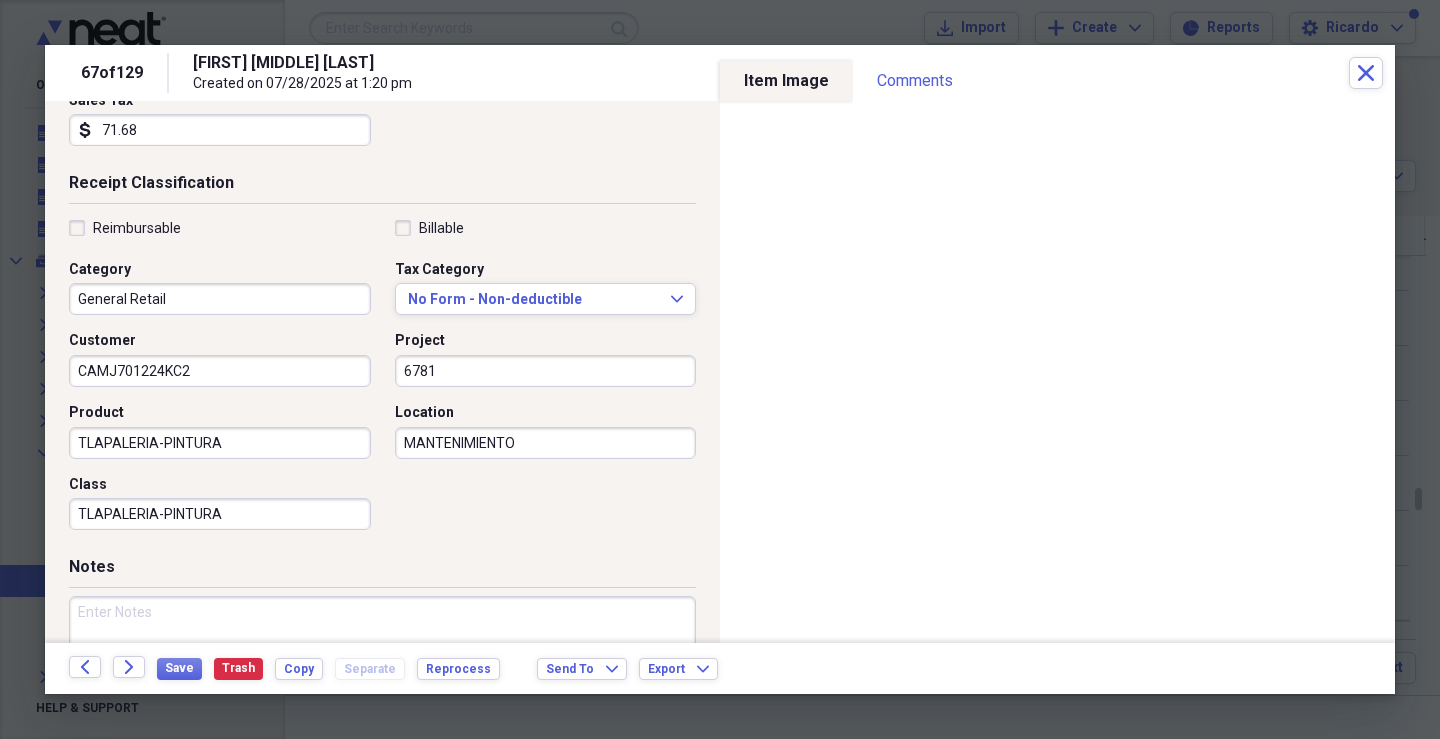 click at bounding box center [382, 661] 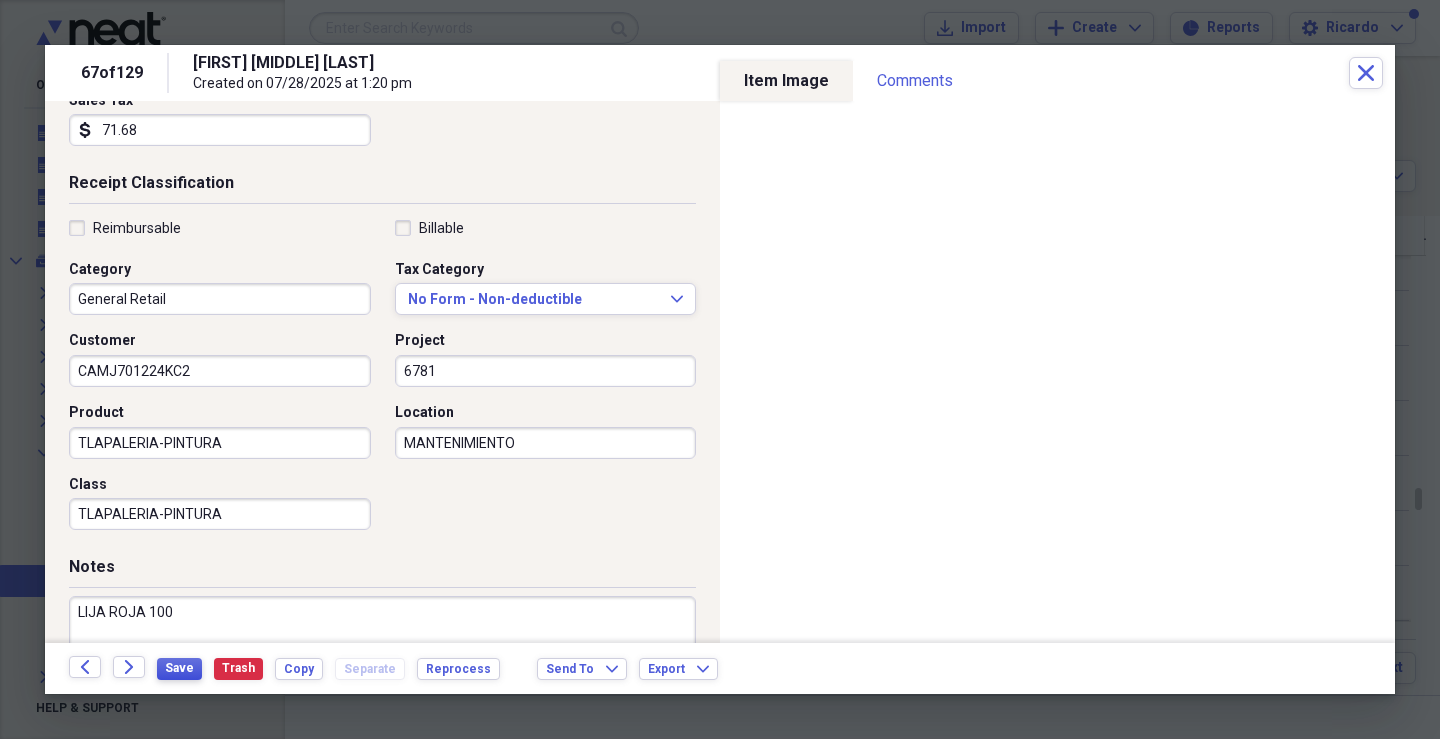 click on "Save" at bounding box center [179, 668] 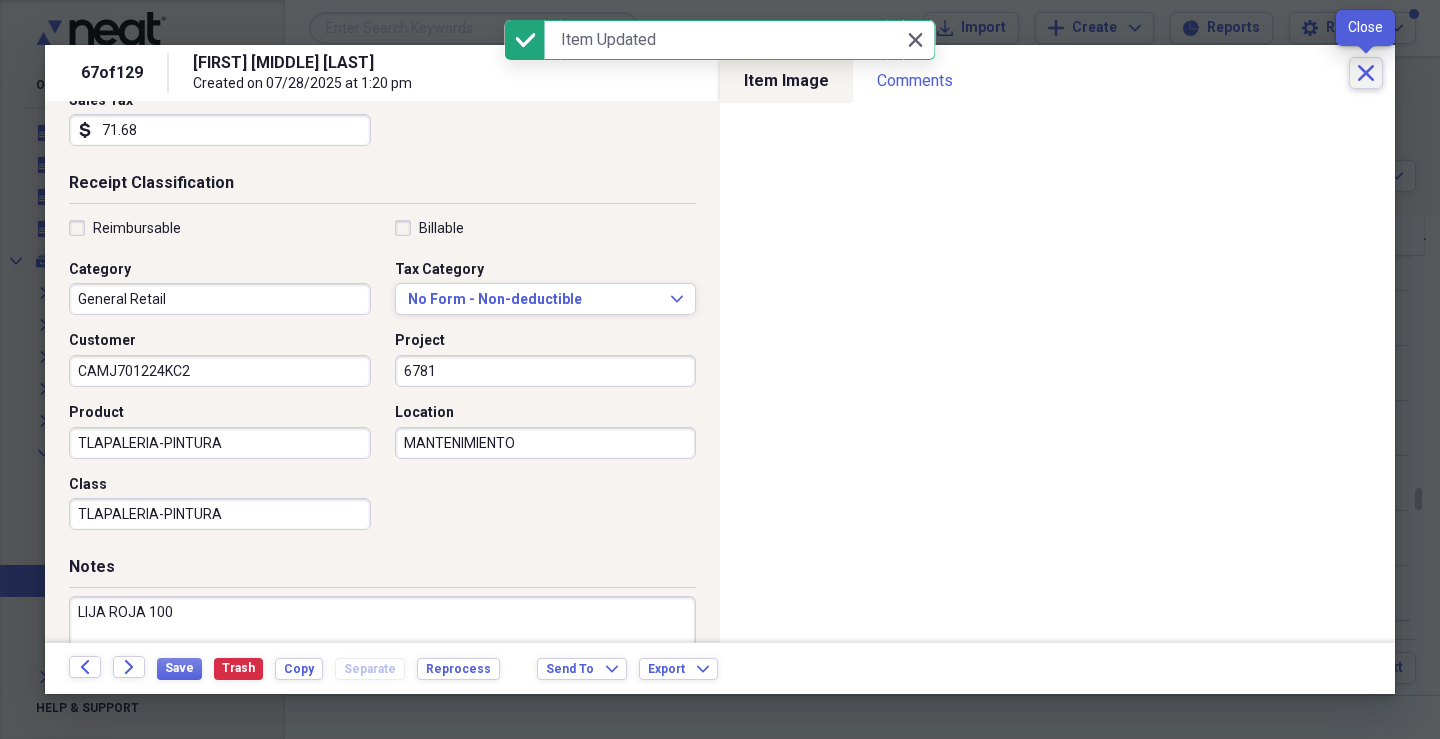 click on "Close" at bounding box center [1366, 73] 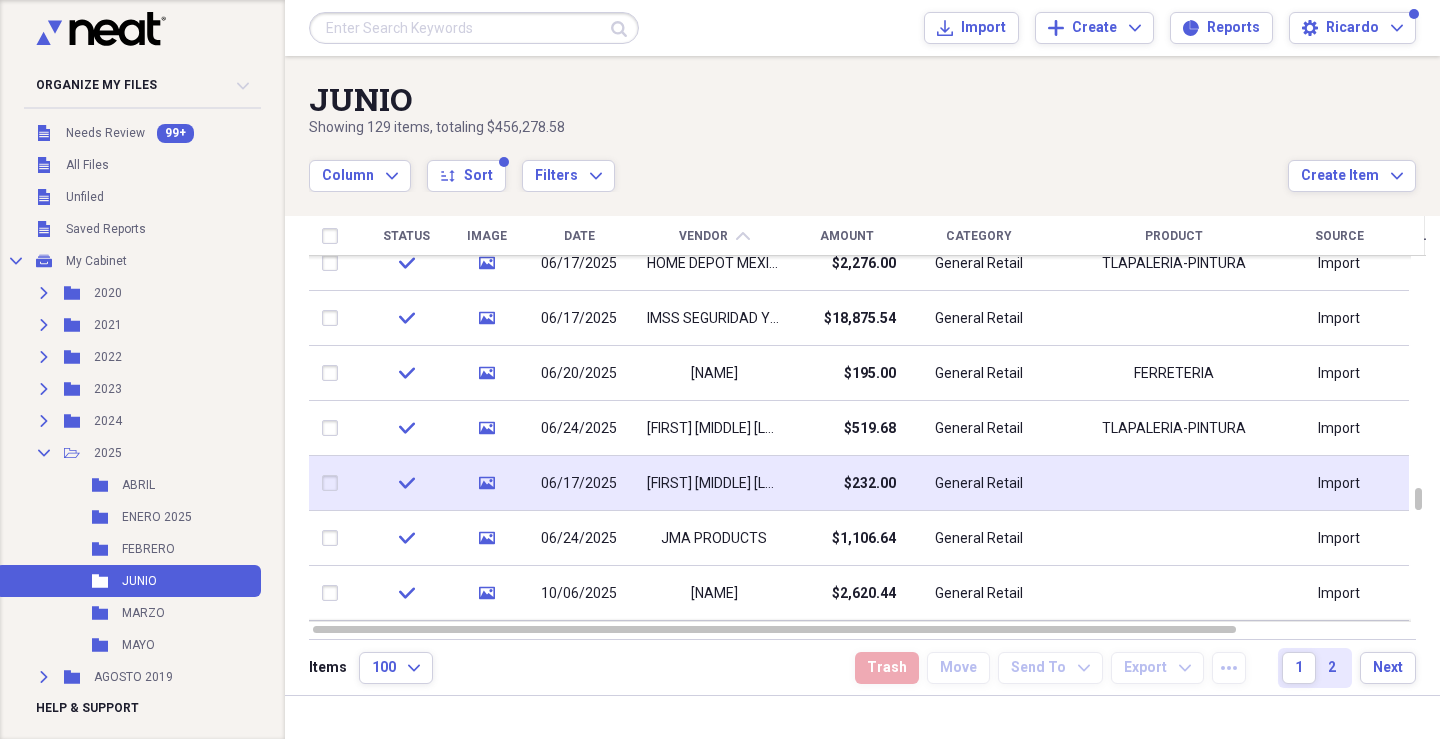 click on "06/17/2025" at bounding box center [579, 483] 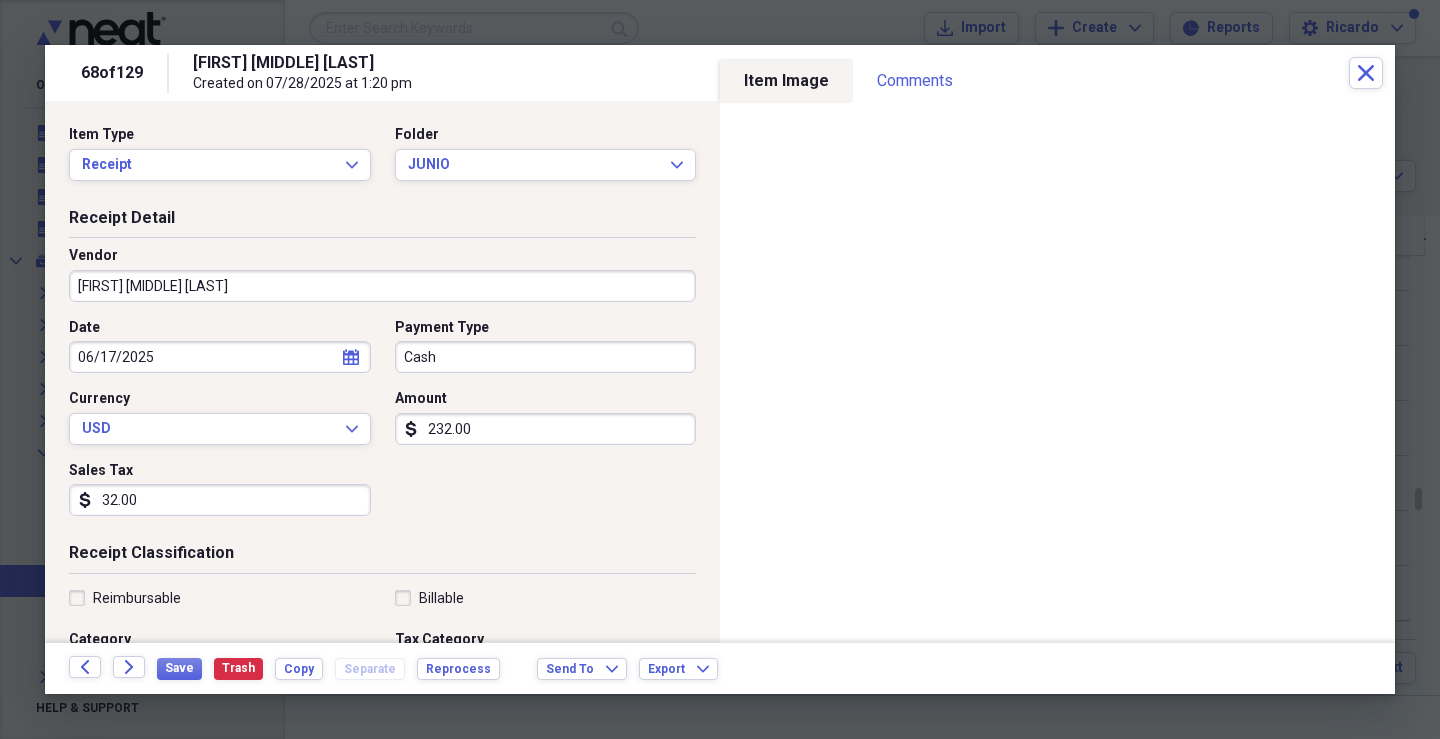 click on "Cash" at bounding box center [546, 357] 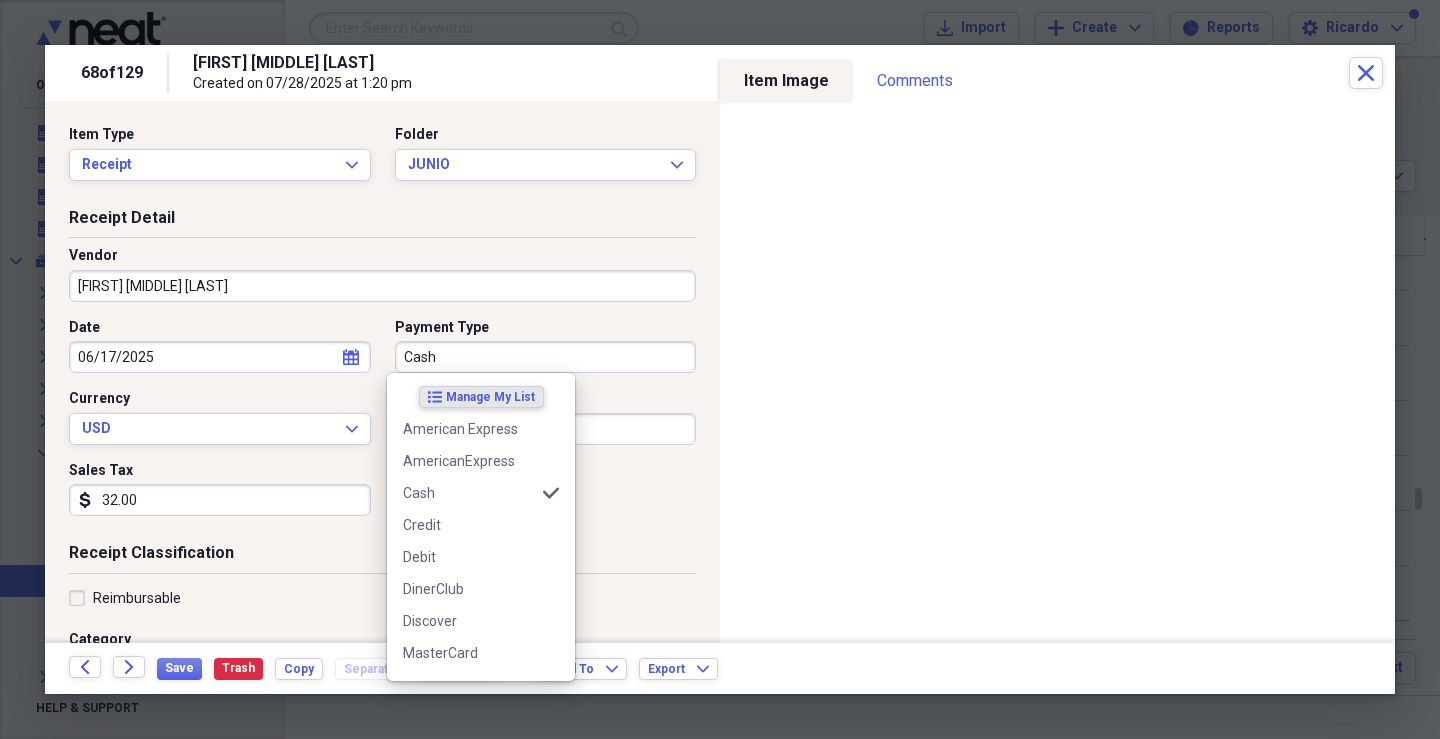 scroll, scrollTop: 124, scrollLeft: 0, axis: vertical 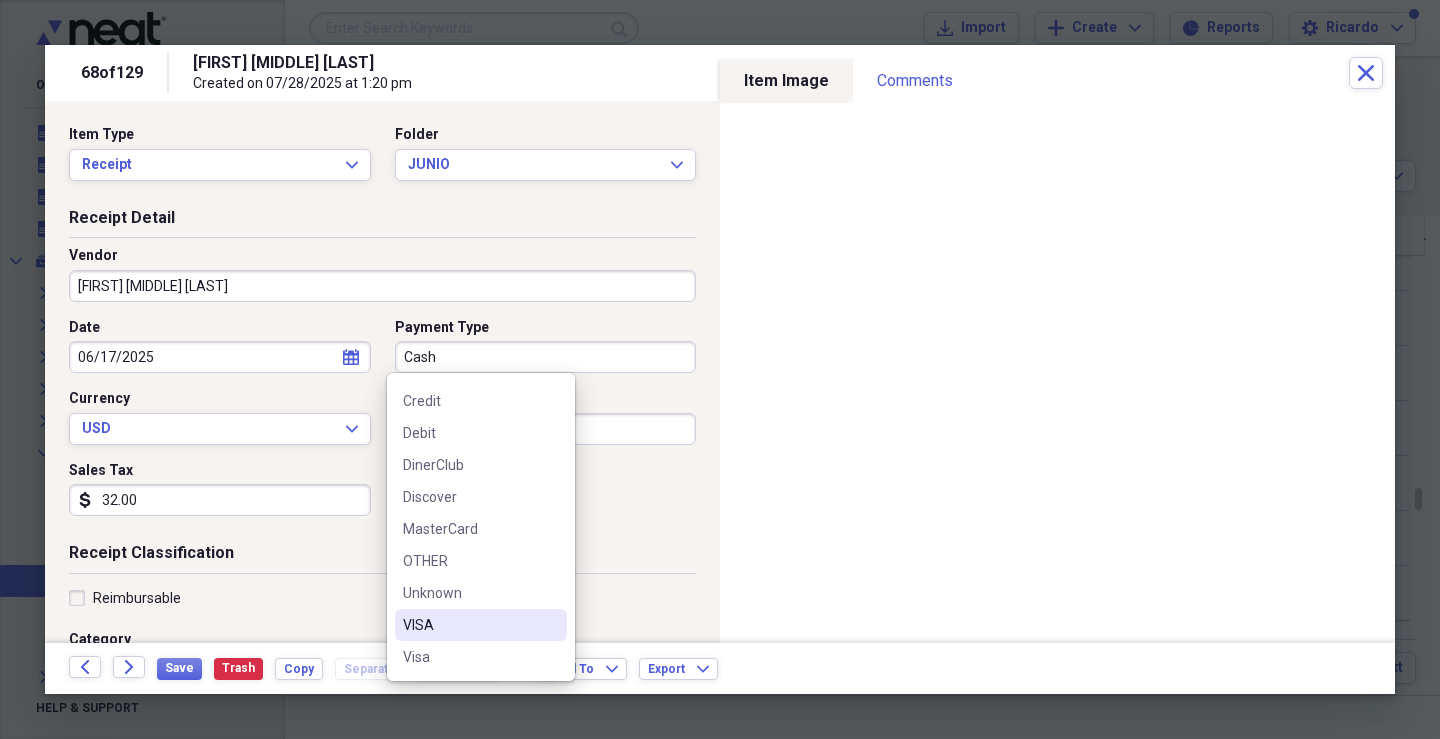 click on "VISA" at bounding box center (469, 625) 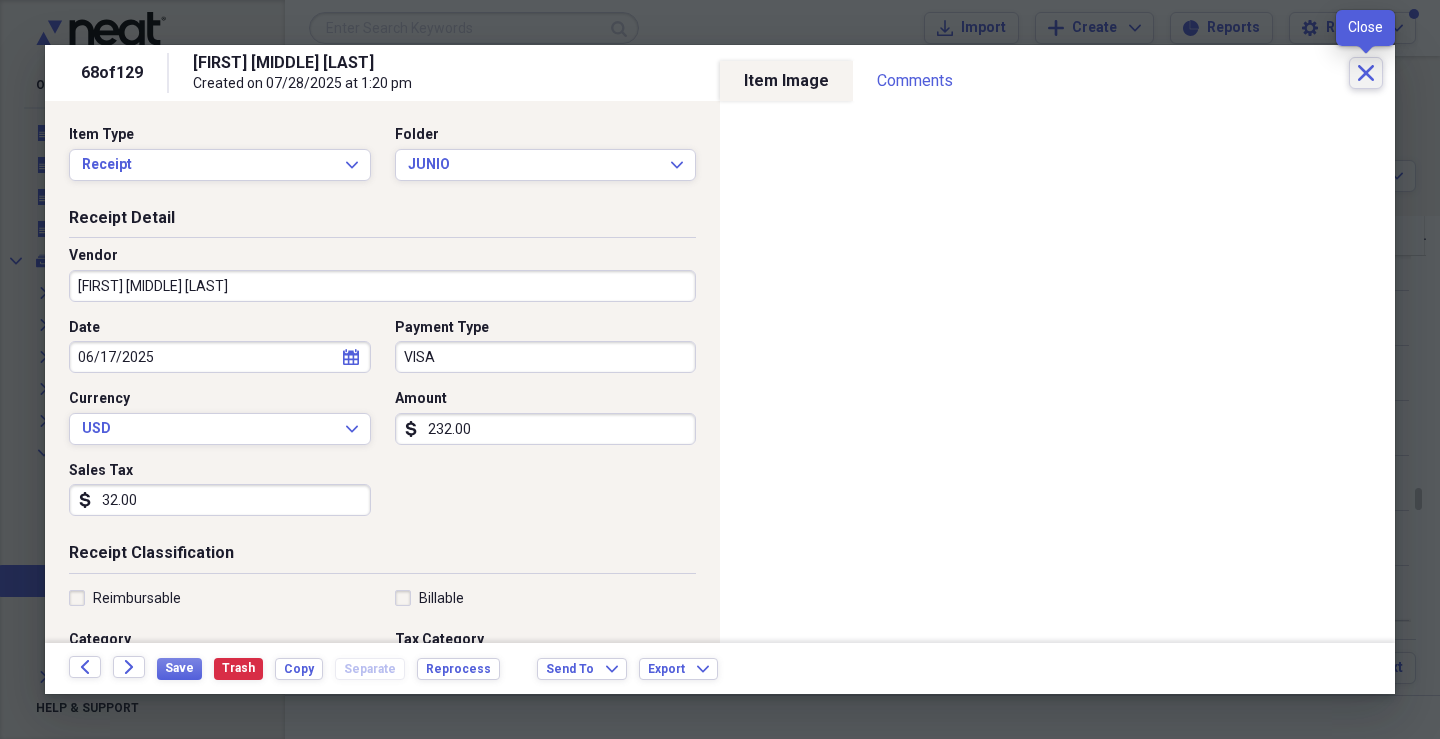drag, startPoint x: 1358, startPoint y: 72, endPoint x: 1332, endPoint y: 72, distance: 26 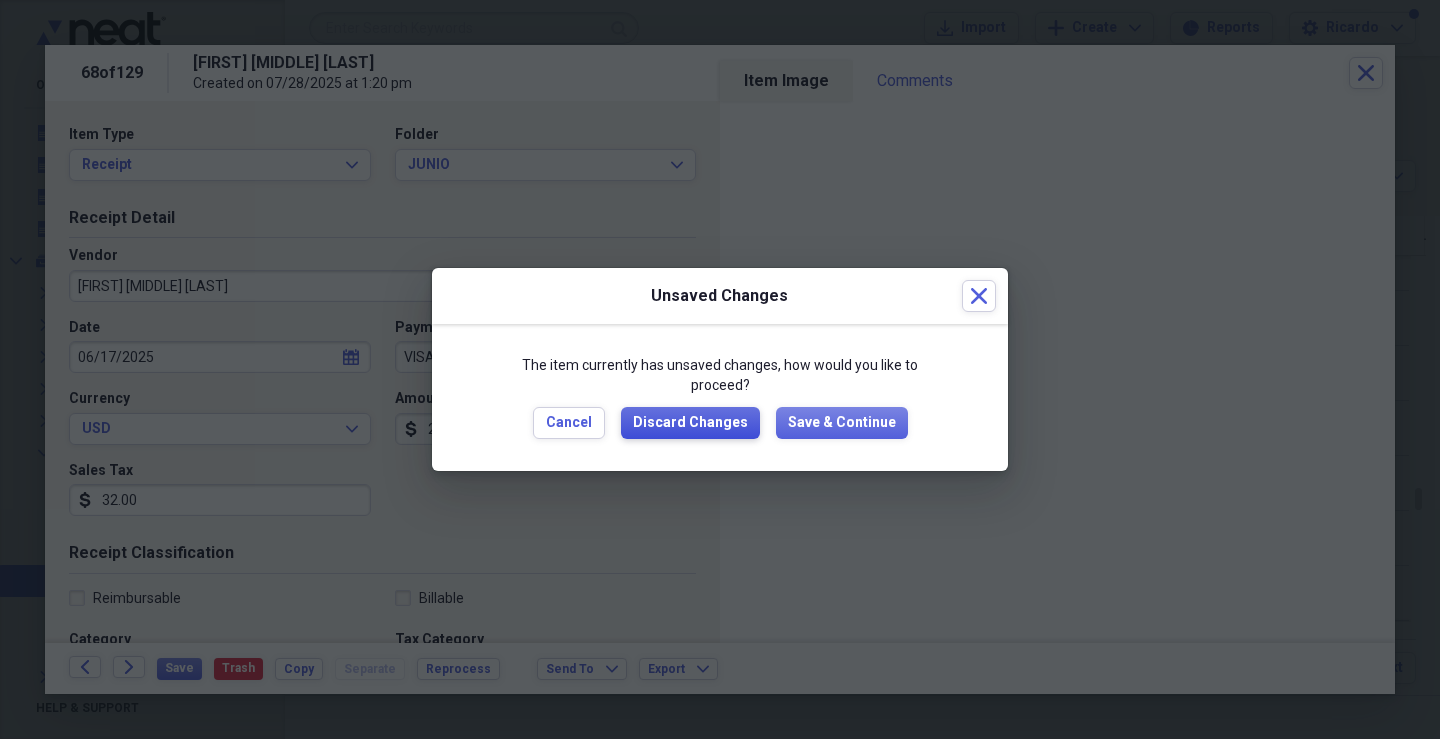 click on "Discard Changes" at bounding box center [690, 423] 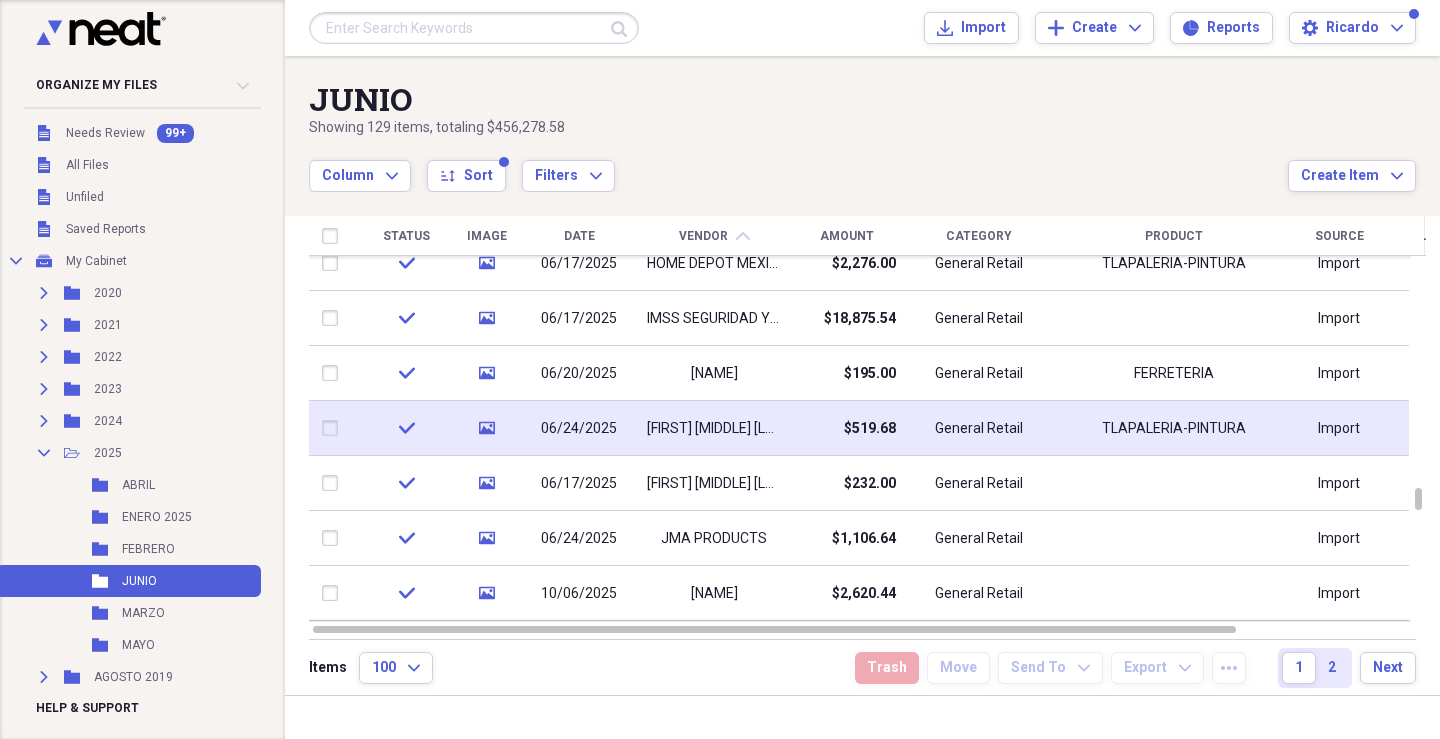 click on "[FIRST] [MIDDLE] [LAST]" at bounding box center (714, 429) 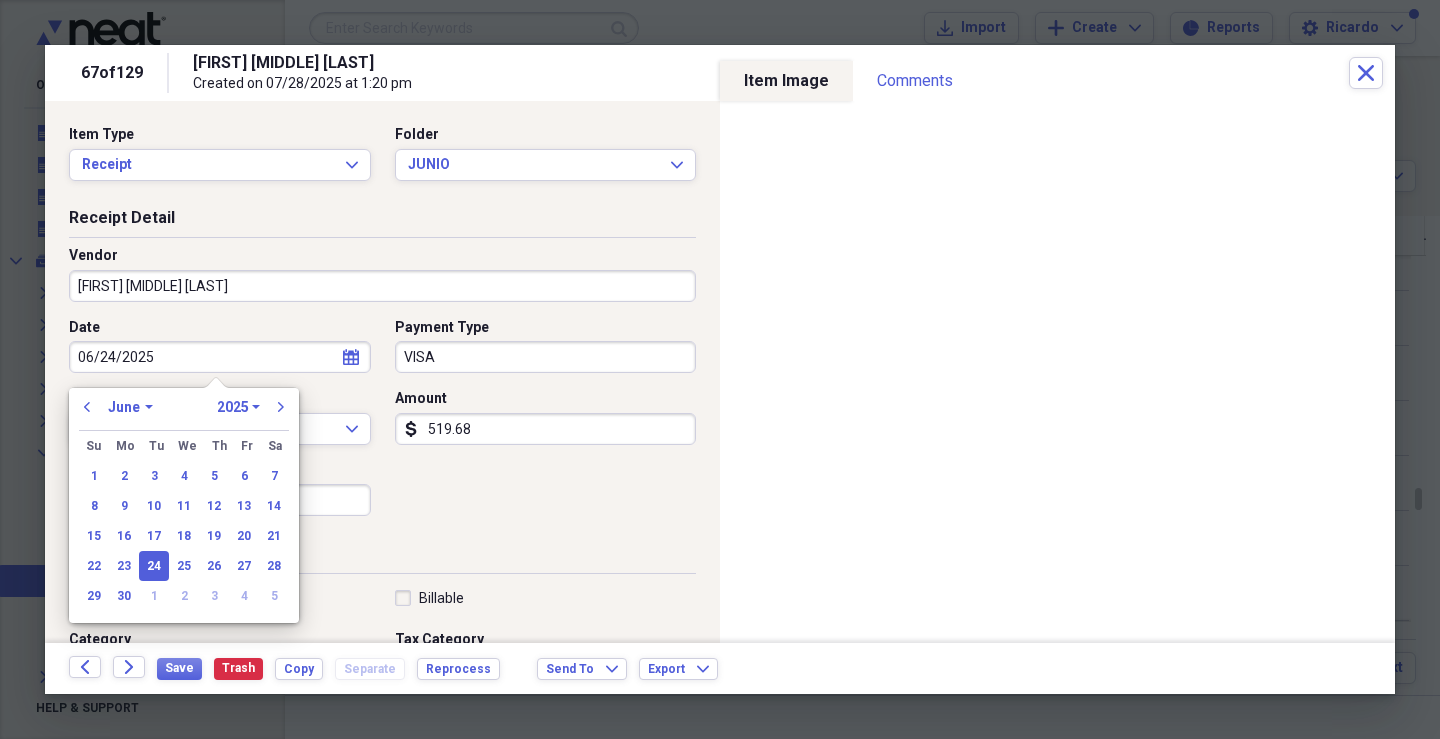 click on "06/24/2025" at bounding box center [220, 357] 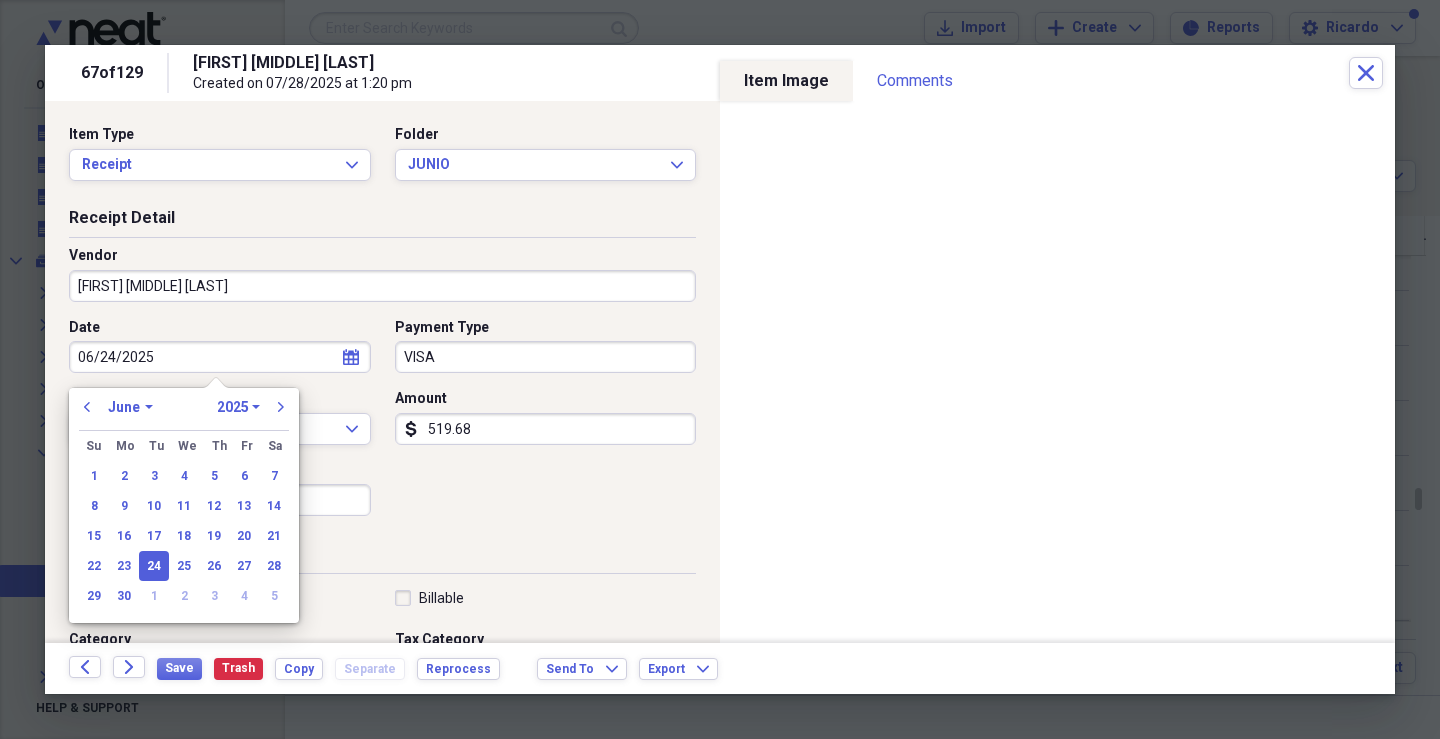 drag, startPoint x: 148, startPoint y: 562, endPoint x: 301, endPoint y: 544, distance: 154.05519 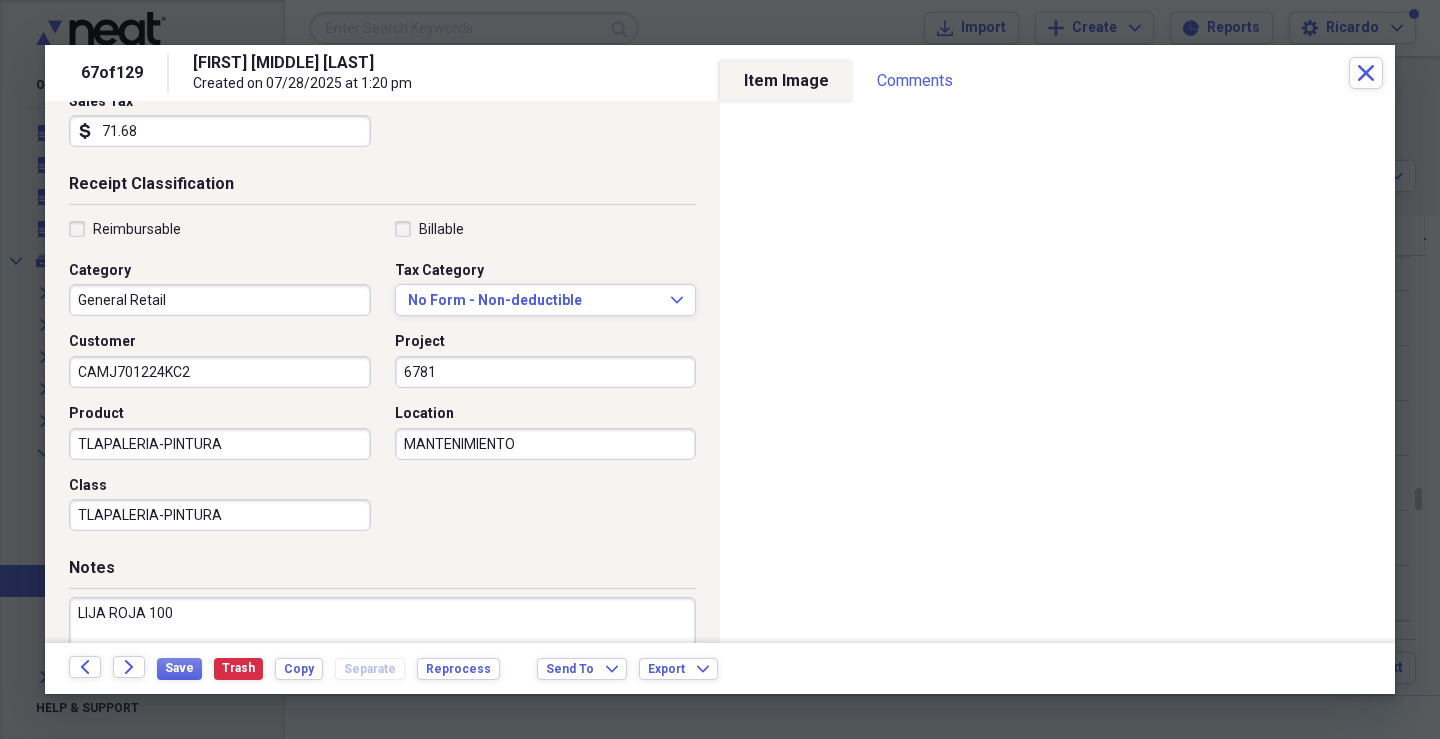 scroll, scrollTop: 400, scrollLeft: 0, axis: vertical 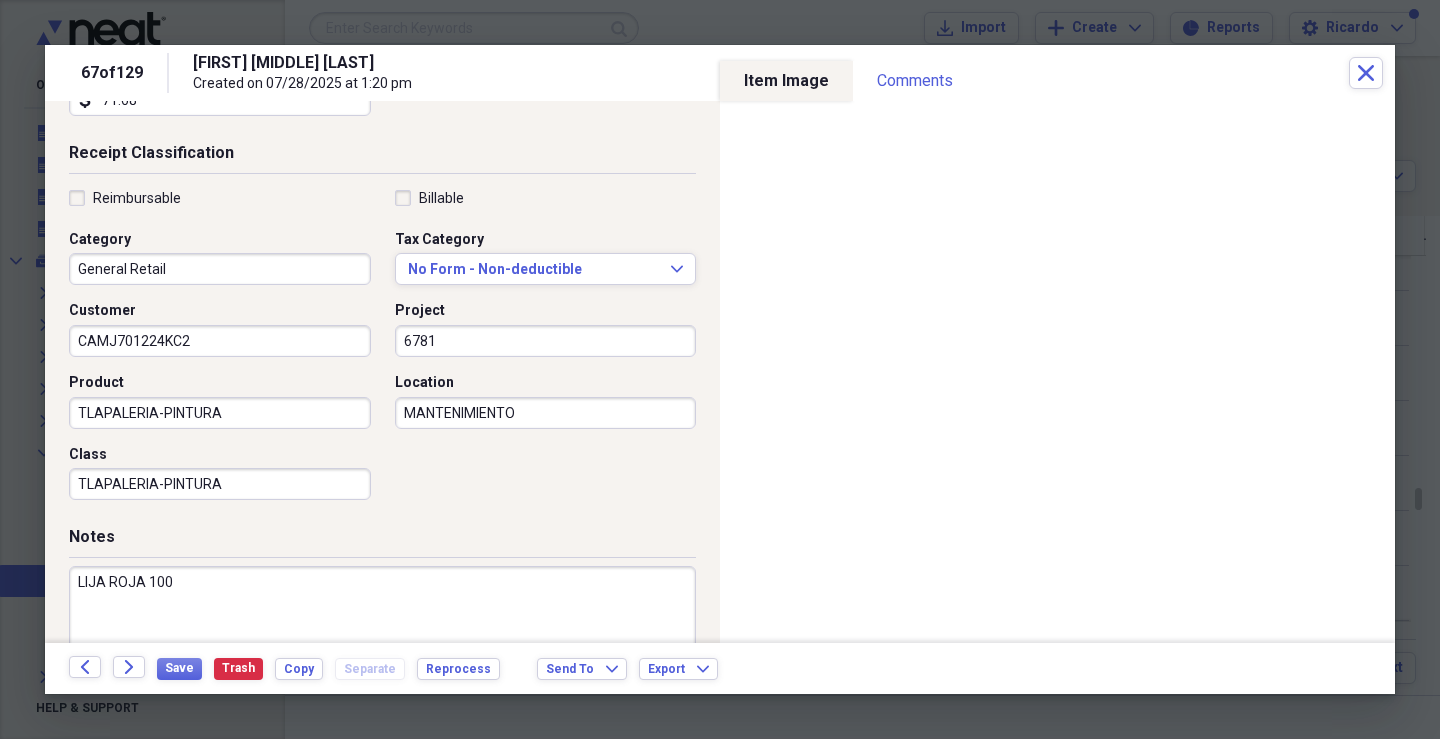 click on "LIJA ROJA 100" at bounding box center [382, 631] 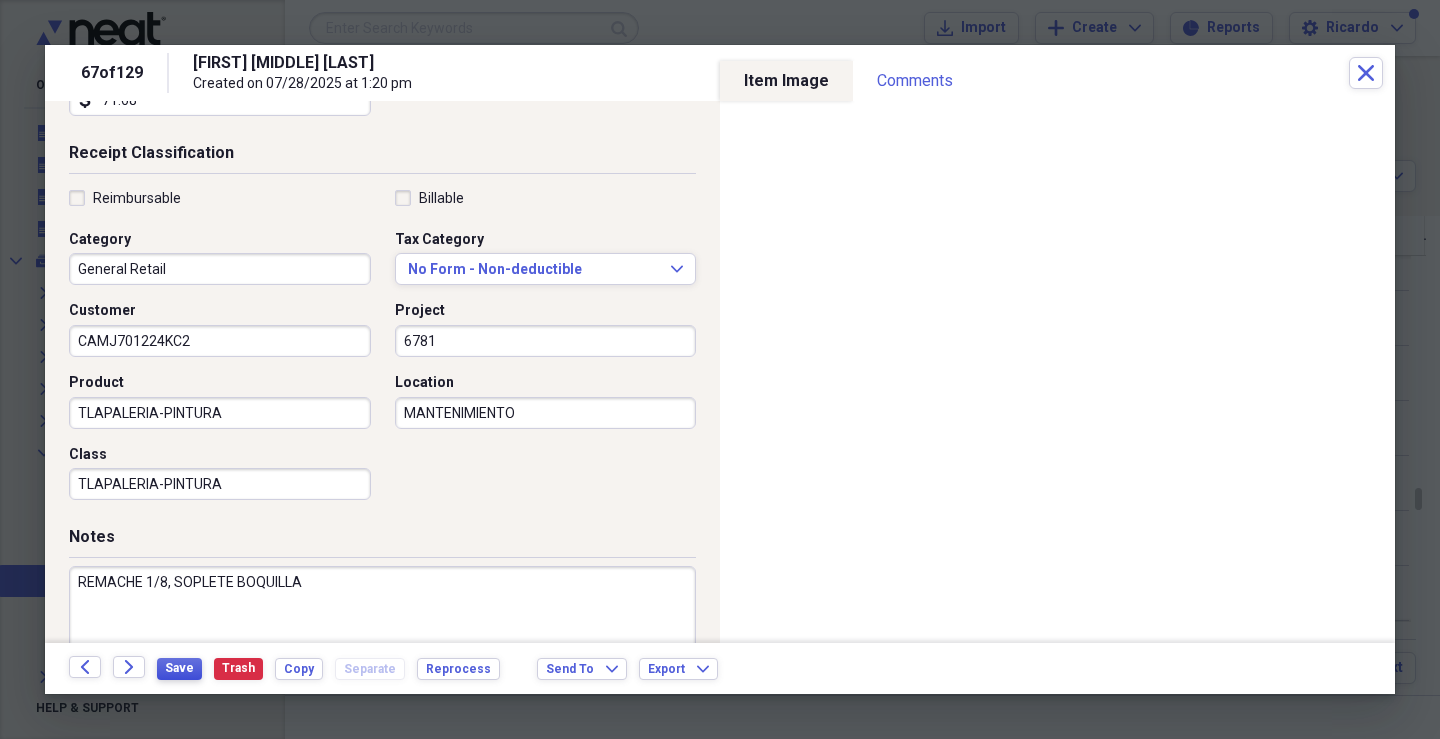 click on "Save" at bounding box center [179, 668] 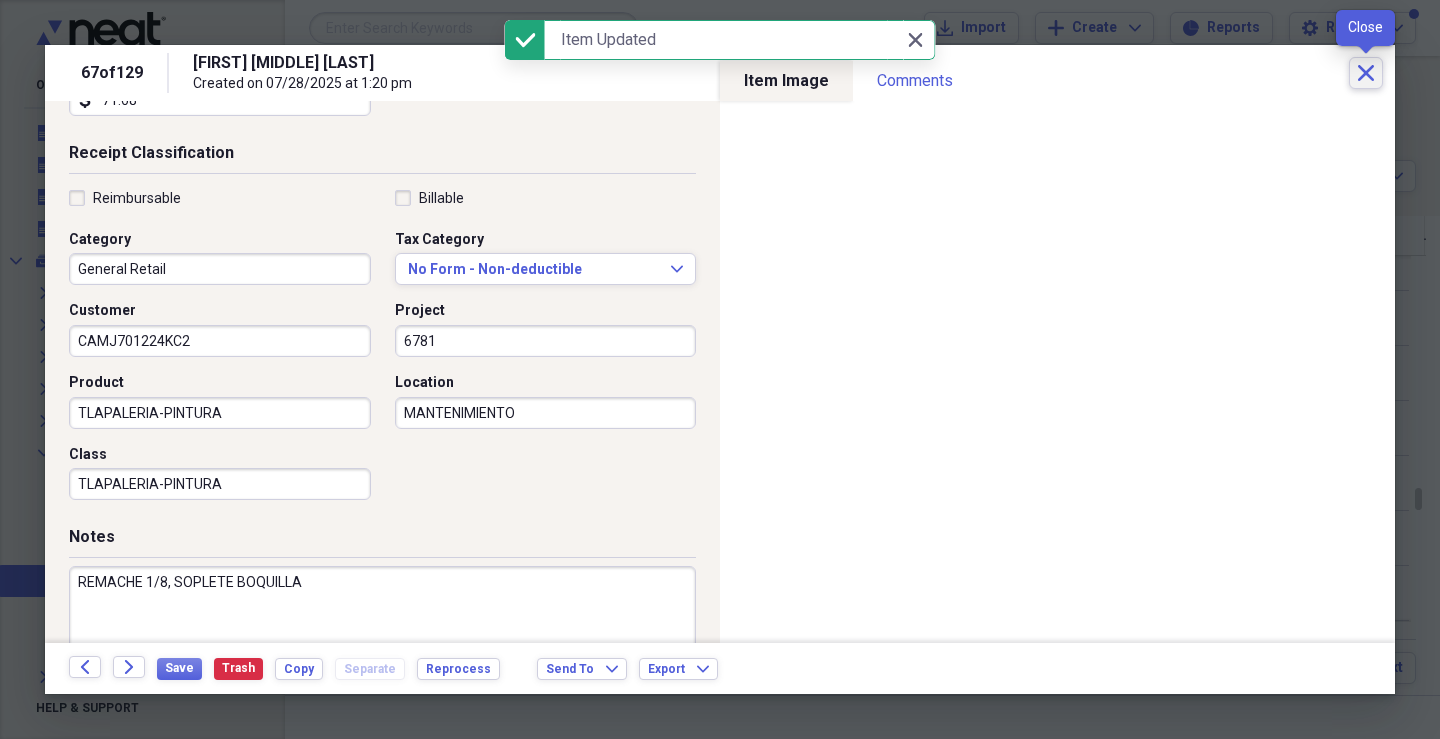 click on "Close" 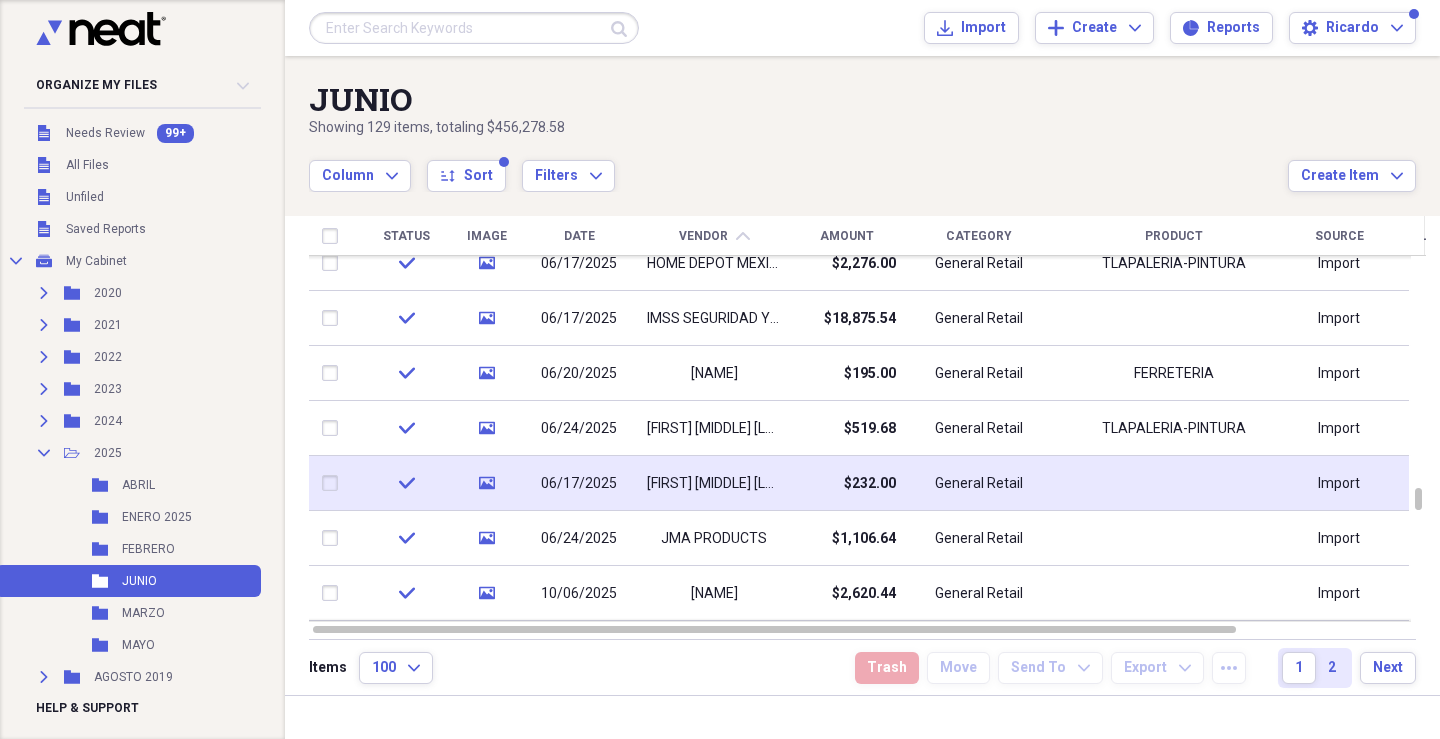 click on "[FIRST] [MIDDLE] [LAST]" at bounding box center (714, 484) 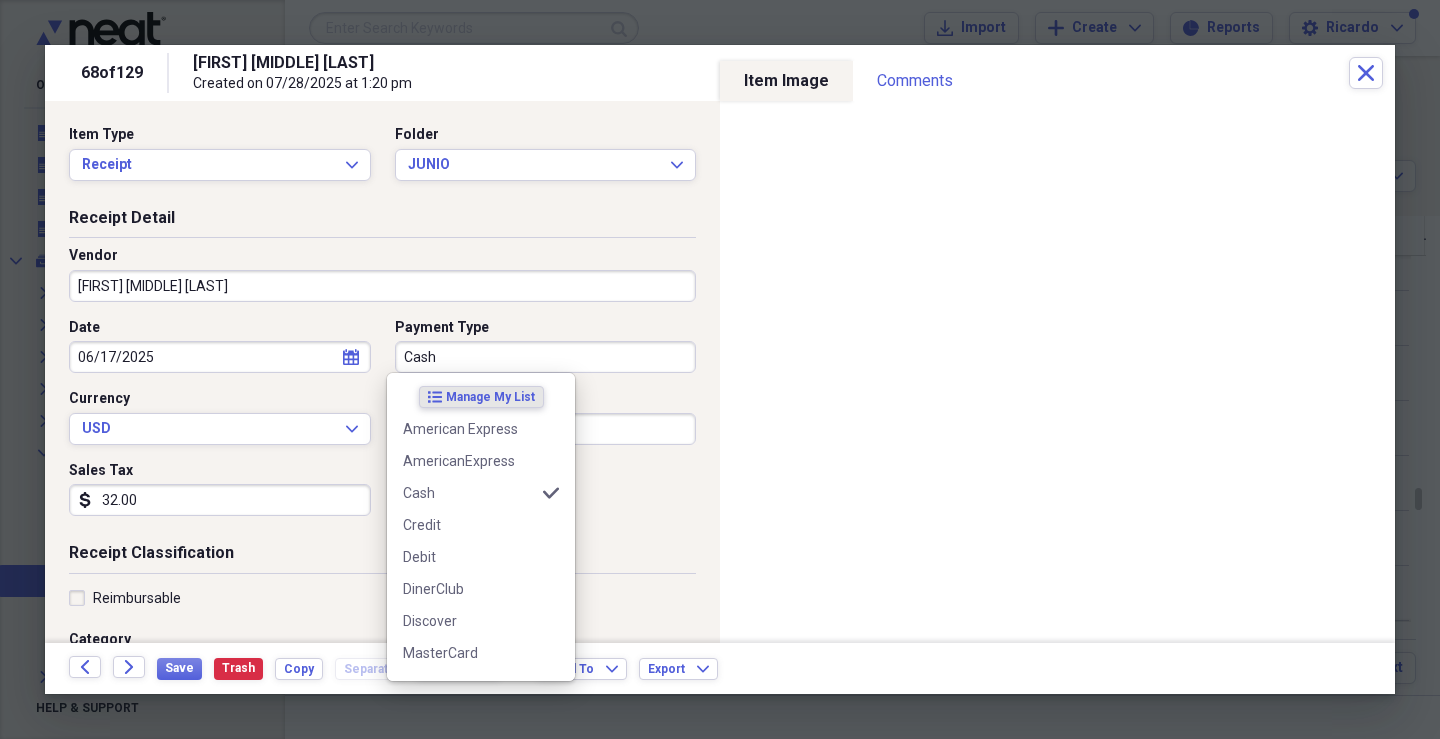 click on "Cash" at bounding box center (546, 357) 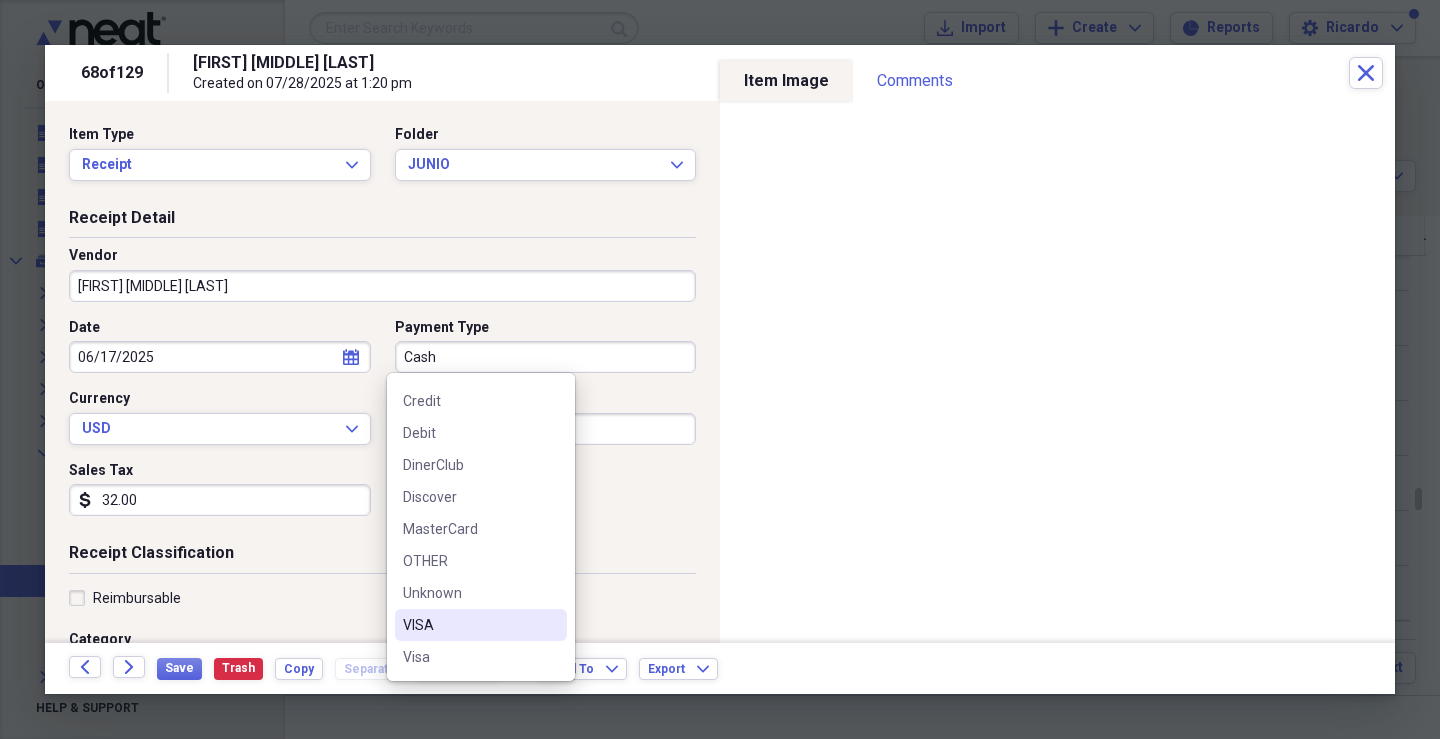 click on "VISA" at bounding box center [469, 625] 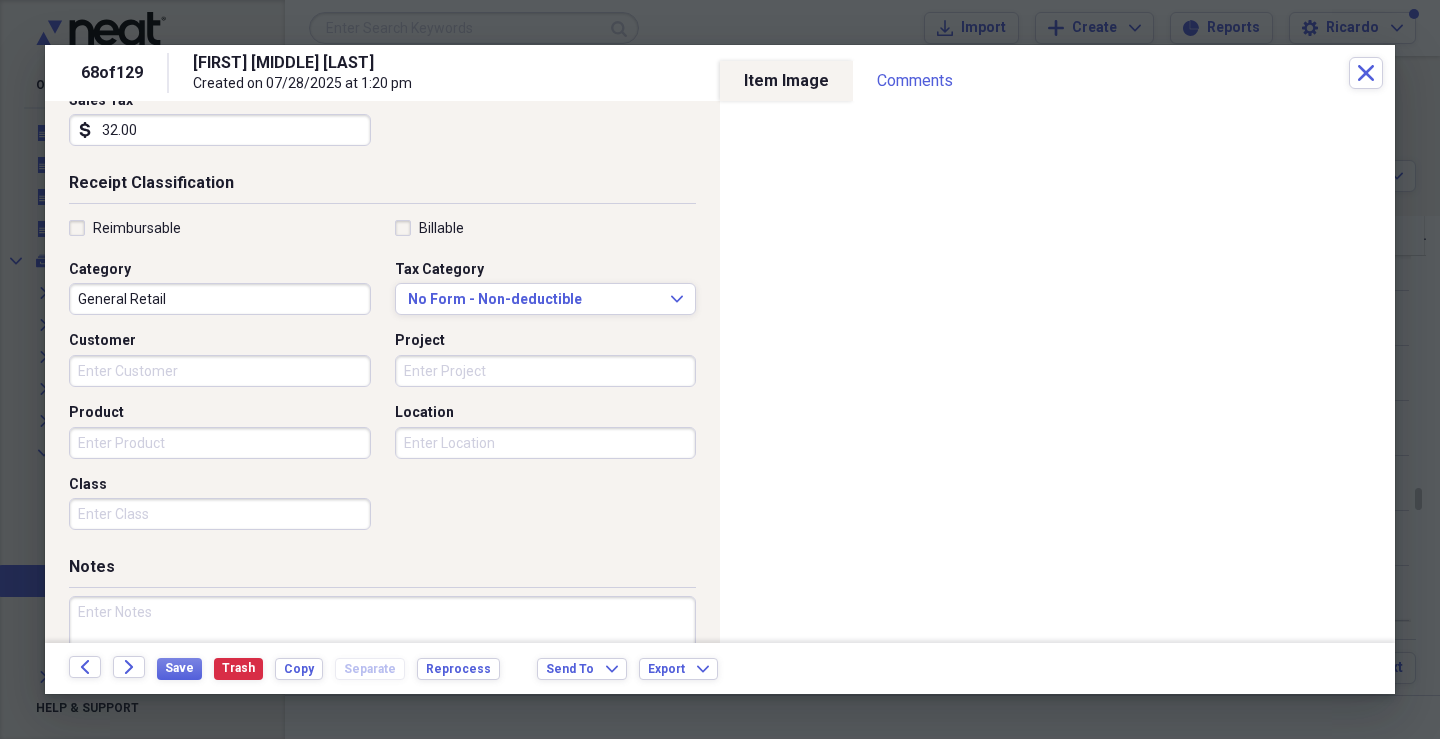 scroll, scrollTop: 376, scrollLeft: 0, axis: vertical 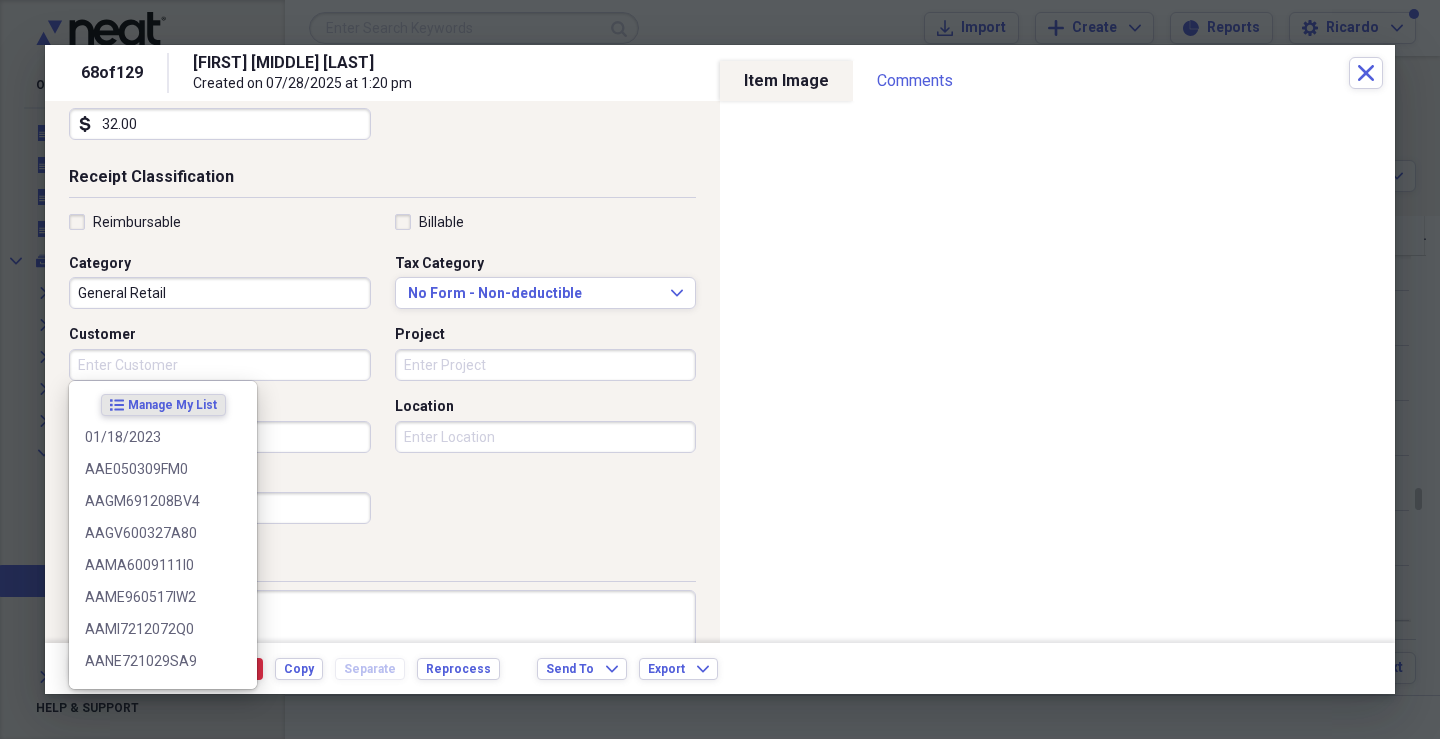 click on "Customer" at bounding box center [220, 365] 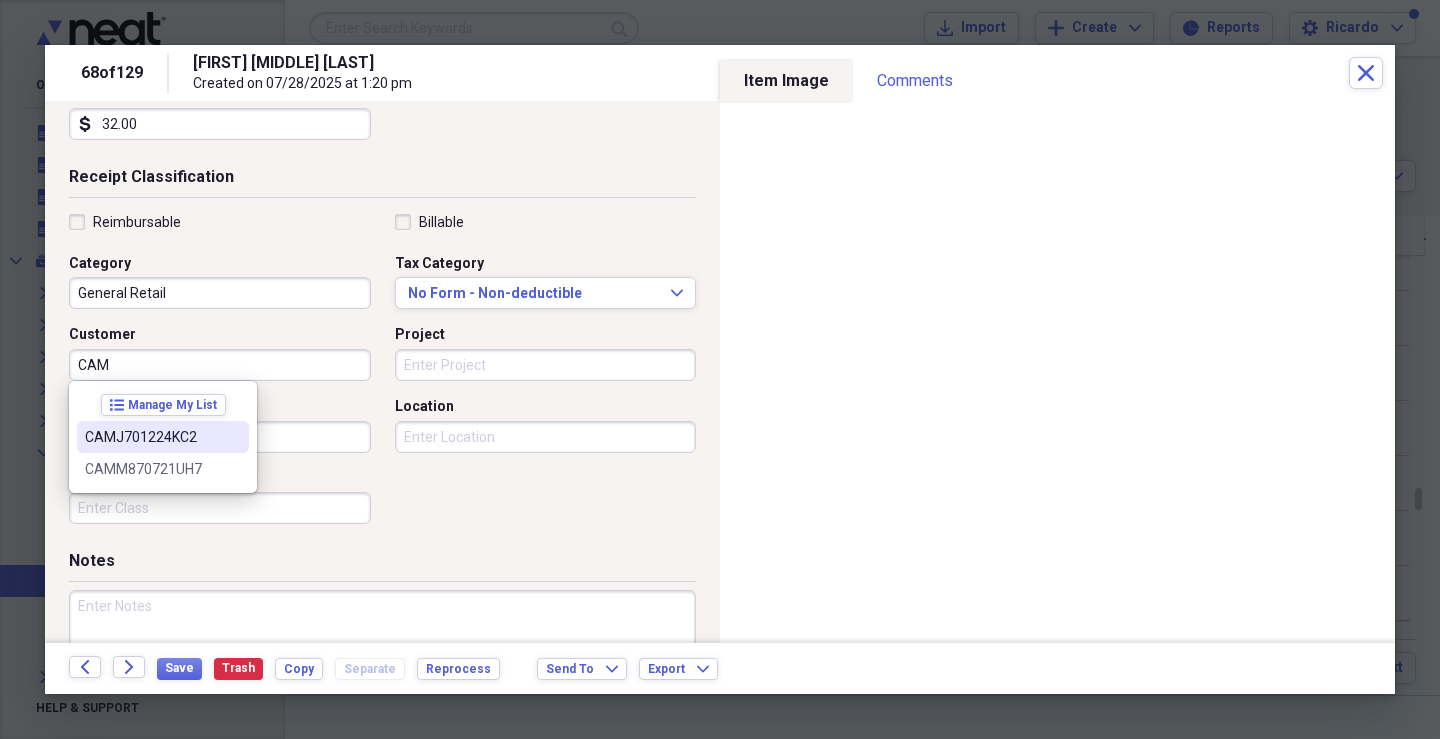 click on "CAMJ701224KC2" at bounding box center (151, 437) 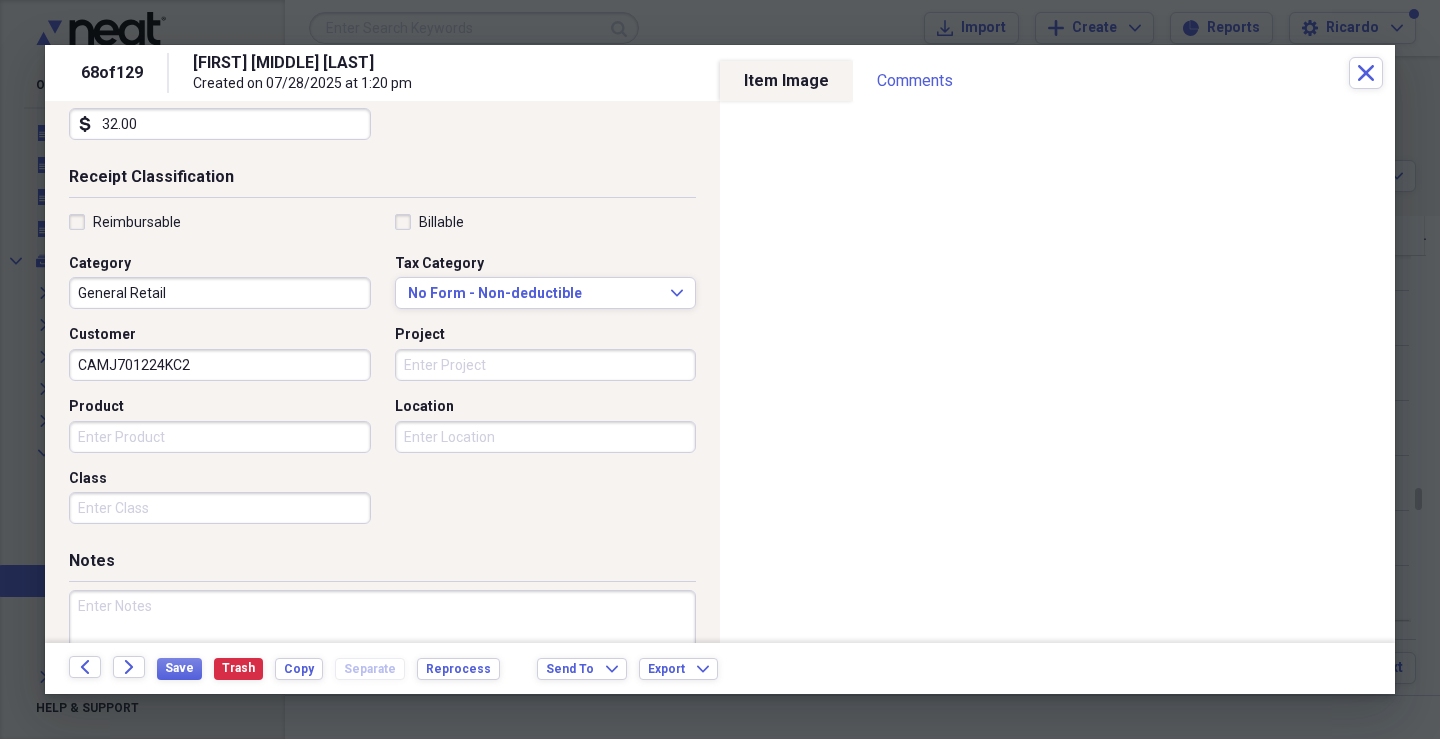 click on "Project" at bounding box center (546, 365) 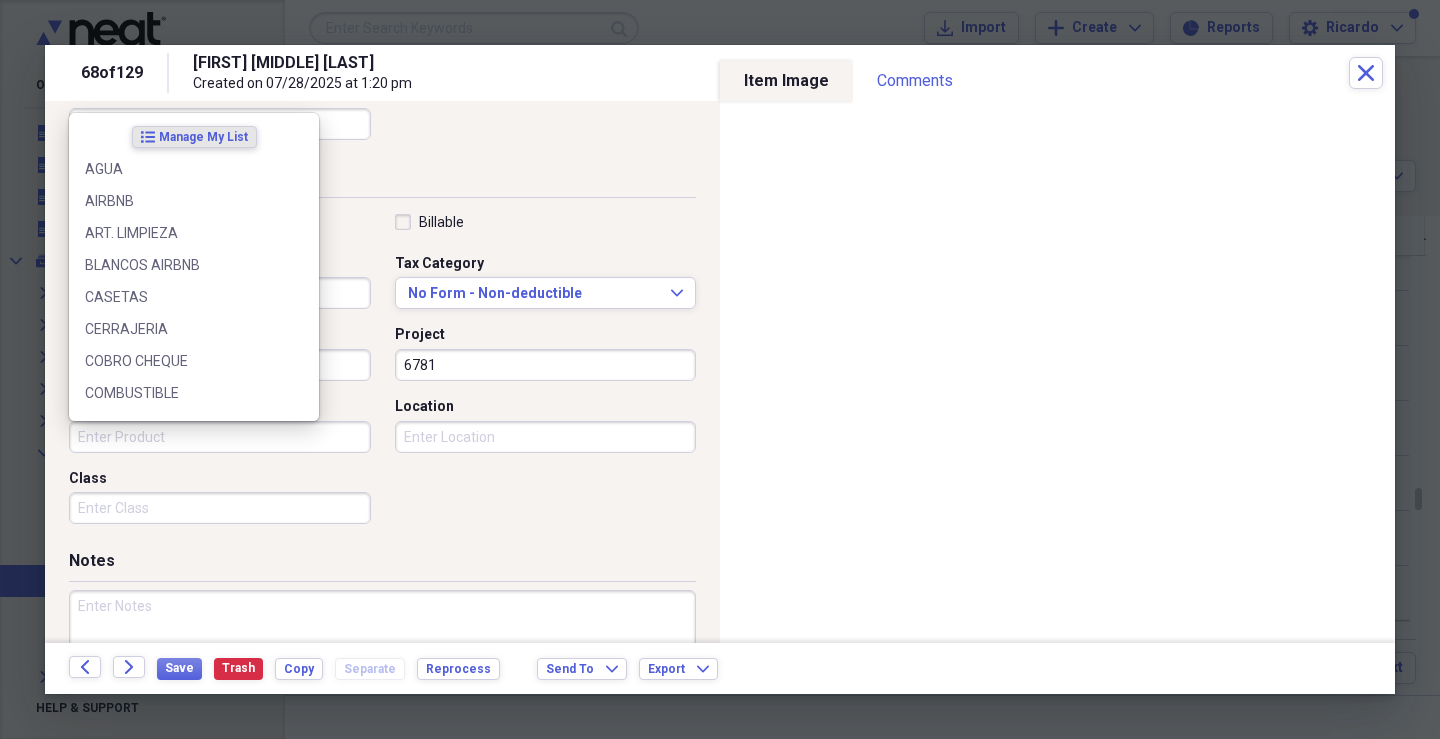 click on "Product" at bounding box center [220, 437] 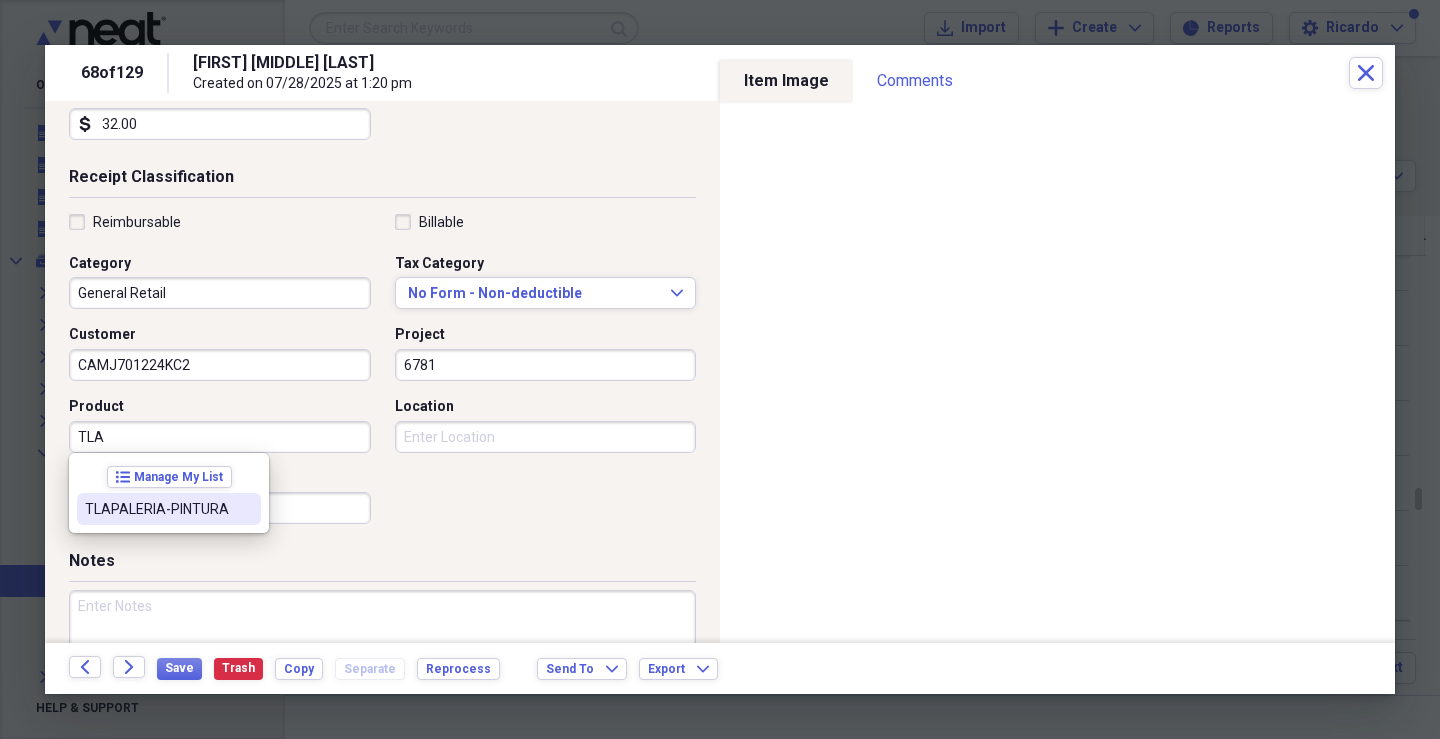 click on "TLAPALERIA-PINTURA" at bounding box center [157, 509] 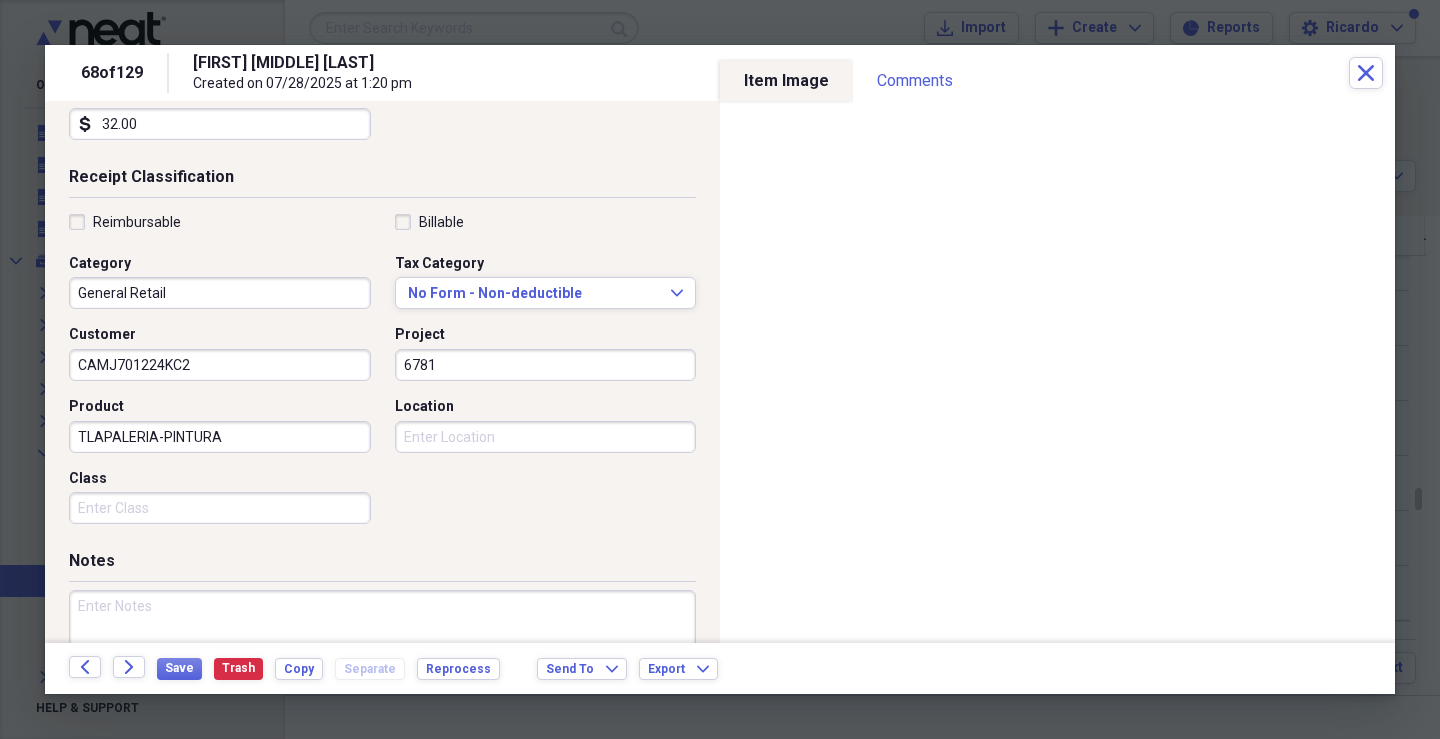 click on "Class" at bounding box center (220, 508) 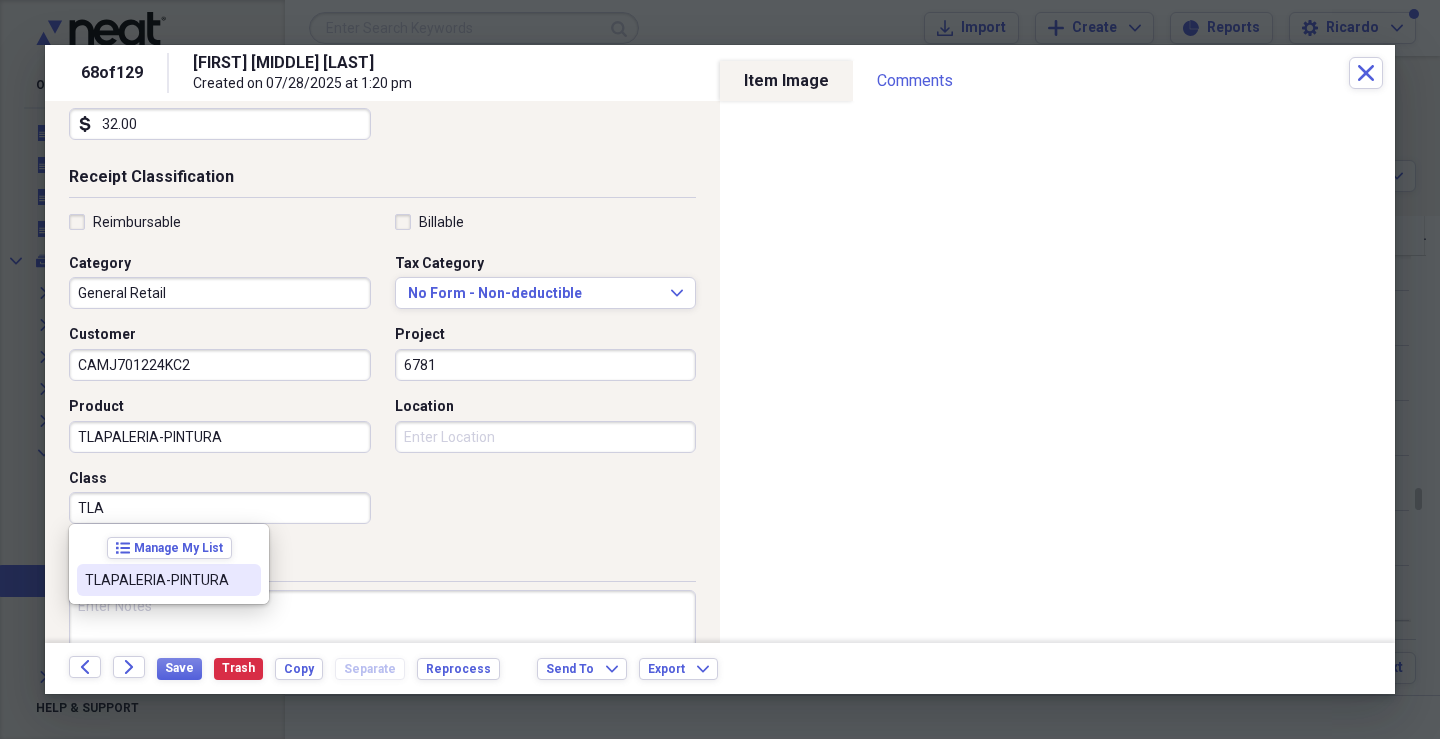 click on "list Manage My List TLAPALERIA-PINTURA" at bounding box center (169, 564) 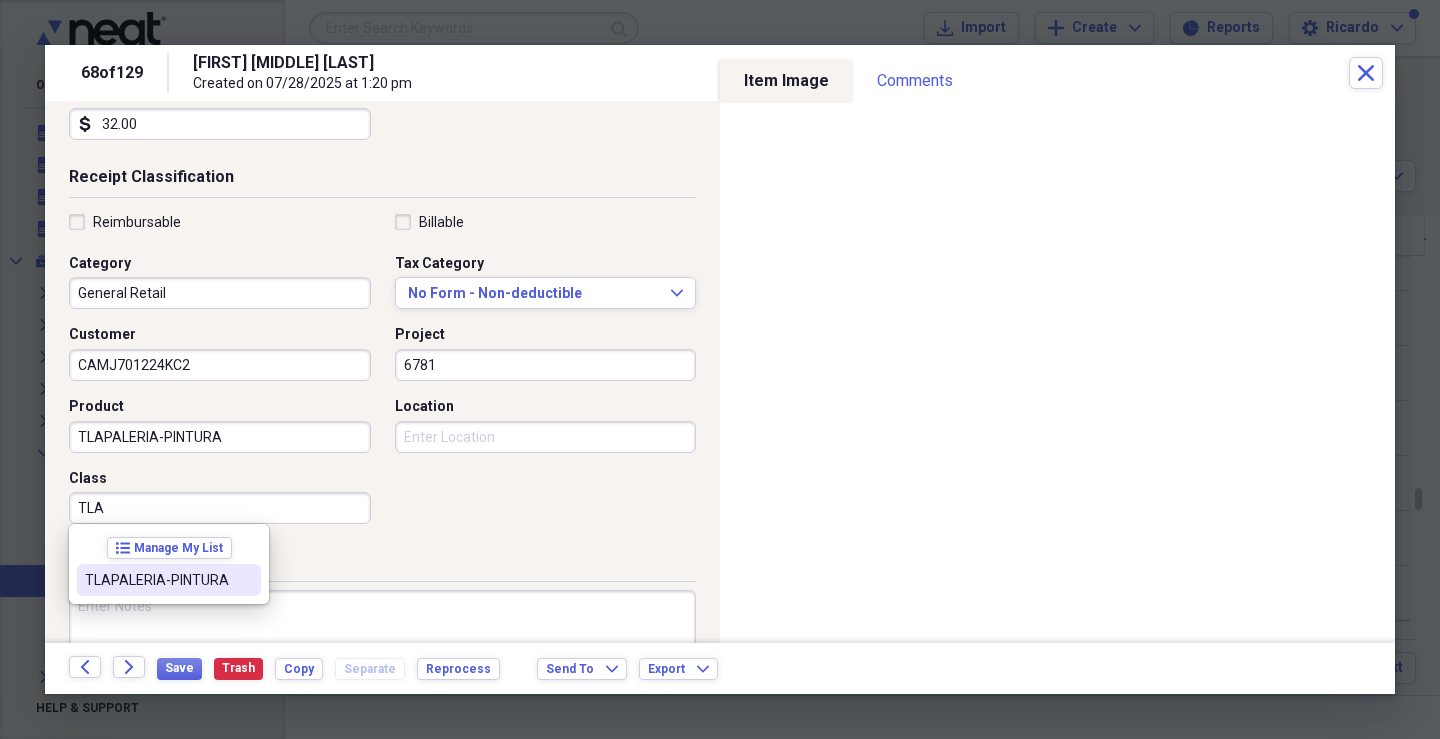 click on "TLAPALERIA-PINTURA" at bounding box center [157, 580] 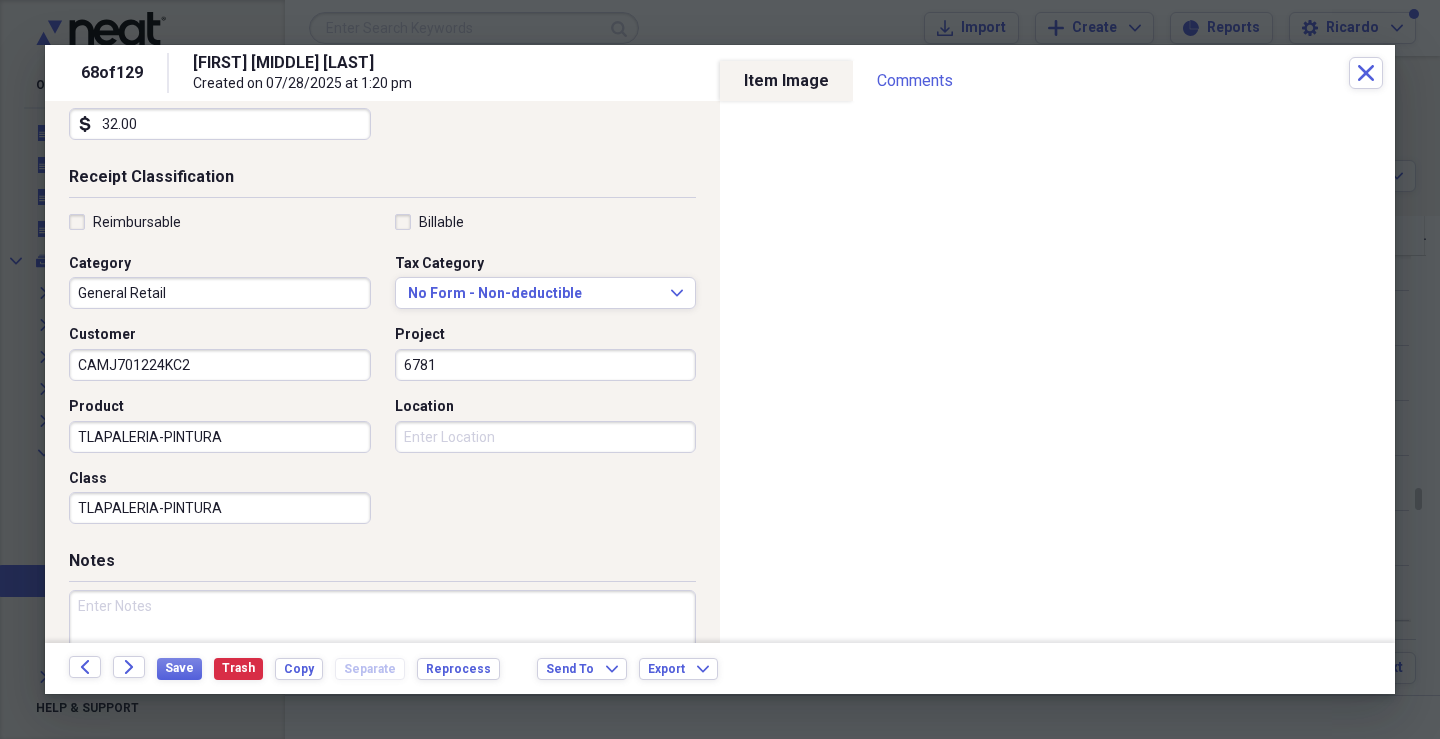 click on "Location" at bounding box center (546, 437) 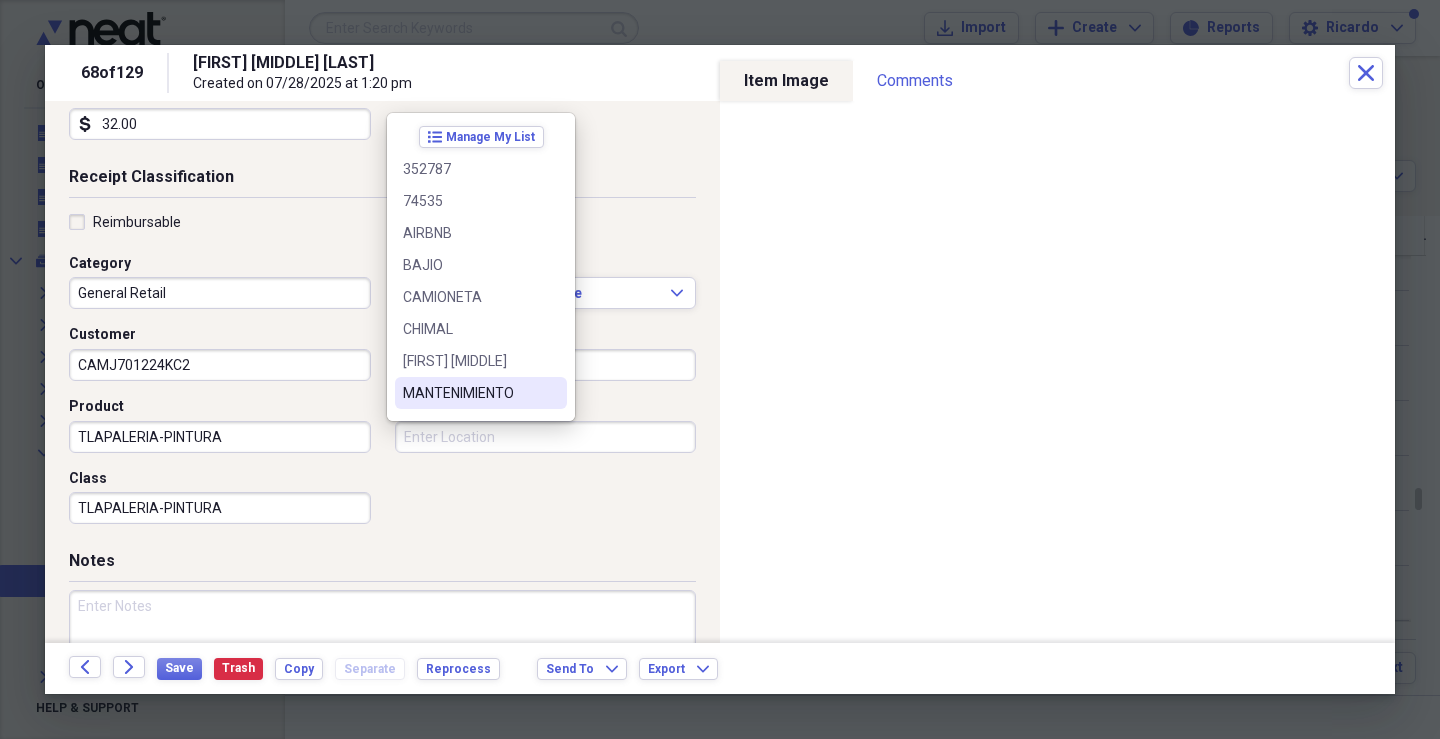 click on "MANTENIMIENTO" at bounding box center (469, 393) 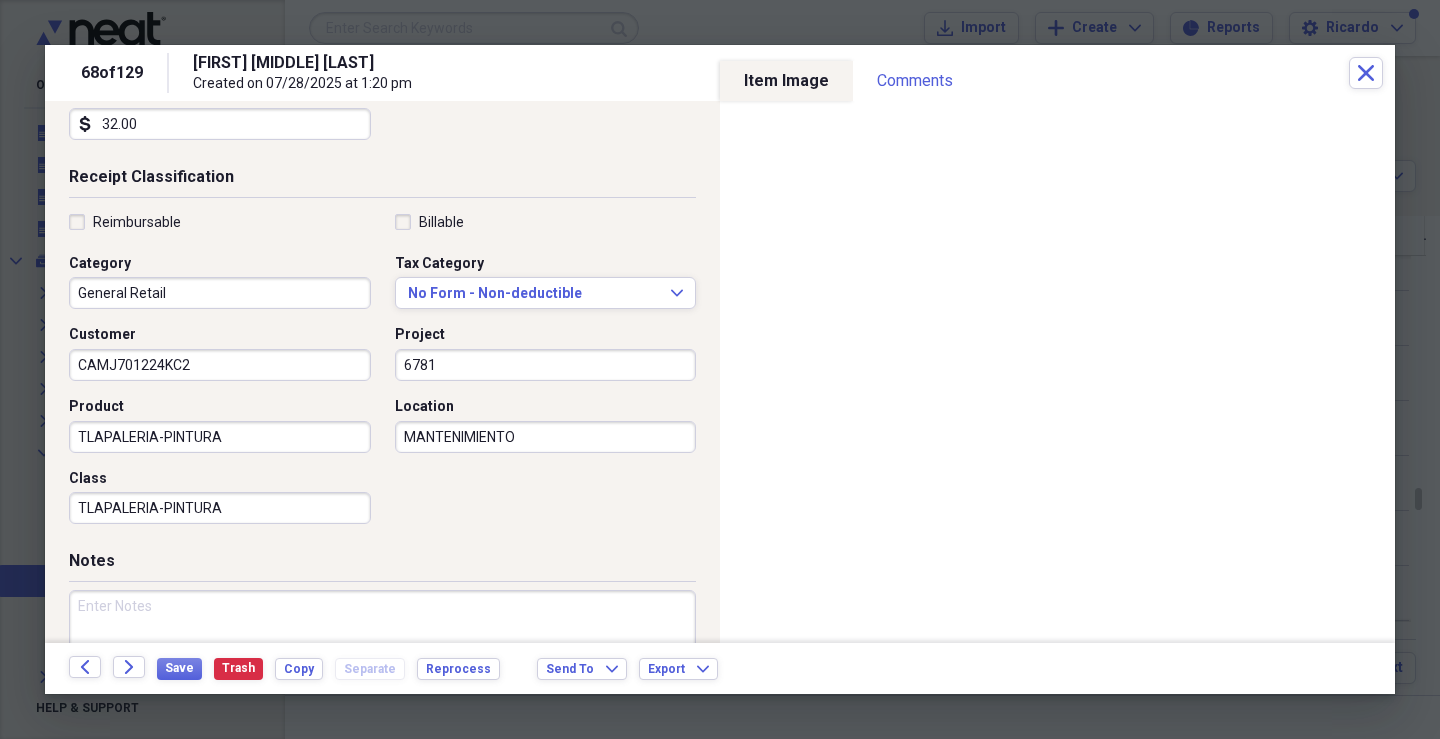 click at bounding box center [382, 655] 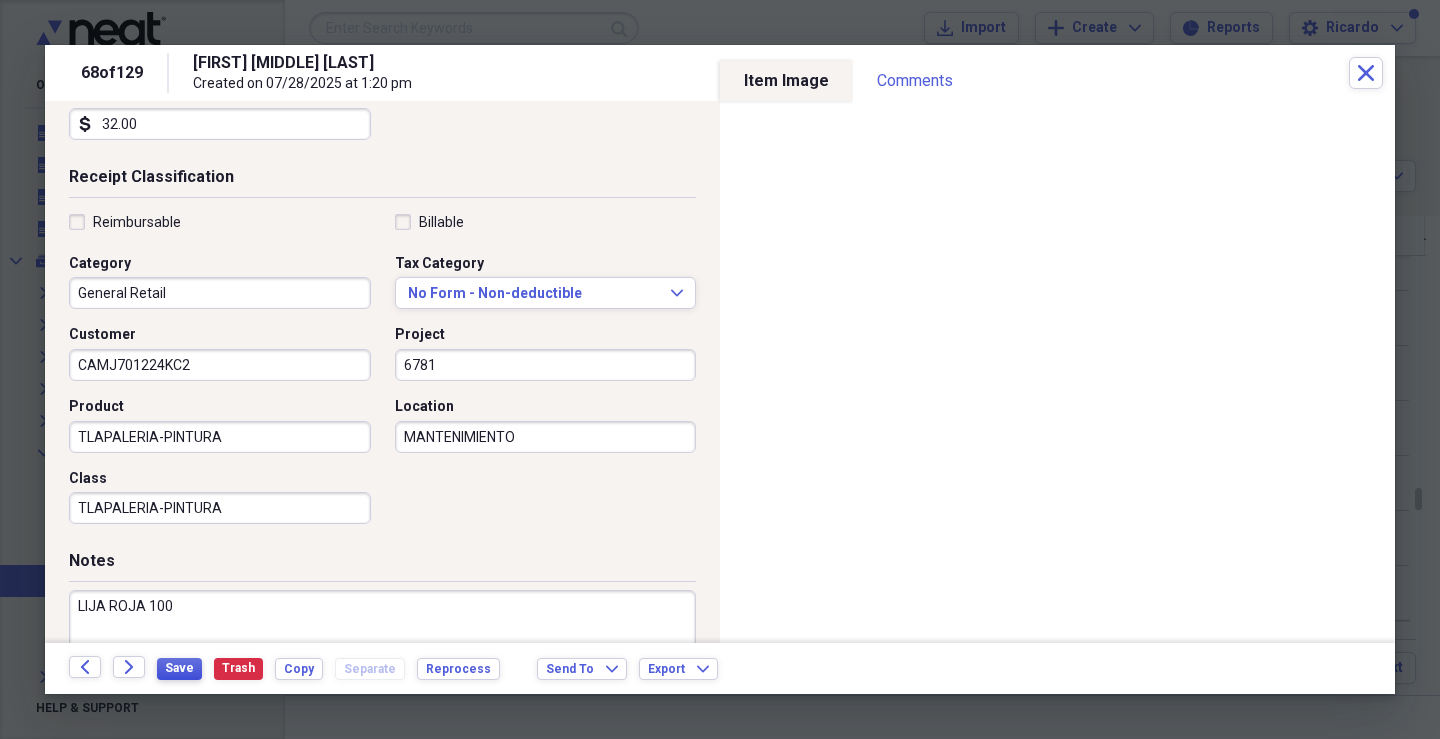 click on "Save" at bounding box center [179, 668] 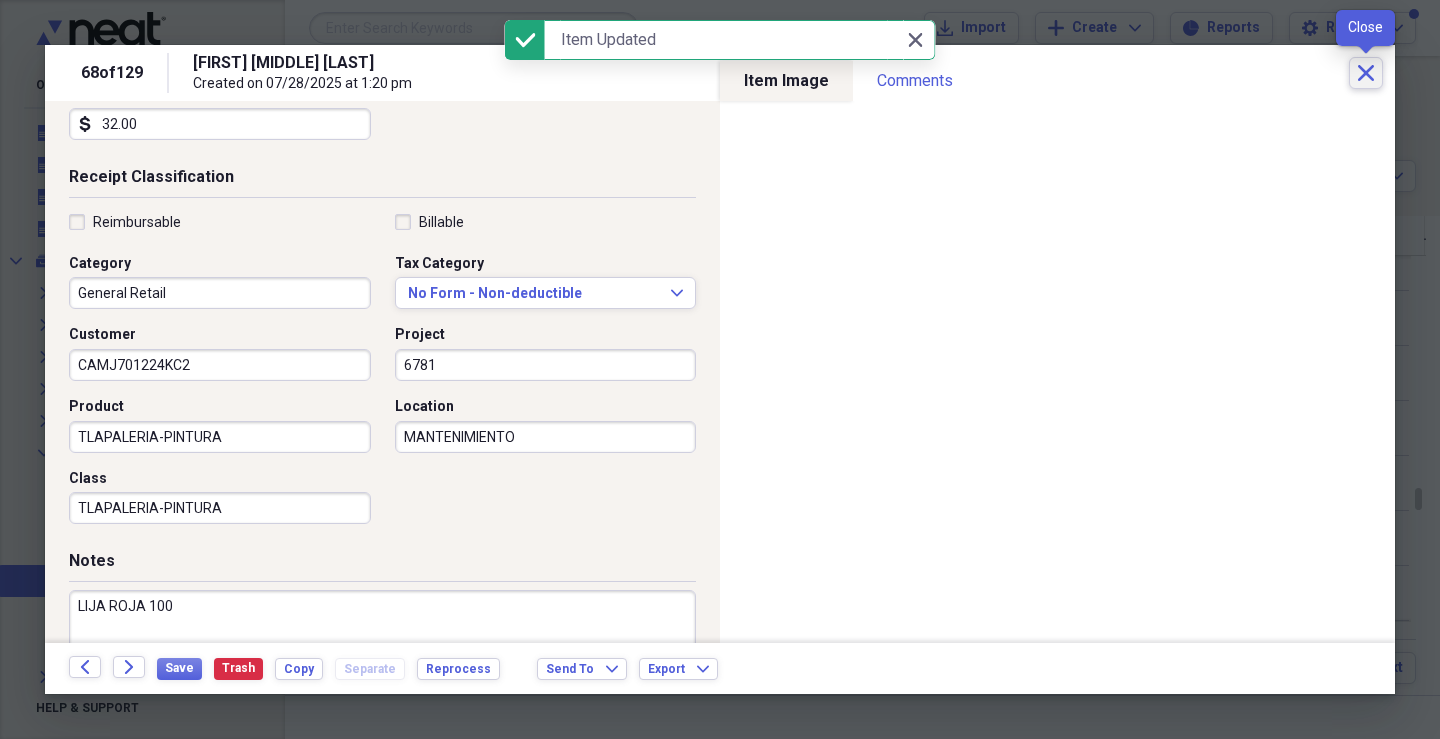 click 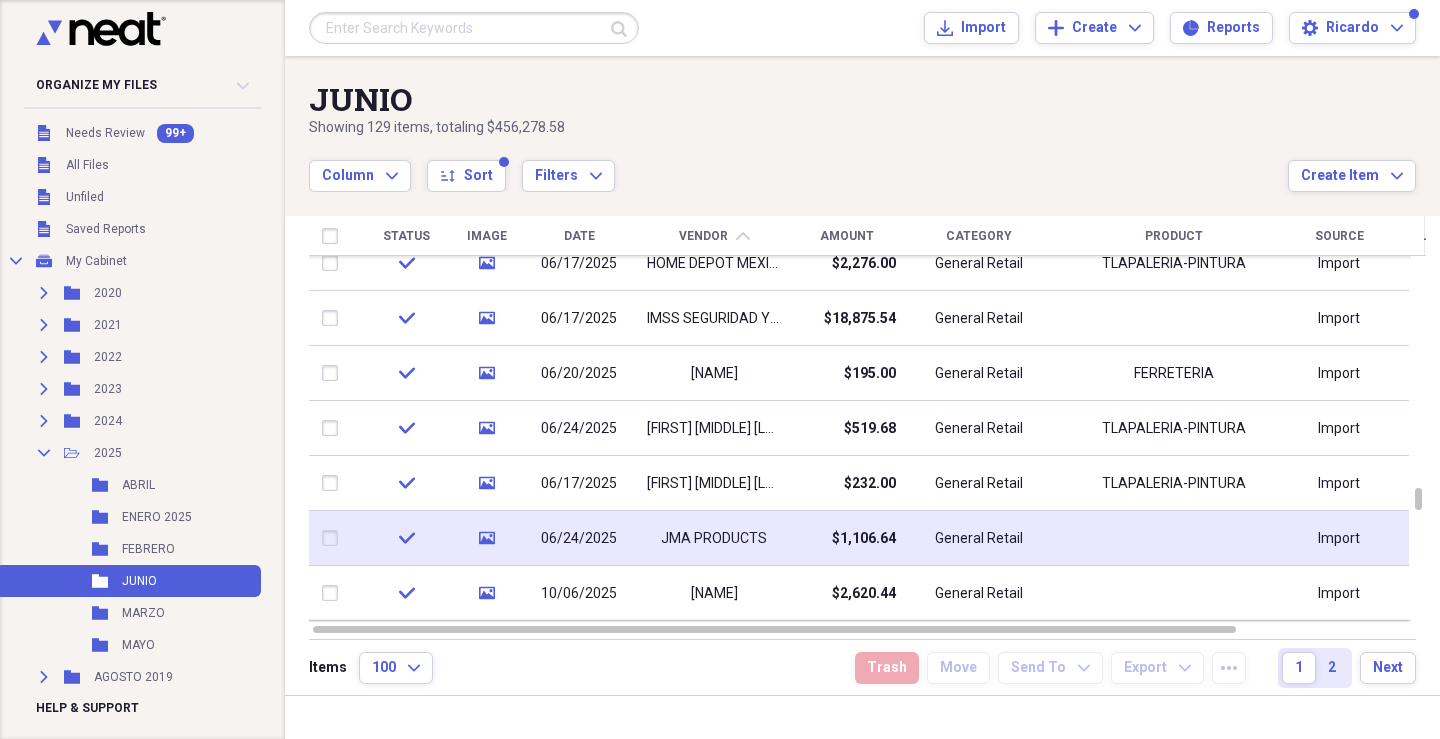 click on "JMA PRODUCTS" at bounding box center [714, 538] 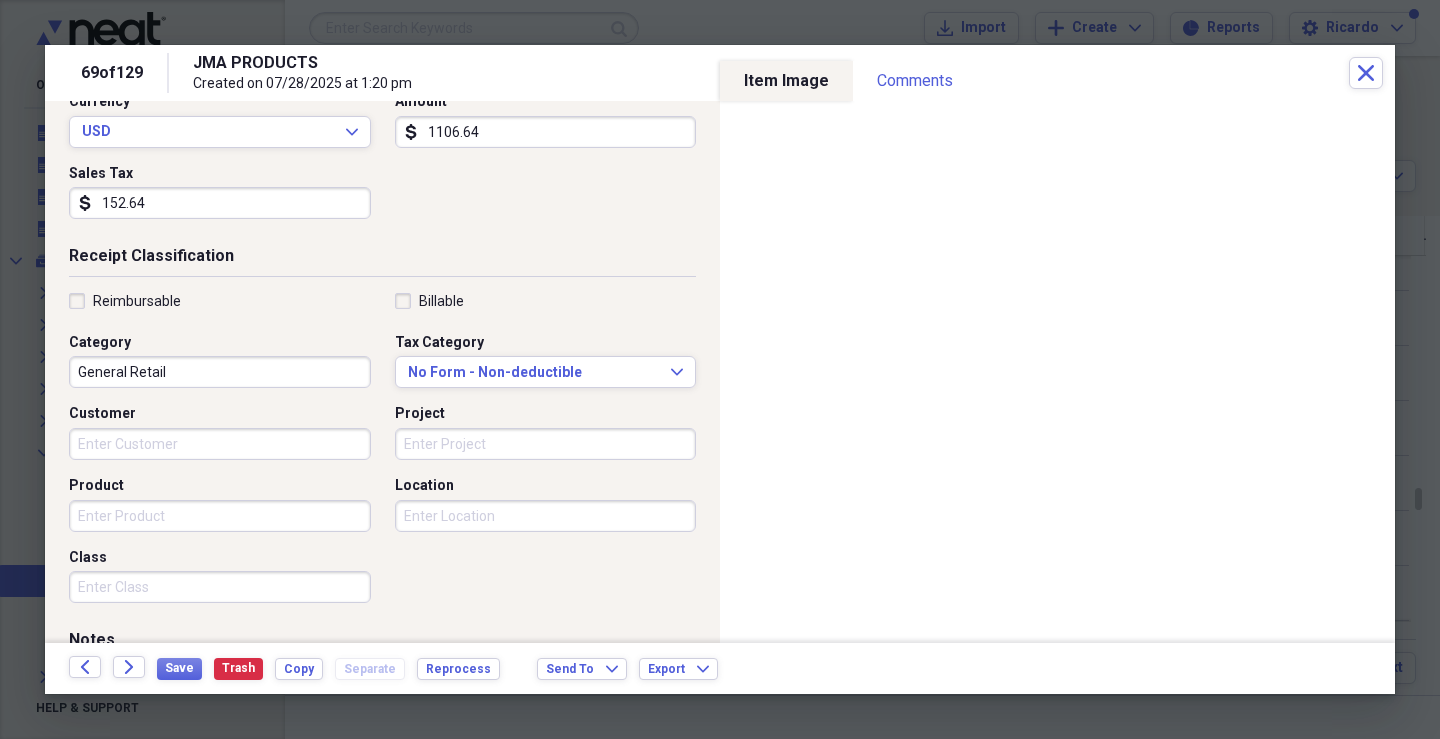 scroll, scrollTop: 358, scrollLeft: 0, axis: vertical 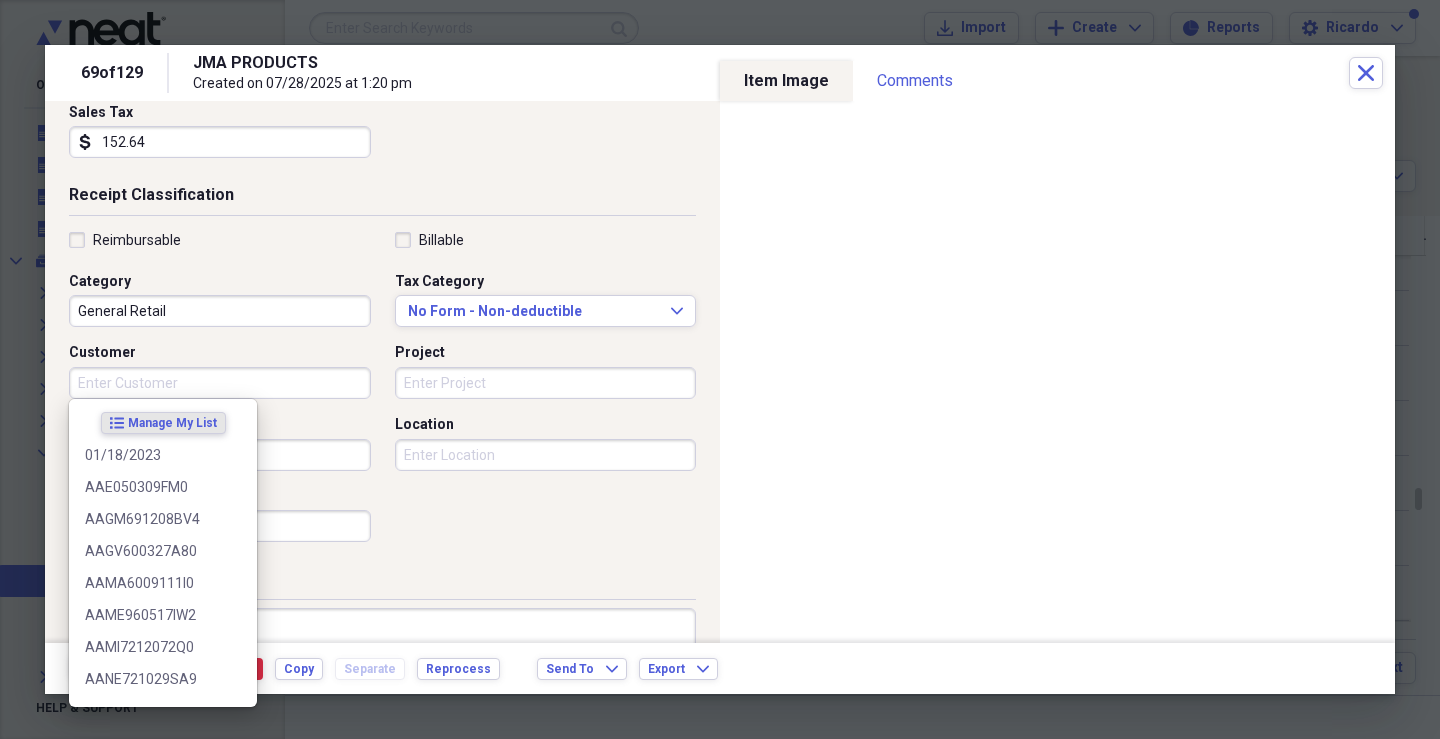 click on "Customer" at bounding box center (220, 383) 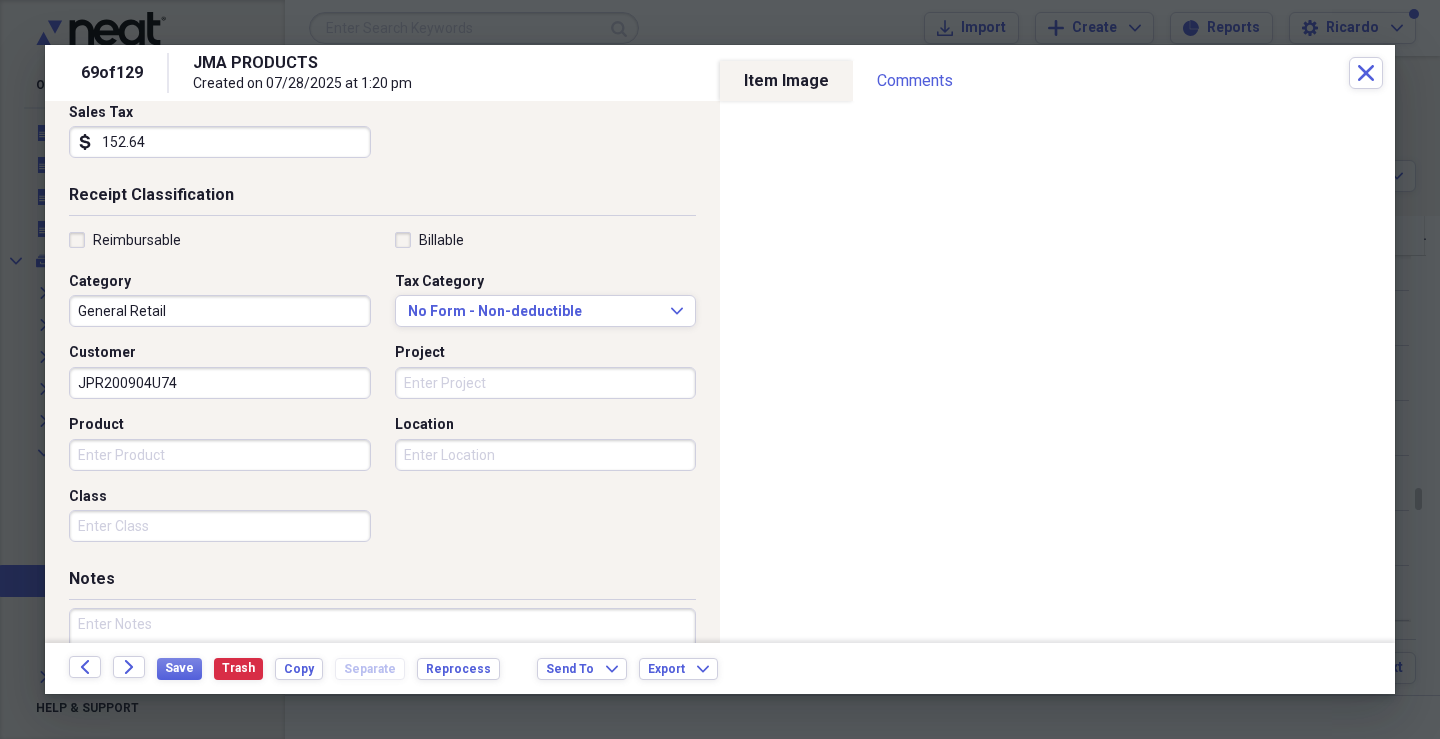 click on "Project" at bounding box center [546, 383] 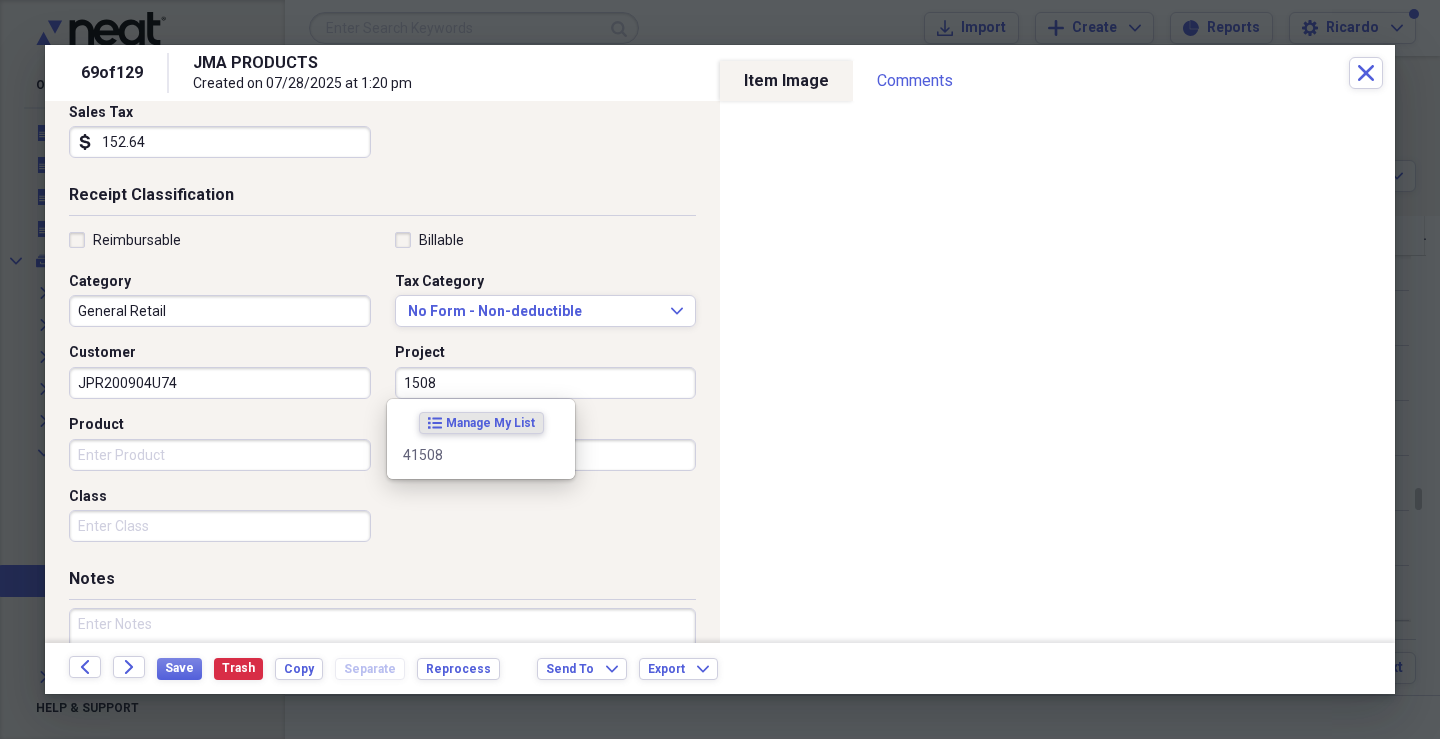 click on "Product" at bounding box center [220, 455] 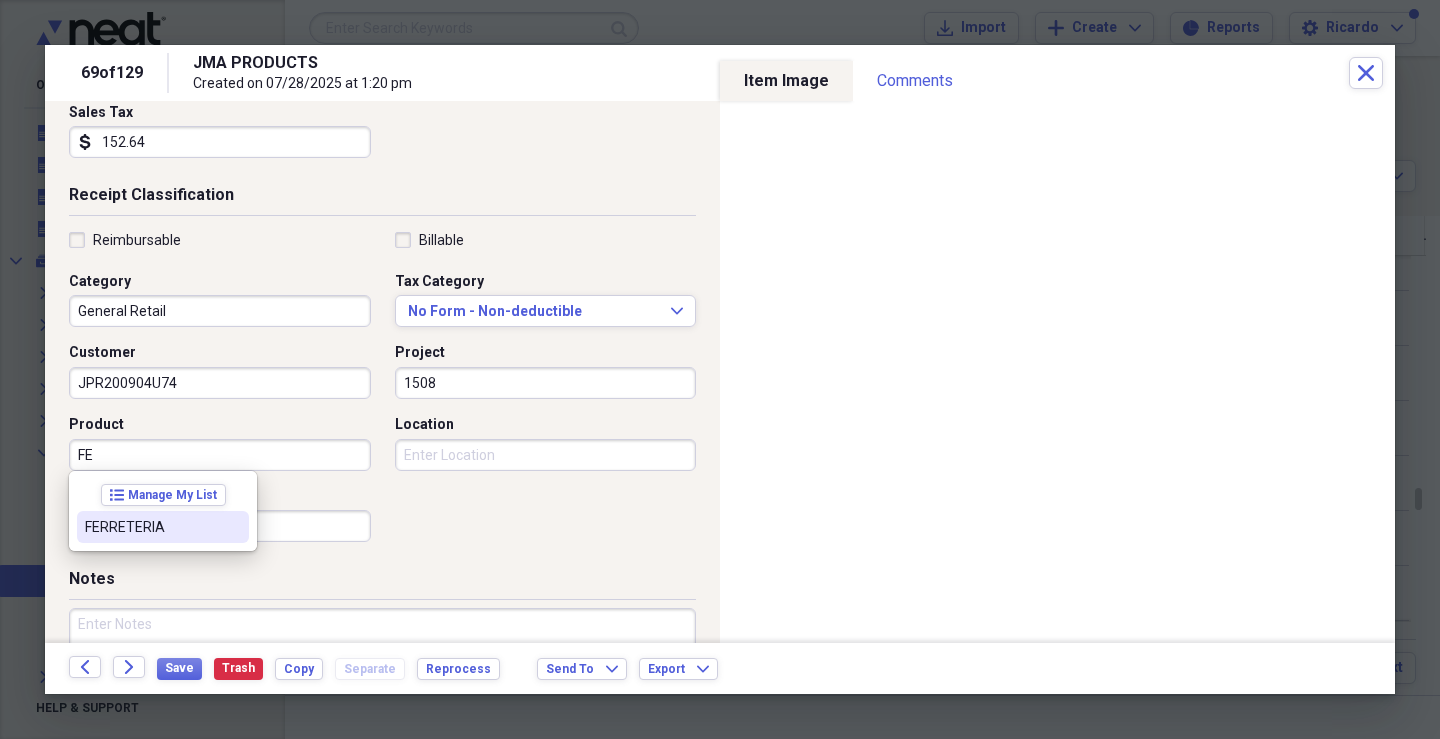 click at bounding box center [233, 527] 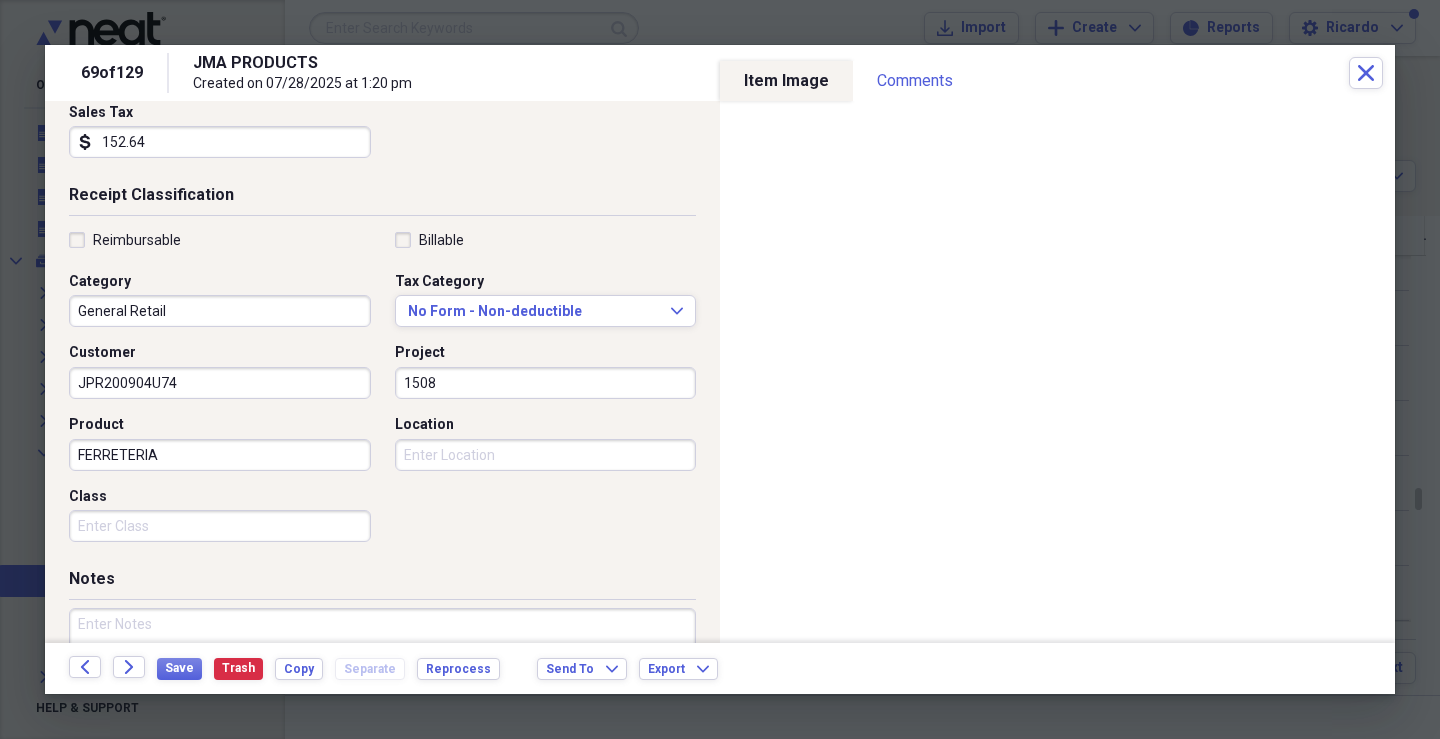 click on "Class" at bounding box center [220, 526] 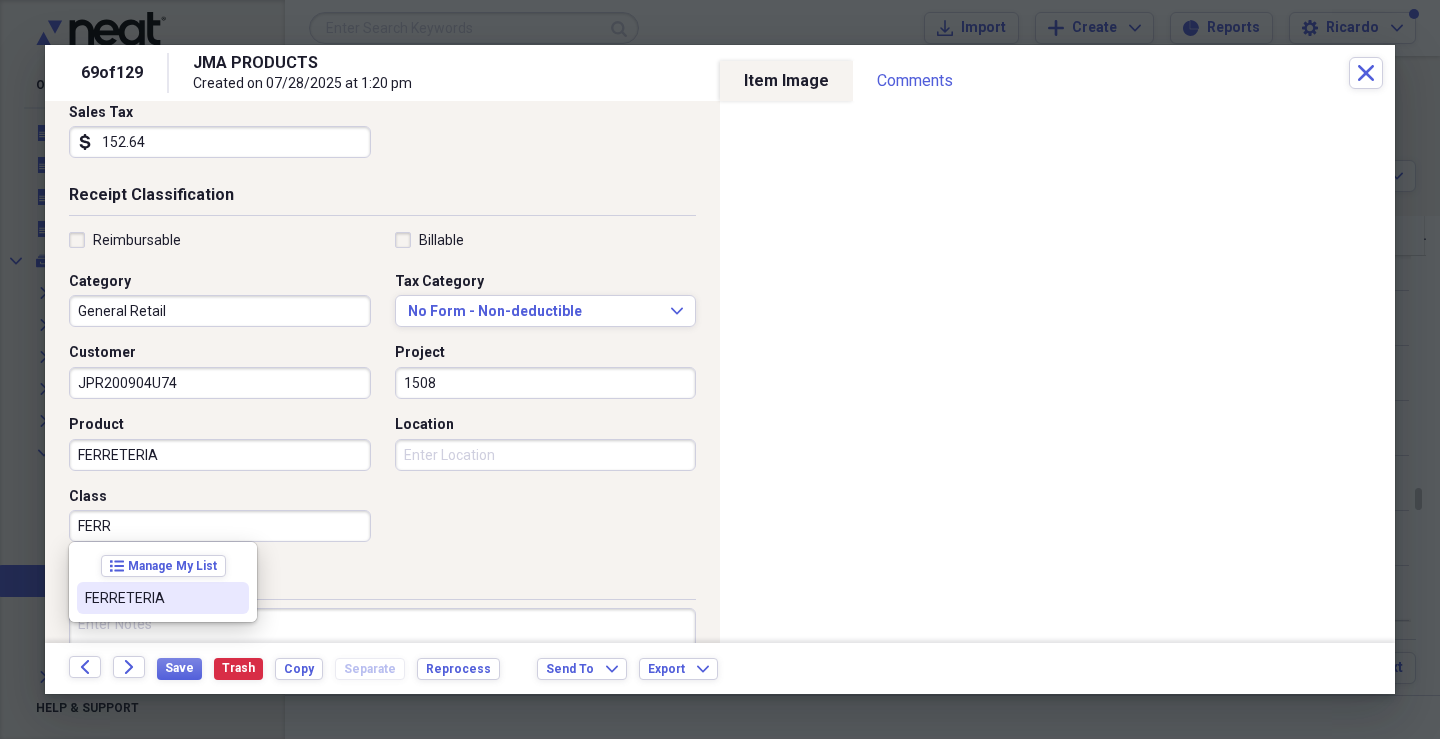 click on "FERRETERIA" at bounding box center [151, 598] 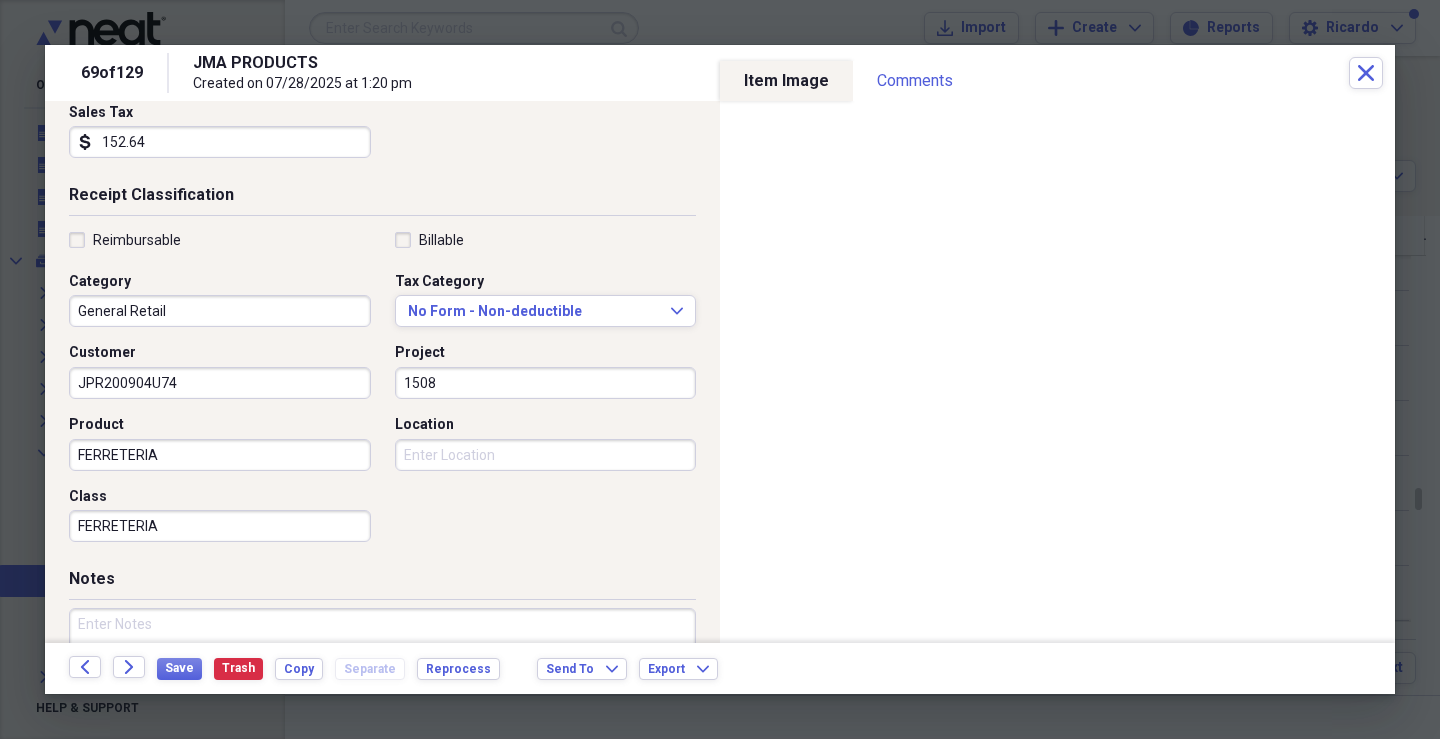 click on "Location" at bounding box center (546, 455) 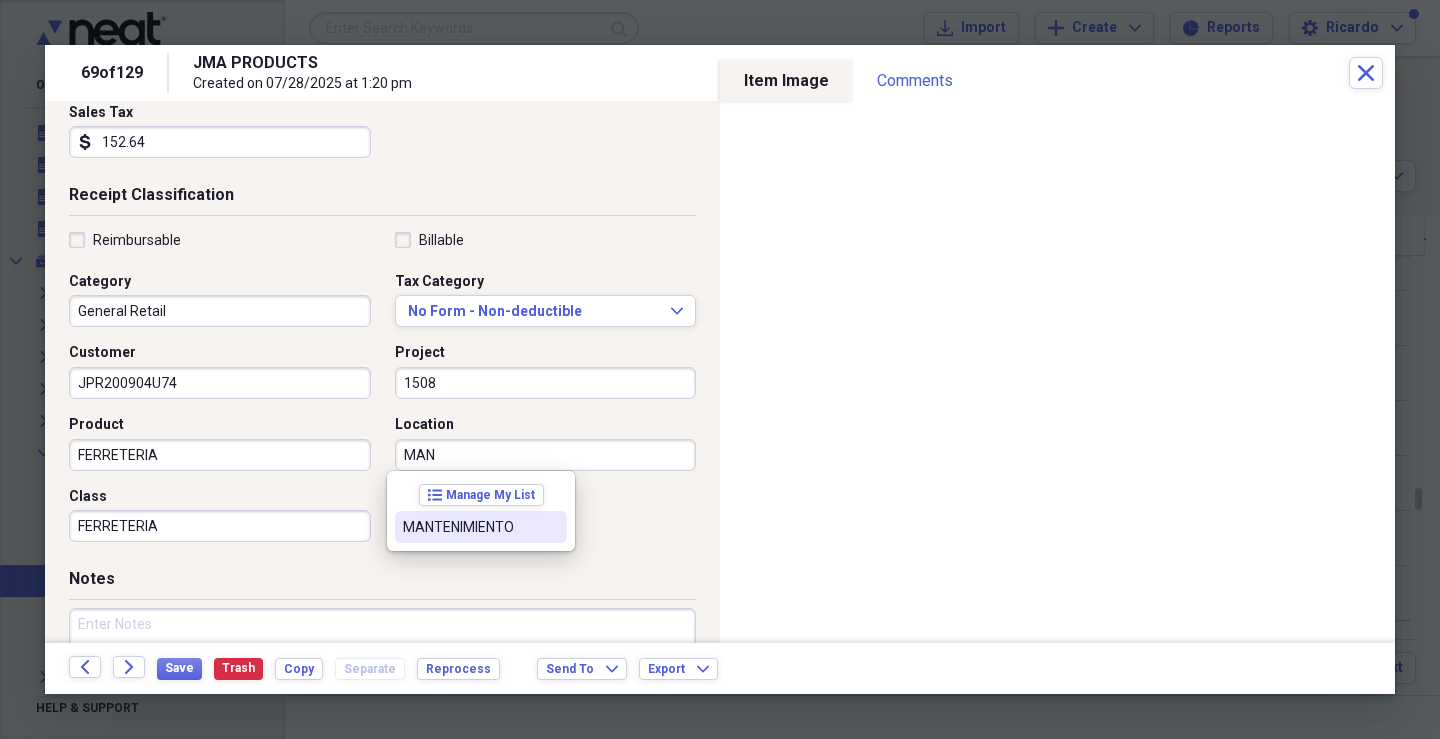 click on "MANTENIMIENTO" at bounding box center (469, 527) 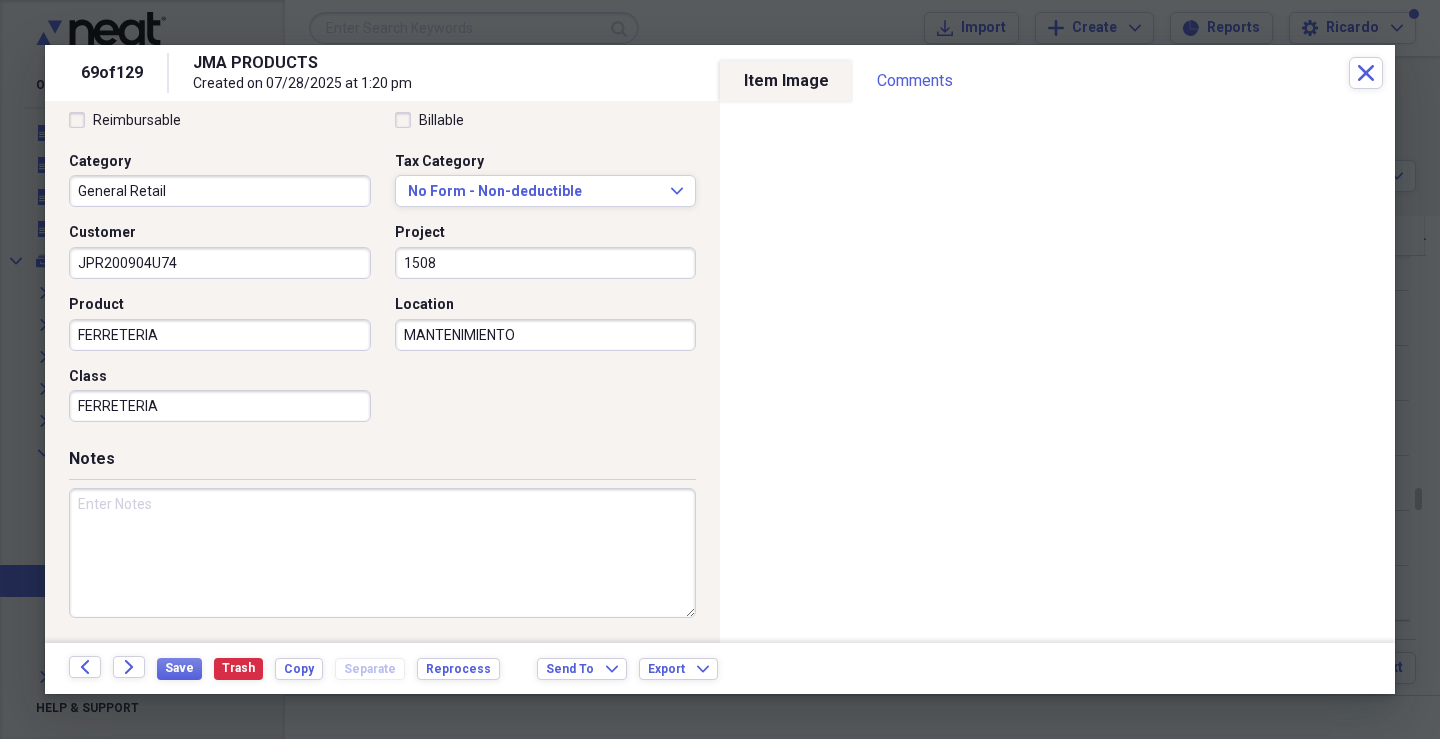 scroll, scrollTop: 479, scrollLeft: 0, axis: vertical 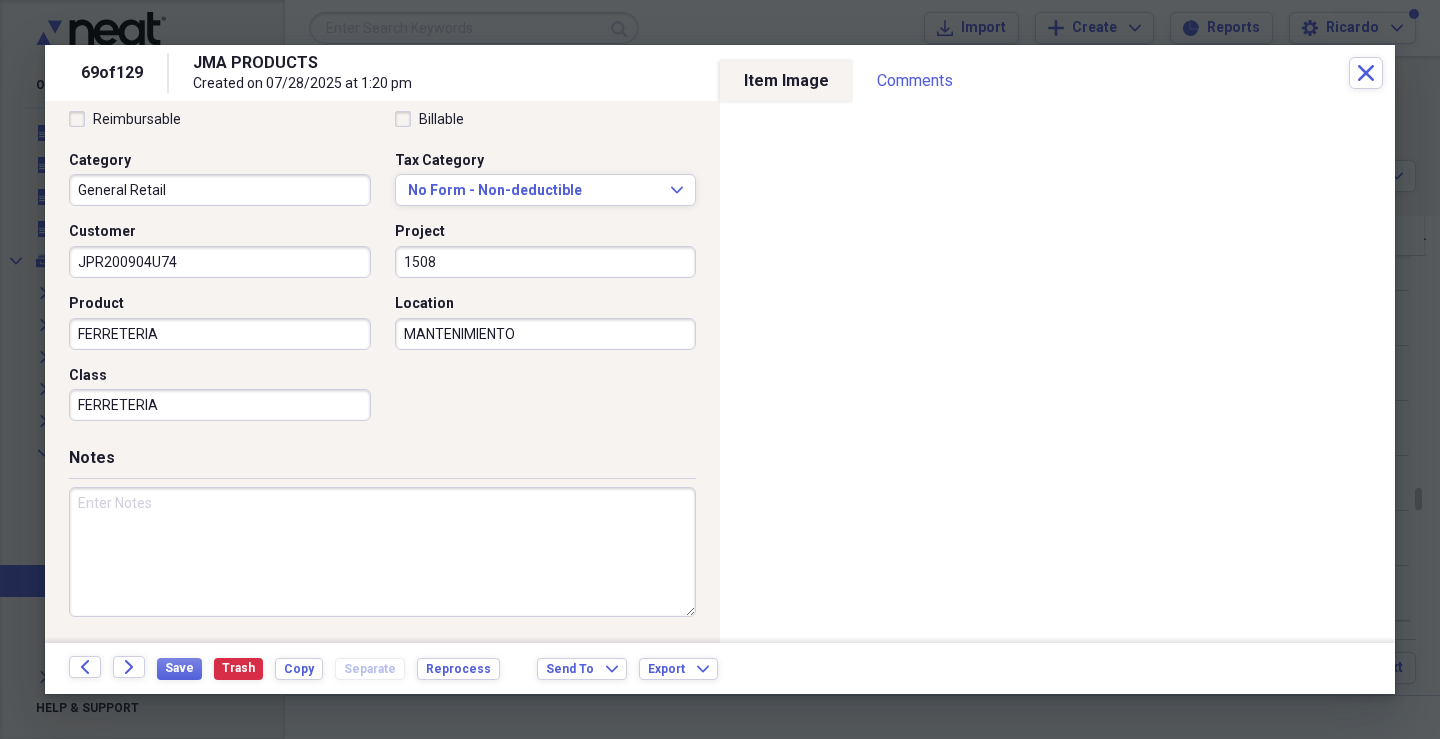 click at bounding box center [382, 552] 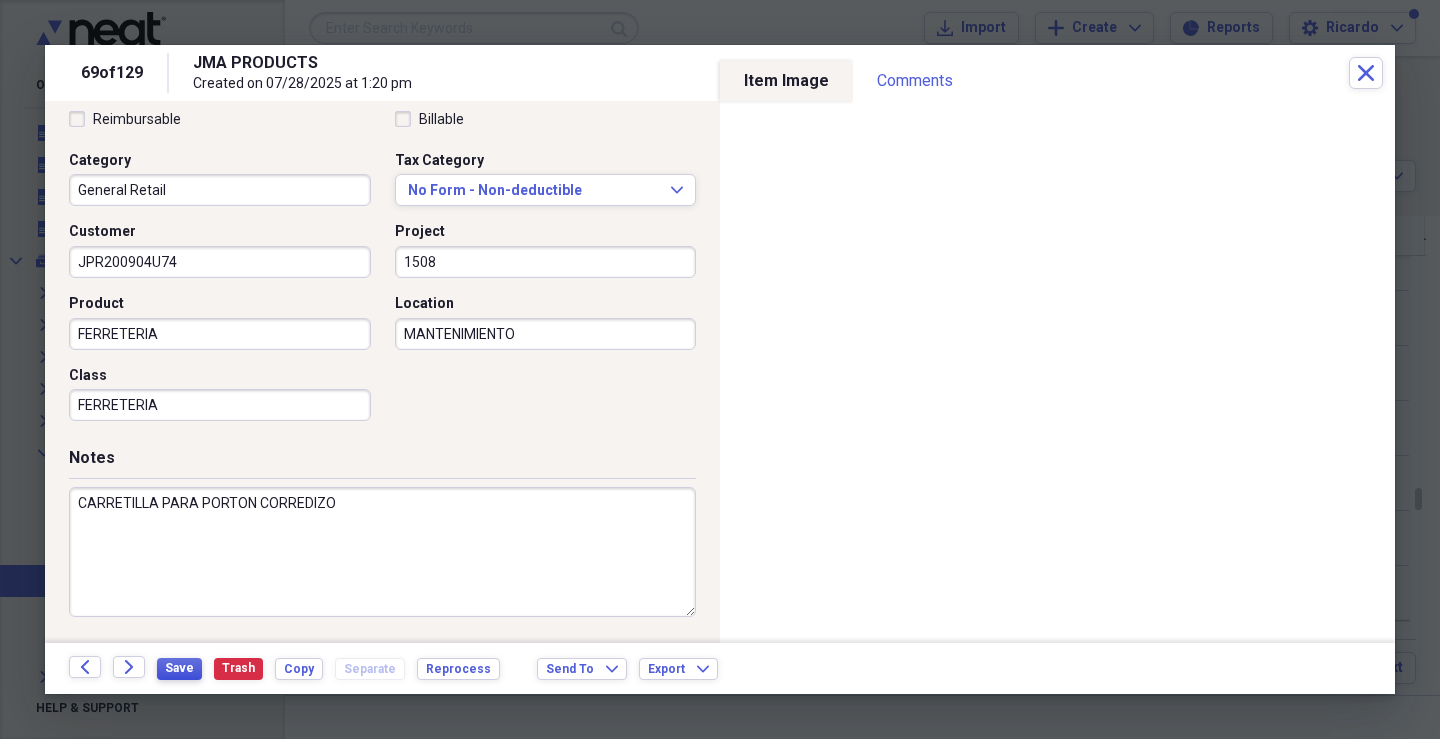 click on "Save" at bounding box center [179, 668] 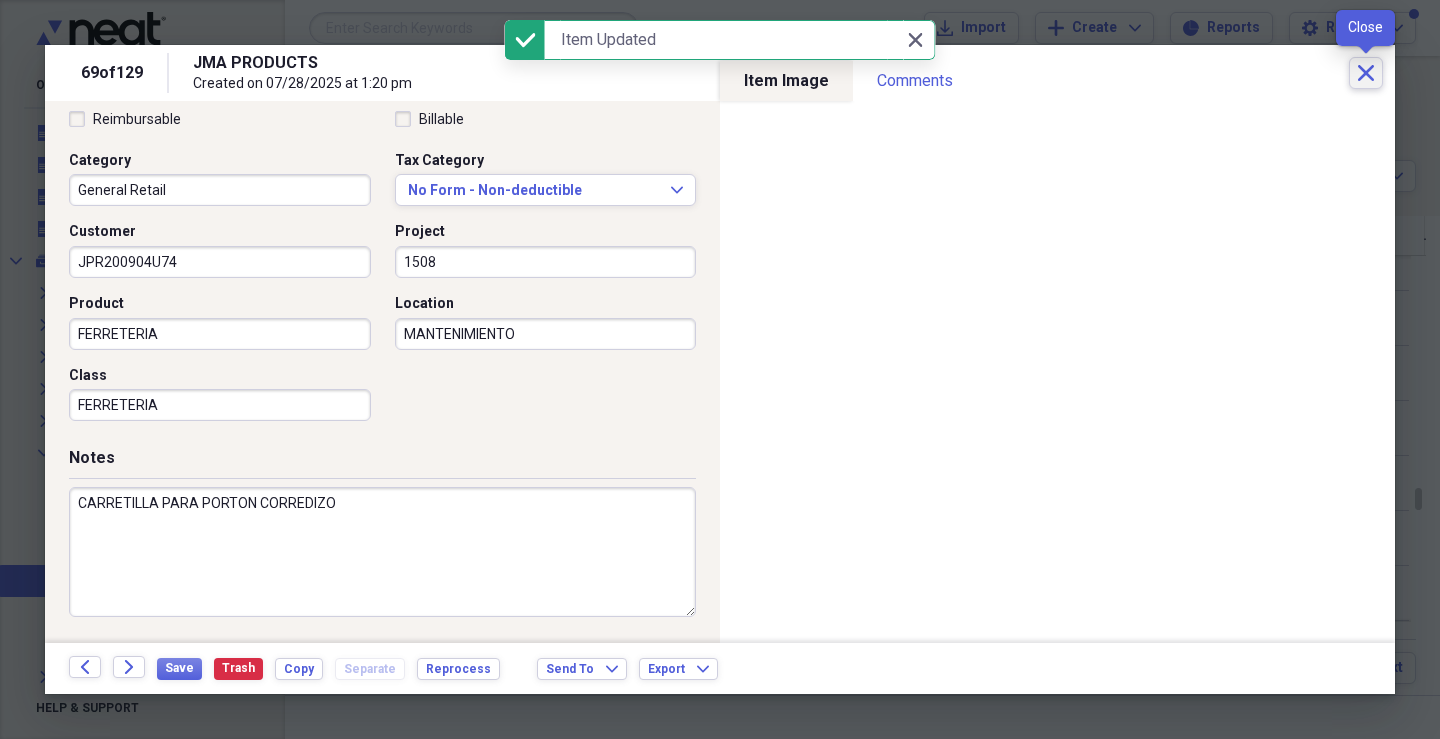 click on "Close" 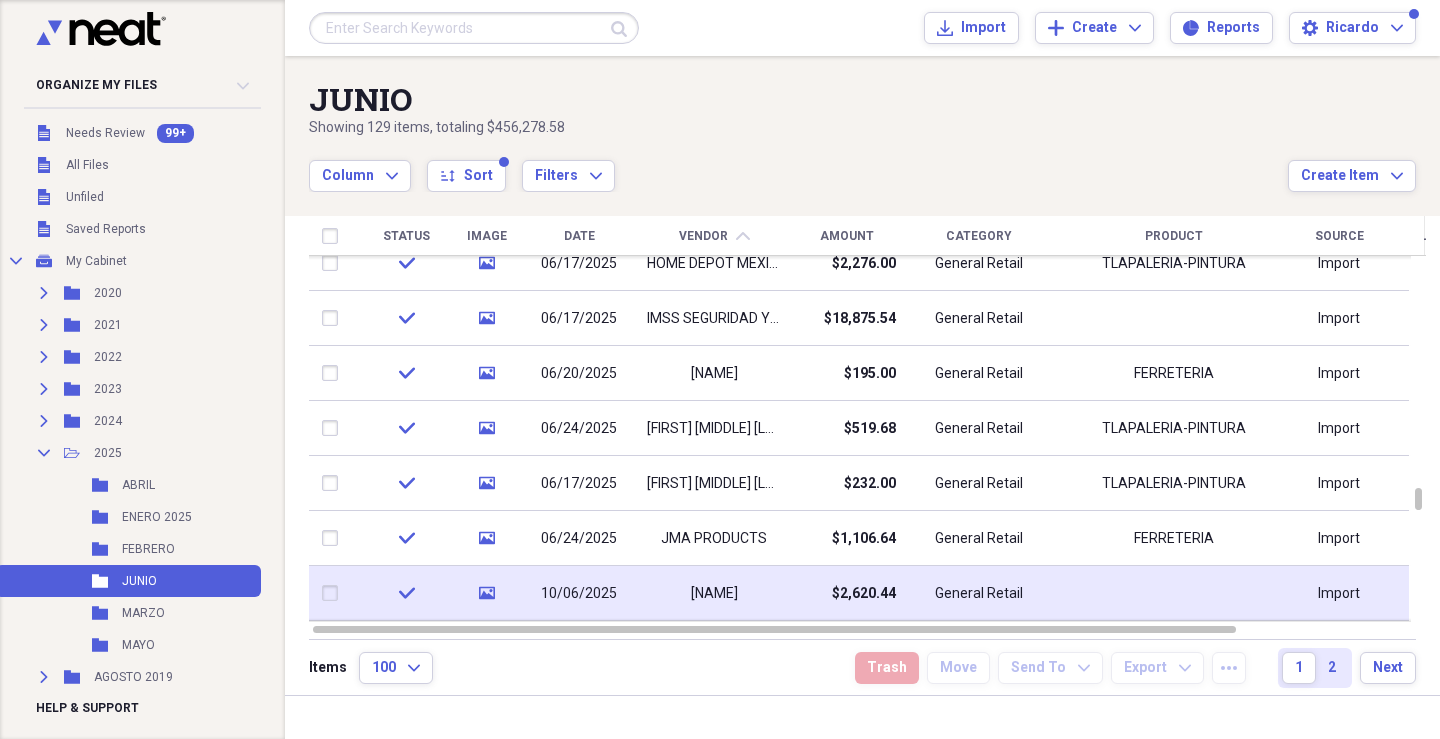 click on "[NAME]" at bounding box center (714, 594) 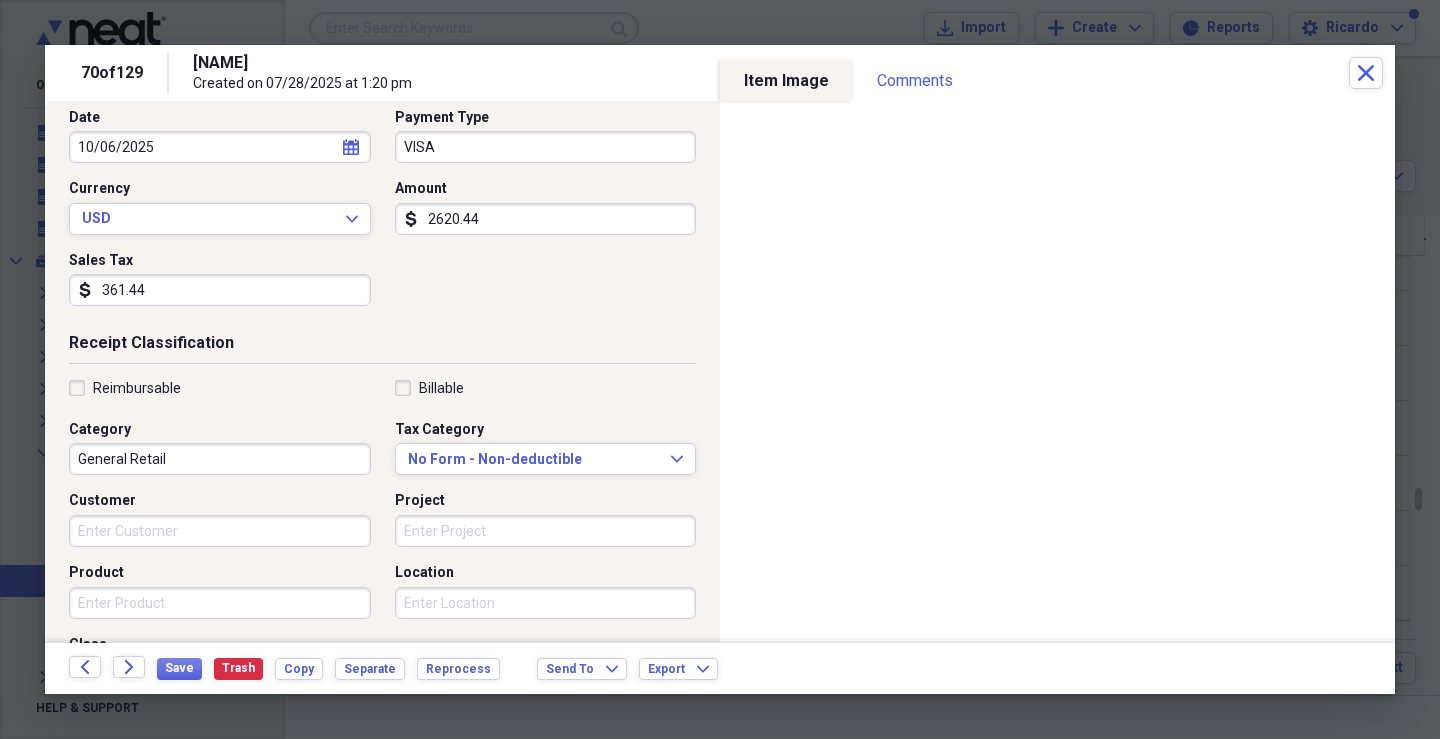 scroll, scrollTop: 214, scrollLeft: 0, axis: vertical 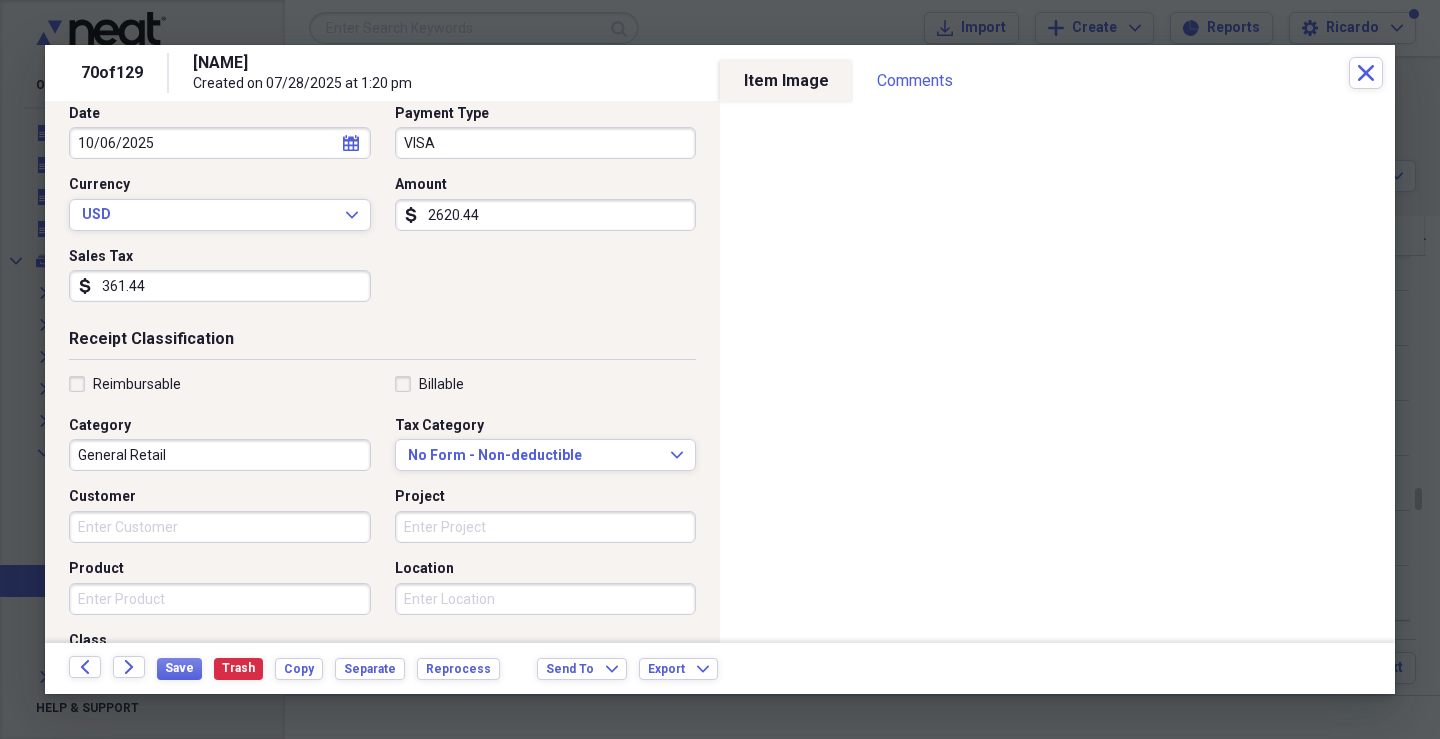 click on "Customer" at bounding box center (220, 527) 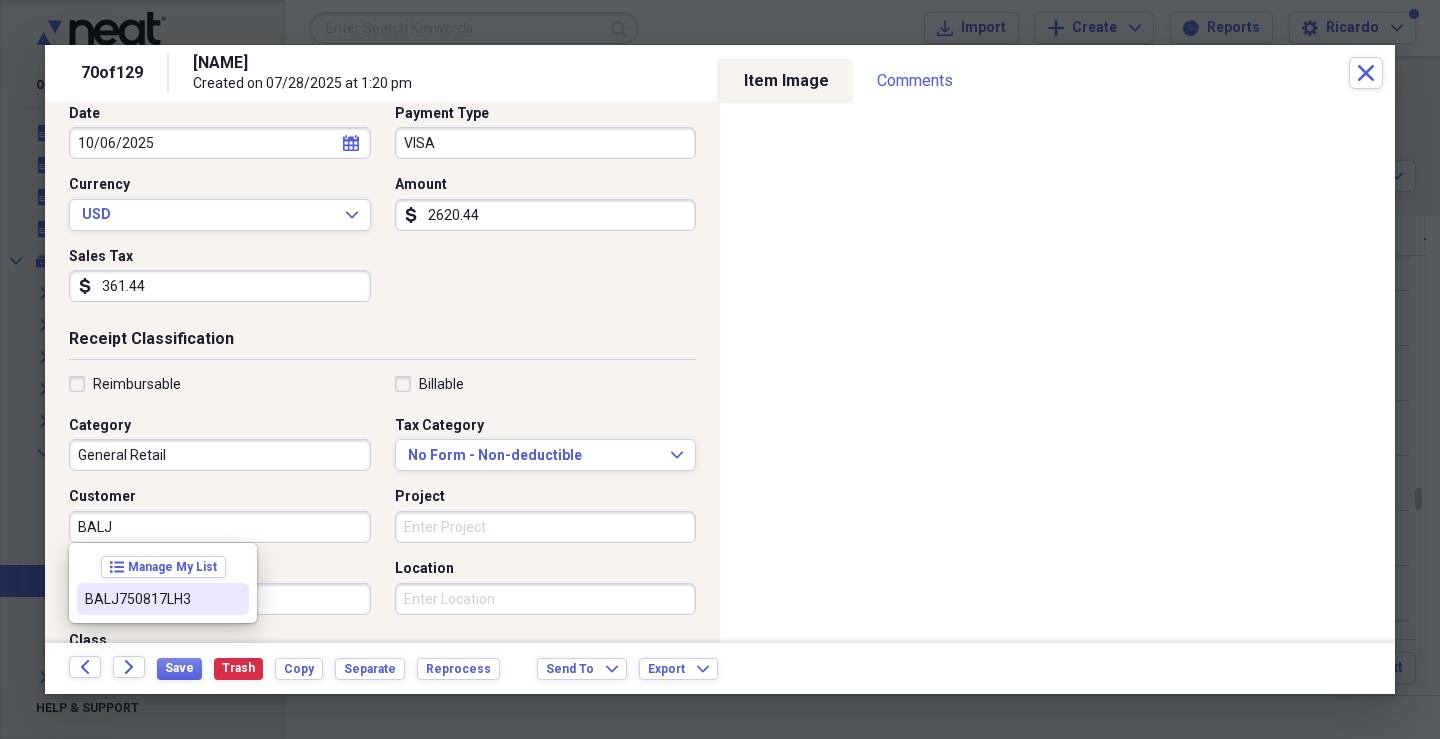 click on "BALJ750817LH3" at bounding box center [151, 599] 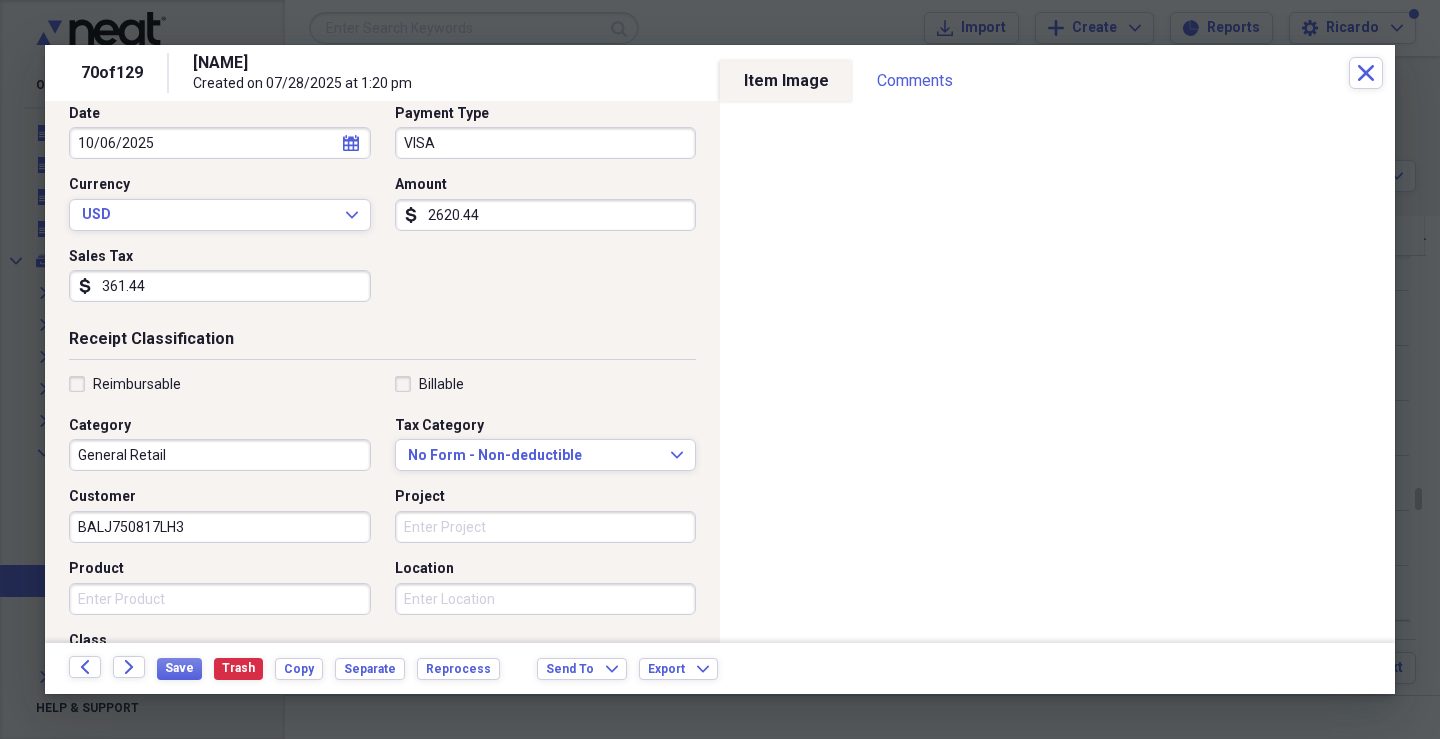 click on "Project" at bounding box center [546, 527] 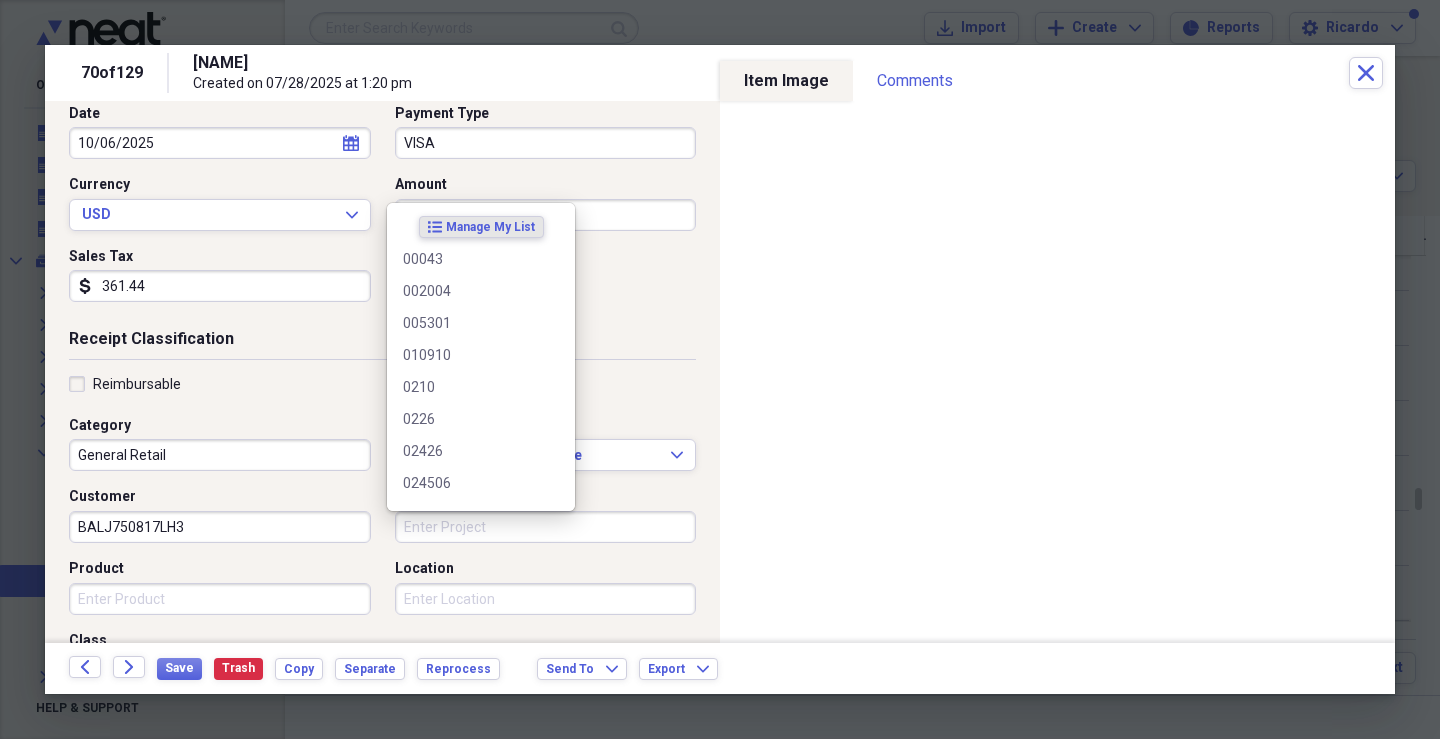 click on "Project" at bounding box center (546, 527) 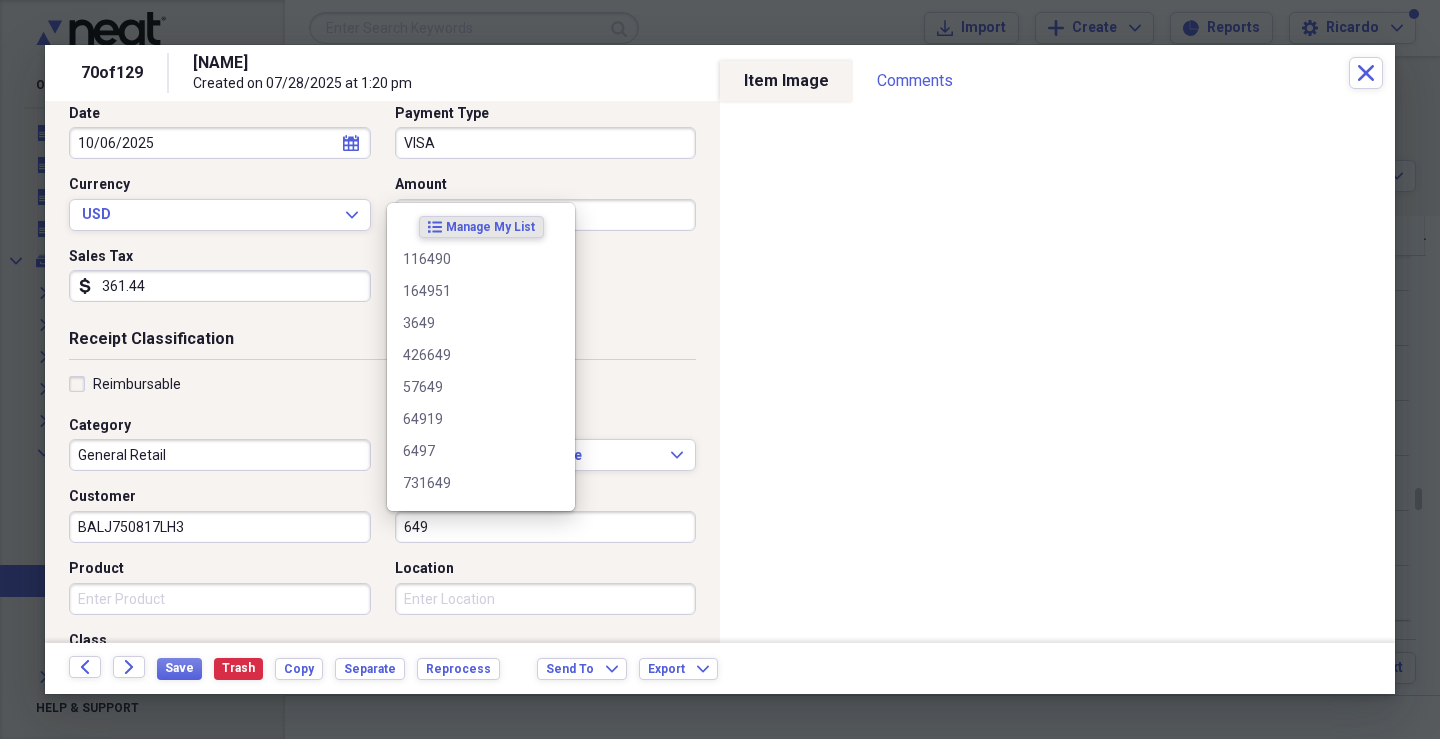 click on "Product" at bounding box center (220, 599) 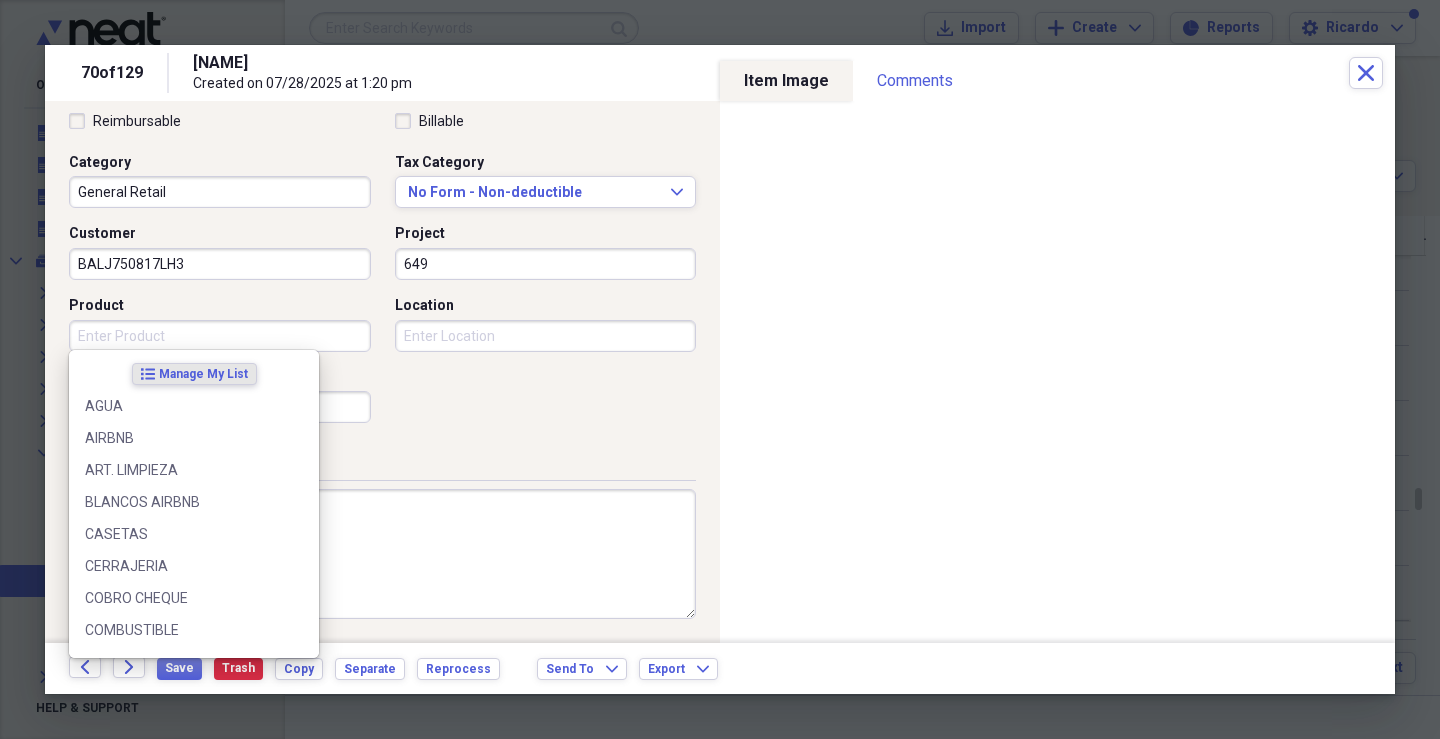 scroll, scrollTop: 479, scrollLeft: 0, axis: vertical 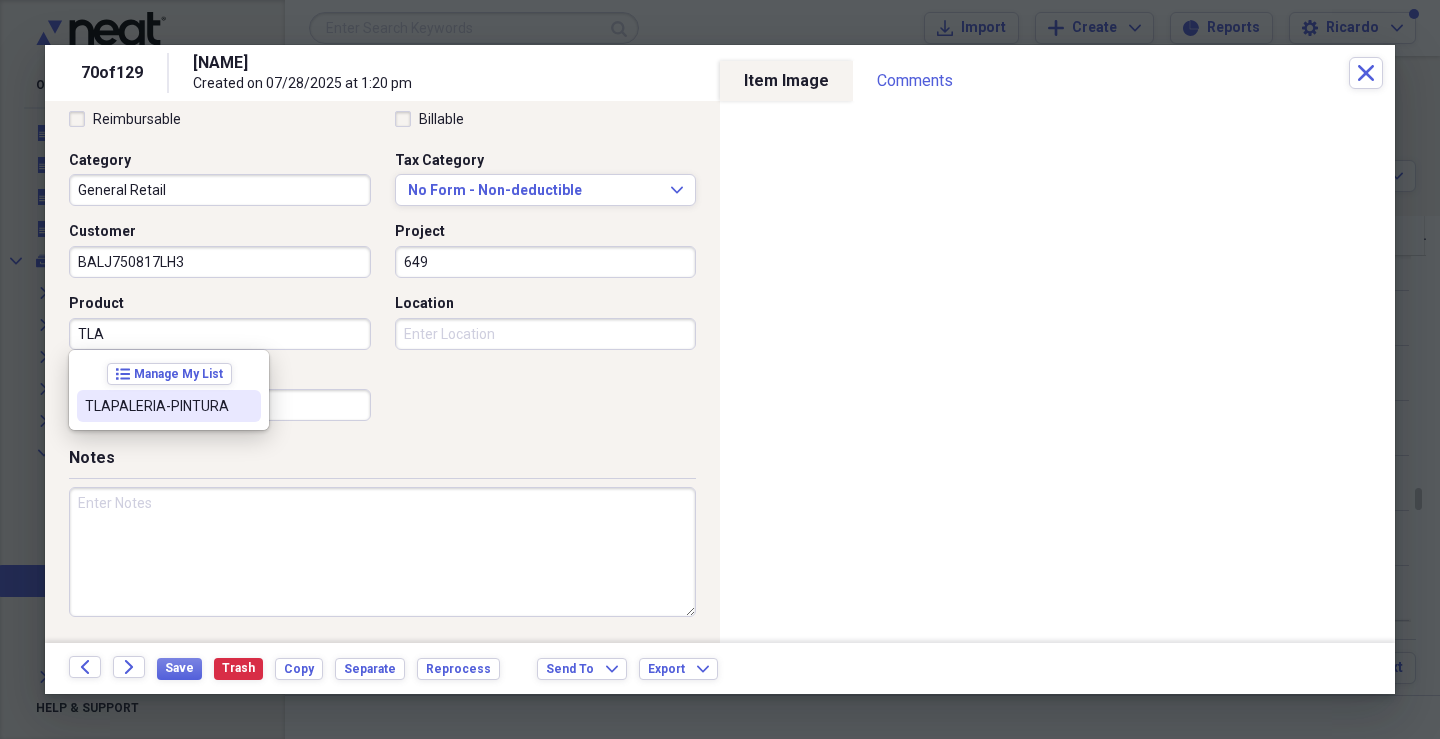 click on "TLAPALERIA-PINTURA" at bounding box center [157, 406] 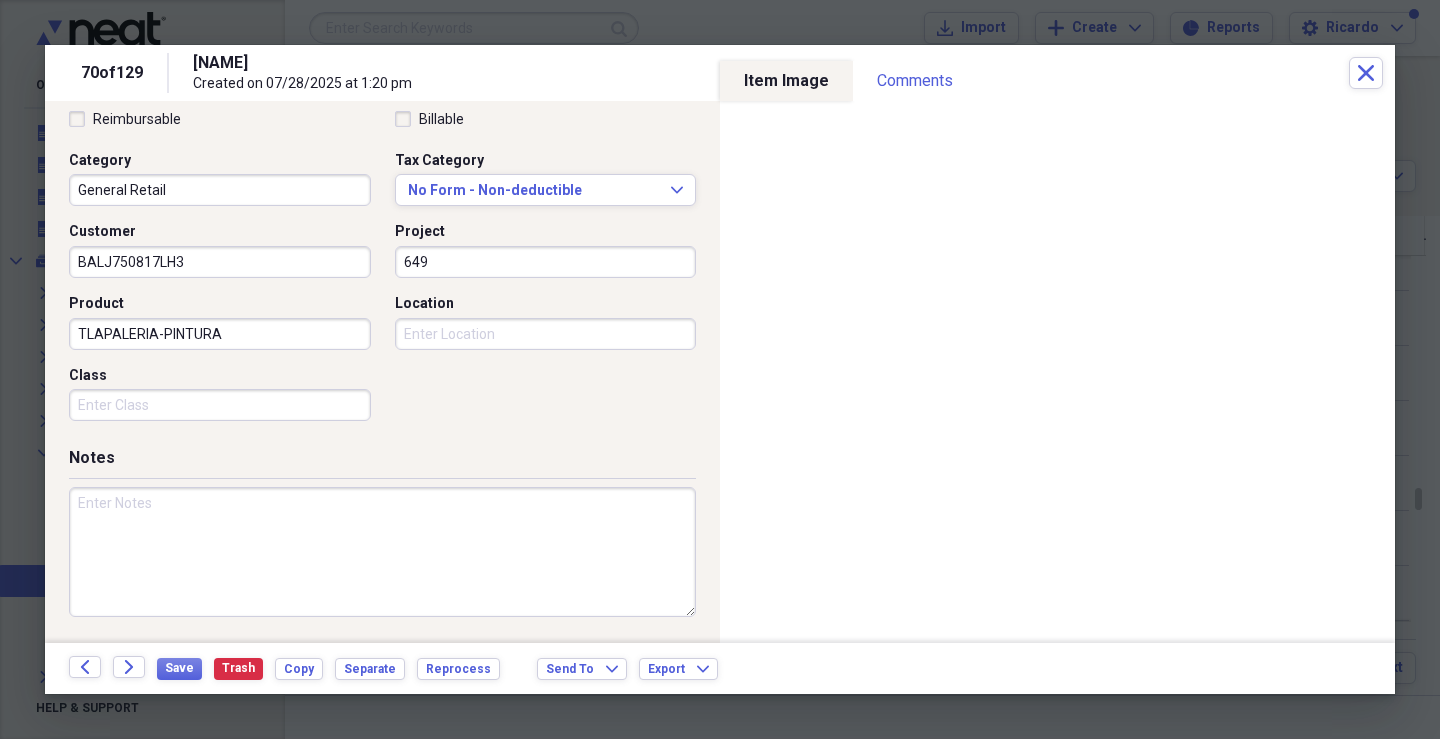 click on "Class" at bounding box center (220, 405) 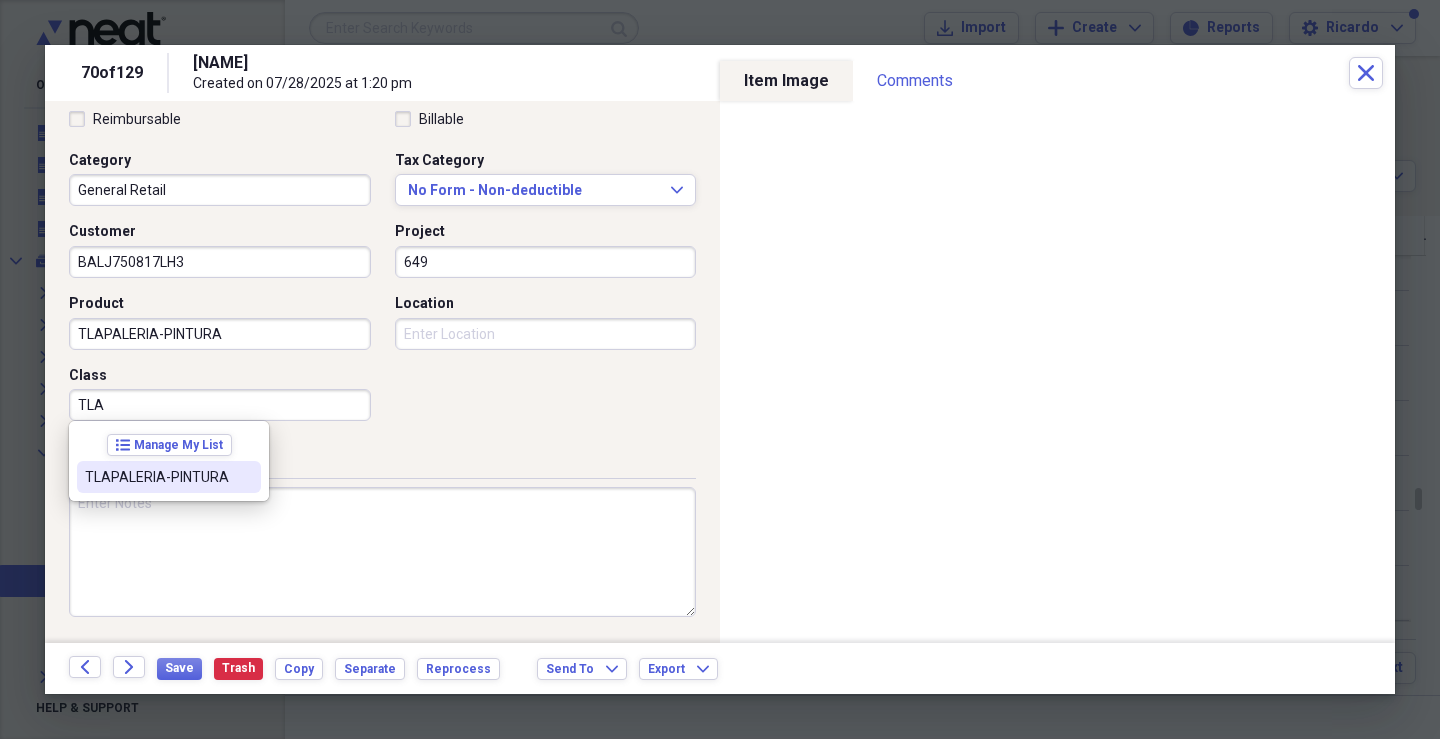drag, startPoint x: 160, startPoint y: 473, endPoint x: 288, endPoint y: 375, distance: 161.20795 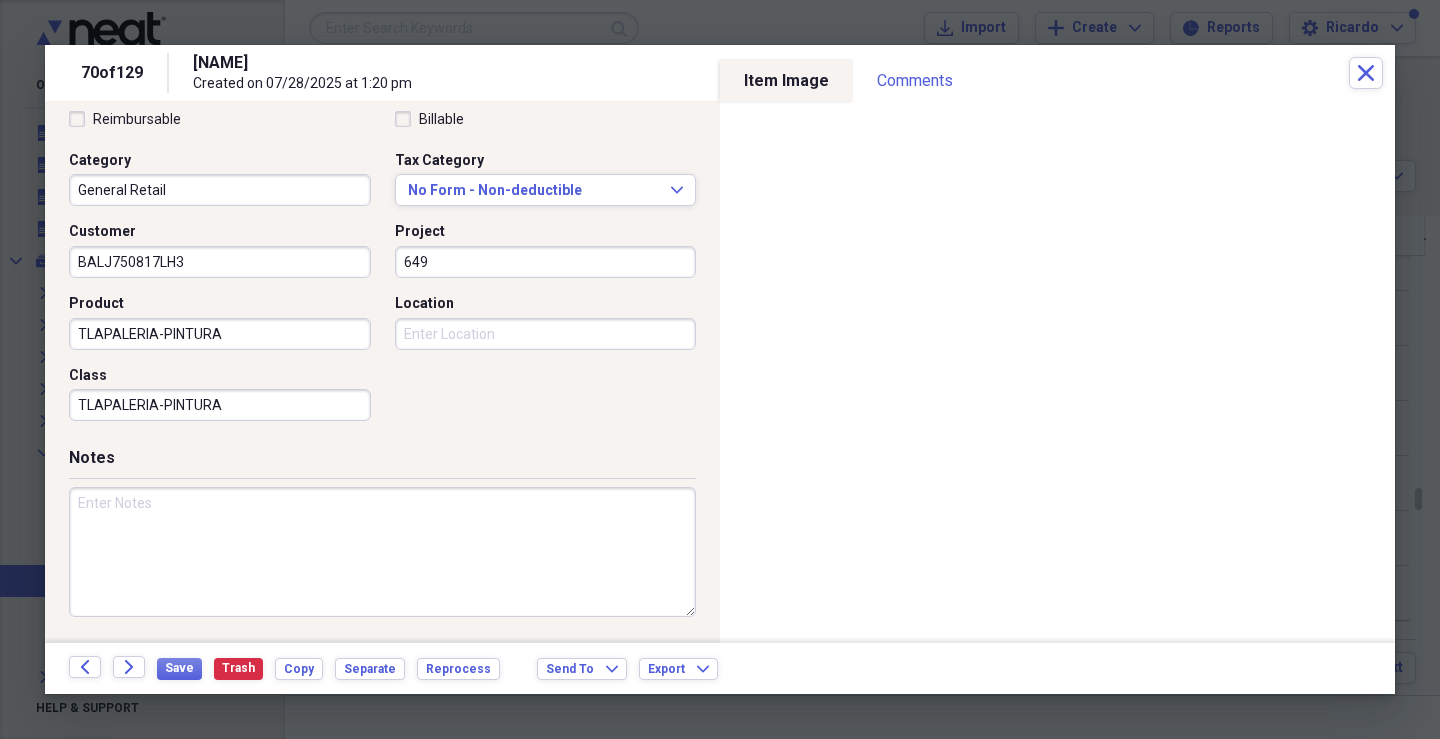 click on "Location" at bounding box center (546, 334) 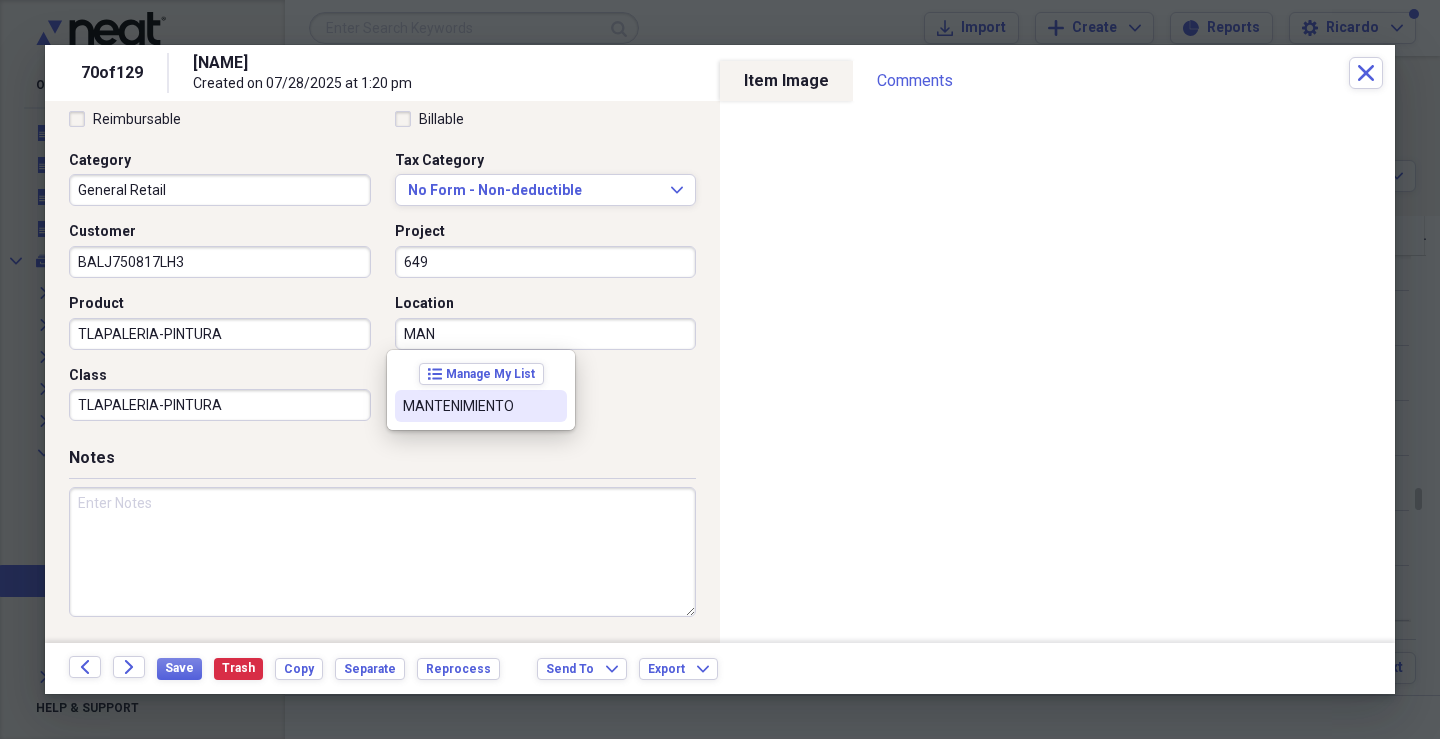 click on "MANTENIMIENTO" at bounding box center [469, 406] 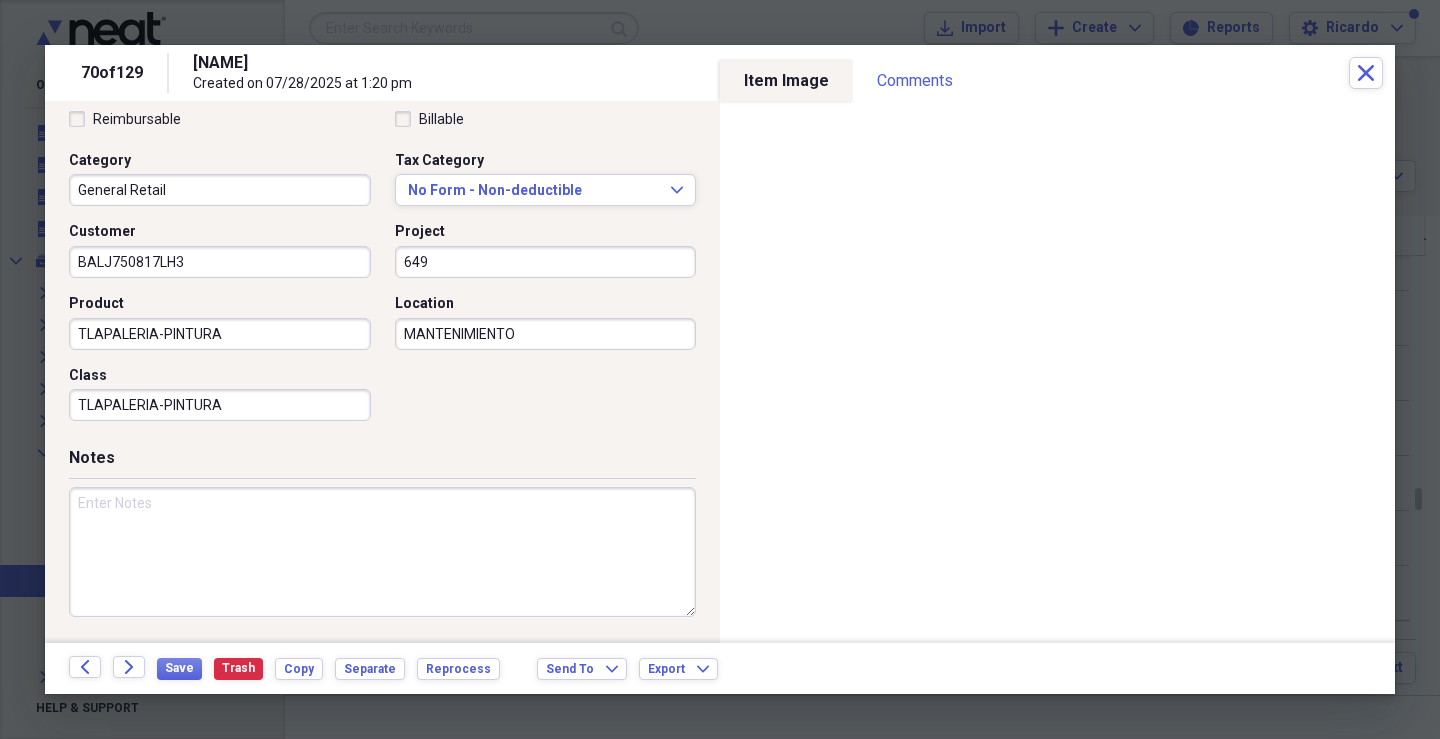 click at bounding box center [382, 552] 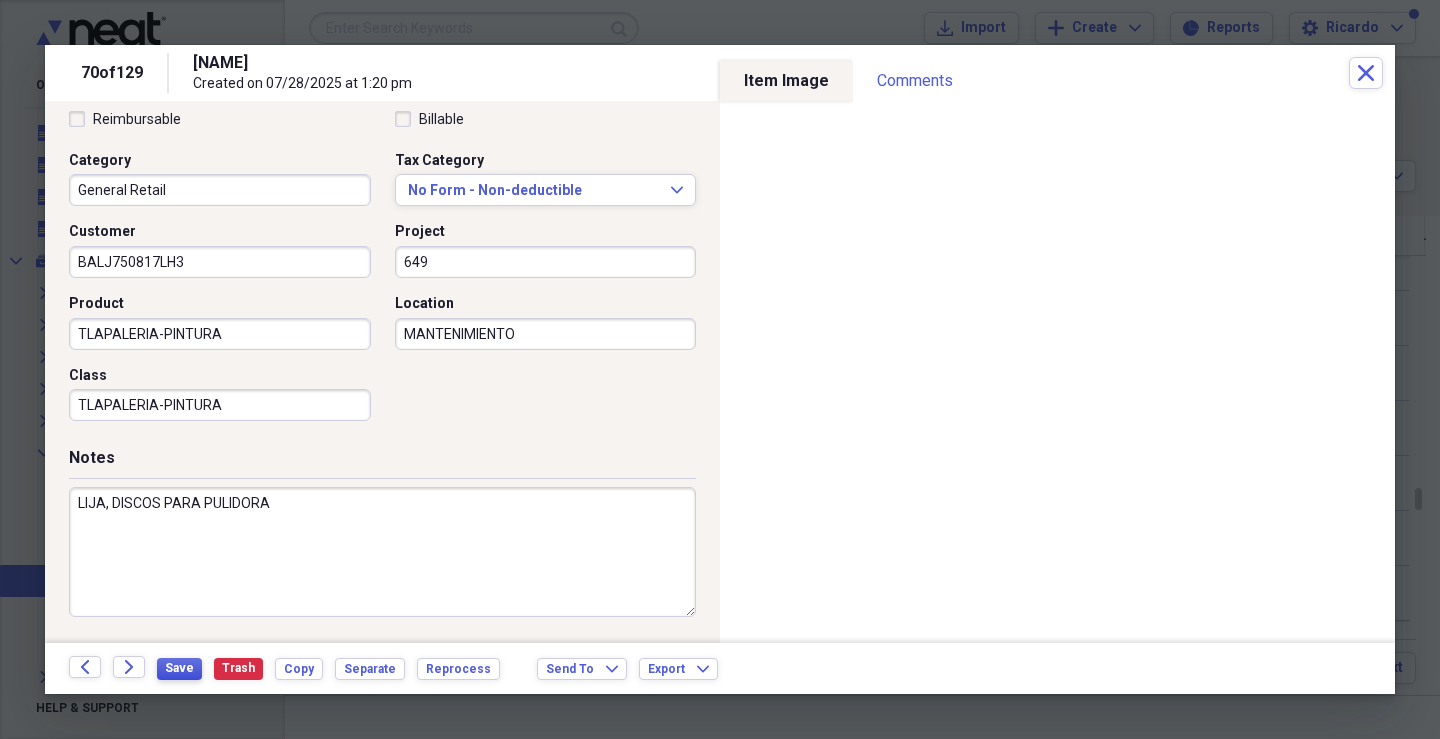 click on "Save" at bounding box center [179, 669] 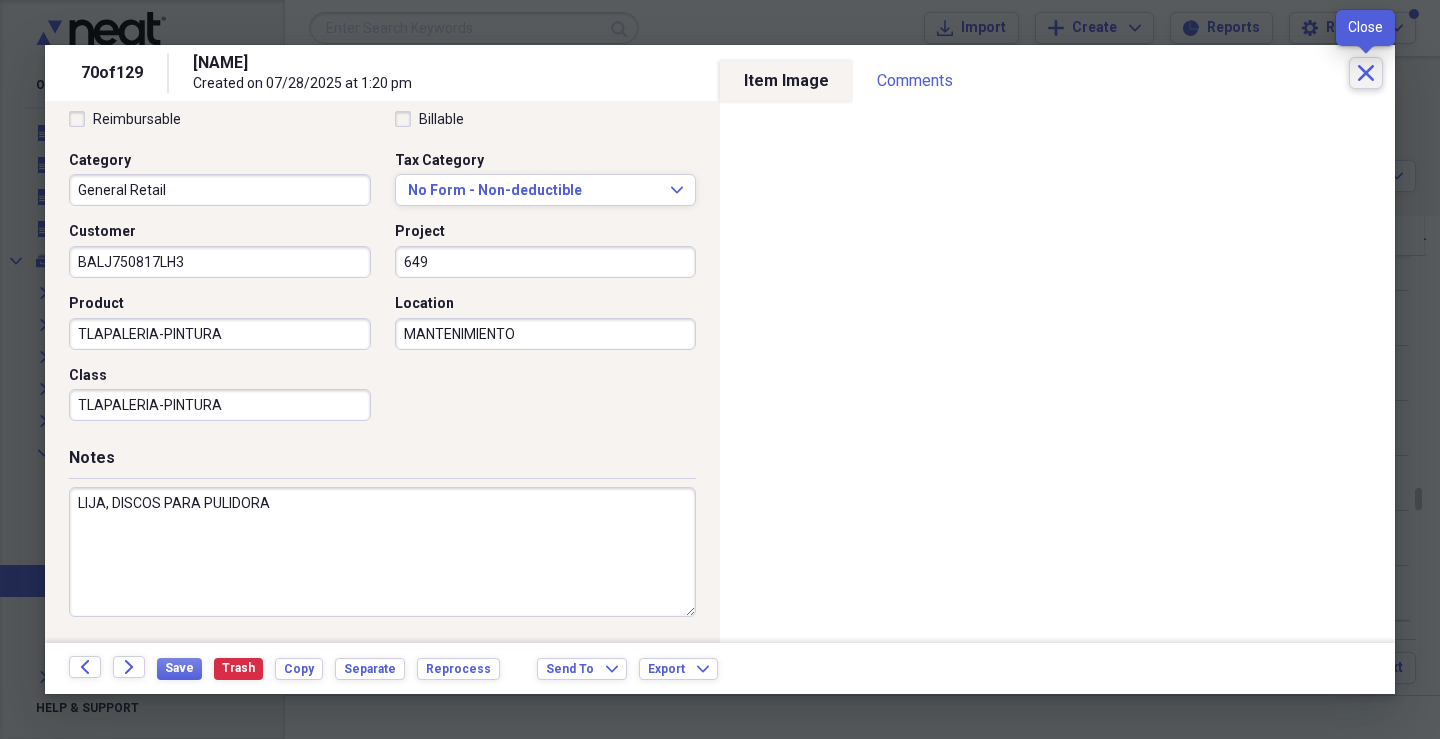 click on "Close" 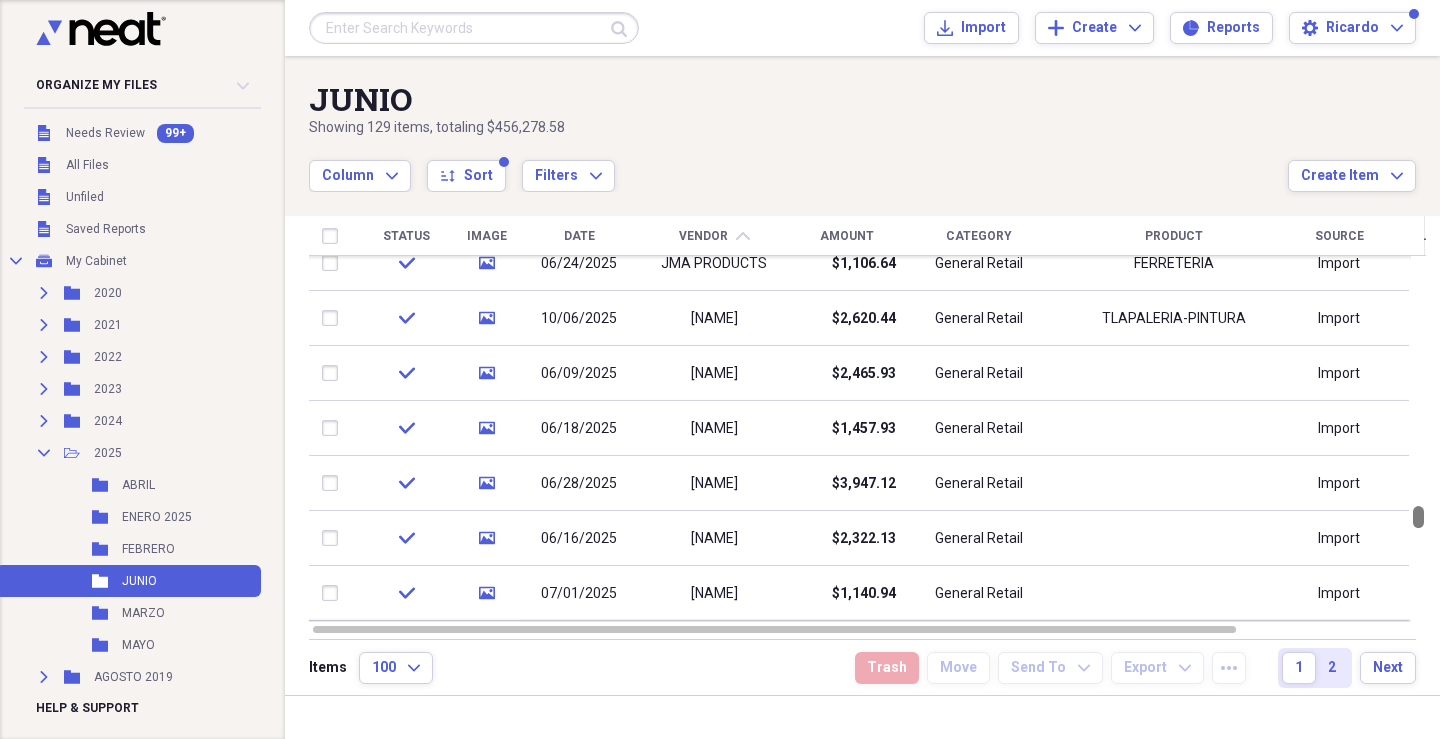 drag, startPoint x: 1426, startPoint y: 492, endPoint x: 1426, endPoint y: 510, distance: 18 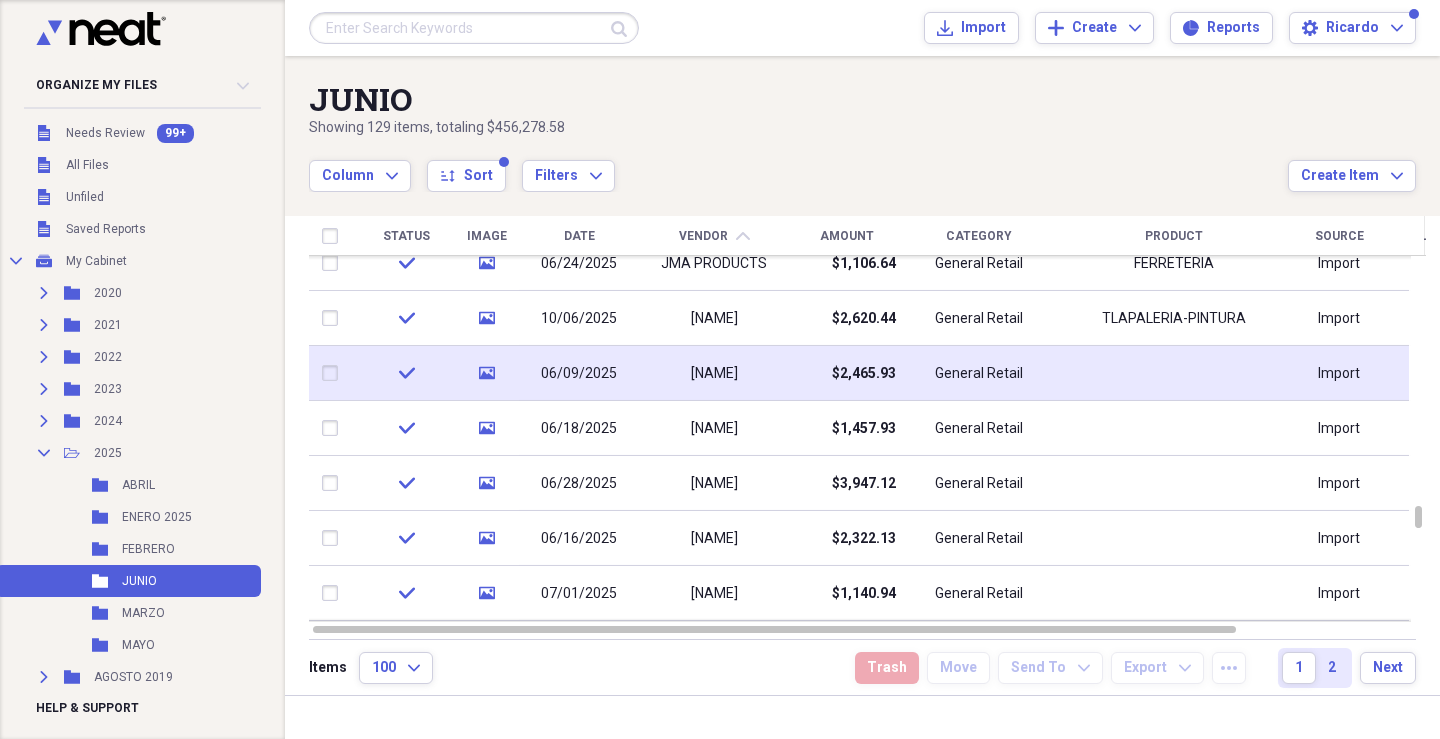 click on "[NAME]" at bounding box center (714, 374) 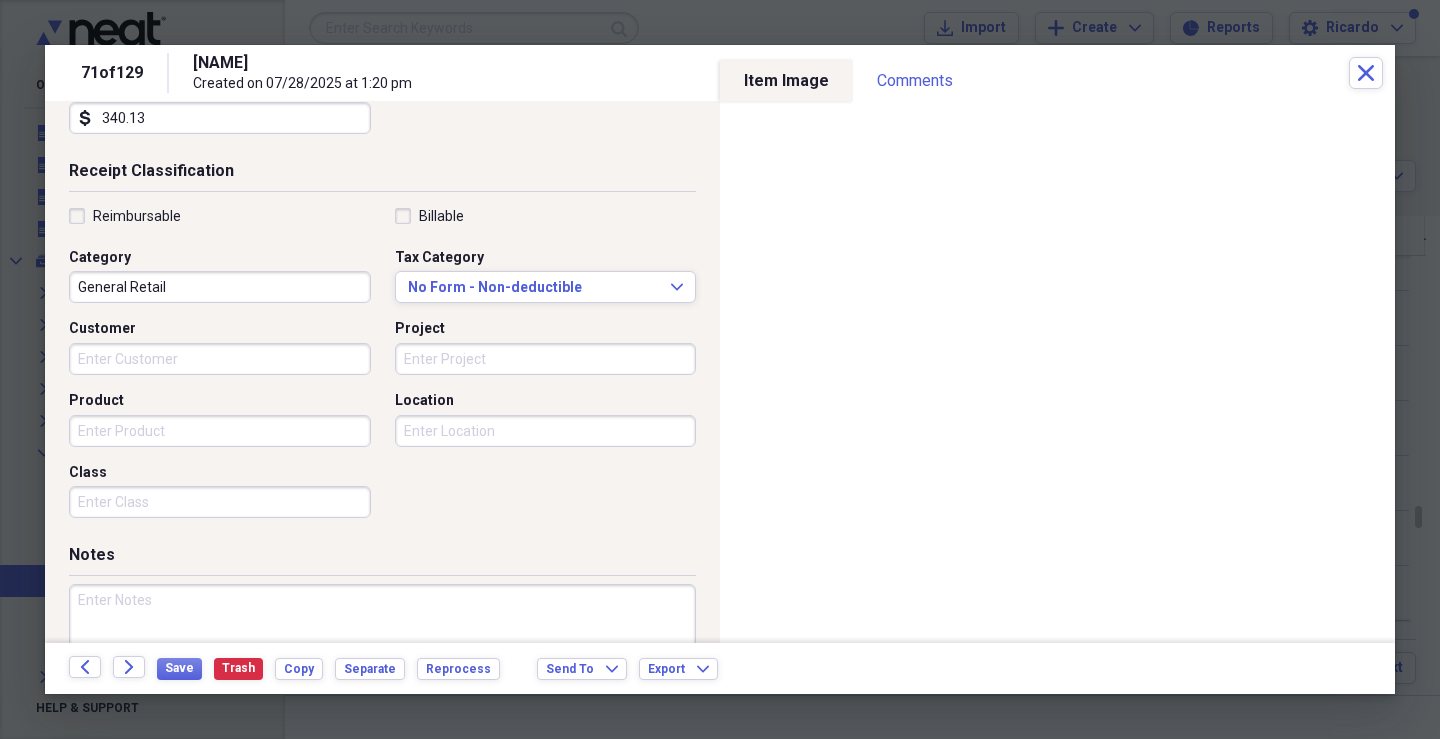 scroll, scrollTop: 400, scrollLeft: 0, axis: vertical 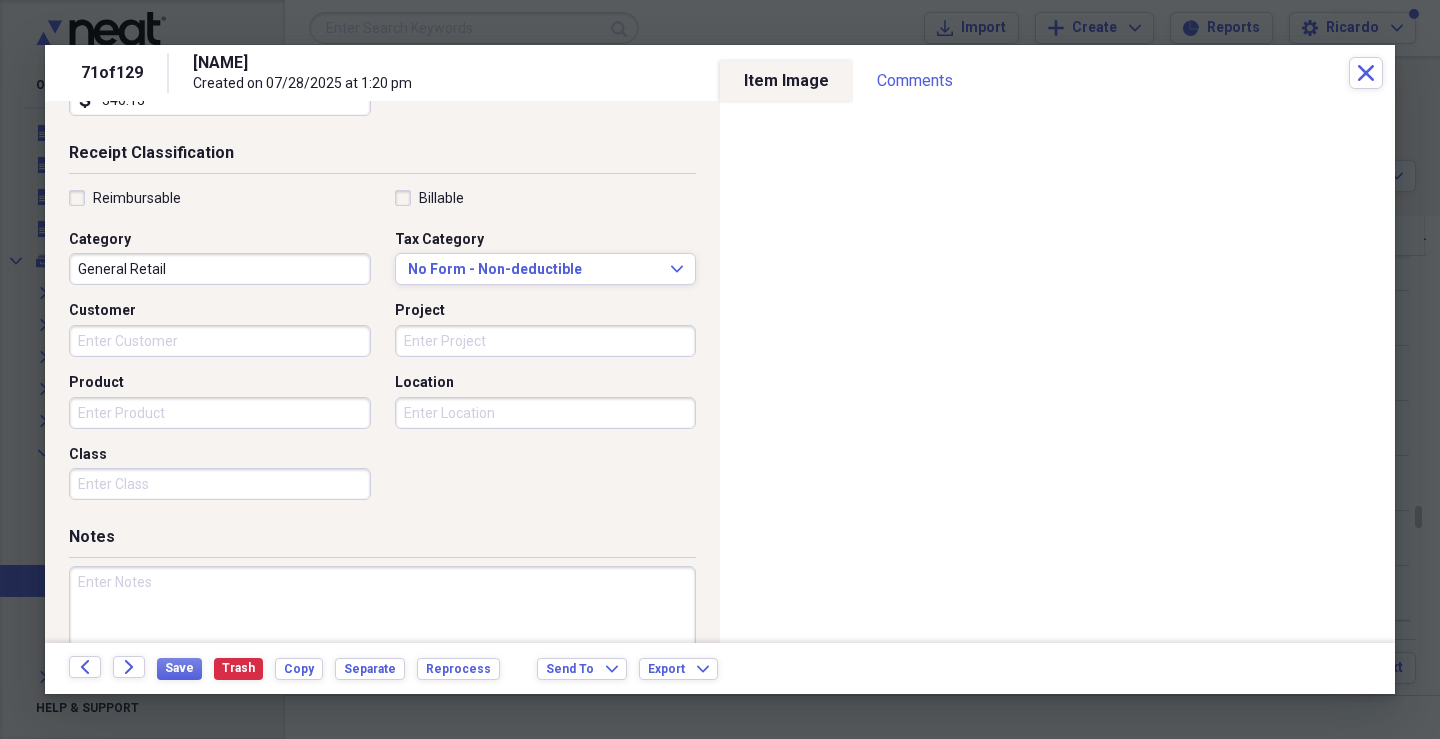 click on "Customer" at bounding box center (220, 341) 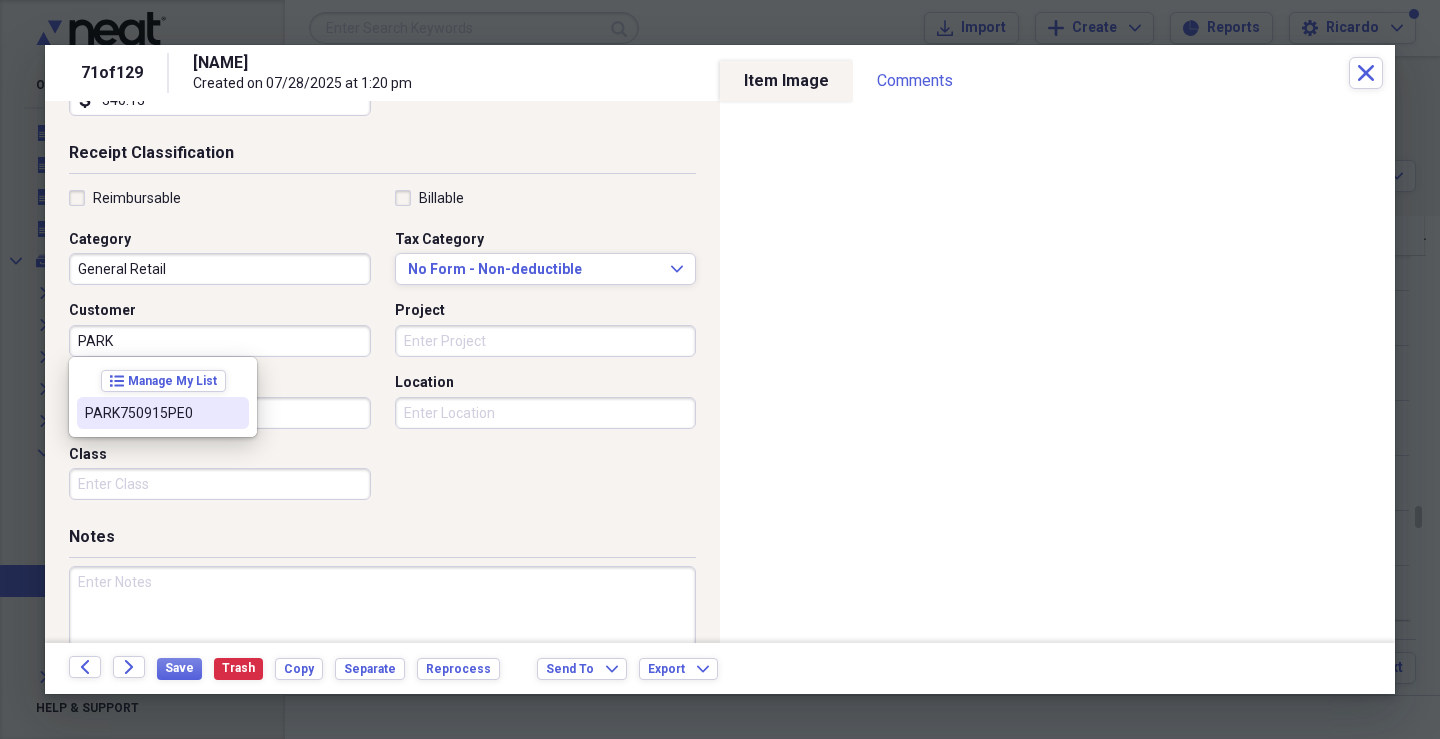 click on "PARK750915PE0" at bounding box center (151, 413) 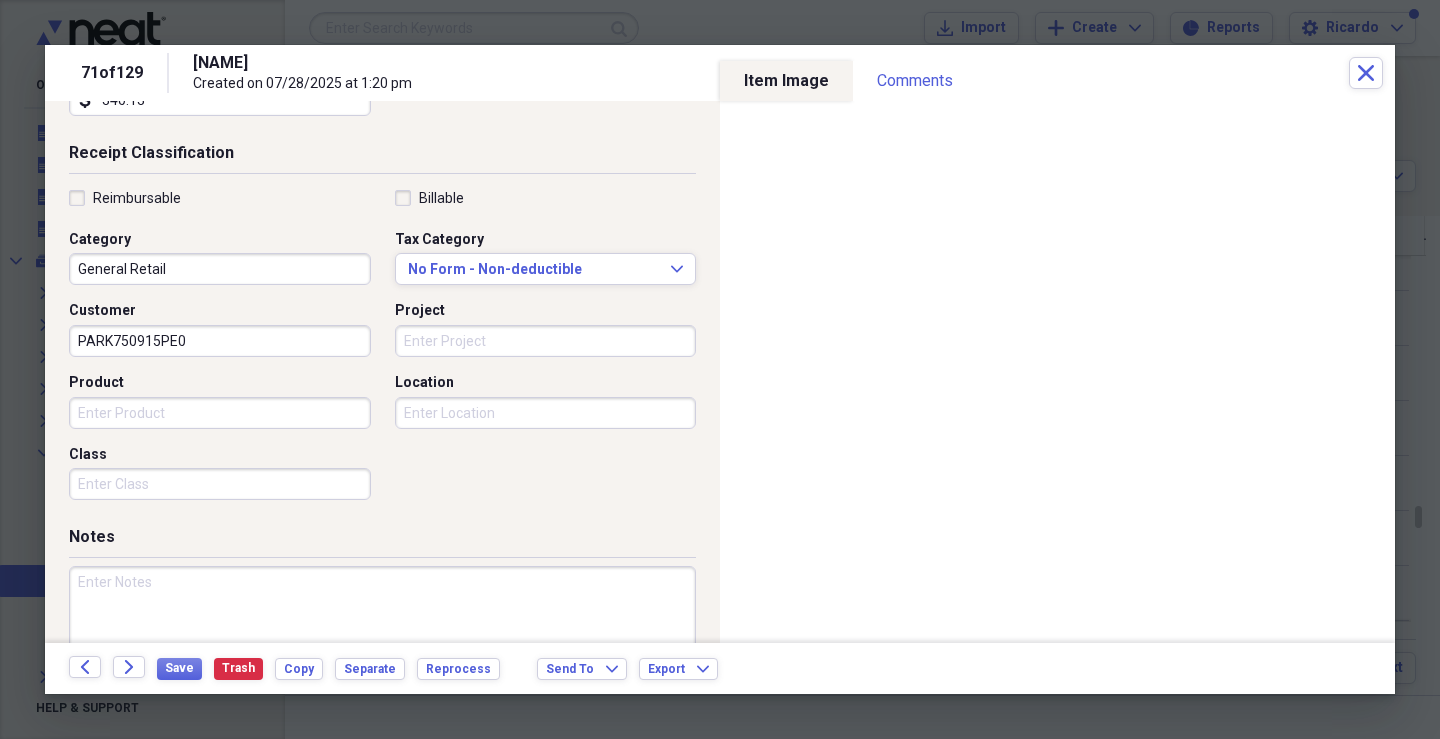 click on "Project" at bounding box center (546, 341) 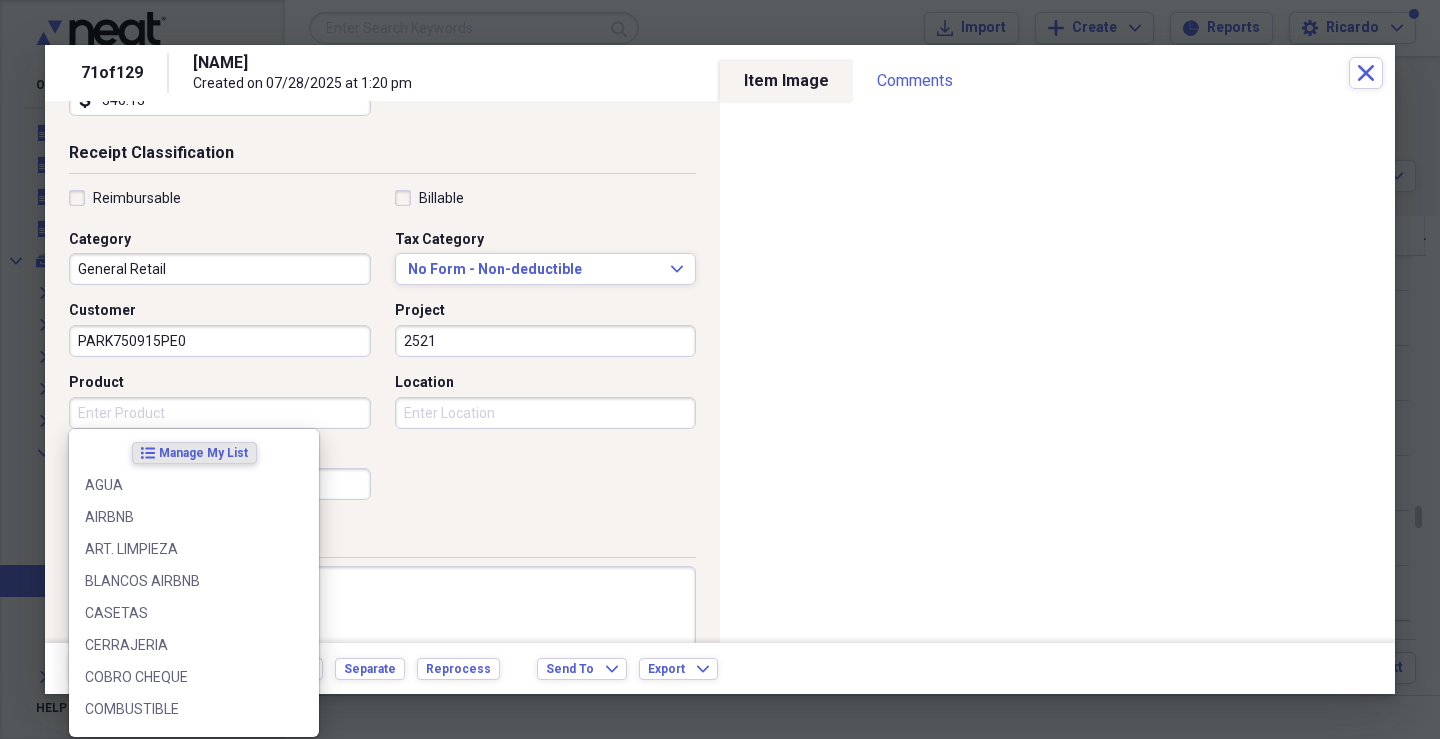 click on "Product" at bounding box center [220, 413] 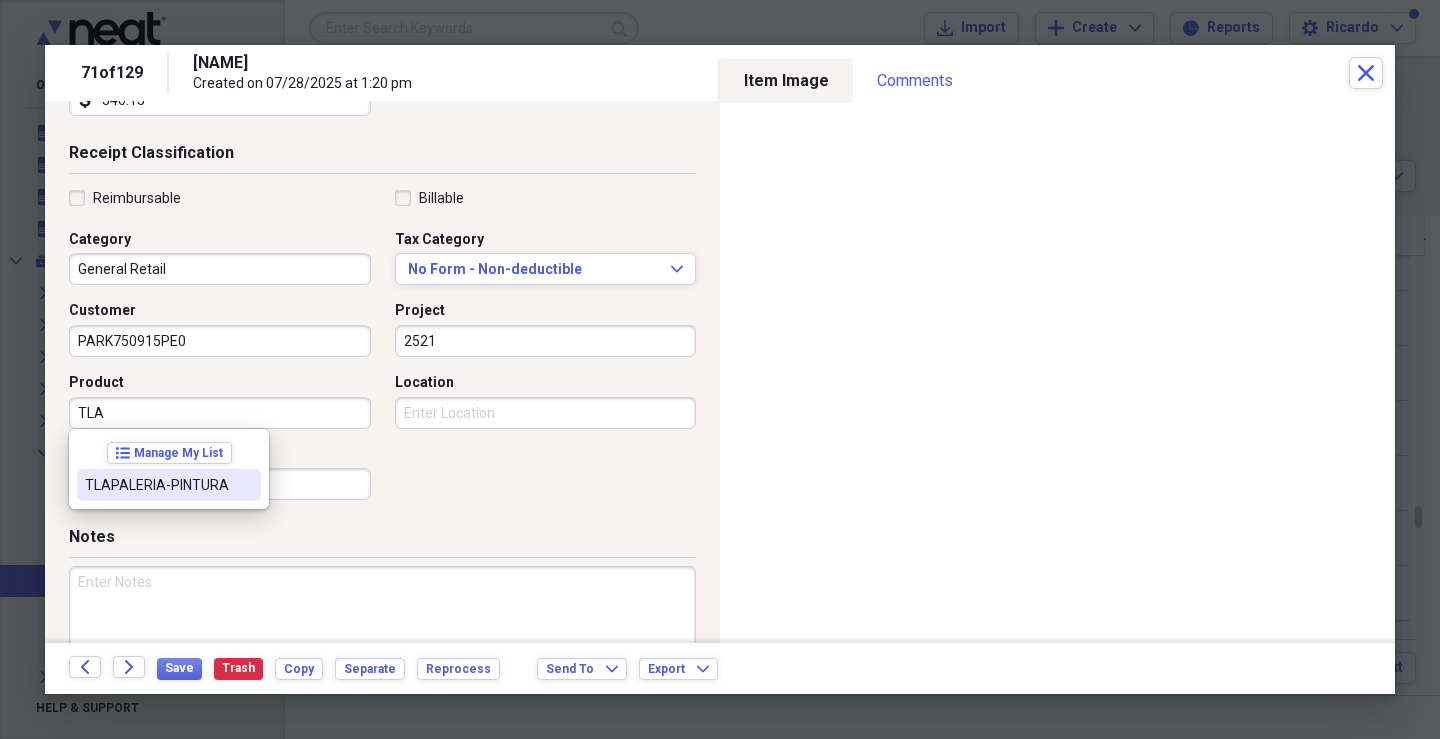 click on "TLAPALERIA-PINTURA" at bounding box center (157, 485) 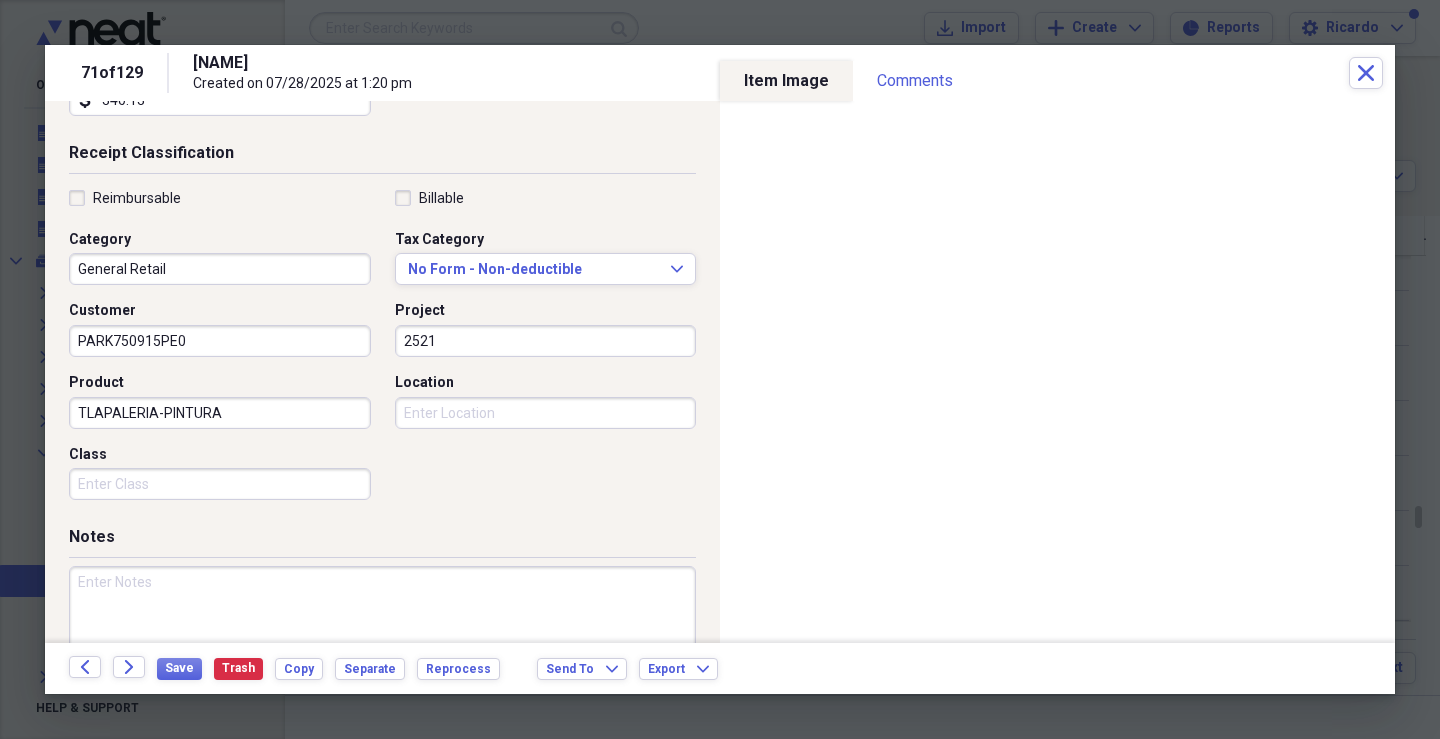 click on "Class" at bounding box center (220, 484) 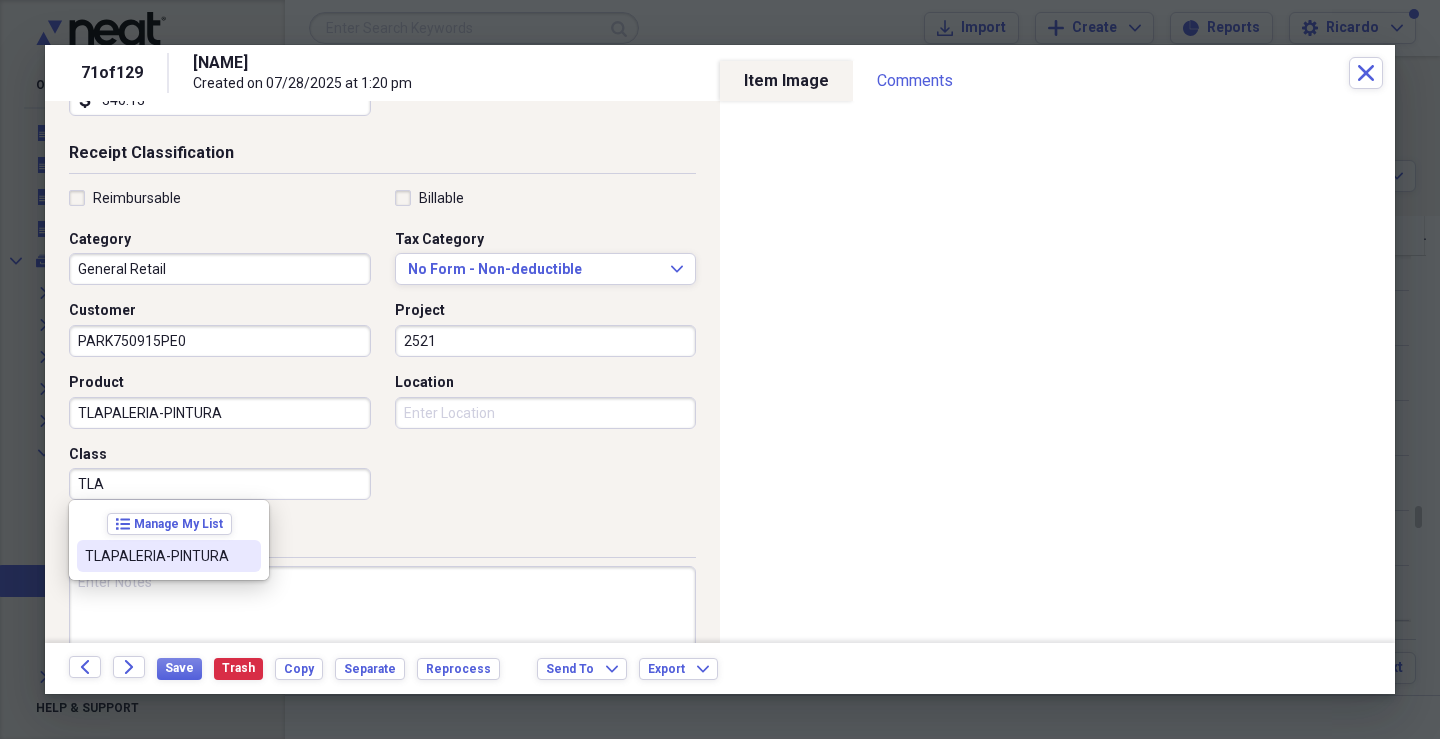 drag, startPoint x: 118, startPoint y: 566, endPoint x: 142, endPoint y: 555, distance: 26.400757 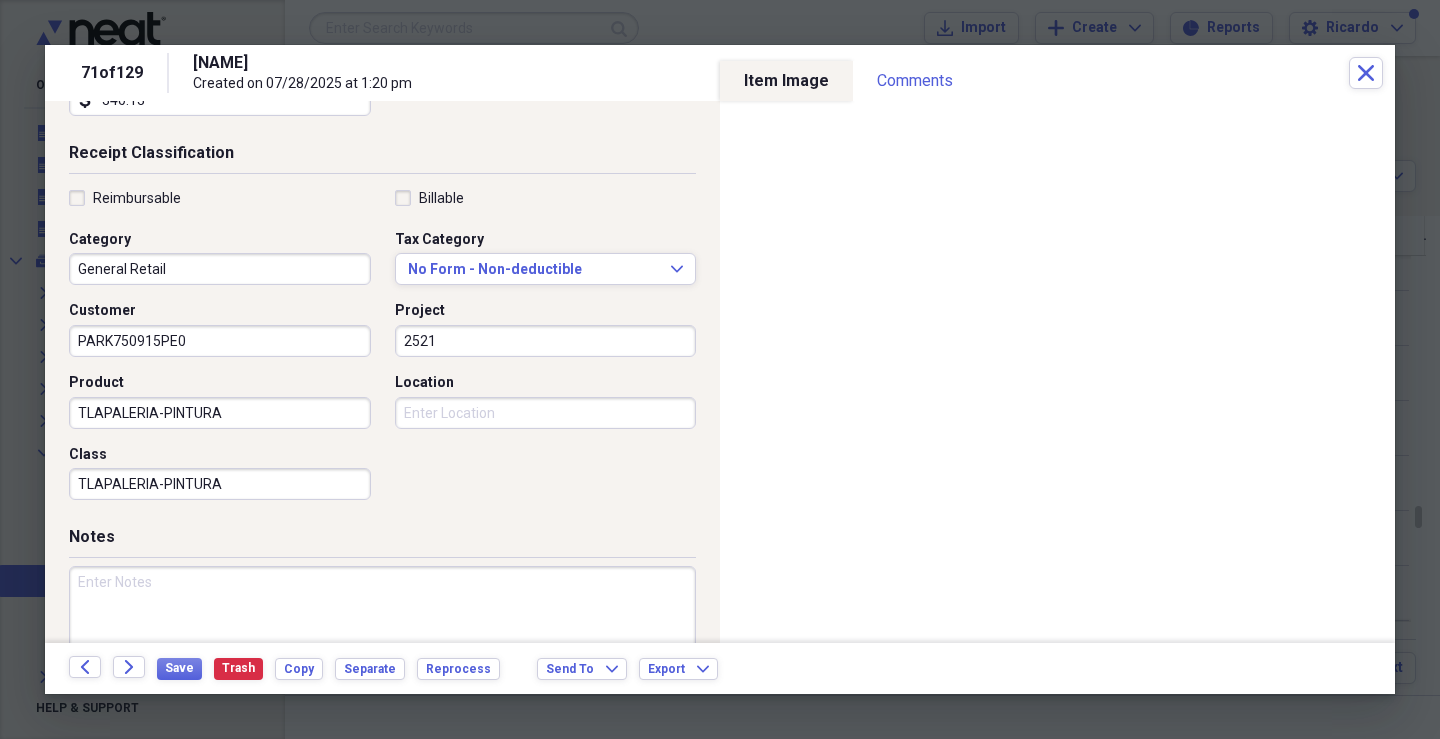 click on "Location" at bounding box center [546, 413] 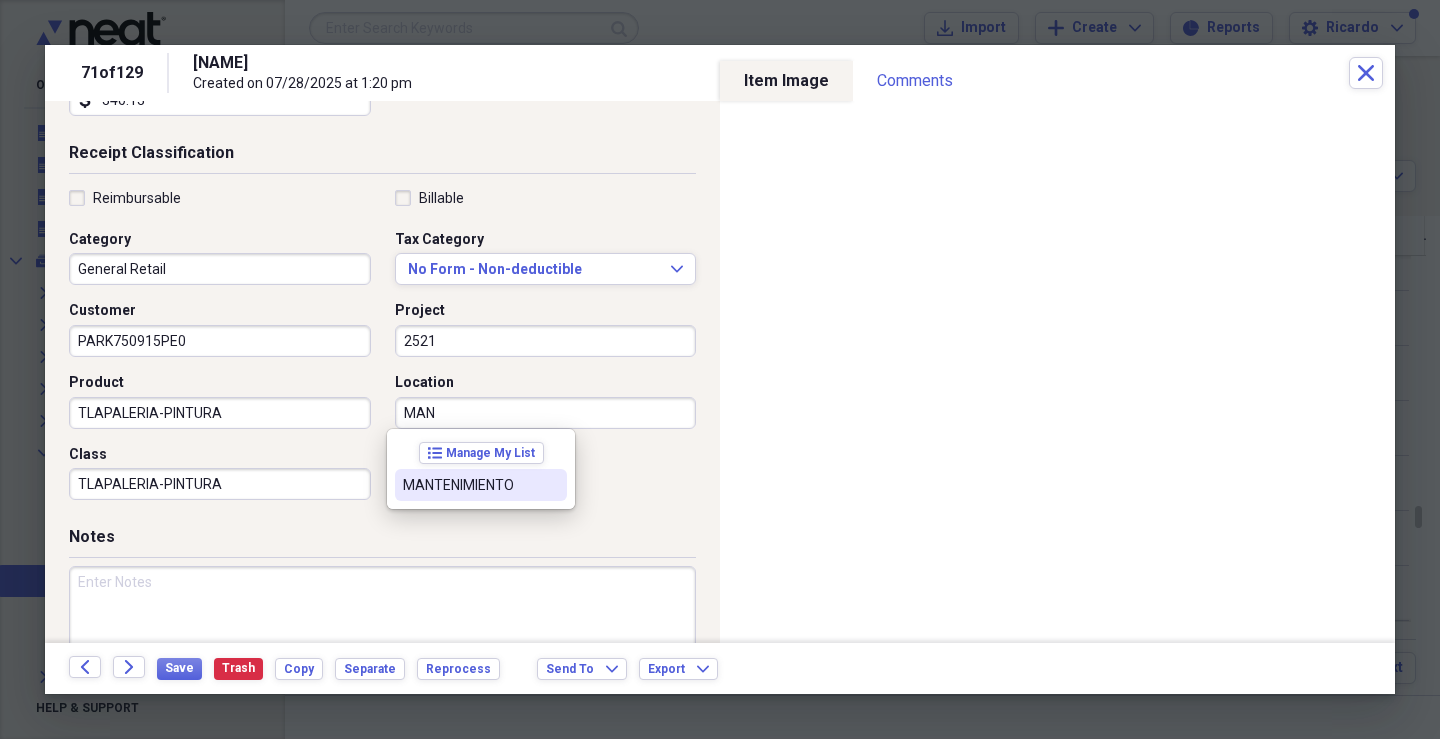click on "MANTENIMIENTO" at bounding box center (469, 485) 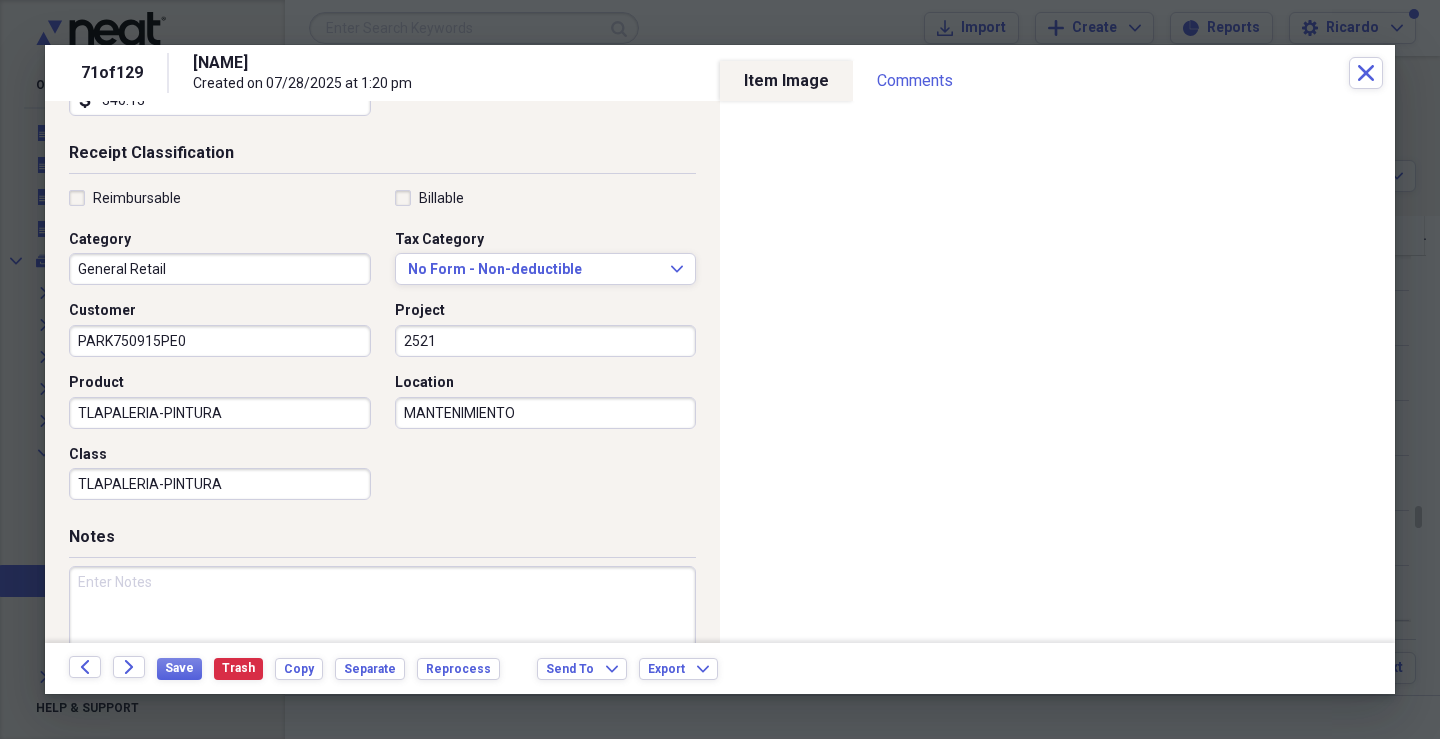 click at bounding box center (382, 631) 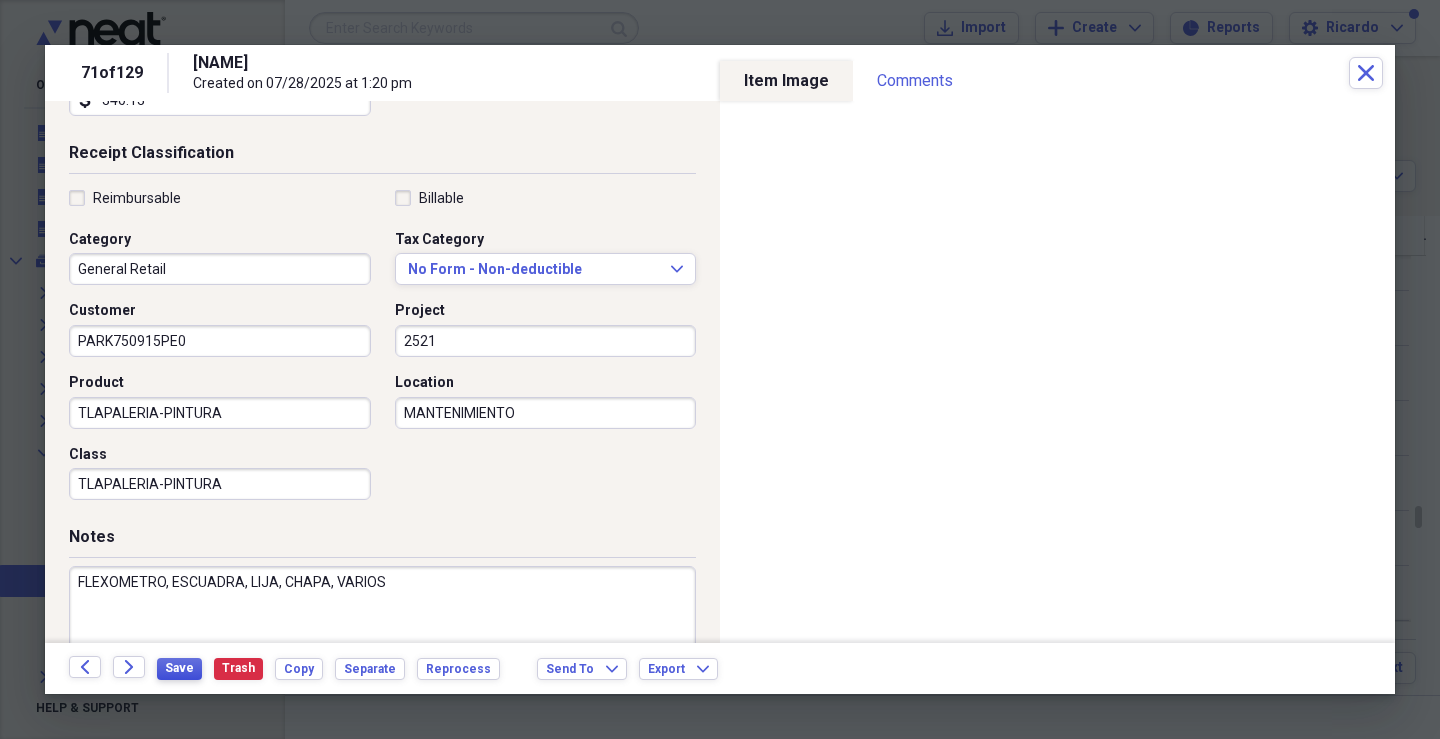 click on "Save" at bounding box center (179, 668) 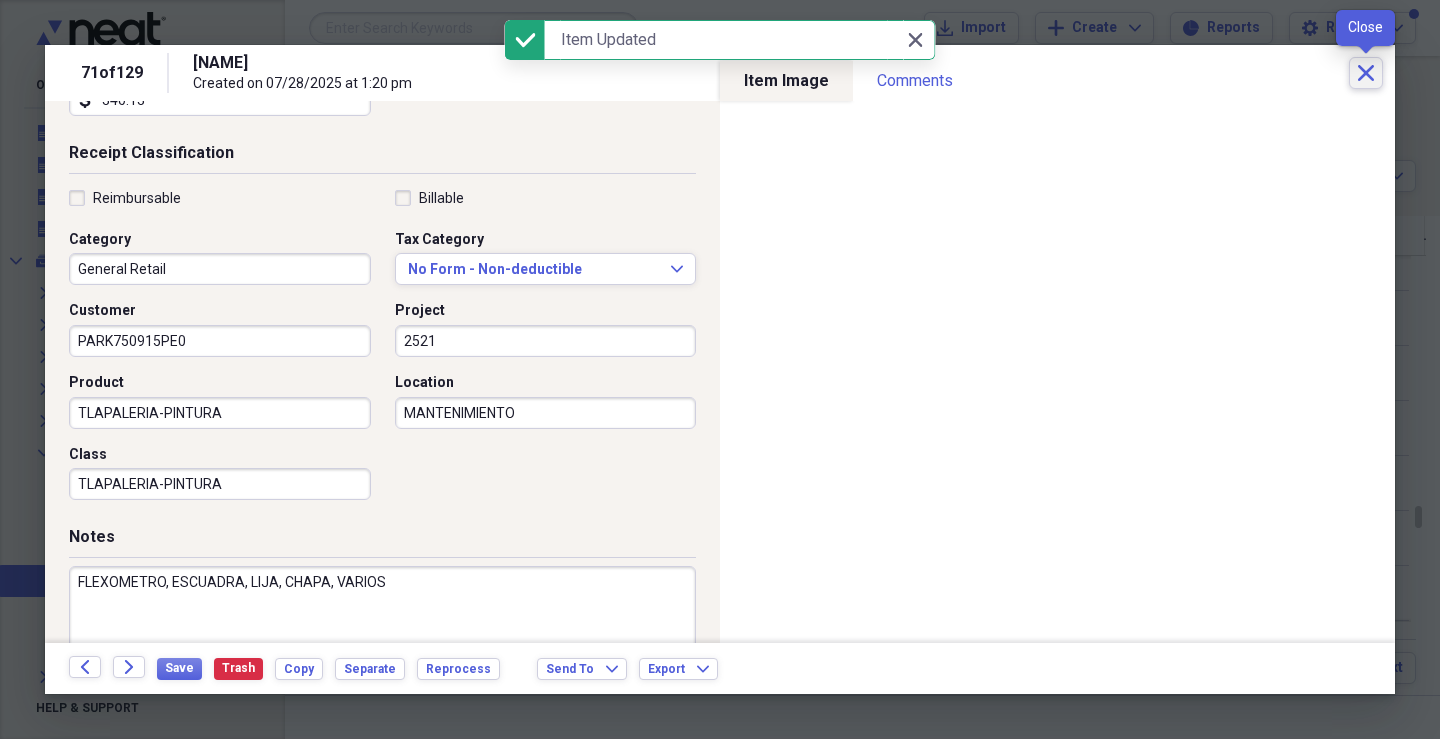 click on "Close" at bounding box center [1366, 73] 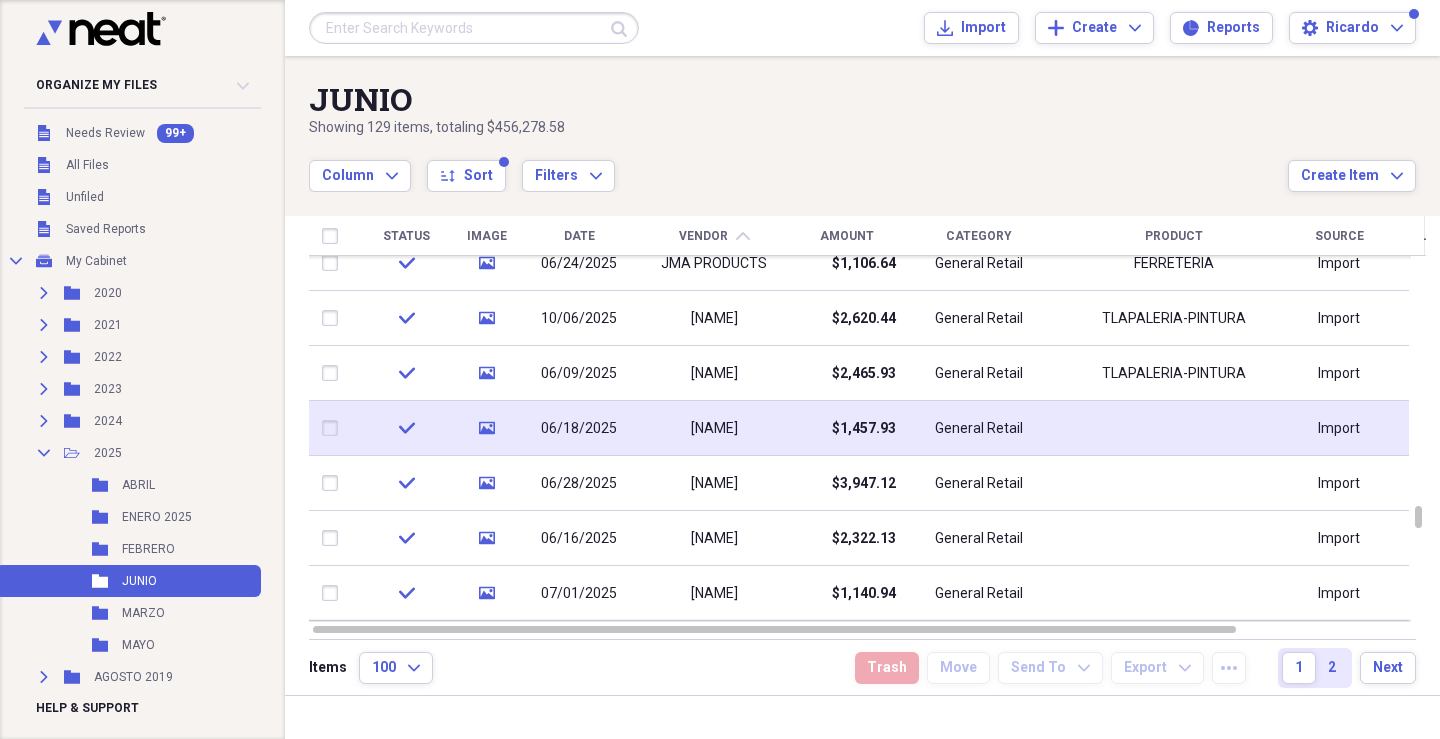 click on "$1,457.93" at bounding box center (846, 428) 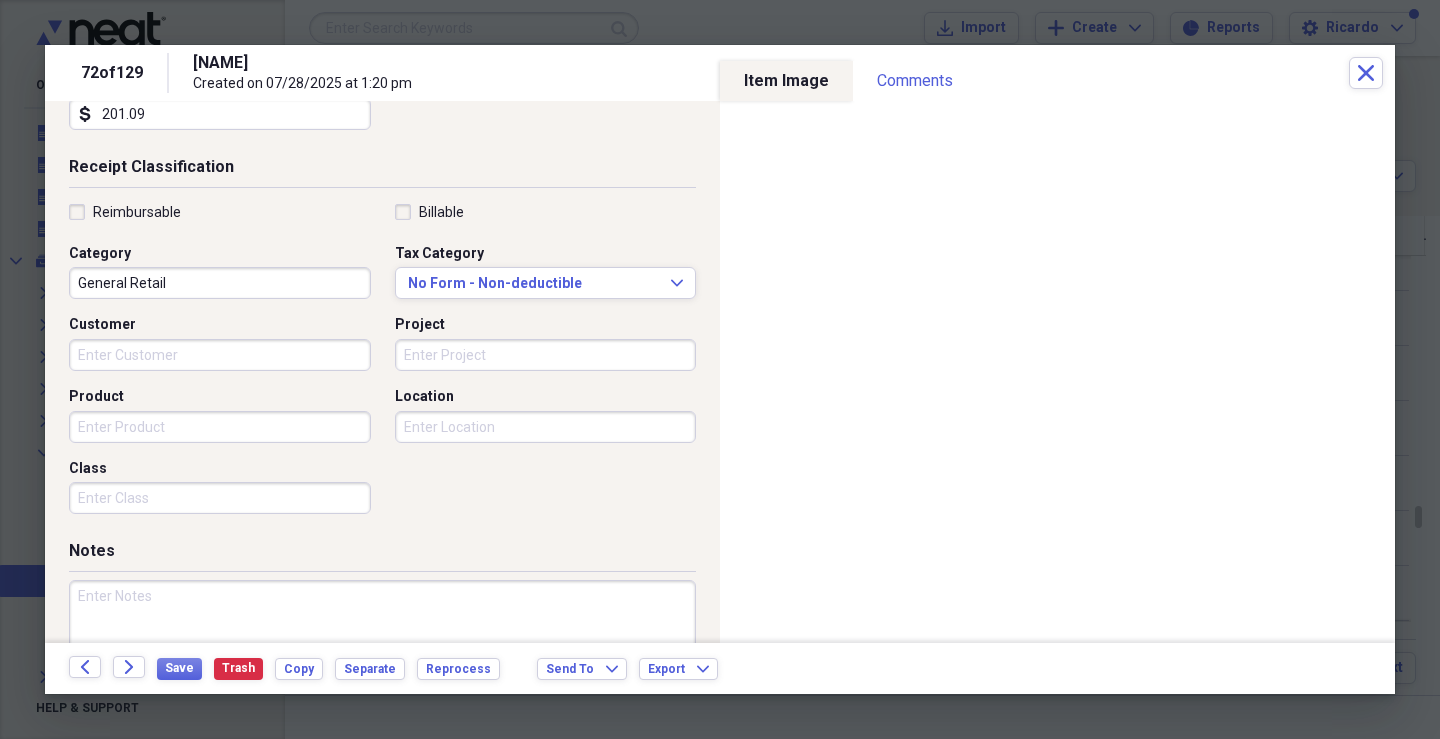 scroll, scrollTop: 394, scrollLeft: 0, axis: vertical 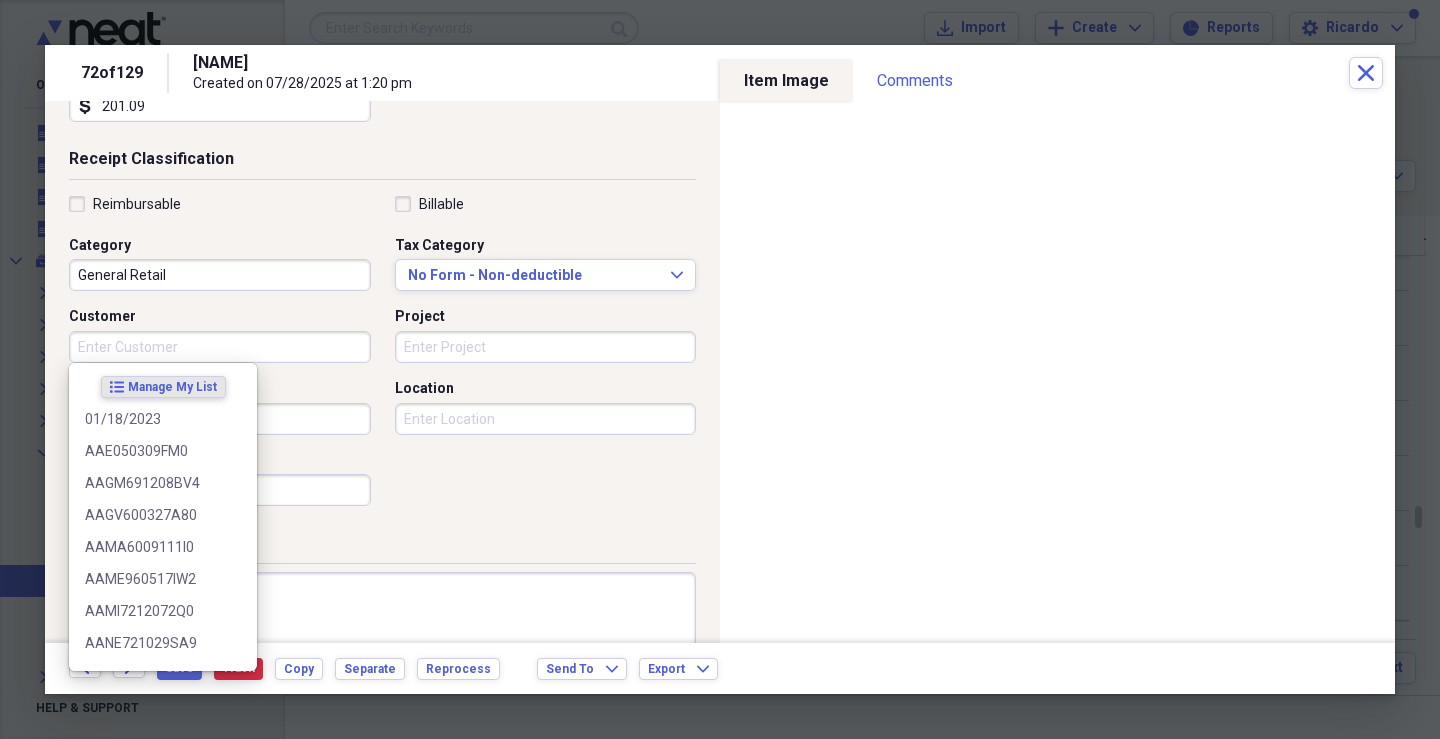 click on "Customer" at bounding box center [220, 347] 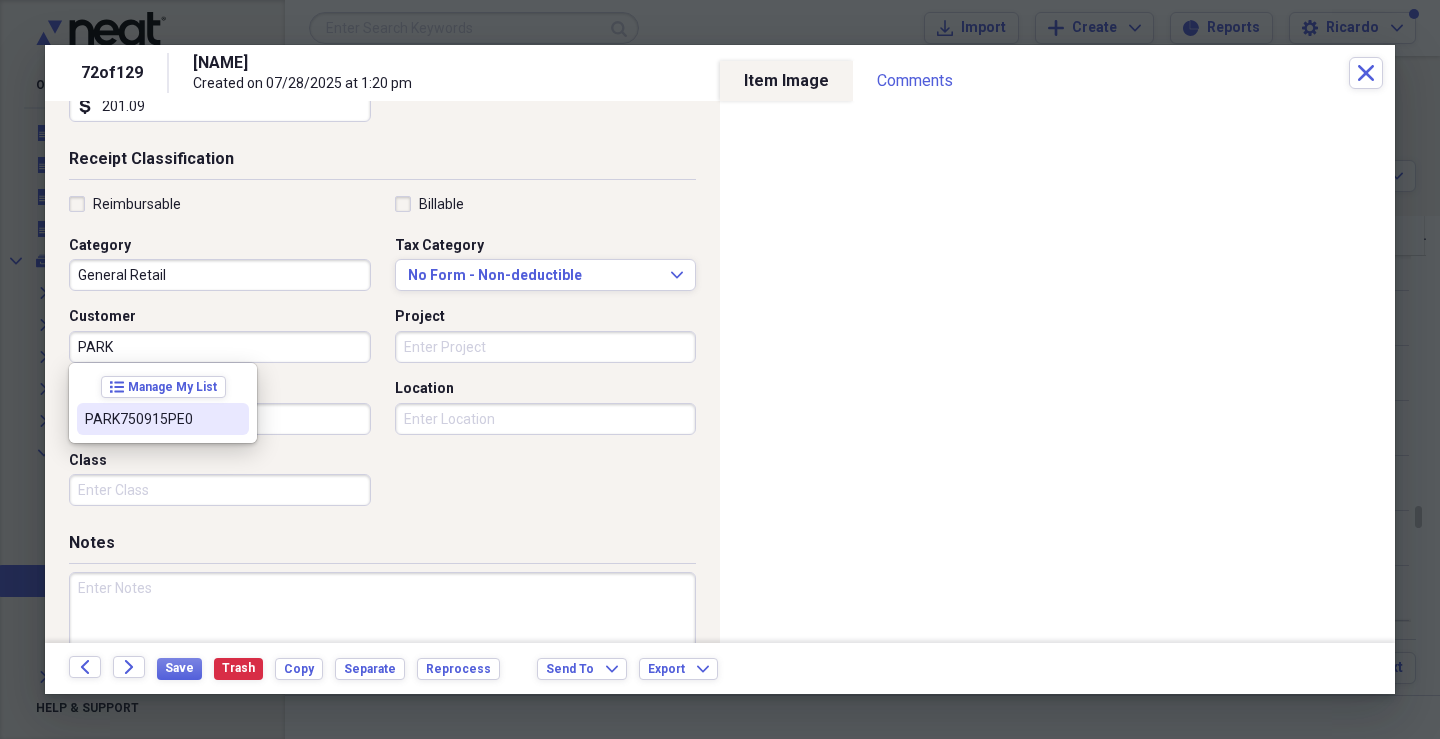 click on "PARK750915PE0" at bounding box center [151, 419] 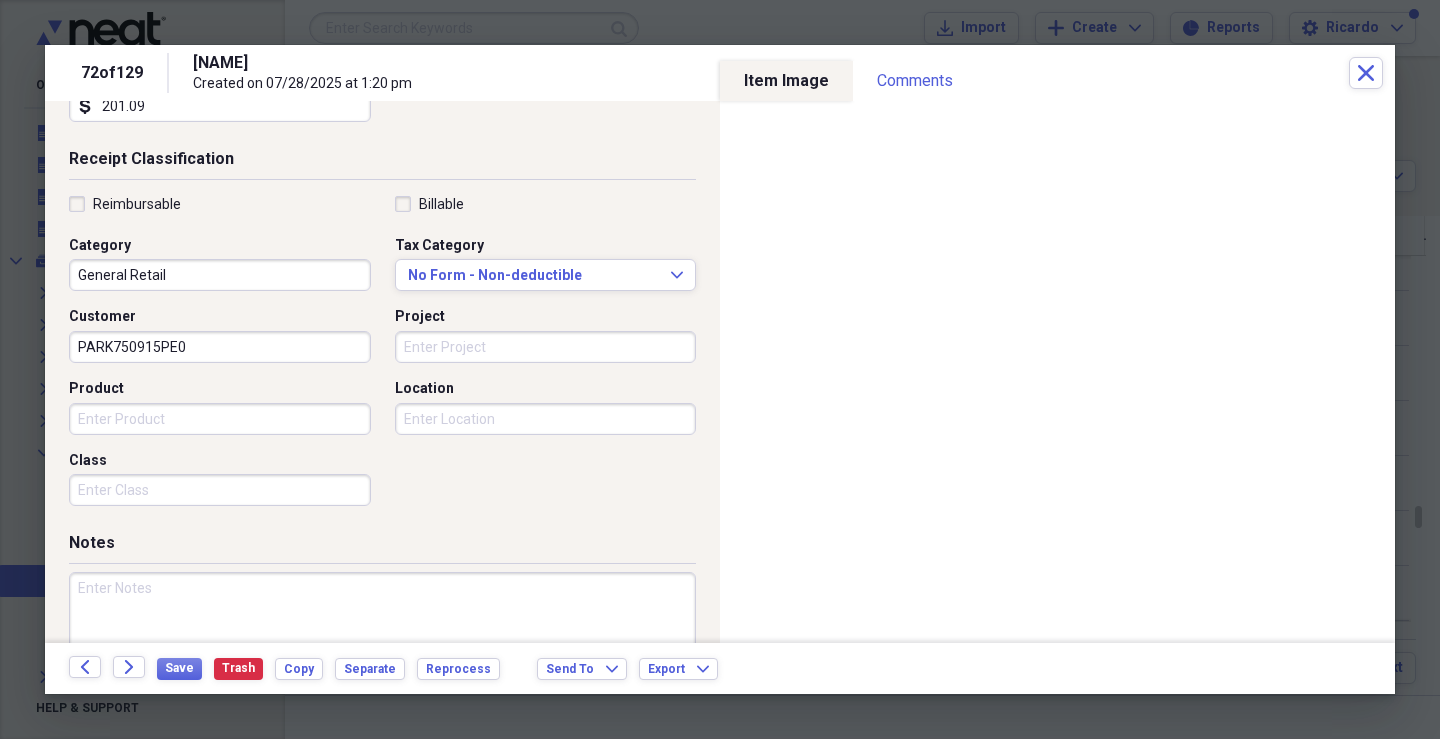 click on "Project" at bounding box center (546, 347) 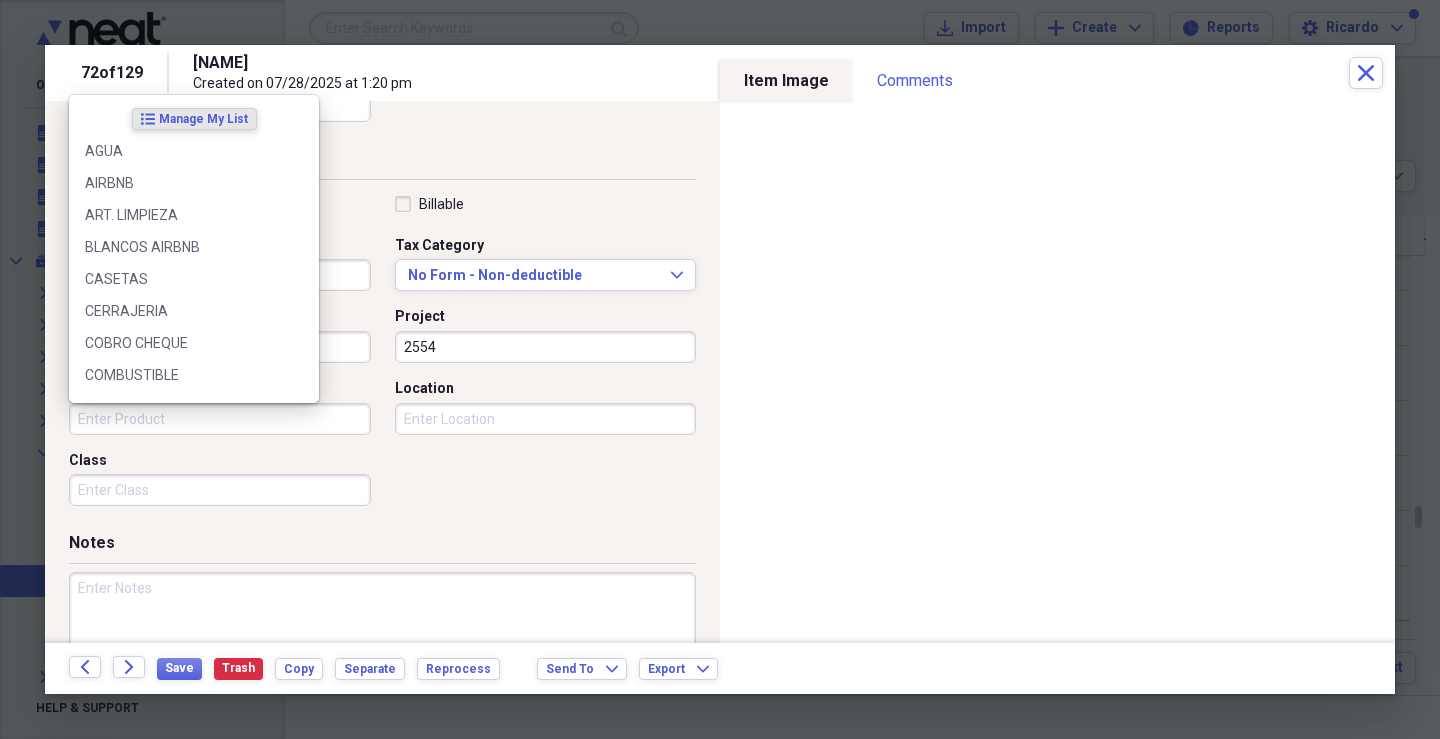 click on "Product" at bounding box center [220, 419] 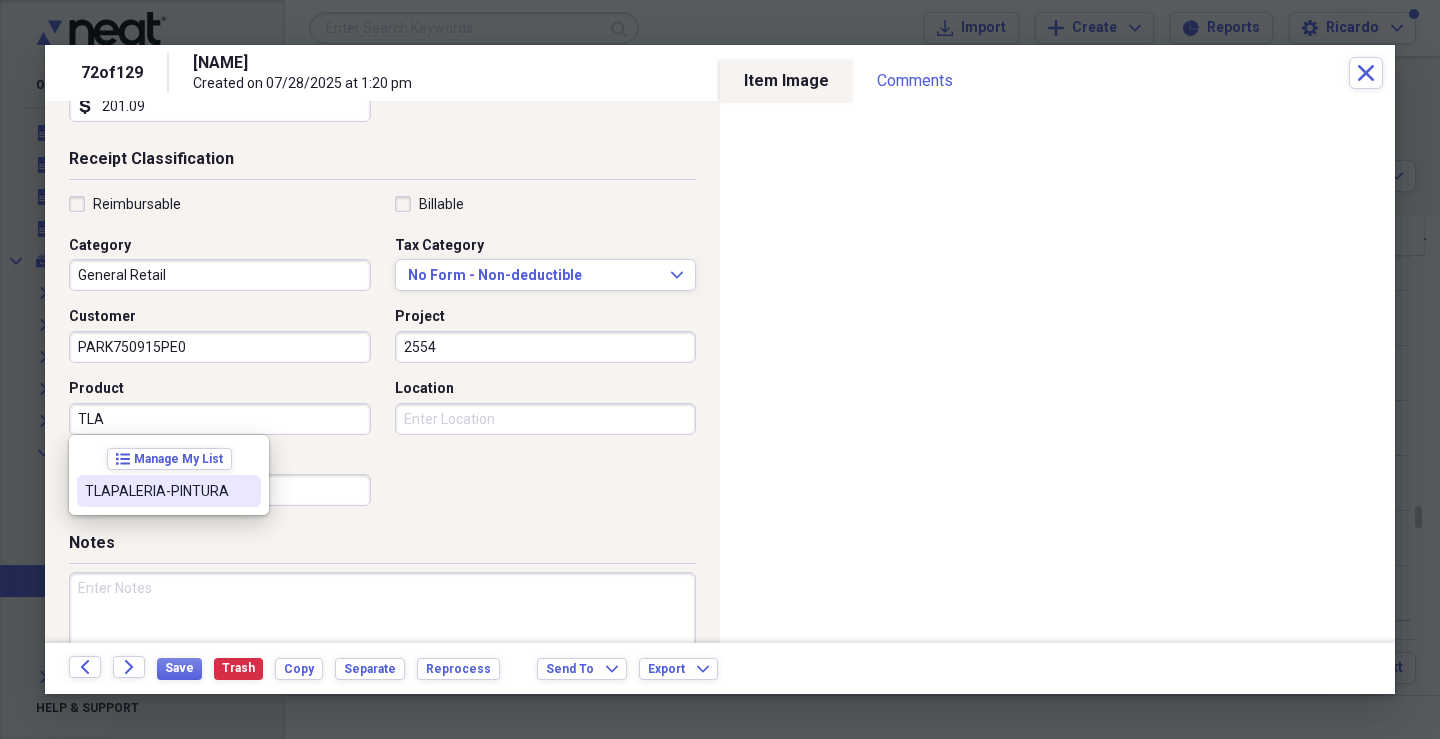 click on "TLAPALERIA-PINTURA" at bounding box center [157, 491] 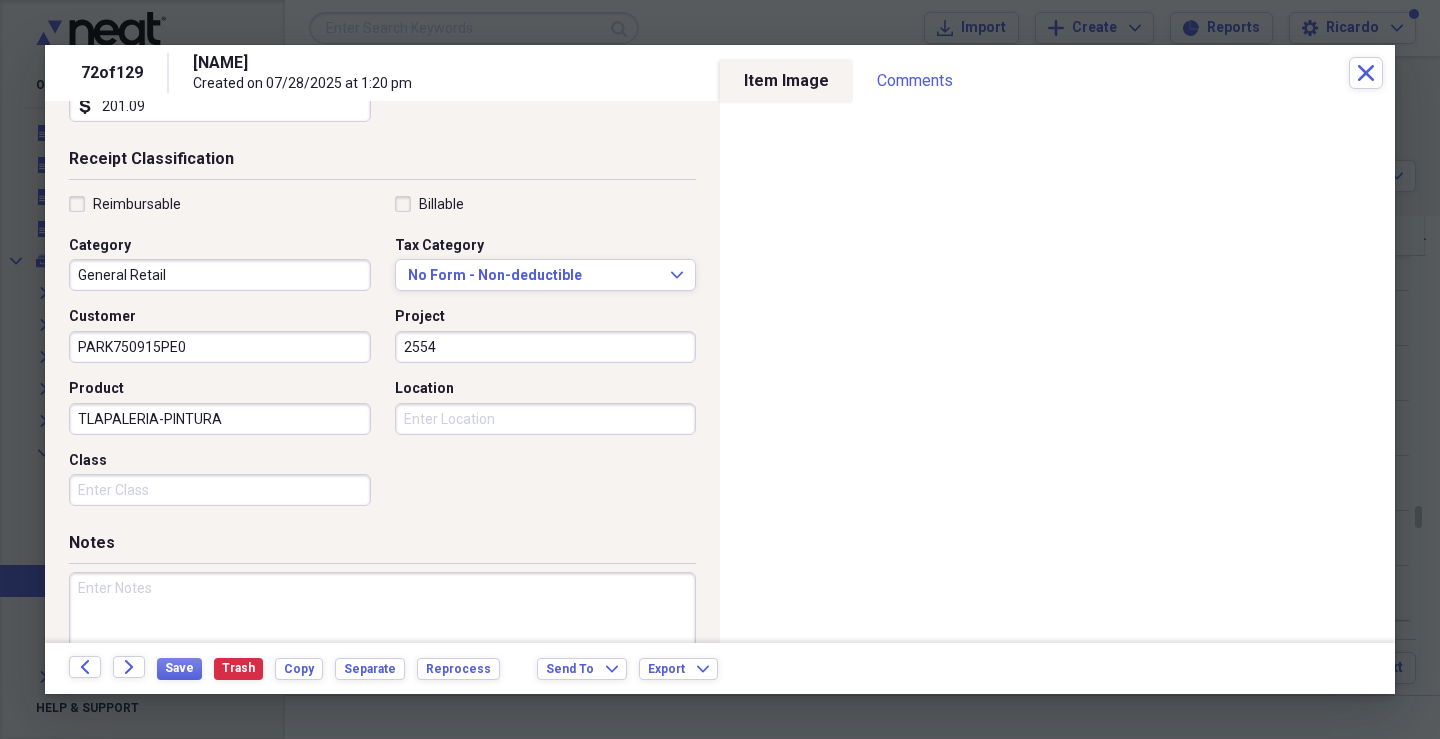 click on "Class" at bounding box center [220, 490] 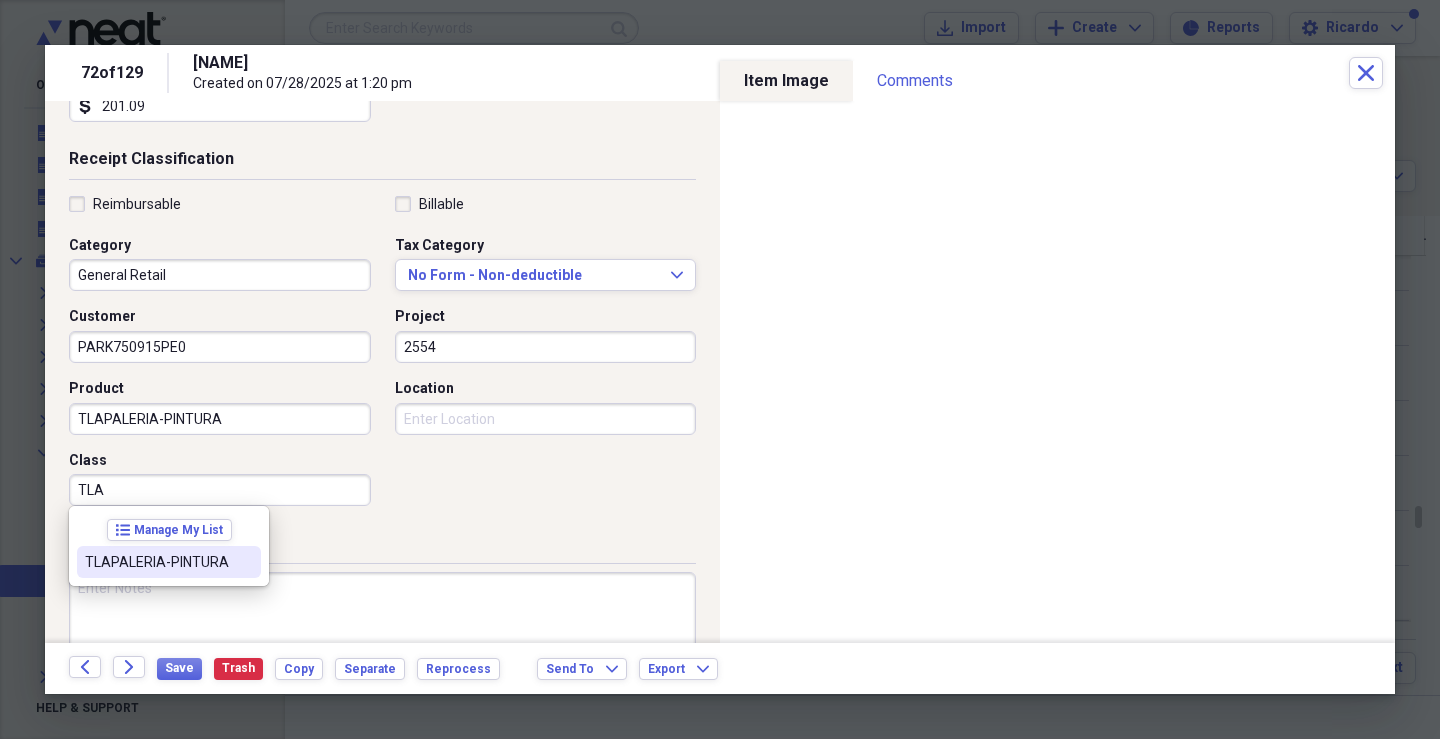drag, startPoint x: 177, startPoint y: 562, endPoint x: 310, endPoint y: 538, distance: 135.14807 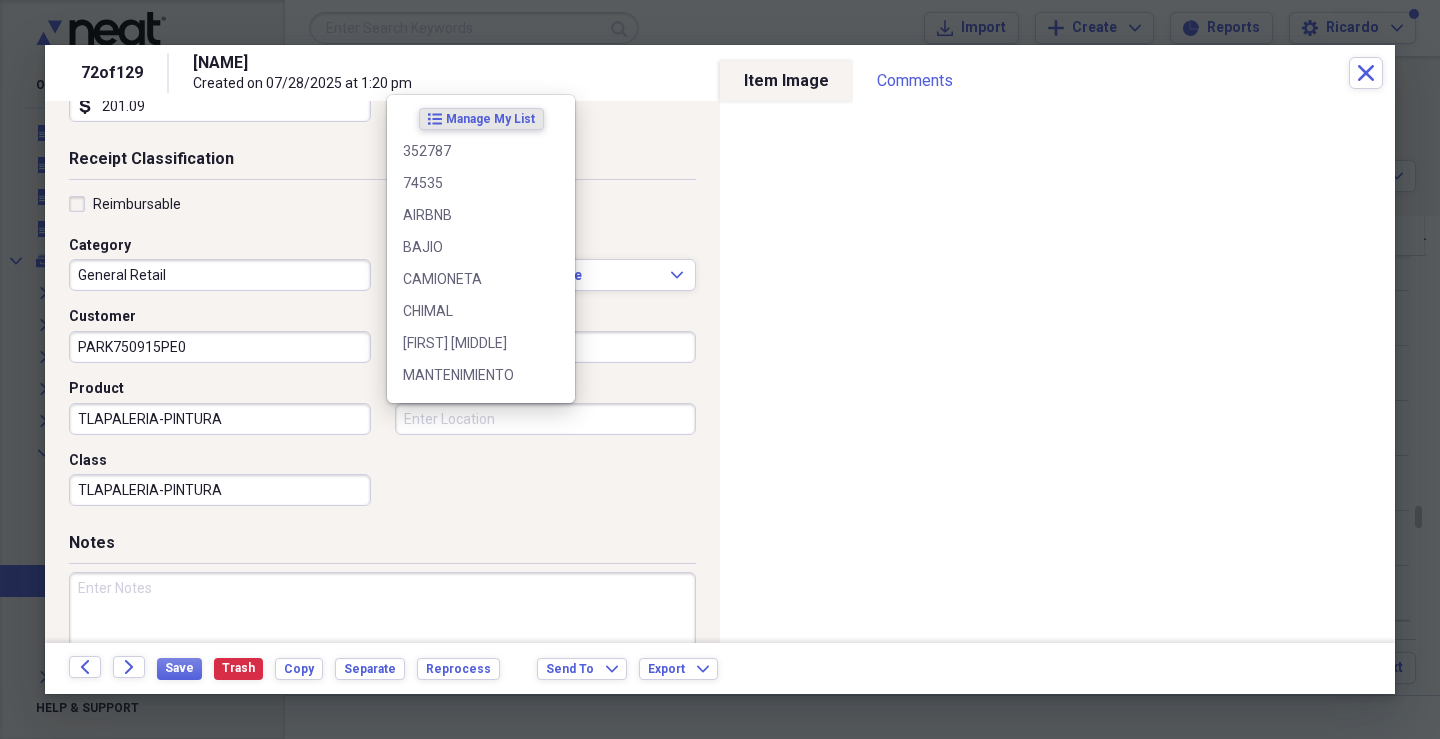 click on "Location" at bounding box center [546, 419] 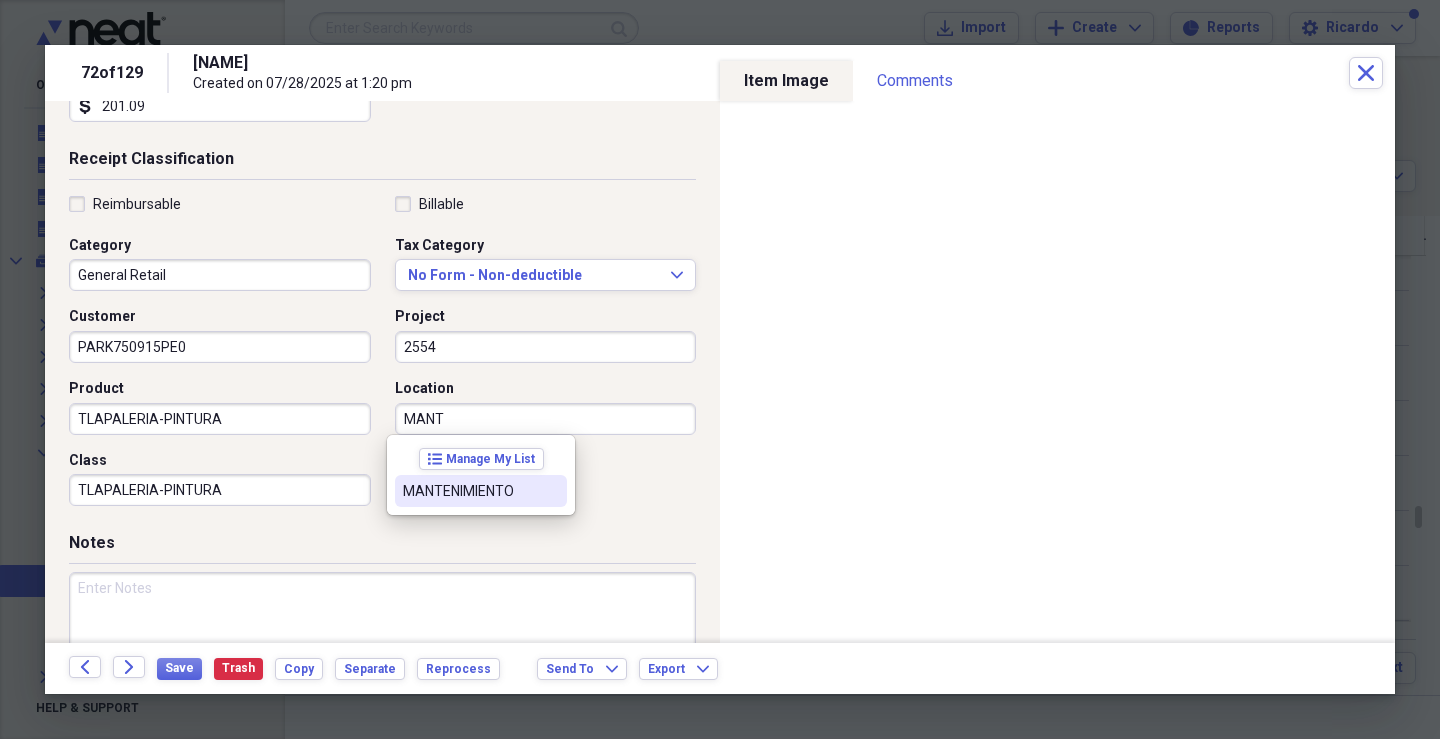 drag, startPoint x: 504, startPoint y: 502, endPoint x: 480, endPoint y: 516, distance: 27.784887 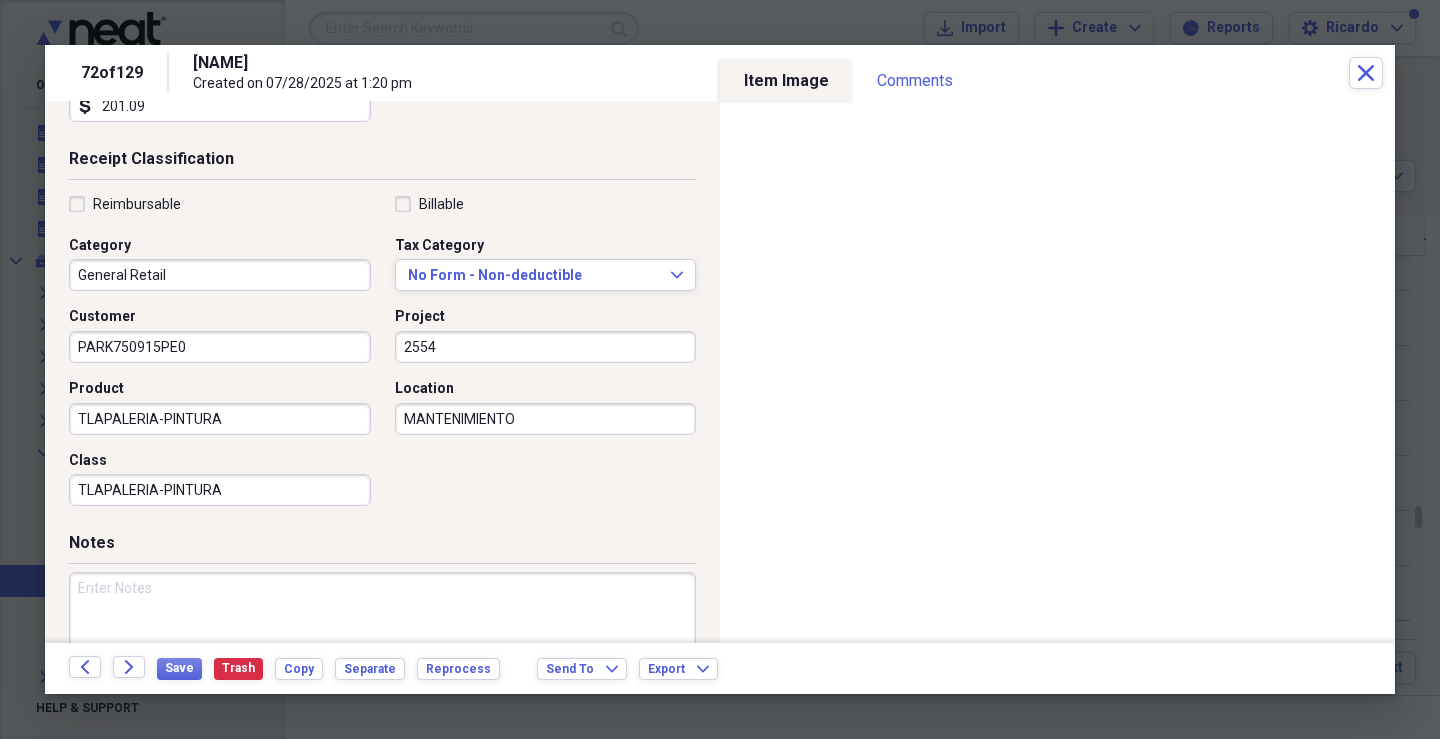 click at bounding box center (382, 637) 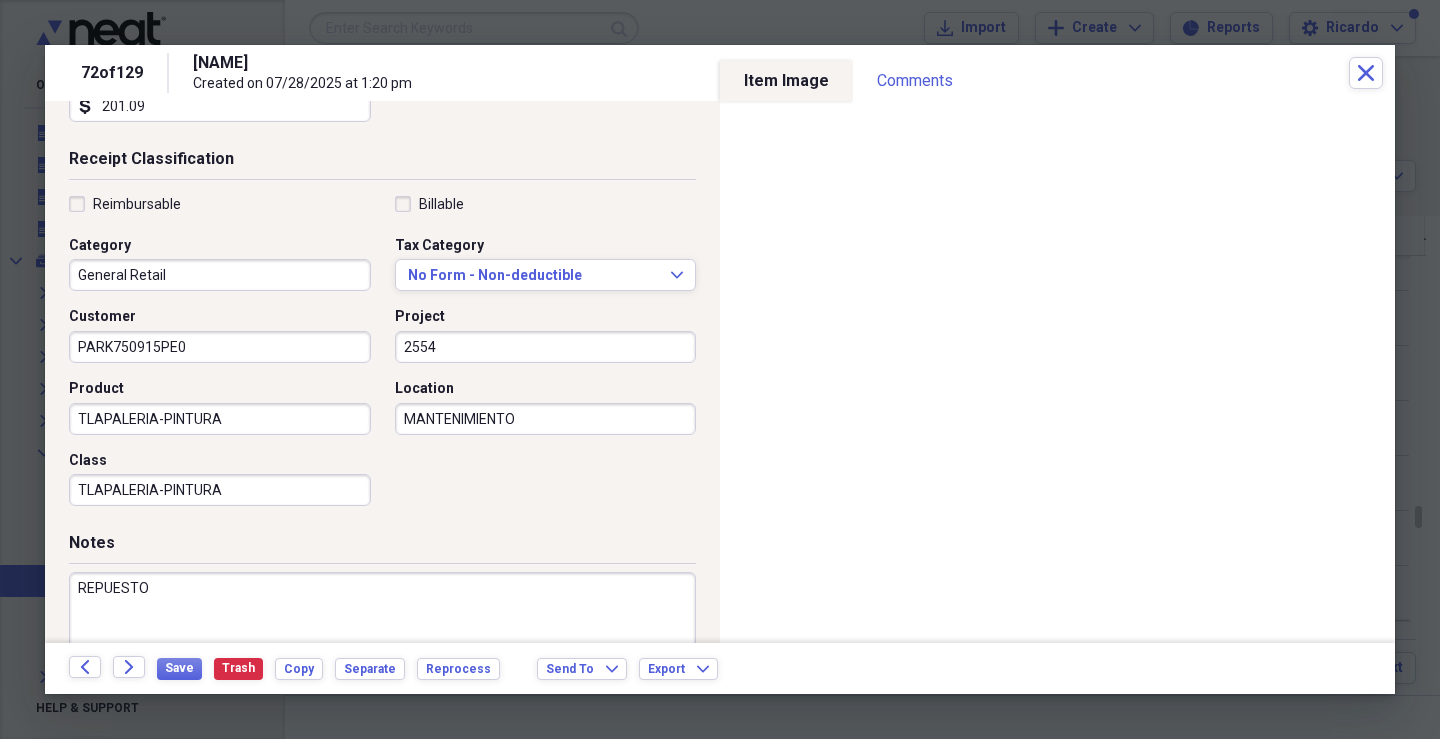 click on "REPUESTO" at bounding box center (382, 637) 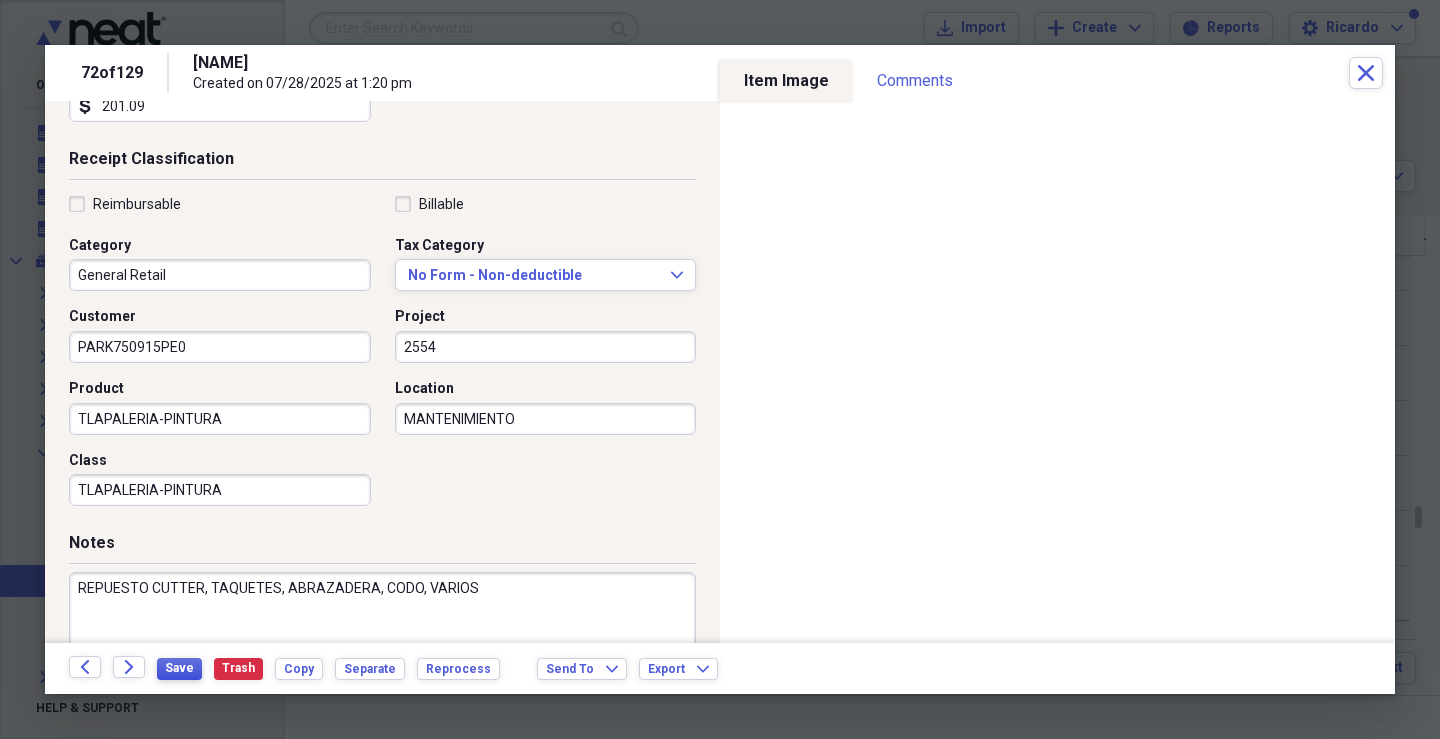 click on "Save" at bounding box center (179, 668) 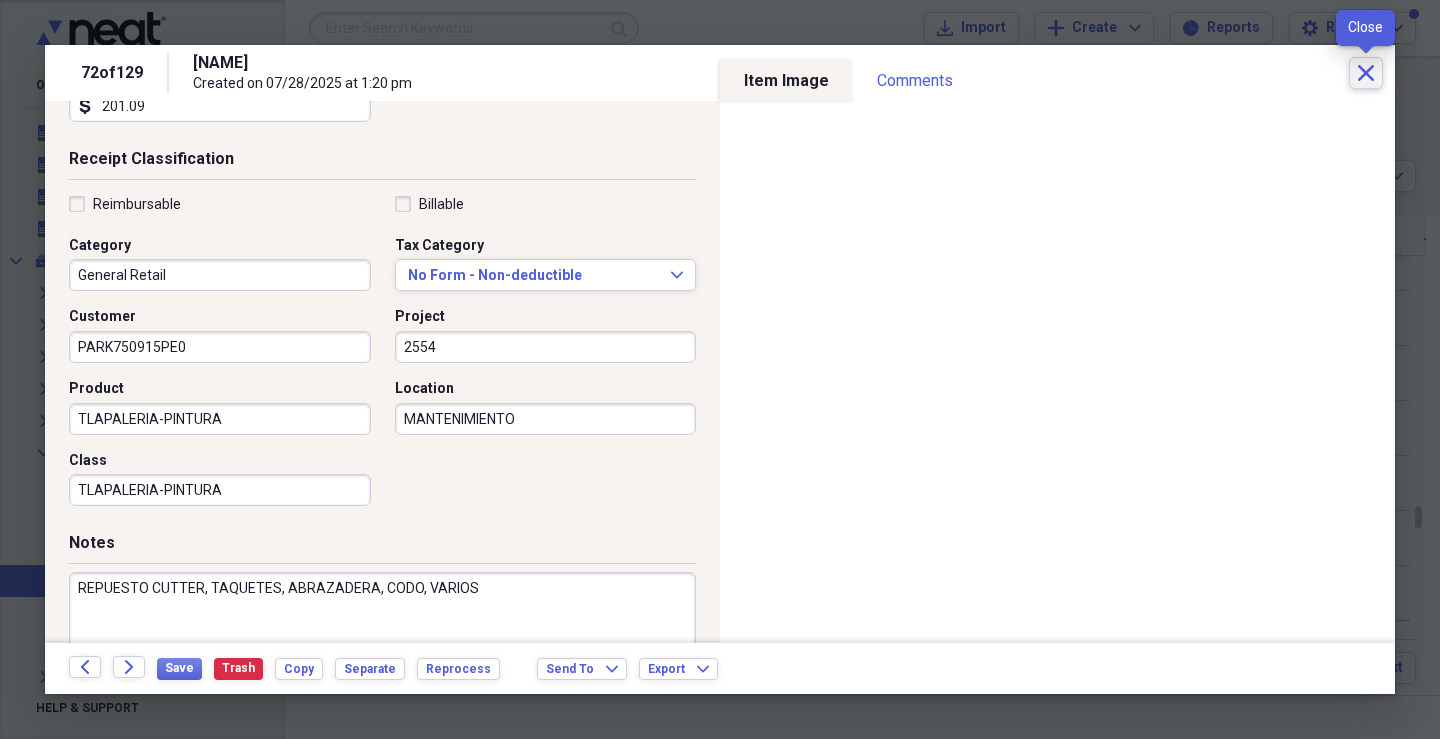 click on "Close" 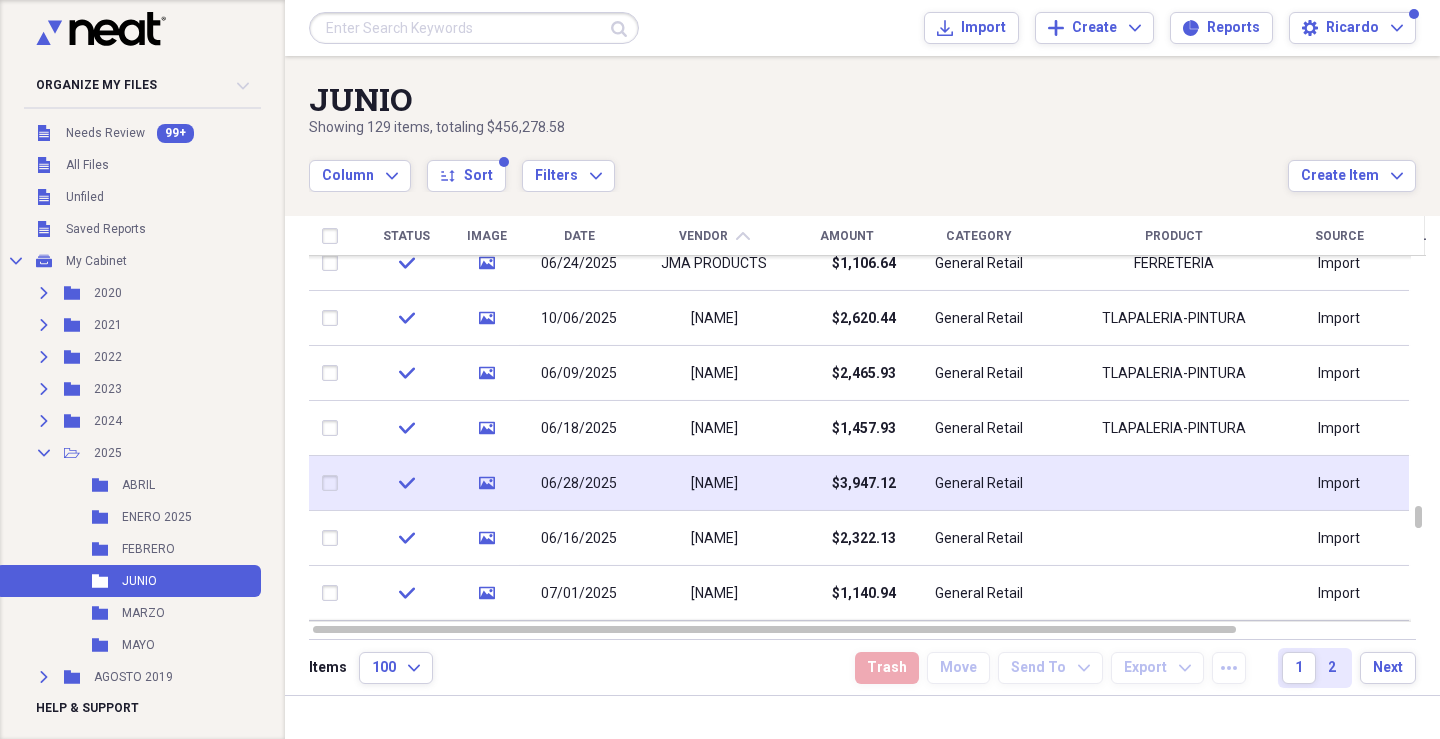 click on "[NAME]" at bounding box center [714, 483] 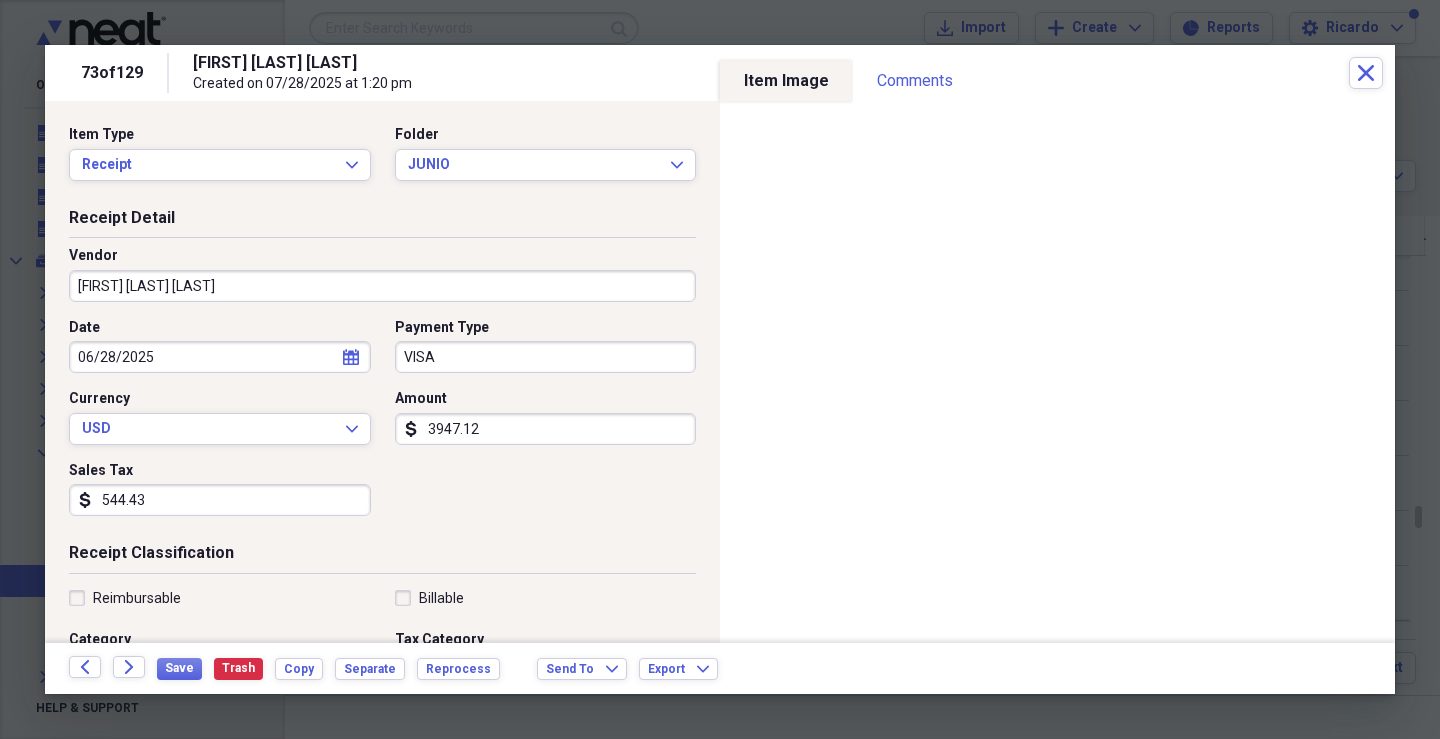 scroll, scrollTop: 0, scrollLeft: 0, axis: both 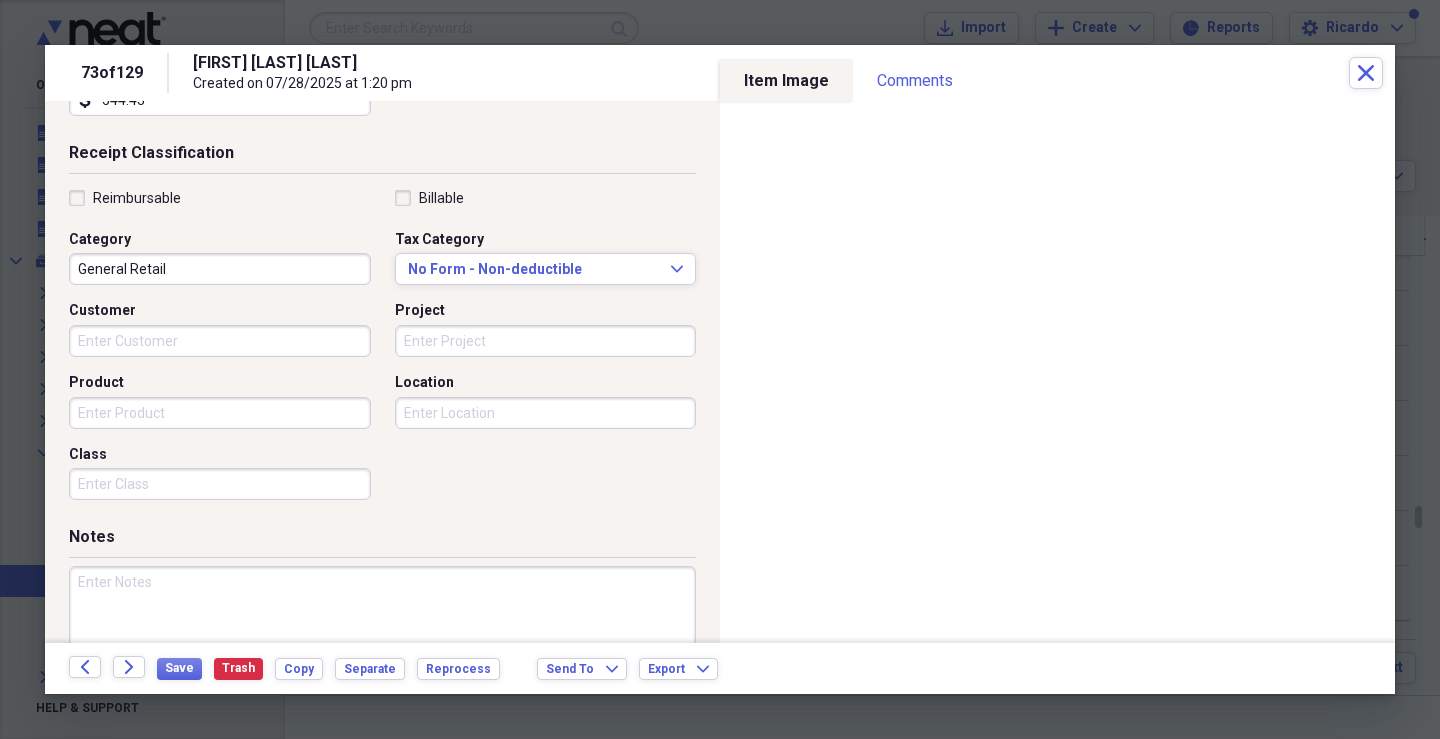 click on "Customer" at bounding box center (220, 341) 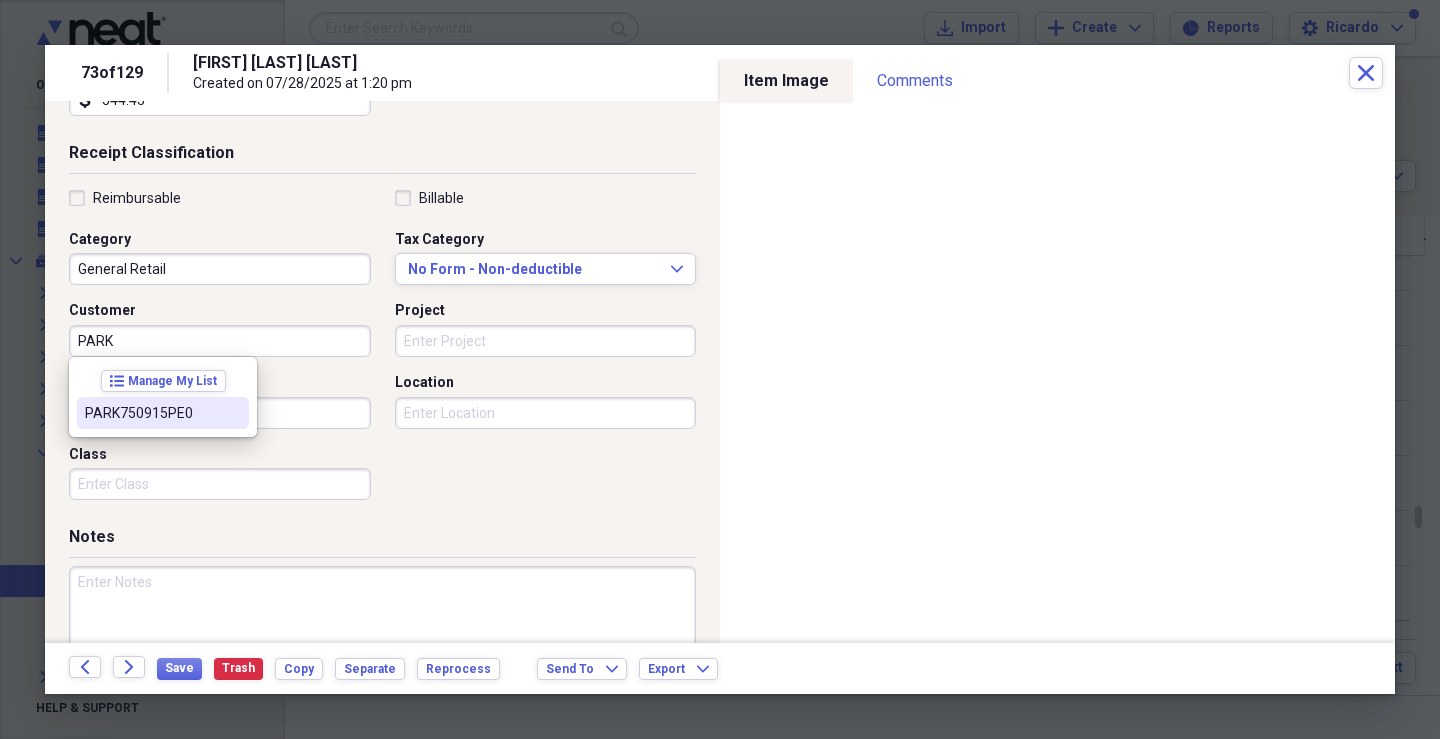 click on "PARK750915PE0" at bounding box center [163, 413] 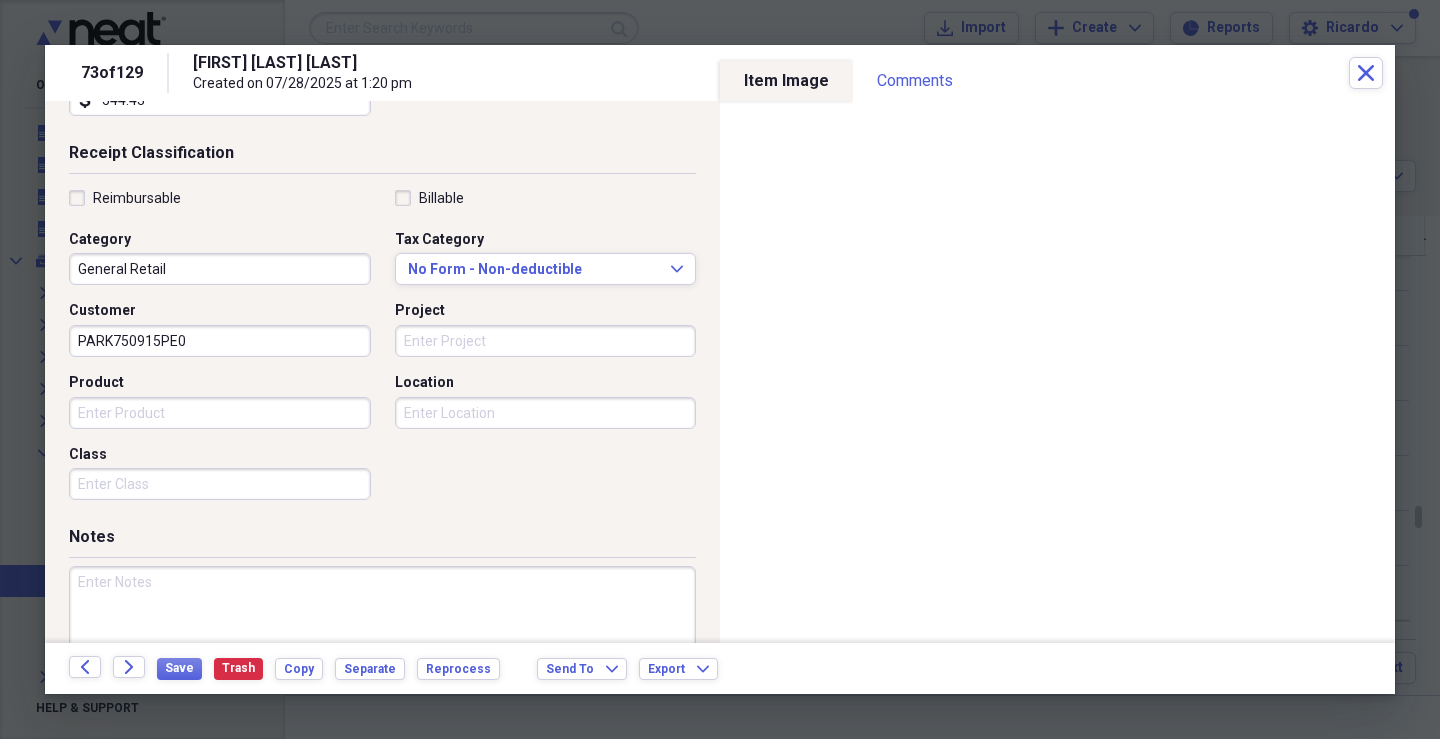 click on "Project" at bounding box center (546, 341) 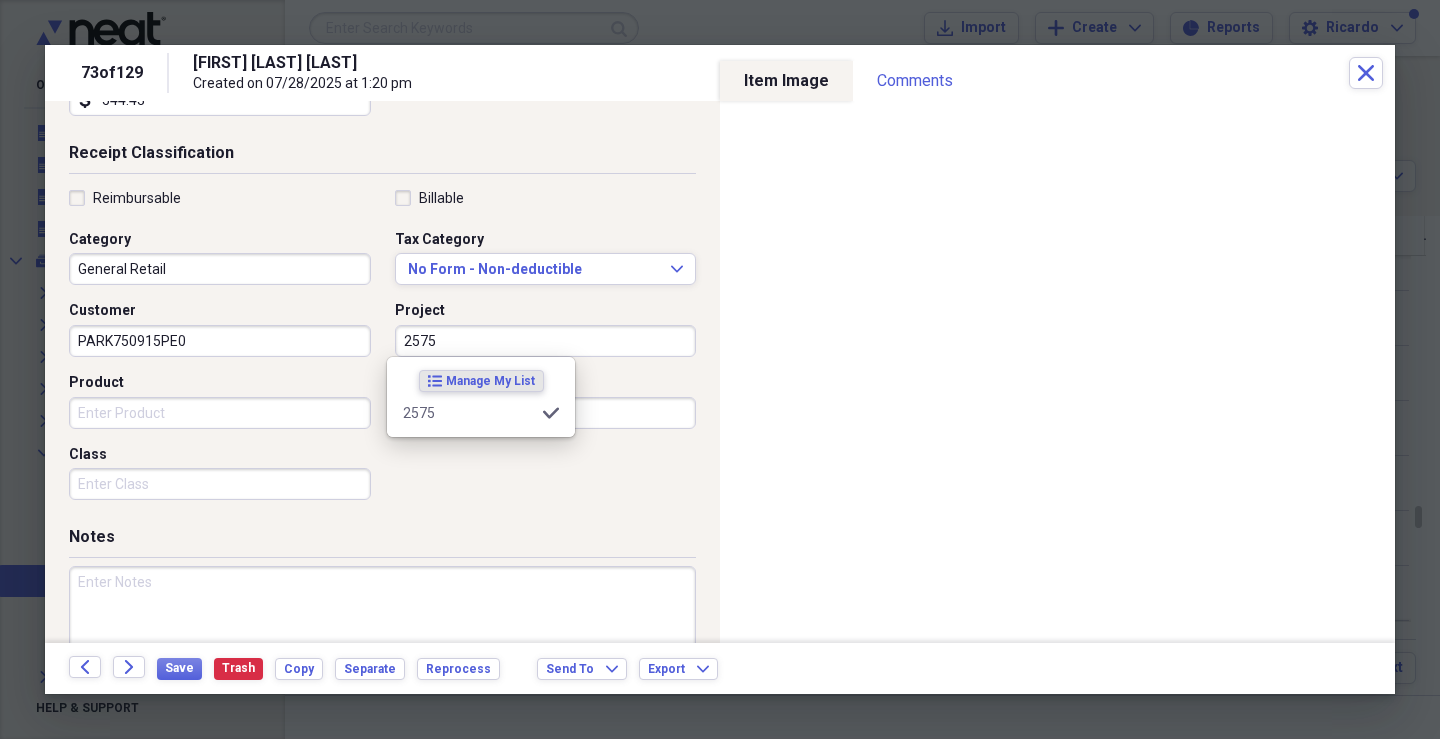 type on "2575" 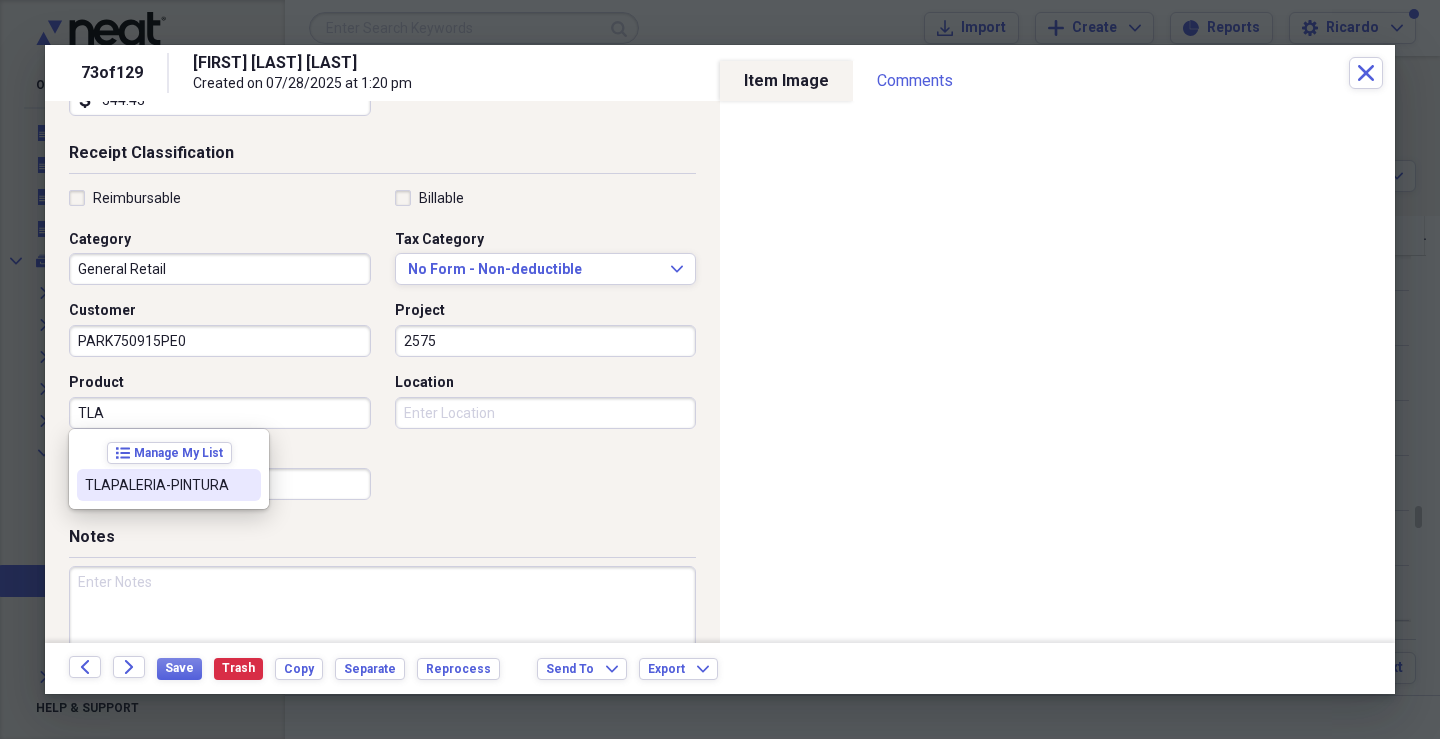 click on "TLAPALERIA-PINTURA" at bounding box center [157, 485] 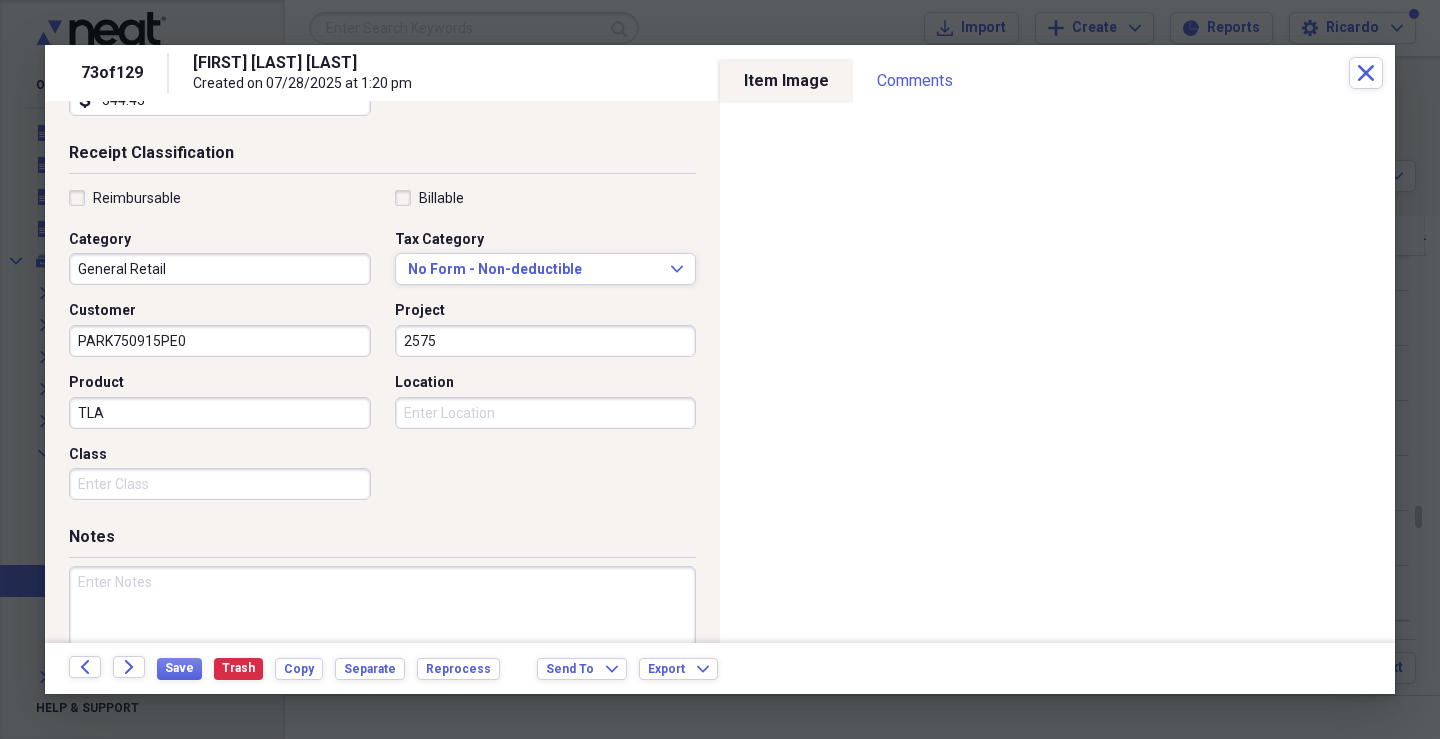 type on "TLAPALERIA-PINTURA" 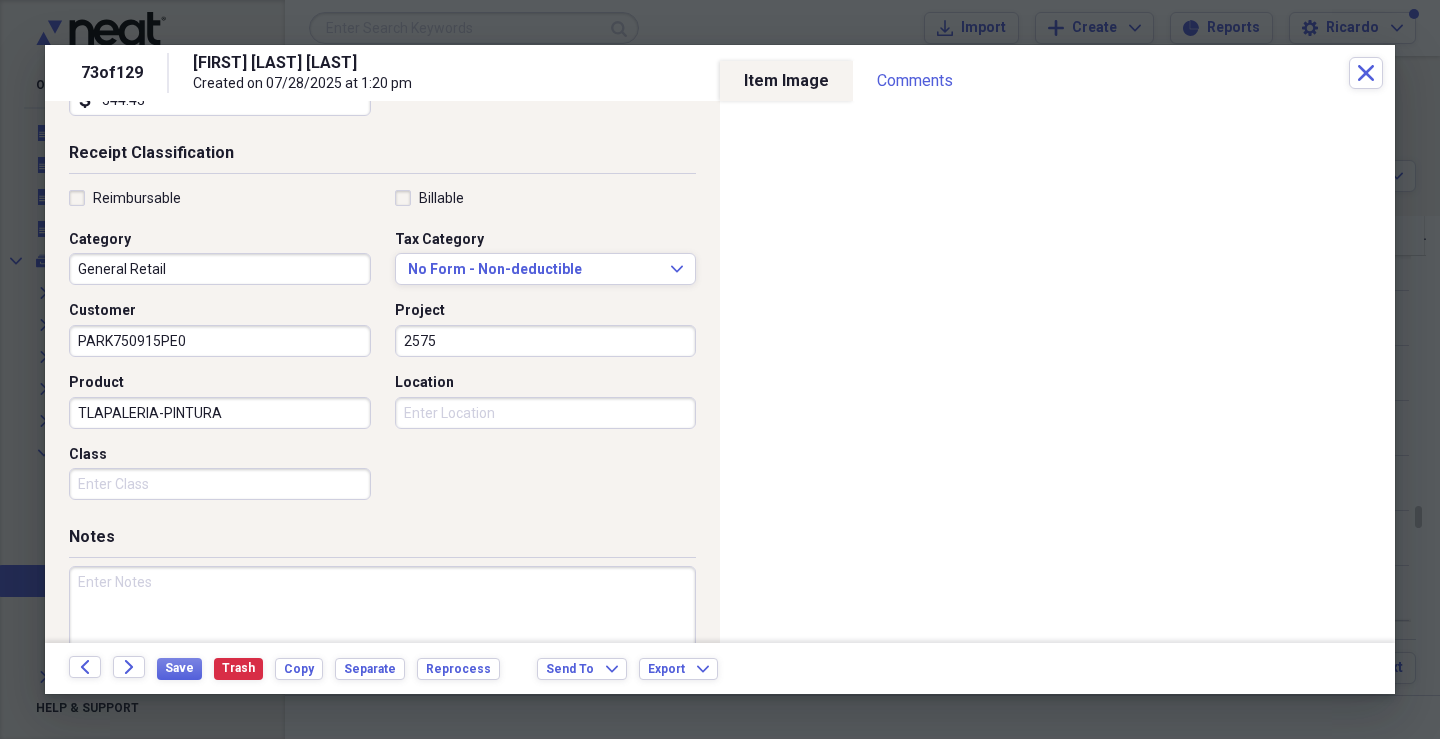click on "Class" at bounding box center (220, 484) 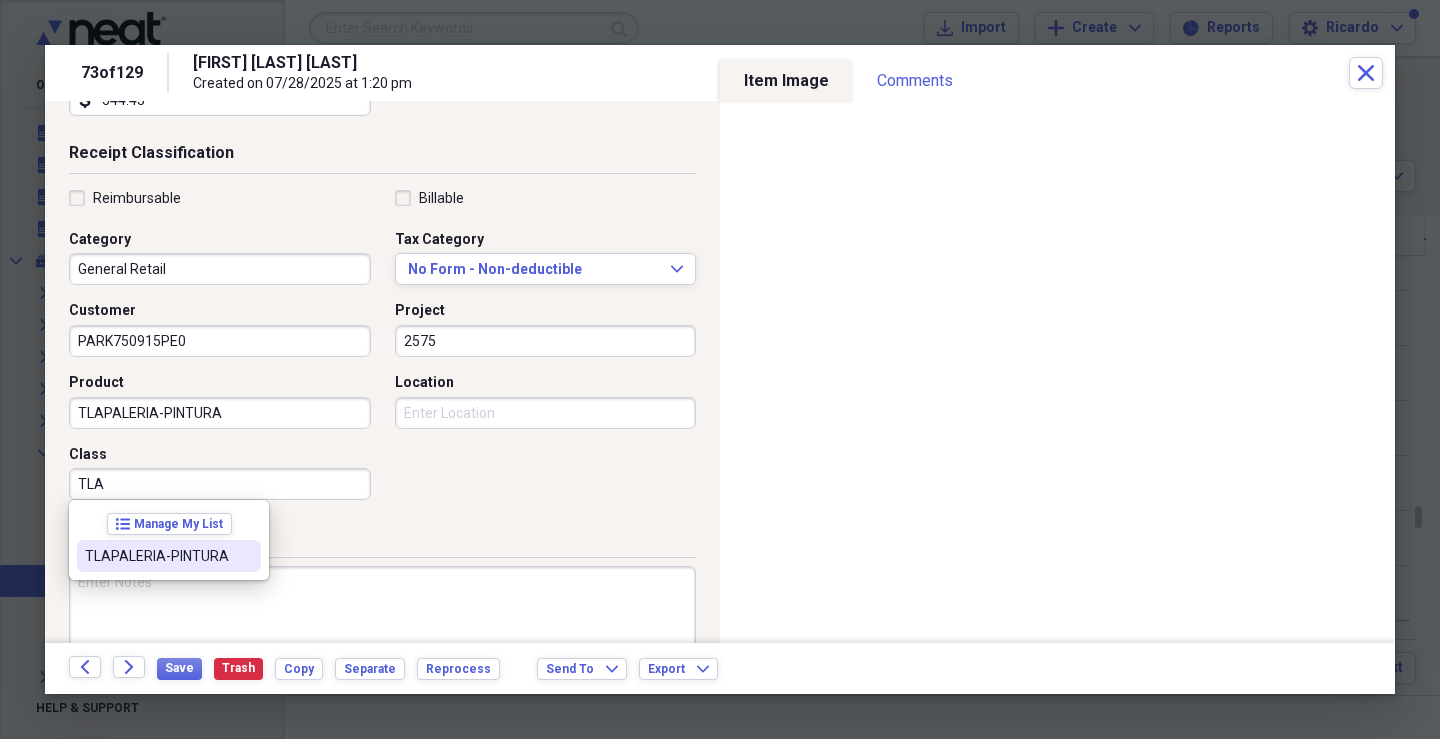 click on "TLAPALERIA-PINTURA" at bounding box center (157, 556) 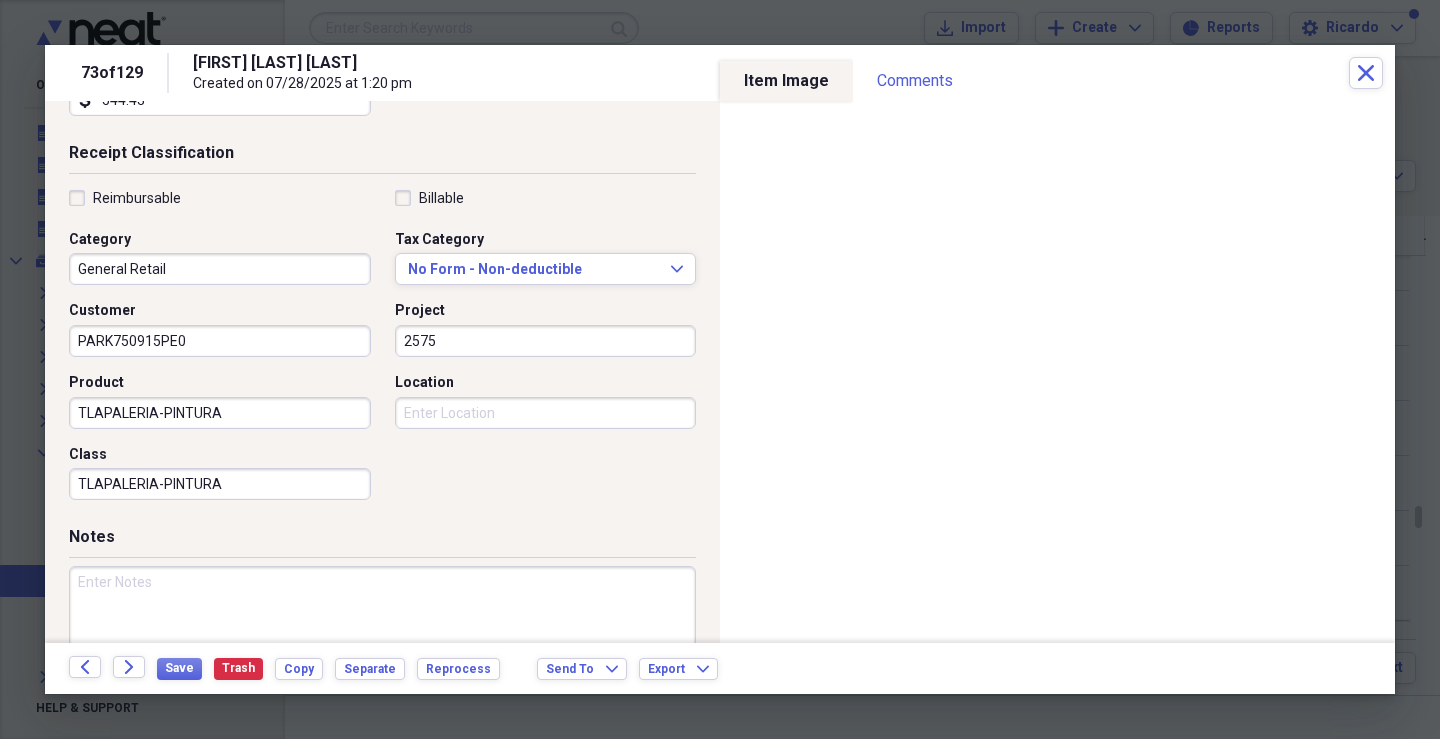 click on "Location" at bounding box center (546, 413) 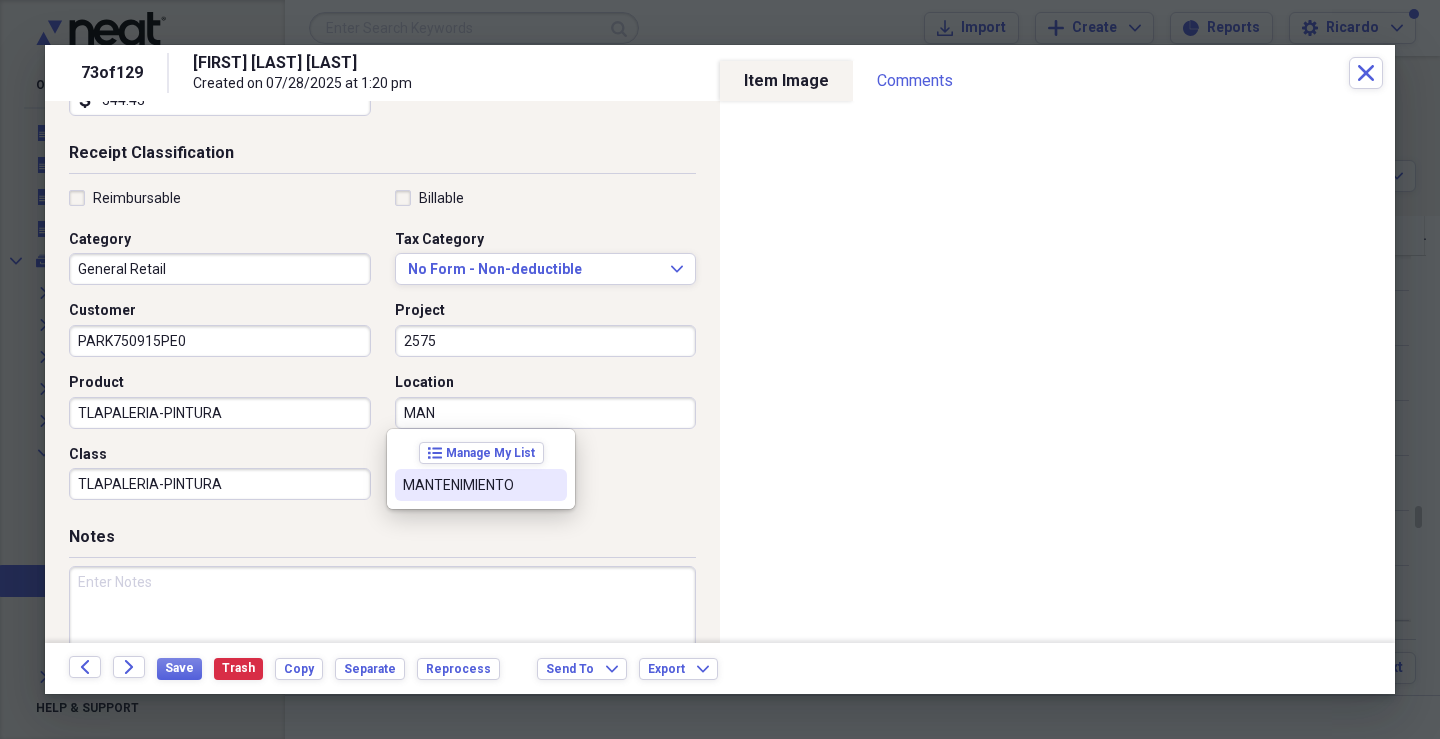 click on "MANTENIMIENTO" at bounding box center [469, 485] 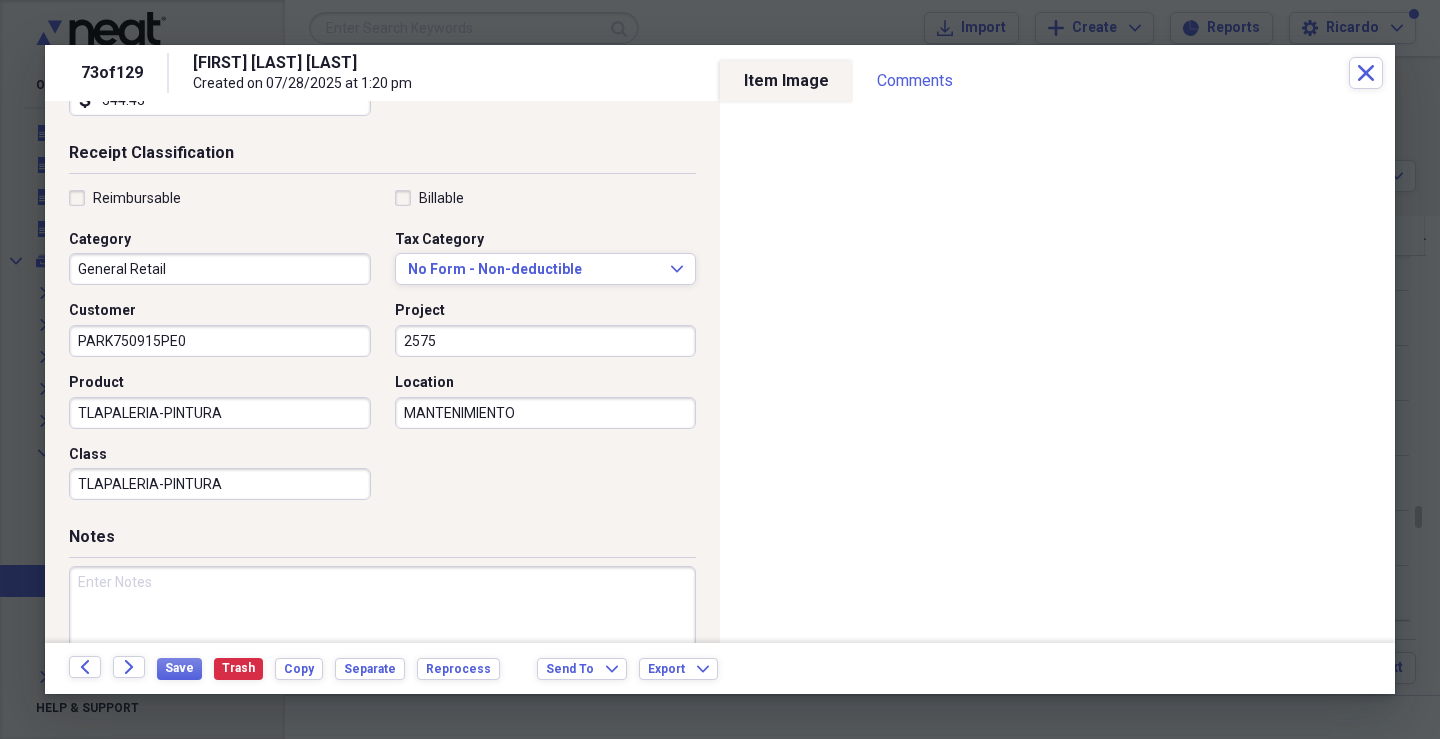 click at bounding box center (382, 631) 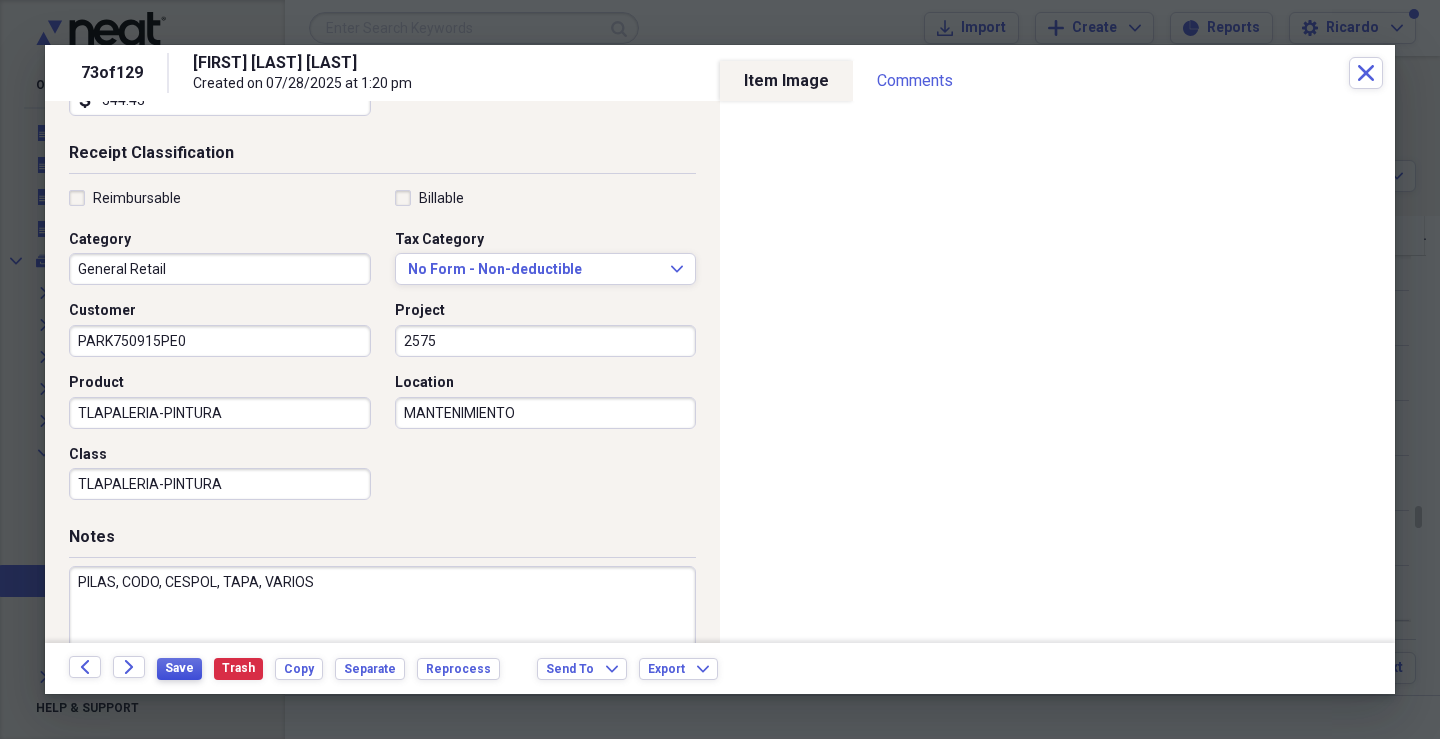 type on "PILAS, CODO, CESPOL, TAPA, VARIOS" 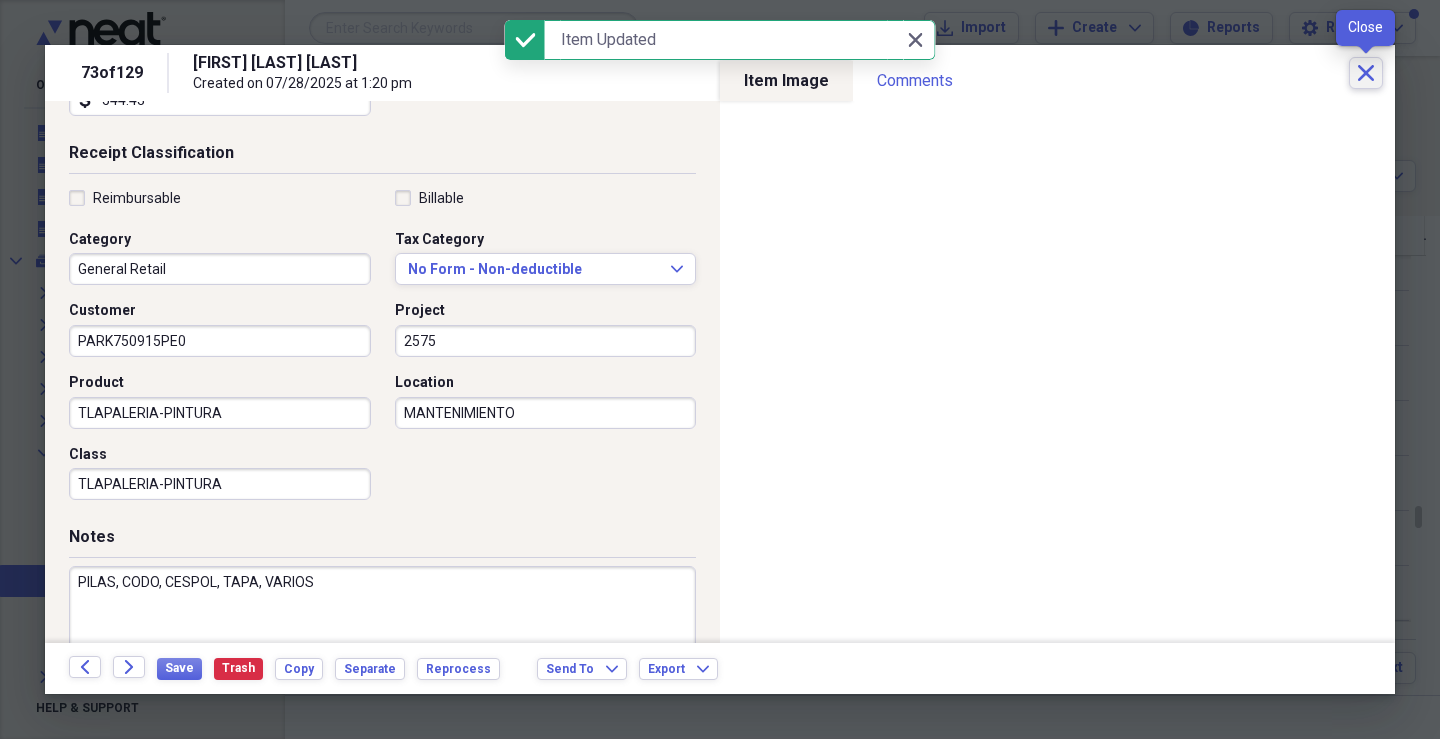 click on "Close" 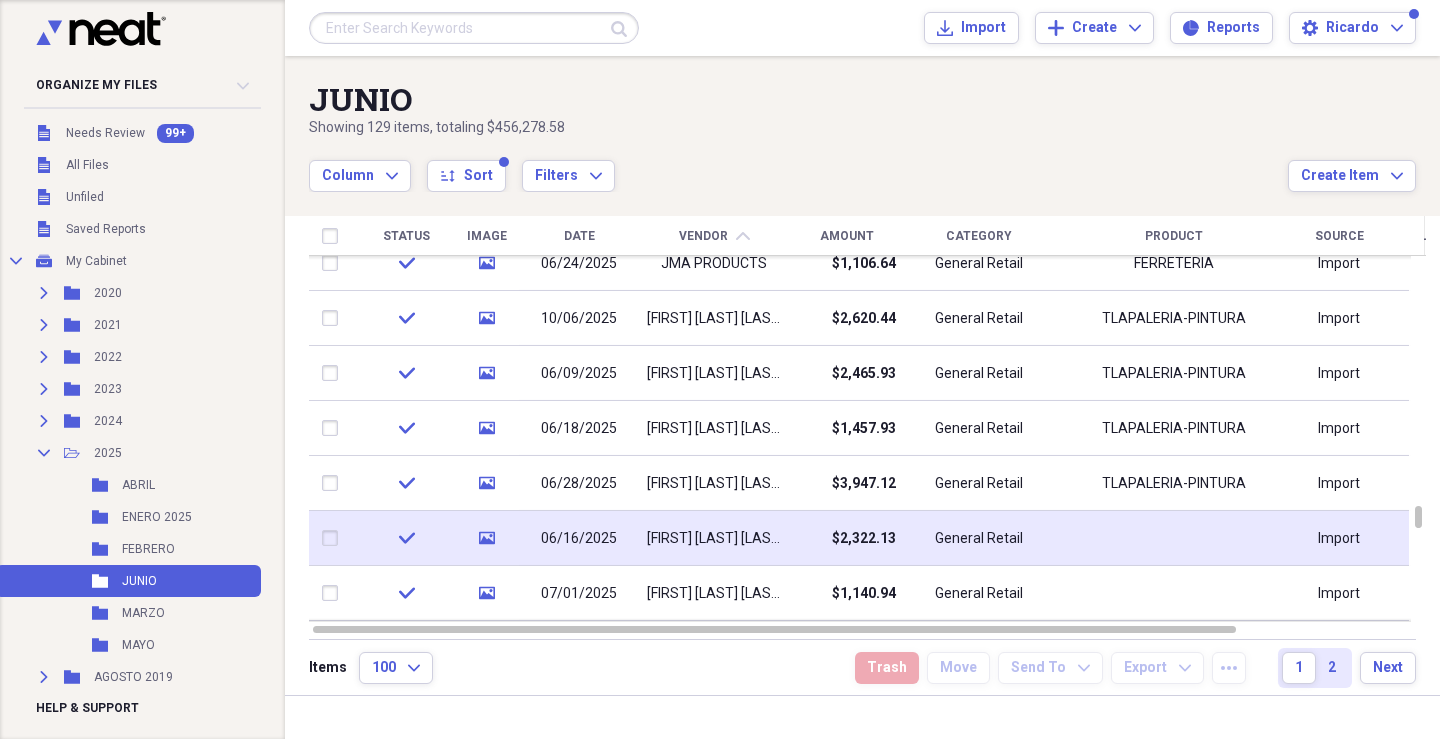 click on "06/16/2025" at bounding box center [579, 539] 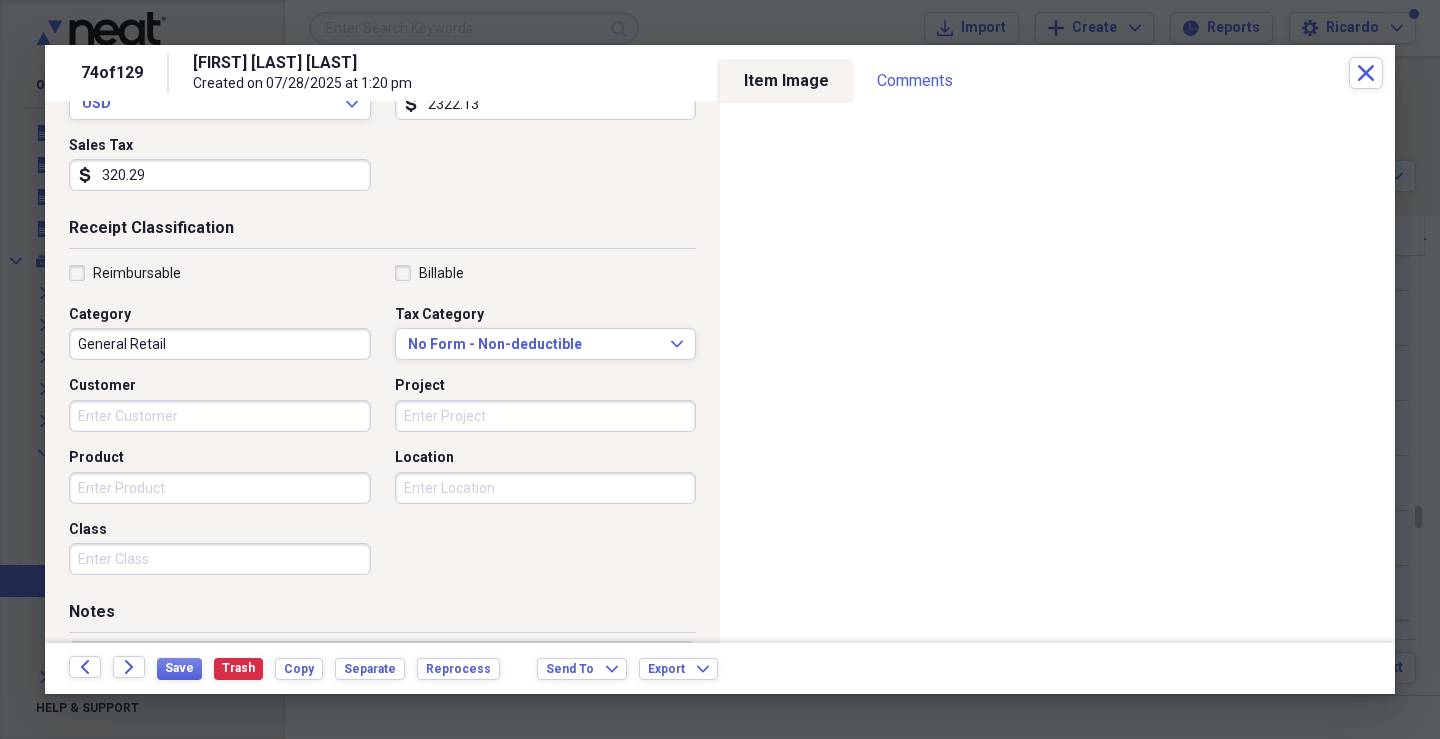 scroll, scrollTop: 327, scrollLeft: 0, axis: vertical 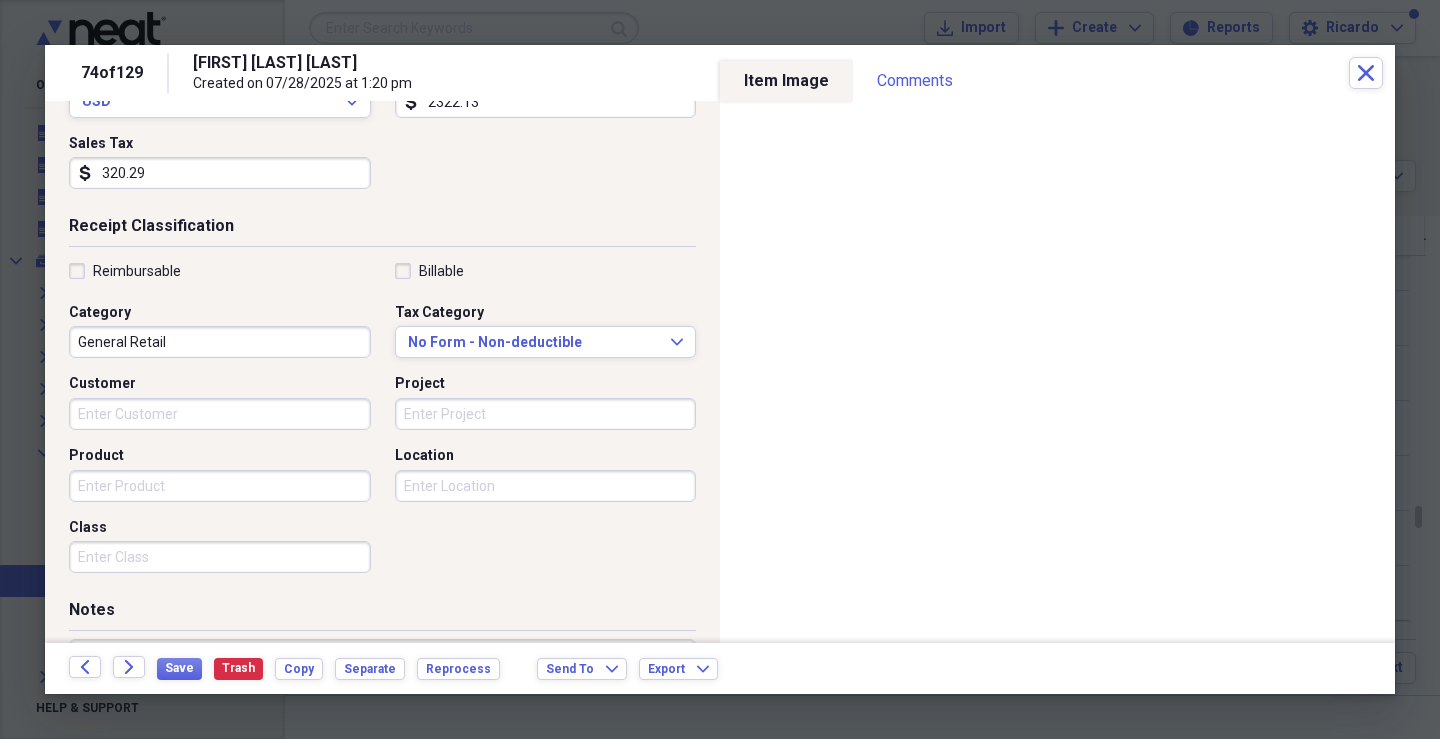 click on "Customer" at bounding box center [220, 414] 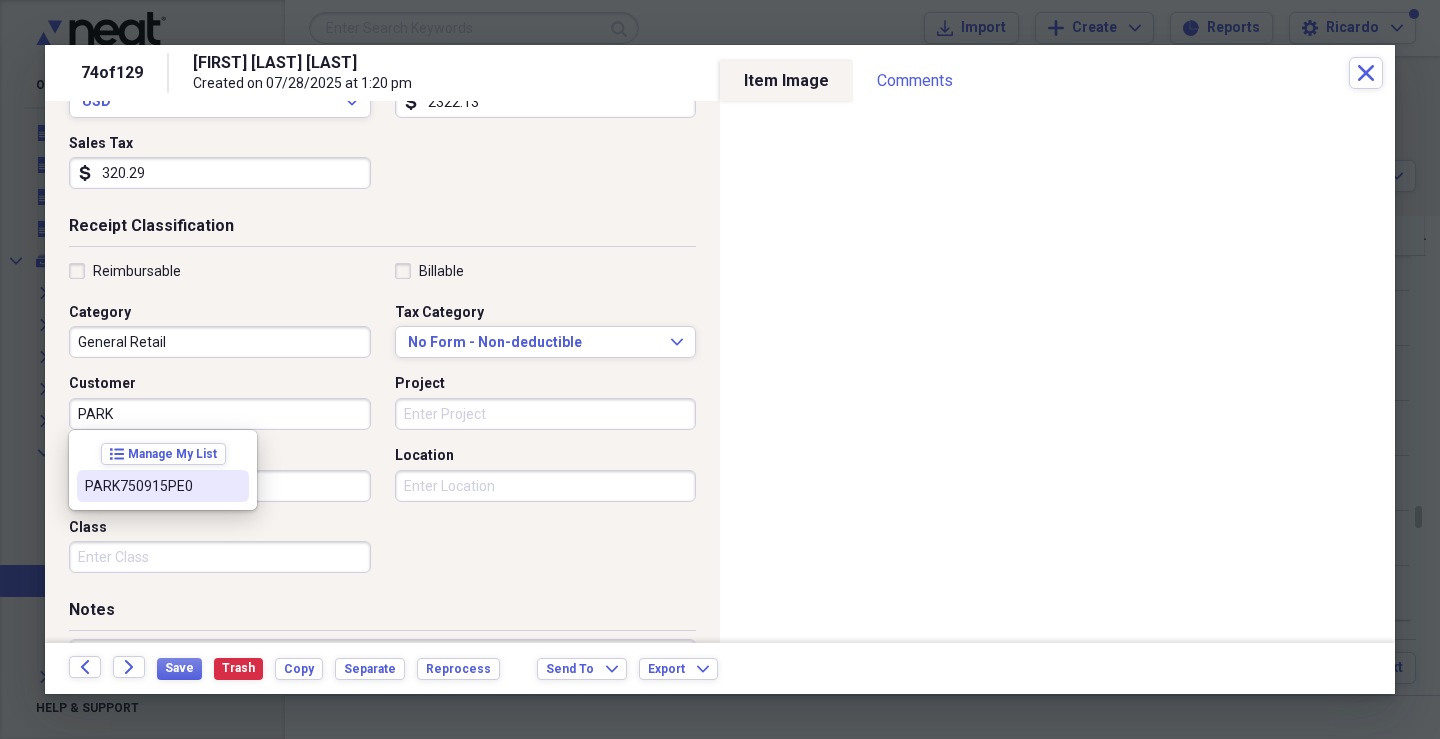 click on "PARK750915PE0" at bounding box center (163, 486) 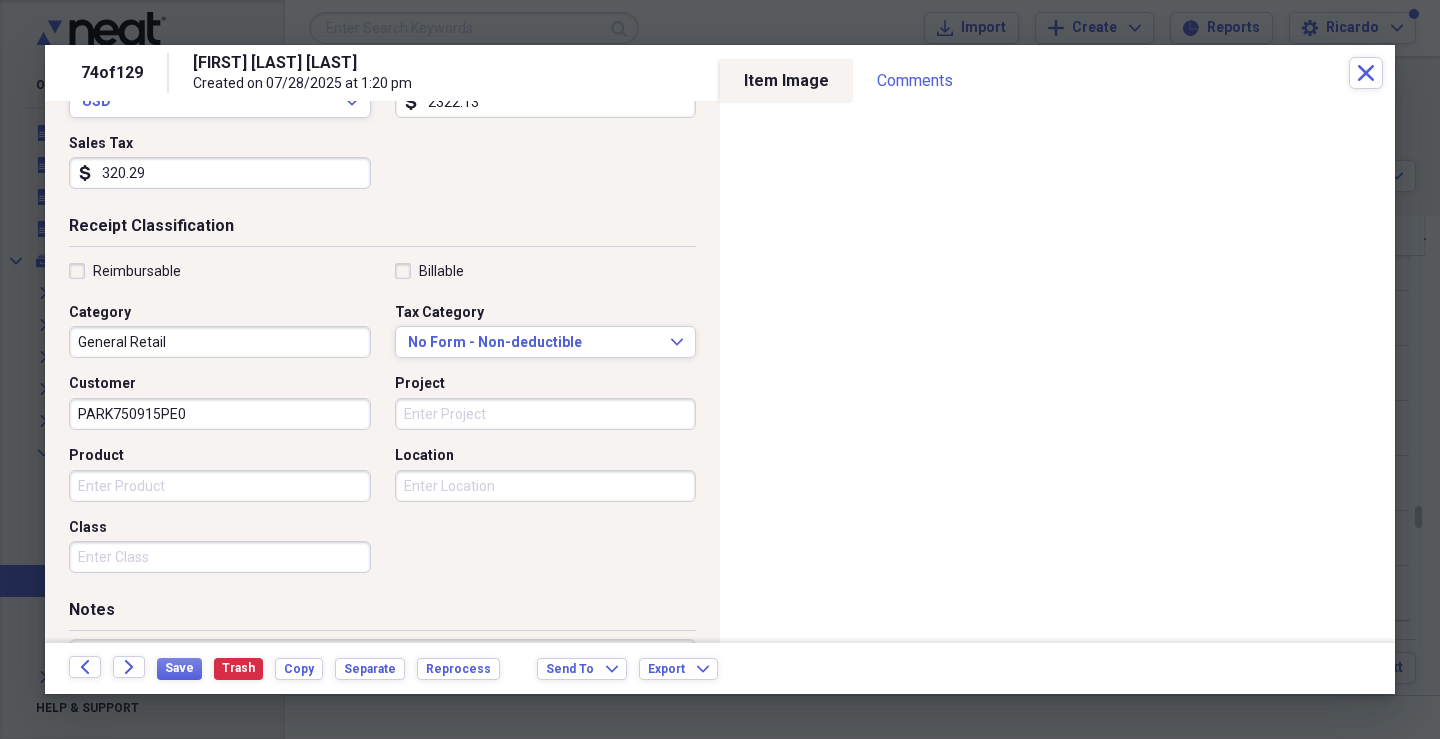 click on "Project" at bounding box center (546, 414) 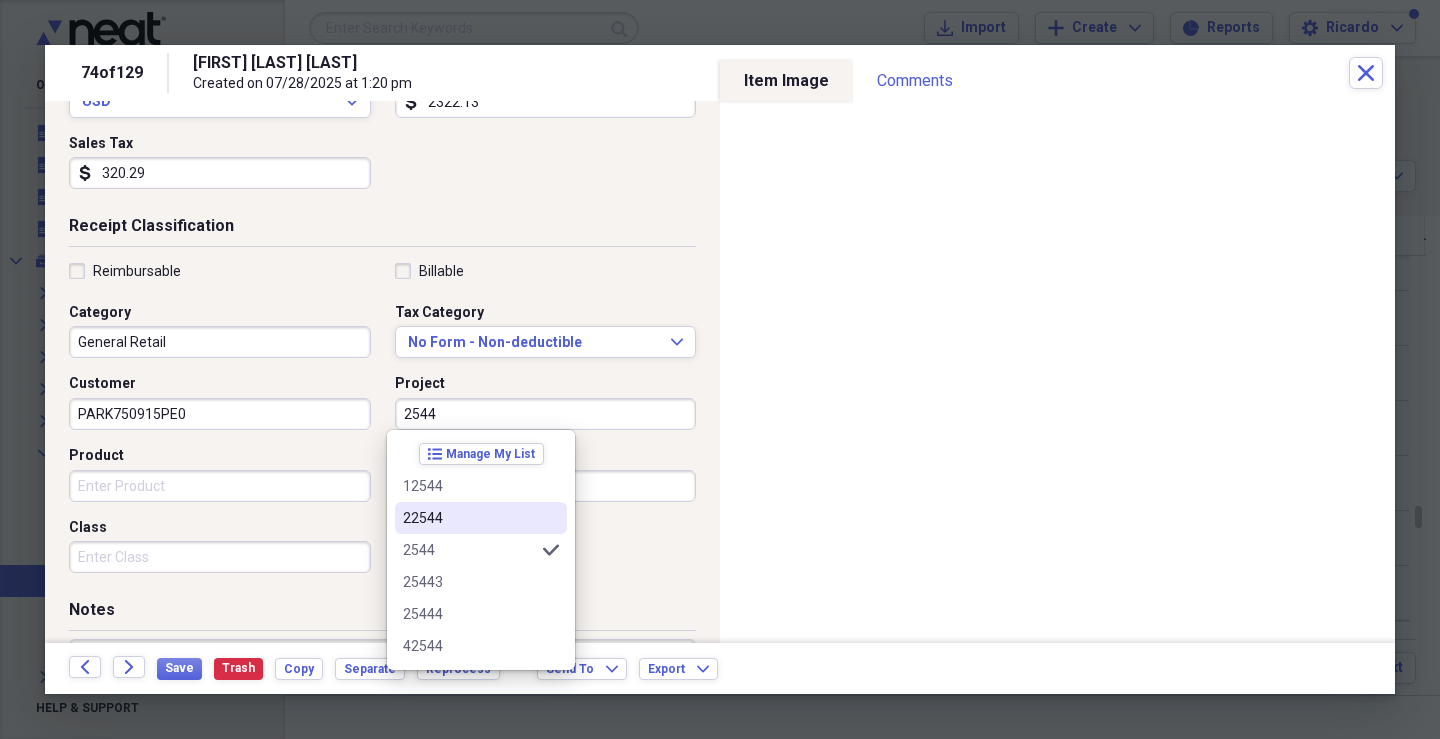 type on "2544" 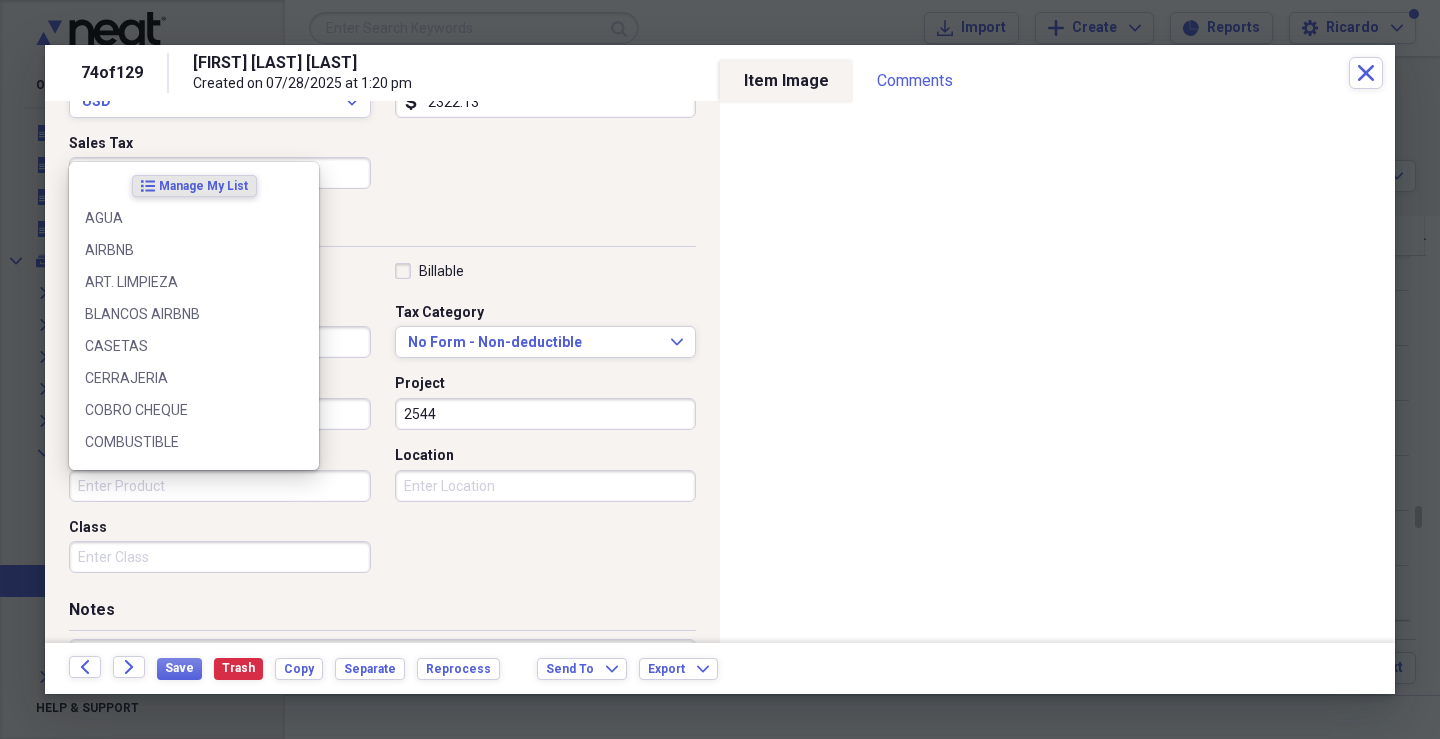 click on "Product" at bounding box center (220, 486) 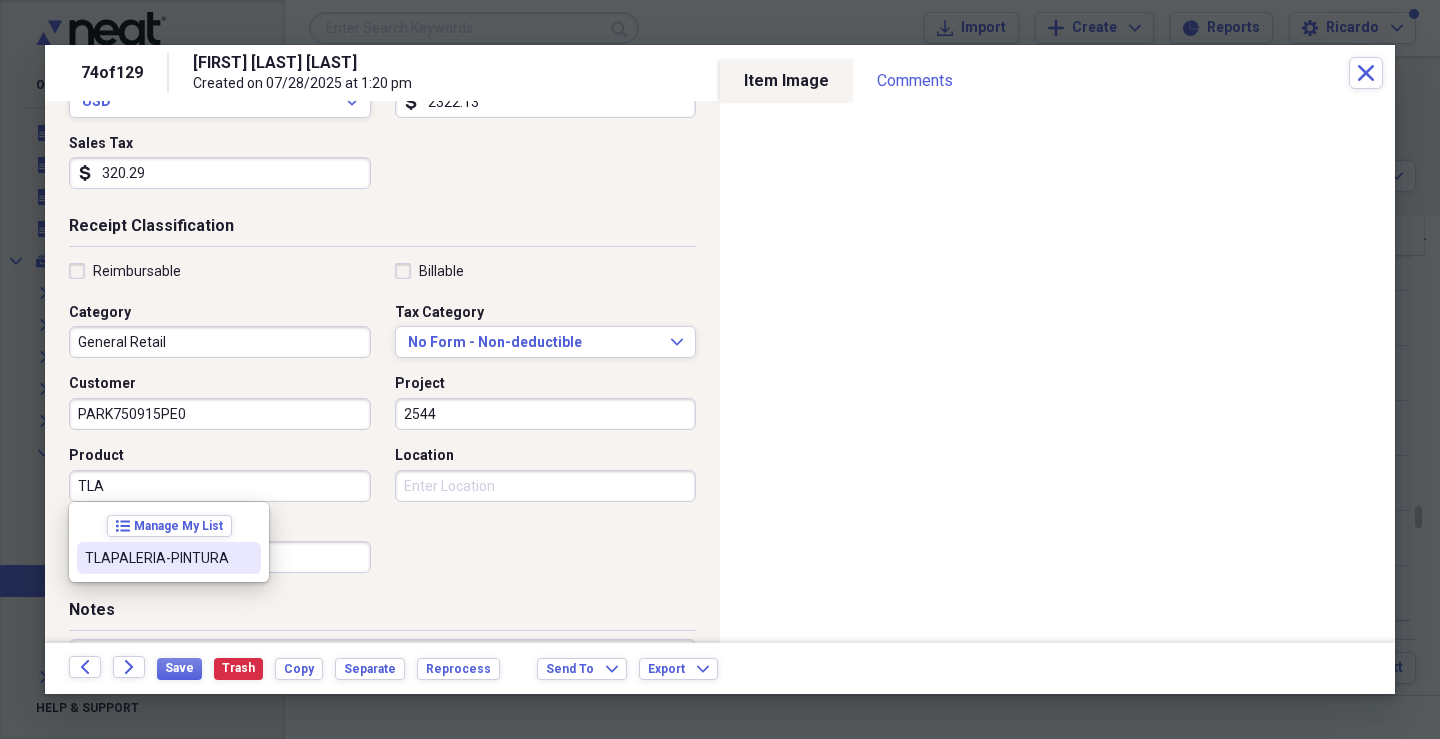 click on "TLAPALERIA-PINTURA" at bounding box center [157, 558] 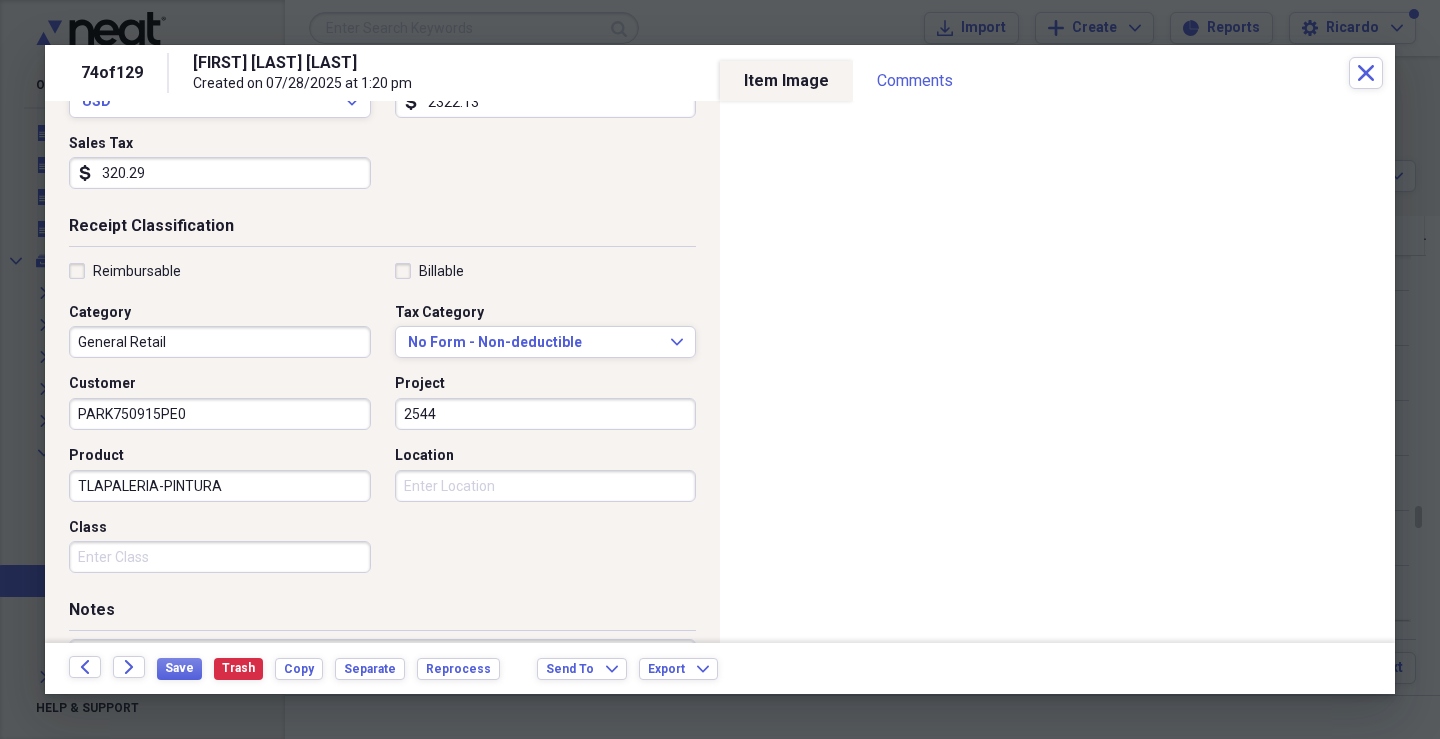 click on "Class" at bounding box center [220, 557] 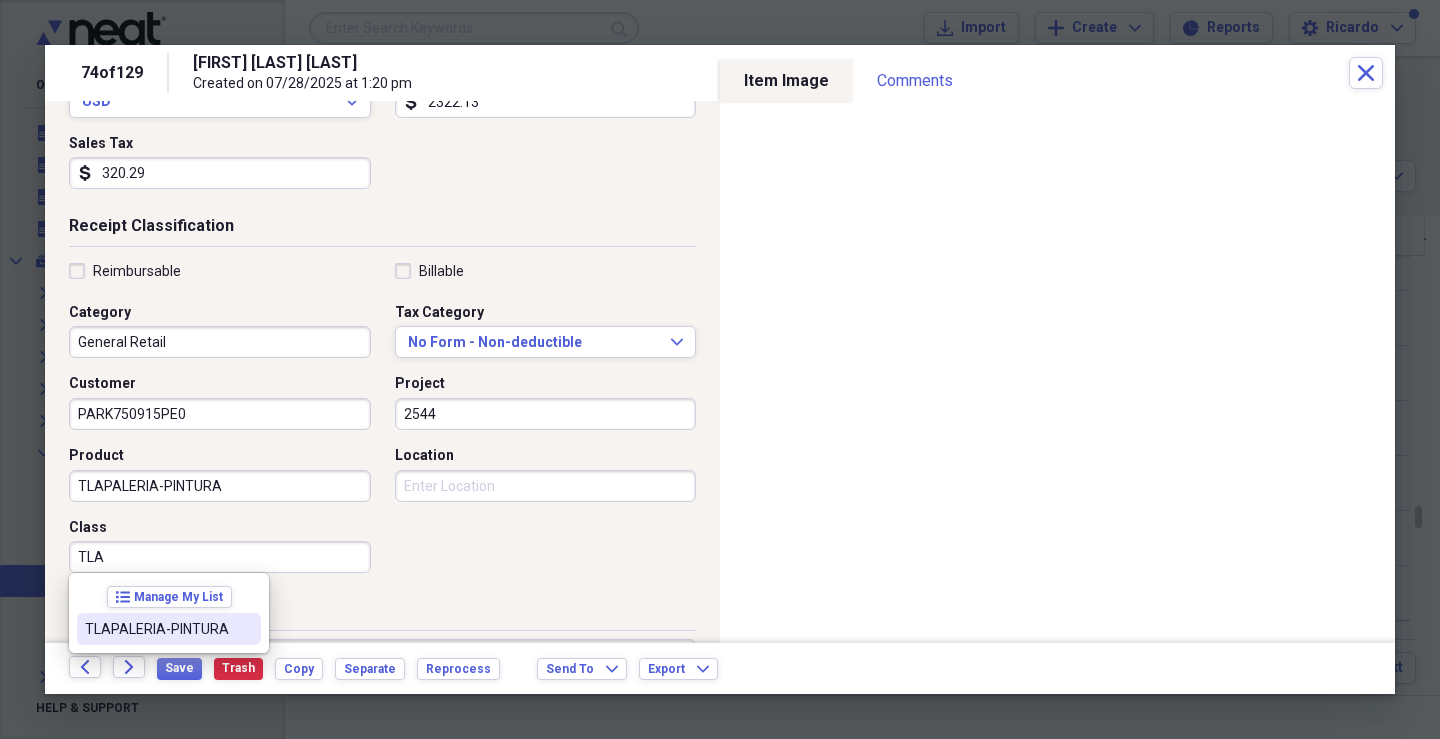 drag, startPoint x: 172, startPoint y: 617, endPoint x: 229, endPoint y: 603, distance: 58.694122 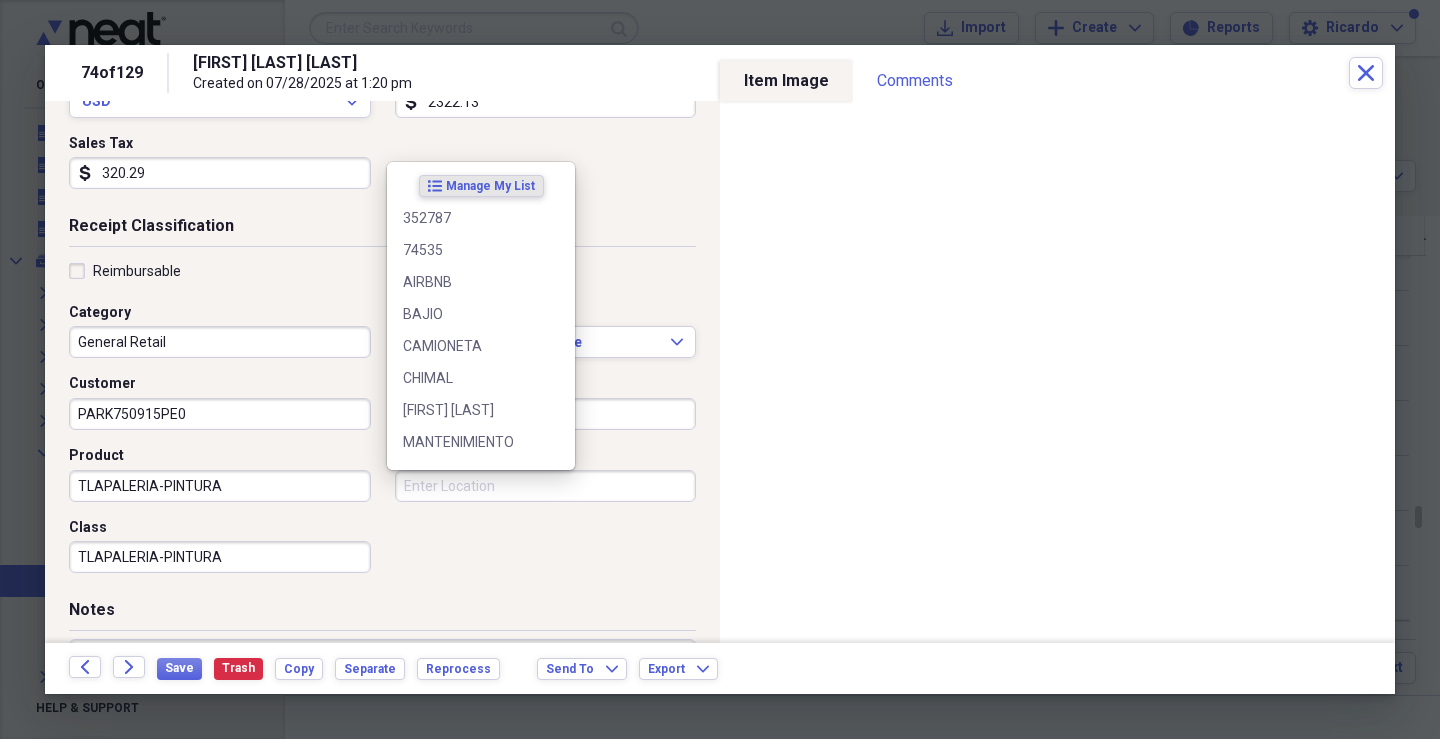 click on "Location" at bounding box center (546, 486) 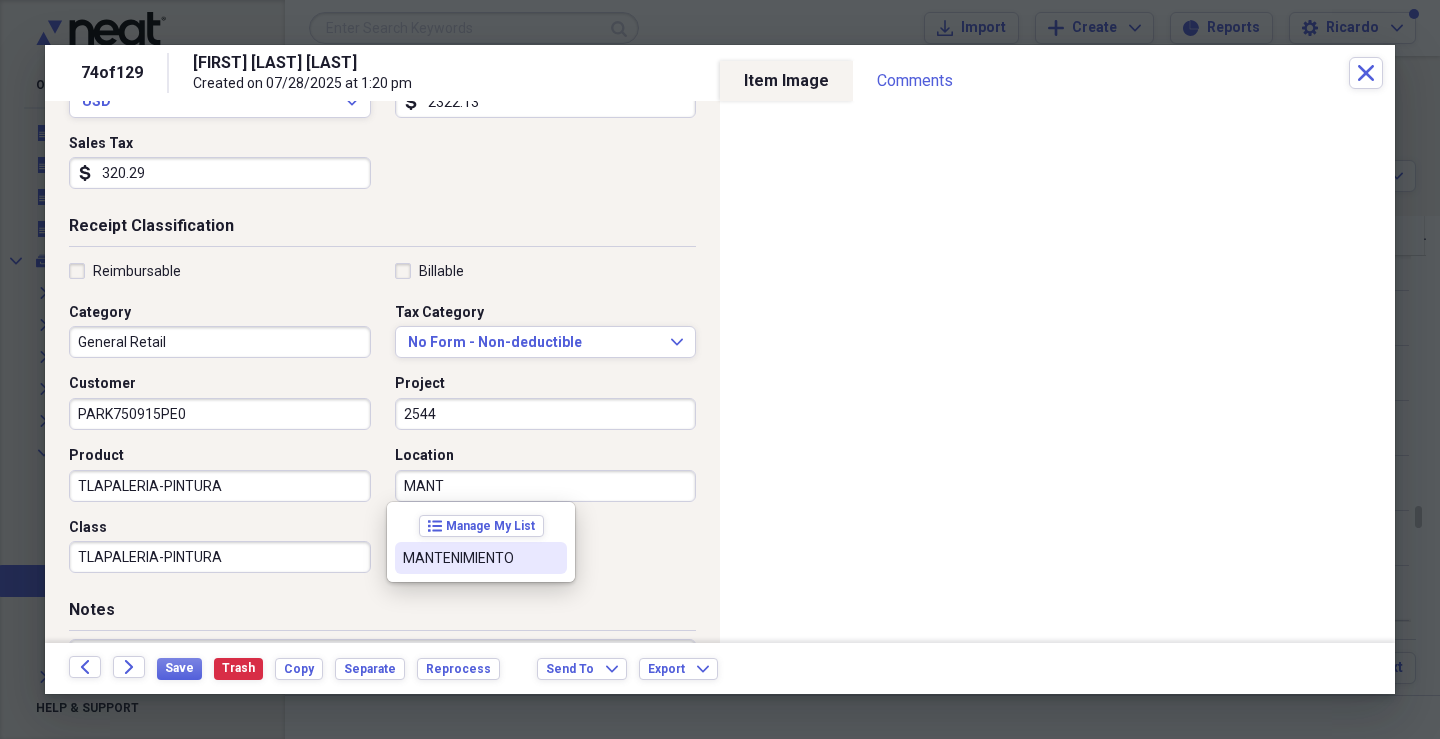 drag, startPoint x: 434, startPoint y: 558, endPoint x: 588, endPoint y: 512, distance: 160.72336 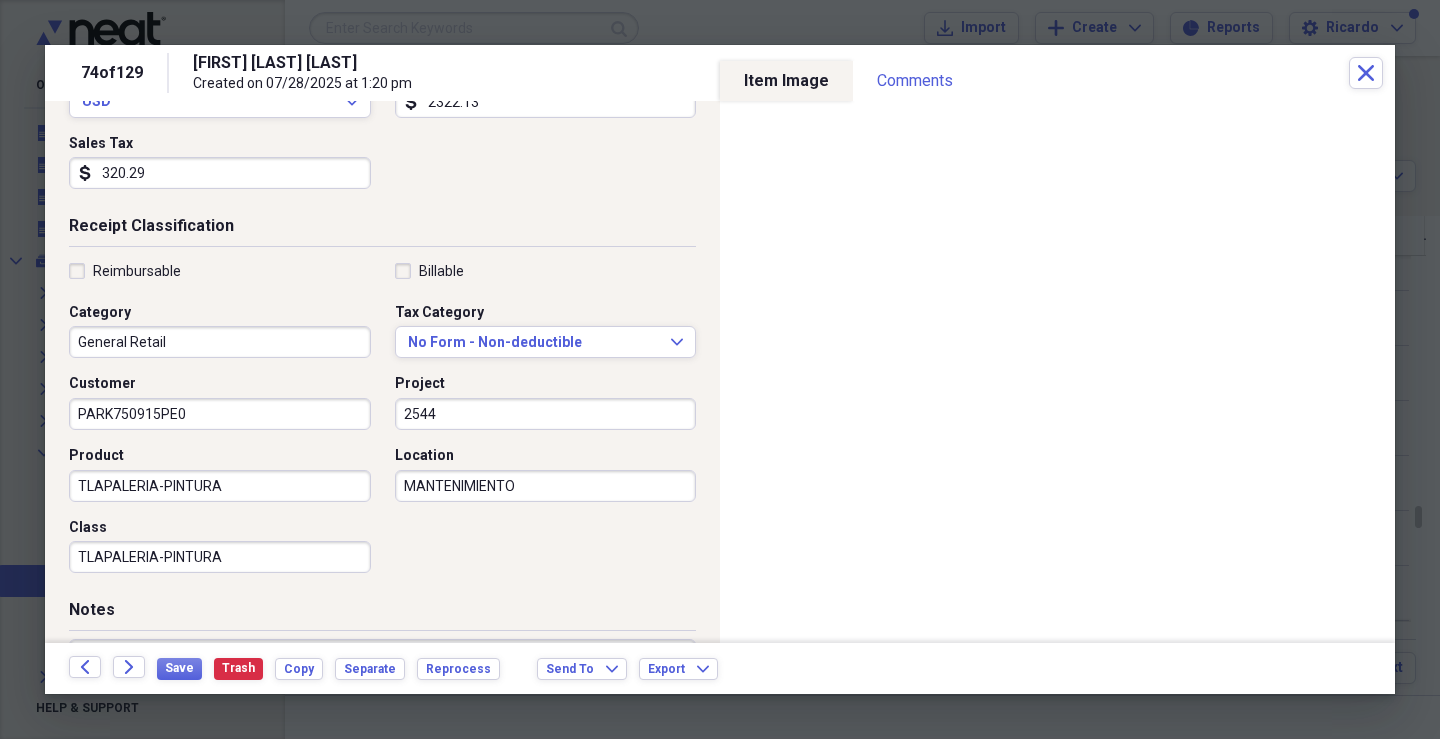 scroll, scrollTop: 479, scrollLeft: 0, axis: vertical 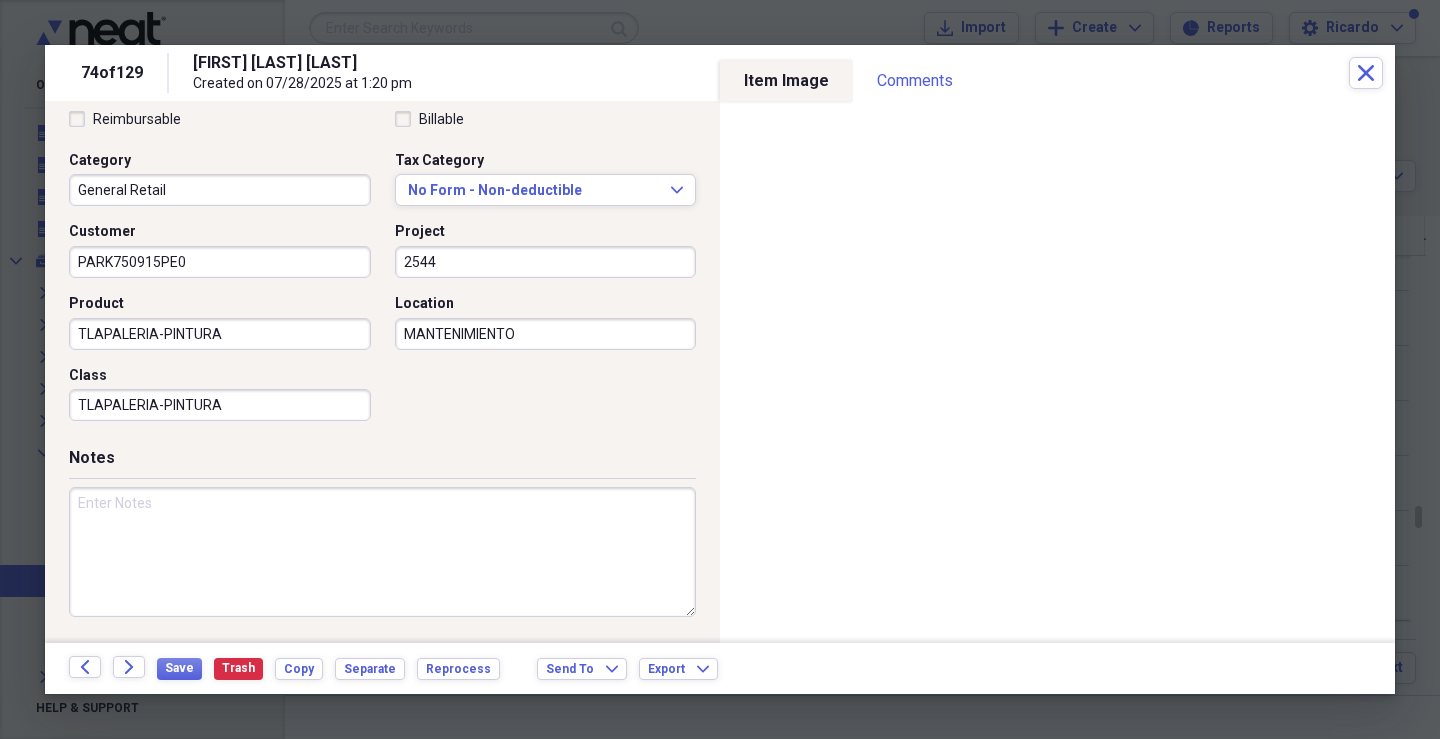 click at bounding box center [382, 552] 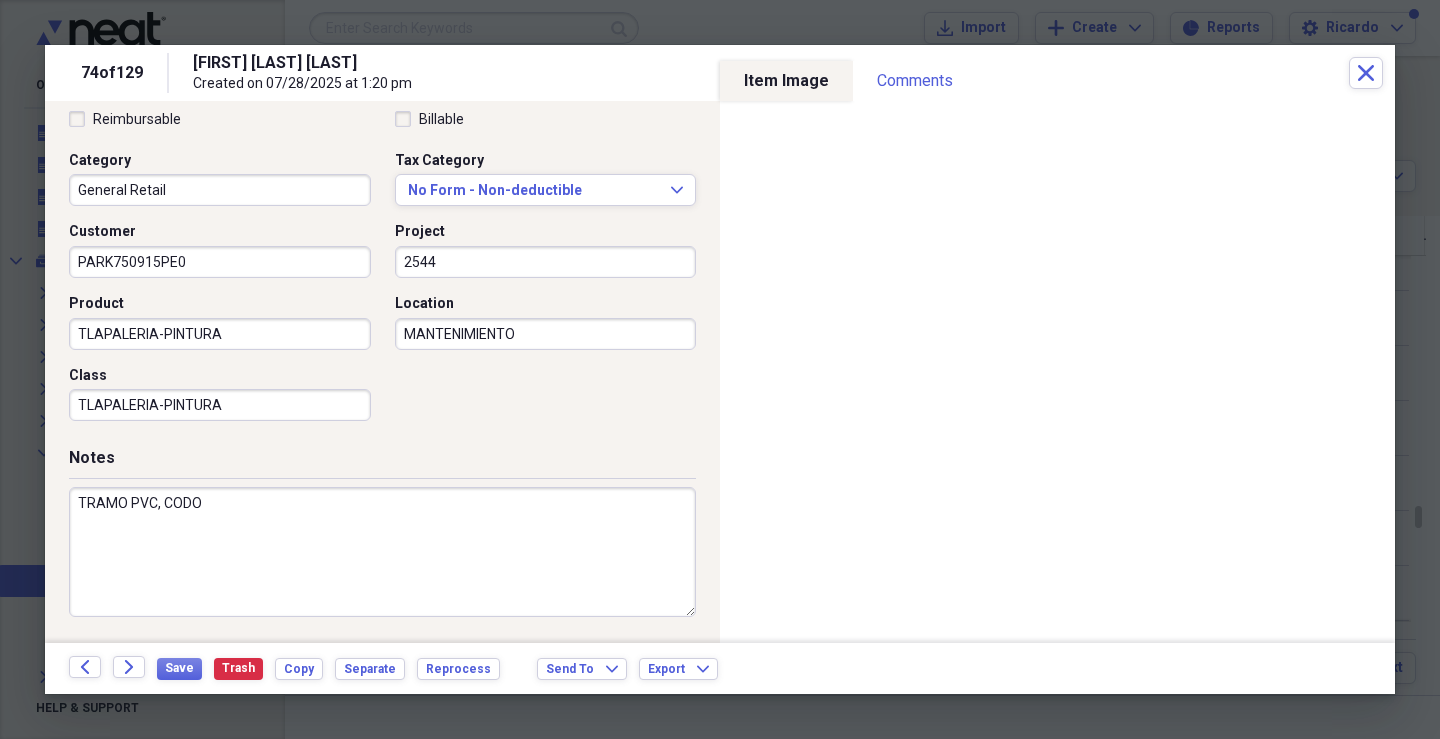 click on "TRAMO PVC, CODO" at bounding box center (382, 552) 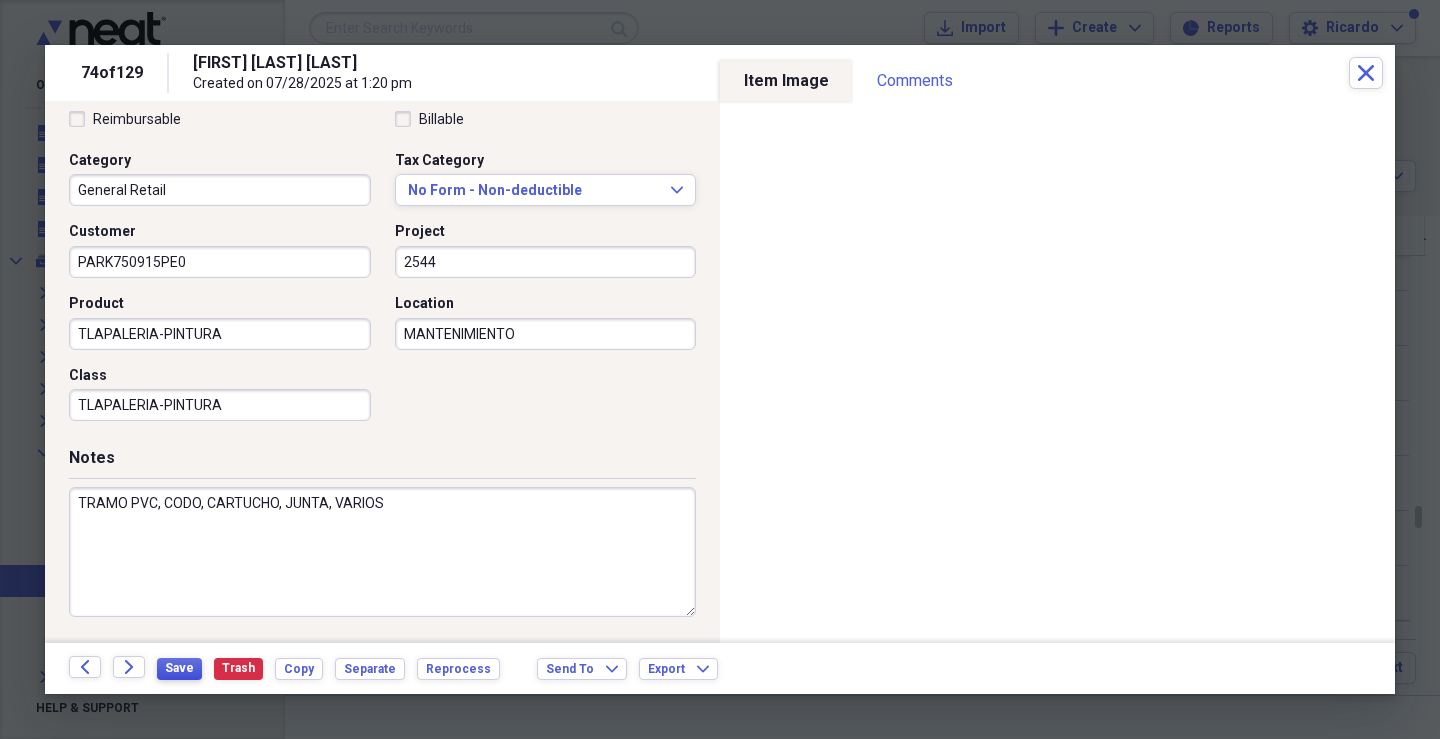 type on "TRAMO PVC, CODO, CARTUCHO, JUNTA, VARIOS" 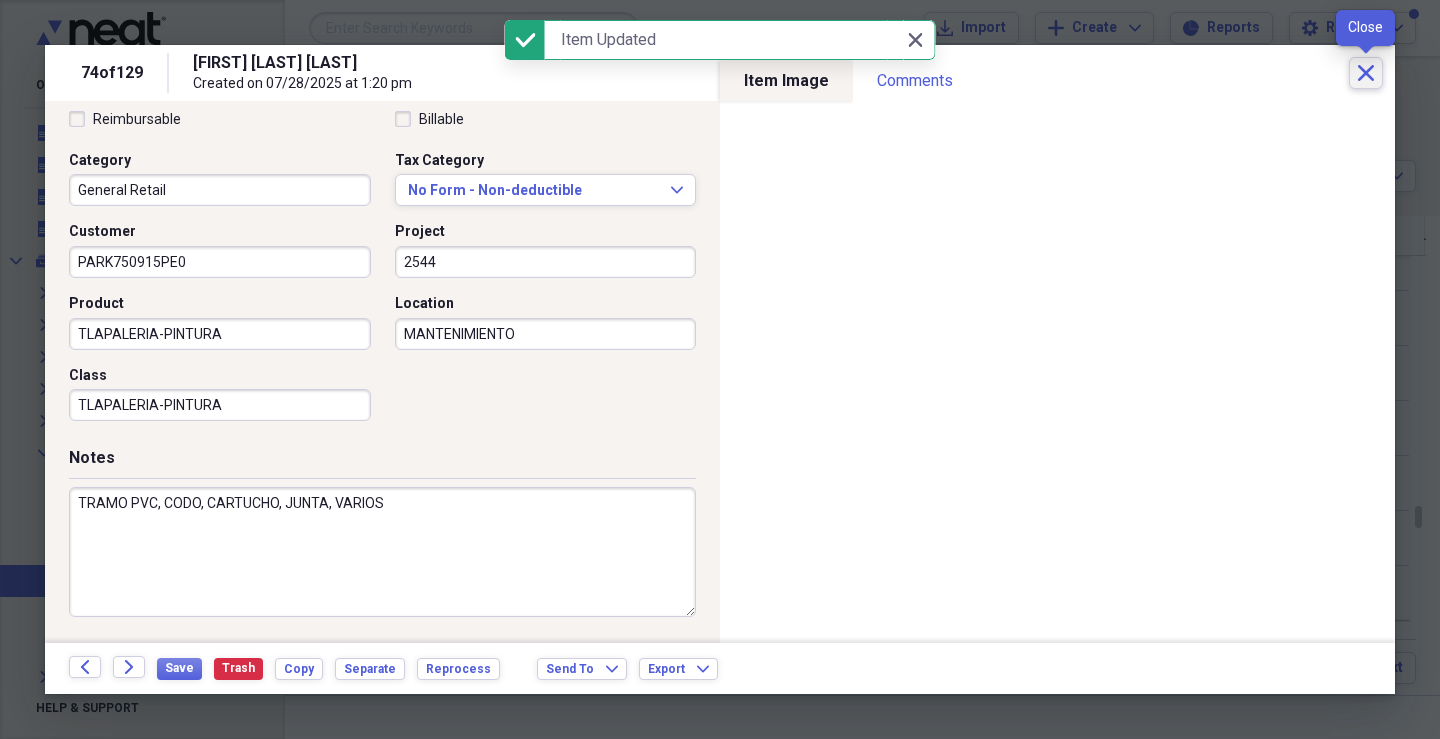 click on "Close" at bounding box center [1366, 73] 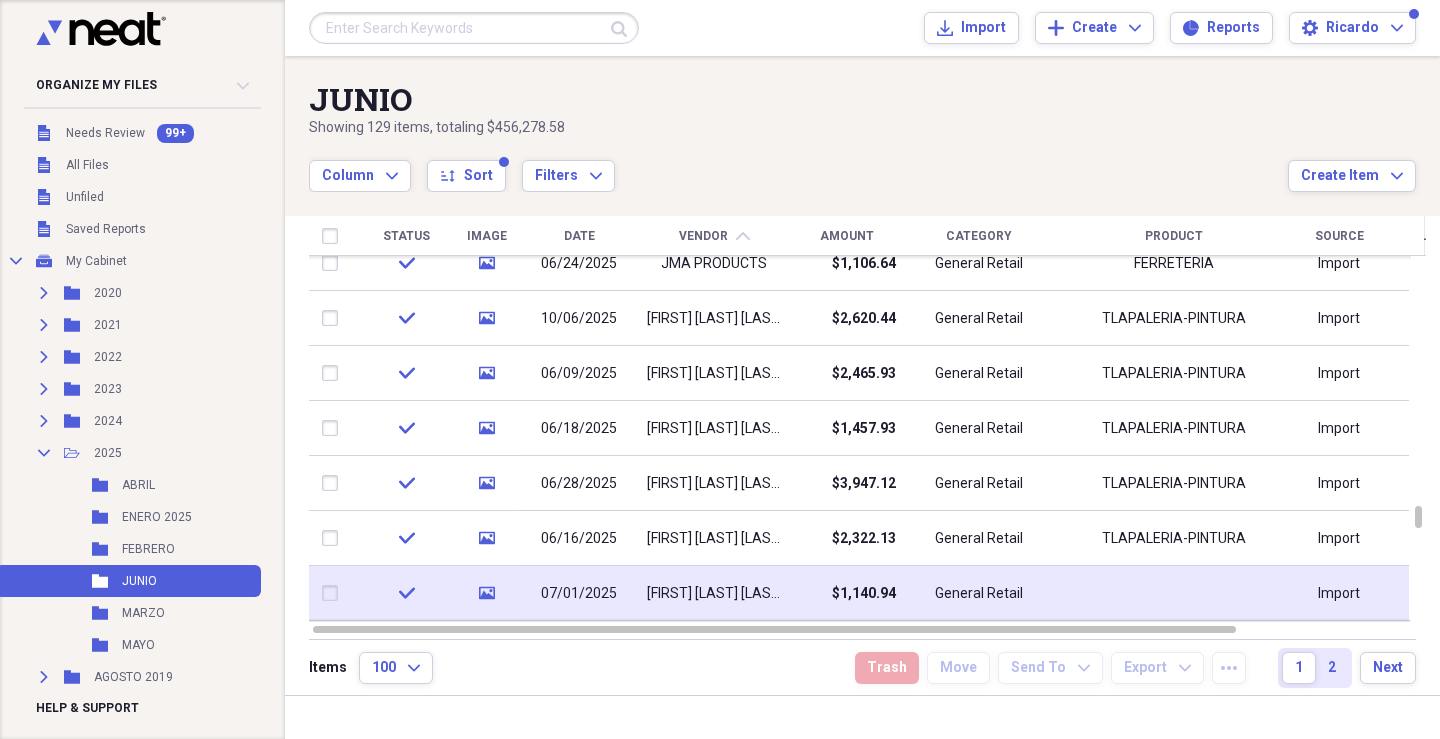 click on "[NAME]" at bounding box center [714, 594] 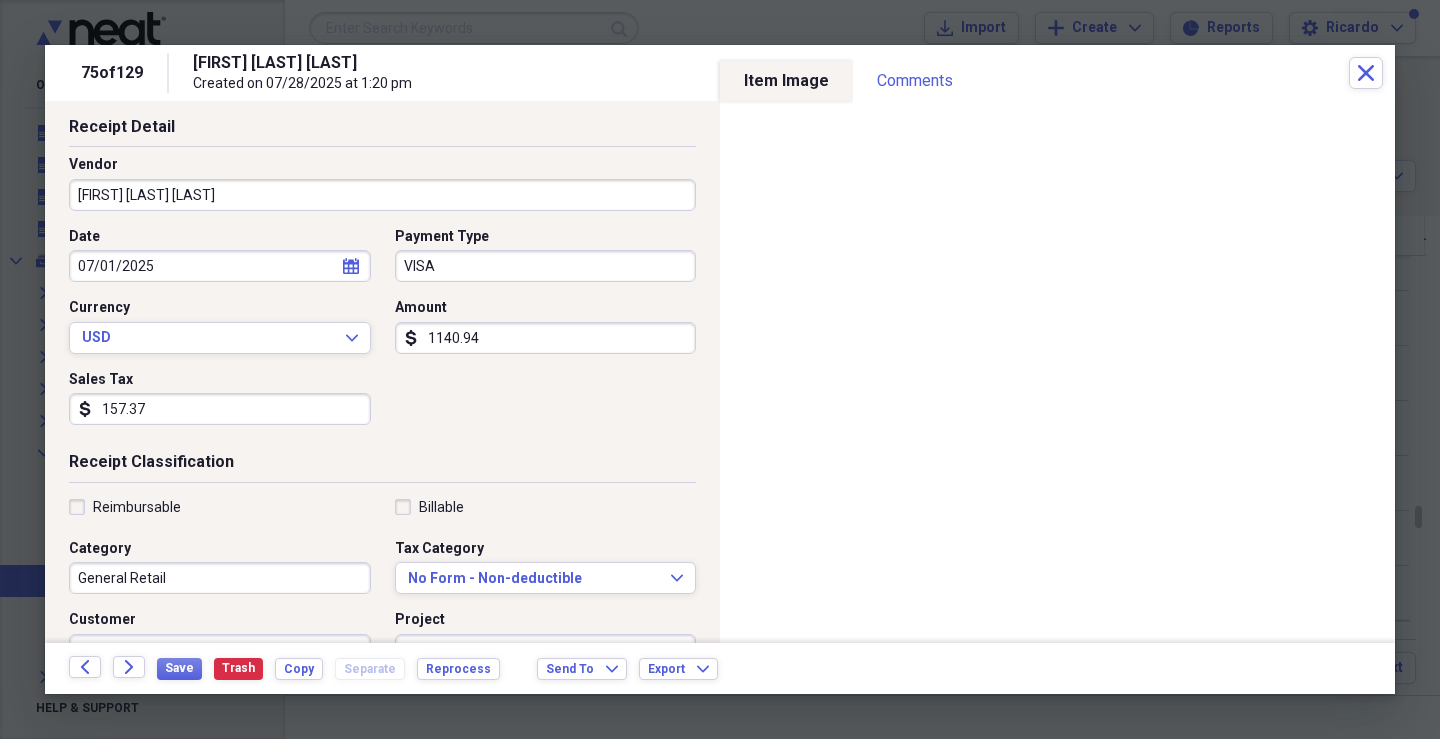 scroll, scrollTop: 200, scrollLeft: 0, axis: vertical 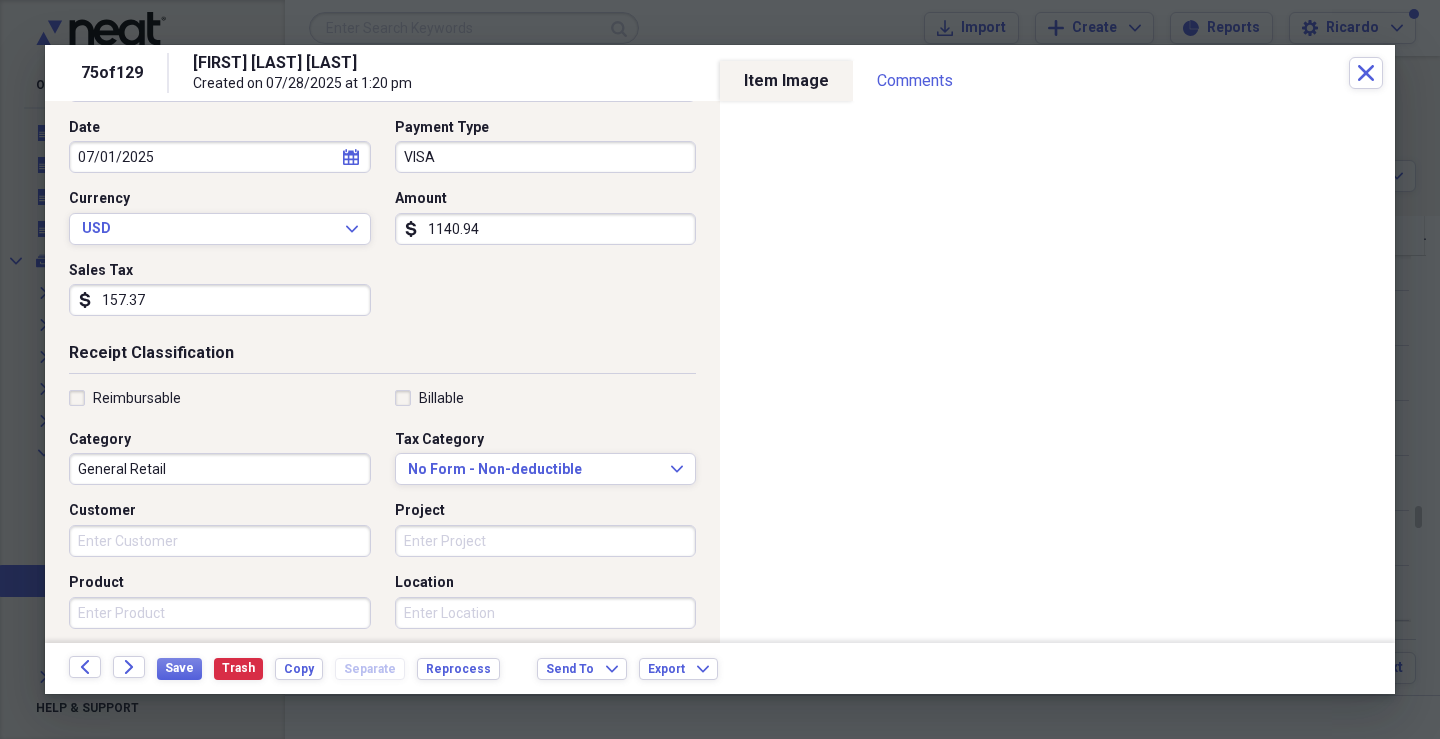 click on "Customer" at bounding box center [220, 541] 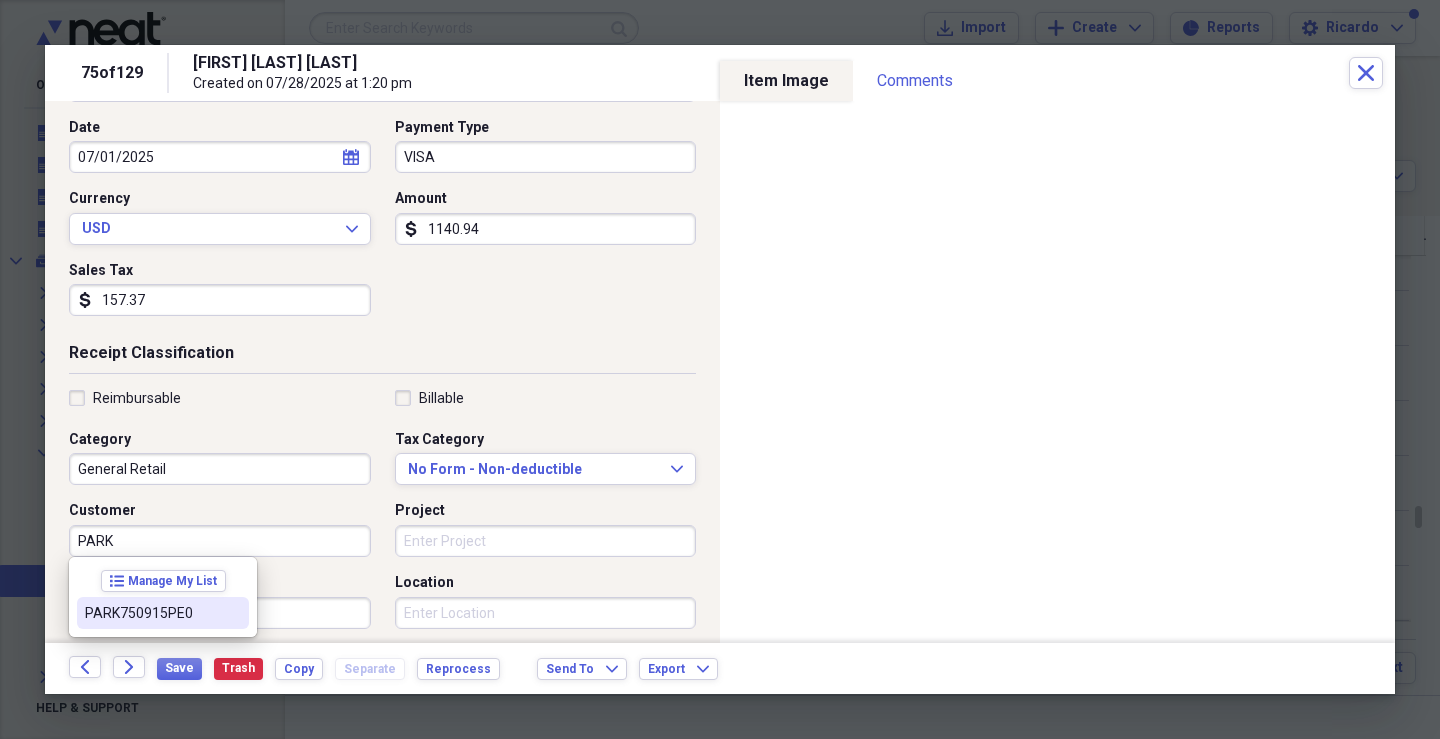 drag, startPoint x: 143, startPoint y: 614, endPoint x: 265, endPoint y: 596, distance: 123.32072 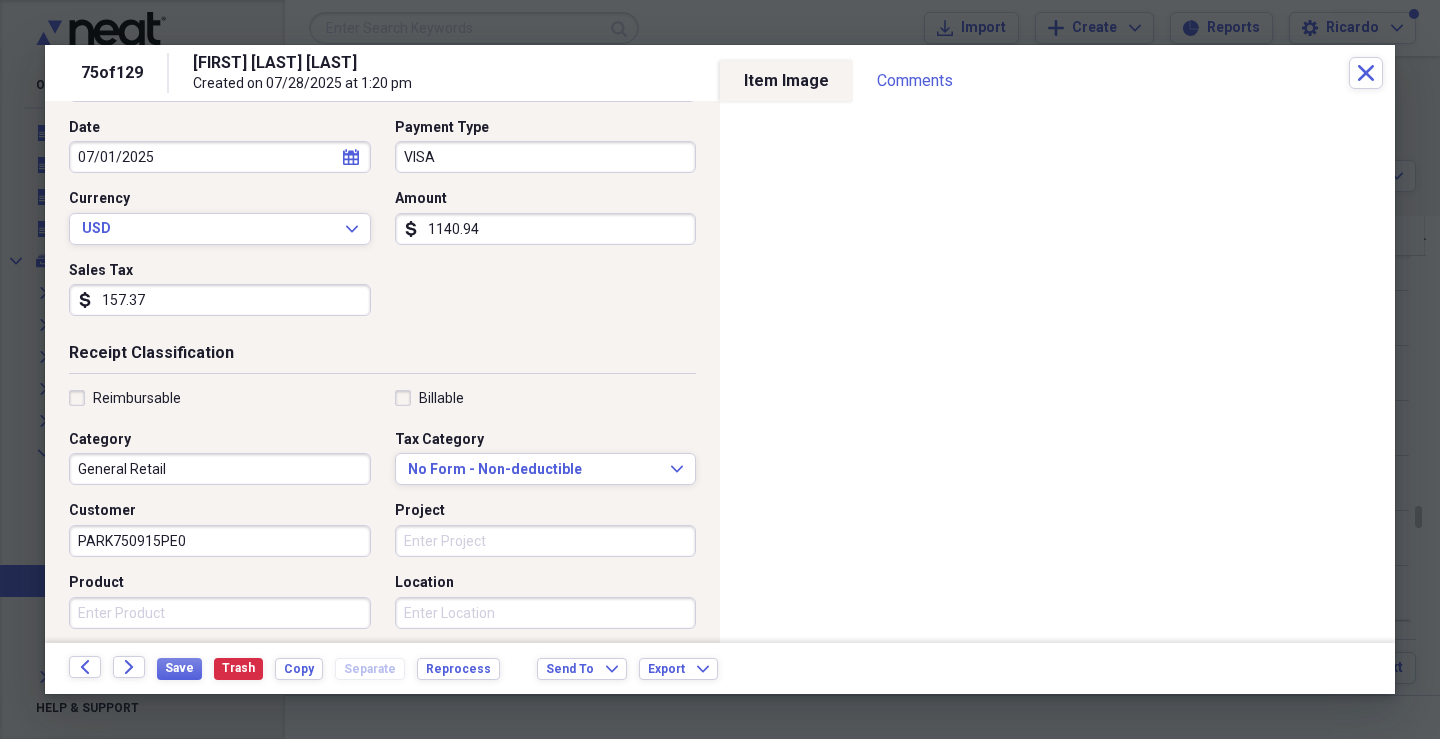 click on "Project" at bounding box center (546, 541) 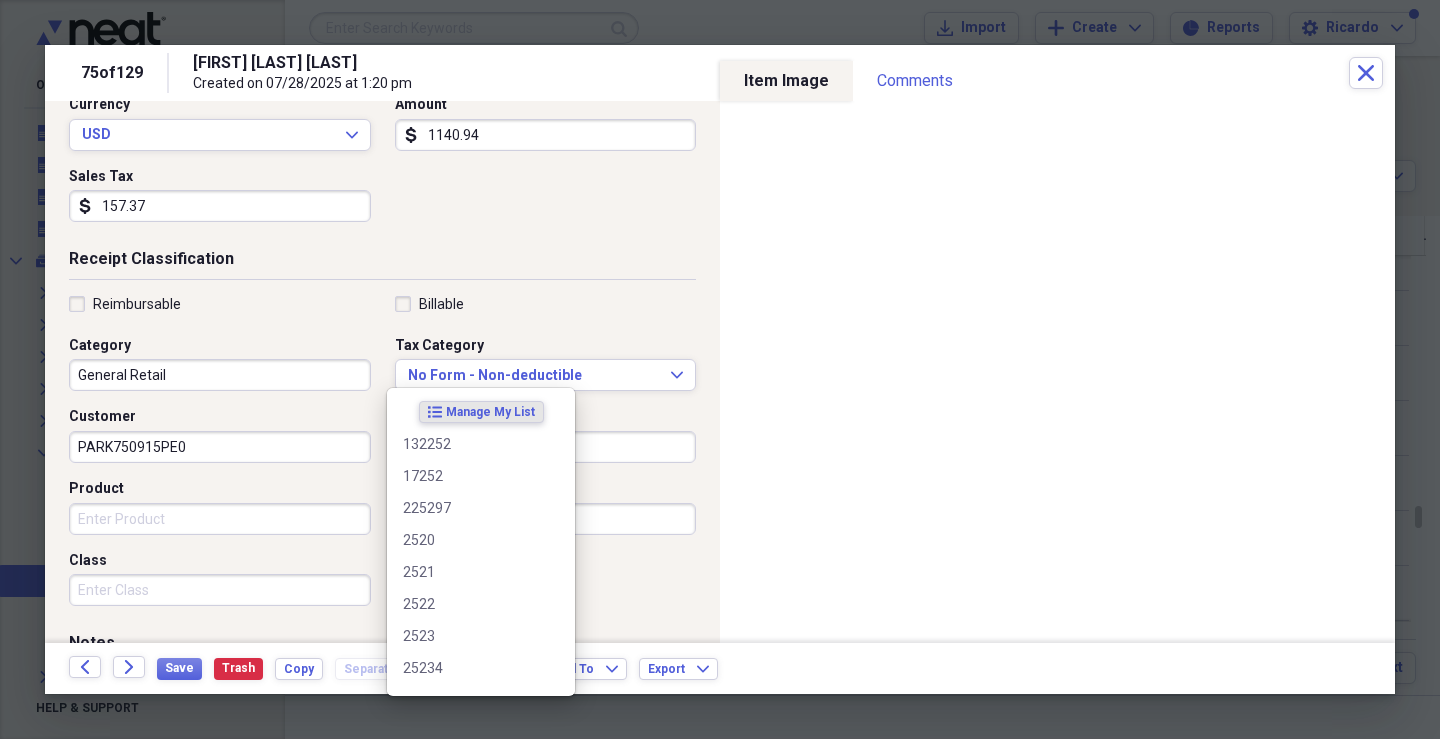 scroll, scrollTop: 400, scrollLeft: 0, axis: vertical 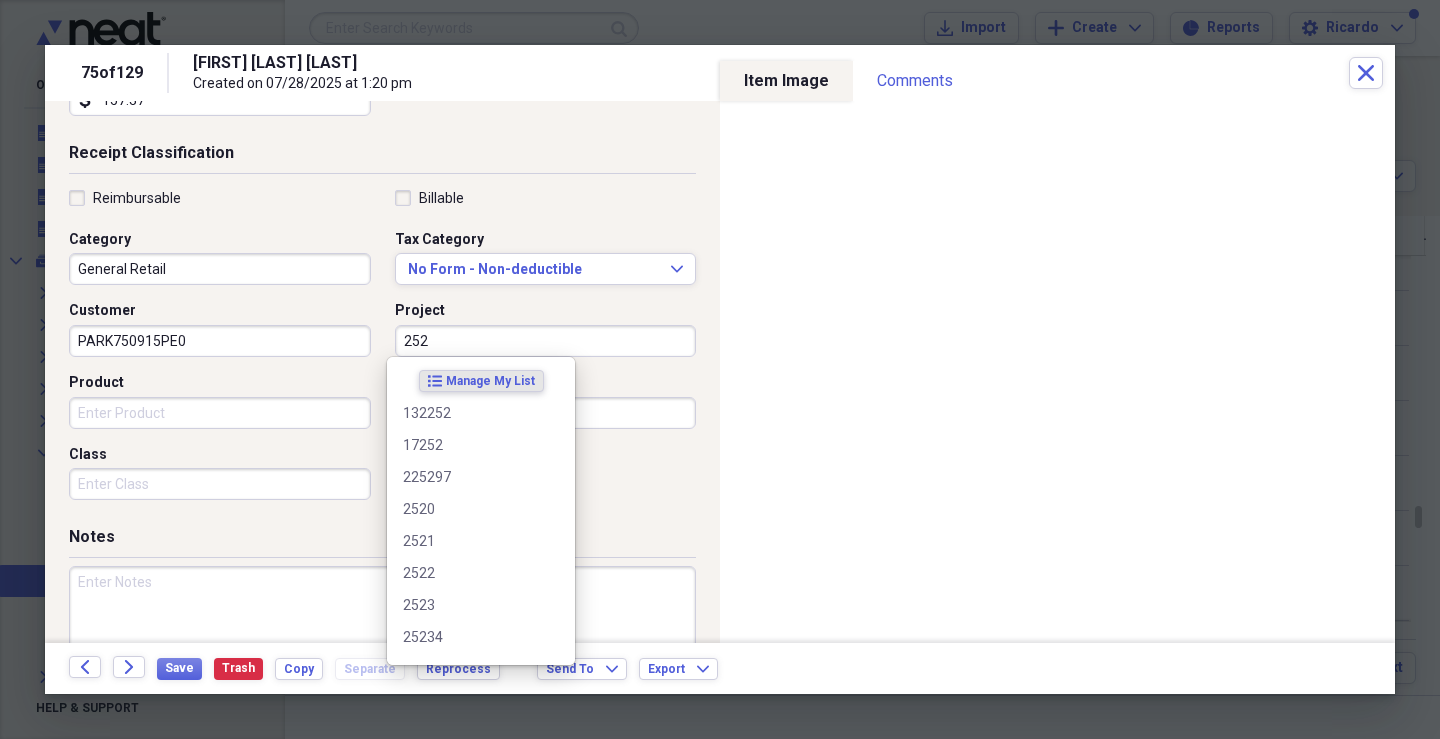 type on "252" 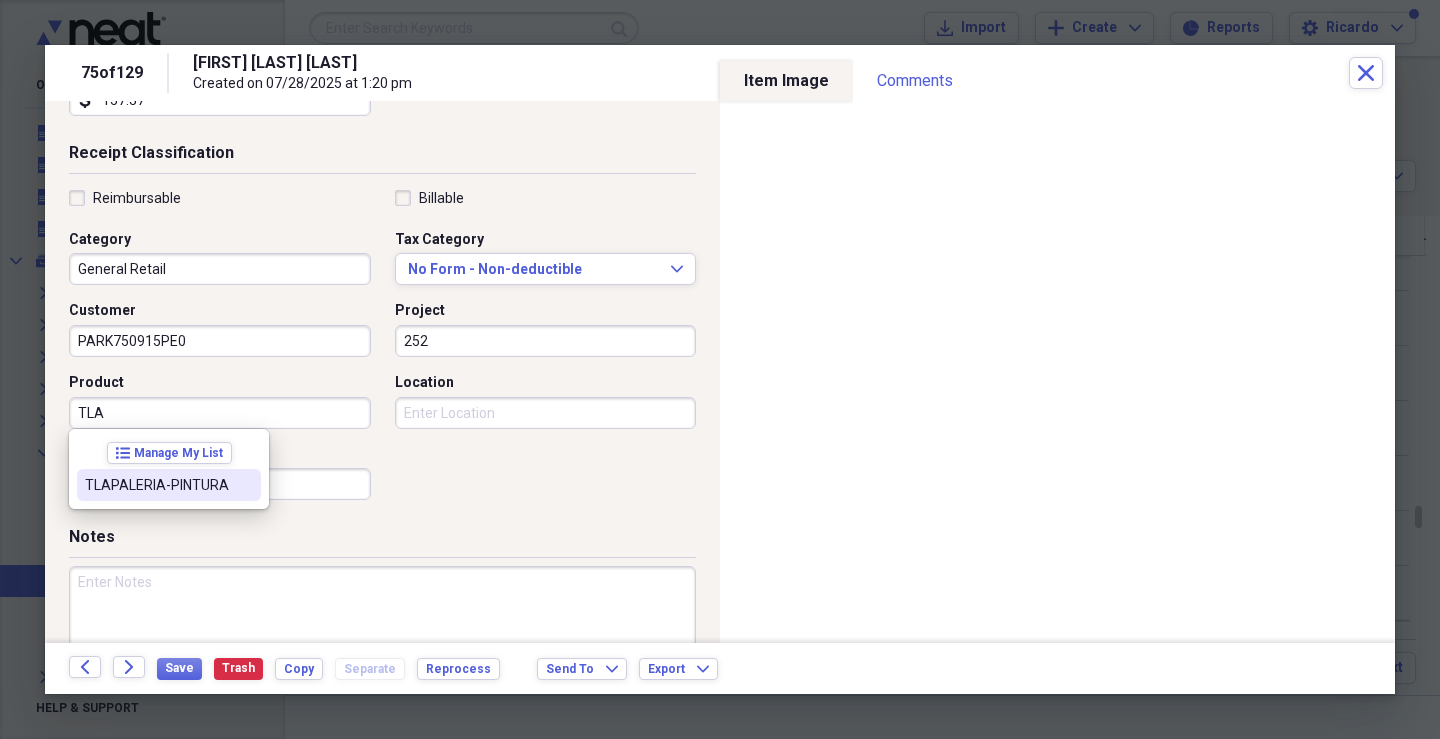 click on "list Manage My List TLAPALERIA-PINTURA" at bounding box center [169, 469] 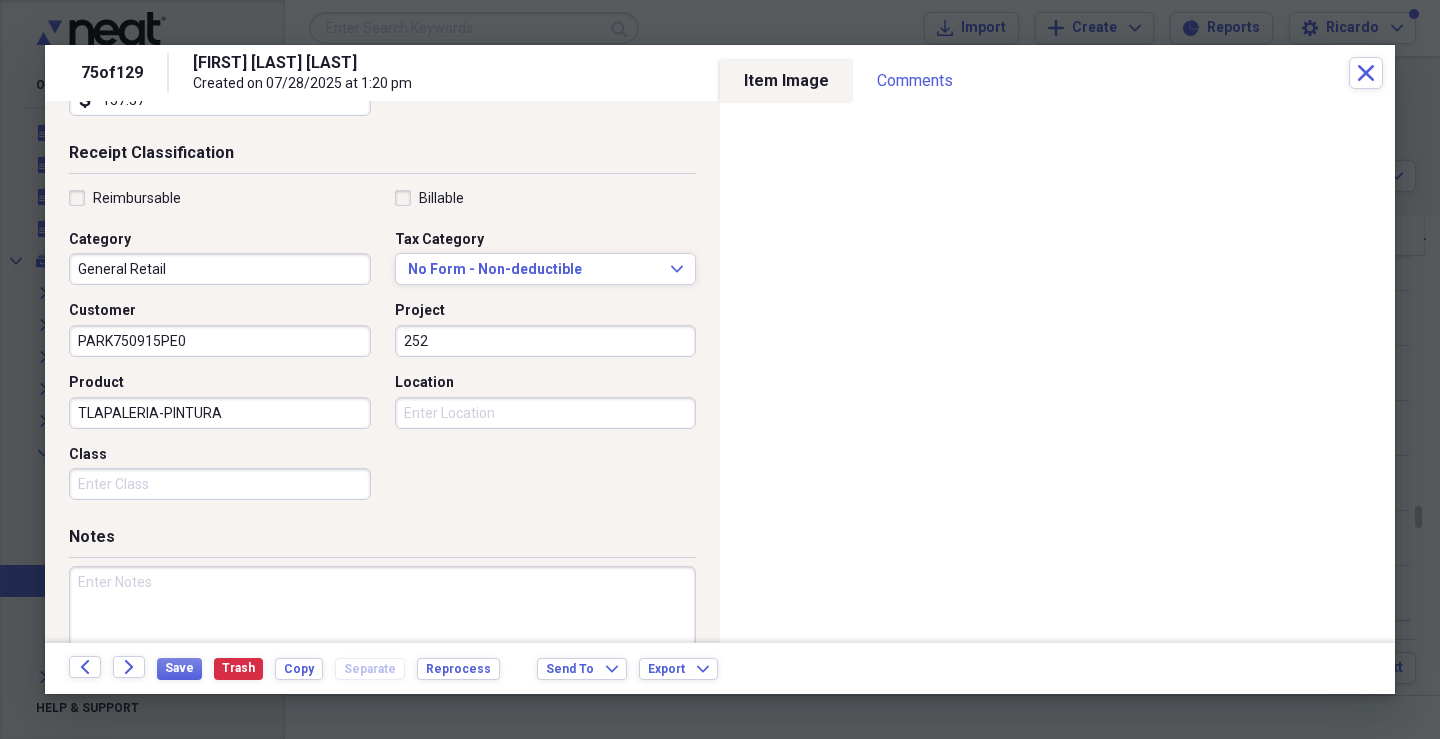 click on "Class" at bounding box center [220, 484] 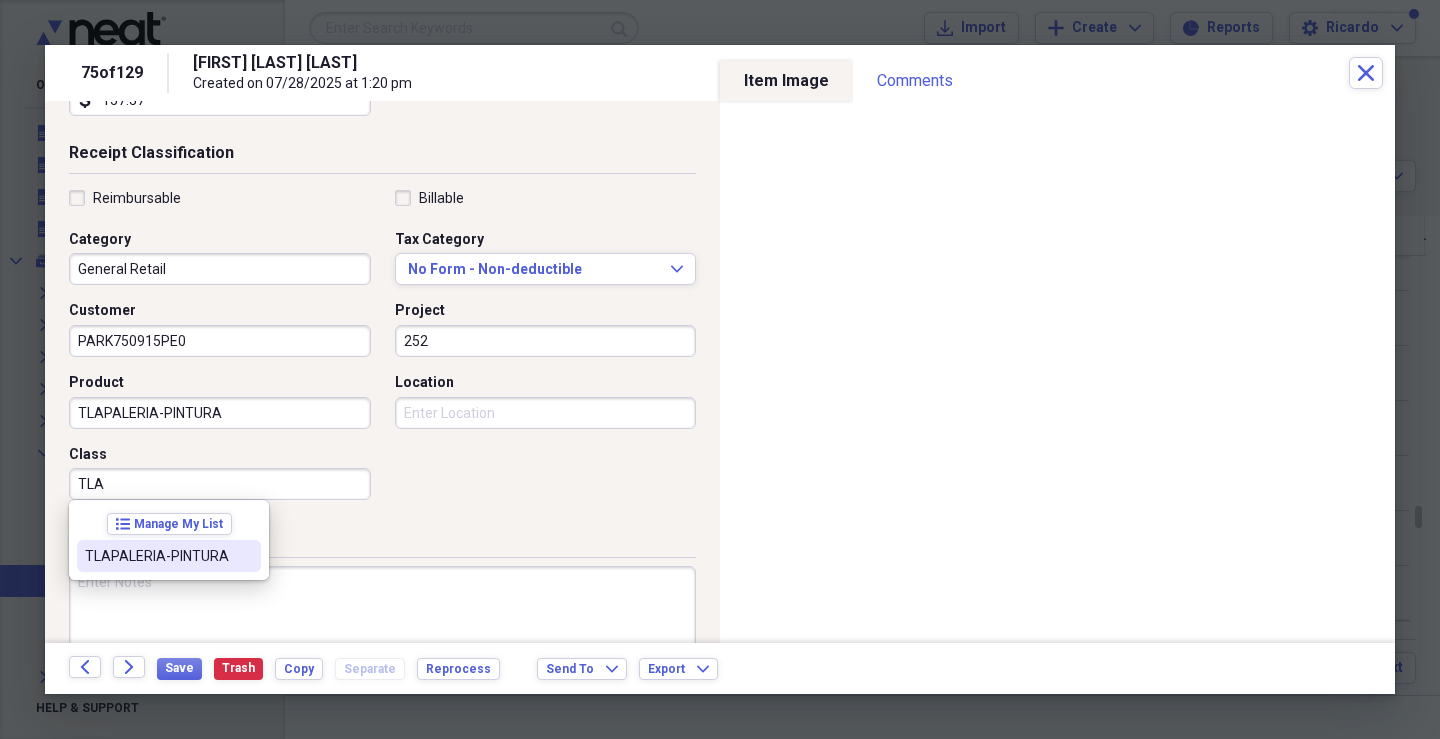 drag, startPoint x: 150, startPoint y: 554, endPoint x: 289, endPoint y: 492, distance: 152.20053 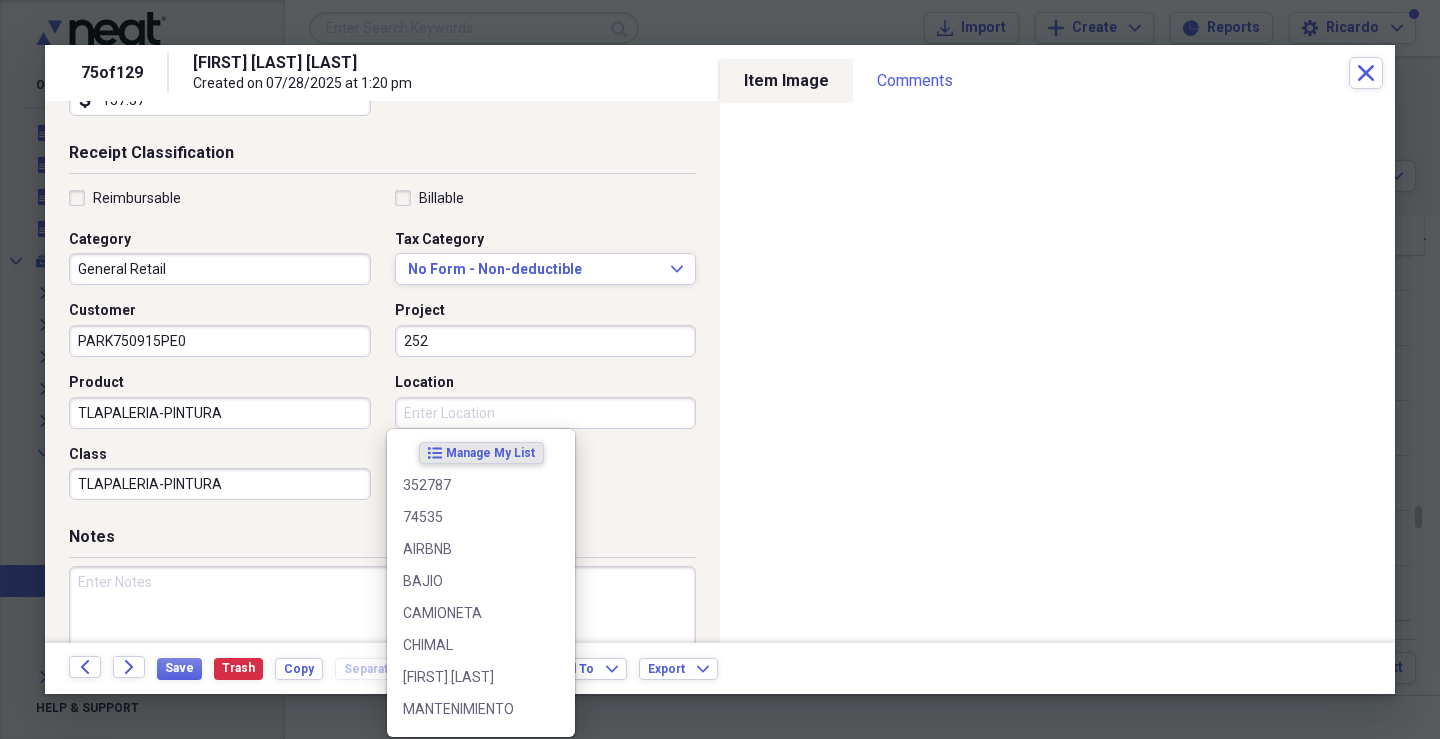 drag, startPoint x: 440, startPoint y: 424, endPoint x: 428, endPoint y: 414, distance: 15.6205 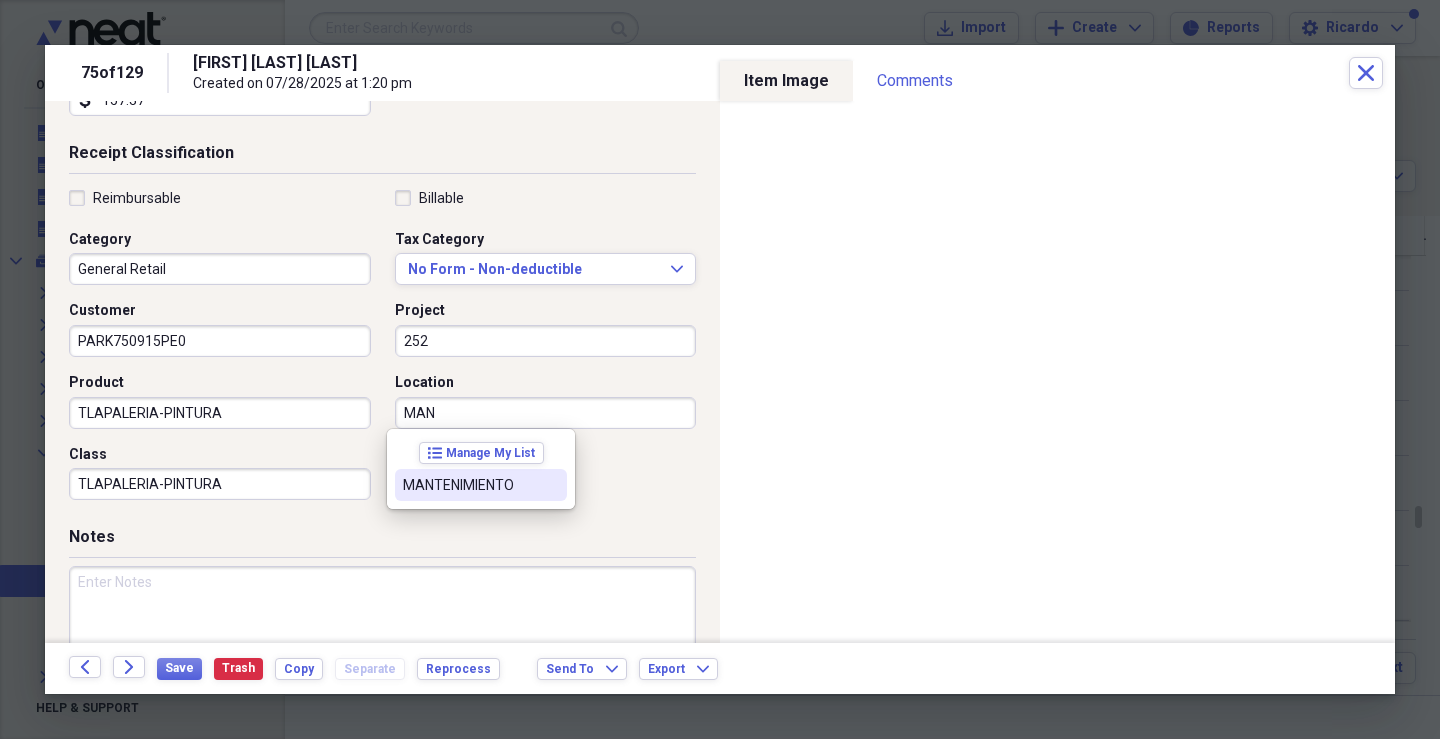 drag, startPoint x: 437, startPoint y: 492, endPoint x: 355, endPoint y: 545, distance: 97.637085 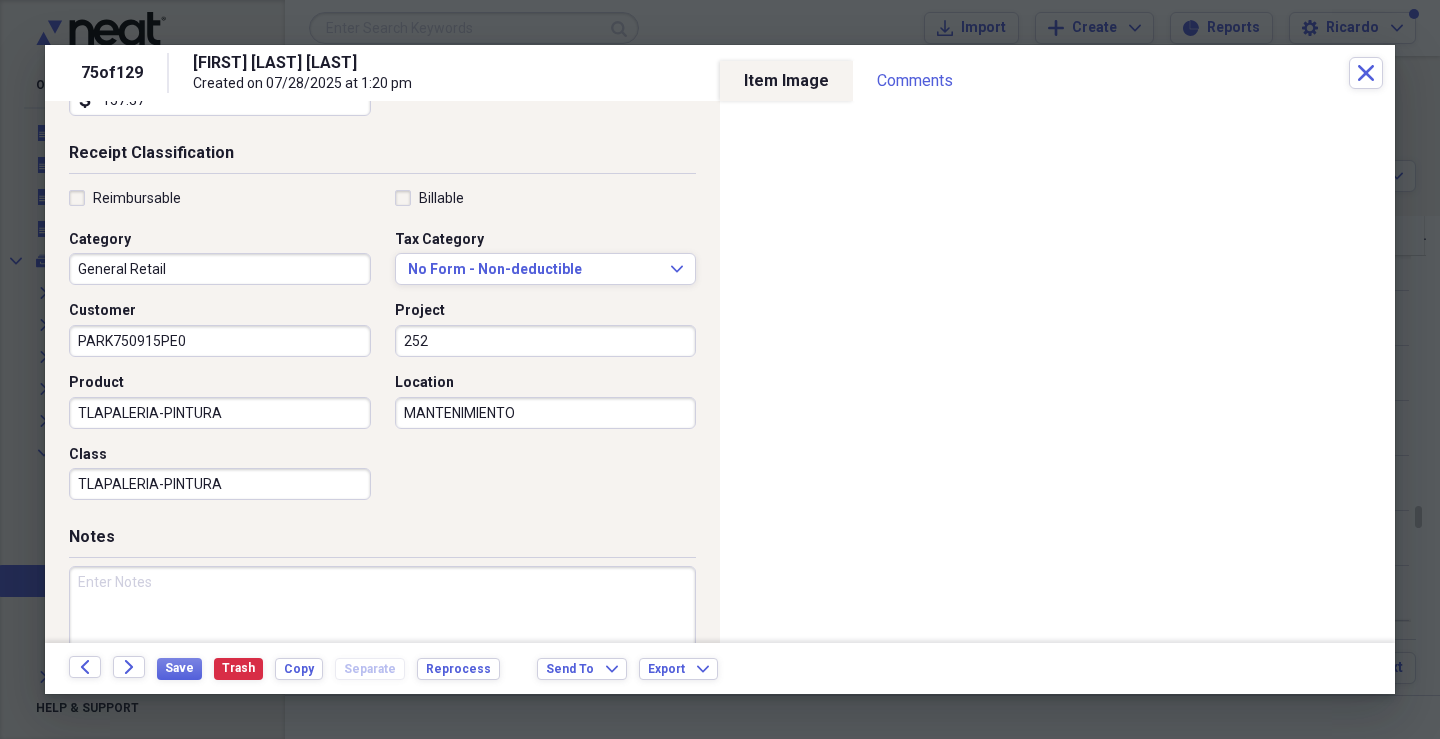 click at bounding box center (382, 631) 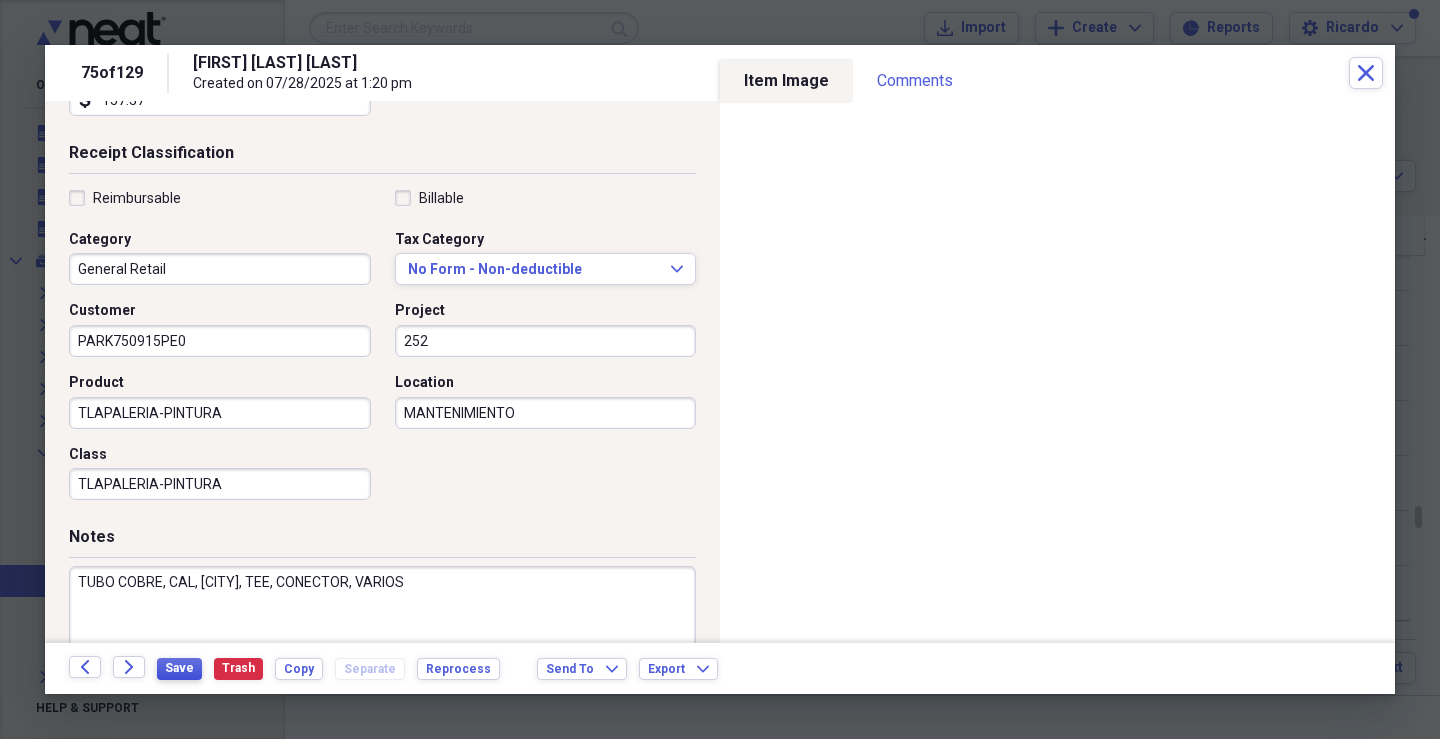 type on "TUBO COBRE, CAL, CODO, TEE, CONECTOR, VARIOS" 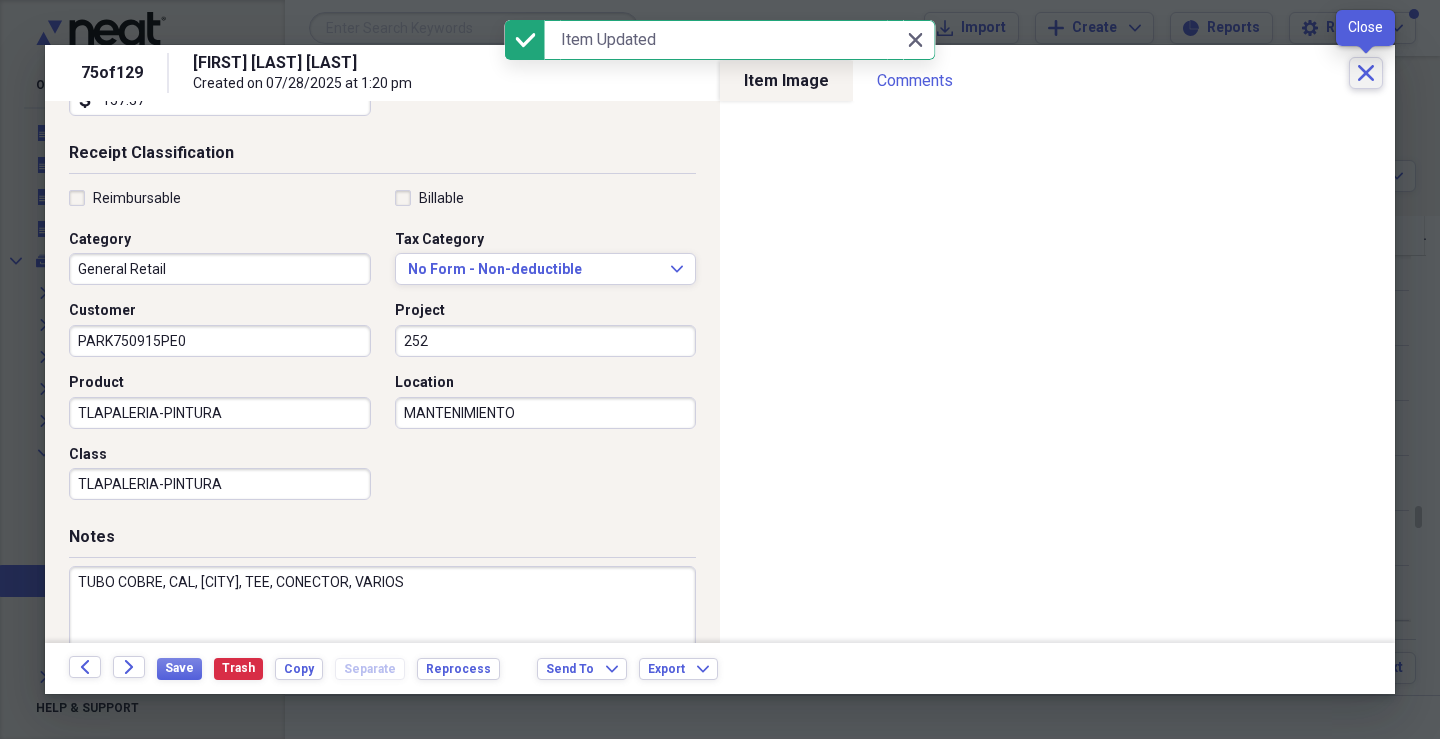 click on "Close" at bounding box center (1366, 73) 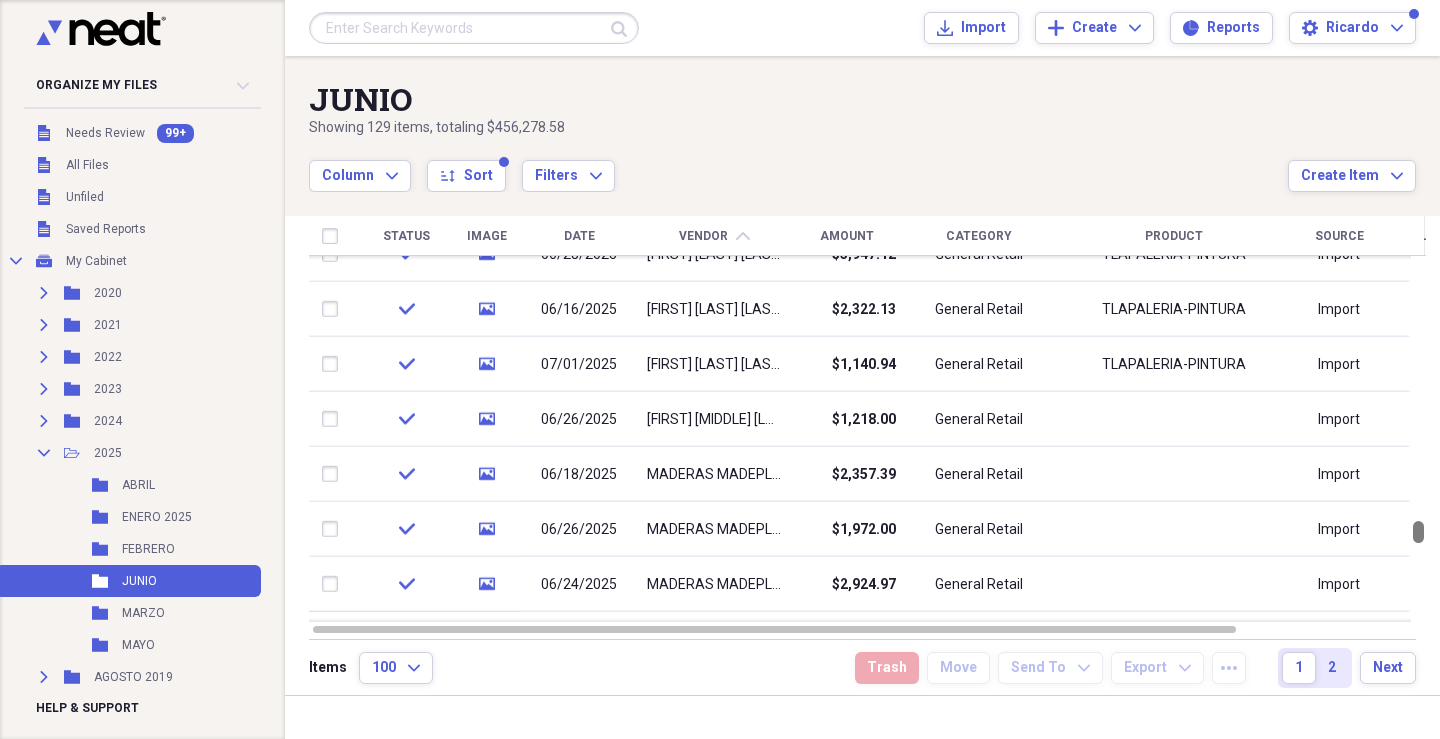 drag, startPoint x: 1432, startPoint y: 526, endPoint x: 1431, endPoint y: 541, distance: 15.033297 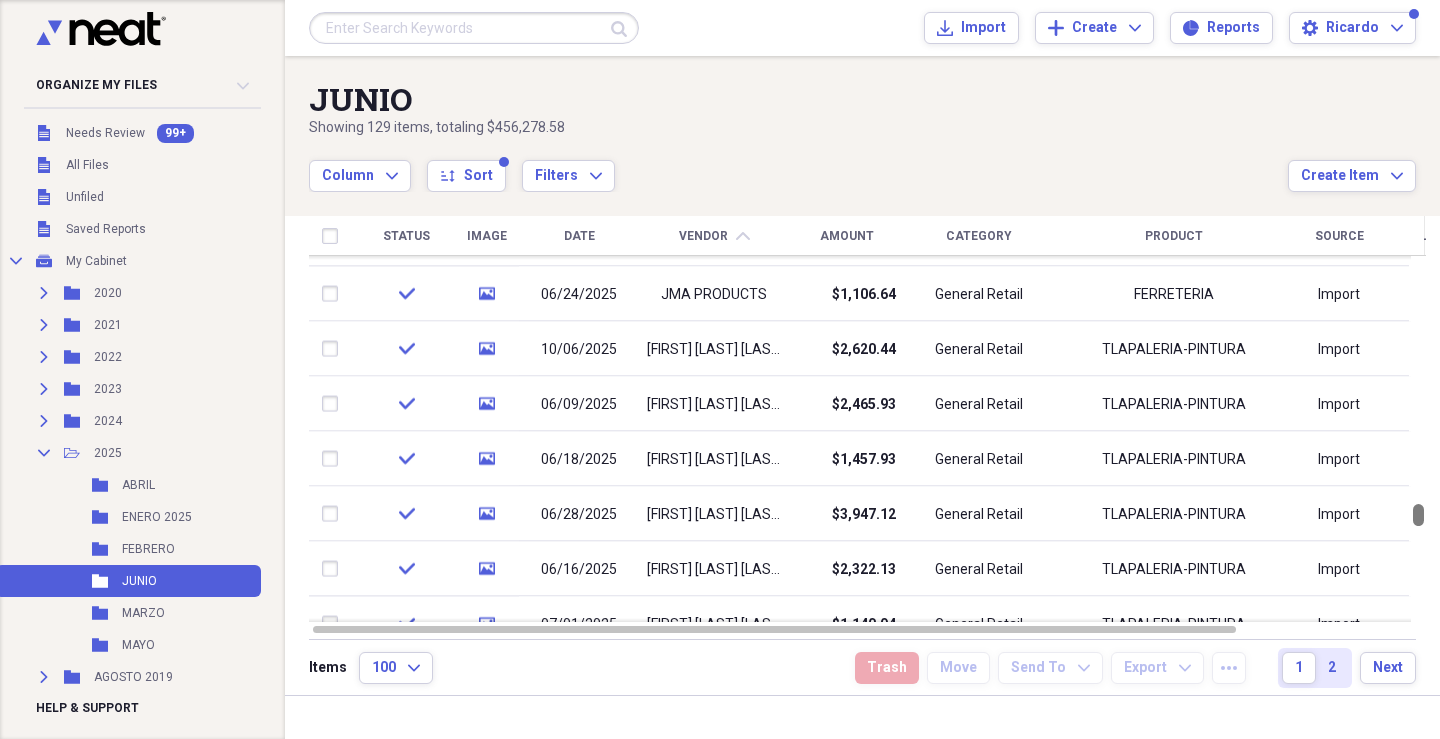 drag, startPoint x: 1430, startPoint y: 534, endPoint x: 1430, endPoint y: 517, distance: 17 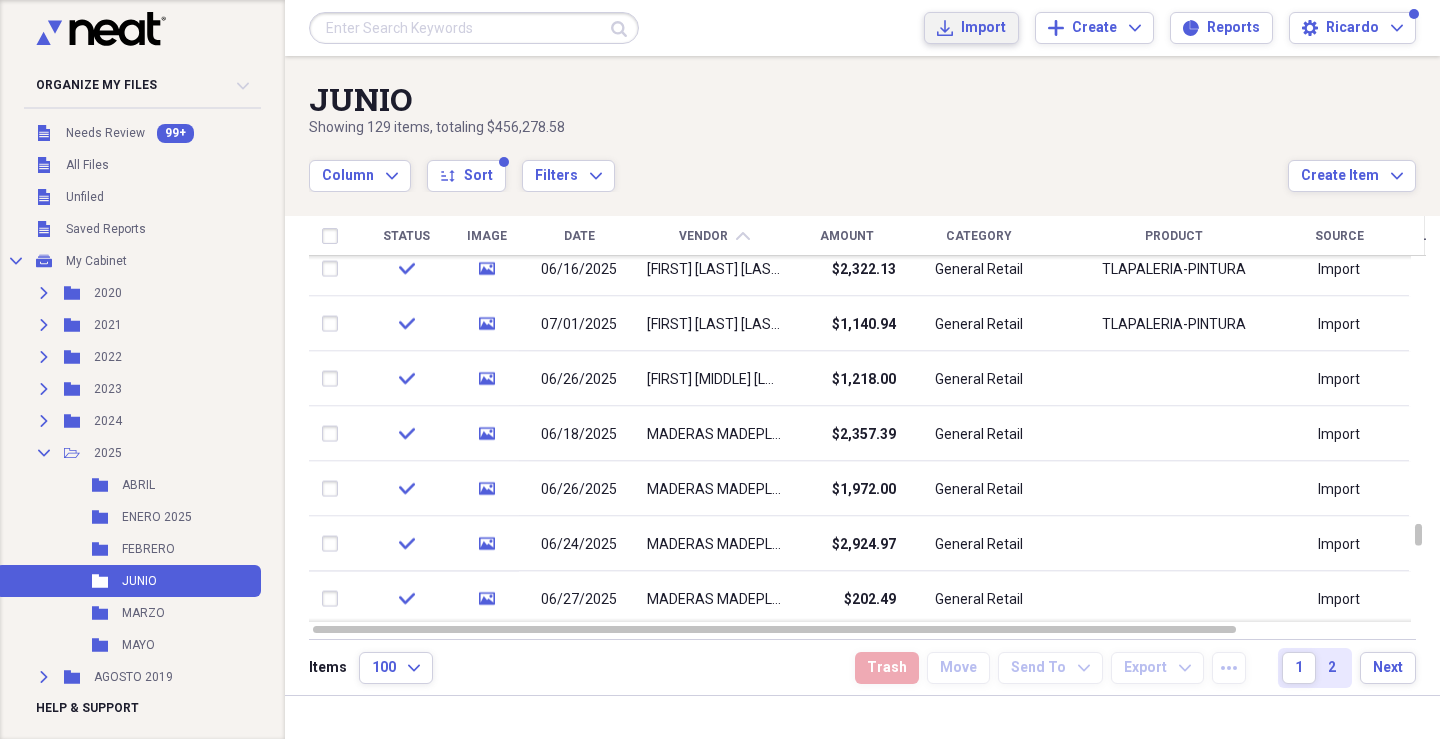 click on "Import Import" at bounding box center (971, 28) 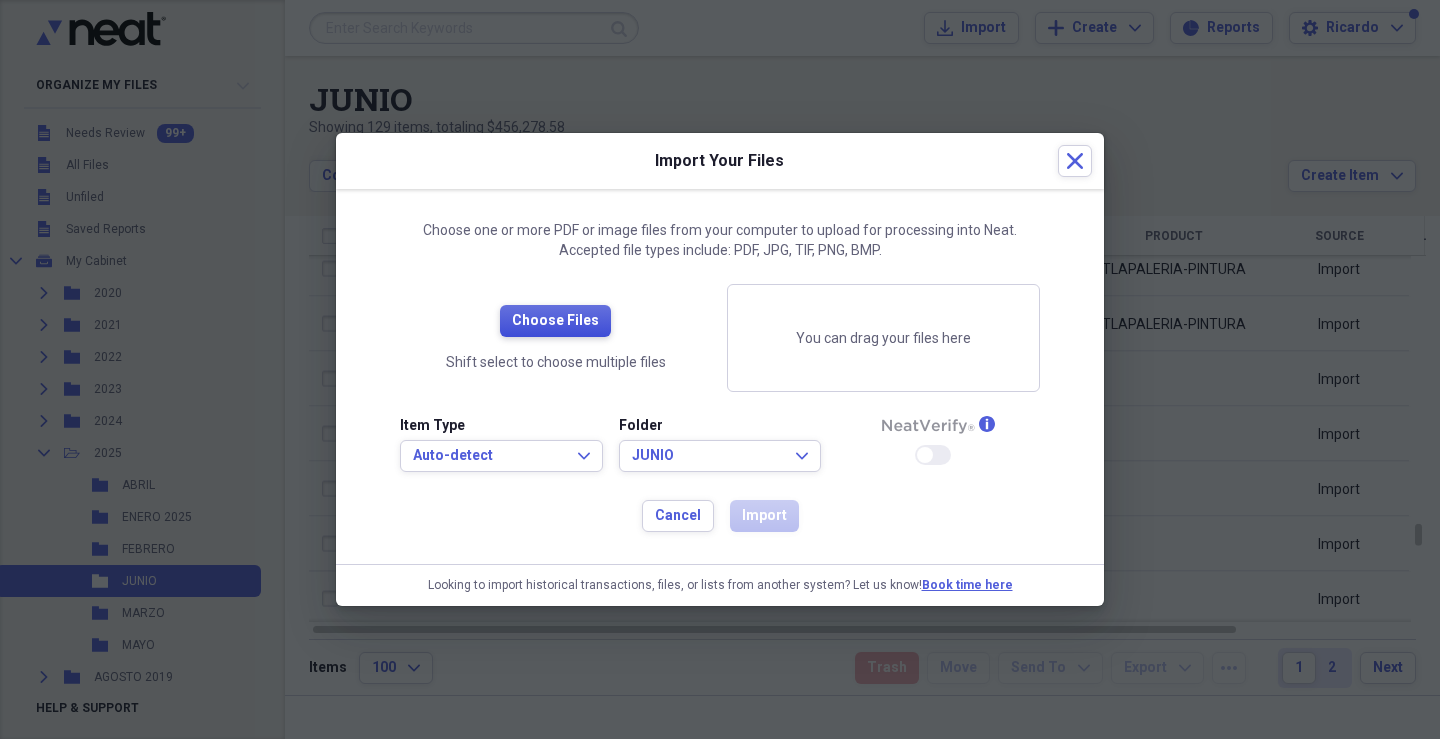 click on "Choose Files" at bounding box center (555, 321) 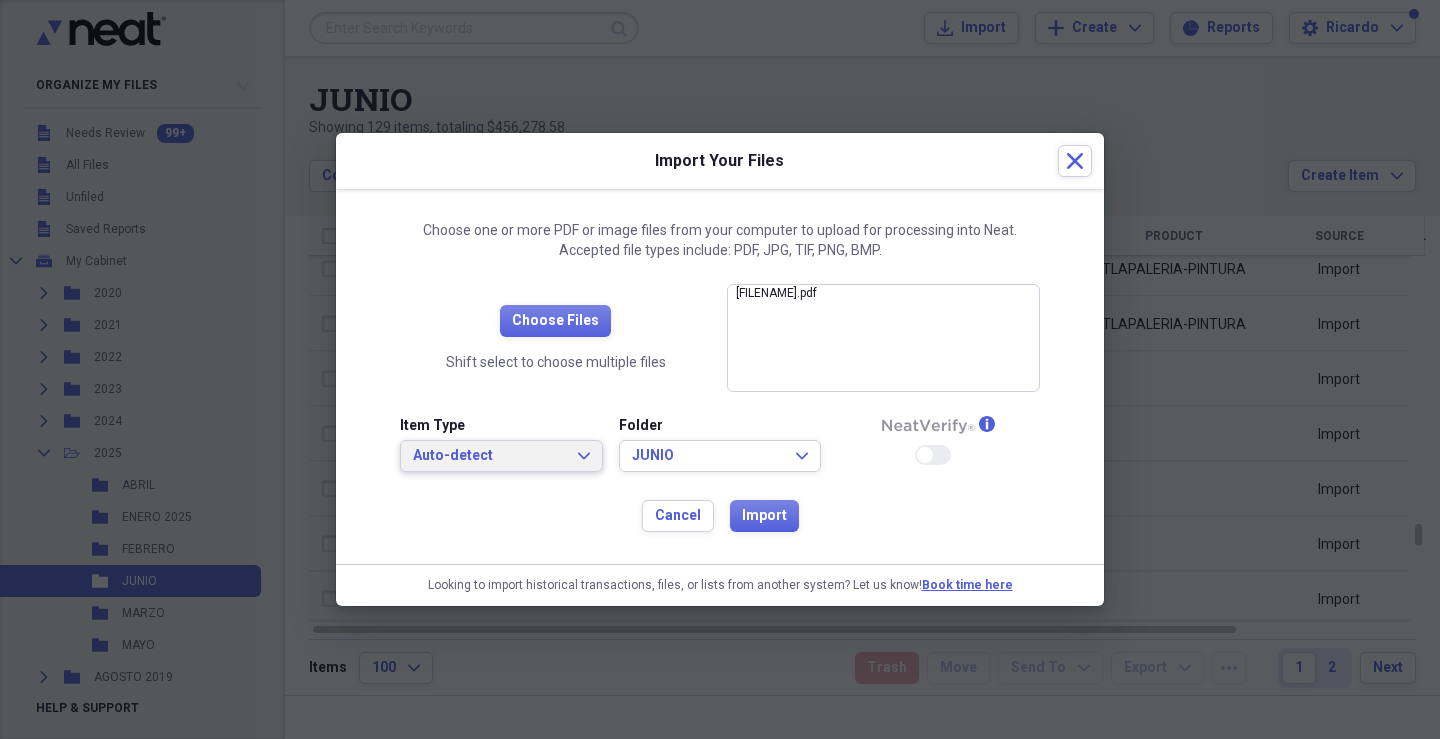 click on "Auto-detect" at bounding box center [489, 456] 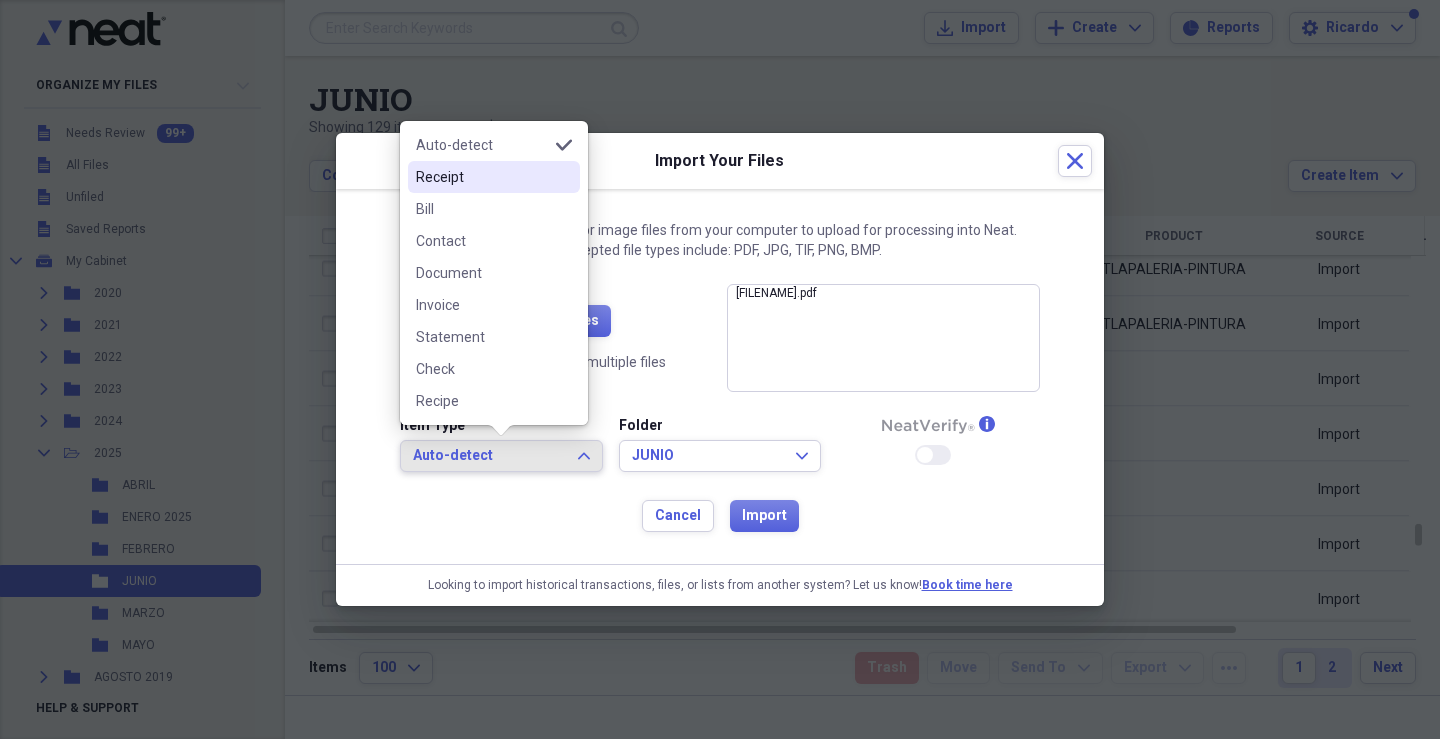 click on "Receipt" at bounding box center [482, 177] 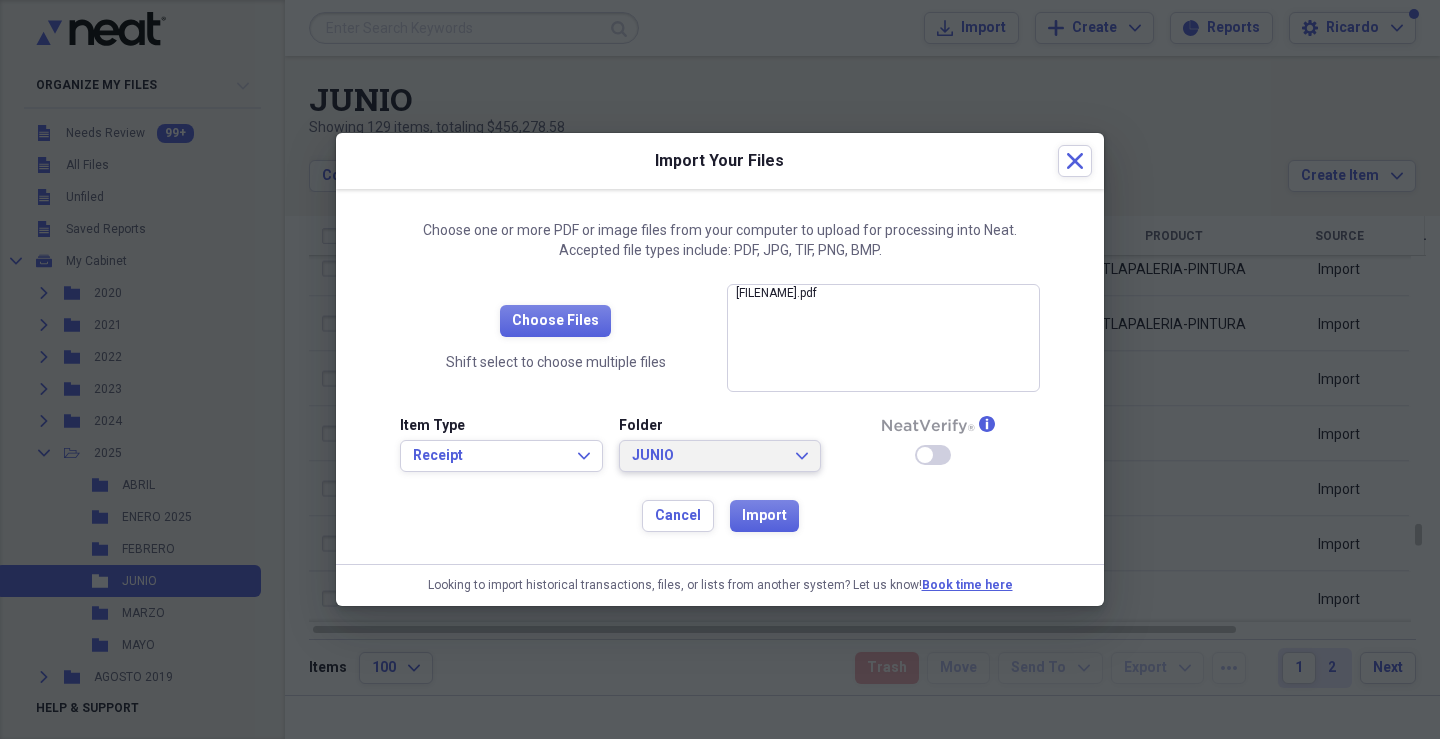 click on "JUNIO Expand" at bounding box center [720, 456] 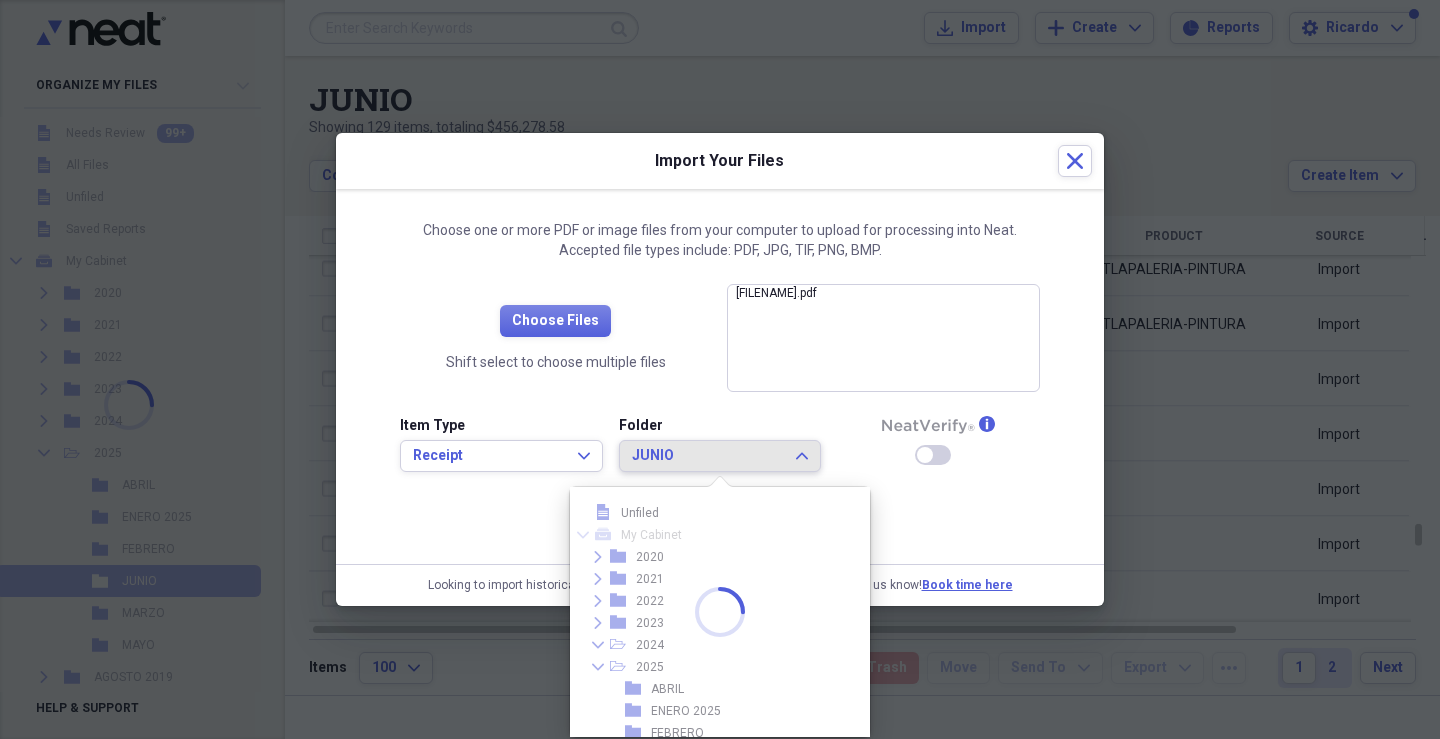 scroll, scrollTop: 143, scrollLeft: 0, axis: vertical 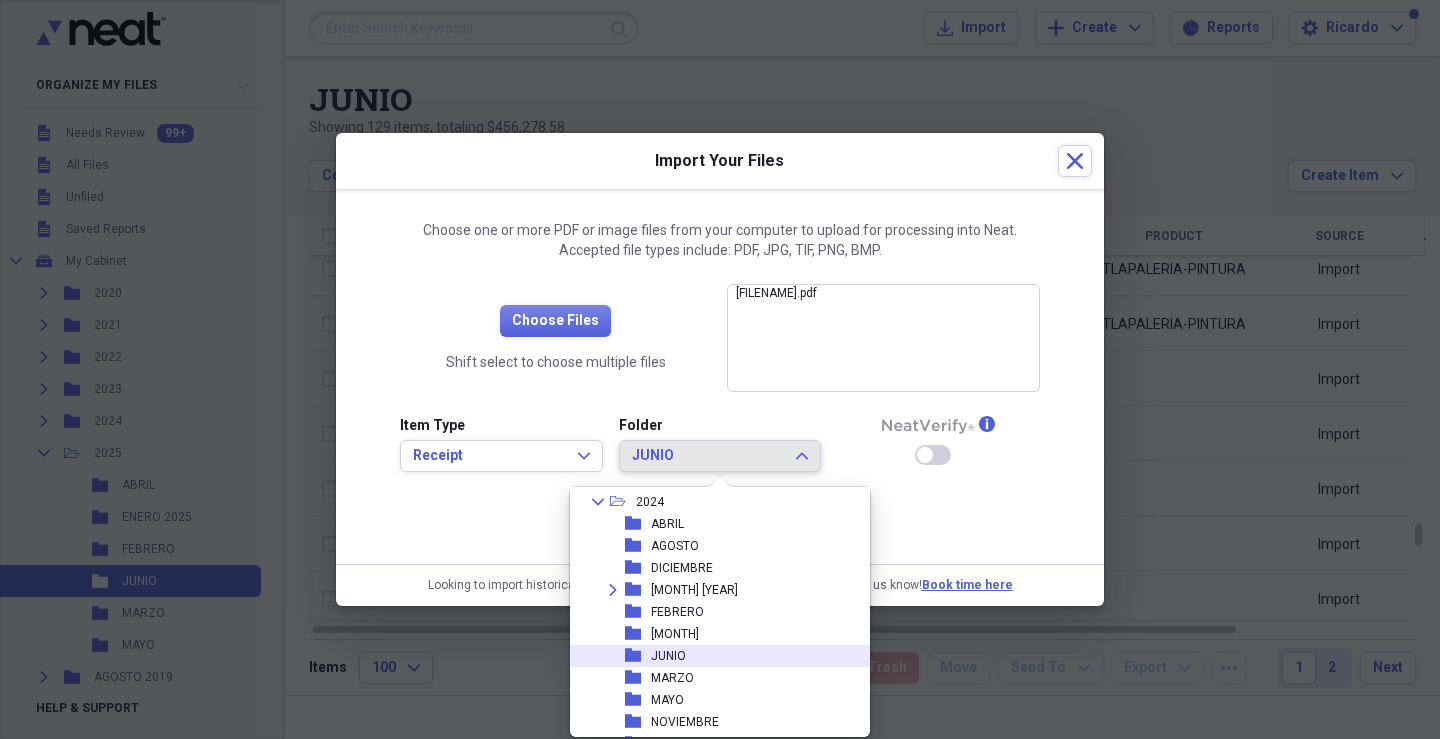 click on "folder JUNIO" at bounding box center (712, 656) 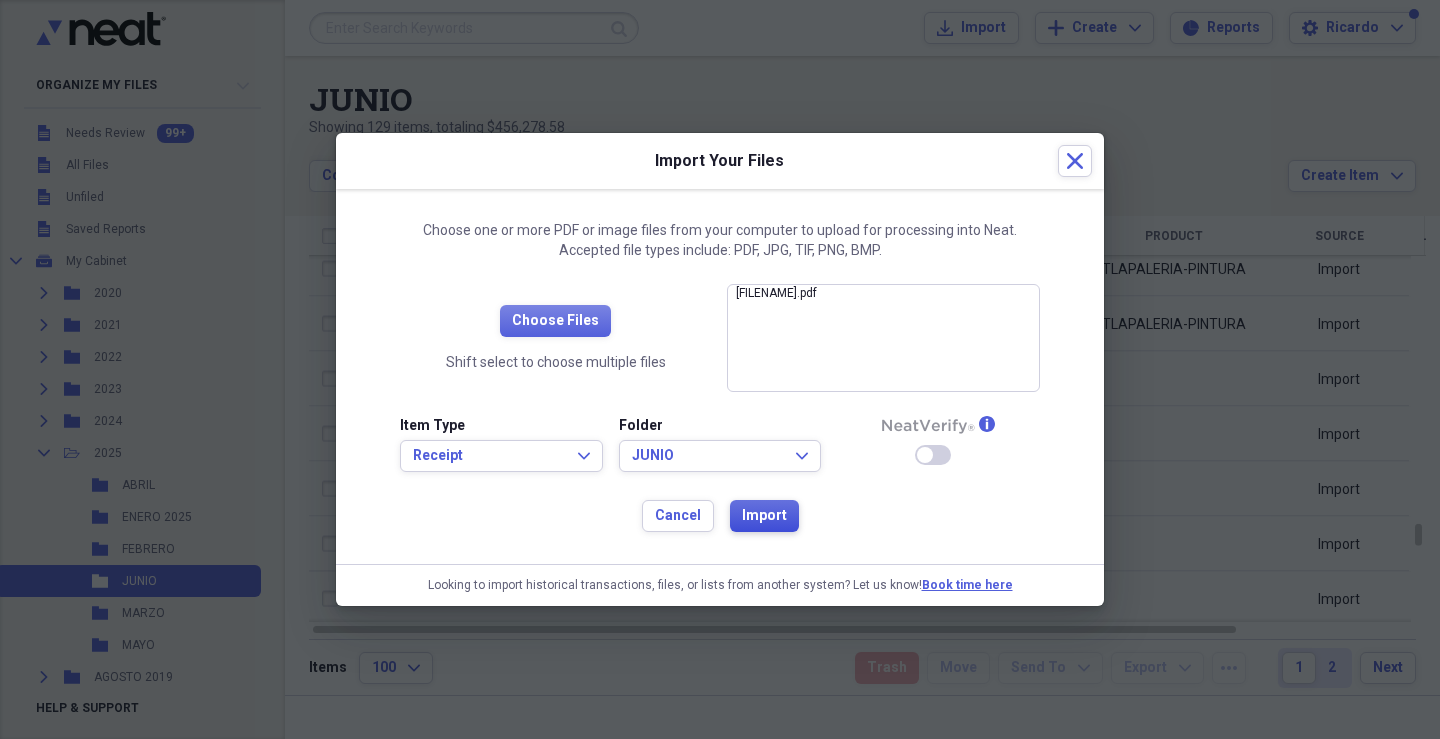 click on "Import" at bounding box center [764, 516] 